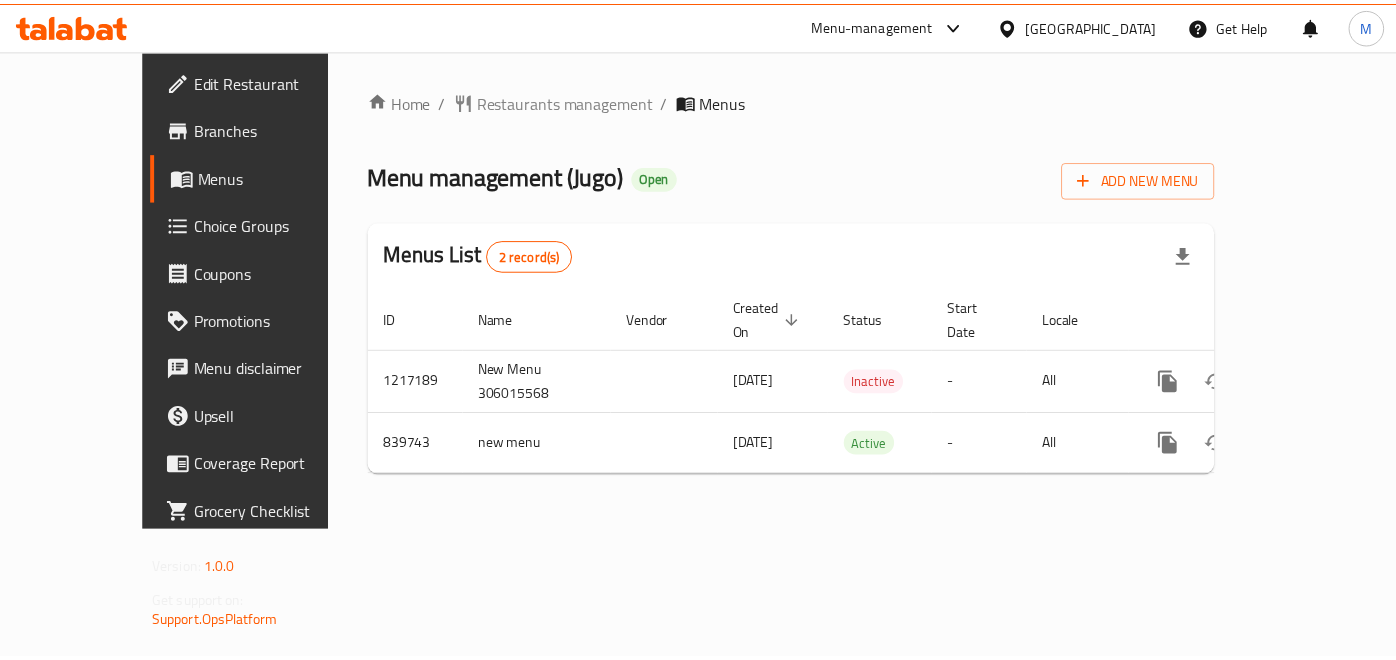 scroll, scrollTop: 0, scrollLeft: 0, axis: both 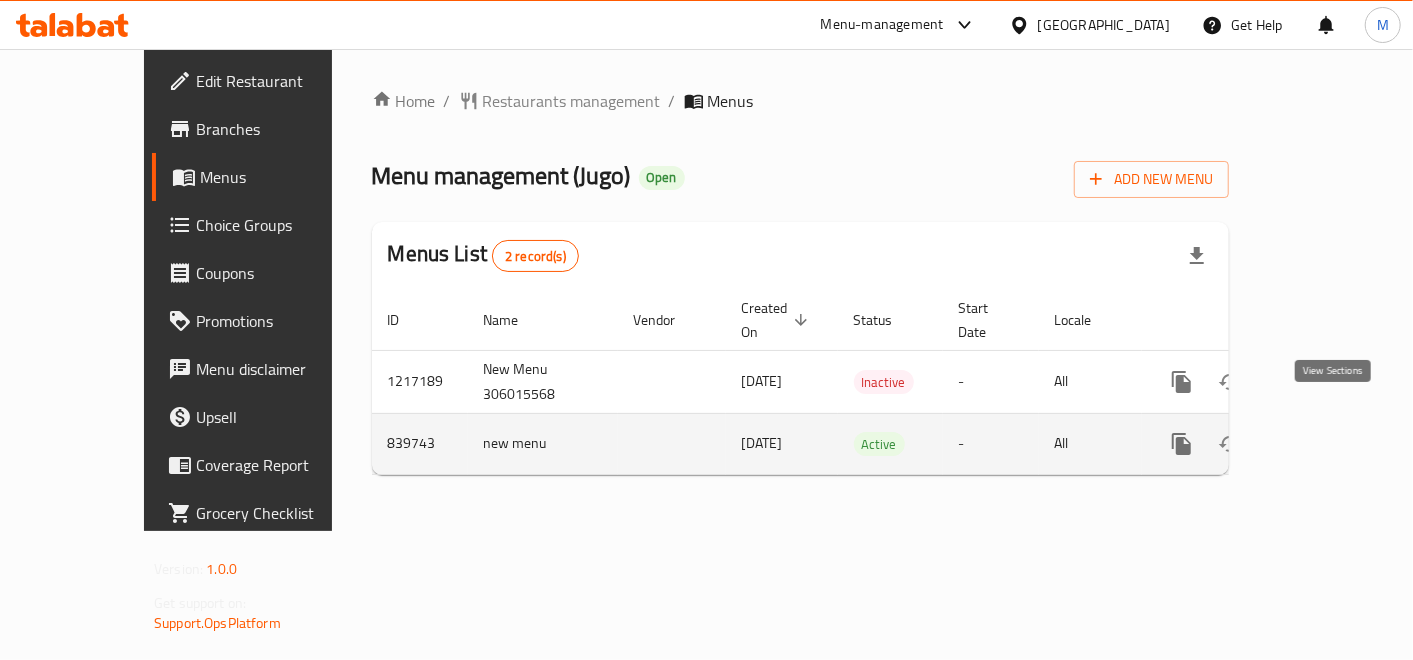 click 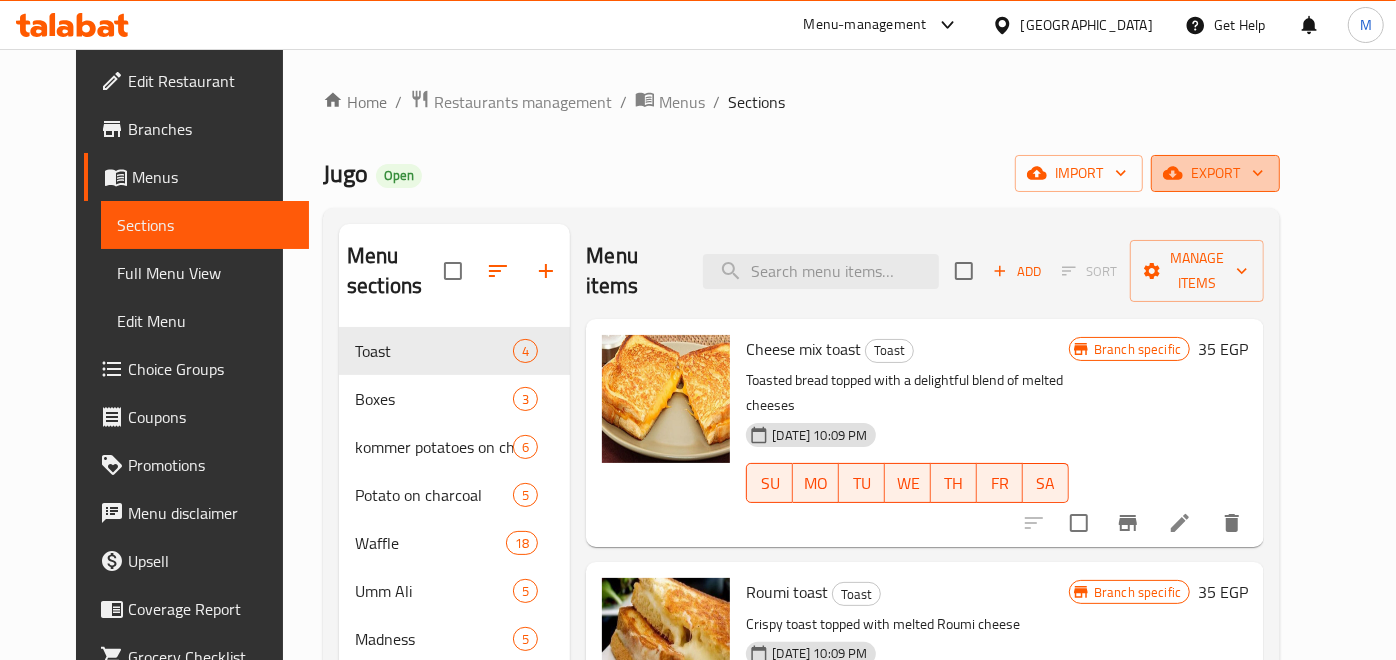 click on "export" at bounding box center (1215, 173) 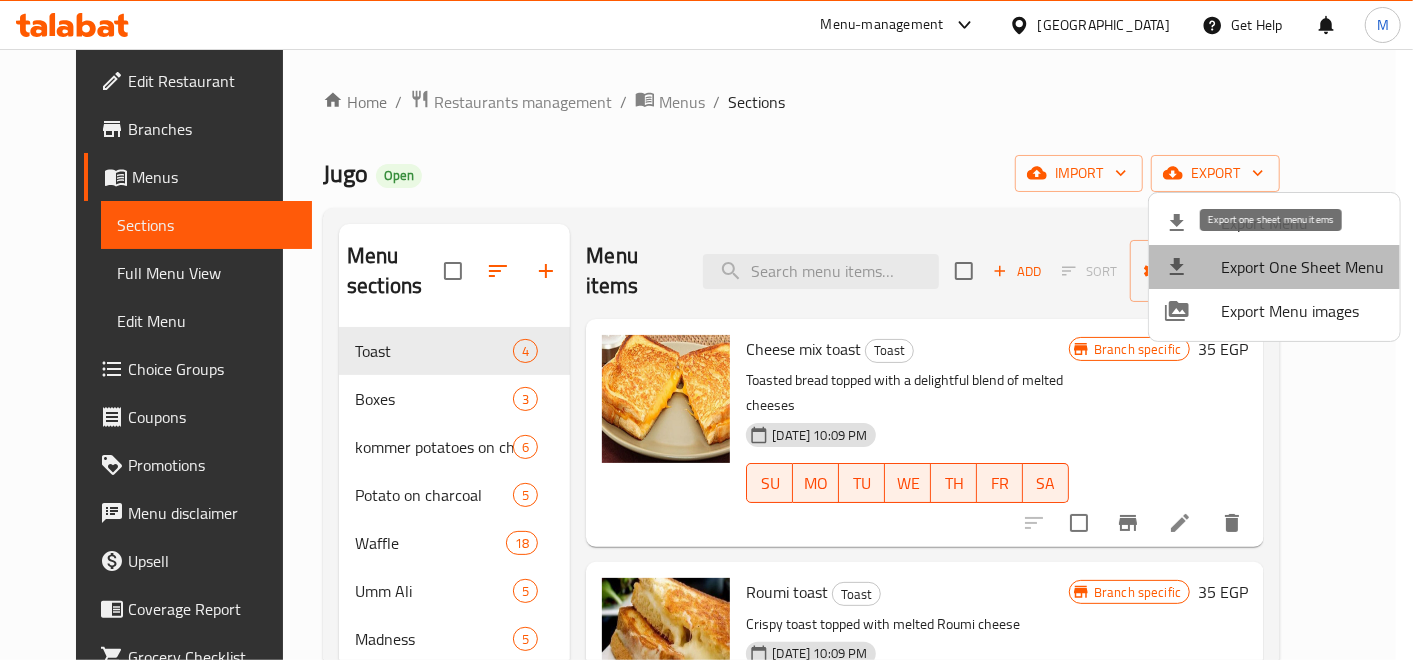 click on "Export One Sheet Menu" at bounding box center (1302, 267) 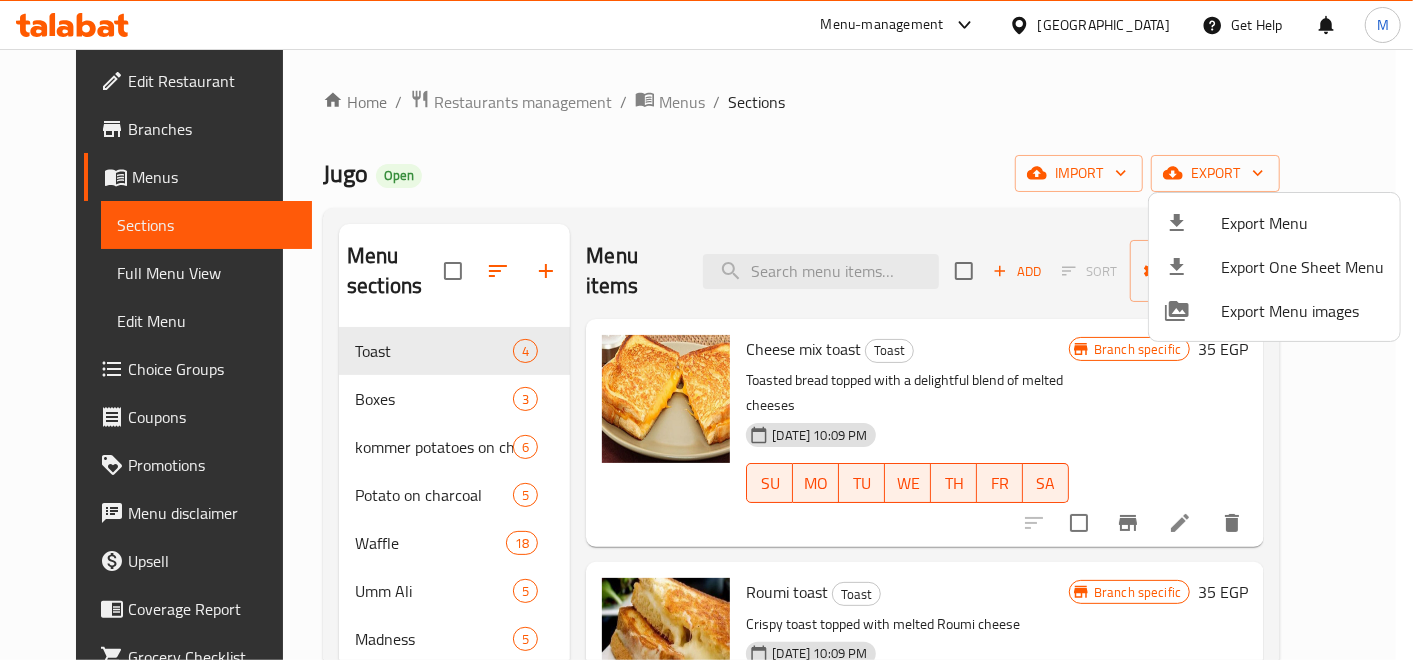 click at bounding box center [706, 330] 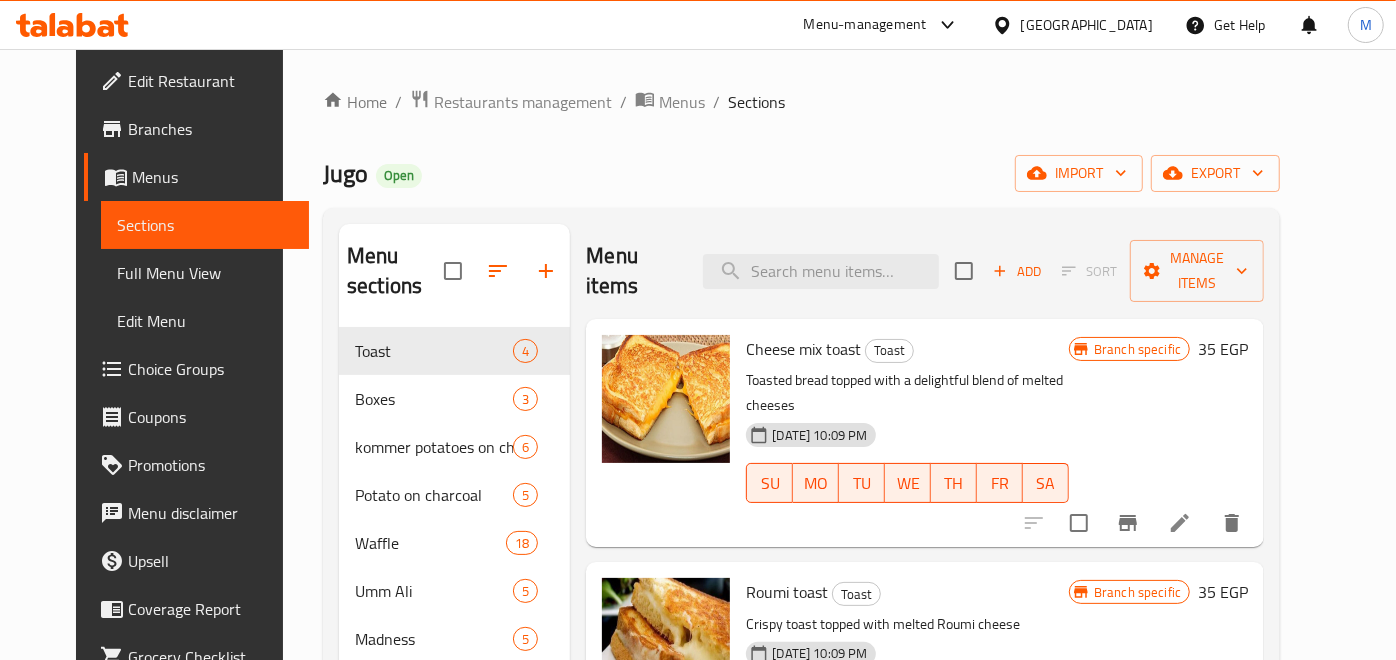 click 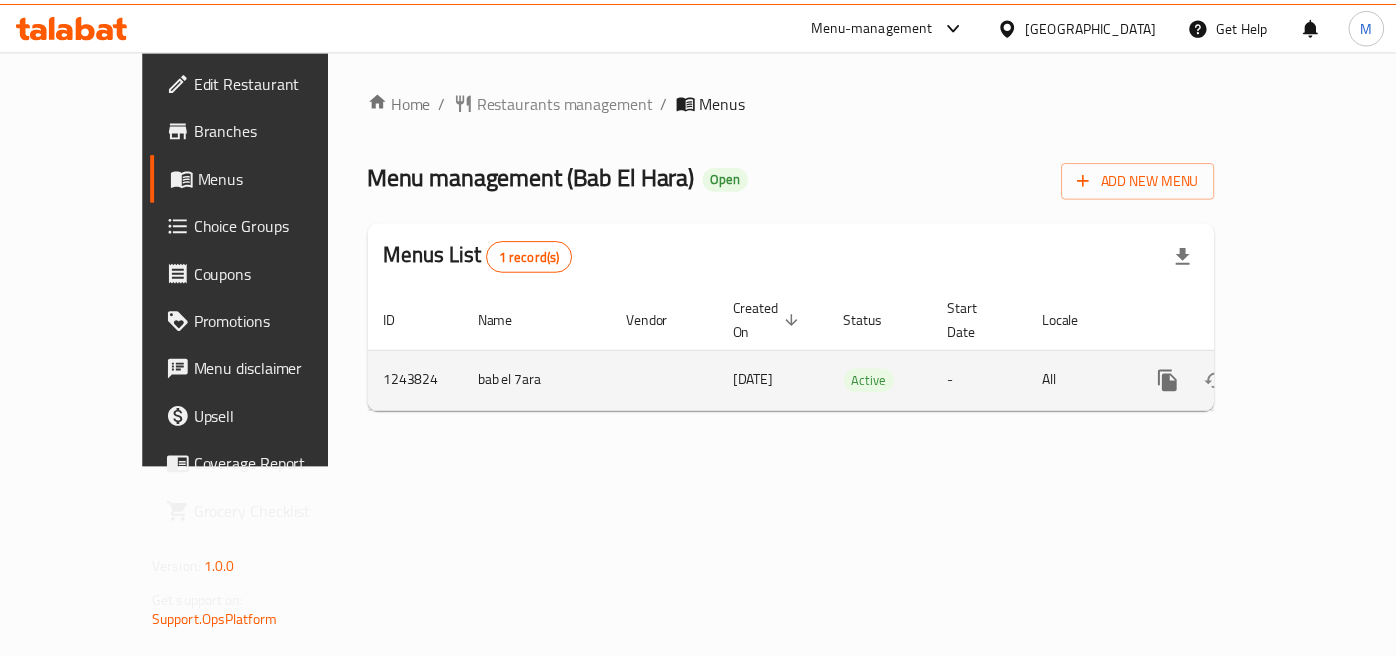 scroll, scrollTop: 0, scrollLeft: 0, axis: both 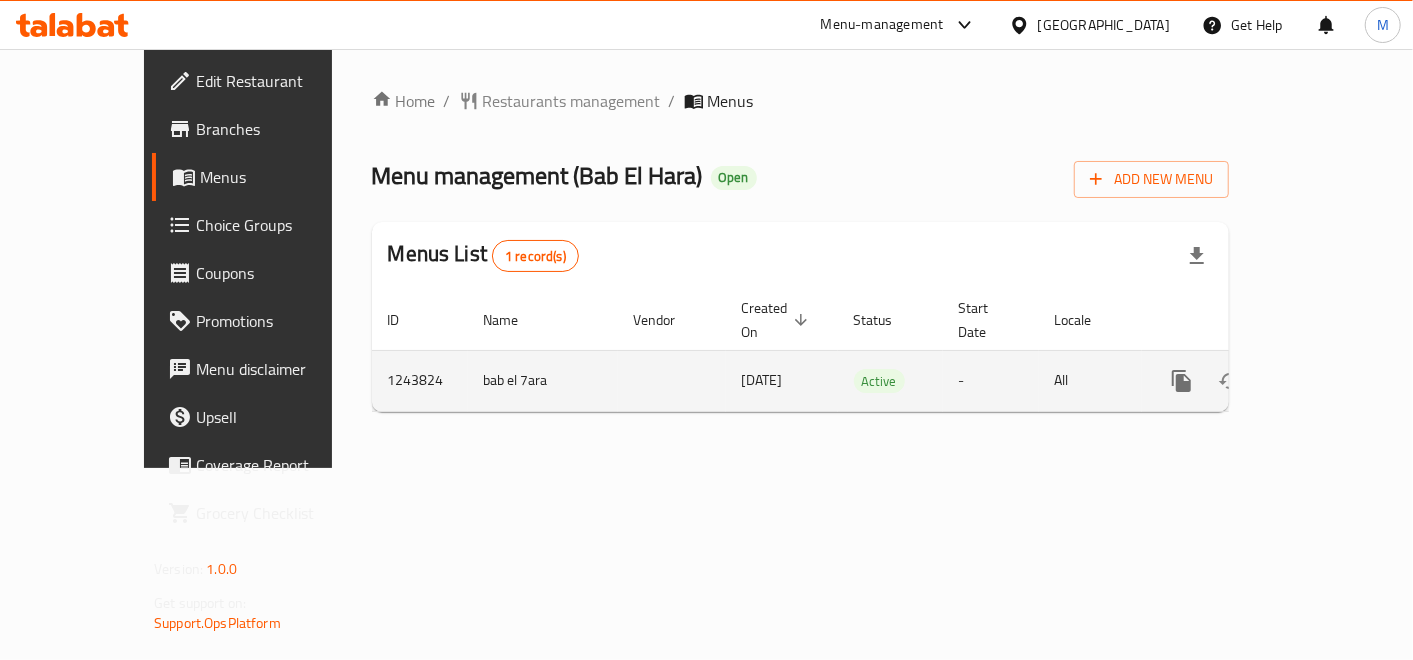 click 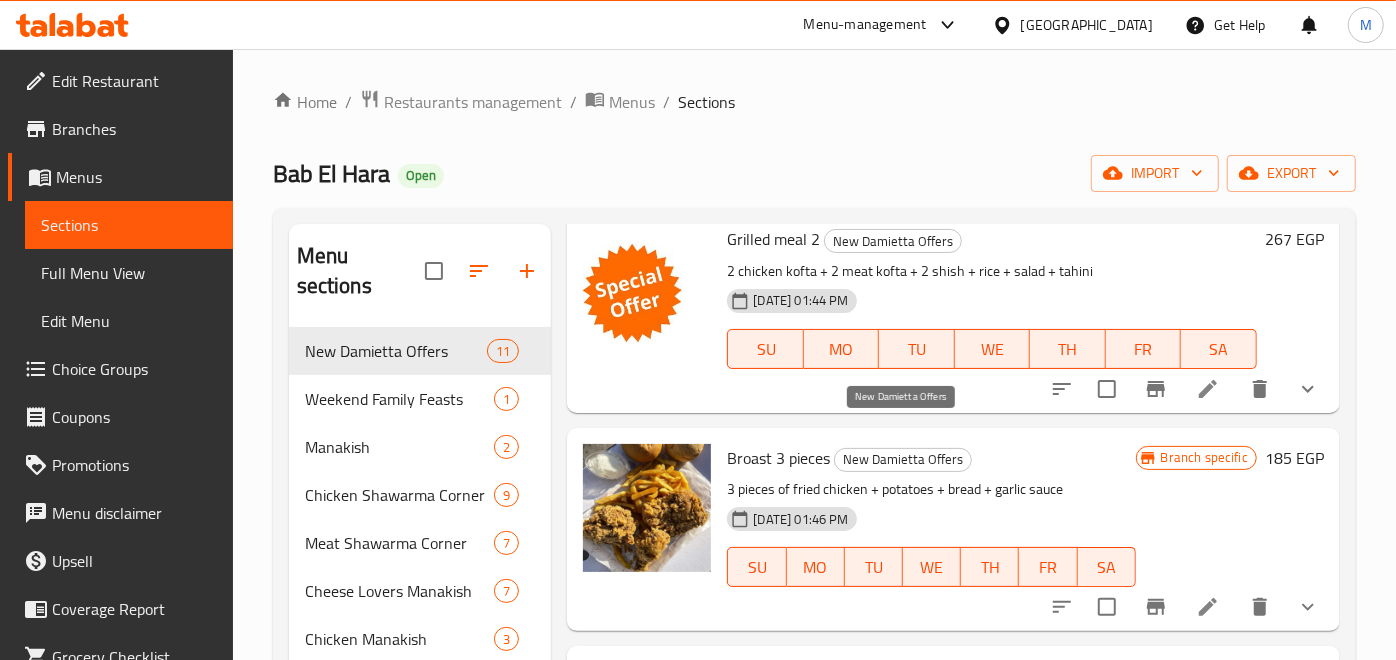 scroll, scrollTop: 333, scrollLeft: 0, axis: vertical 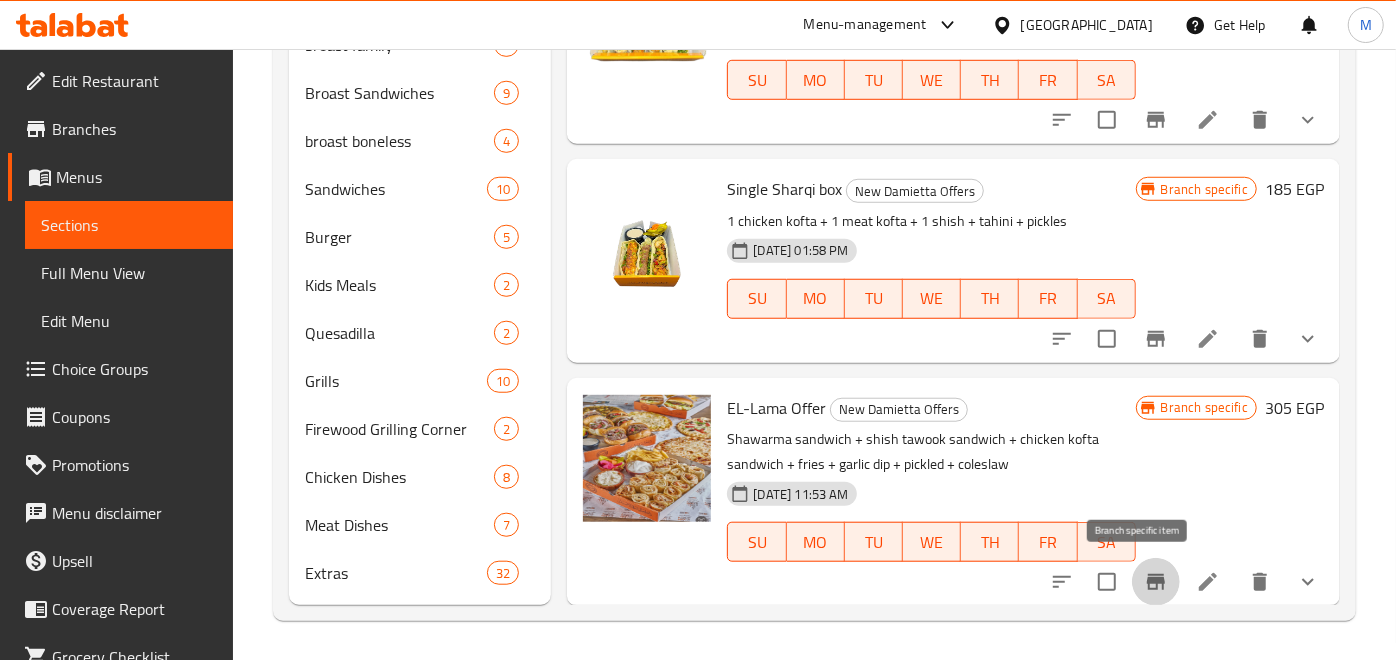 click 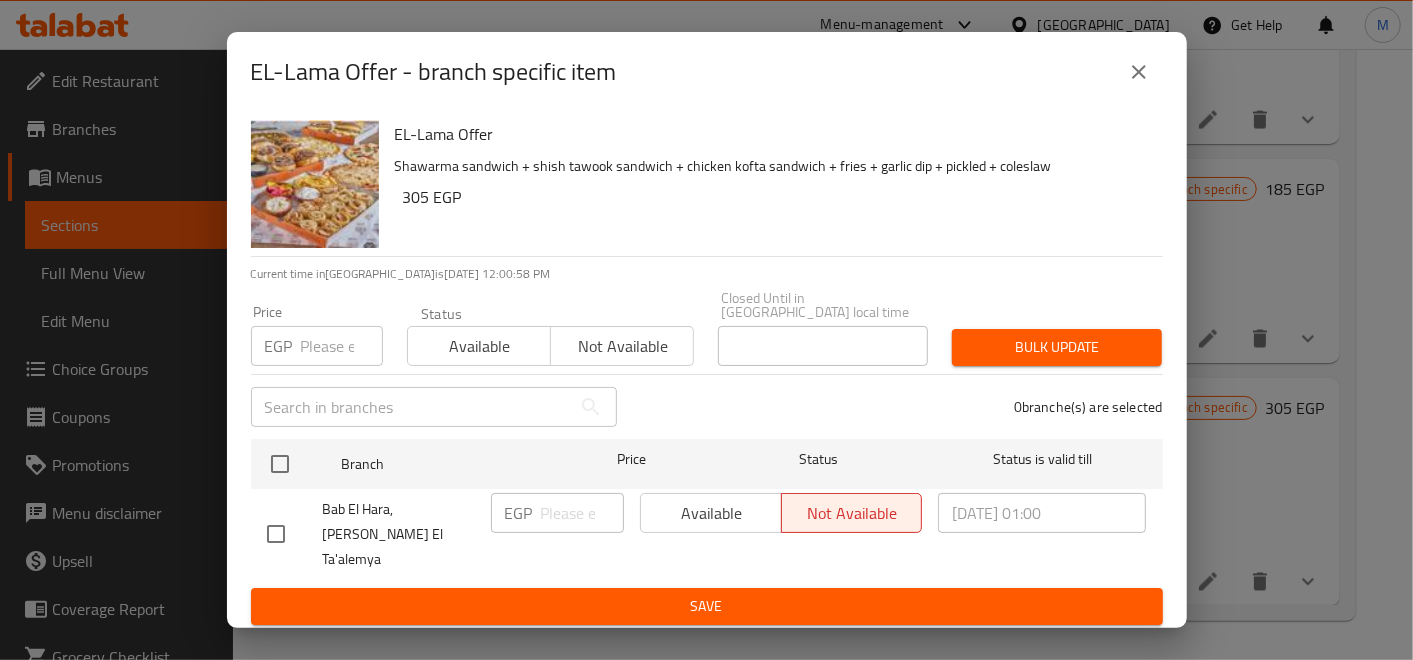click 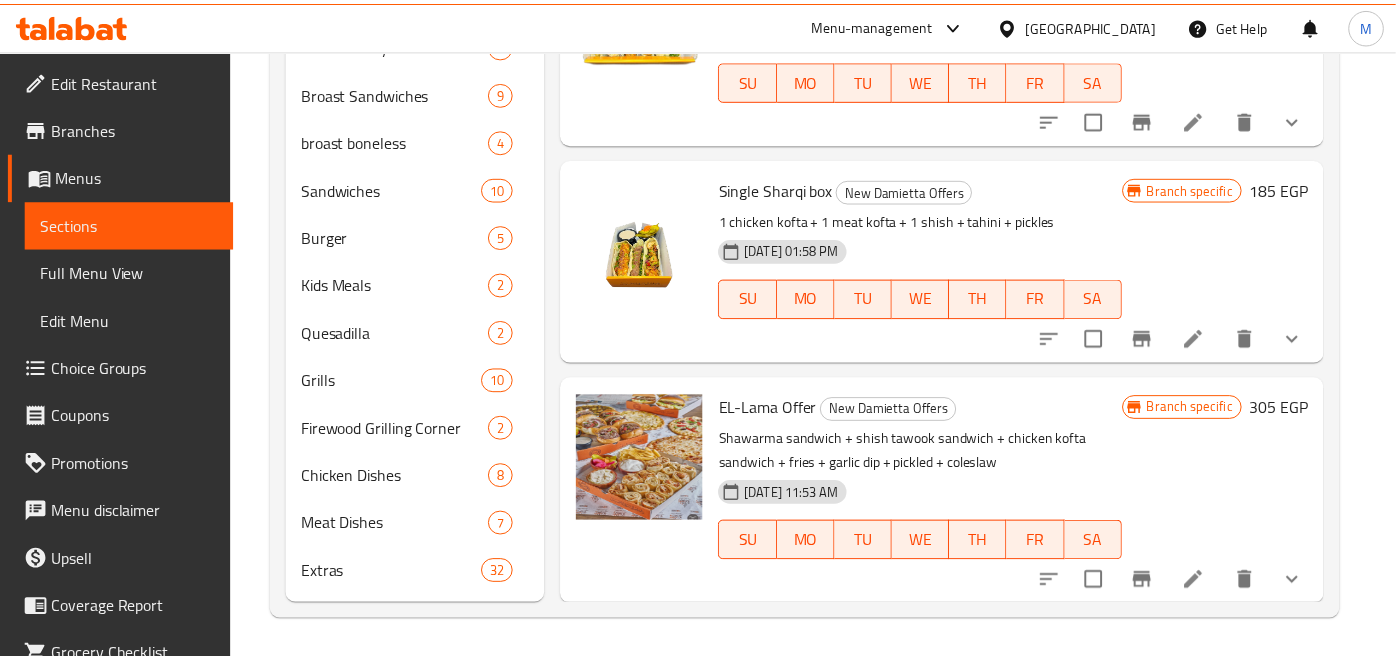 scroll, scrollTop: 851, scrollLeft: 0, axis: vertical 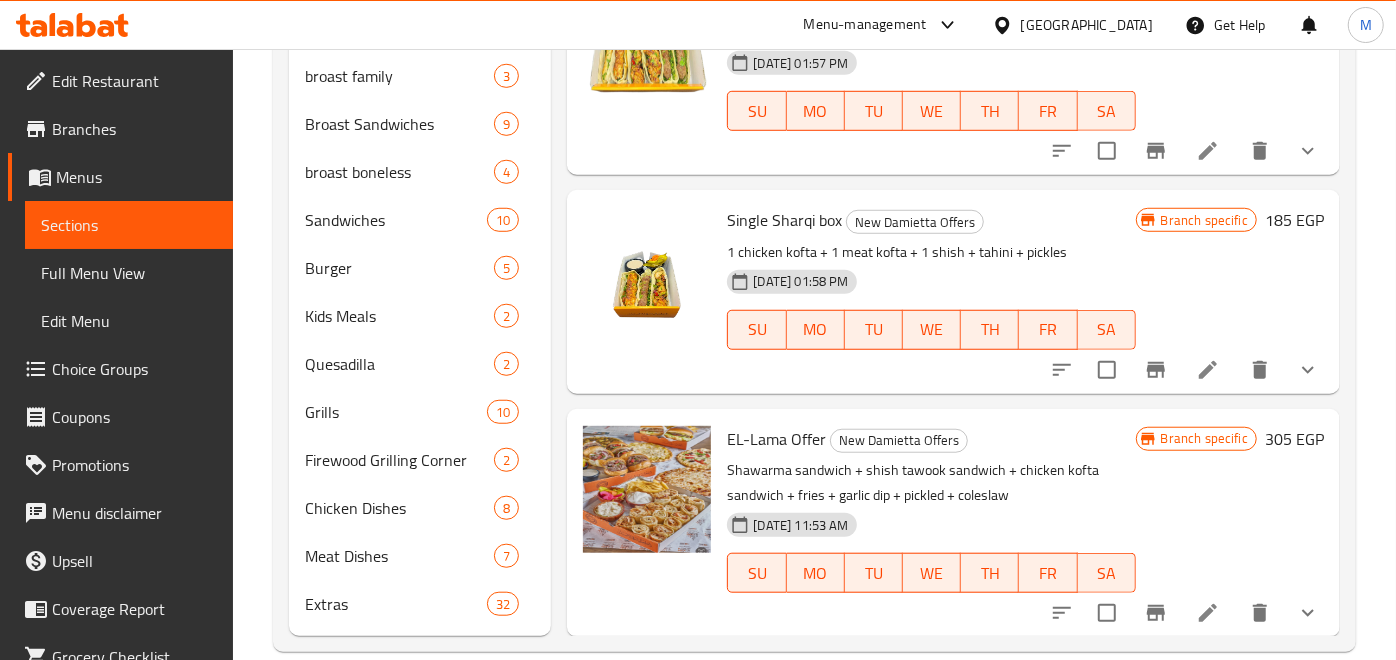 click 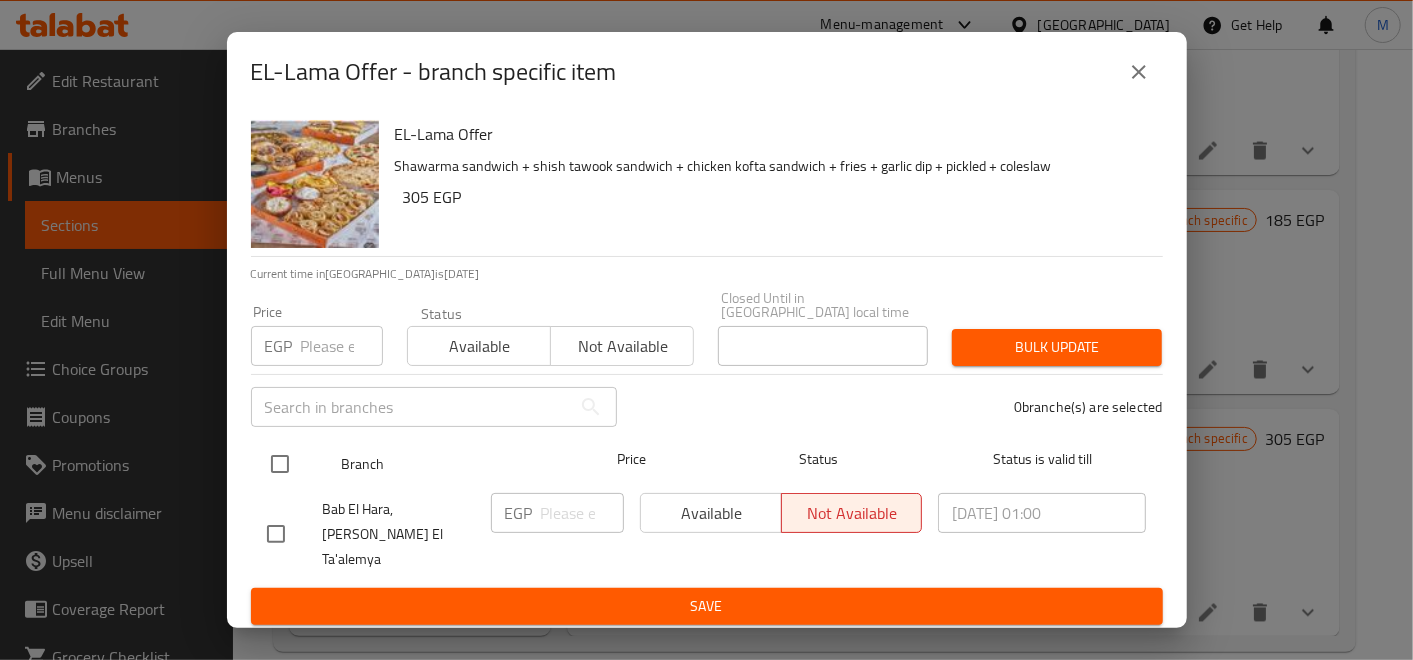 click at bounding box center [280, 464] 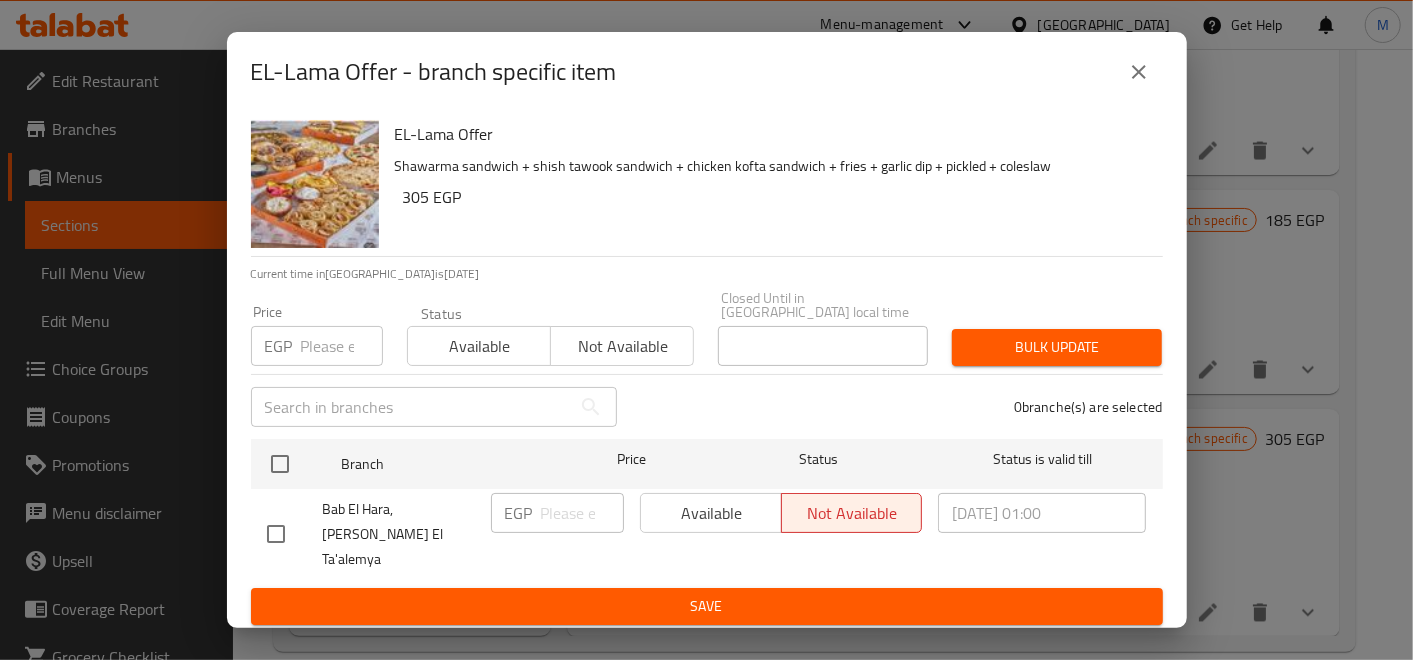 checkbox on "true" 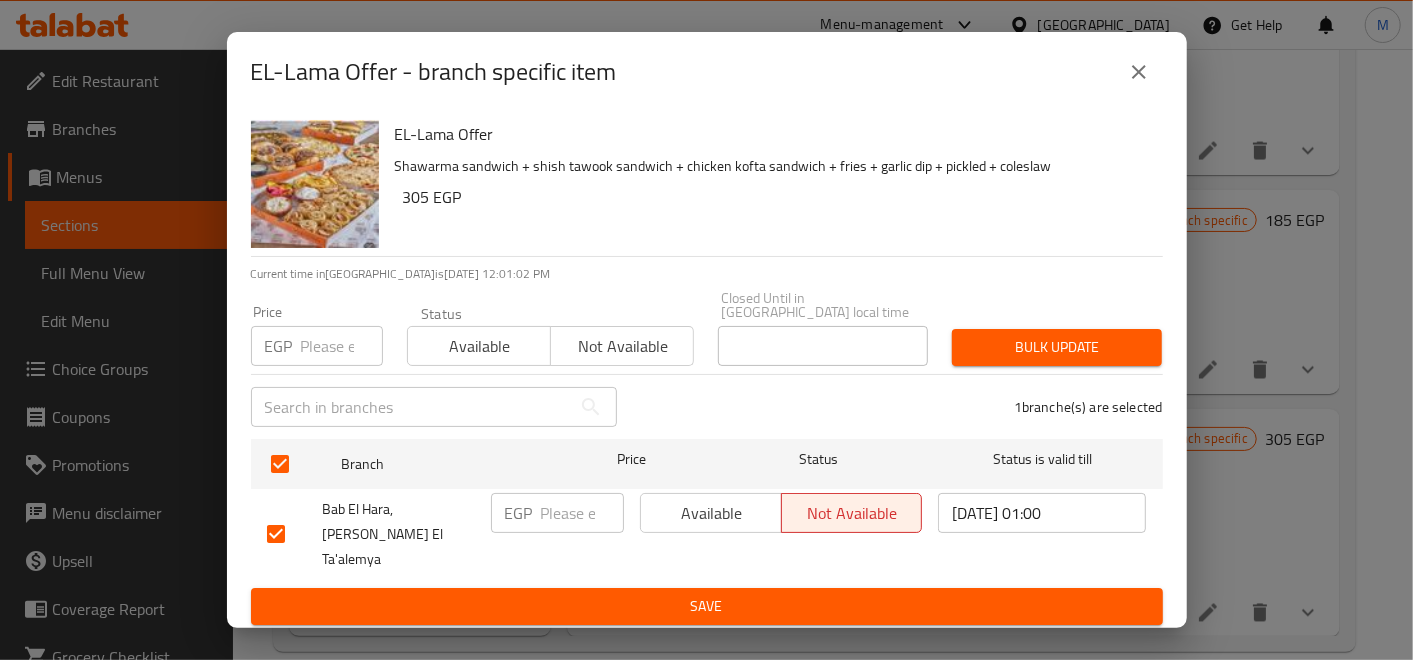 click on "Available" at bounding box center (711, 513) 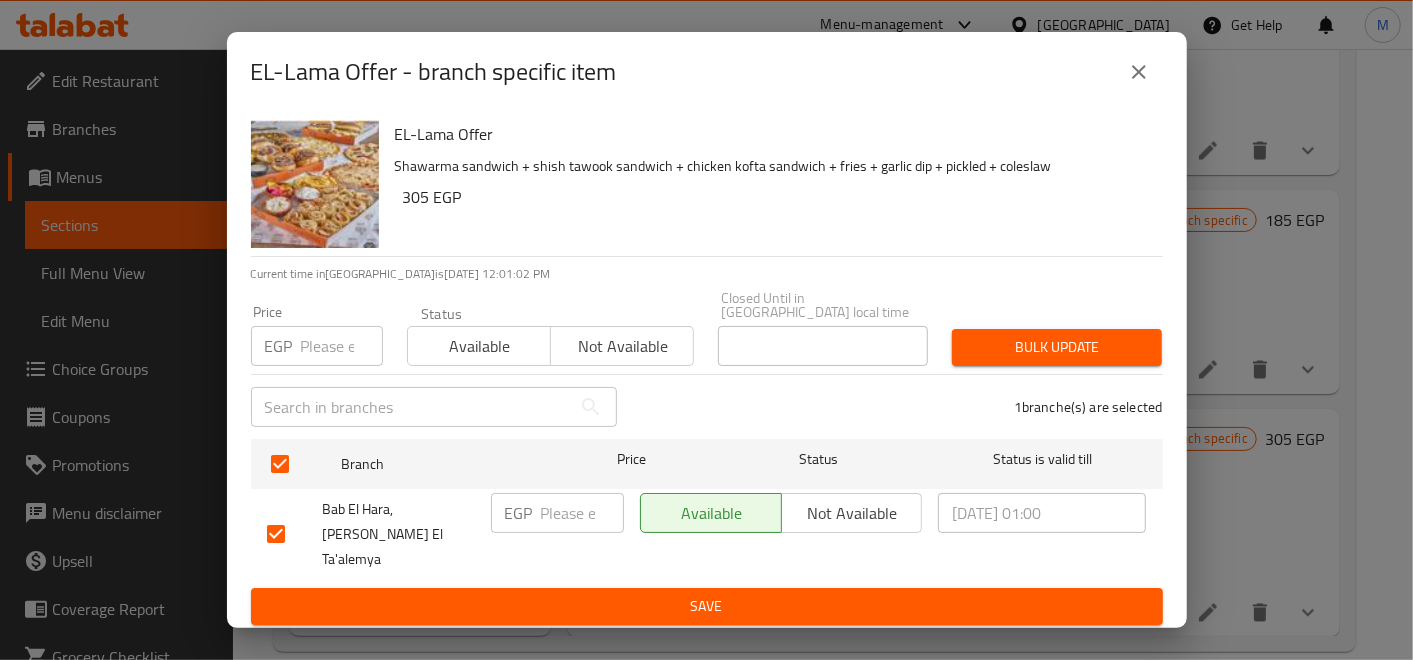 click on "Save" at bounding box center [707, 606] 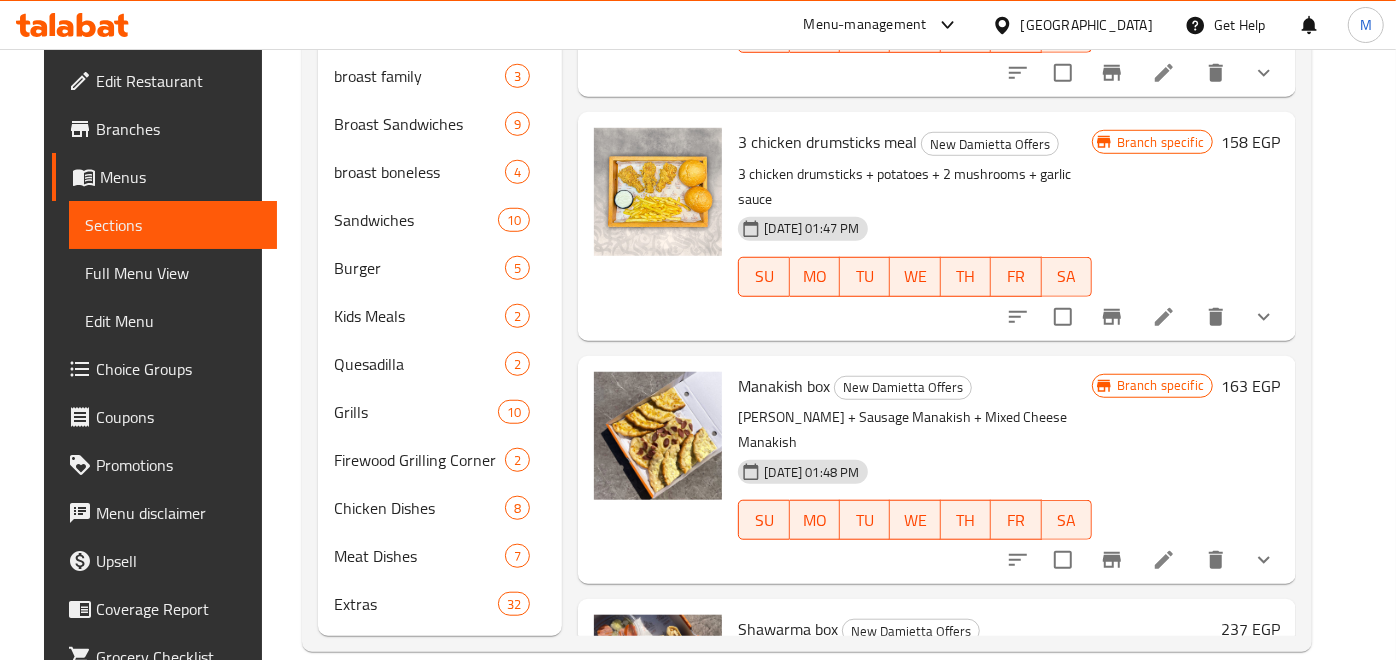 scroll, scrollTop: 0, scrollLeft: 0, axis: both 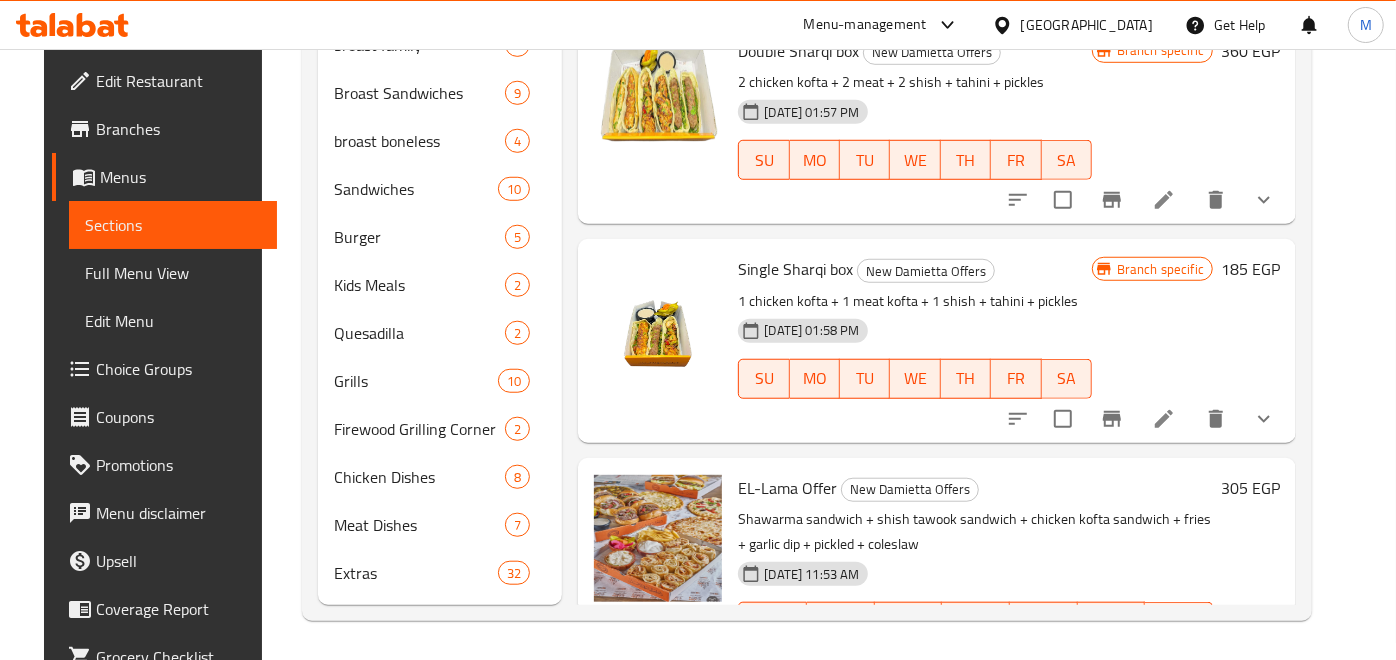 click on "EL-Lama Offer" at bounding box center (787, 488) 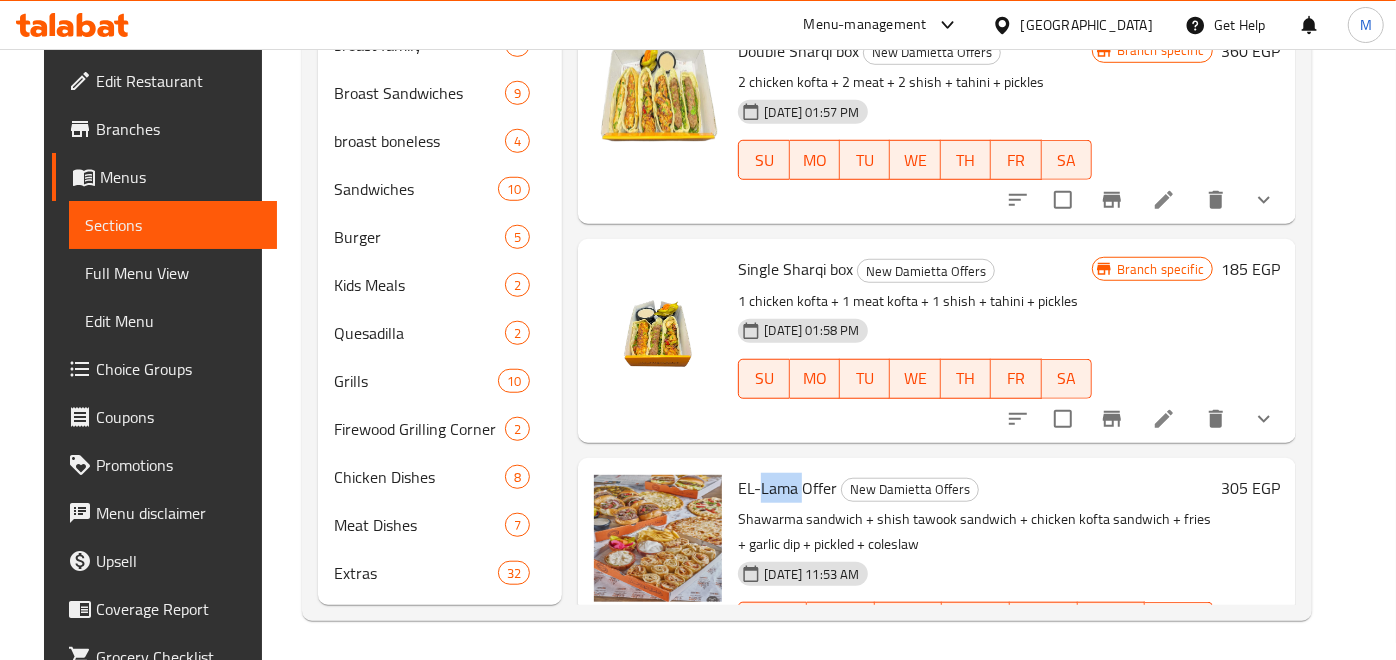click on "EL-Lama Offer" at bounding box center [787, 488] 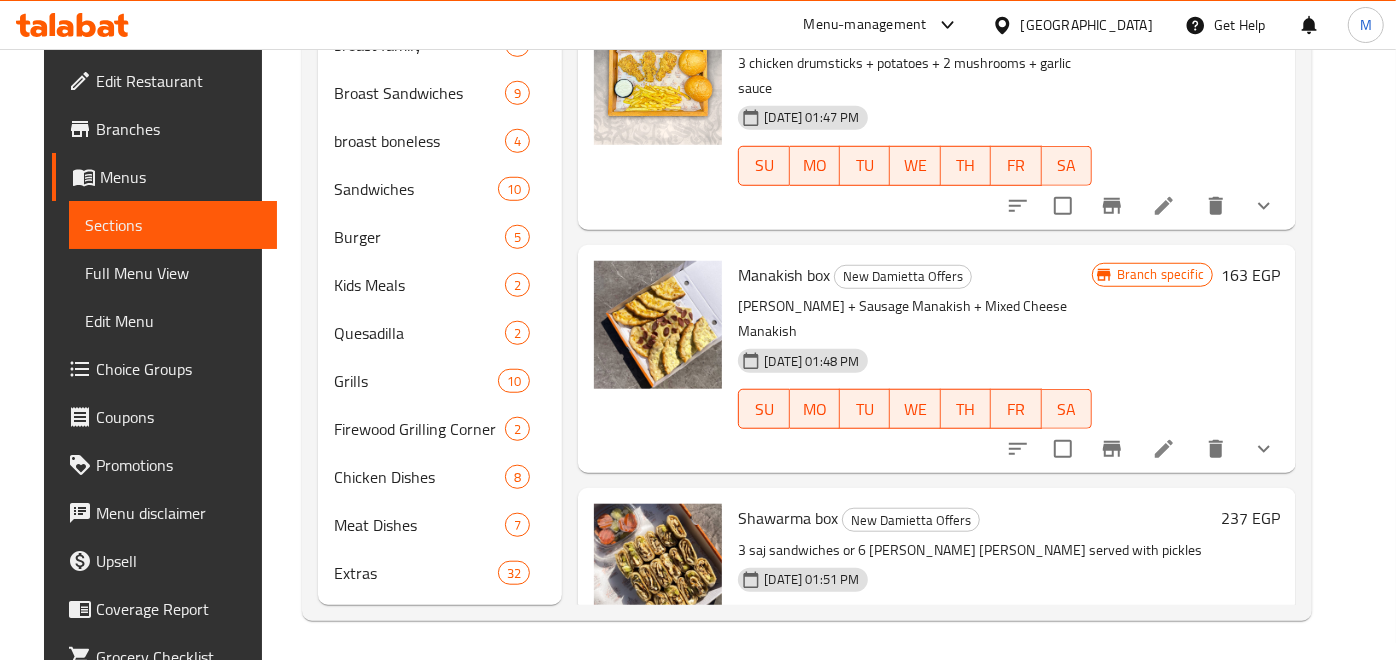 scroll, scrollTop: 0, scrollLeft: 0, axis: both 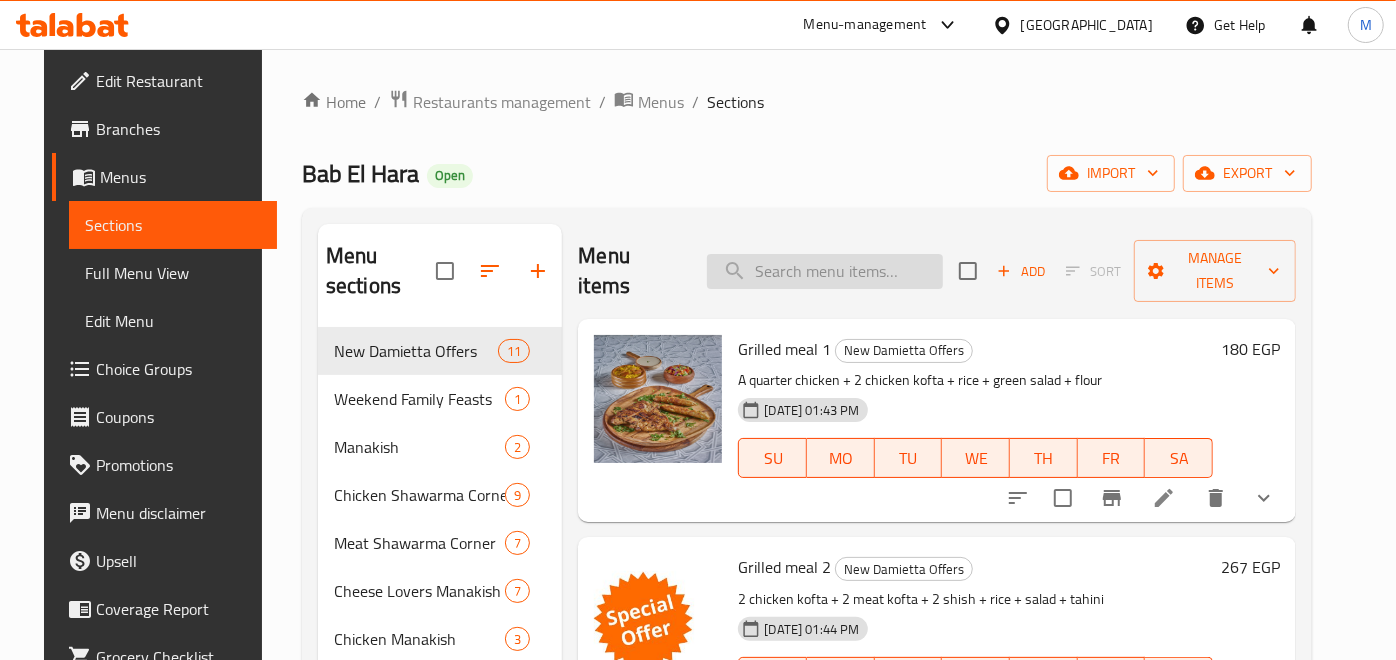 click at bounding box center (825, 271) 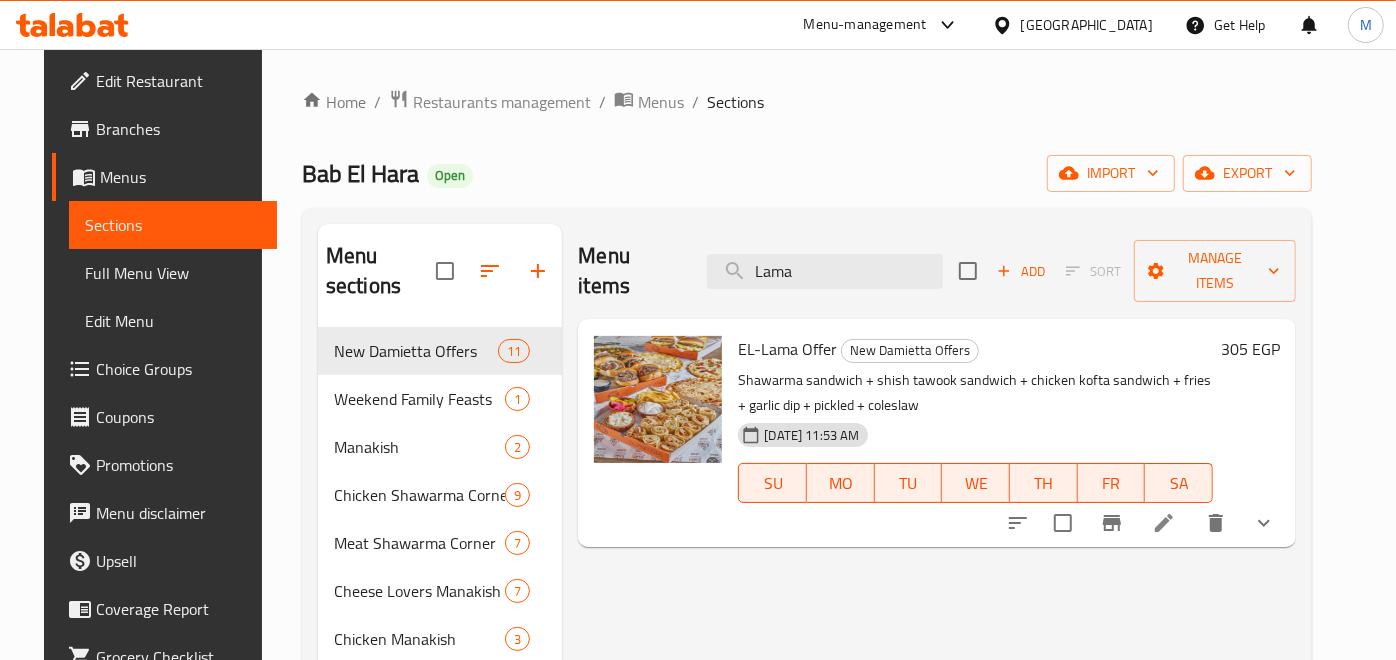 type on "Lama" 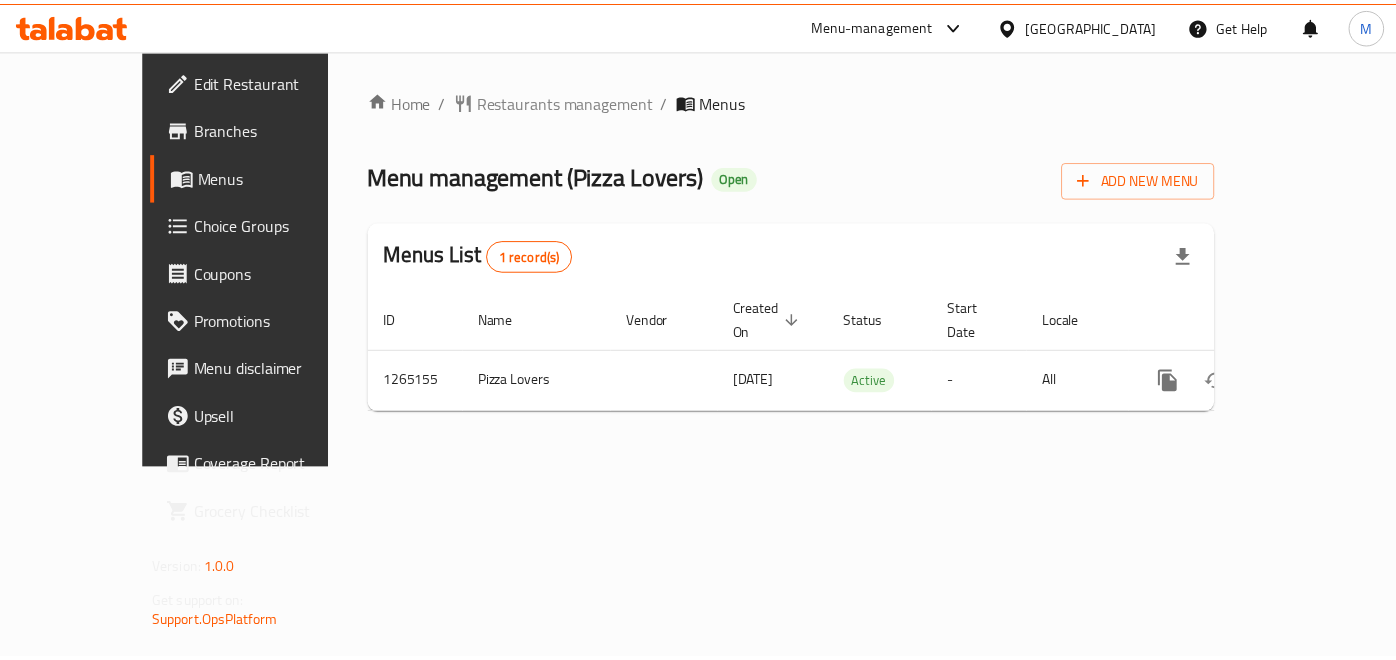 scroll, scrollTop: 0, scrollLeft: 0, axis: both 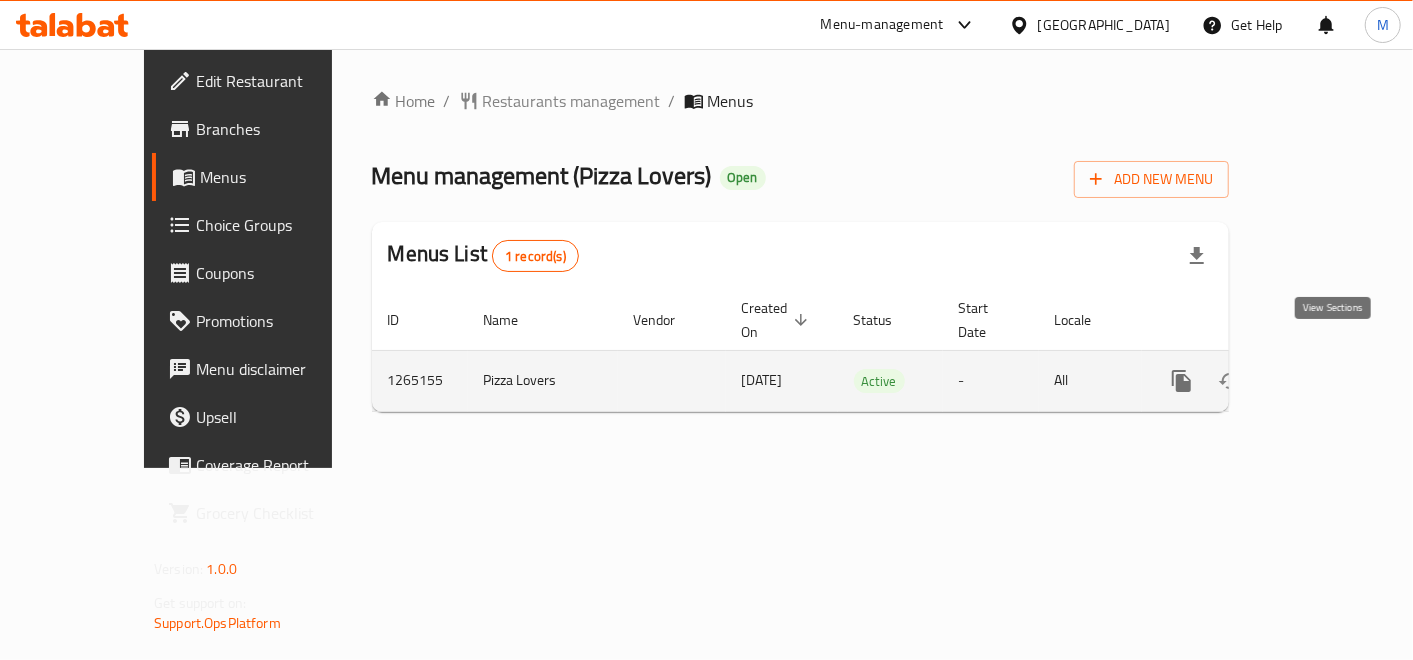 click 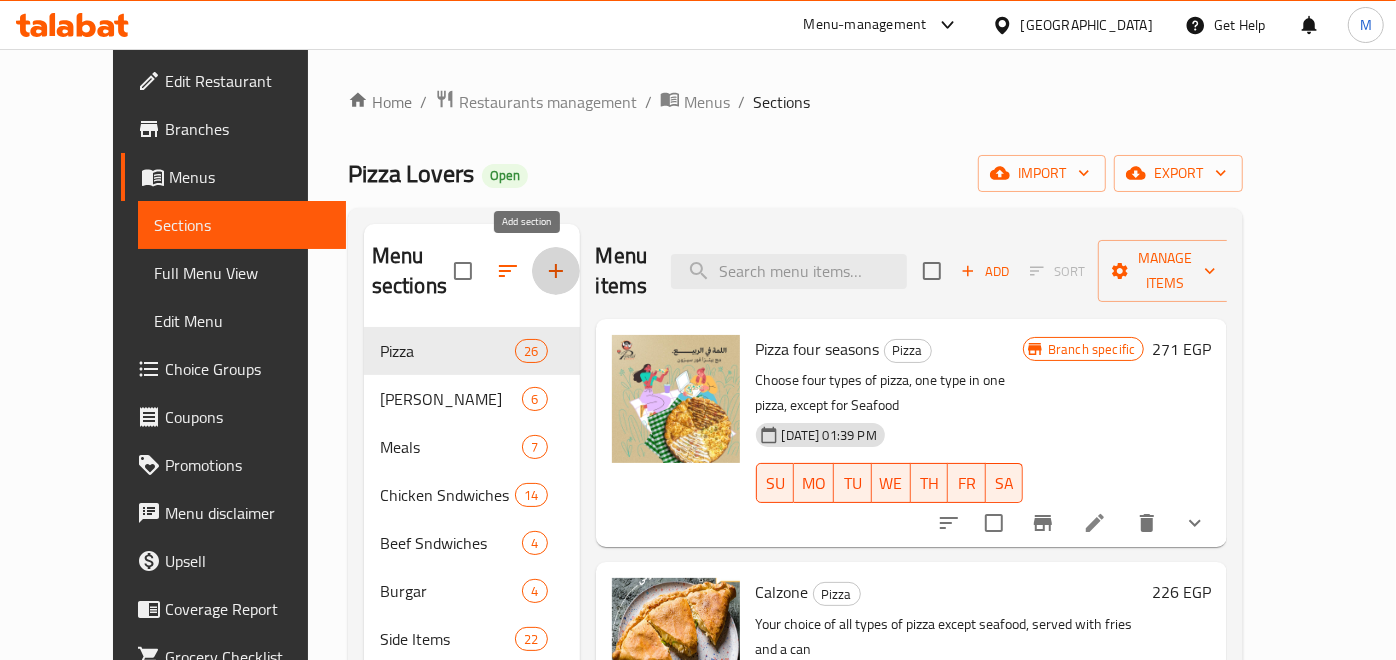 click at bounding box center (556, 271) 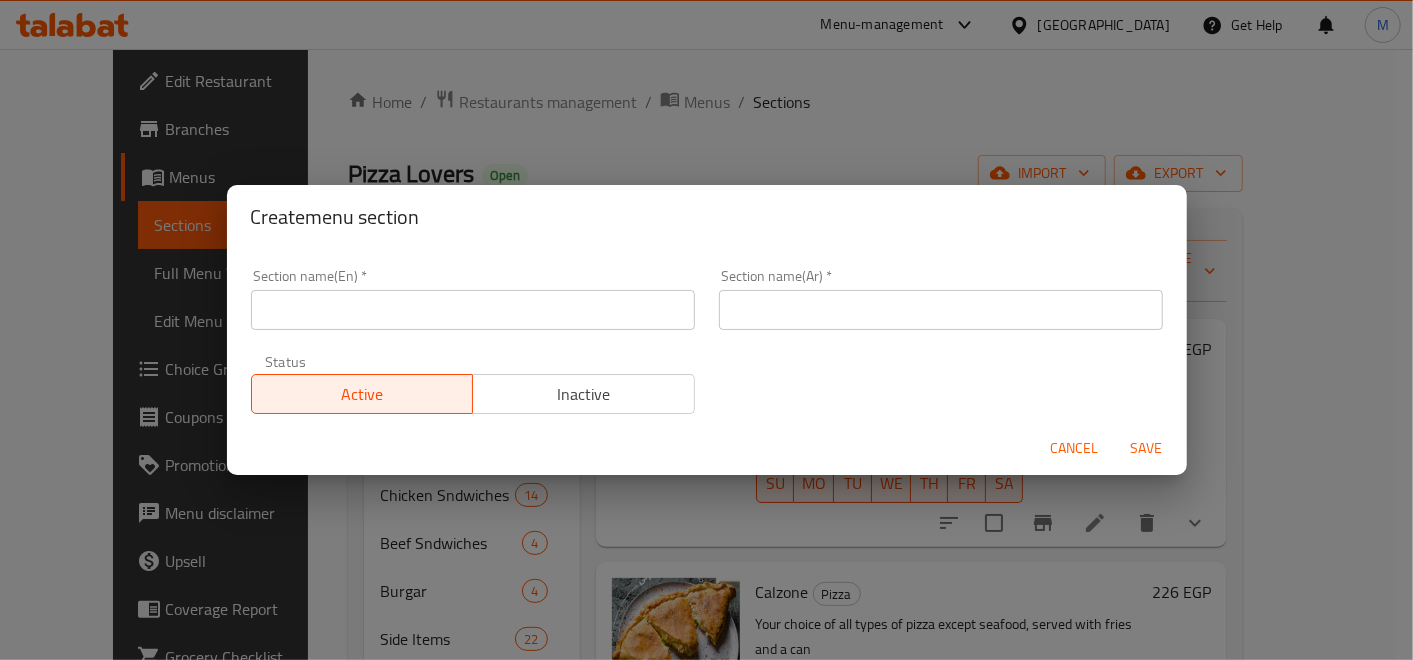 drag, startPoint x: 537, startPoint y: 314, endPoint x: 513, endPoint y: 321, distance: 25 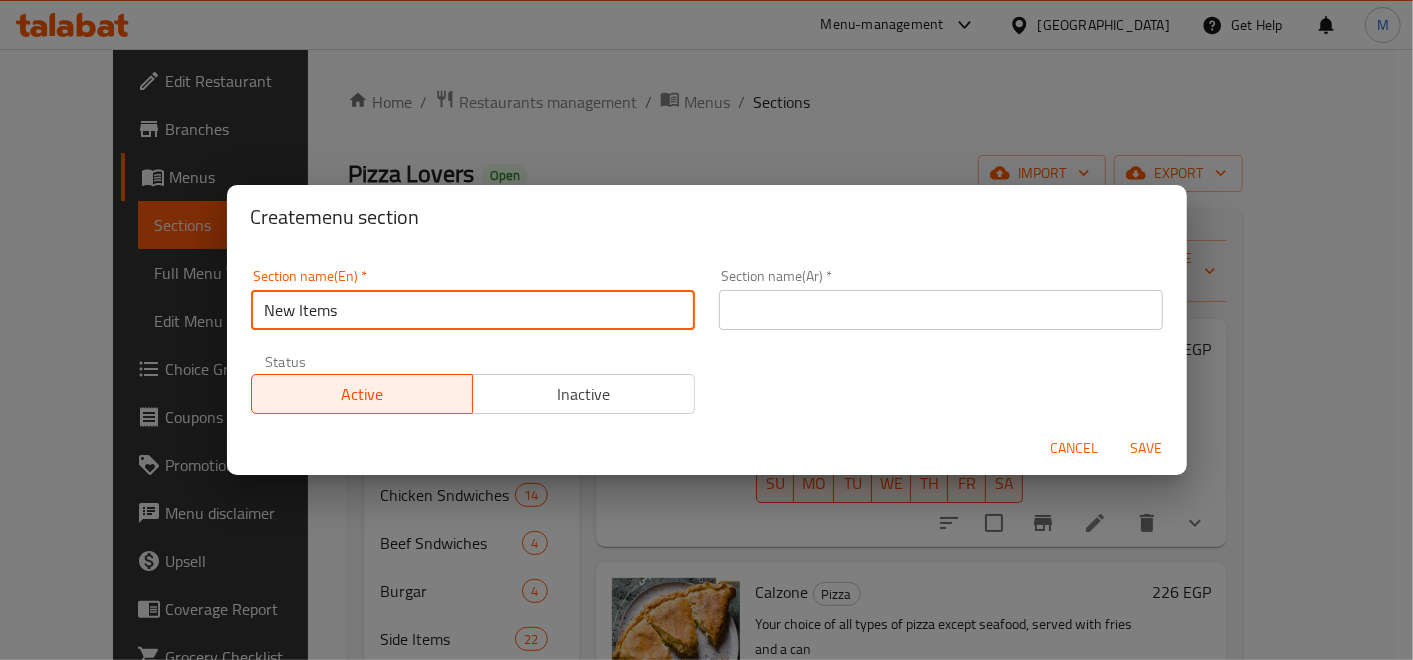 type on "New Items" 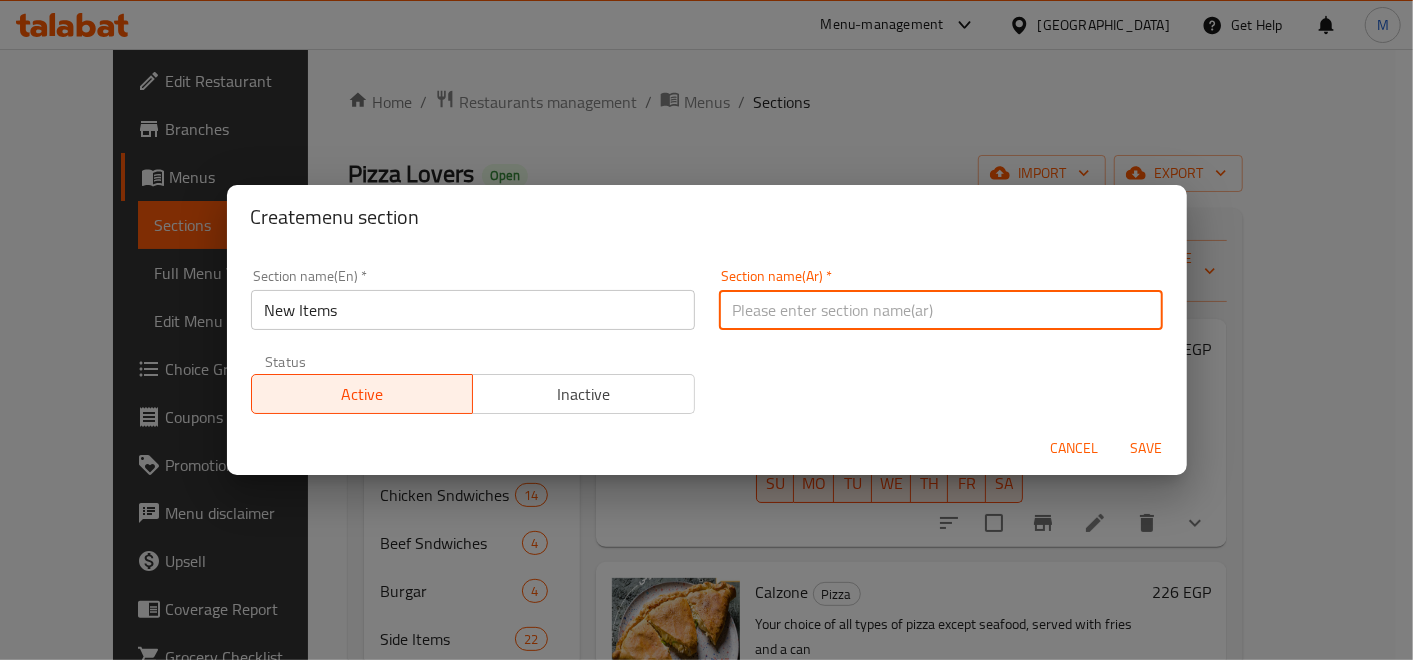 click at bounding box center [941, 310] 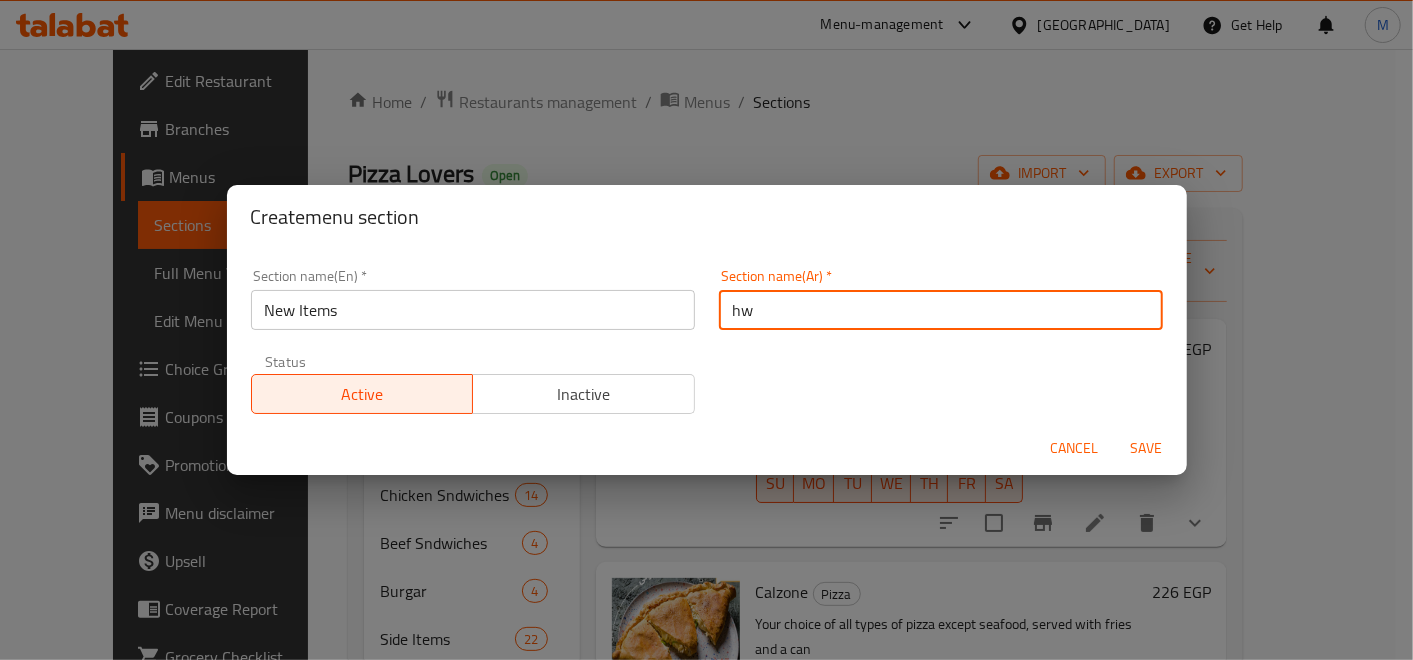 type on "h" 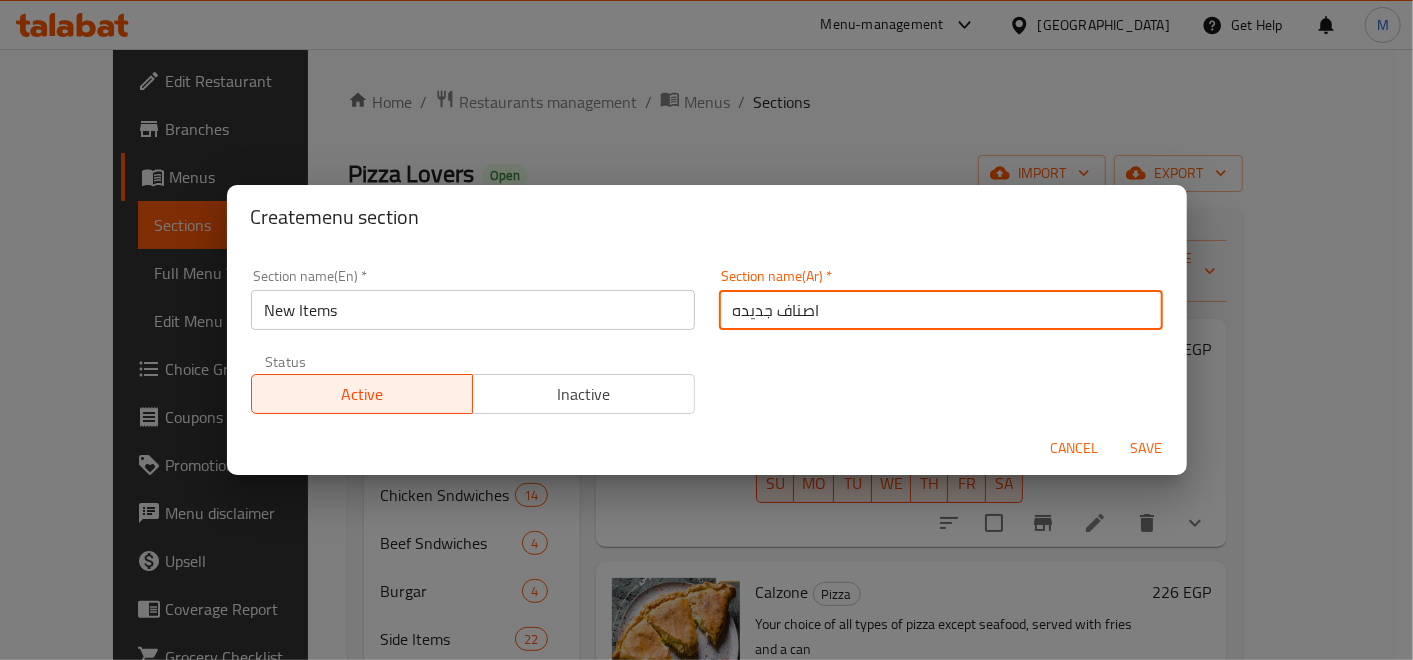 type on "اصناف جديده" 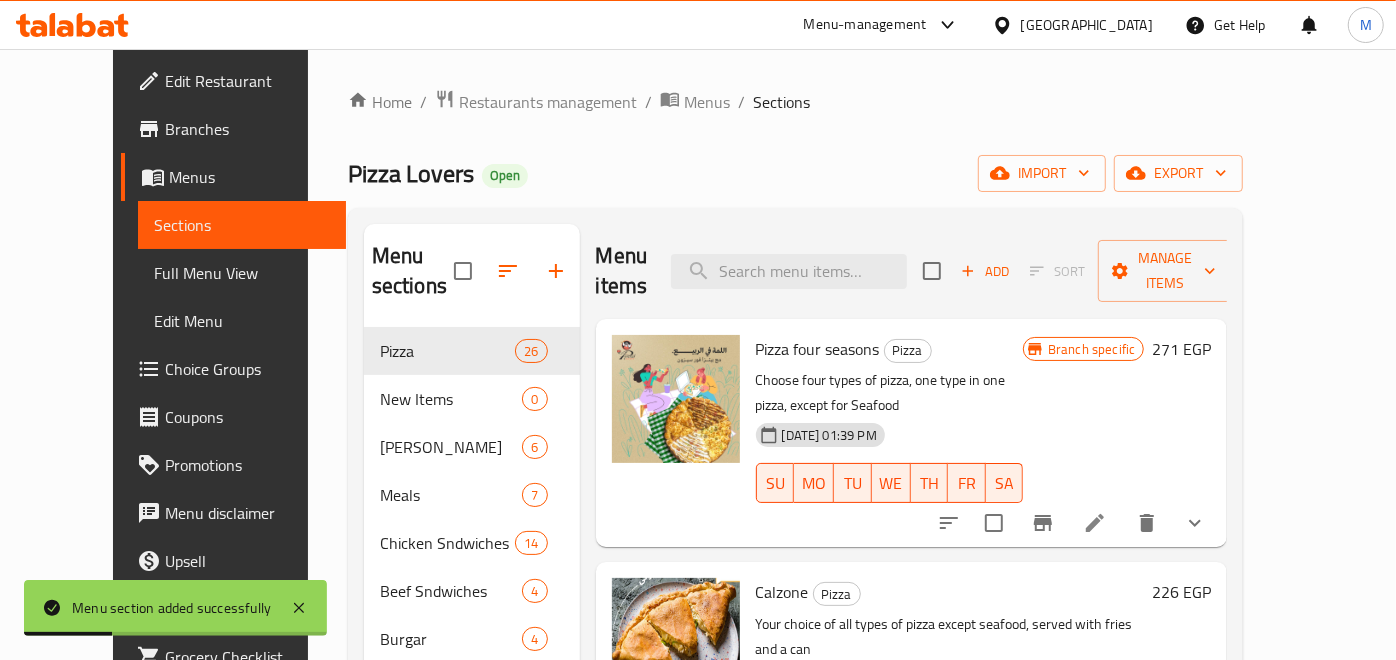 click 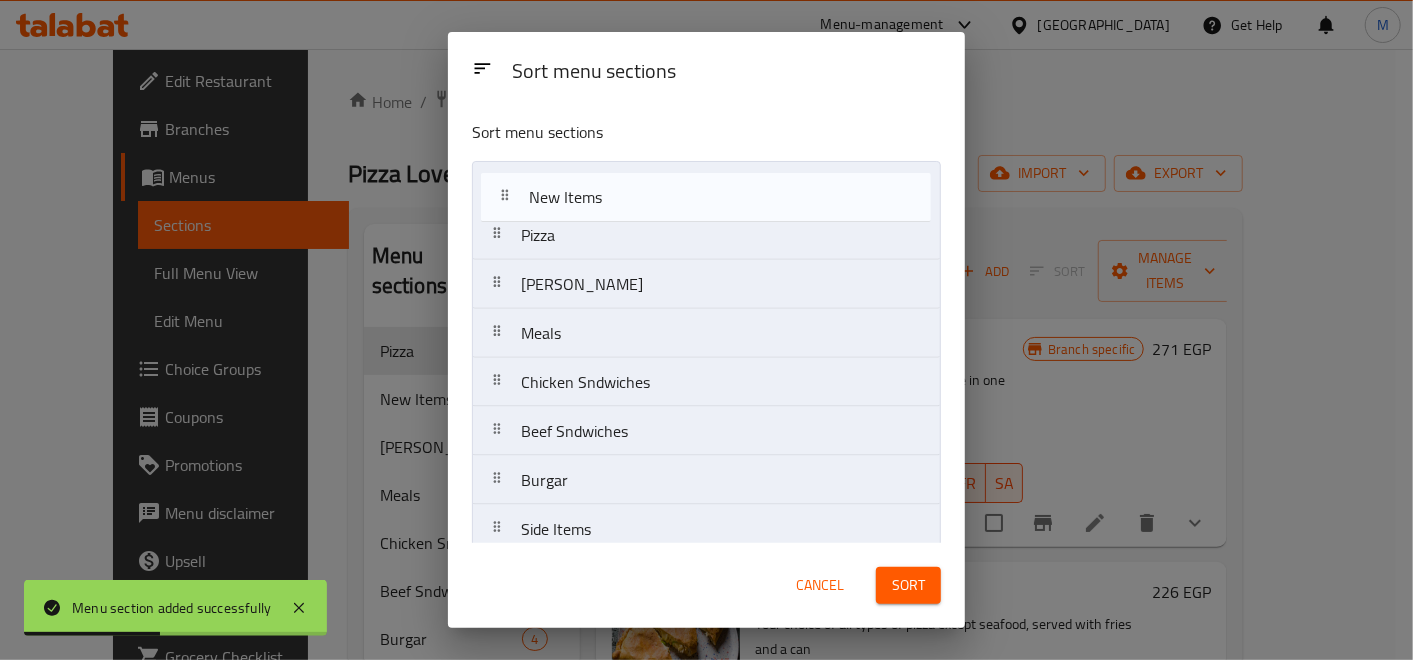 drag, startPoint x: 547, startPoint y: 225, endPoint x: 570, endPoint y: 198, distance: 35.468296 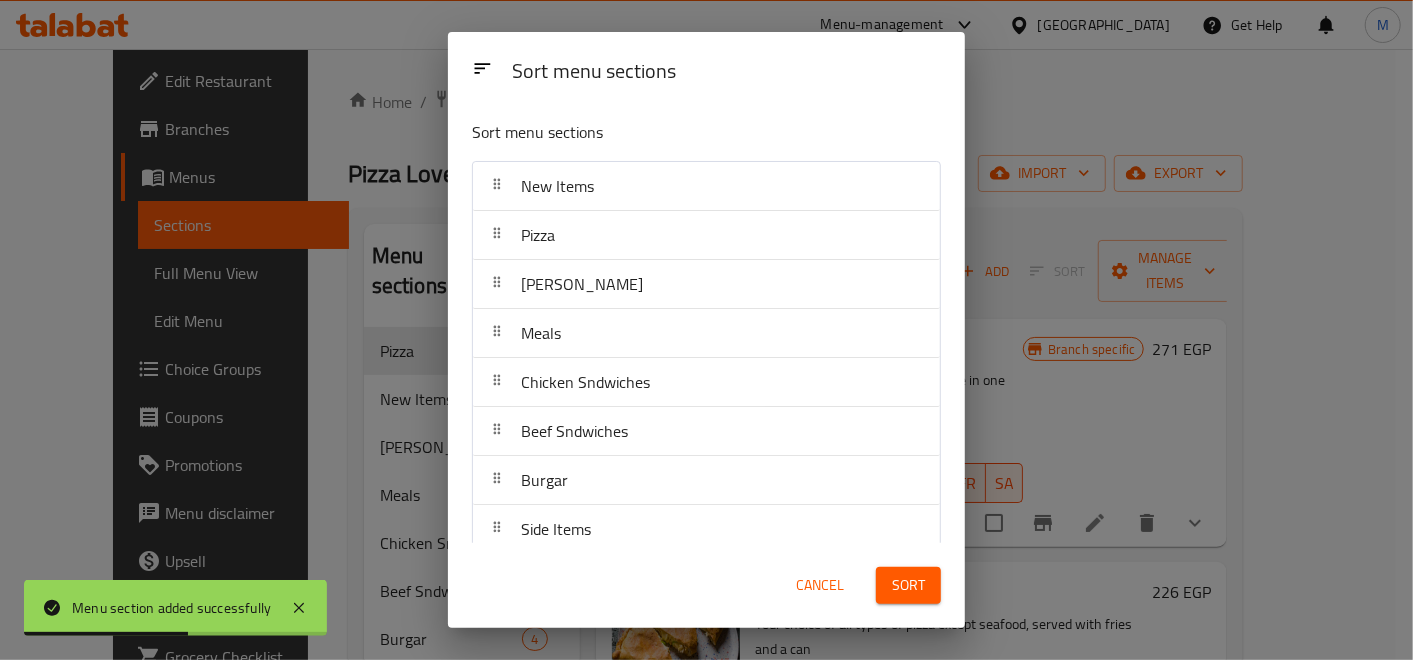 click on "Sort" at bounding box center (908, 585) 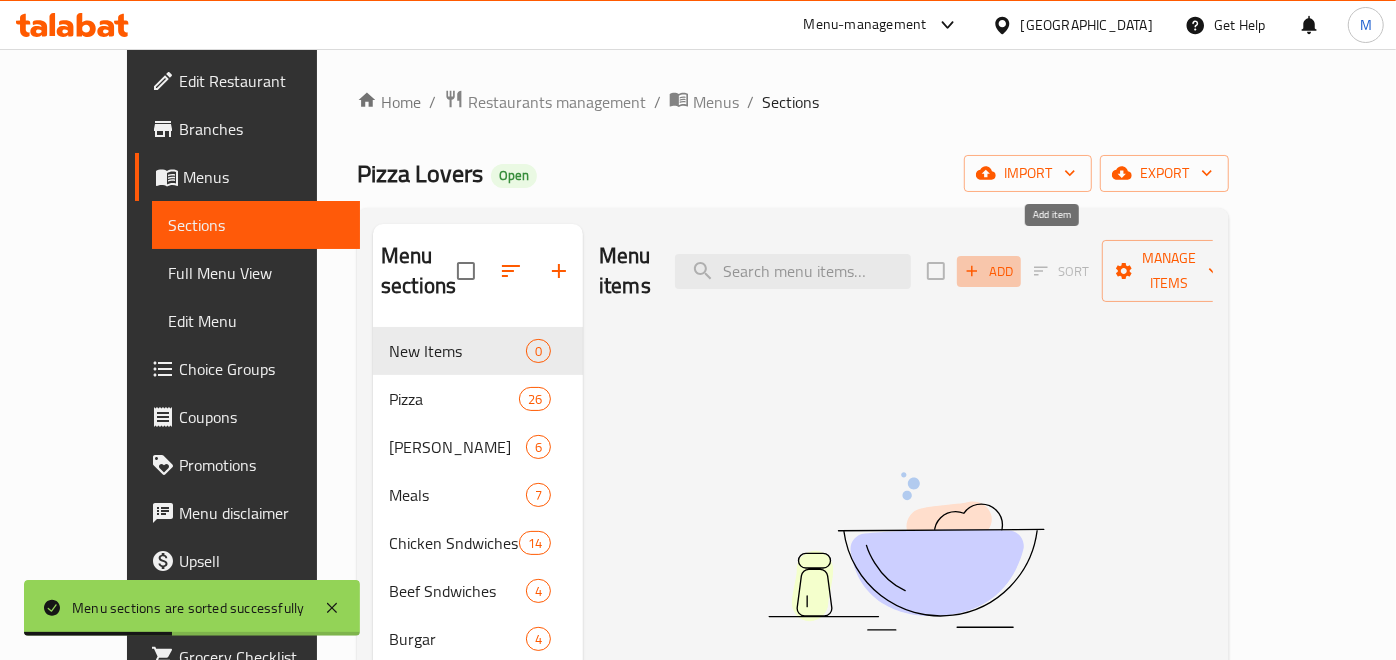 click 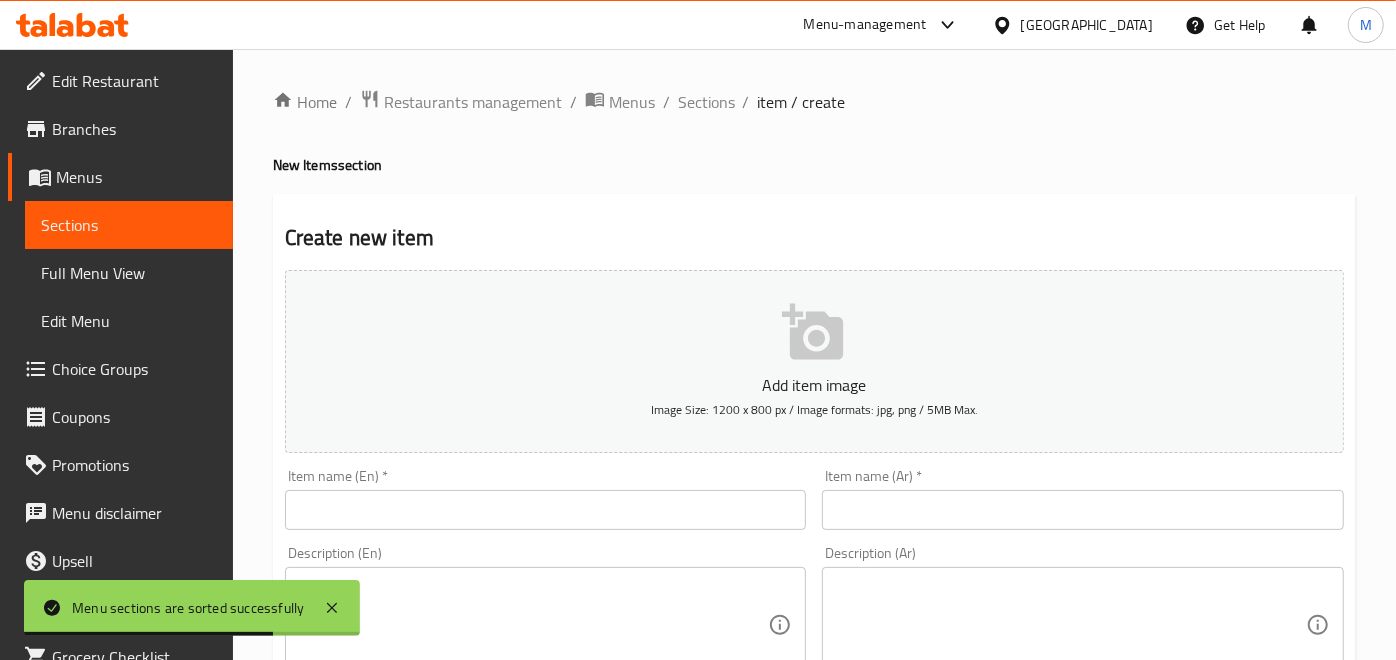 click at bounding box center (1083, 510) 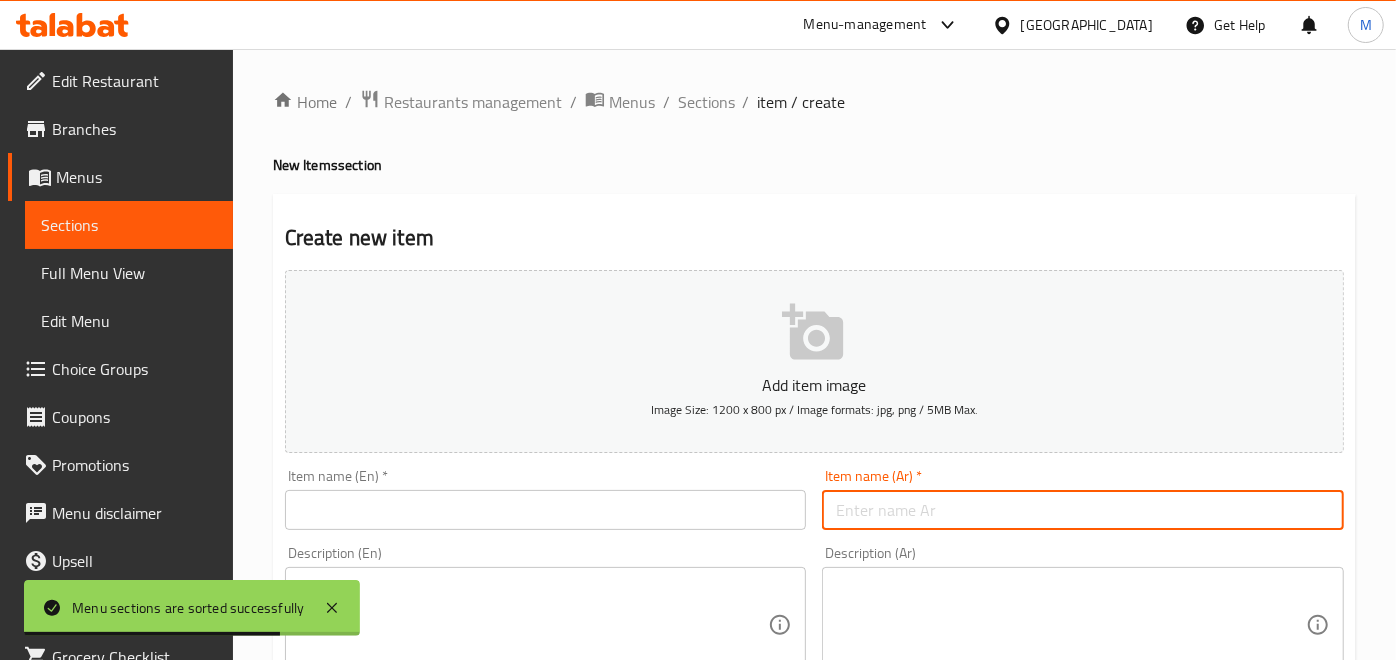 paste on "بستوشه" 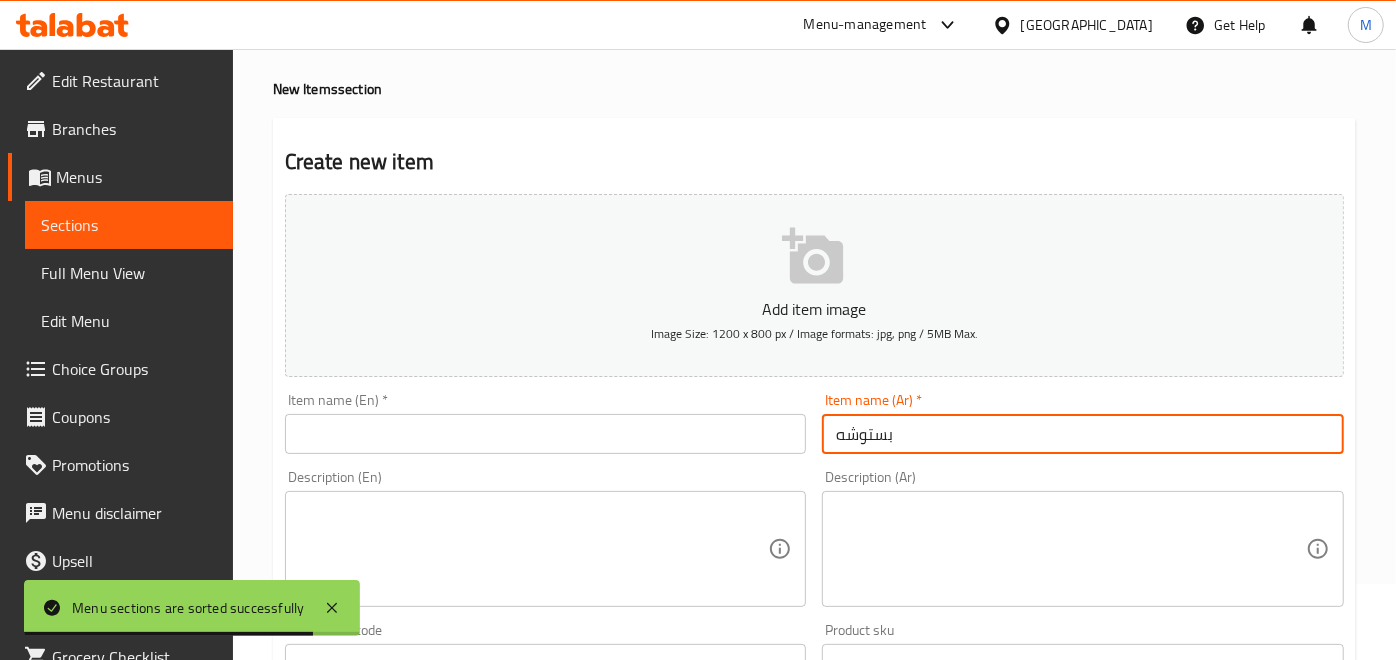 scroll, scrollTop: 111, scrollLeft: 0, axis: vertical 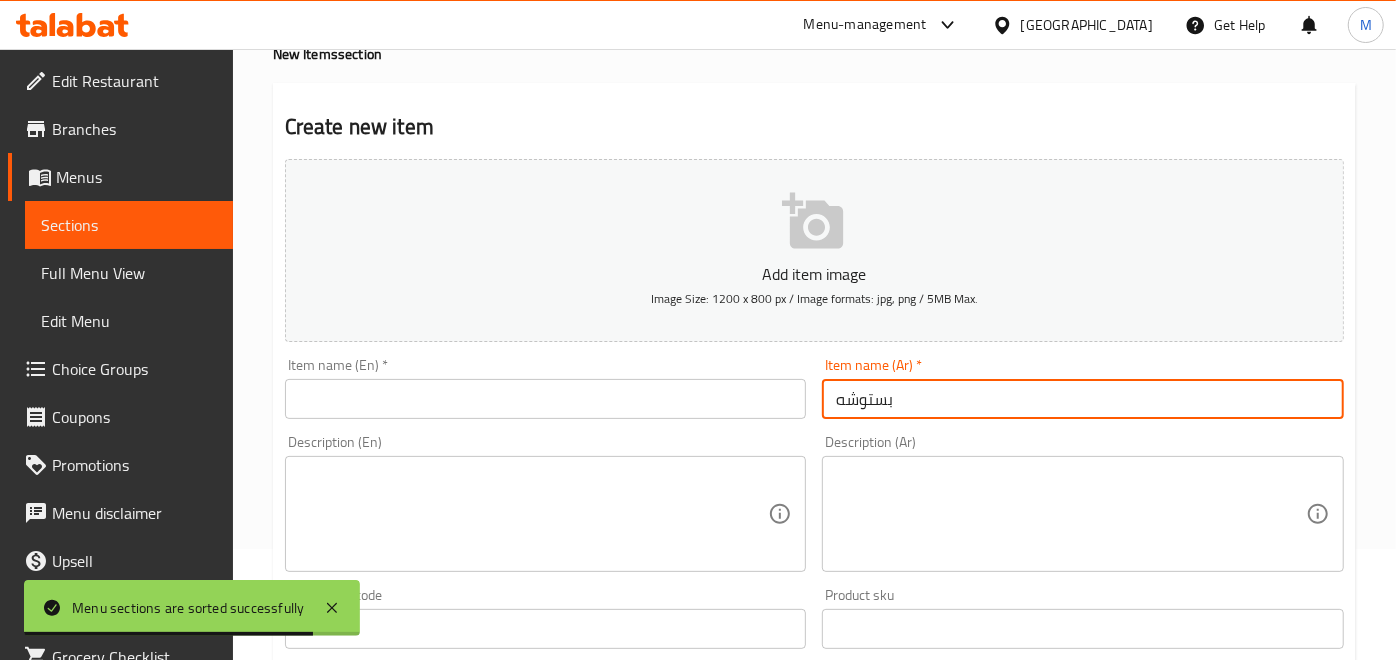 type on "بستوشه" 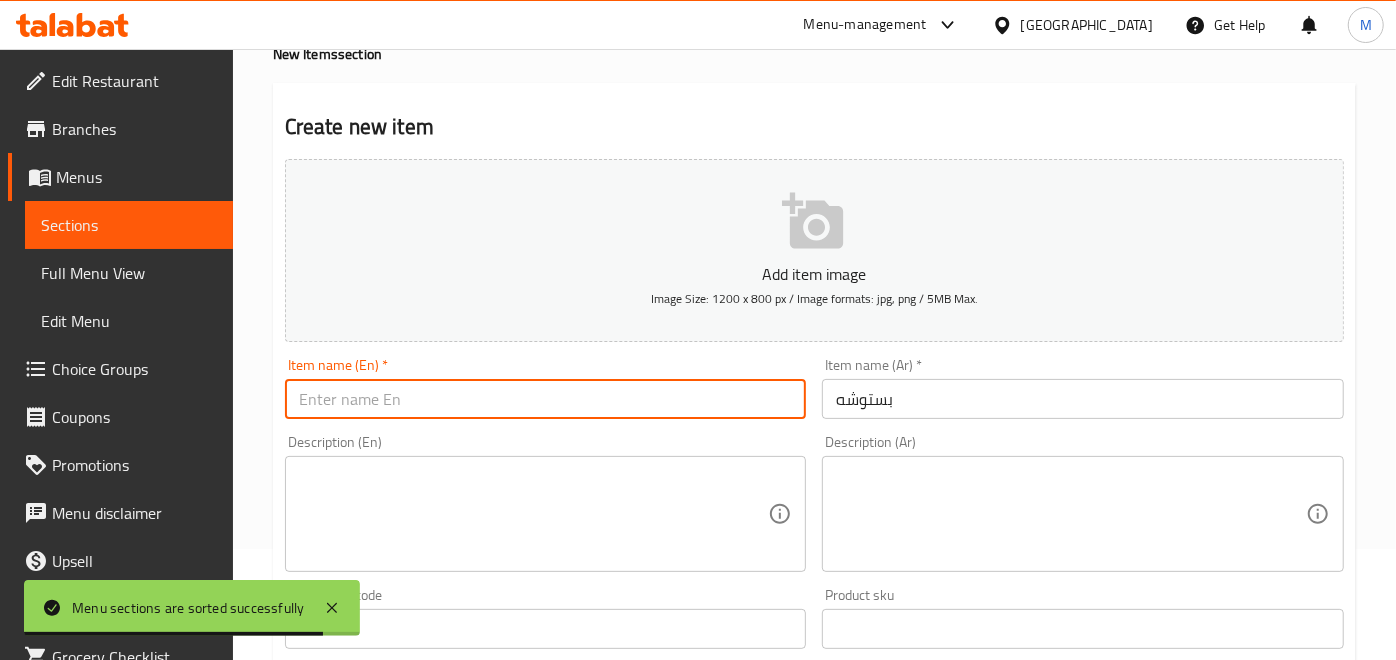 click at bounding box center (546, 399) 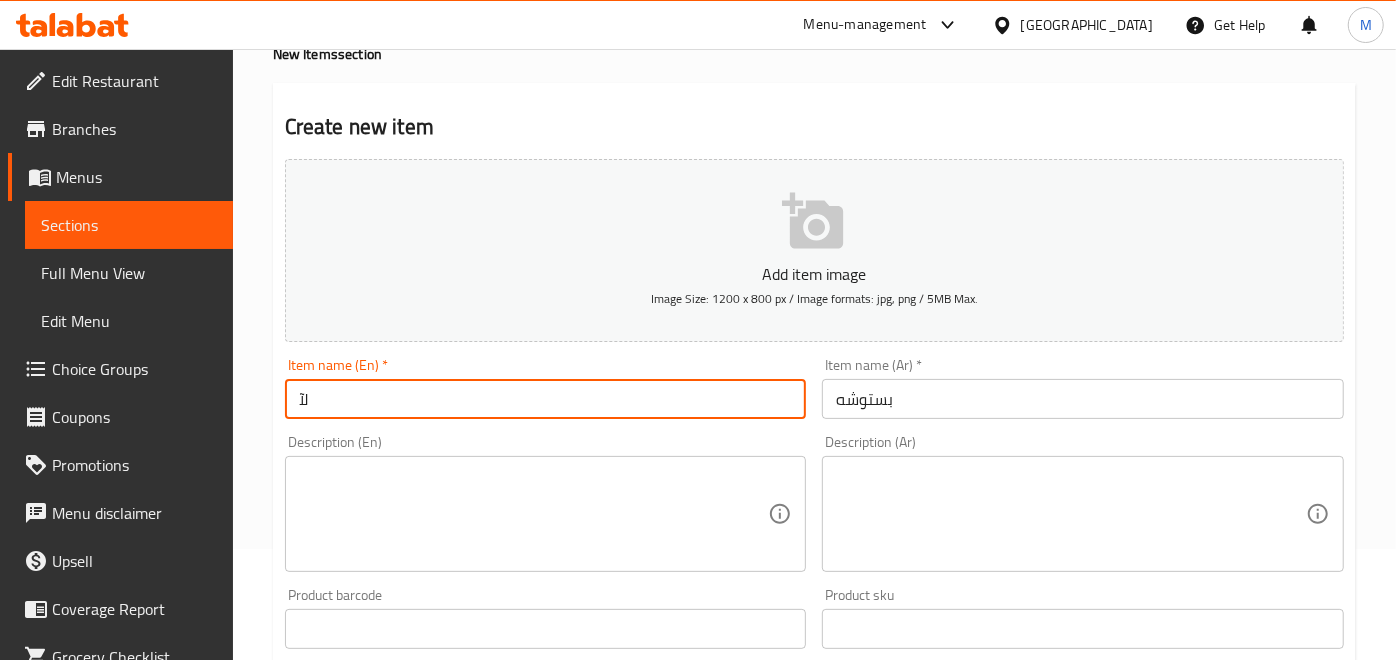 type on "ل" 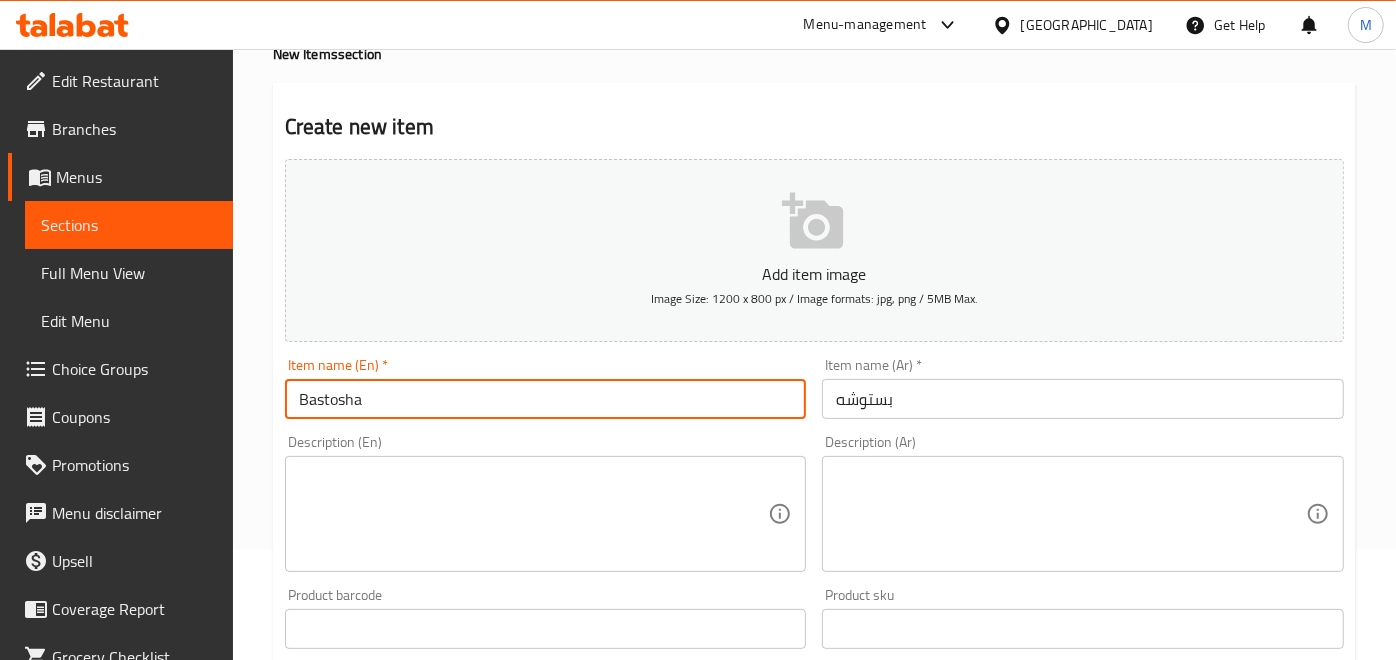 type on "Bastosha" 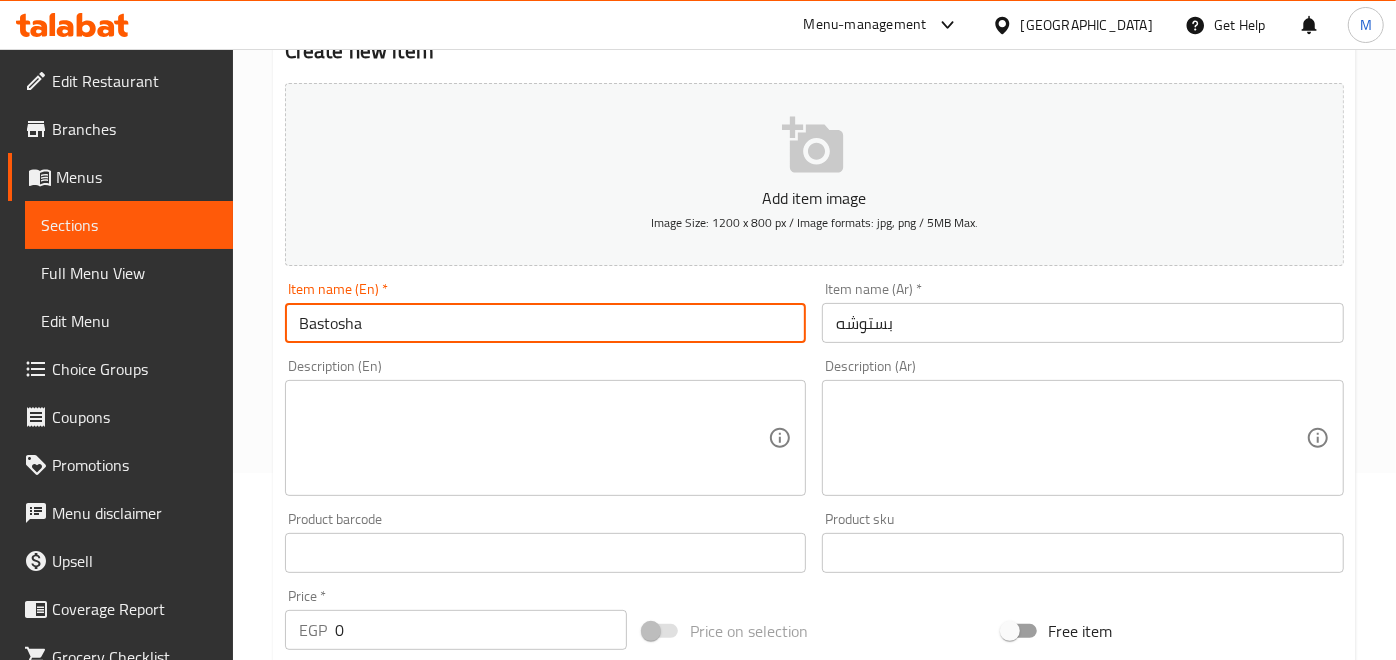 scroll, scrollTop: 222, scrollLeft: 0, axis: vertical 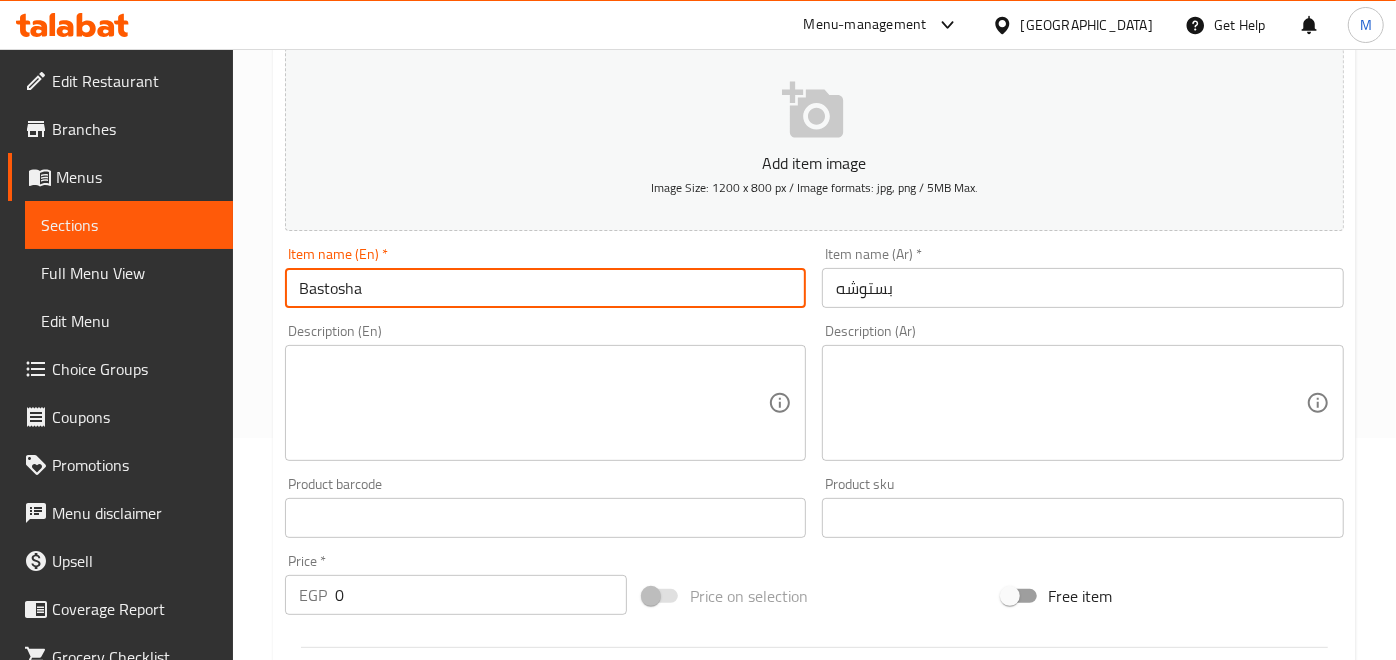 click at bounding box center (1071, 403) 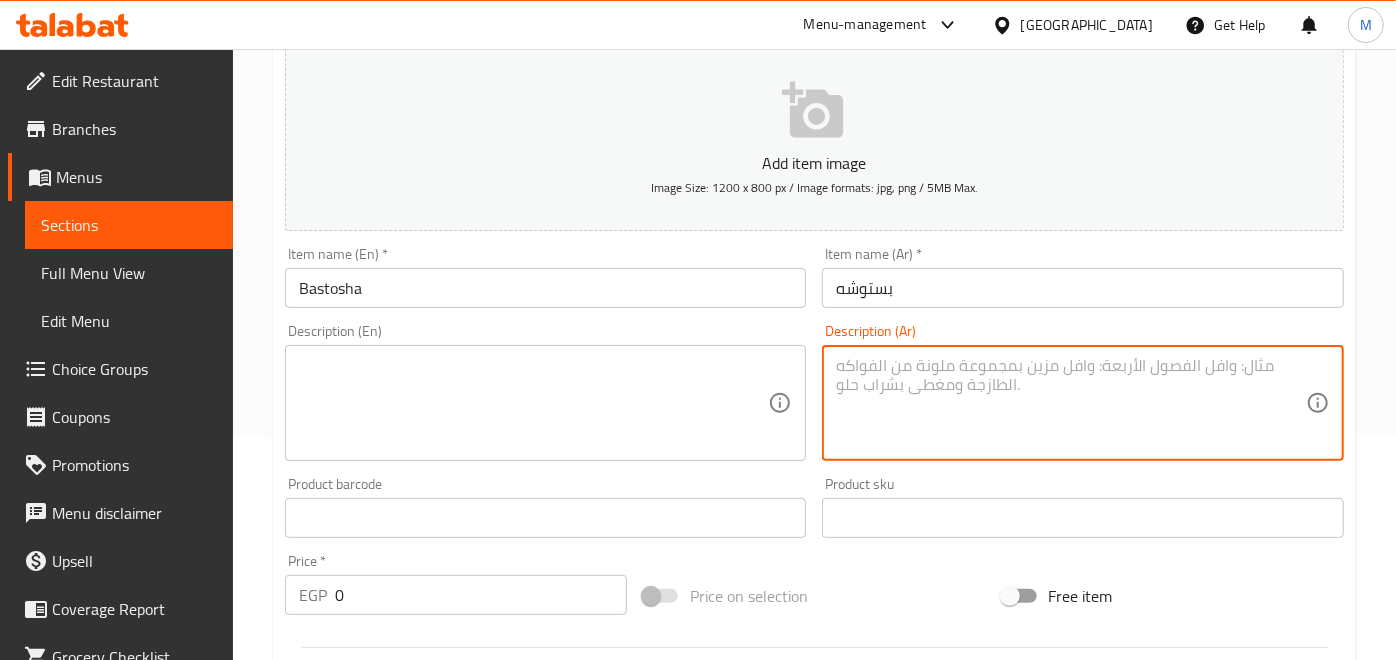 paste on "بالبستاشيو وعليها صوص نوتيلا" 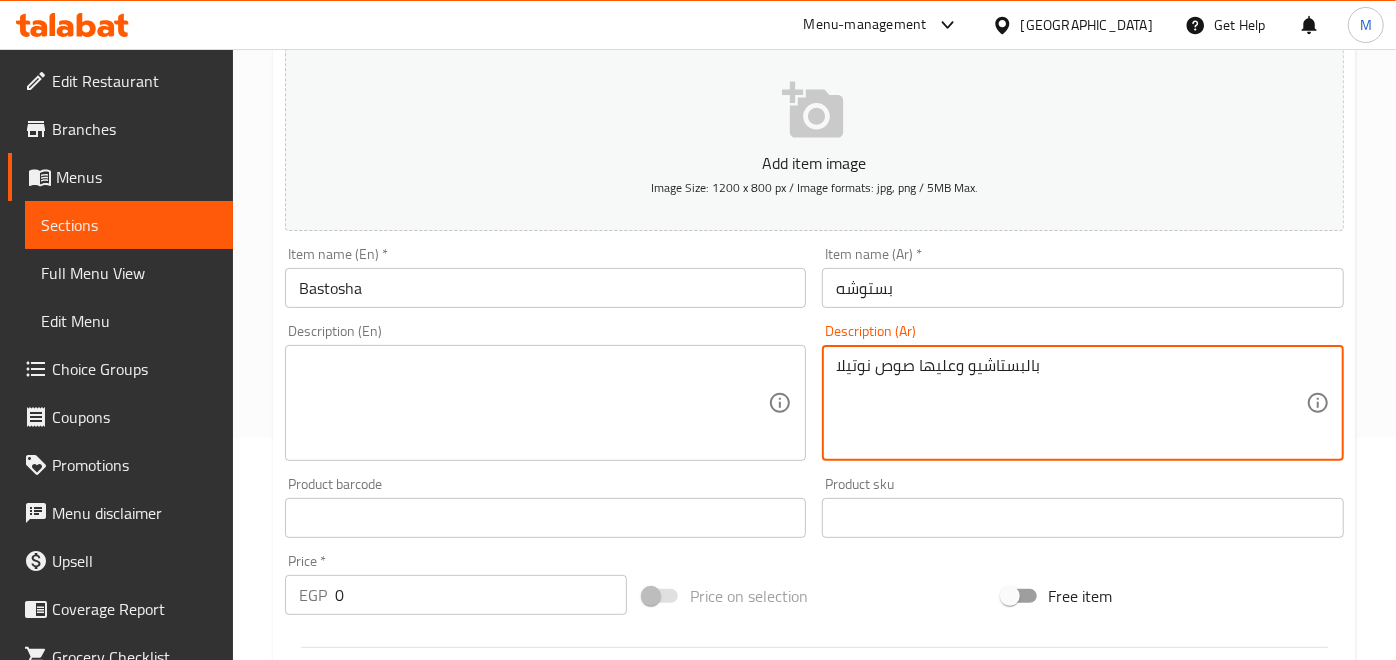click on "بالبستاشيو وعليها صوص نوتيلا" at bounding box center [1071, 403] 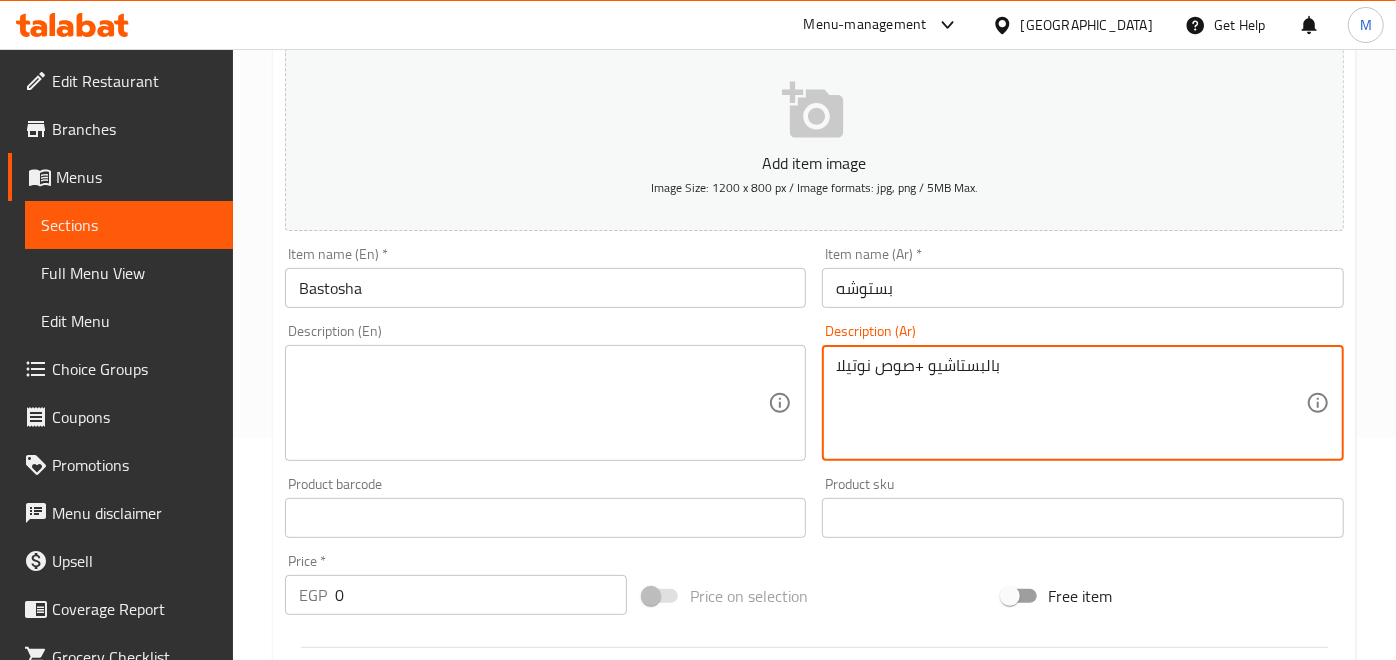 click on "بالبستاشيو +صوص نوتيلا" at bounding box center (1071, 403) 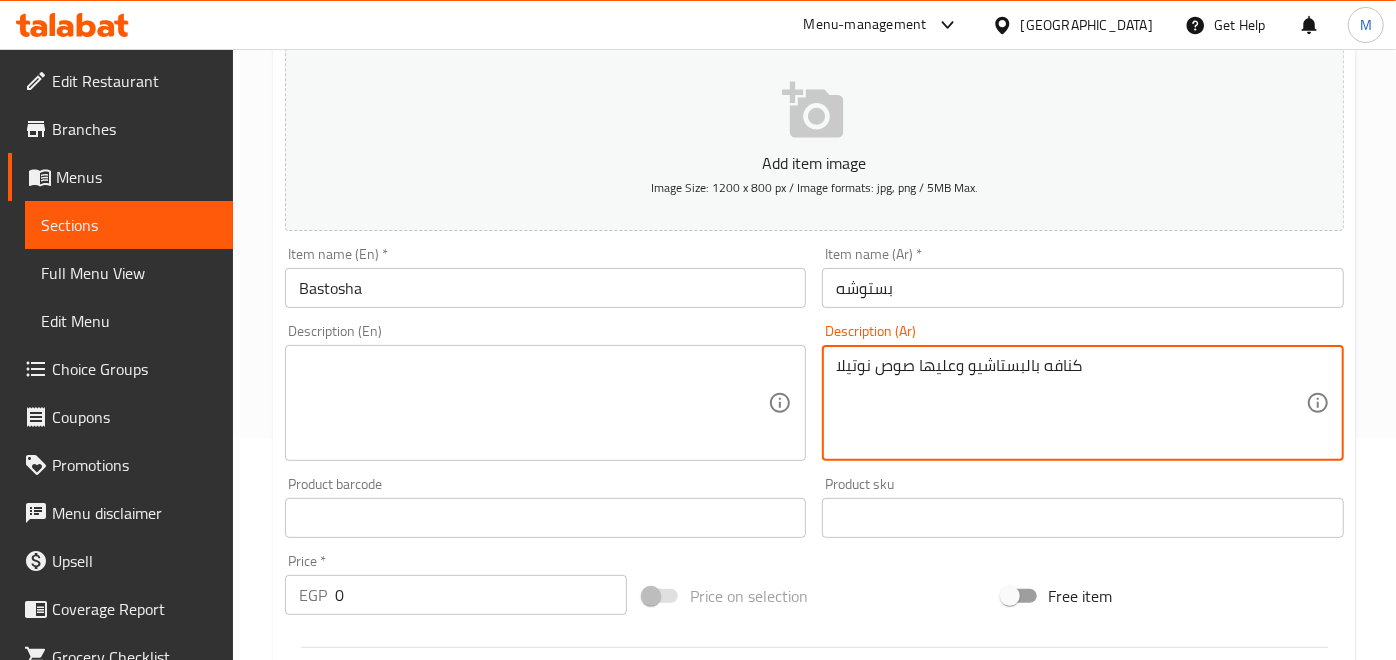 click on "كنافه بالبستاشيو وعليها صوص نوتيلا" at bounding box center (1071, 403) 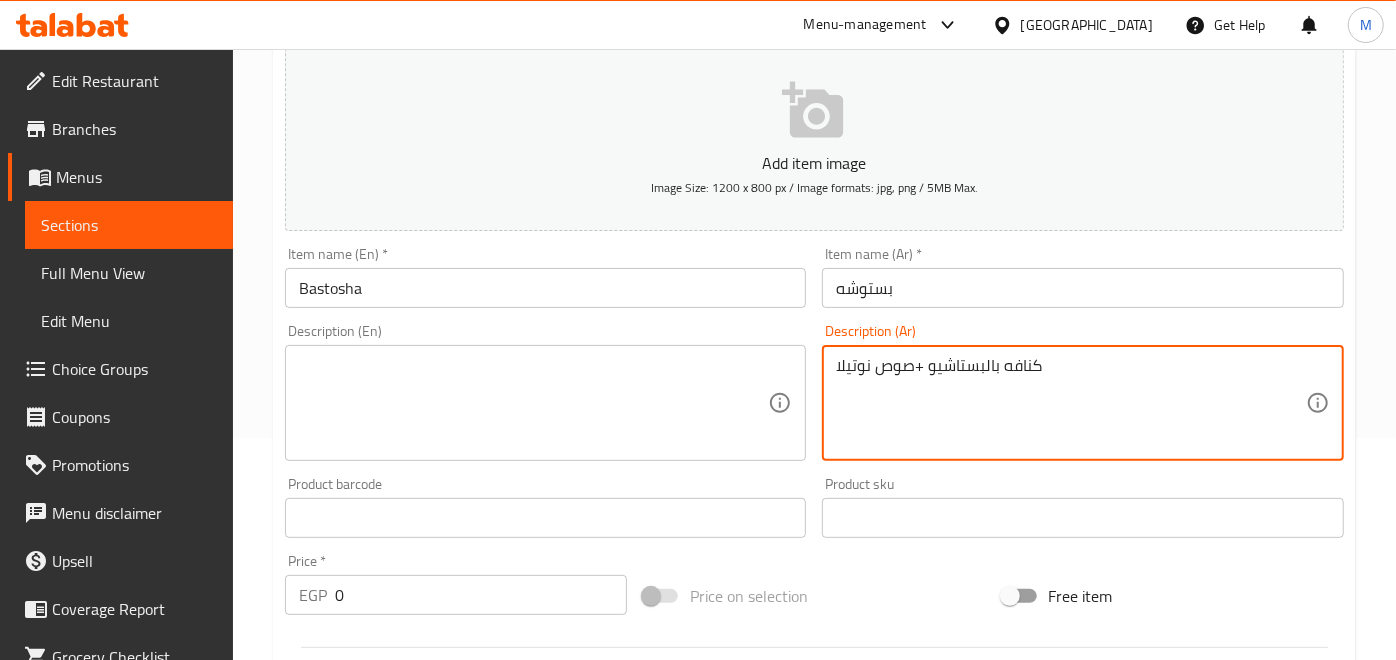 click on "كنافه بالبستاشيو +صوص نوتيلا" at bounding box center [1071, 403] 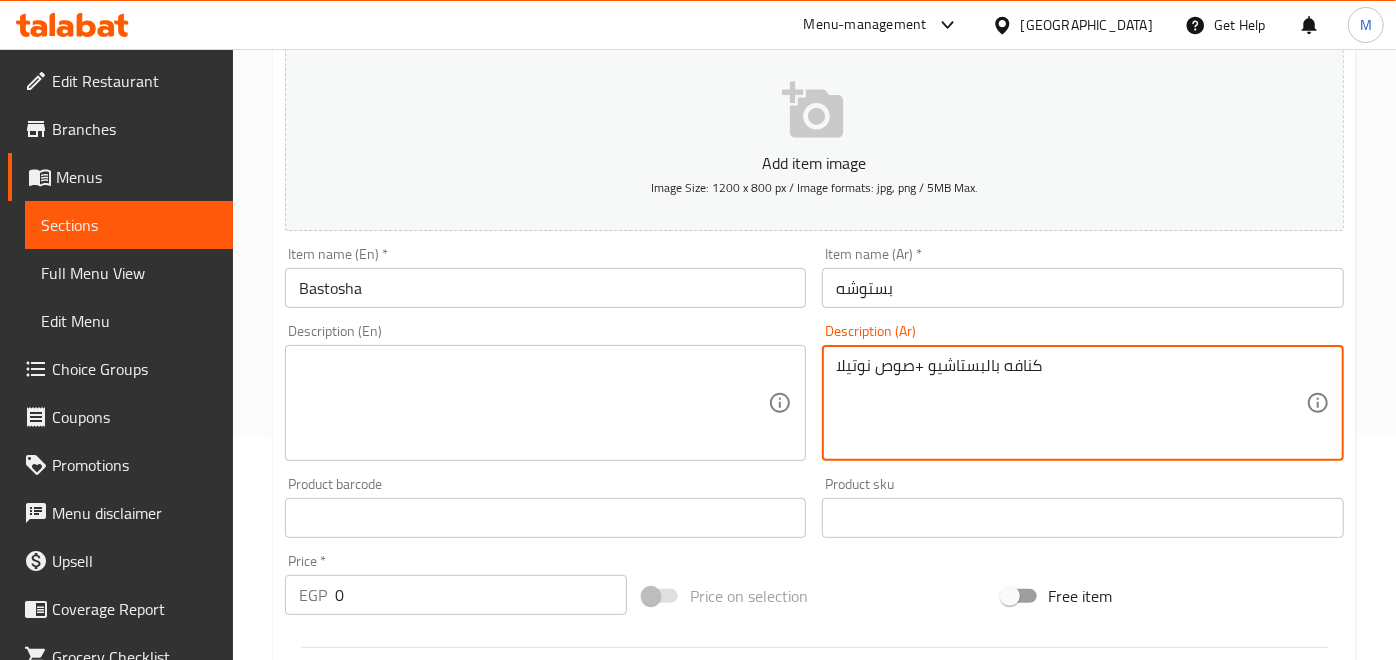 click at bounding box center (534, 403) 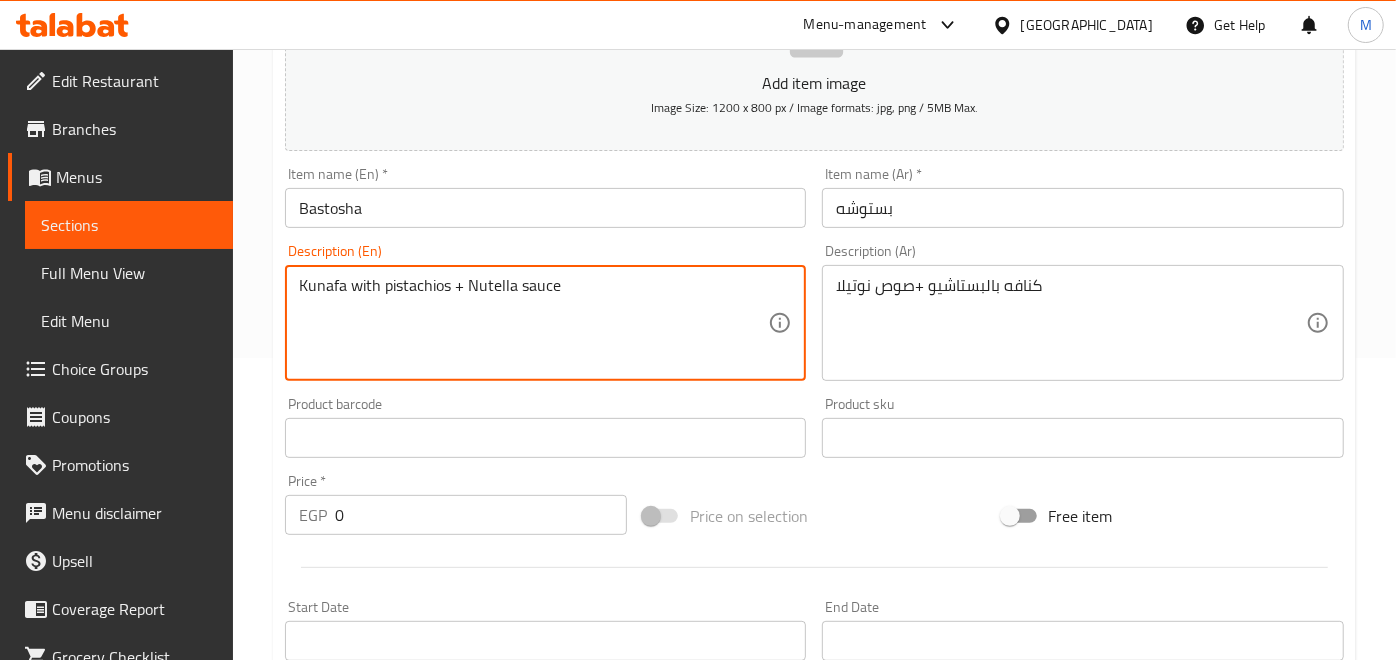 scroll, scrollTop: 333, scrollLeft: 0, axis: vertical 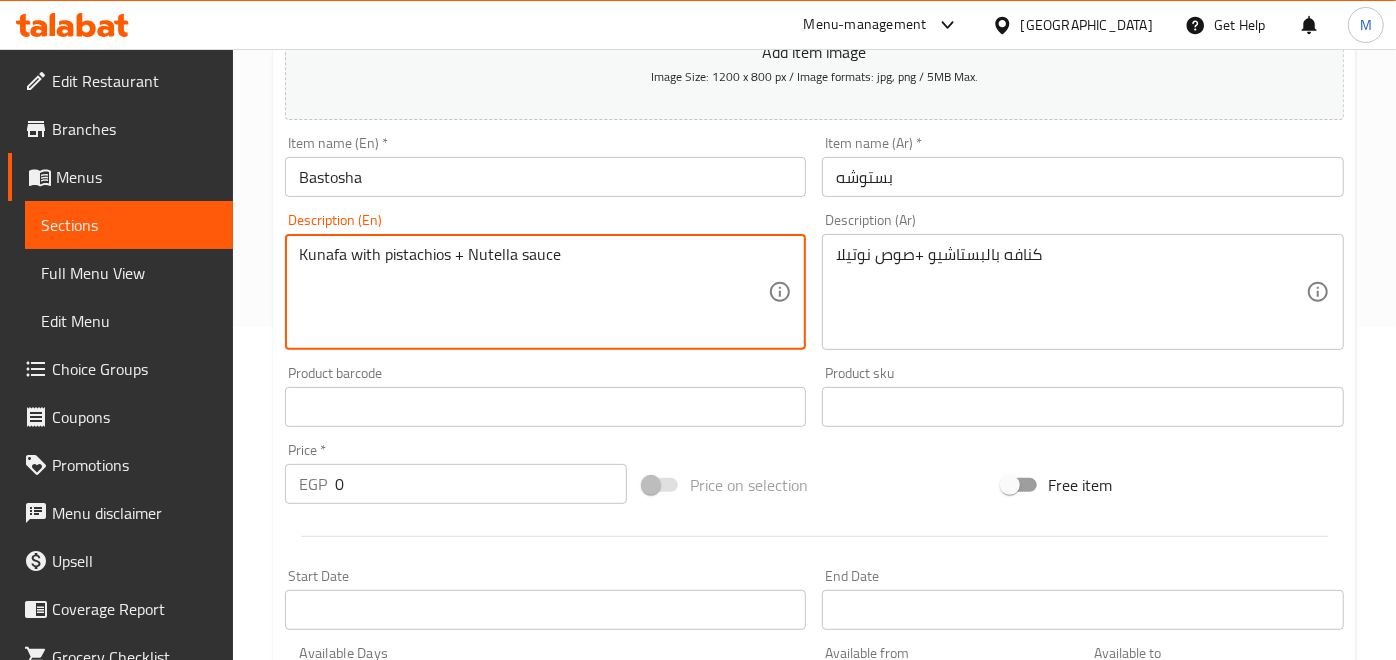 type on "Kunafa with pistachios + Nutella sauce" 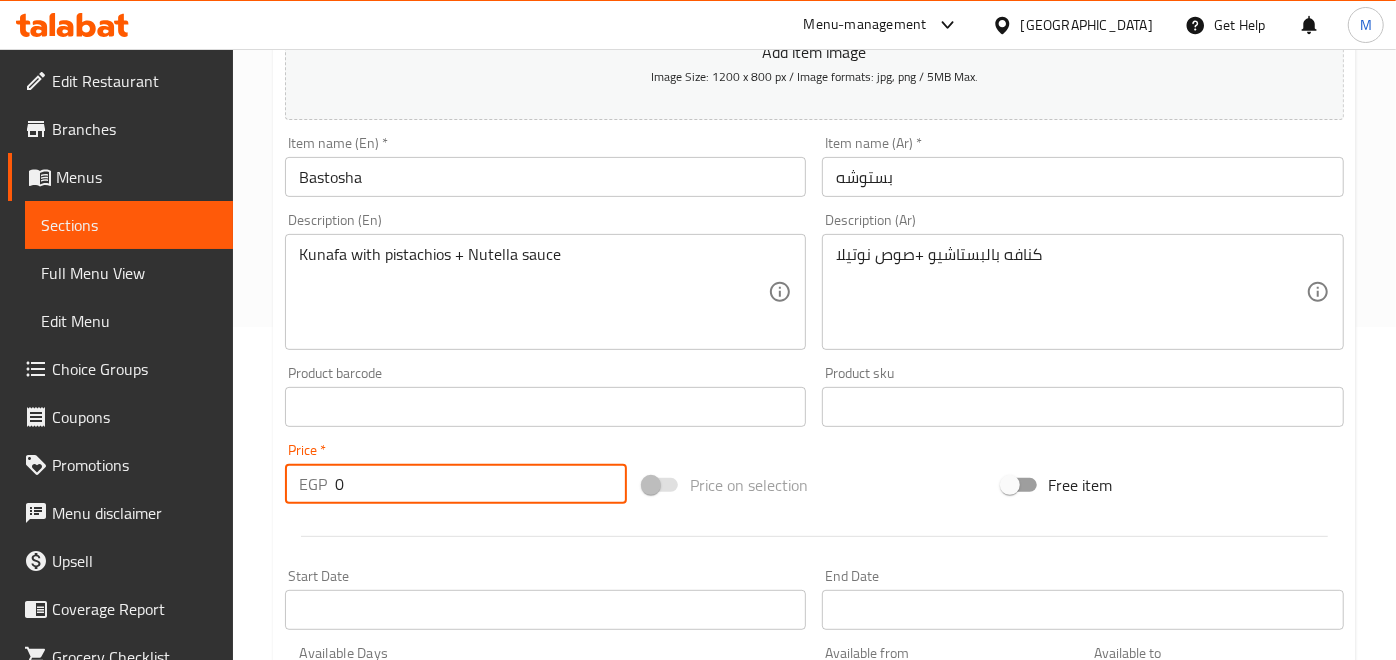 drag, startPoint x: 322, startPoint y: 478, endPoint x: 288, endPoint y: 478, distance: 34 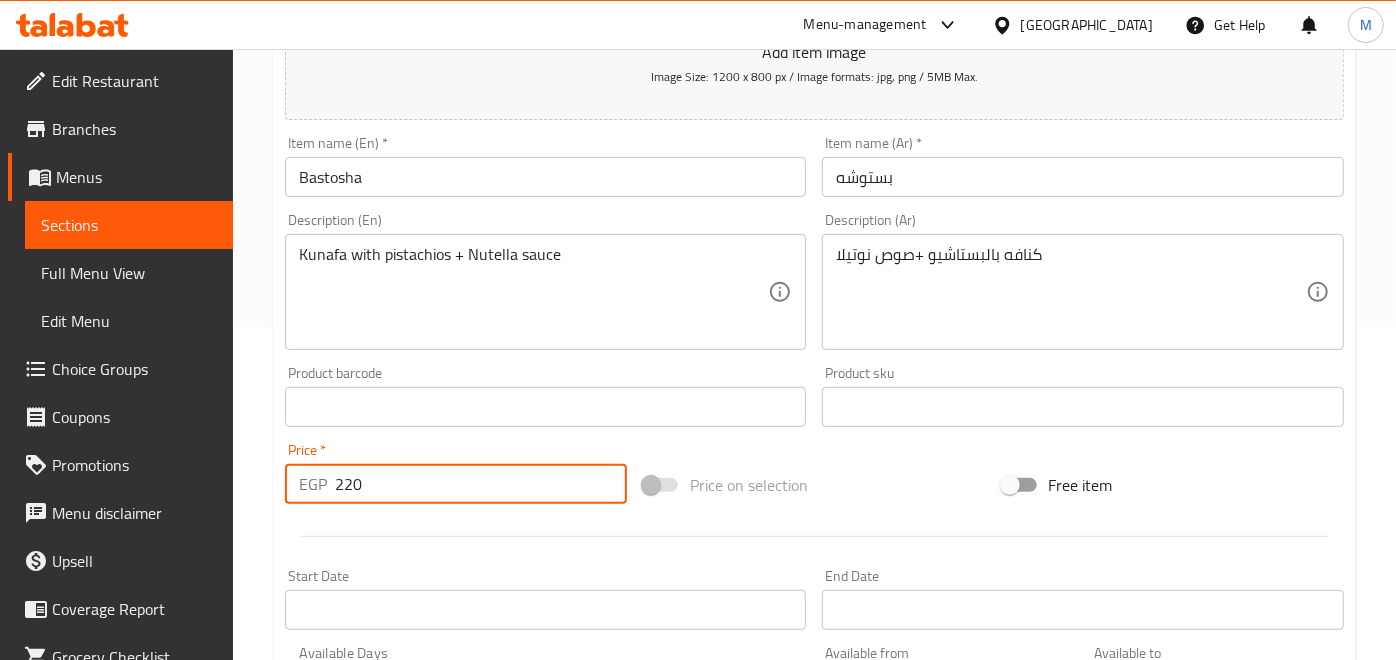 type on "220" 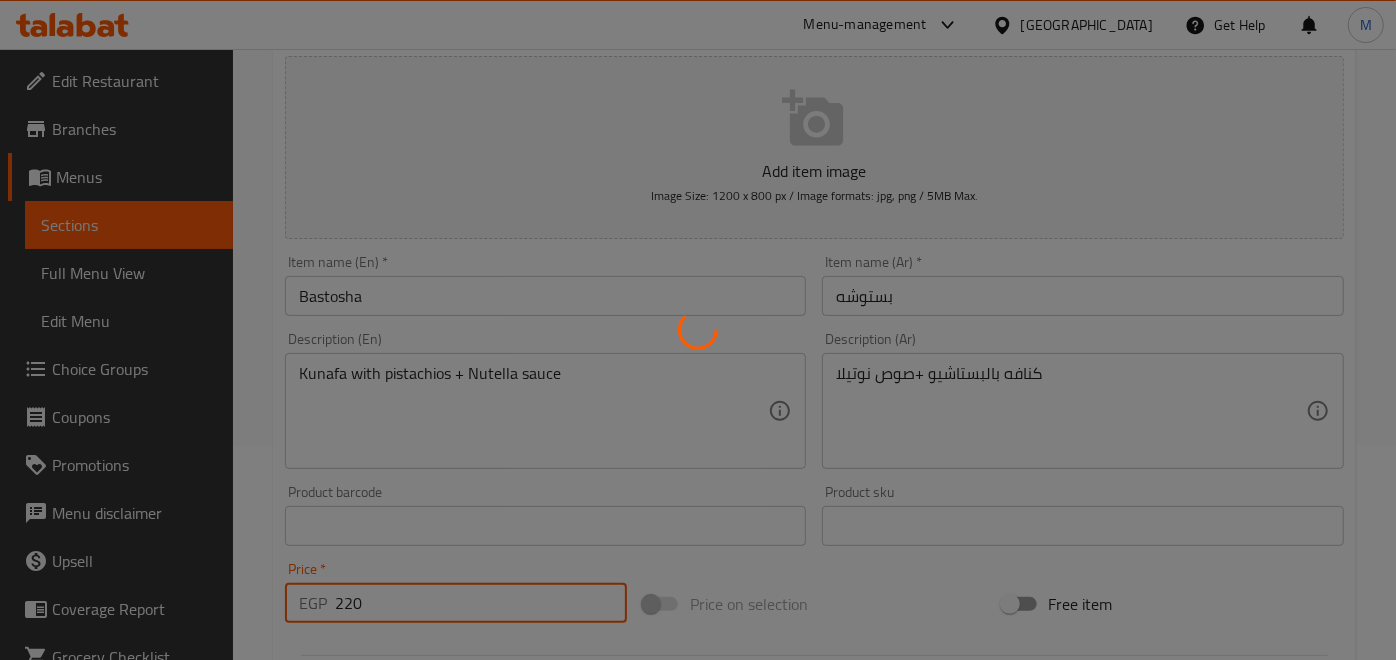 scroll, scrollTop: 0, scrollLeft: 0, axis: both 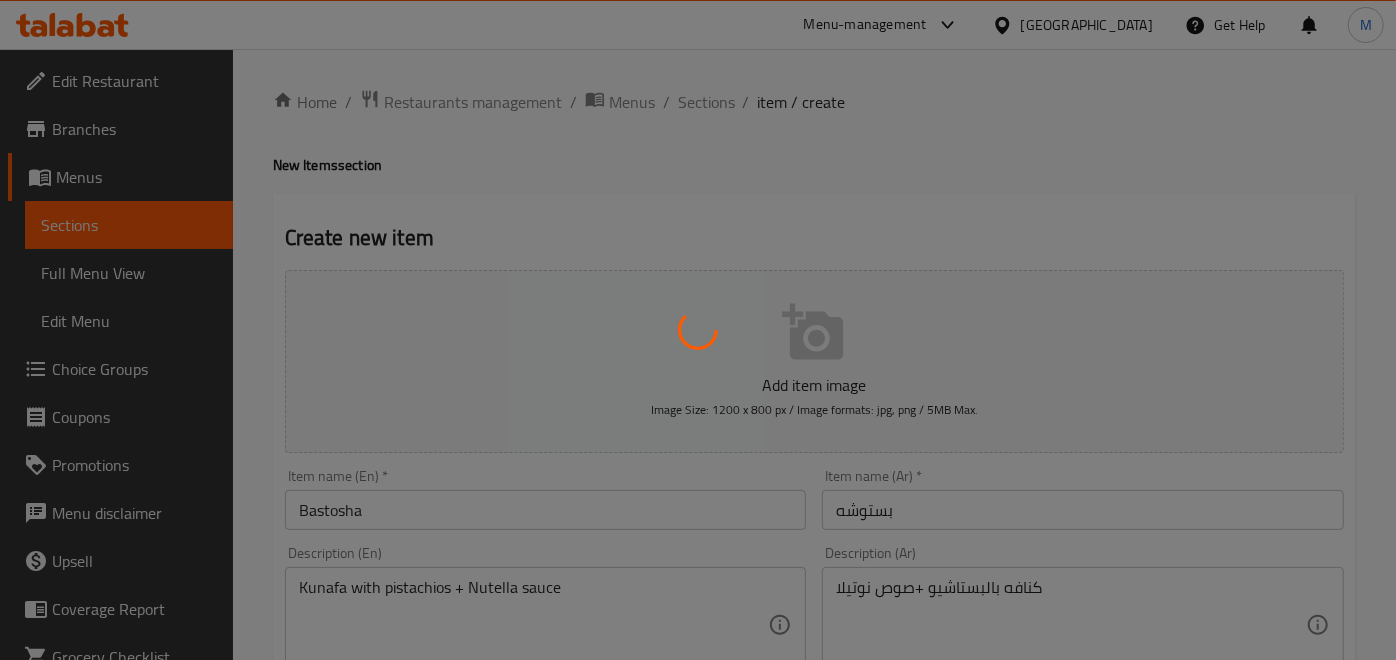 type 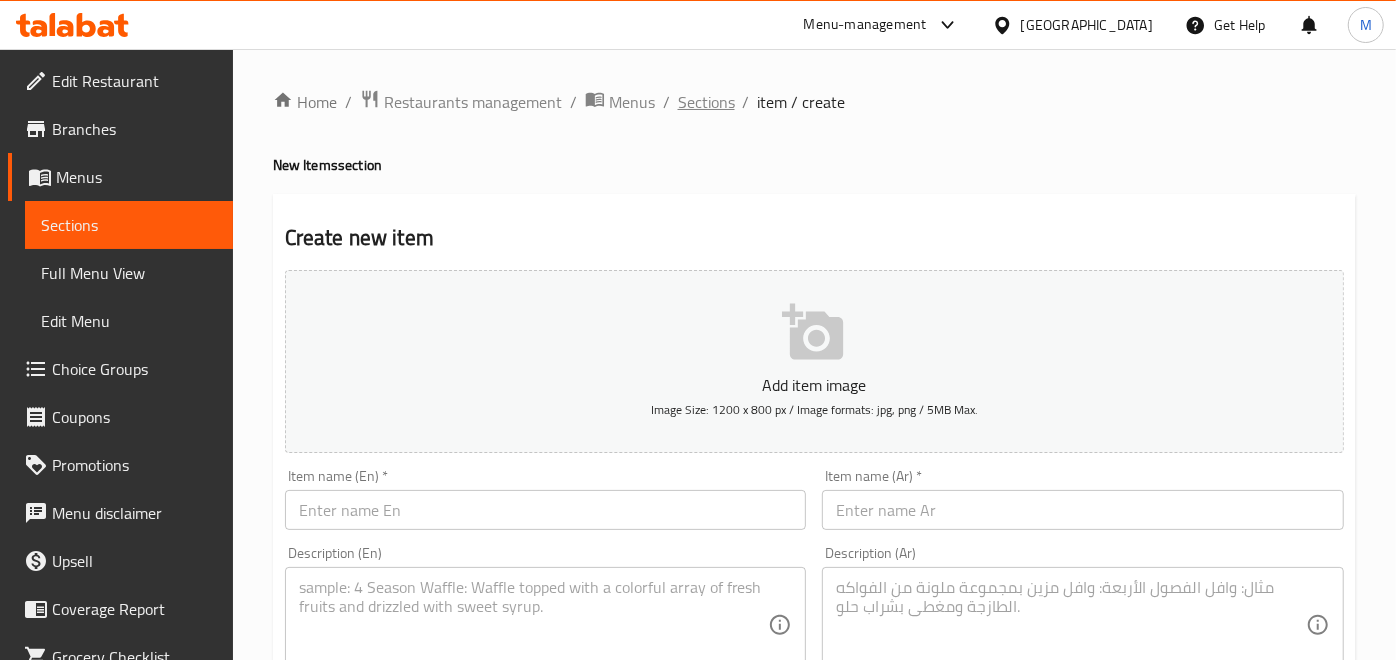 click on "Sections" at bounding box center (706, 102) 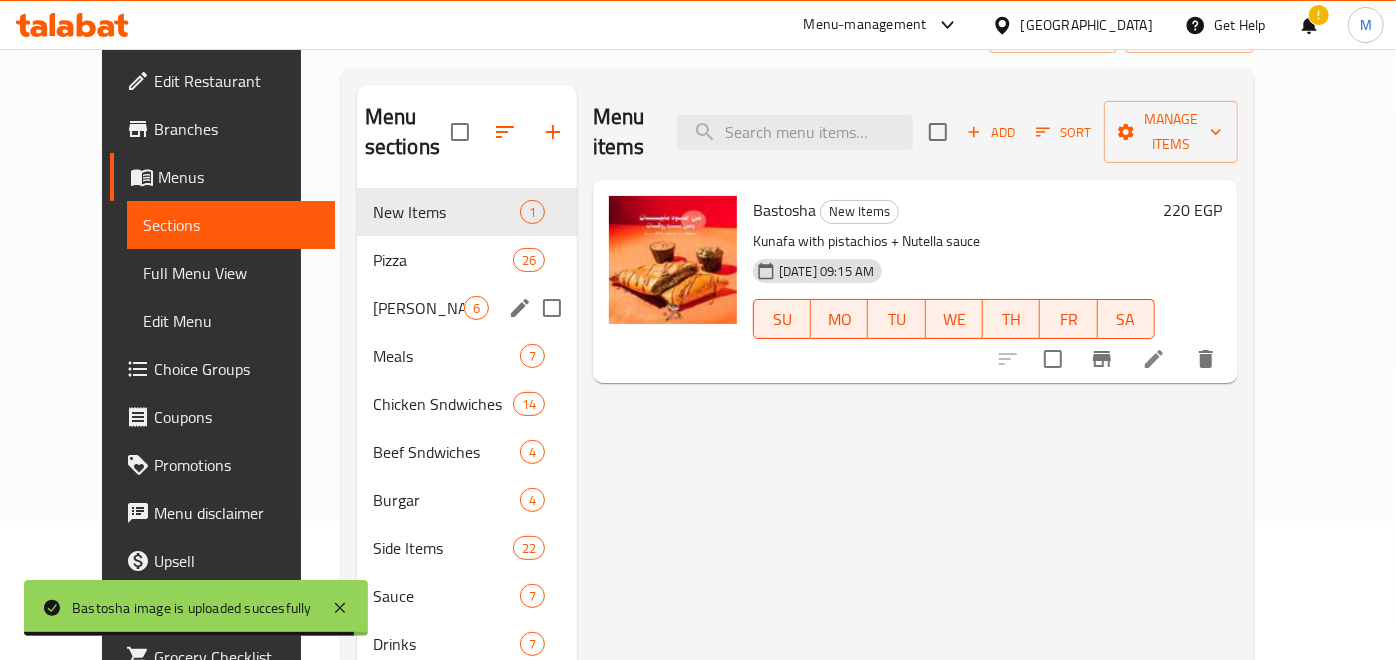 scroll, scrollTop: 279, scrollLeft: 0, axis: vertical 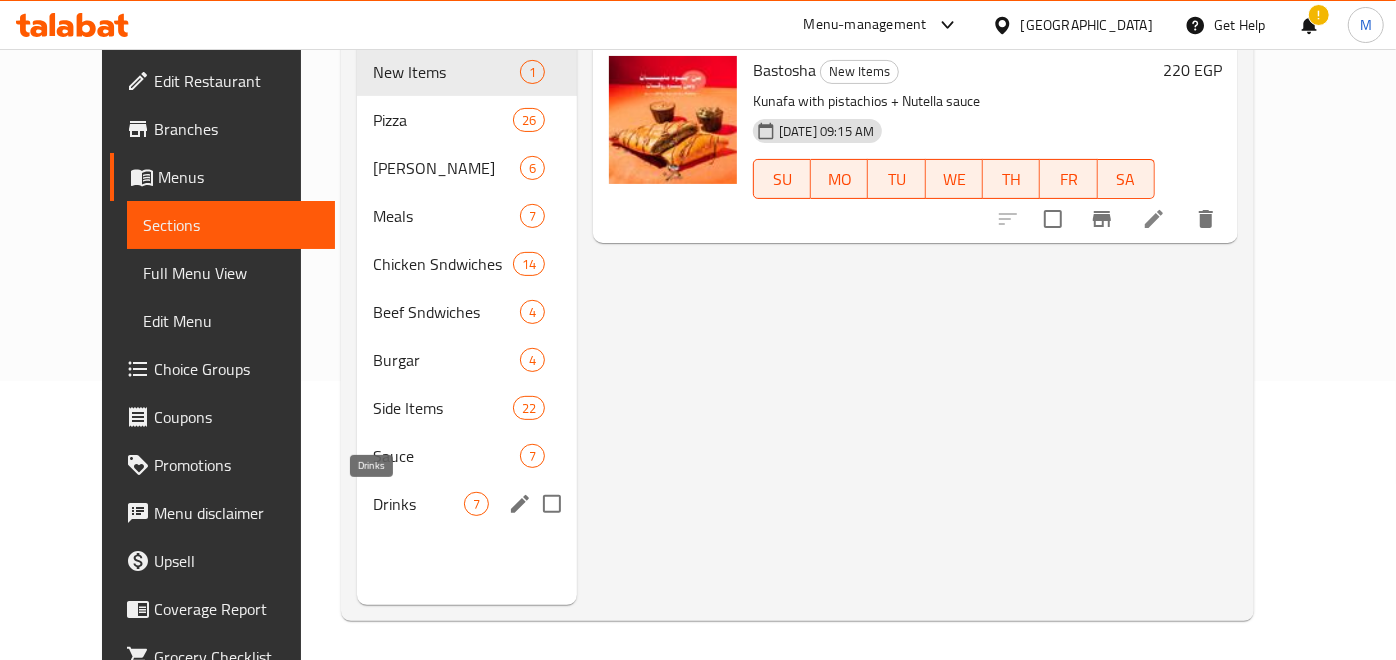 drag, startPoint x: 395, startPoint y: 495, endPoint x: 405, endPoint y: 497, distance: 10.198039 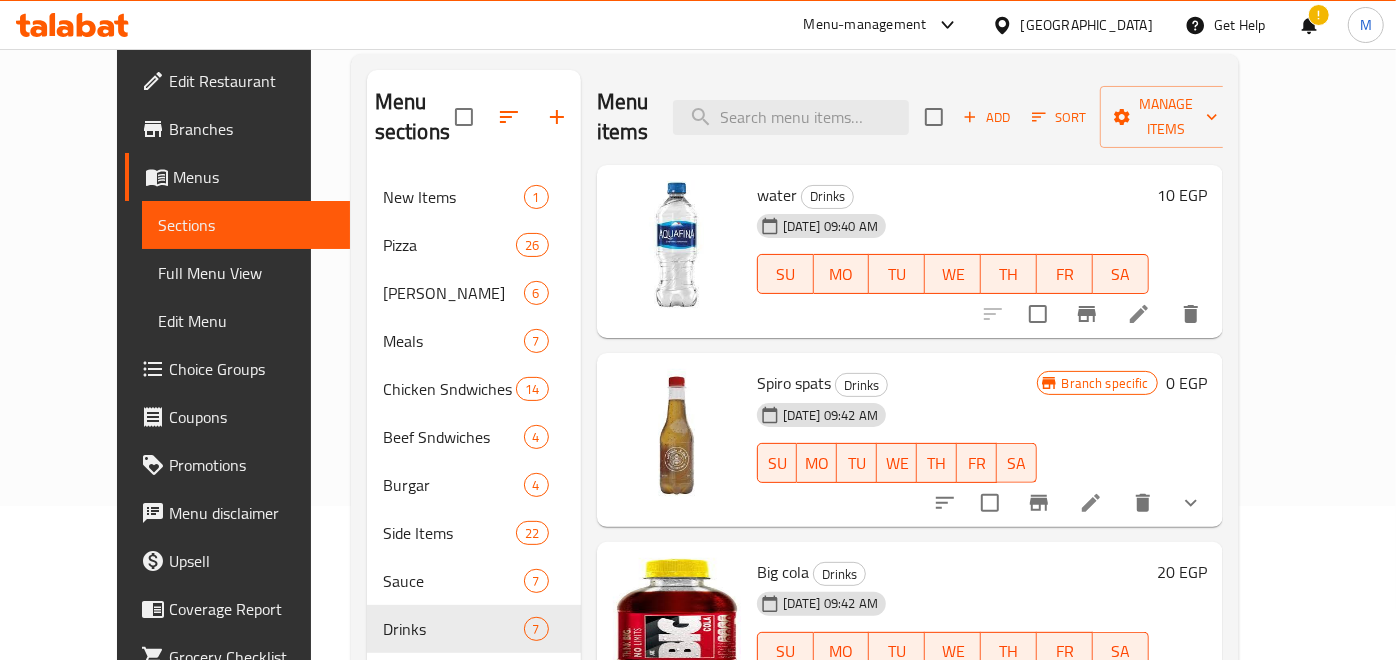 scroll, scrollTop: 0, scrollLeft: 0, axis: both 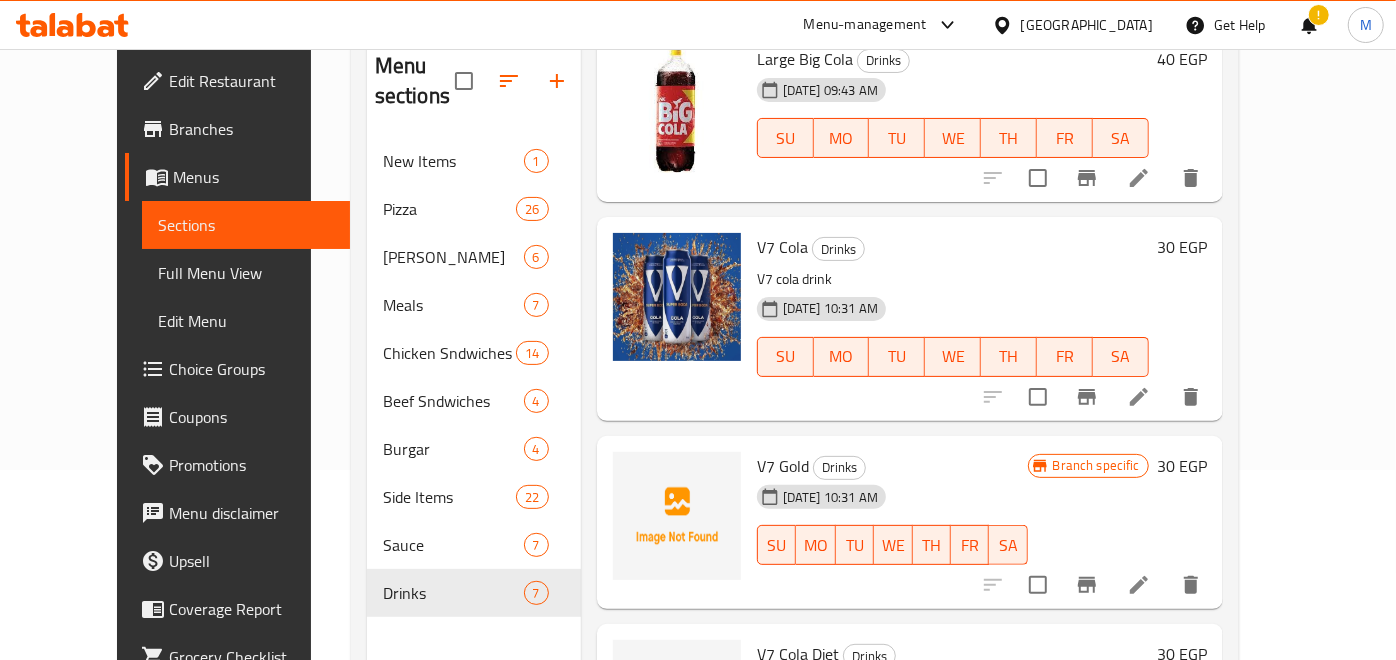 click on "30   EGP" at bounding box center (1182, 247) 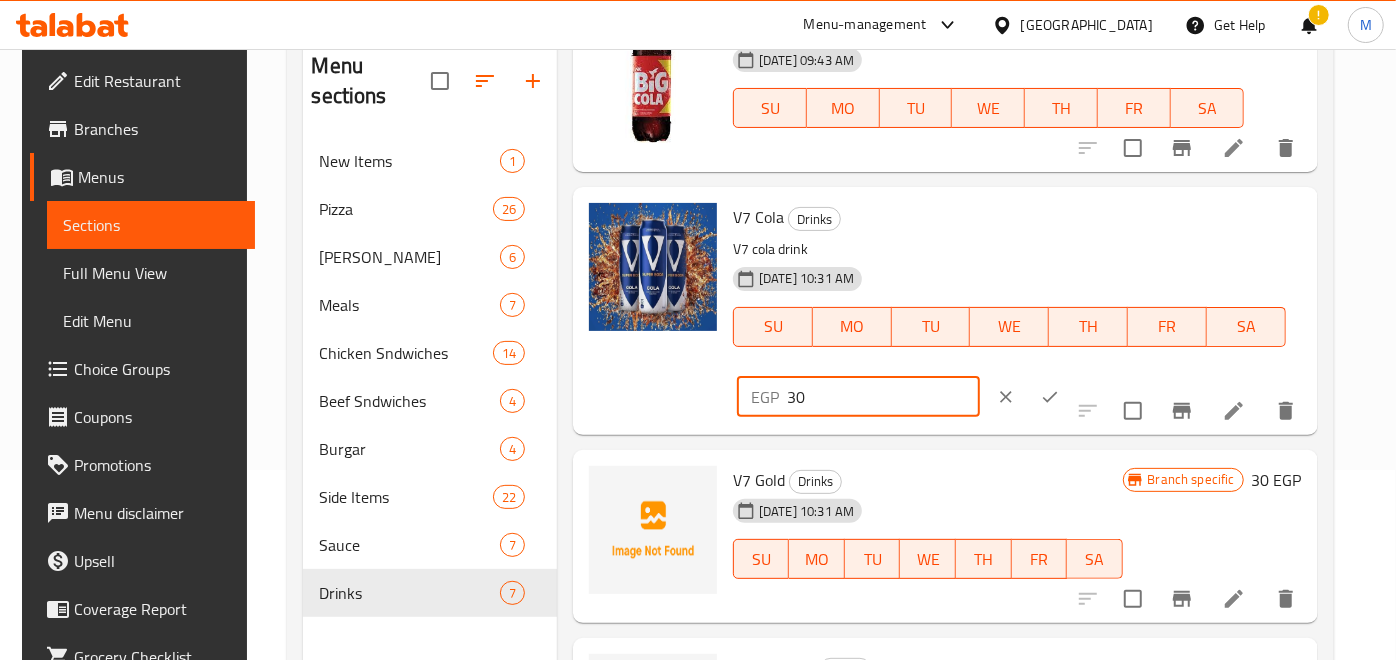 drag, startPoint x: 830, startPoint y: 413, endPoint x: 688, endPoint y: 417, distance: 142.05632 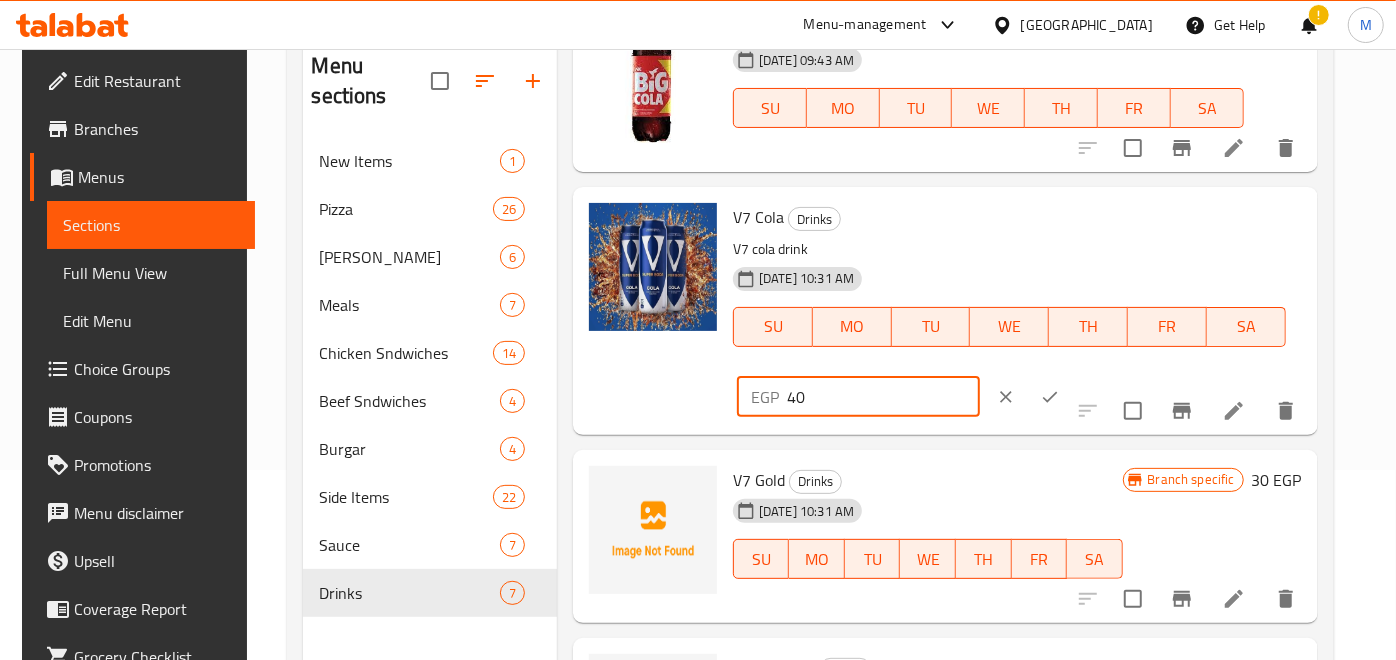 type on "40" 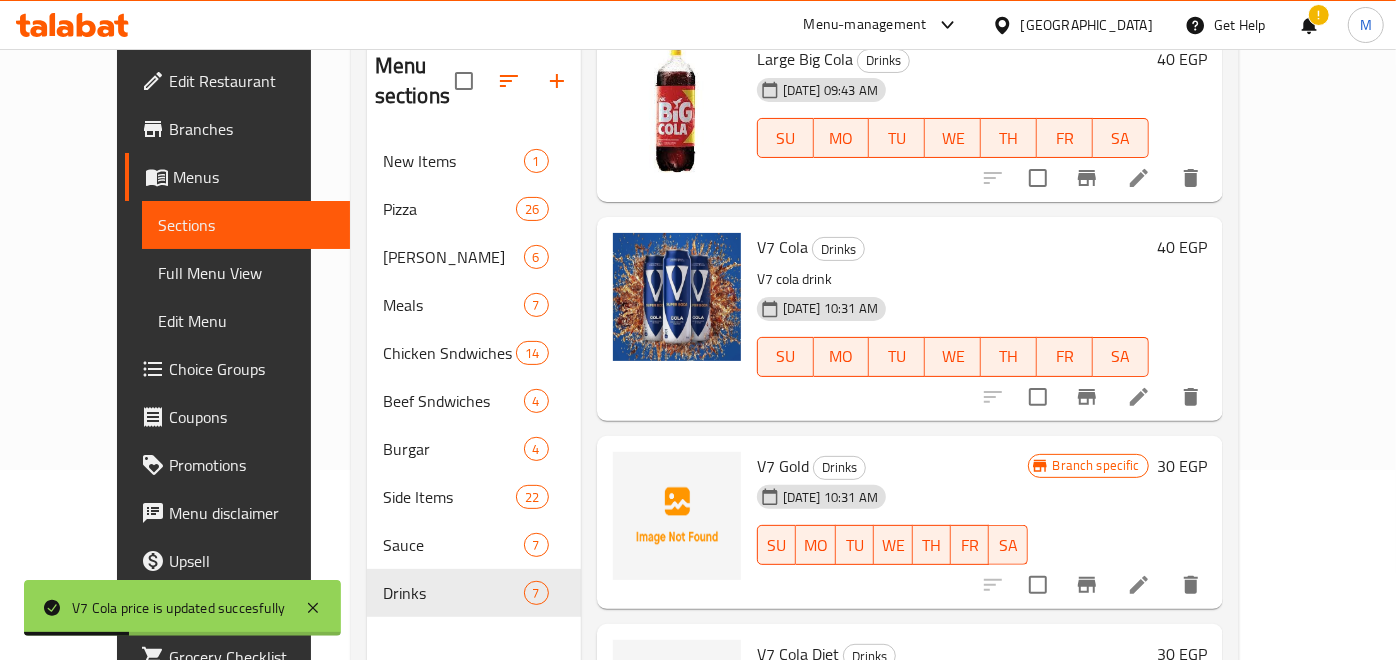 scroll, scrollTop: 739, scrollLeft: 0, axis: vertical 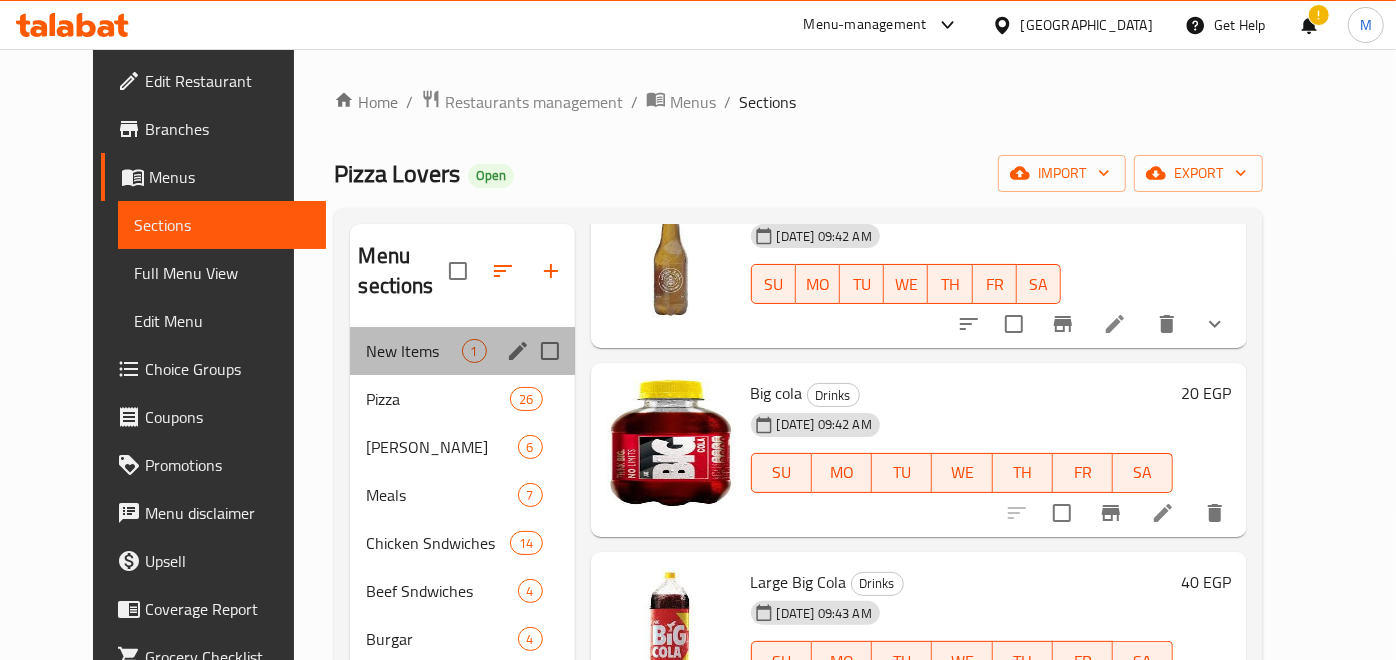 click on "New Items" at bounding box center (413, 351) 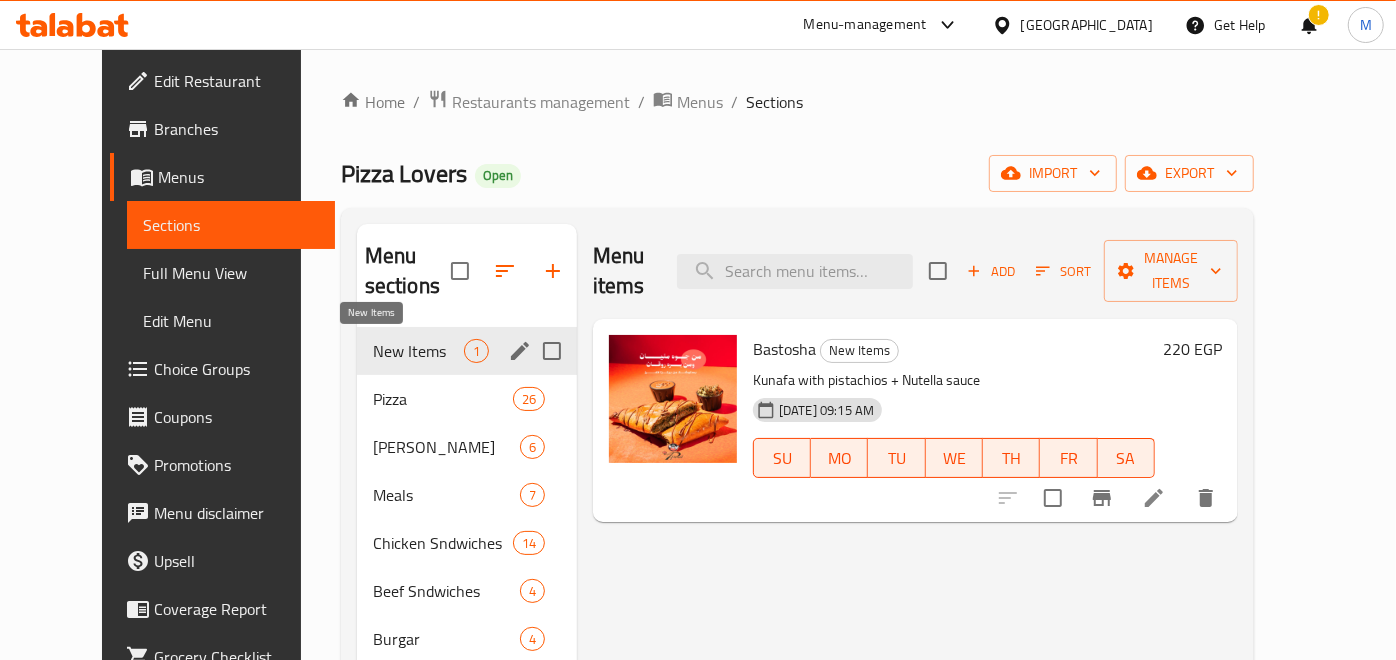 scroll, scrollTop: 0, scrollLeft: 0, axis: both 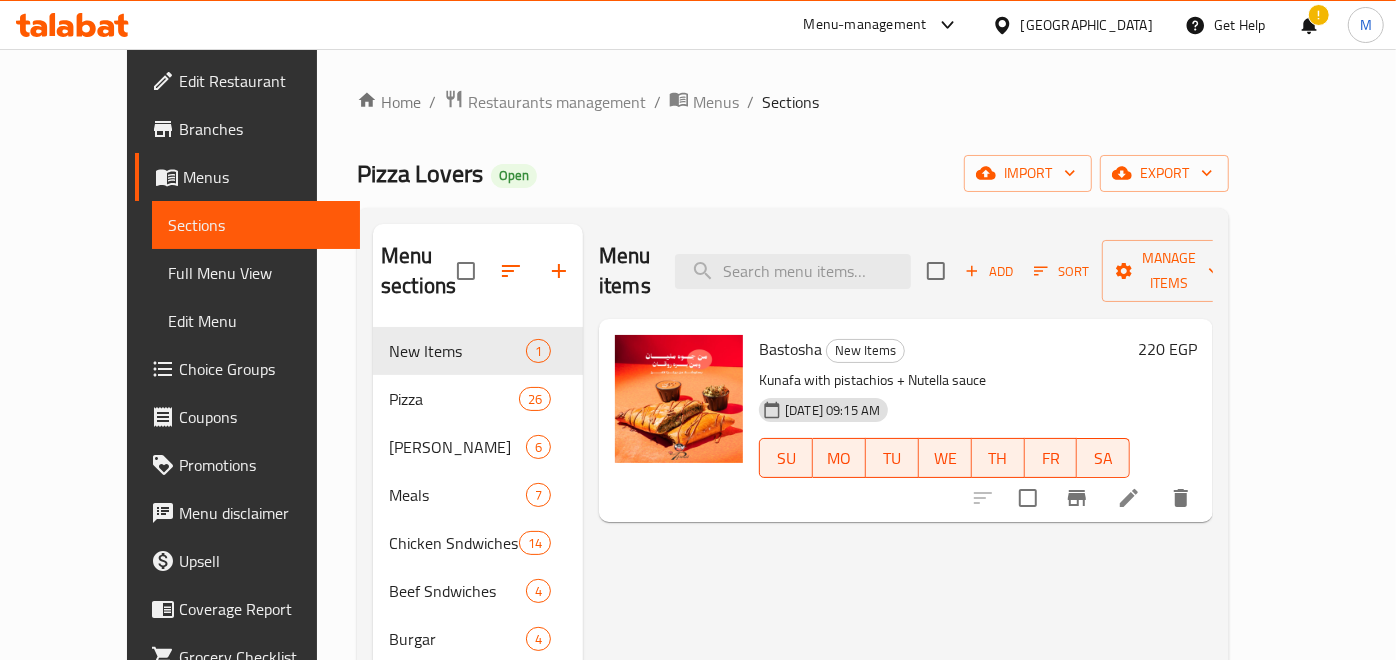 click 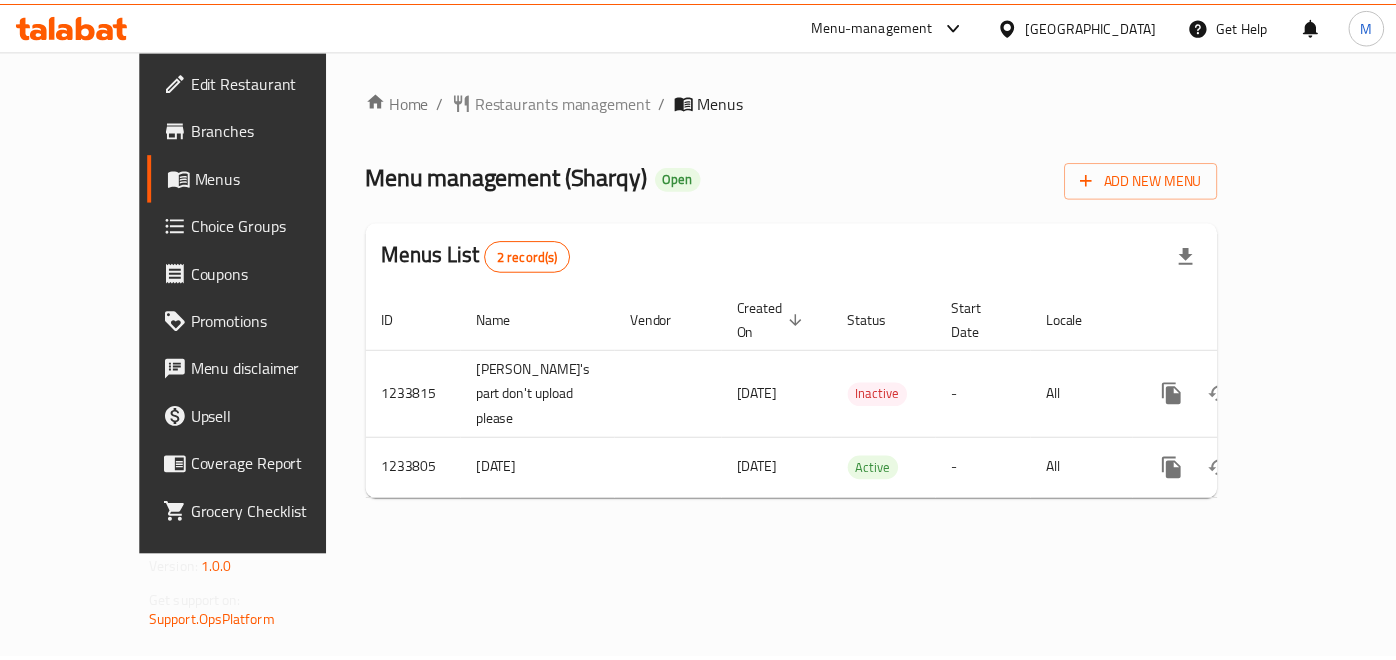 scroll, scrollTop: 0, scrollLeft: 0, axis: both 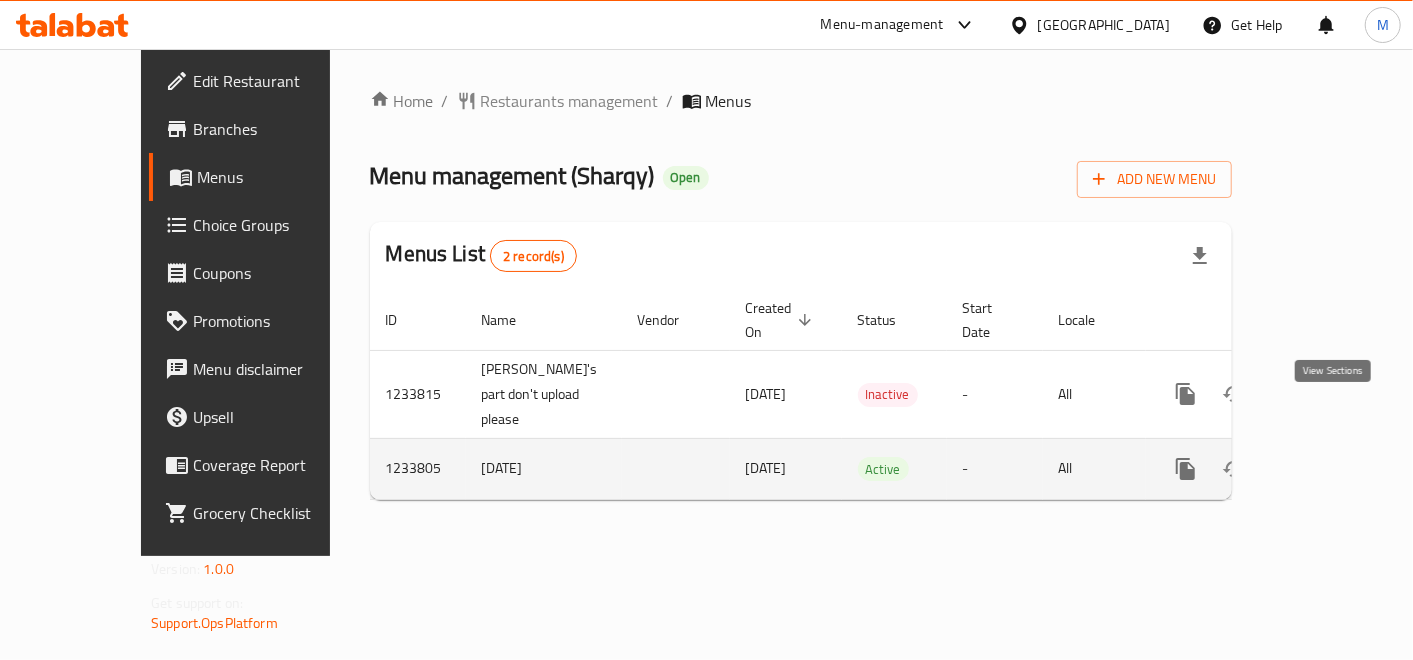 click 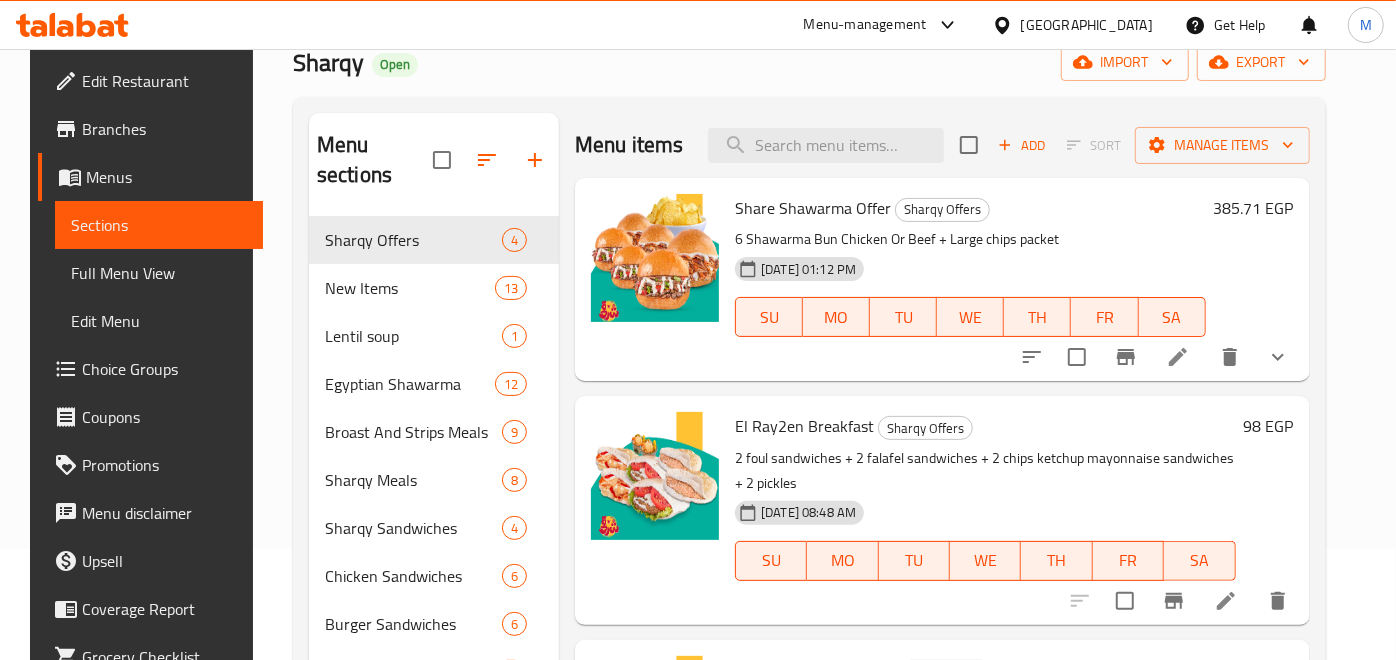 scroll, scrollTop: 0, scrollLeft: 0, axis: both 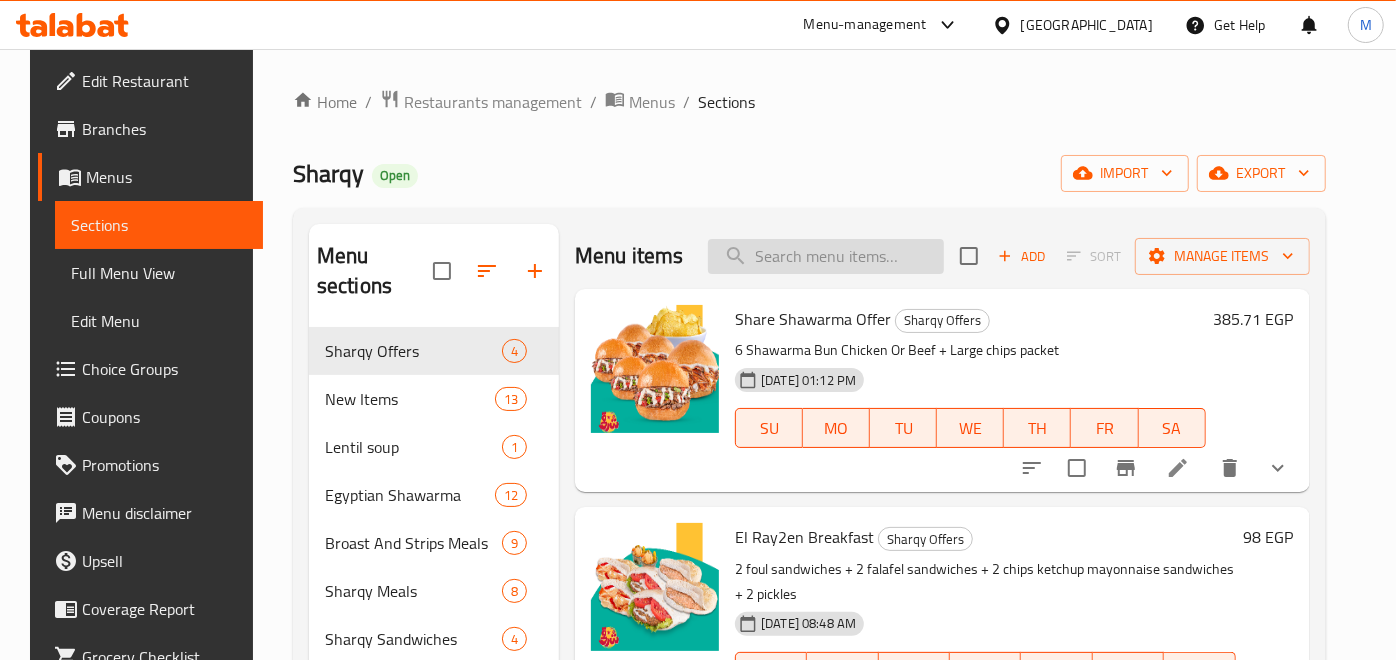 click at bounding box center [826, 256] 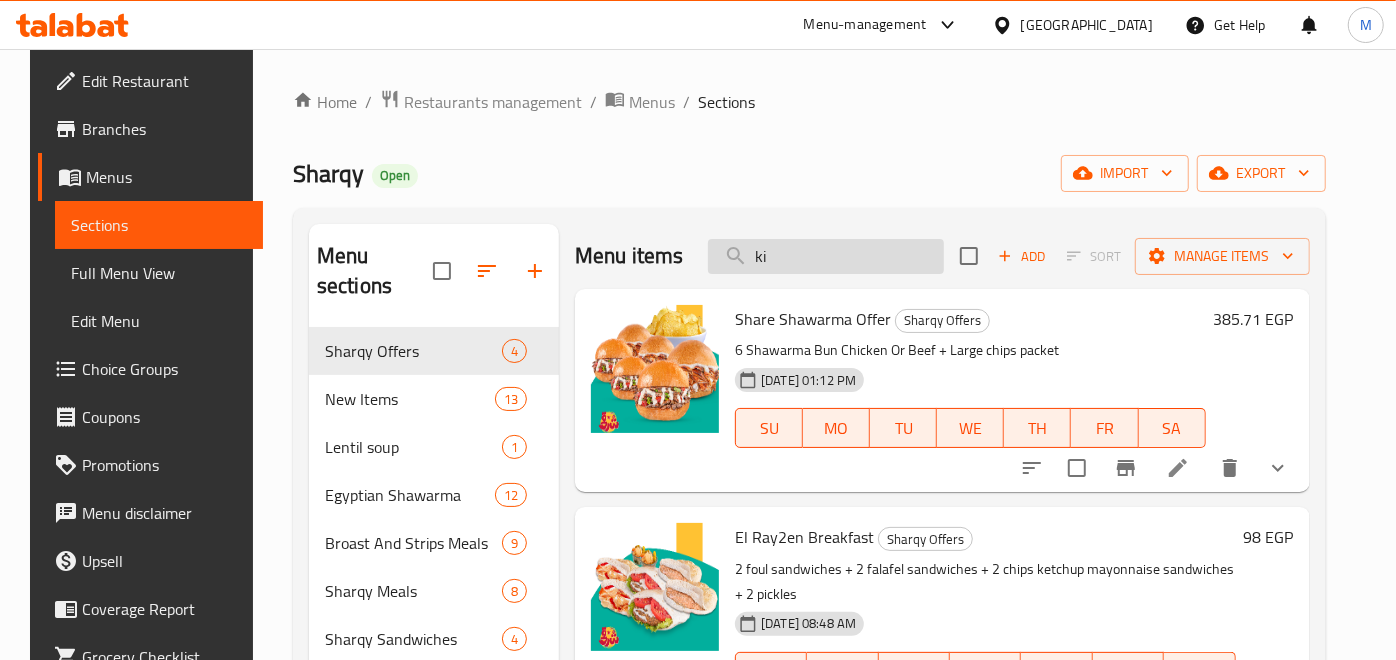 click on "ki" at bounding box center (826, 256) 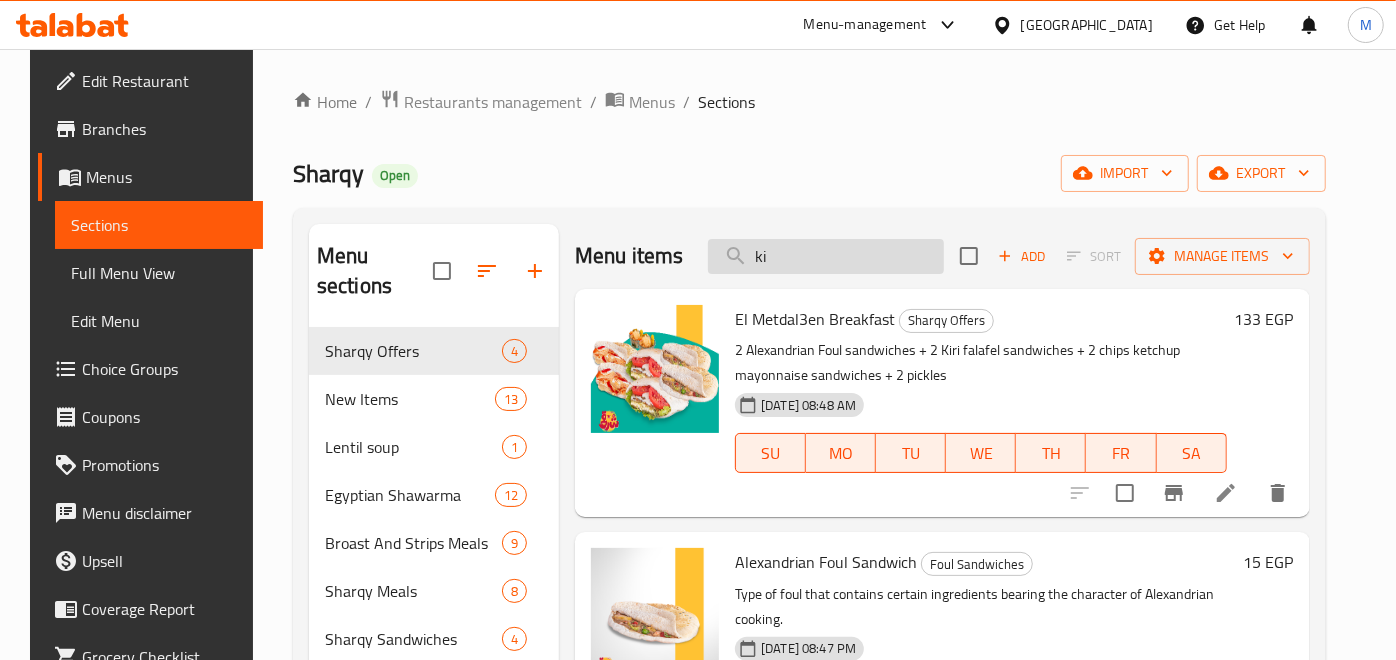 click on "ki" at bounding box center (826, 256) 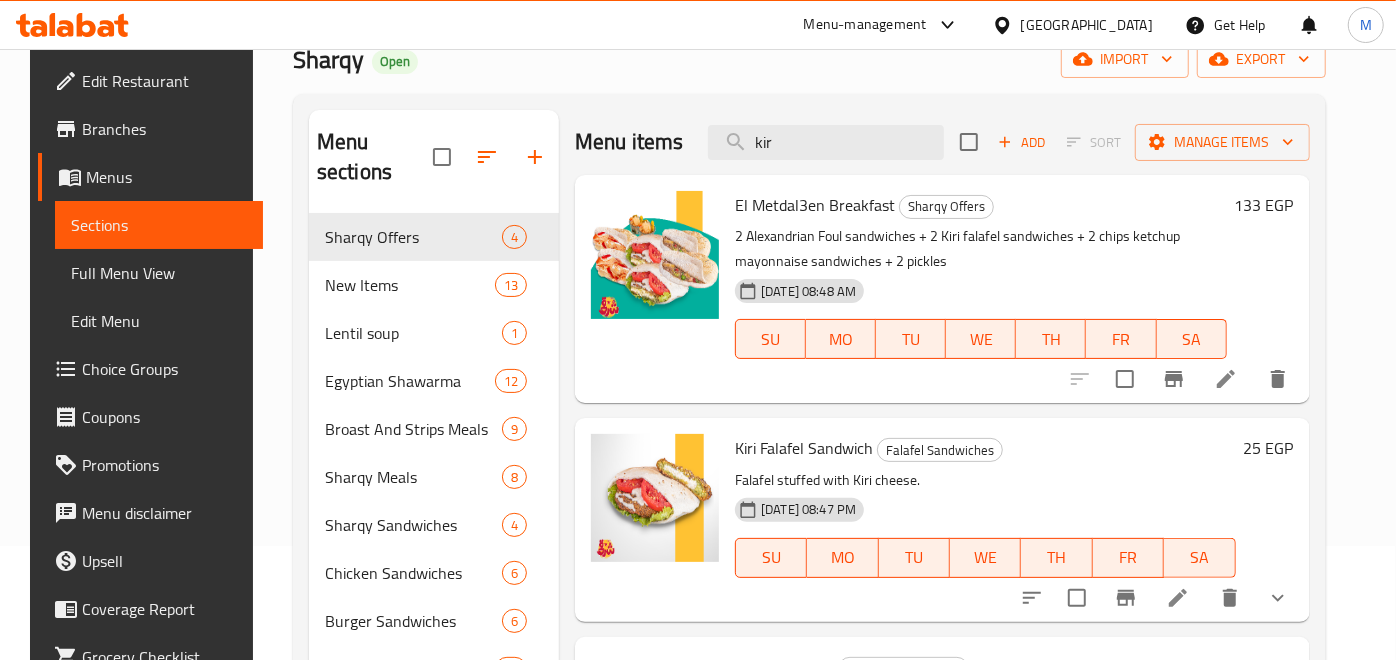 scroll, scrollTop: 222, scrollLeft: 0, axis: vertical 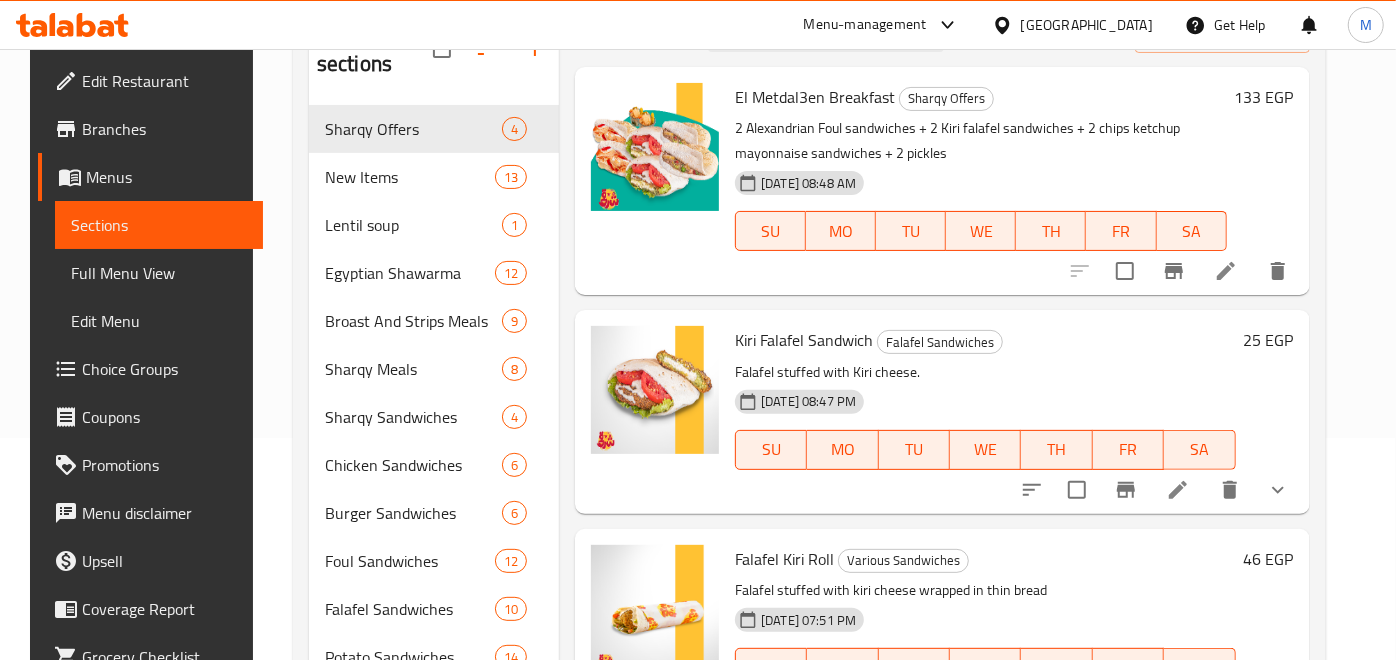click on "16-05-2024 08:47 PM SU MO TU WE TH FR SA" at bounding box center (985, 436) 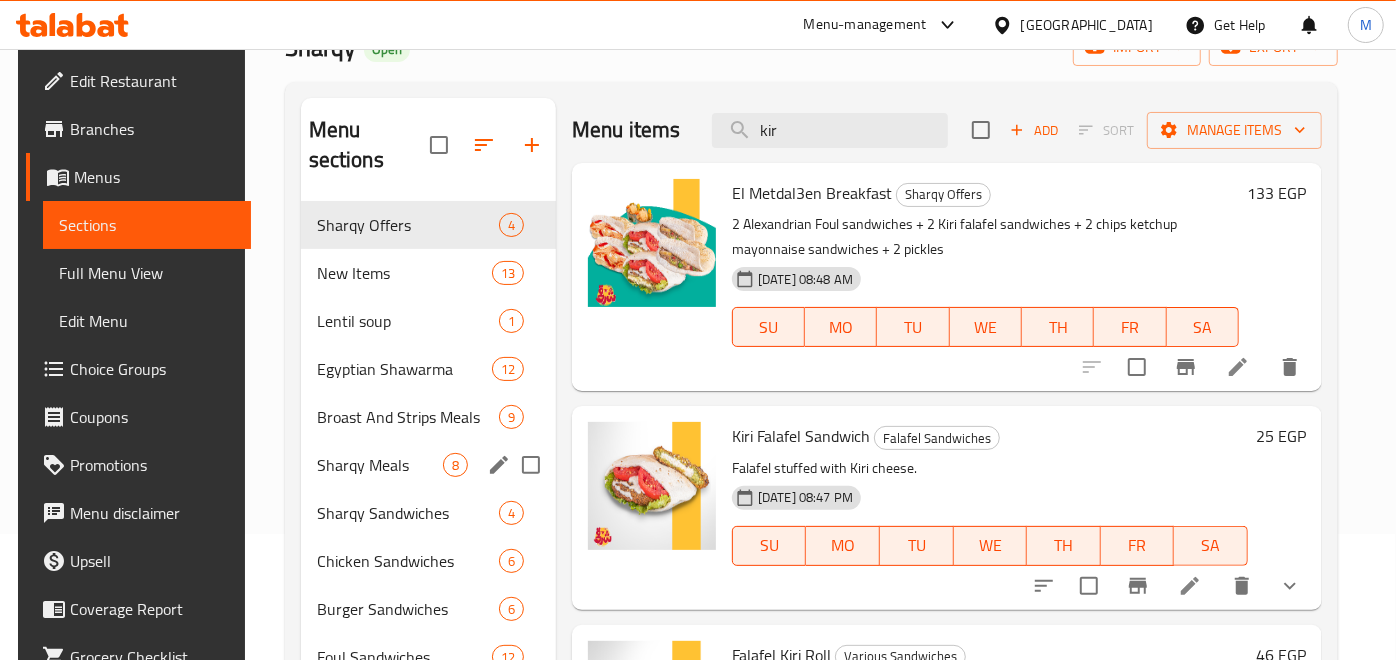 scroll, scrollTop: 222, scrollLeft: 0, axis: vertical 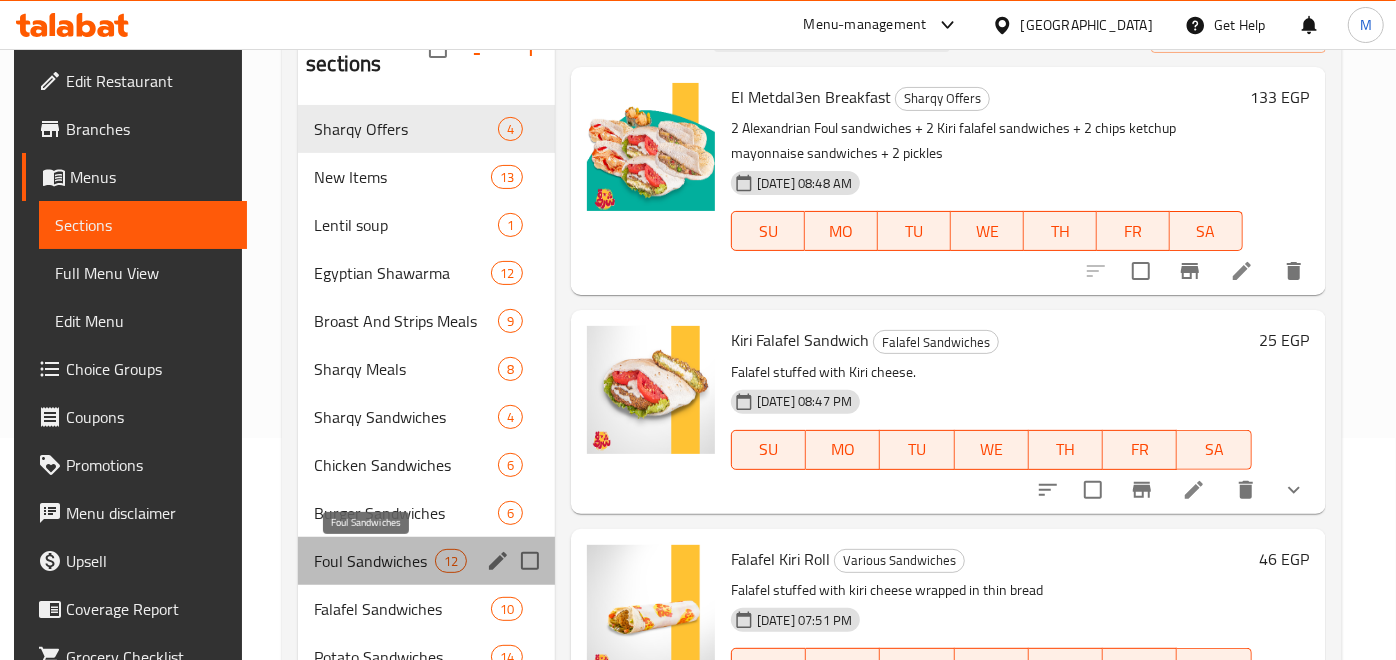 click on "Foul Sandwiches" at bounding box center [374, 561] 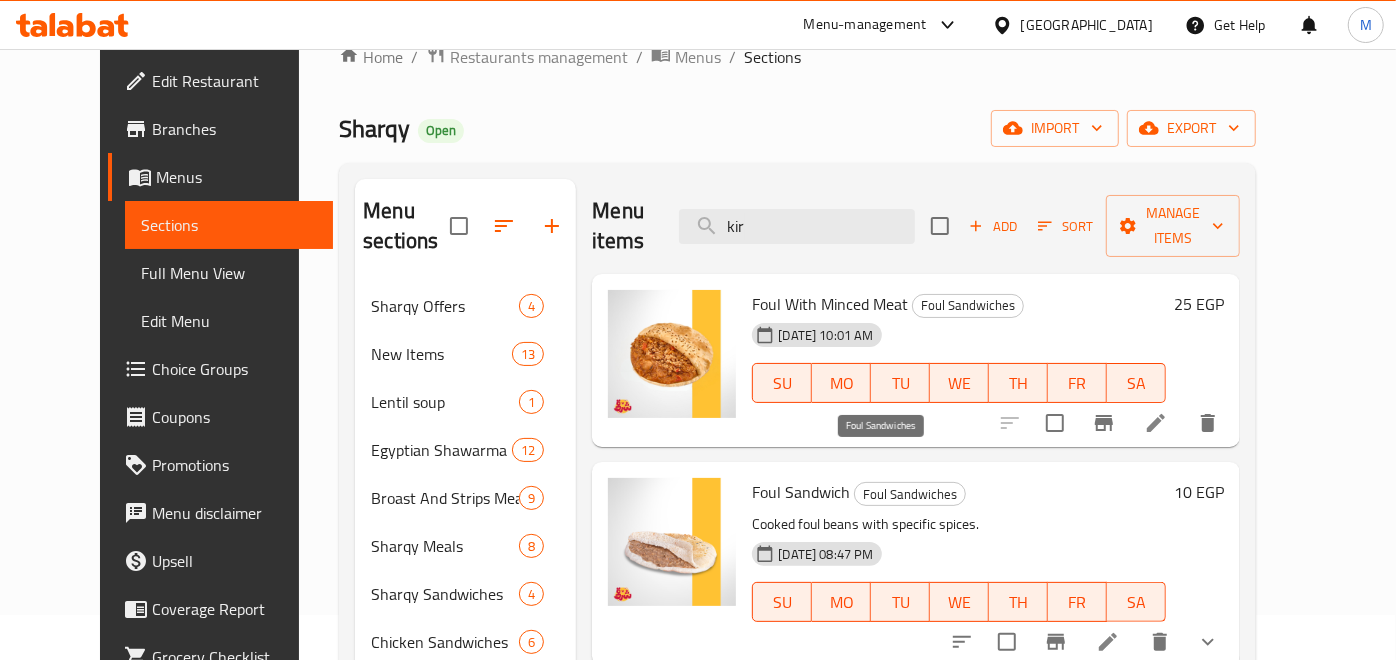 scroll, scrollTop: 0, scrollLeft: 0, axis: both 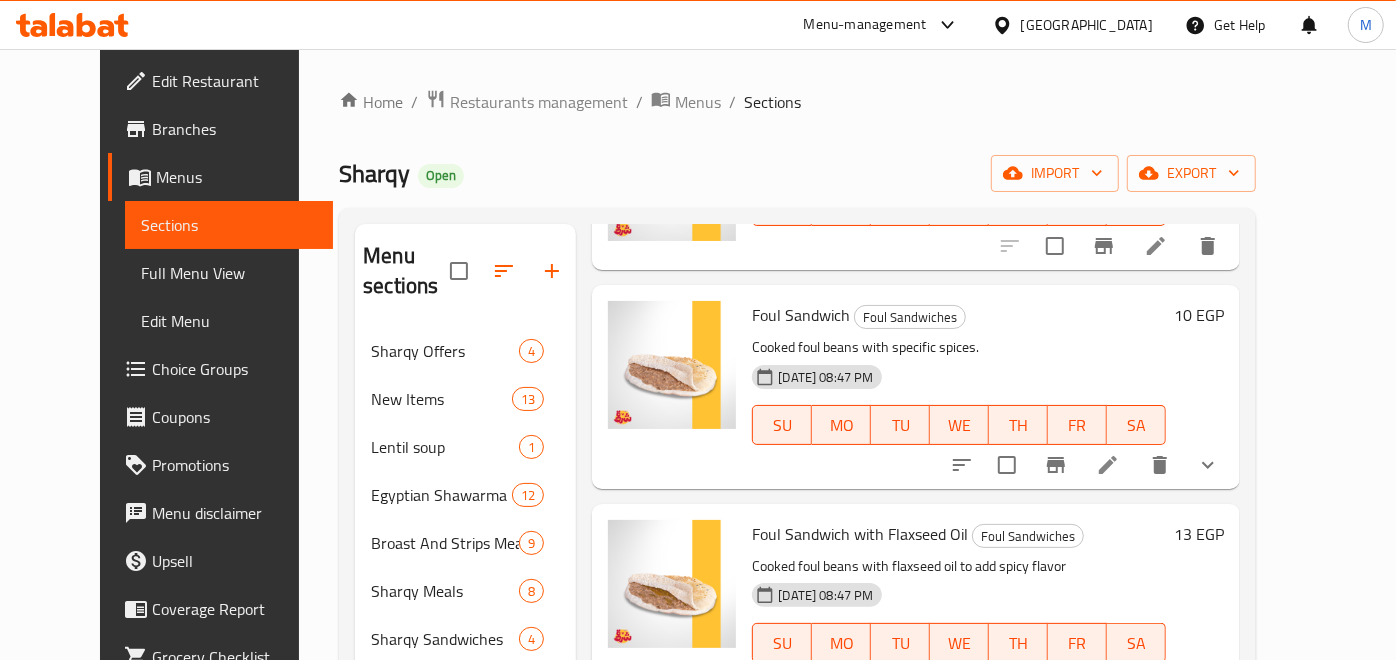 click on "Cooked foul beans with specific spices." at bounding box center (959, 347) 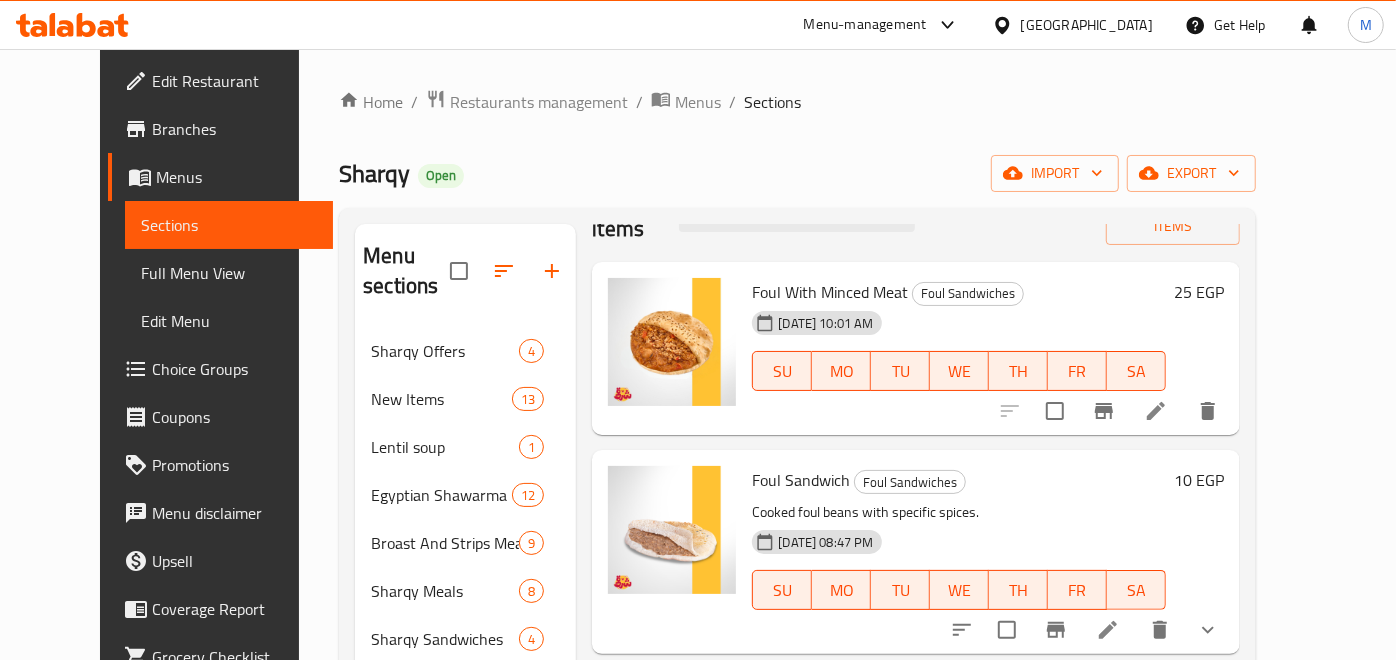 scroll, scrollTop: 0, scrollLeft: 0, axis: both 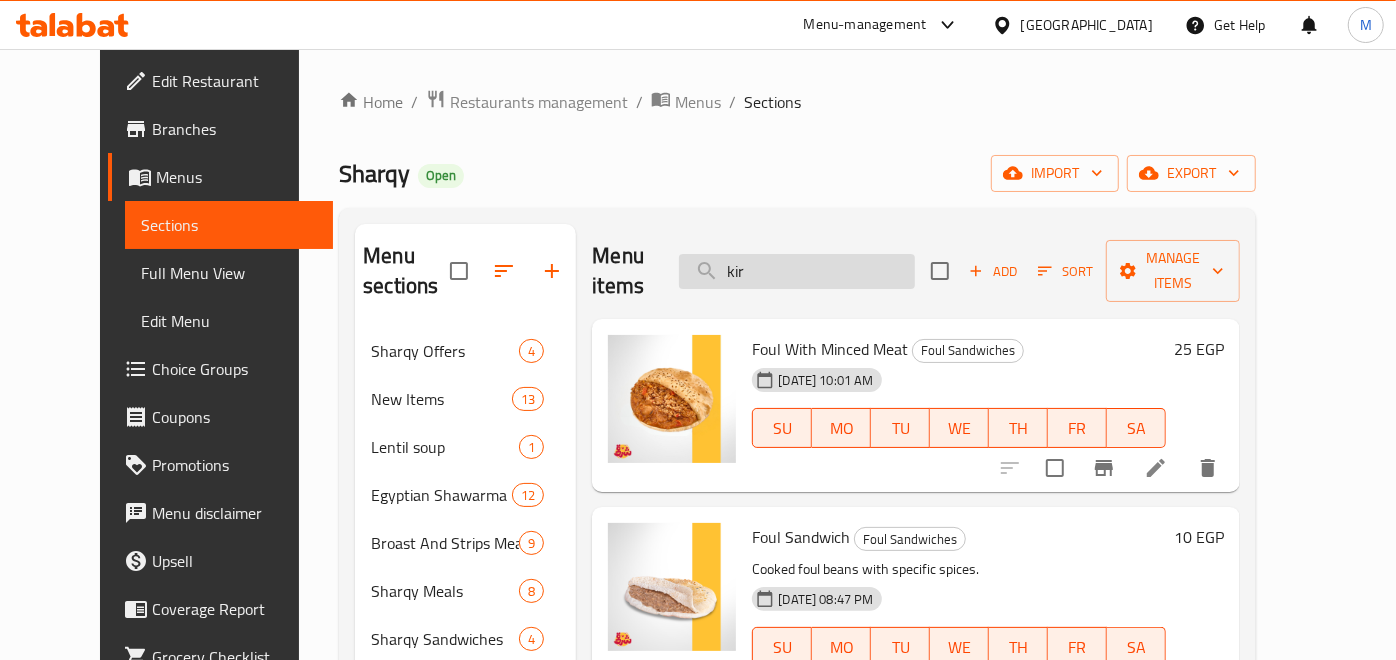 click on "kir" at bounding box center (797, 271) 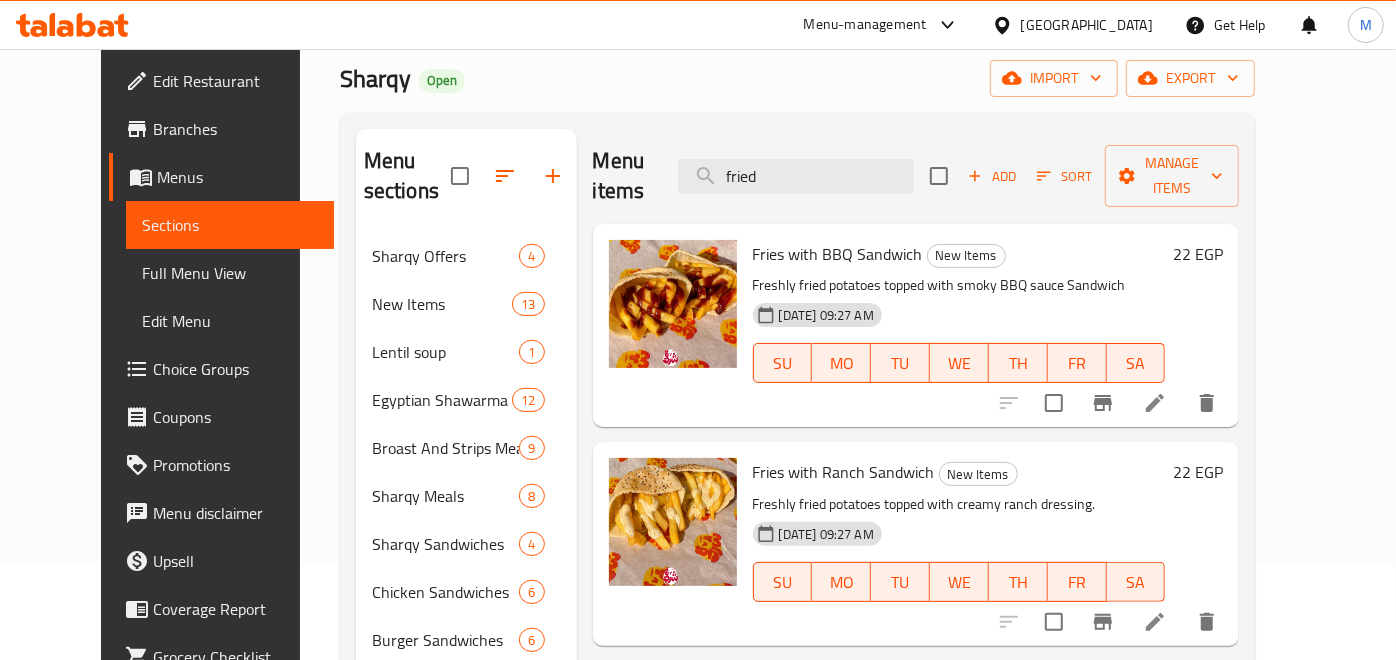 scroll, scrollTop: 141, scrollLeft: 0, axis: vertical 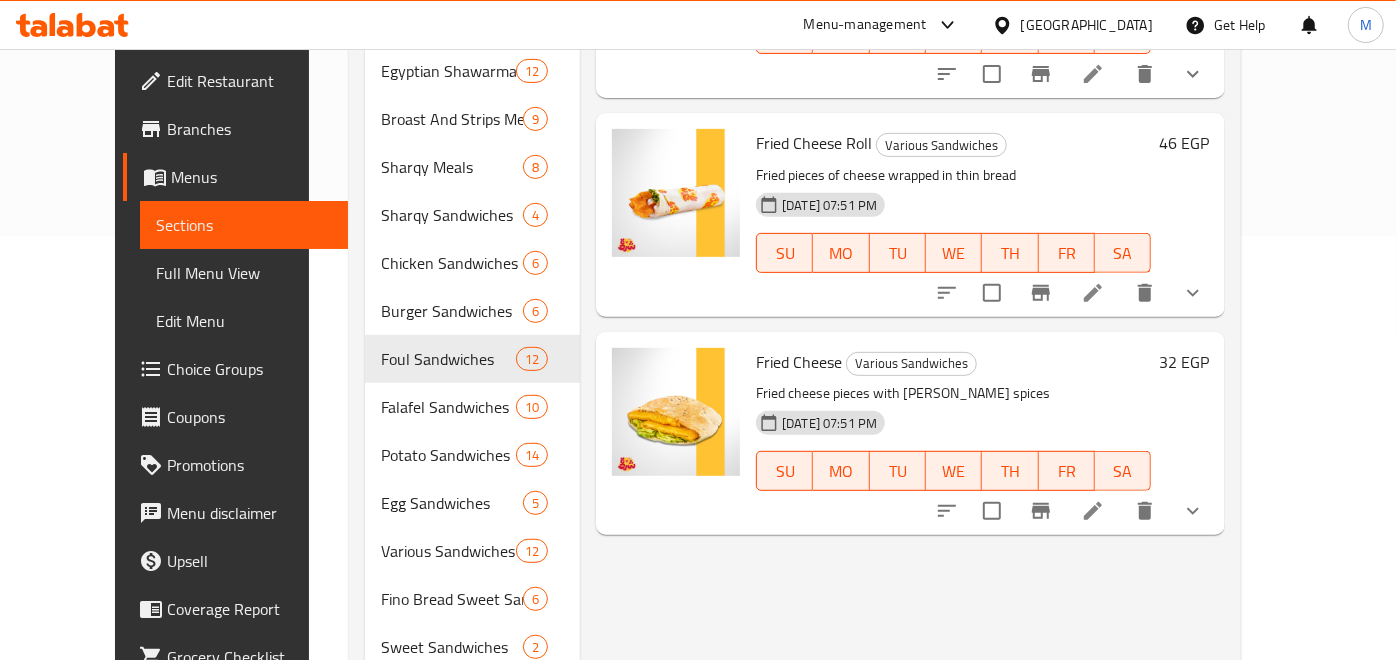 type on "fried c" 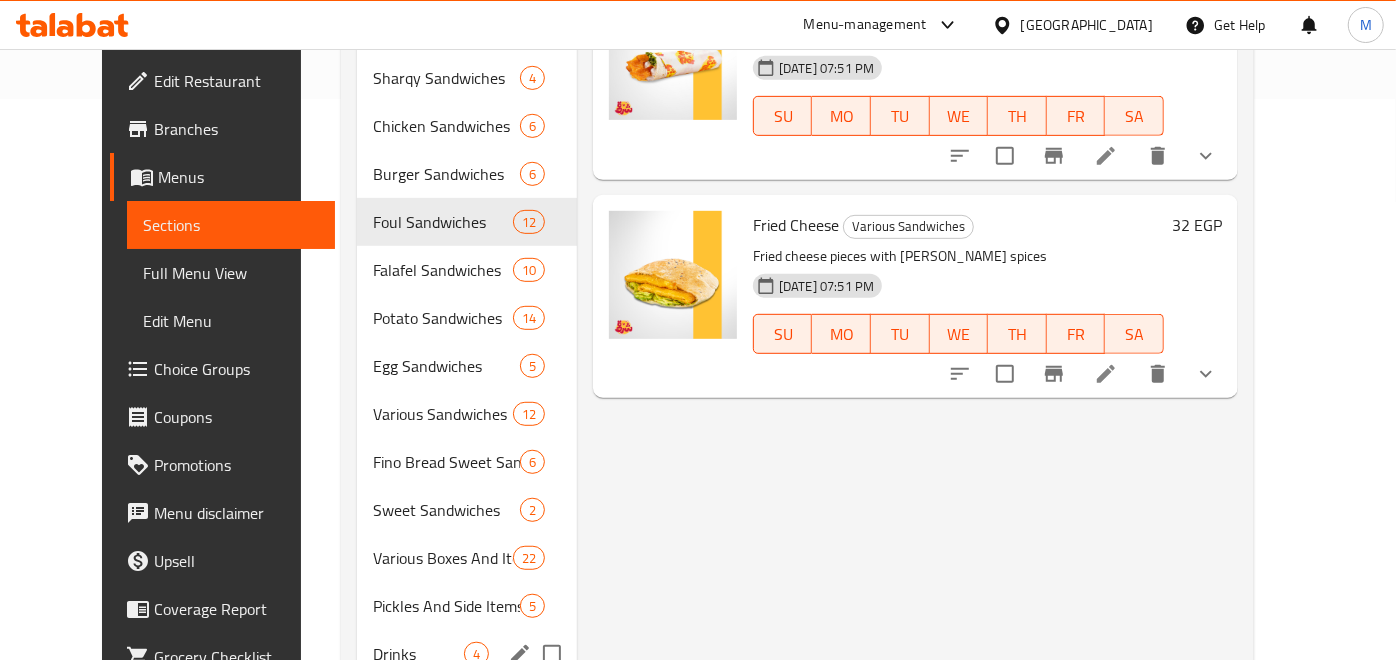 scroll, scrollTop: 689, scrollLeft: 0, axis: vertical 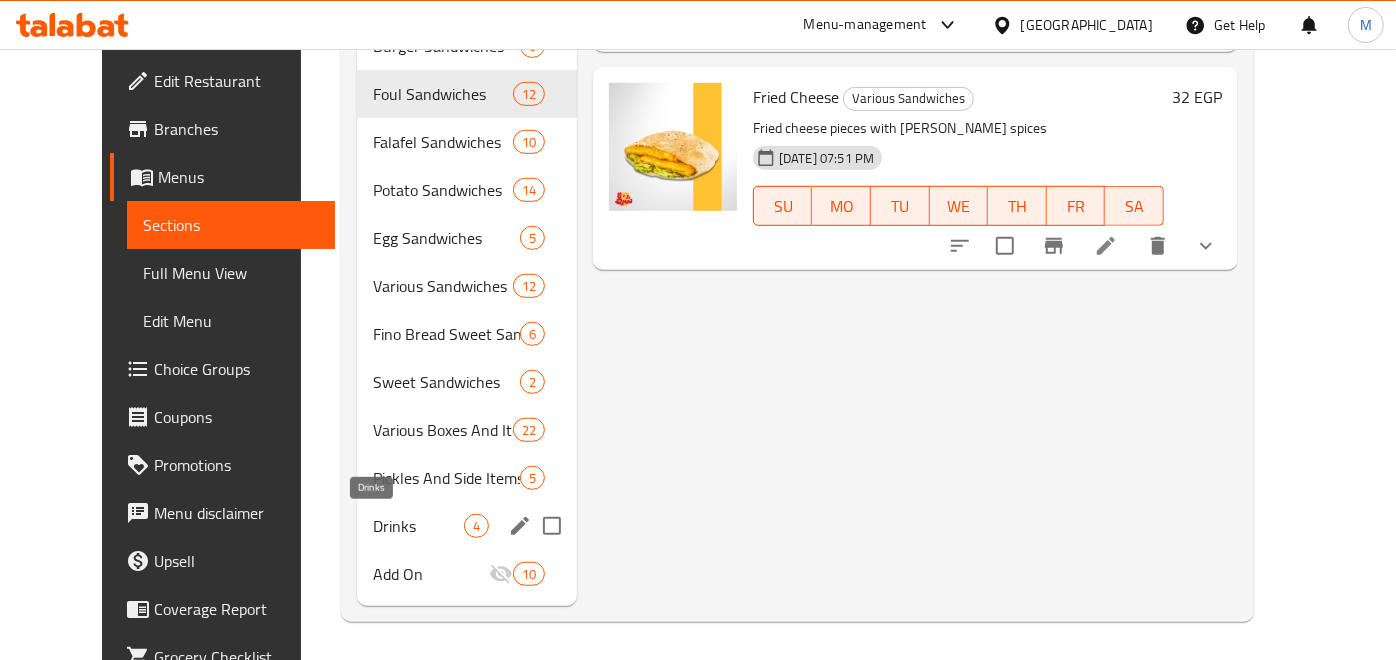 click on "Drinks" at bounding box center [418, 526] 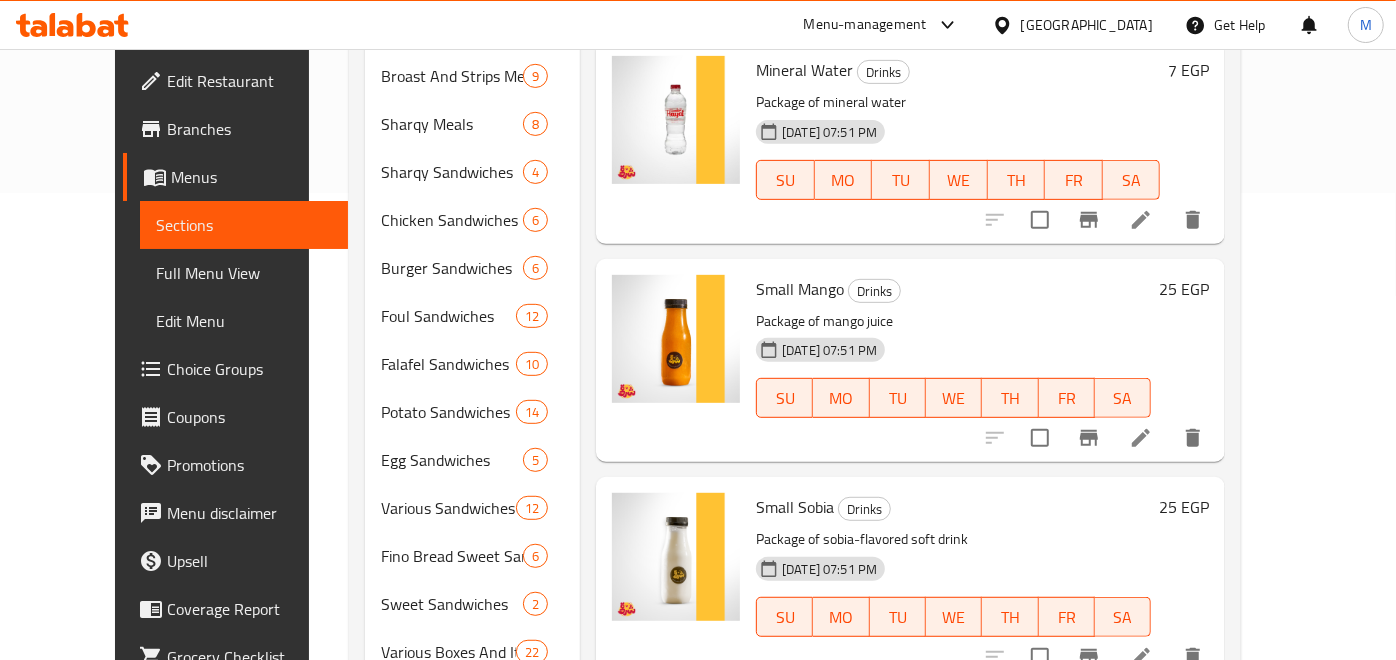 scroll, scrollTop: 356, scrollLeft: 0, axis: vertical 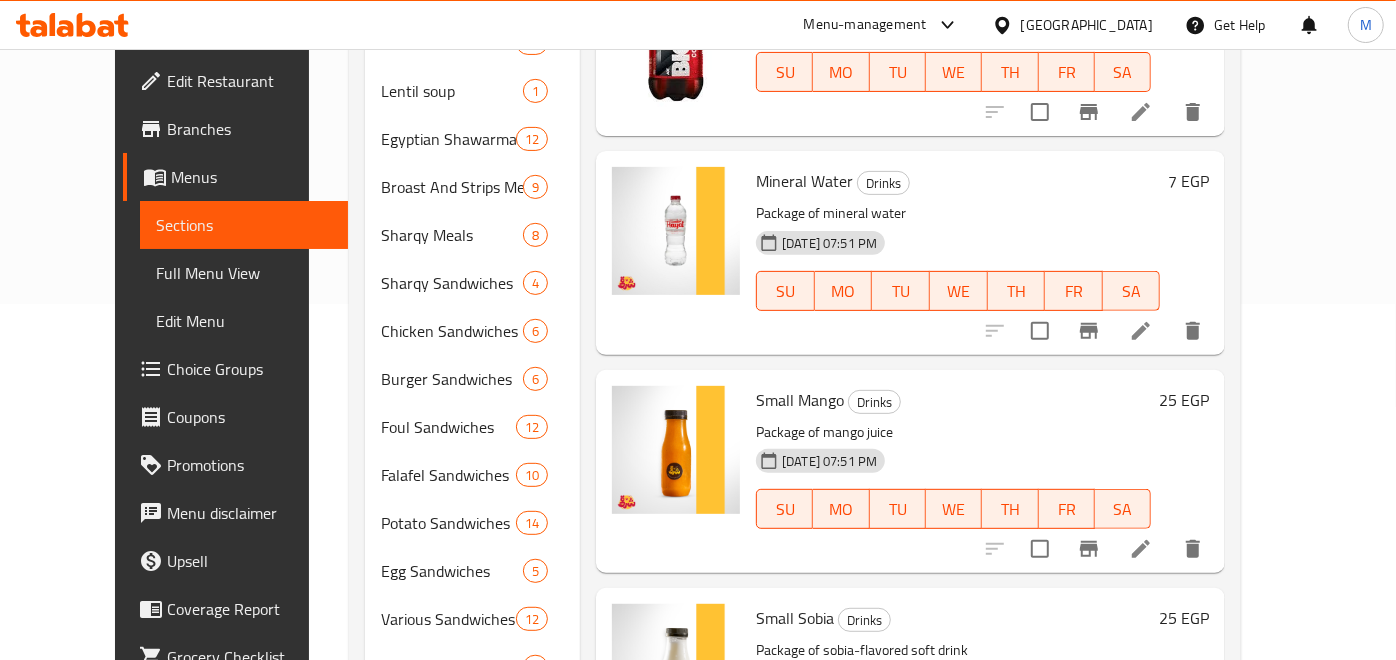 click on "16-05-2024 07:51 PM SU MO TU WE TH FR SA" at bounding box center (953, 495) 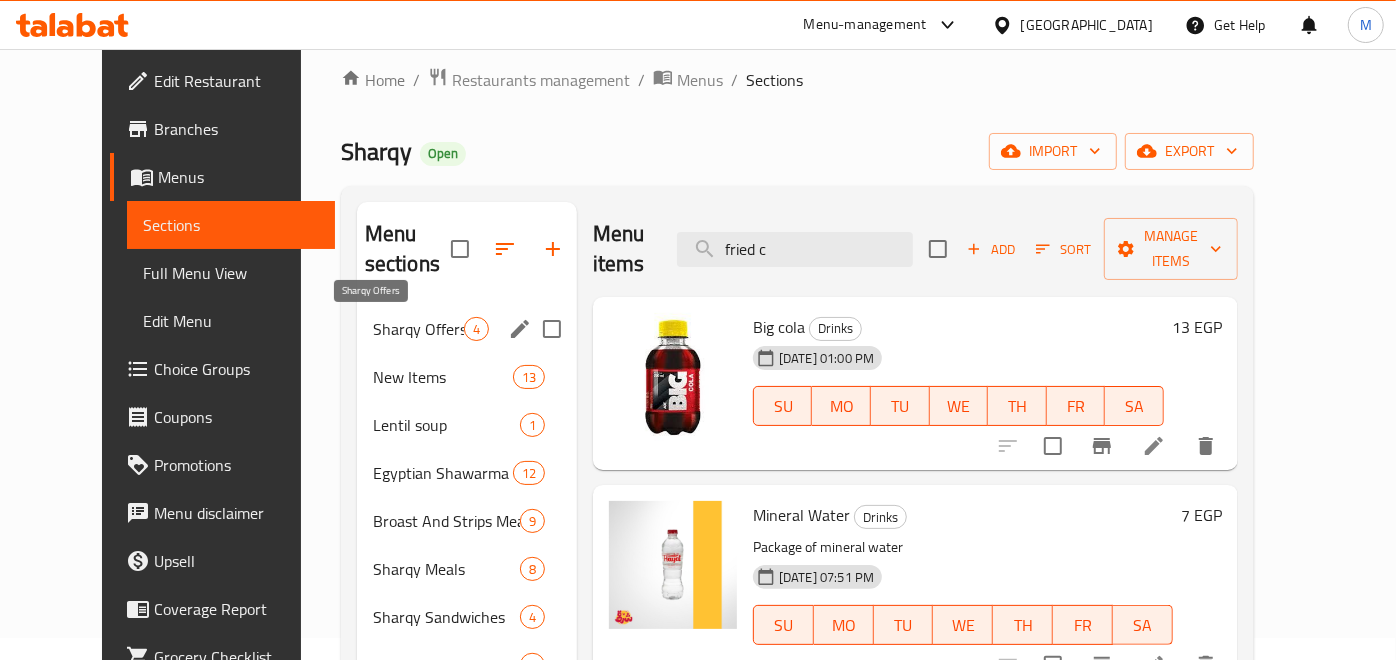 click on "Sharqy Offers" at bounding box center (418, 329) 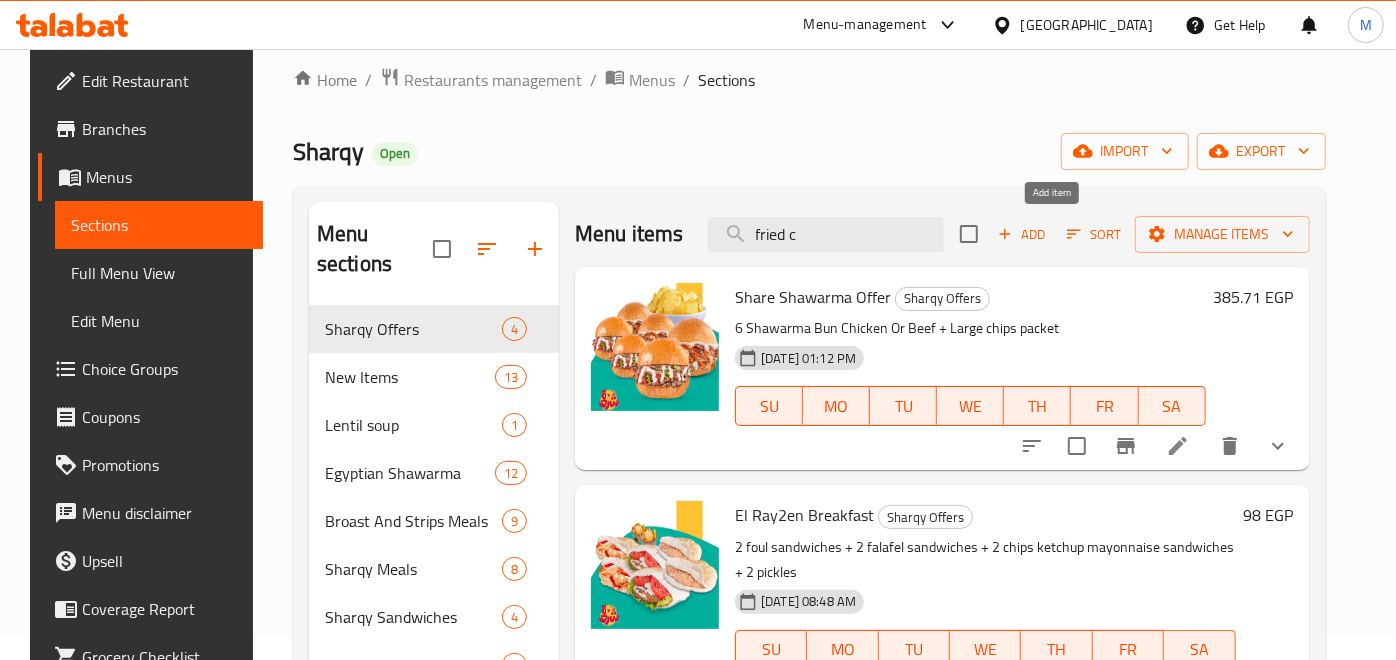 click on "Add" at bounding box center [1022, 234] 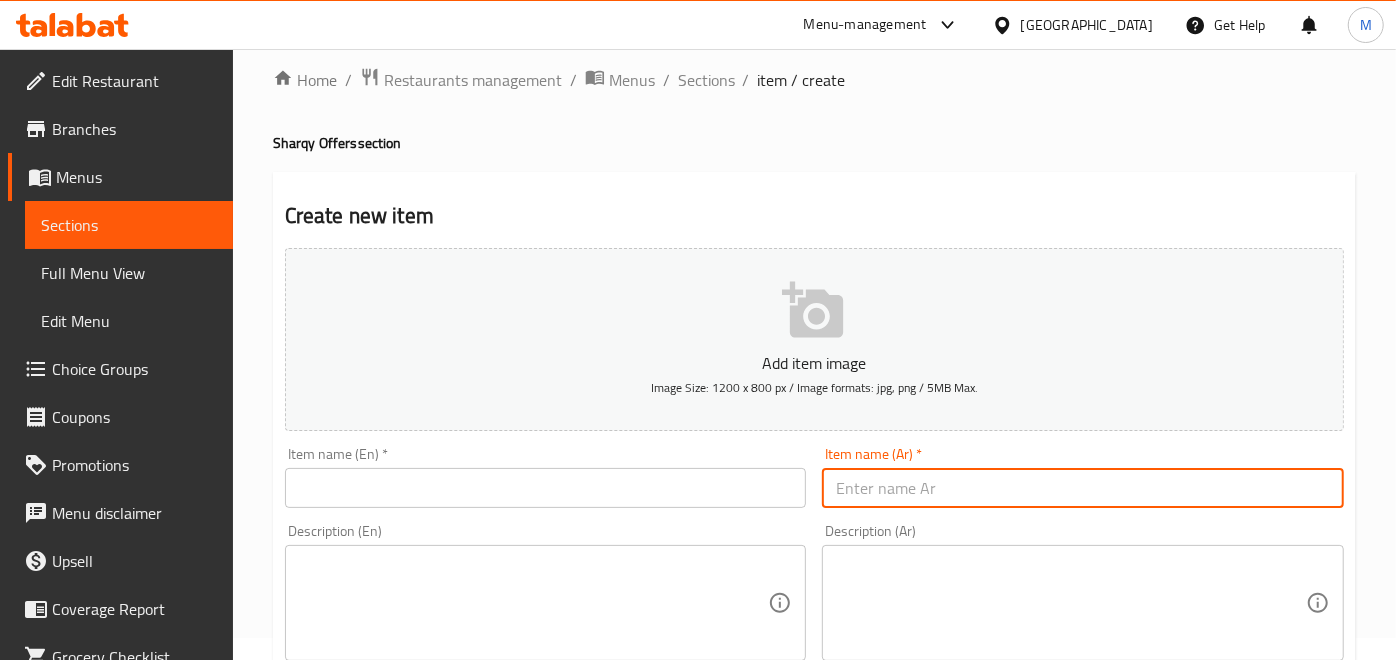 click at bounding box center [1083, 488] 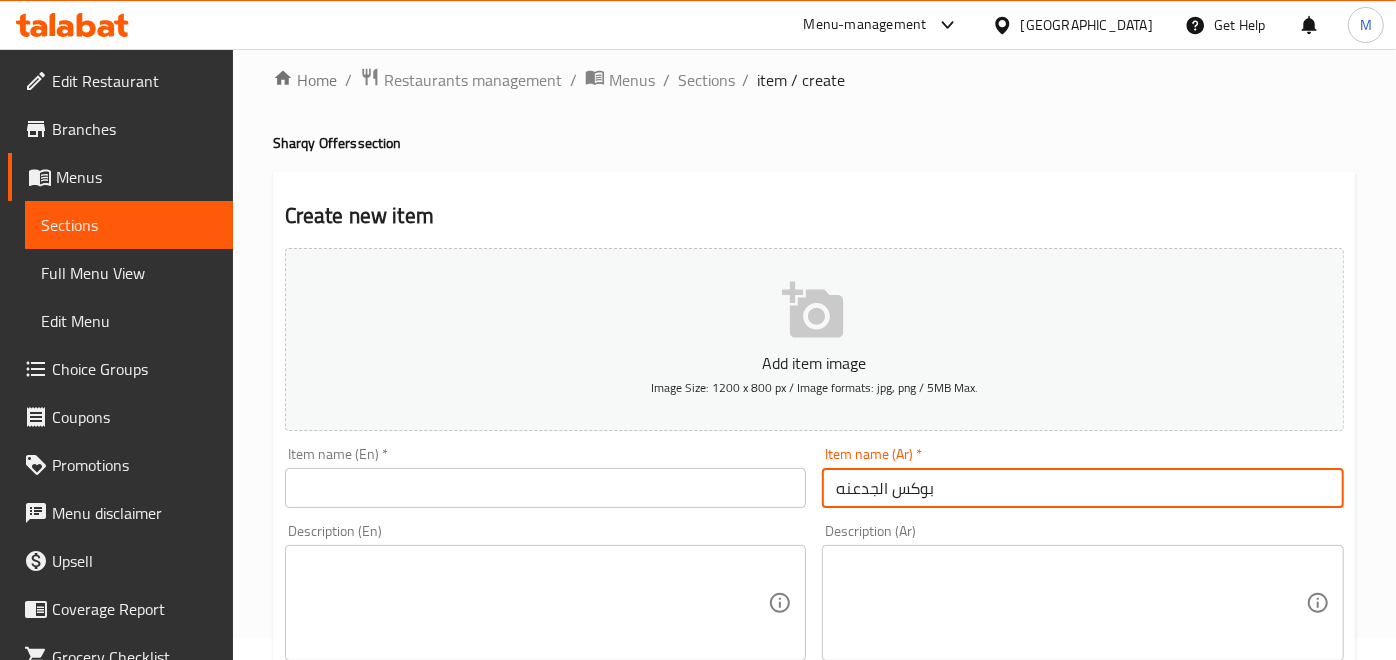 type on "بوكس الجدعنه" 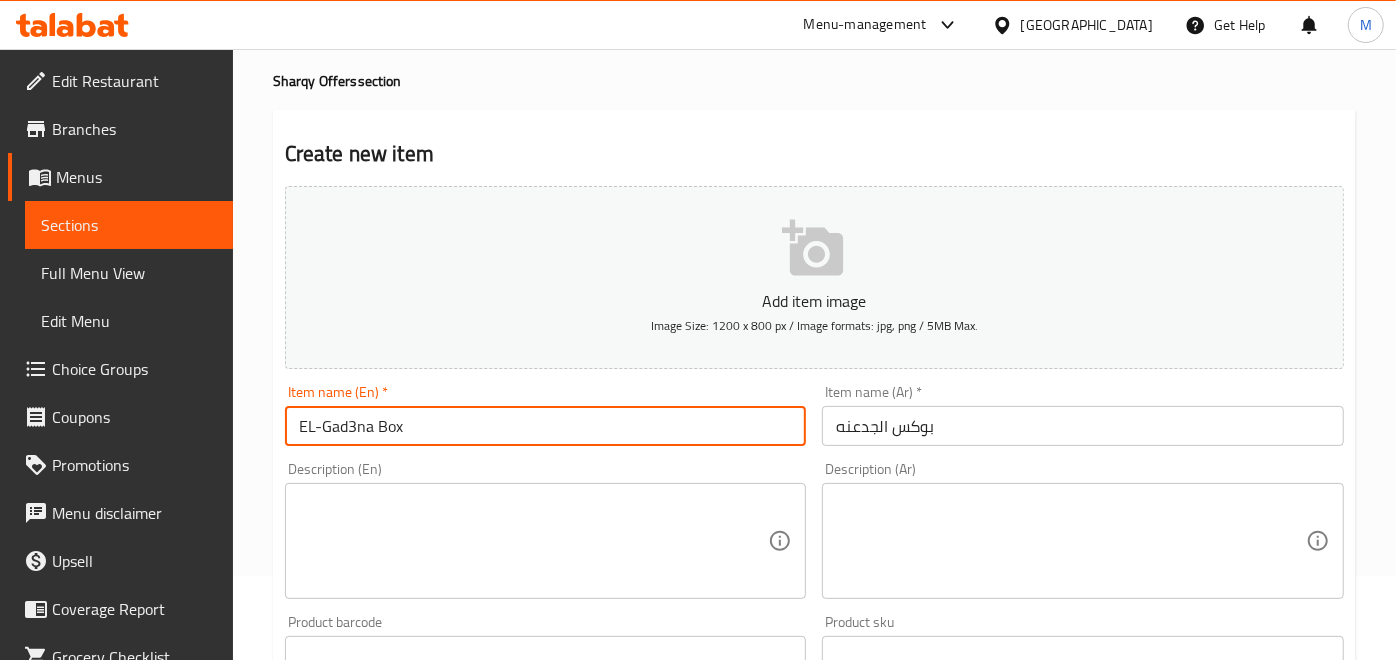 scroll, scrollTop: 134, scrollLeft: 0, axis: vertical 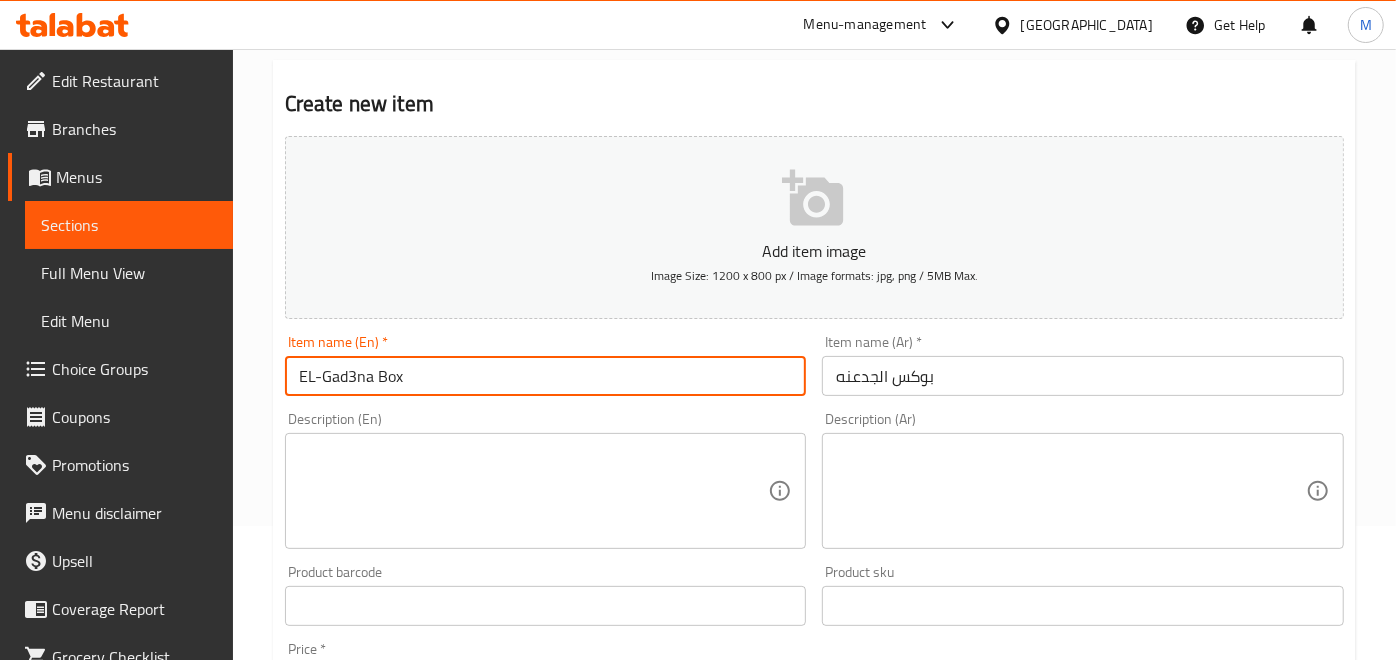 type on "EL-Gad3na Box" 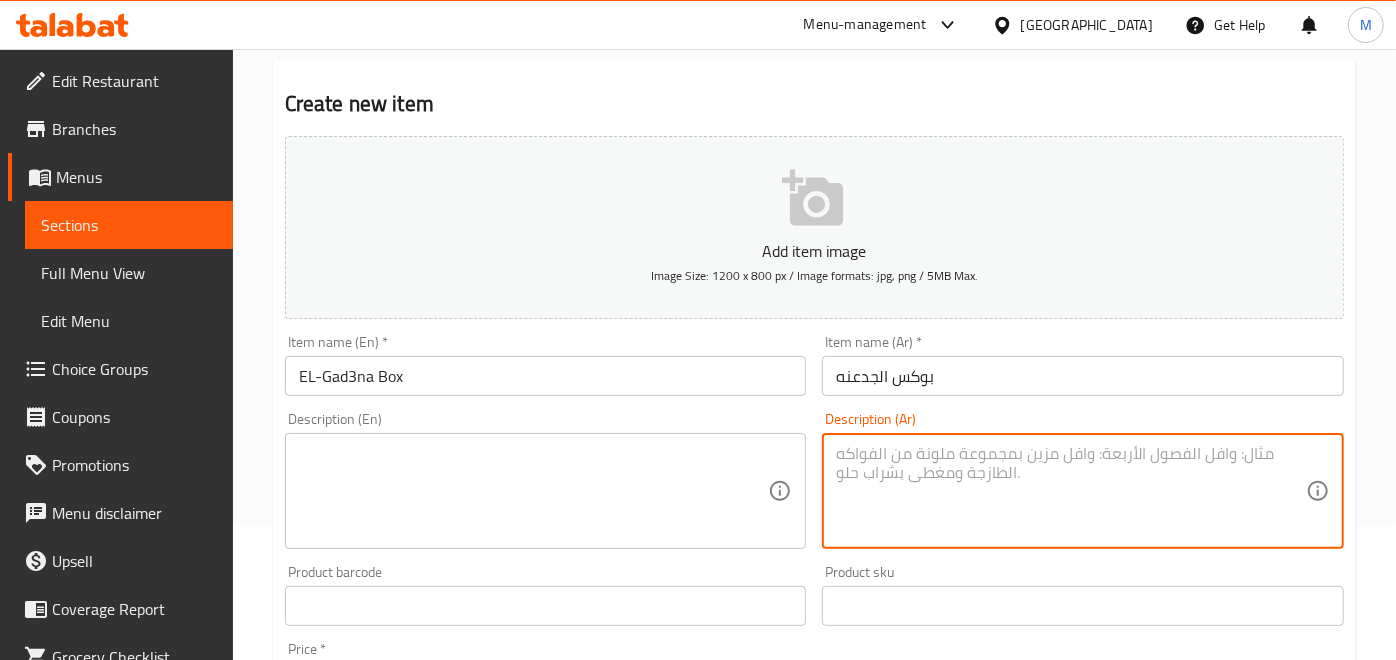 click at bounding box center [1071, 491] 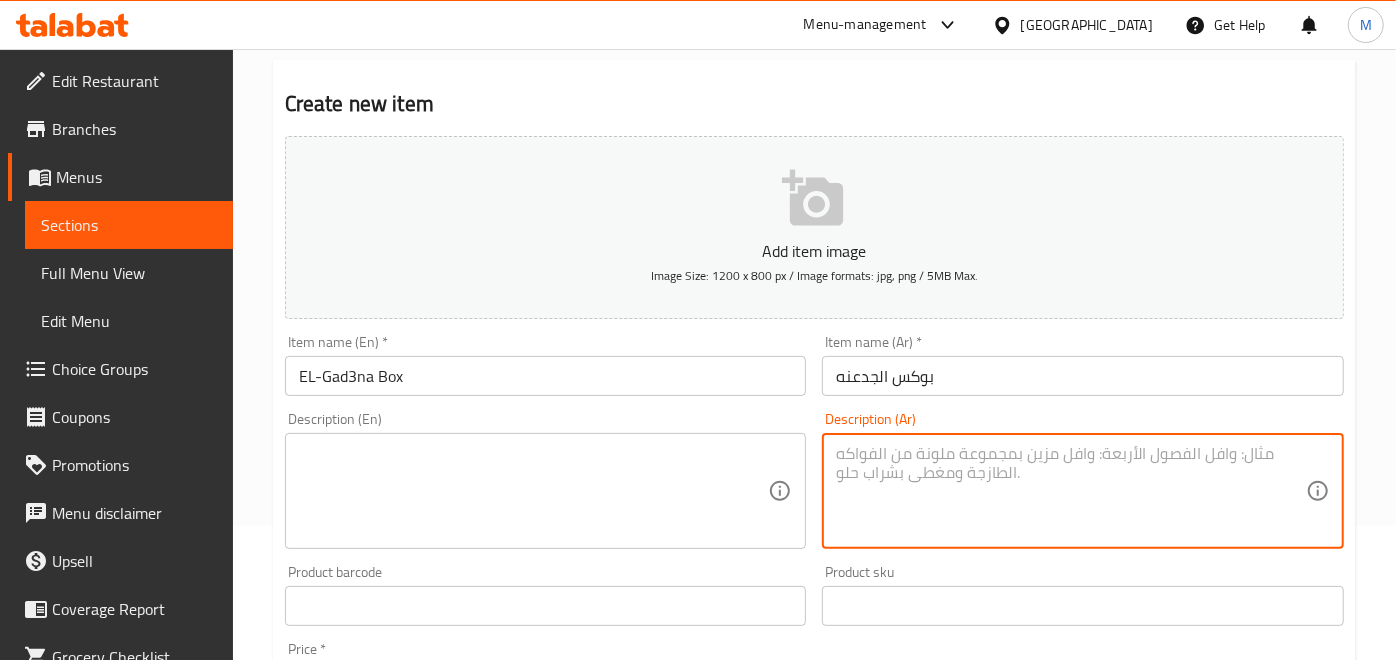 type on "'" 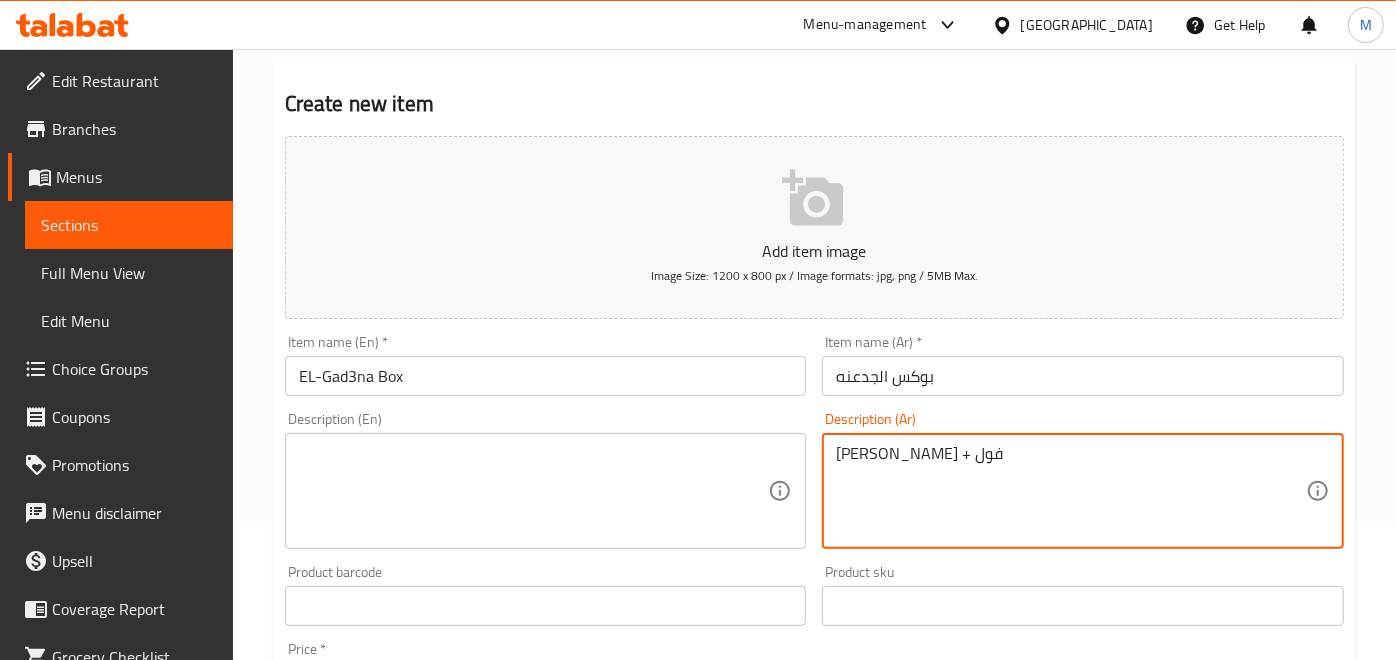 click on "طعميه كيري + فول" at bounding box center (1071, 491) 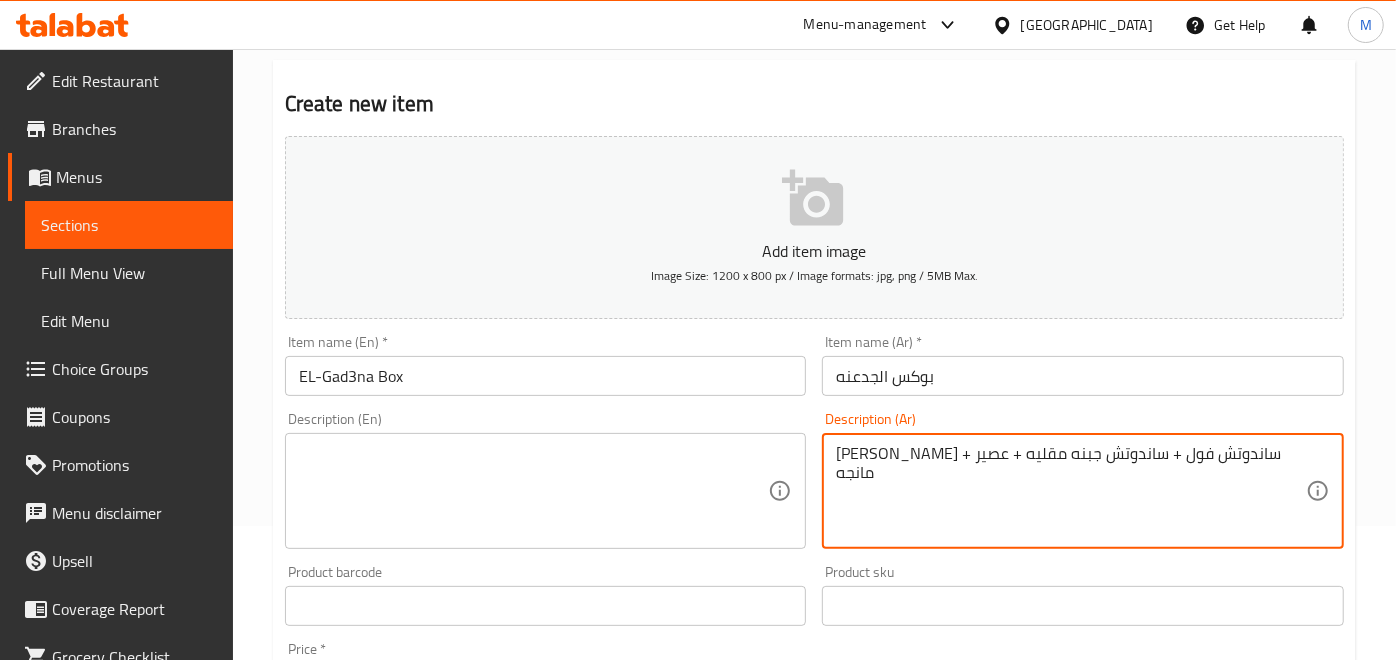 click on "ساندوتش طعميه كيري + ساندوتش فول + ساندوتش جبنه مقليه + عصير مانجه" at bounding box center (1071, 491) 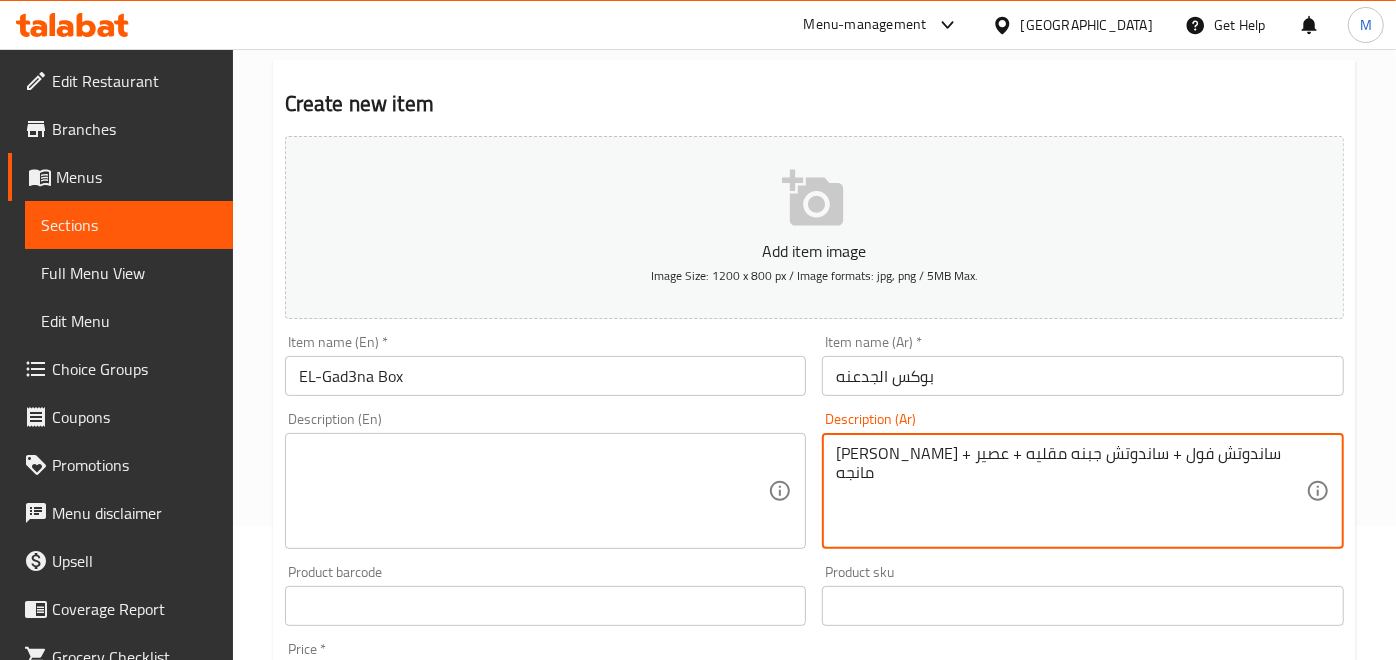click at bounding box center (534, 491) 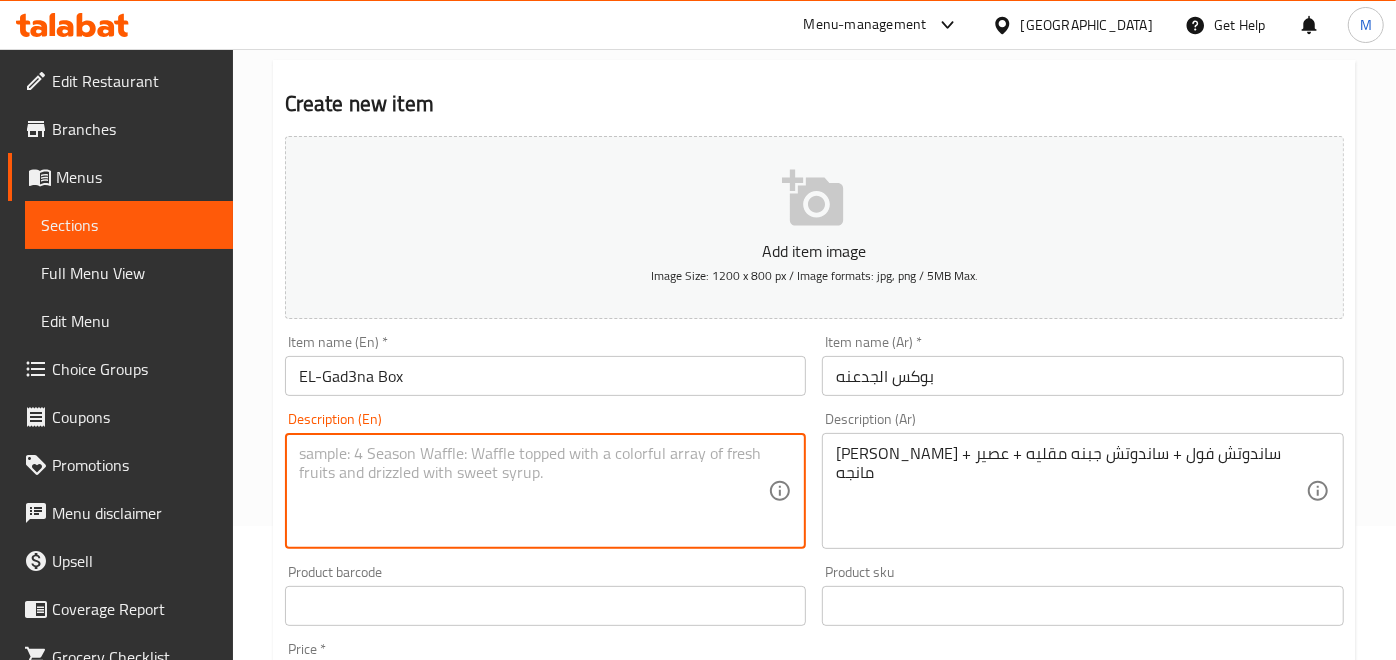 paste on "A tahini sandwich with creamy cheese + a fava bean sandwich + a fried cheese sandwich + mango juice" 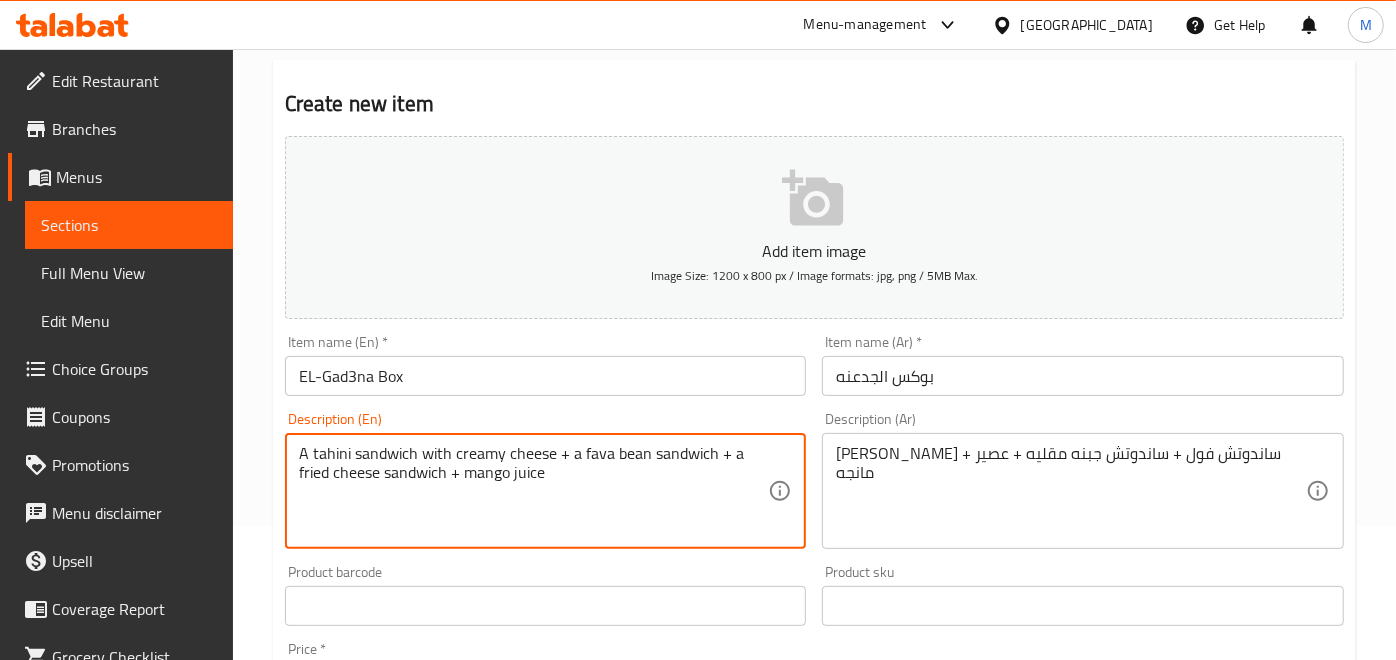 drag, startPoint x: 556, startPoint y: 454, endPoint x: 289, endPoint y: 445, distance: 267.15164 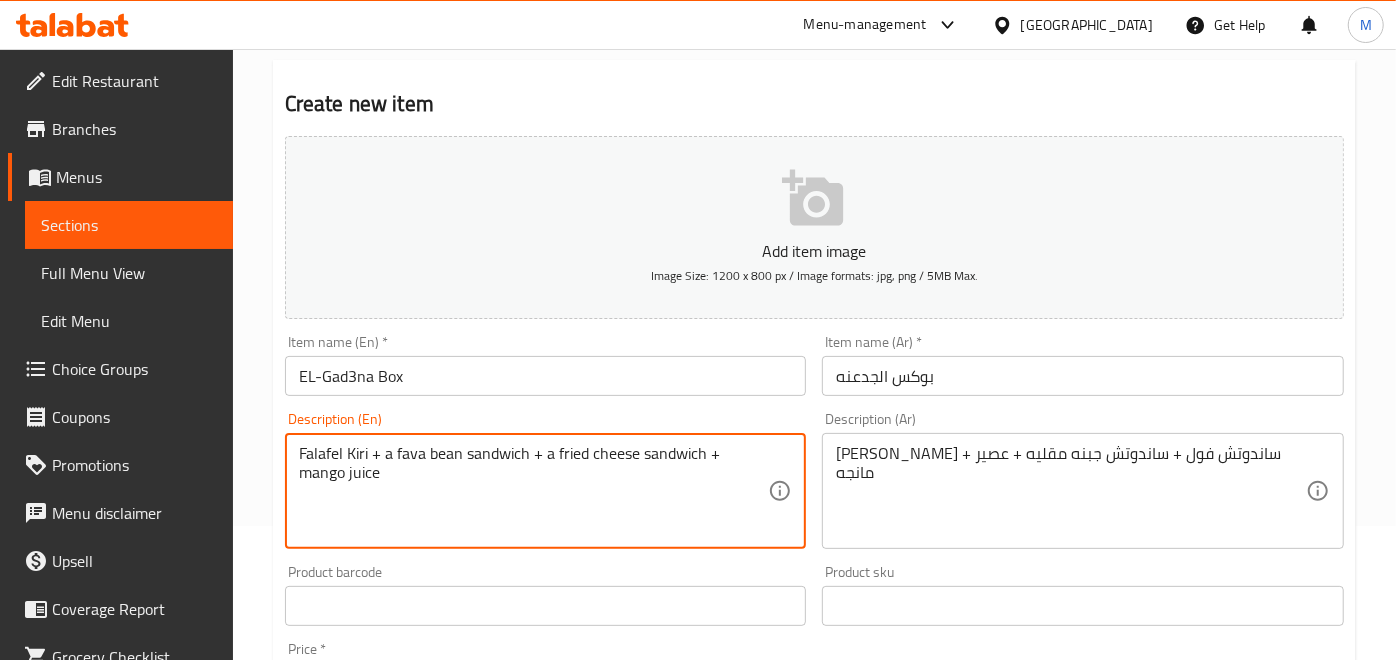 drag, startPoint x: 461, startPoint y: 452, endPoint x: 385, endPoint y: 450, distance: 76.02631 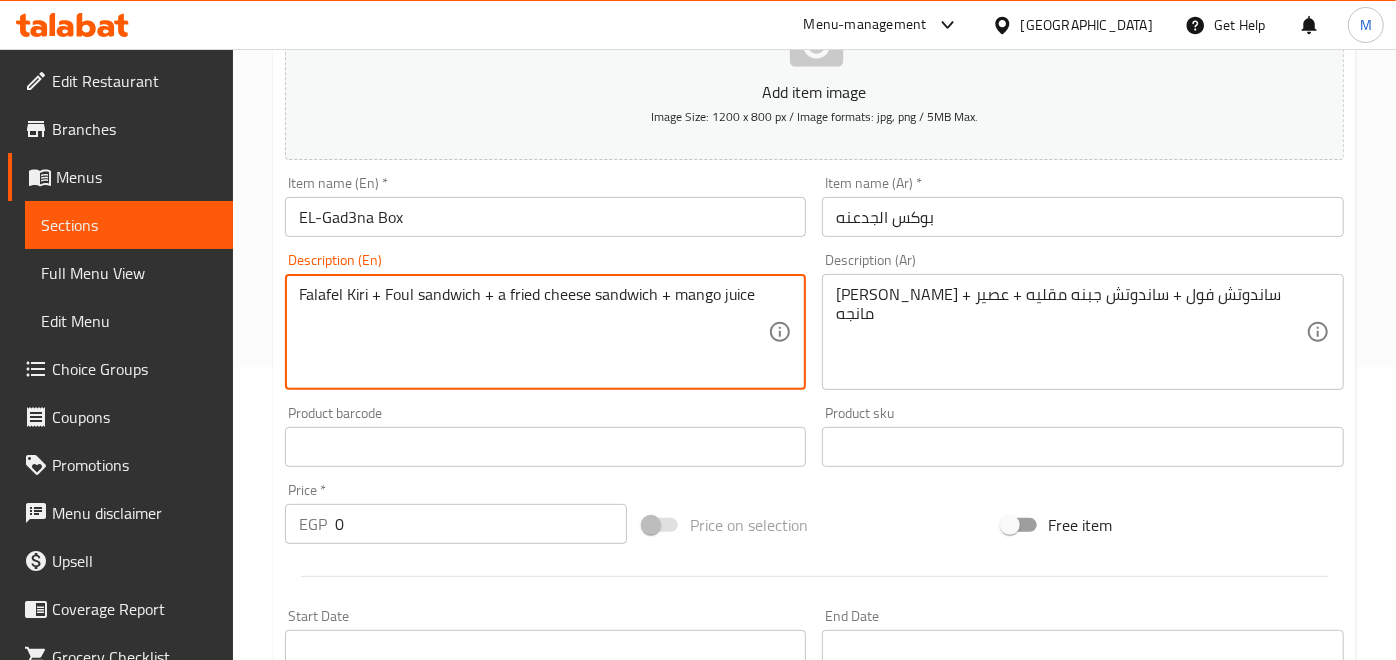 scroll, scrollTop: 356, scrollLeft: 0, axis: vertical 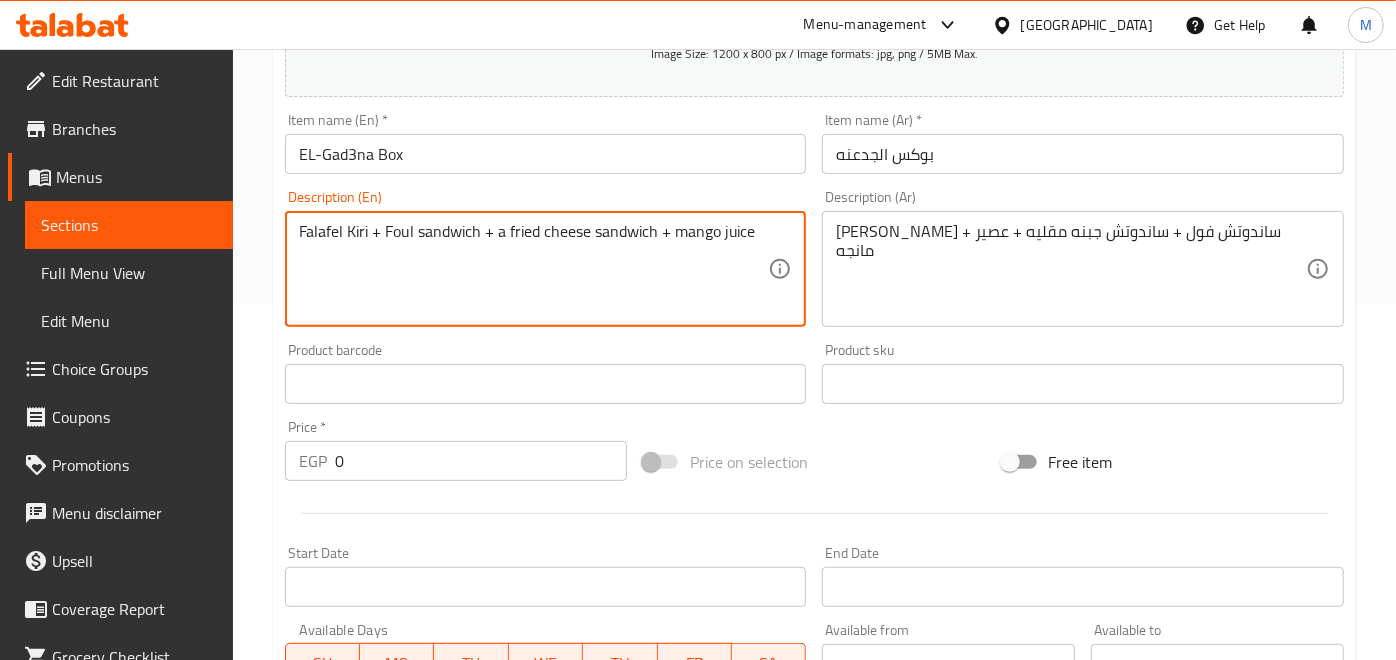 type on "Falafel Kiri + Foul sandwich + a fried cheese sandwich + mango juice" 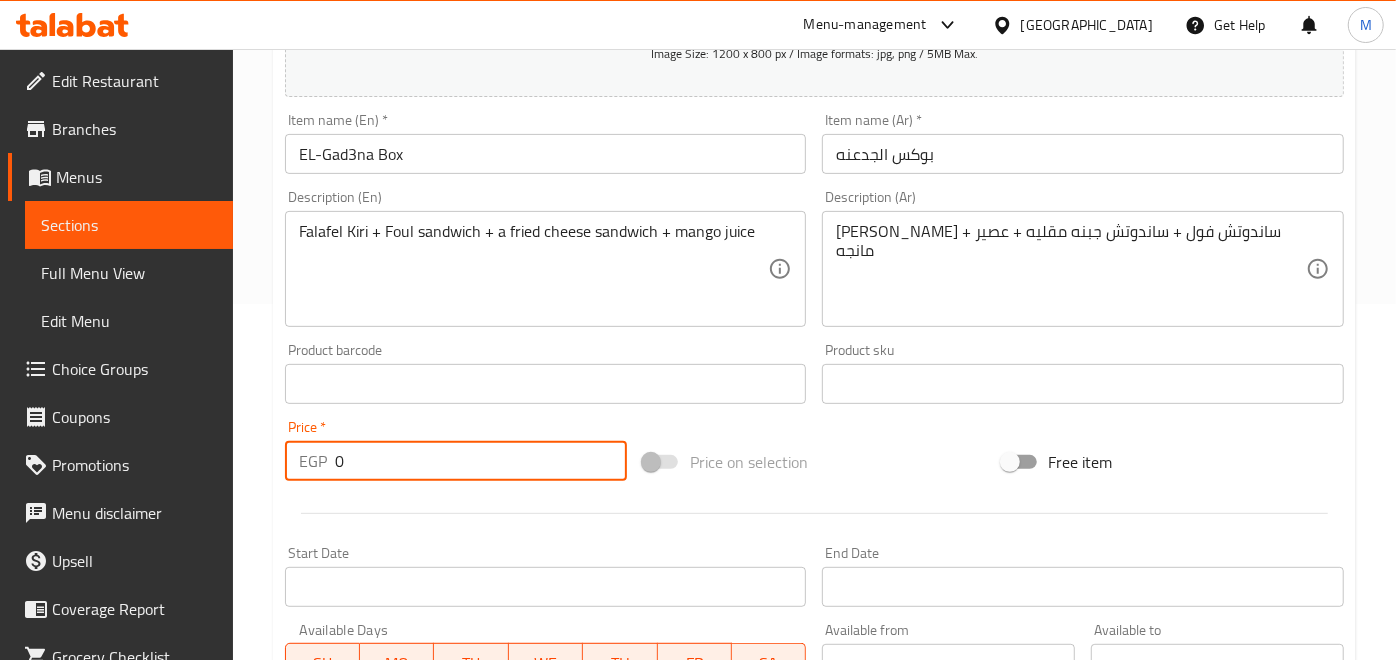 drag, startPoint x: 355, startPoint y: 458, endPoint x: 288, endPoint y: 464, distance: 67.26812 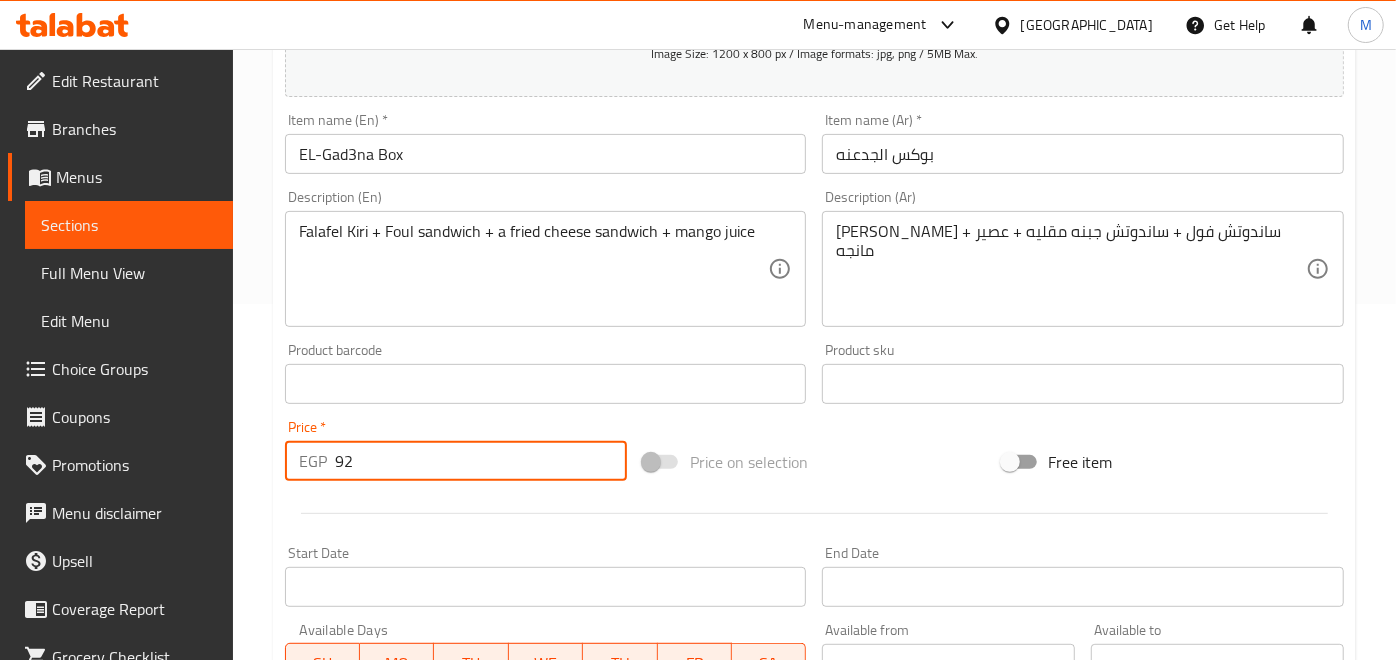 type on "92" 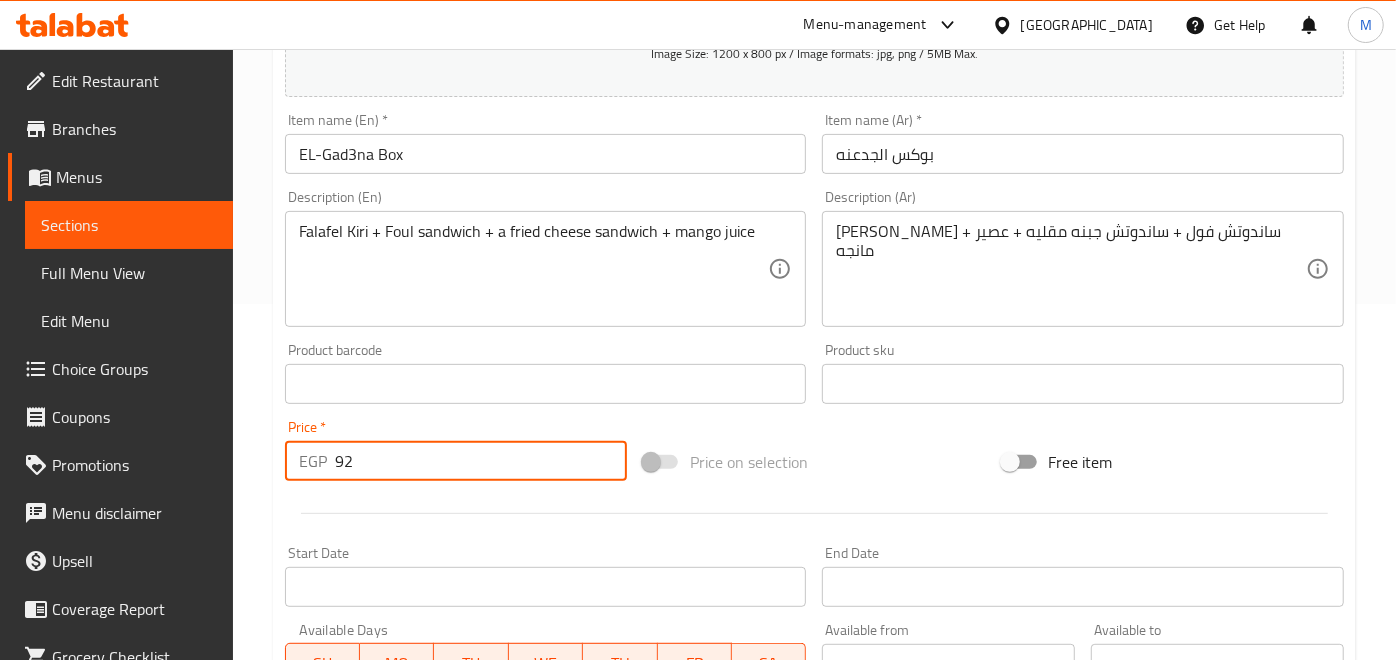 click on "Create" at bounding box center [411, 970] 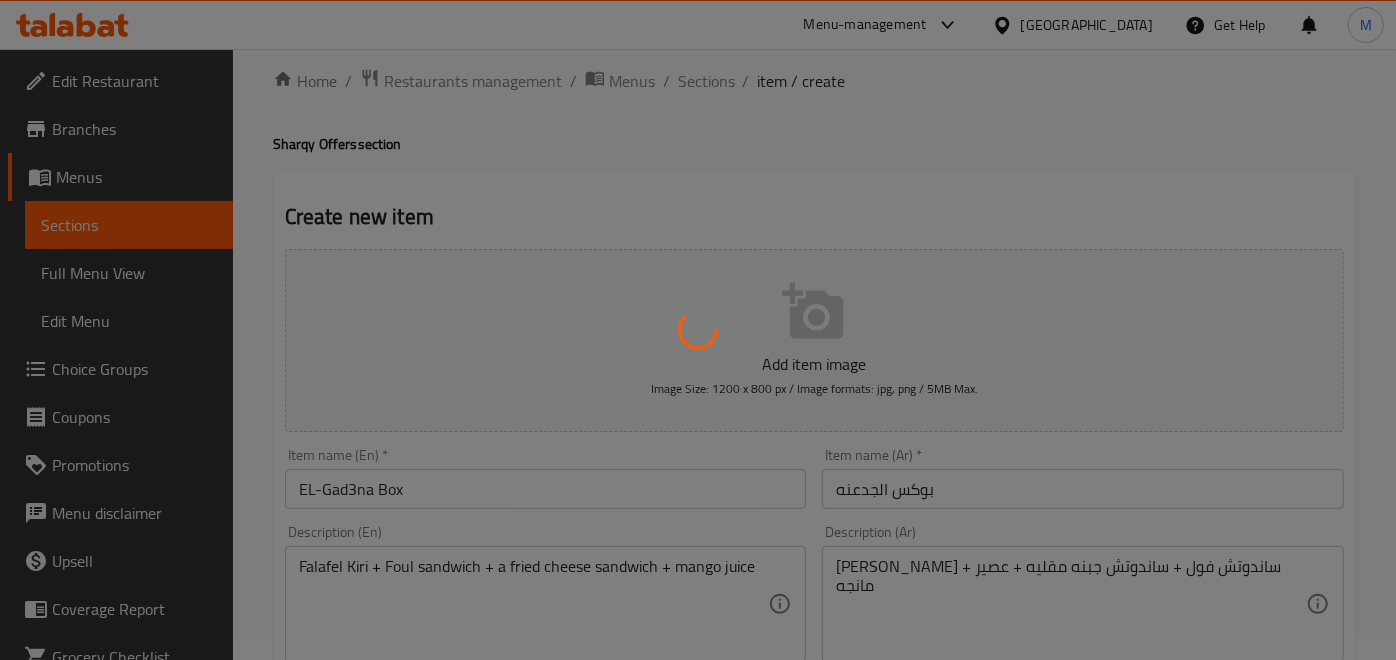 scroll, scrollTop: 0, scrollLeft: 0, axis: both 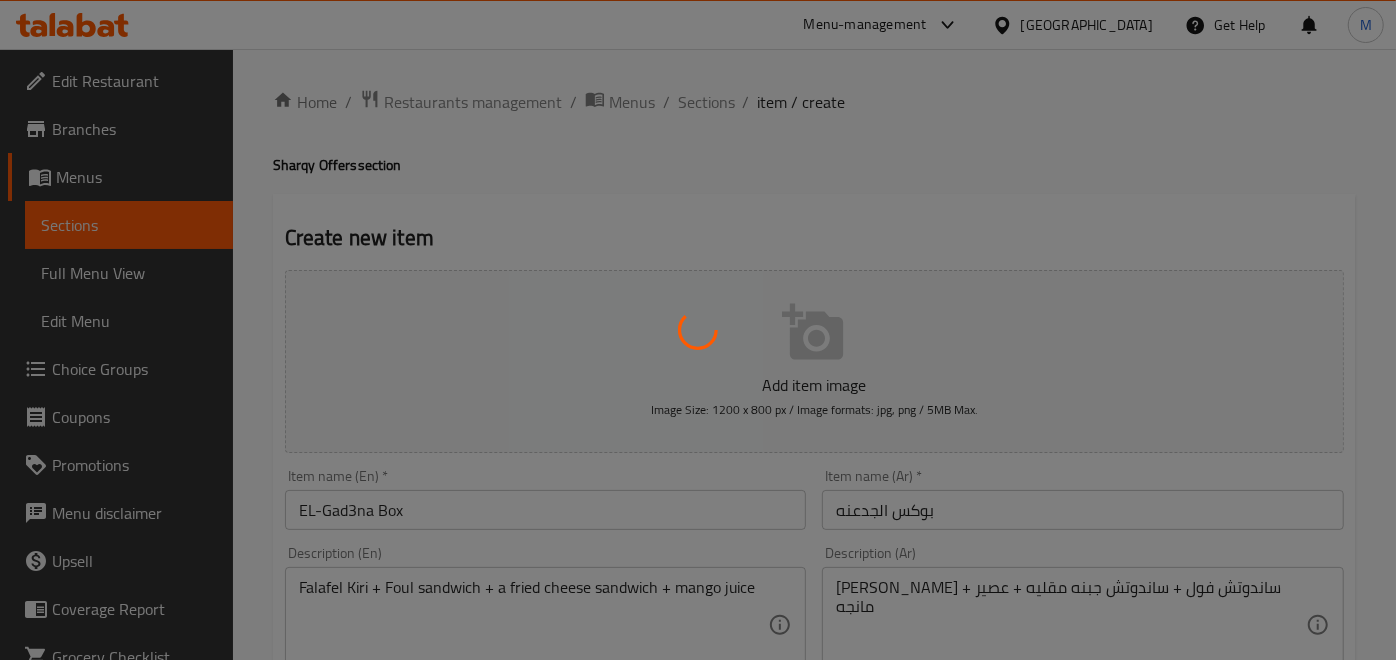 type 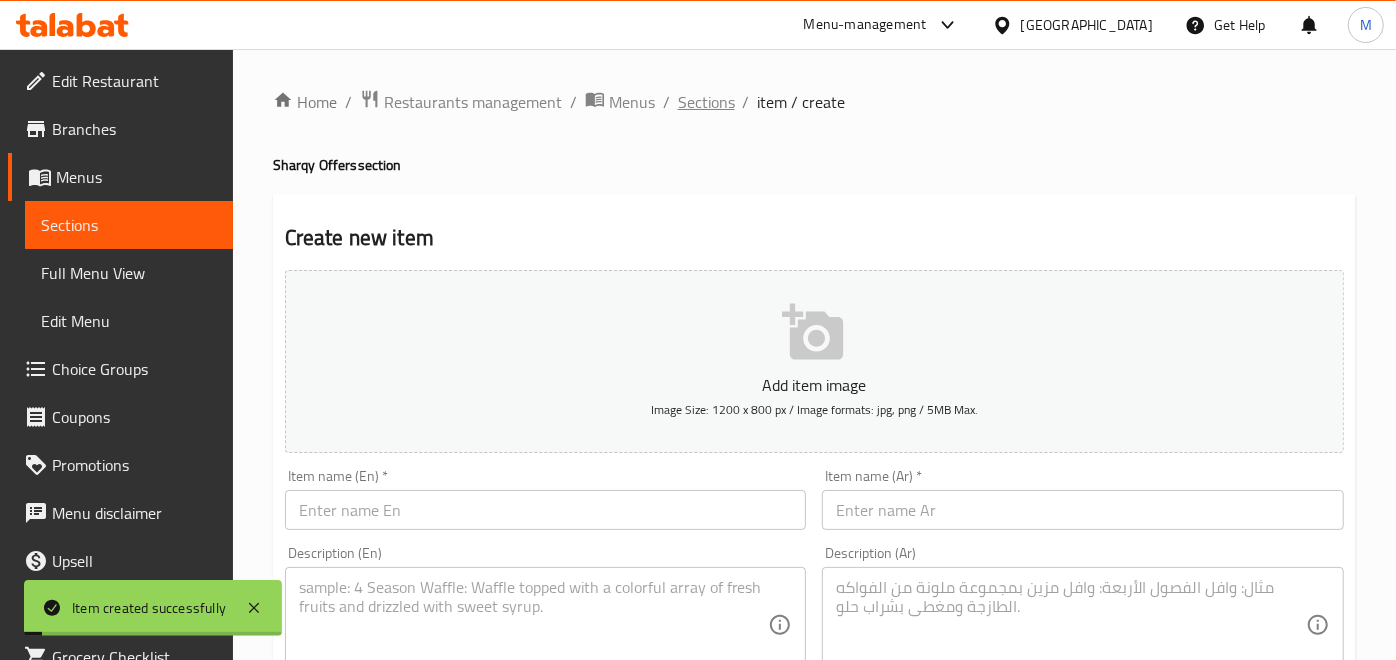 click on "Sections" at bounding box center [706, 102] 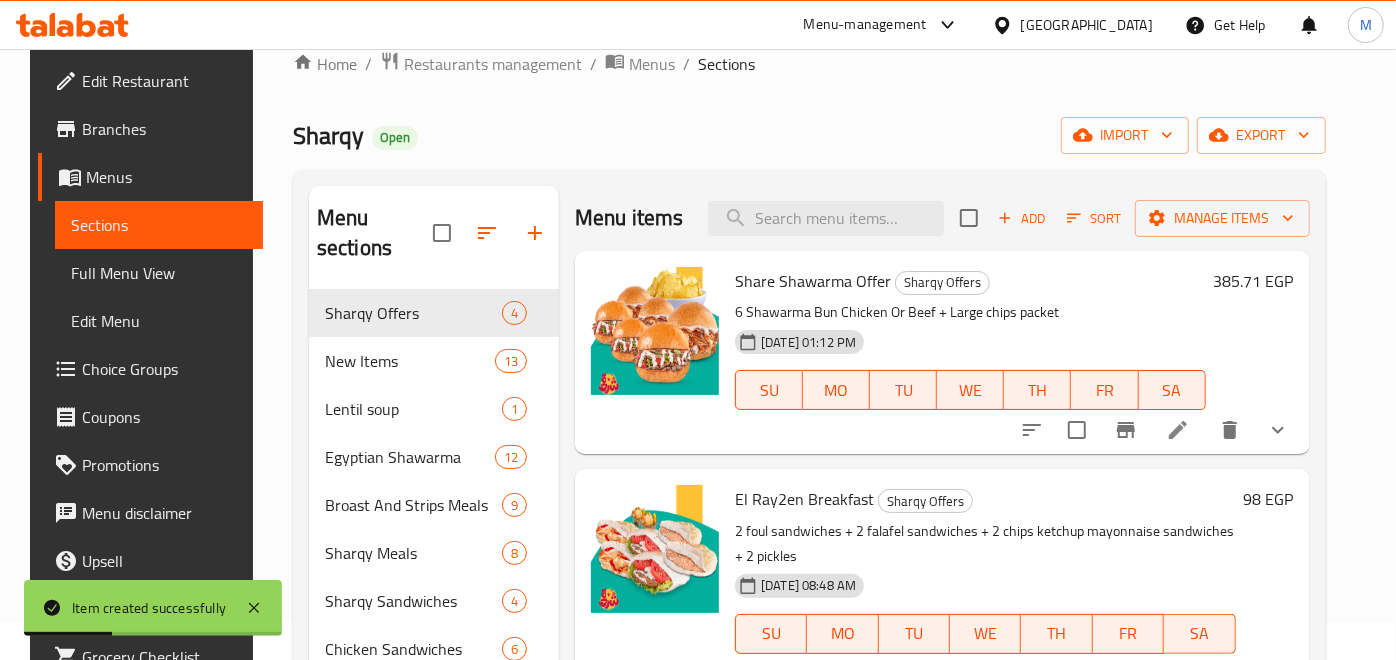 scroll, scrollTop: 0, scrollLeft: 0, axis: both 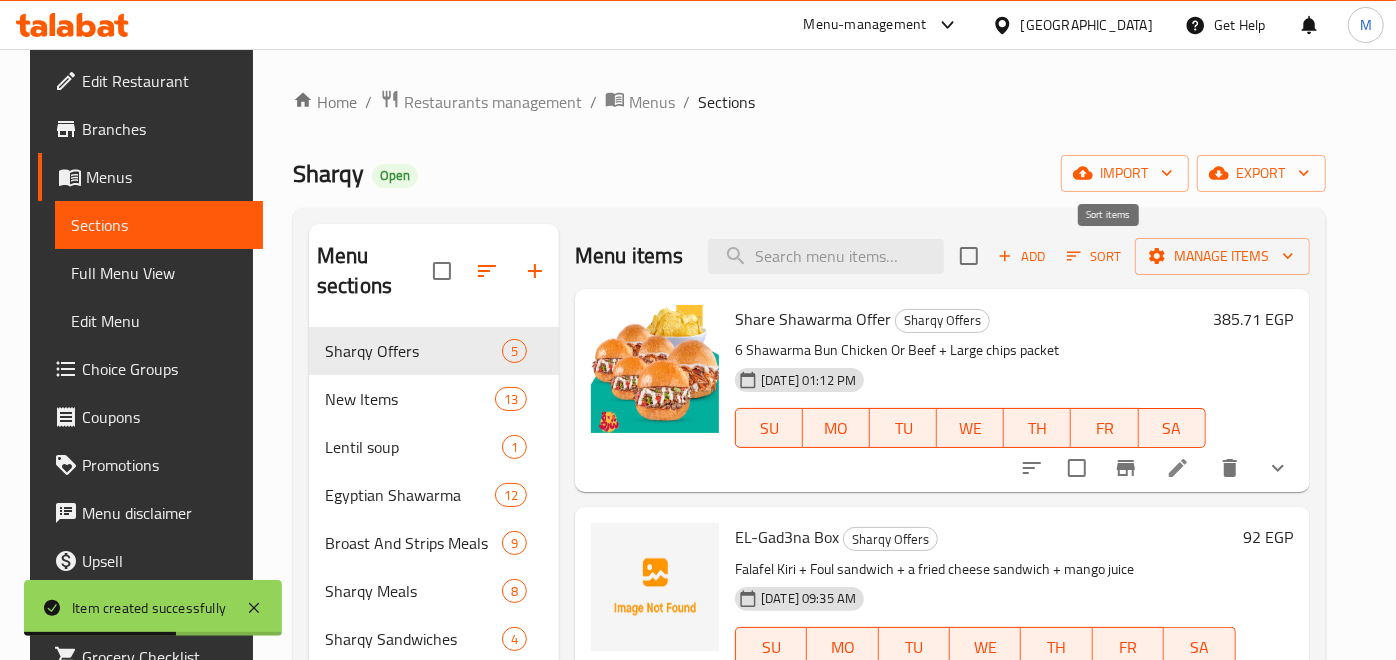 click 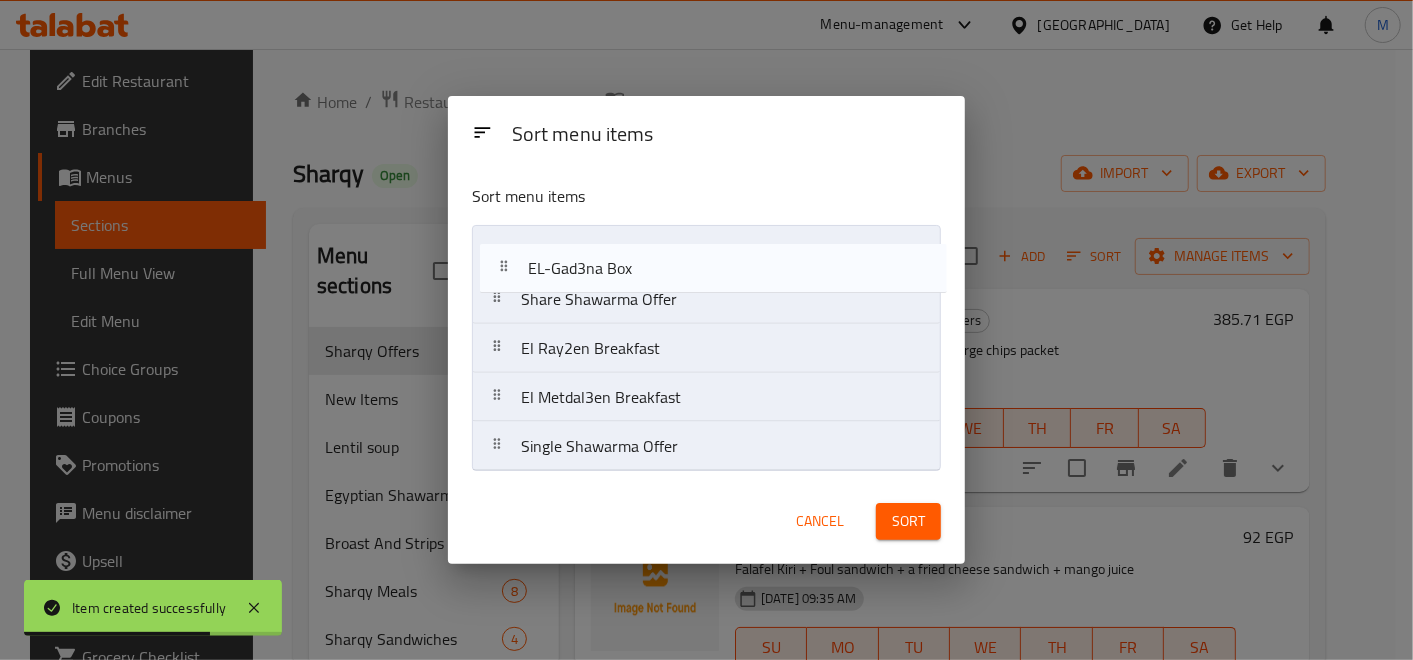 drag, startPoint x: 596, startPoint y: 308, endPoint x: 602, endPoint y: 266, distance: 42.426407 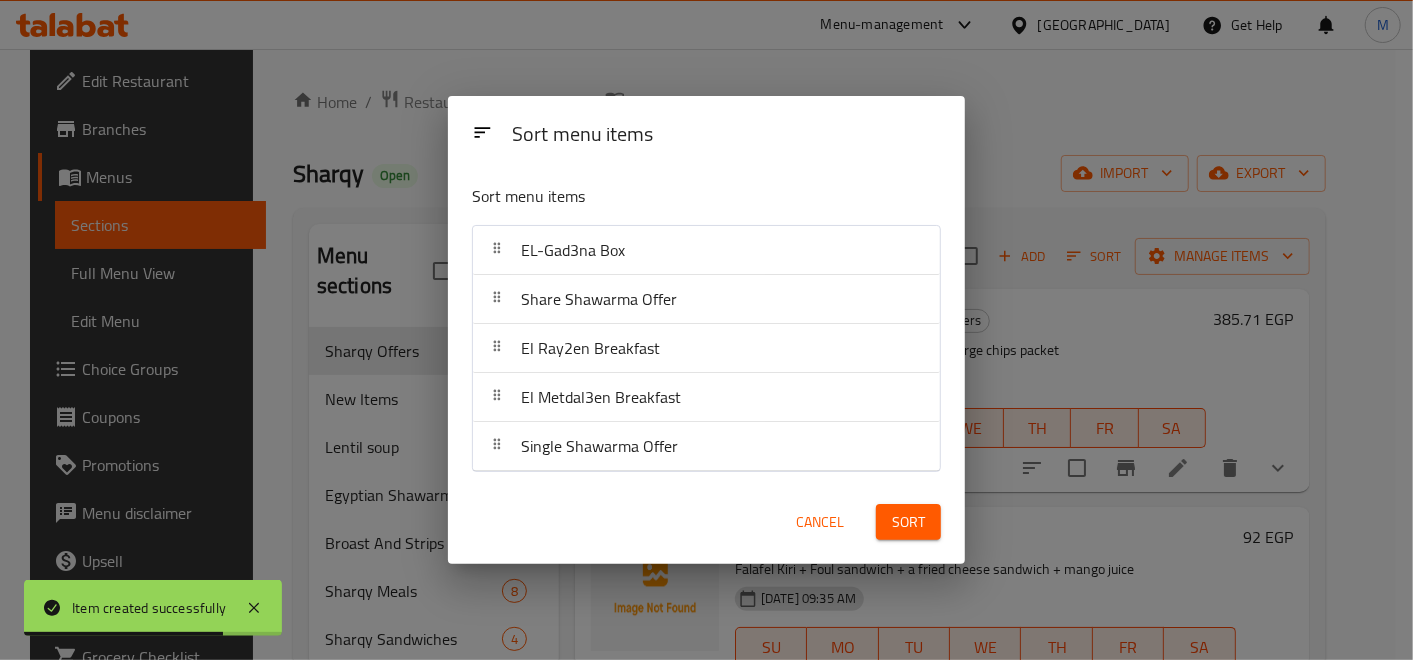 click on "Sort" at bounding box center [908, 522] 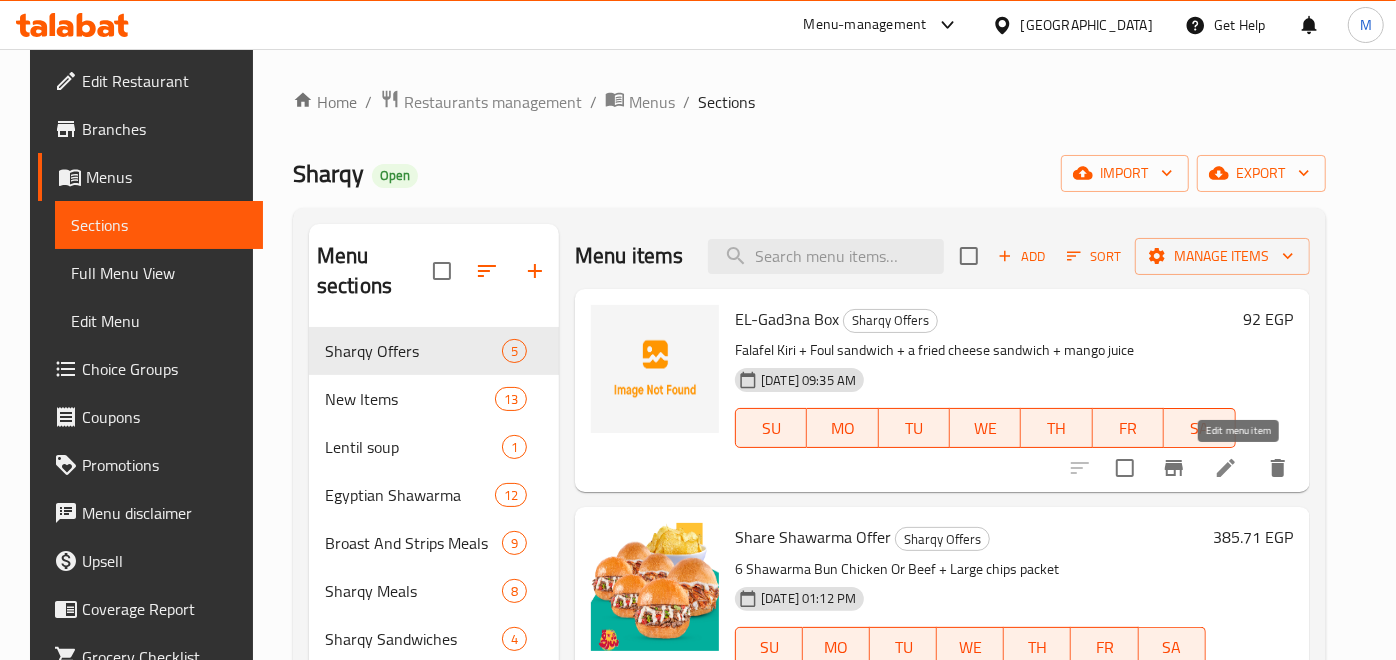 click 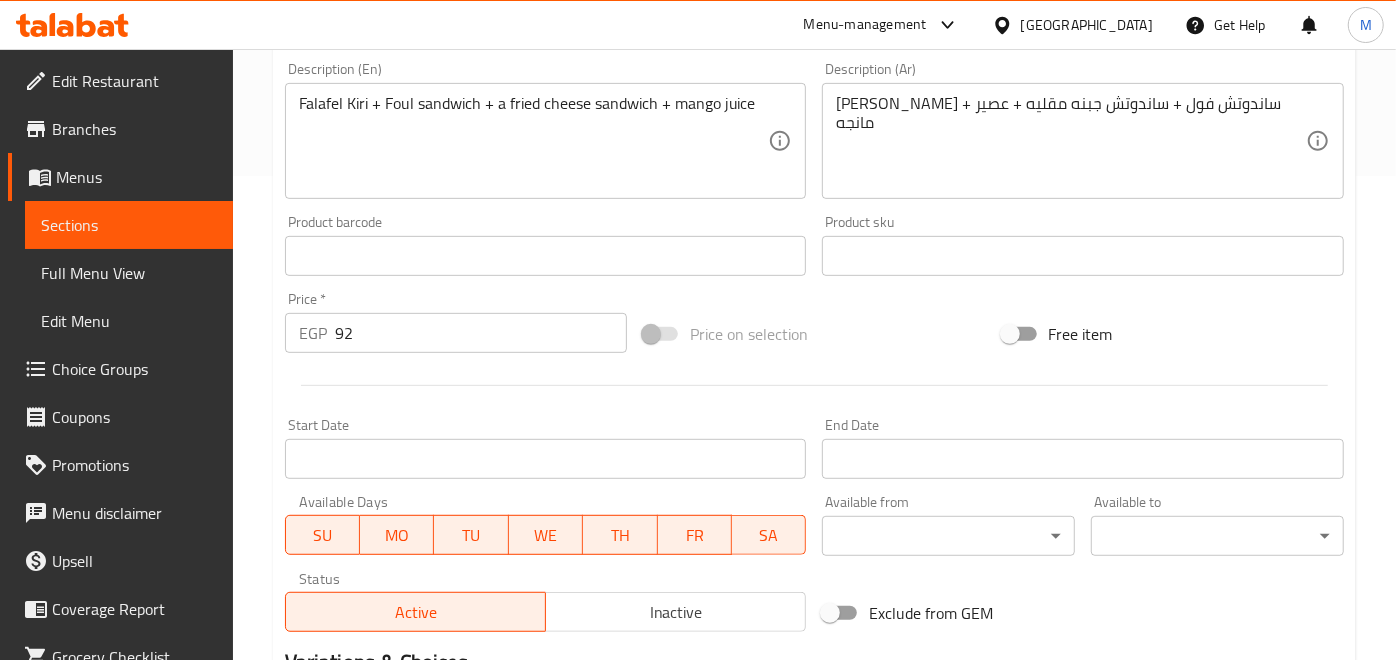 scroll, scrollTop: 386, scrollLeft: 0, axis: vertical 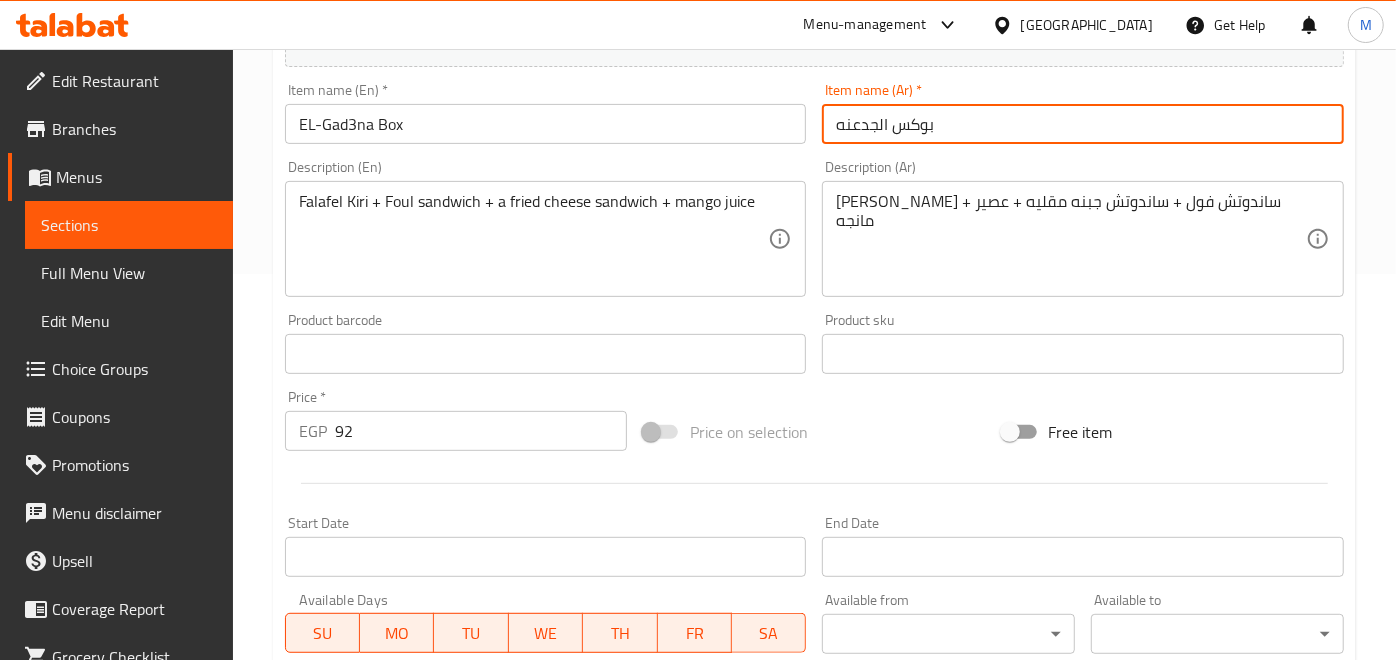 click on "بوكس الجدعنه" at bounding box center (1083, 124) 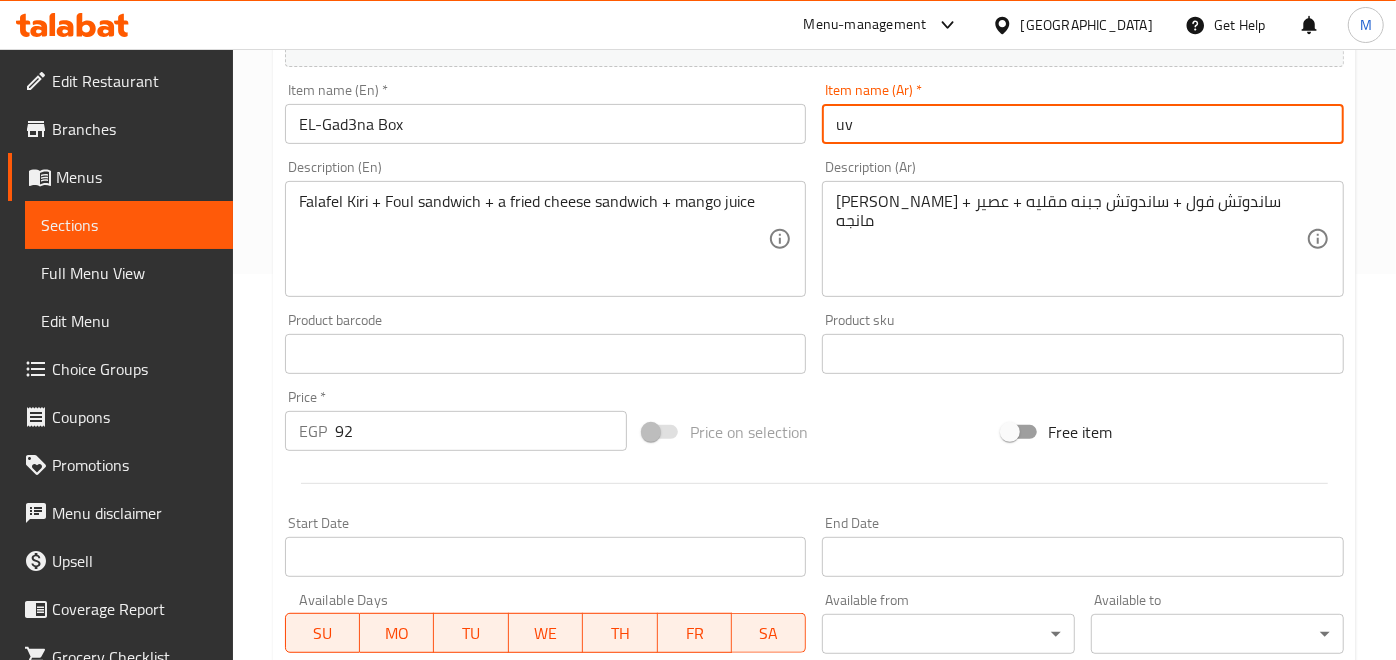 type on "u" 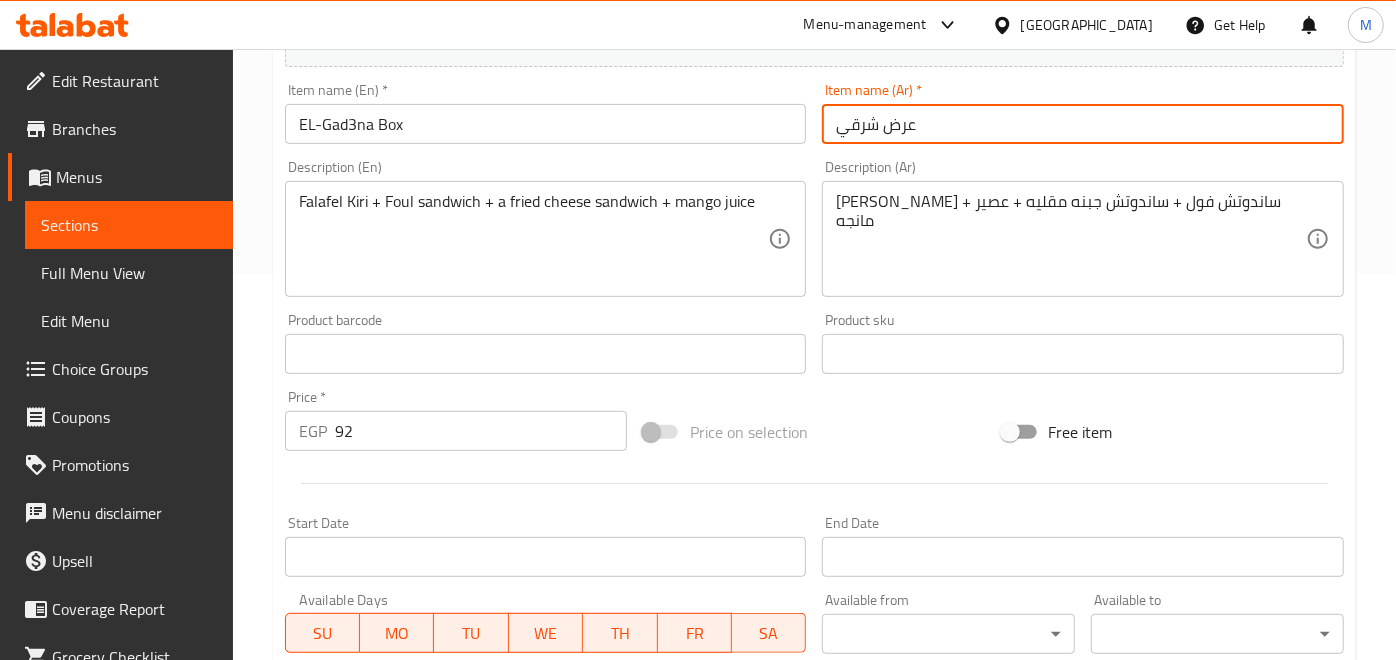 type on "عرض شرقي" 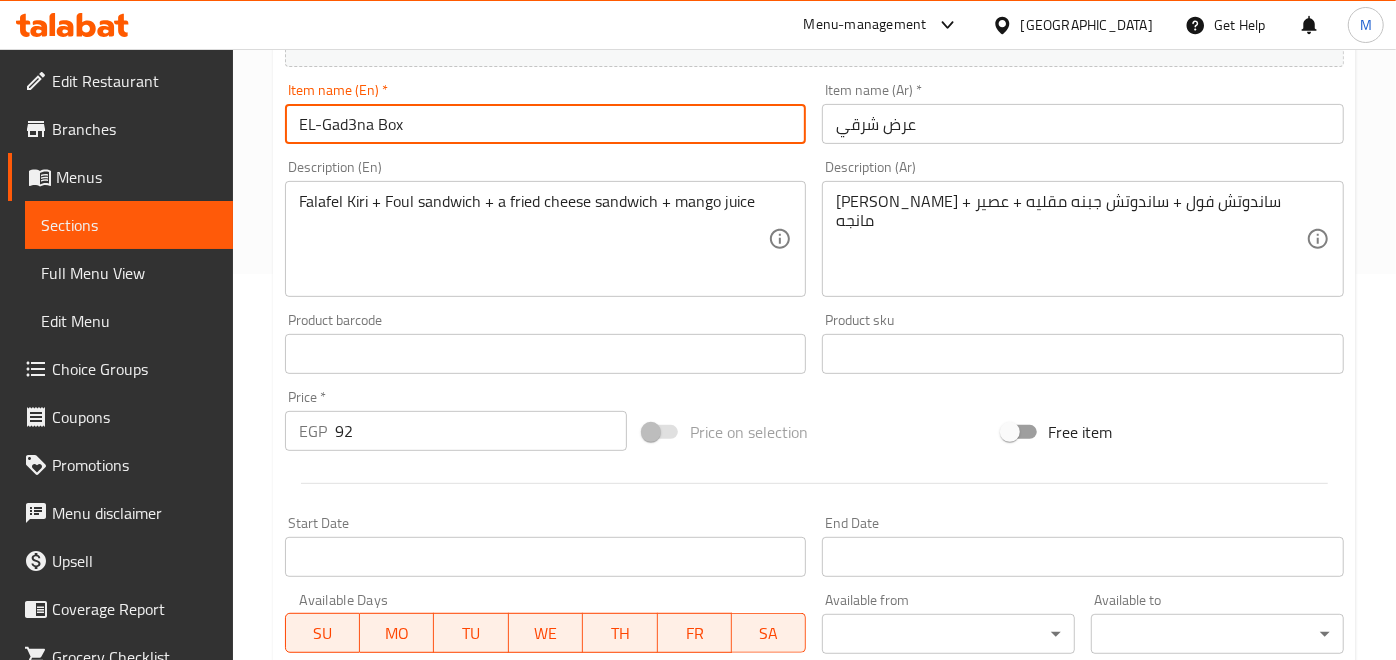 click on "EL-Gad3na Box" at bounding box center [546, 124] 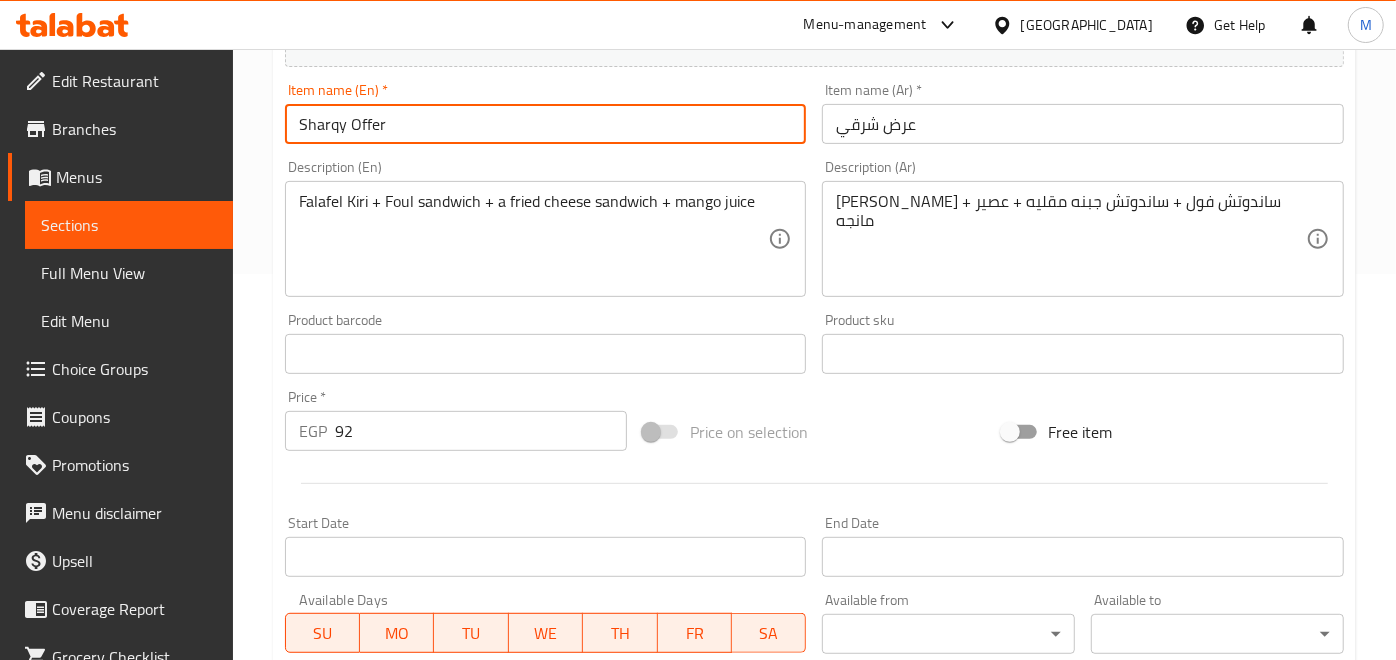 type on "Sharqy Offer" 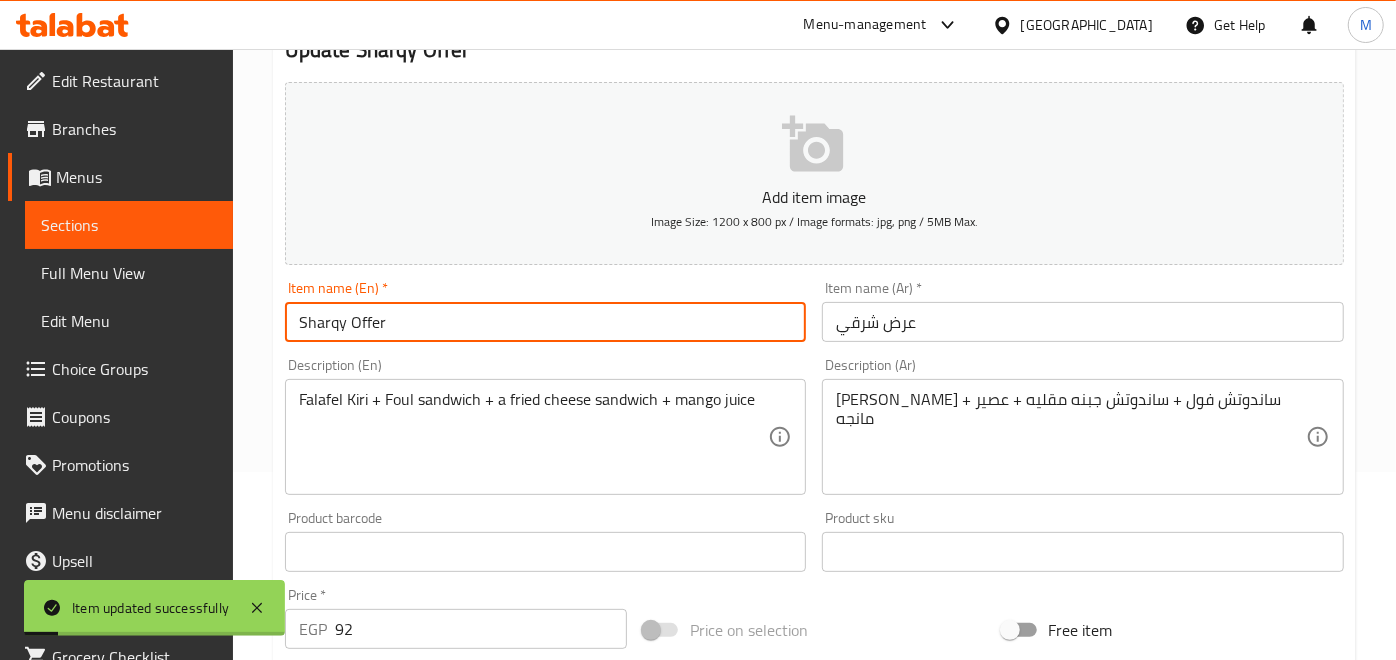 scroll, scrollTop: 0, scrollLeft: 0, axis: both 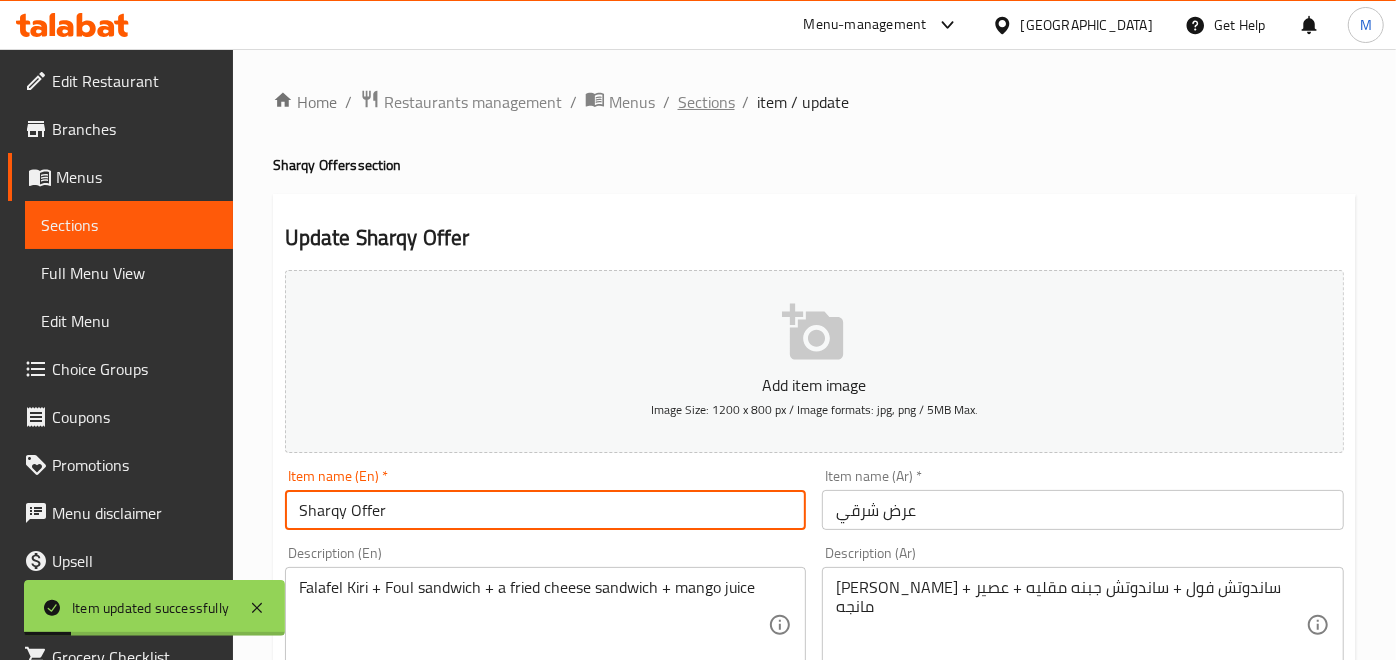 click on "Sections" at bounding box center (706, 102) 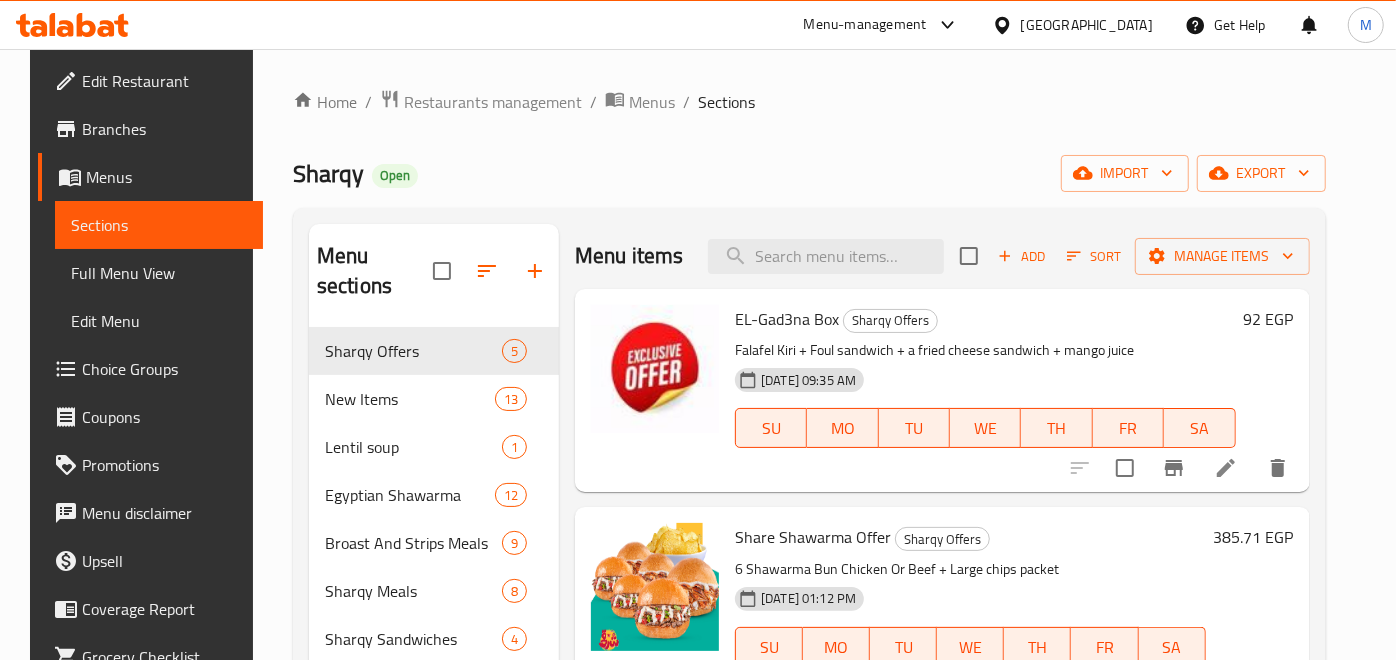 click 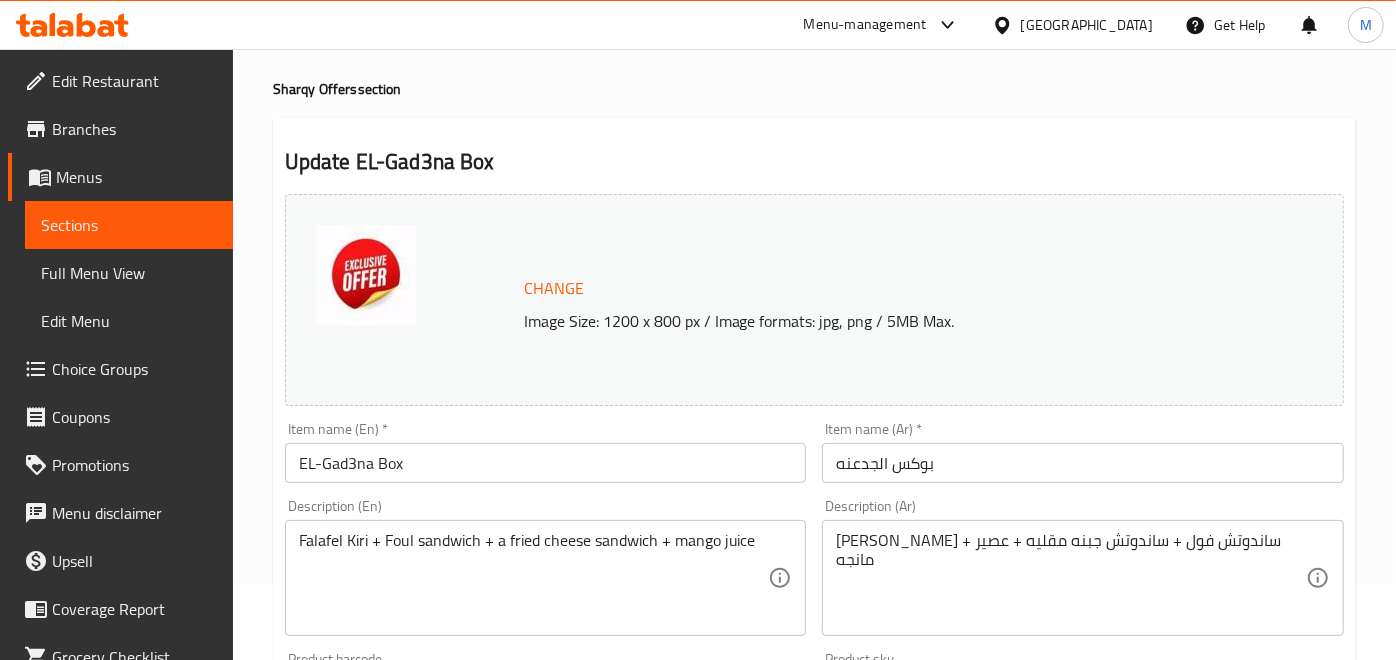 scroll, scrollTop: 111, scrollLeft: 0, axis: vertical 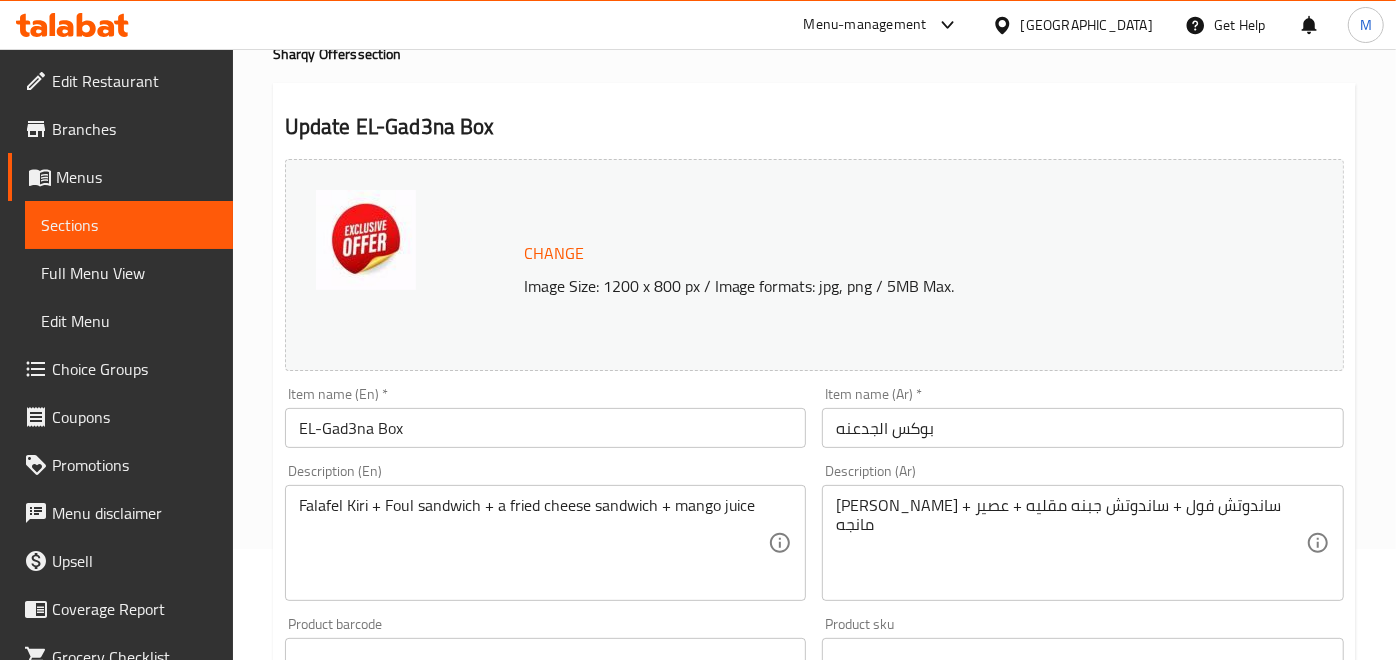 click on "بوكس الجدعنه" at bounding box center (1083, 428) 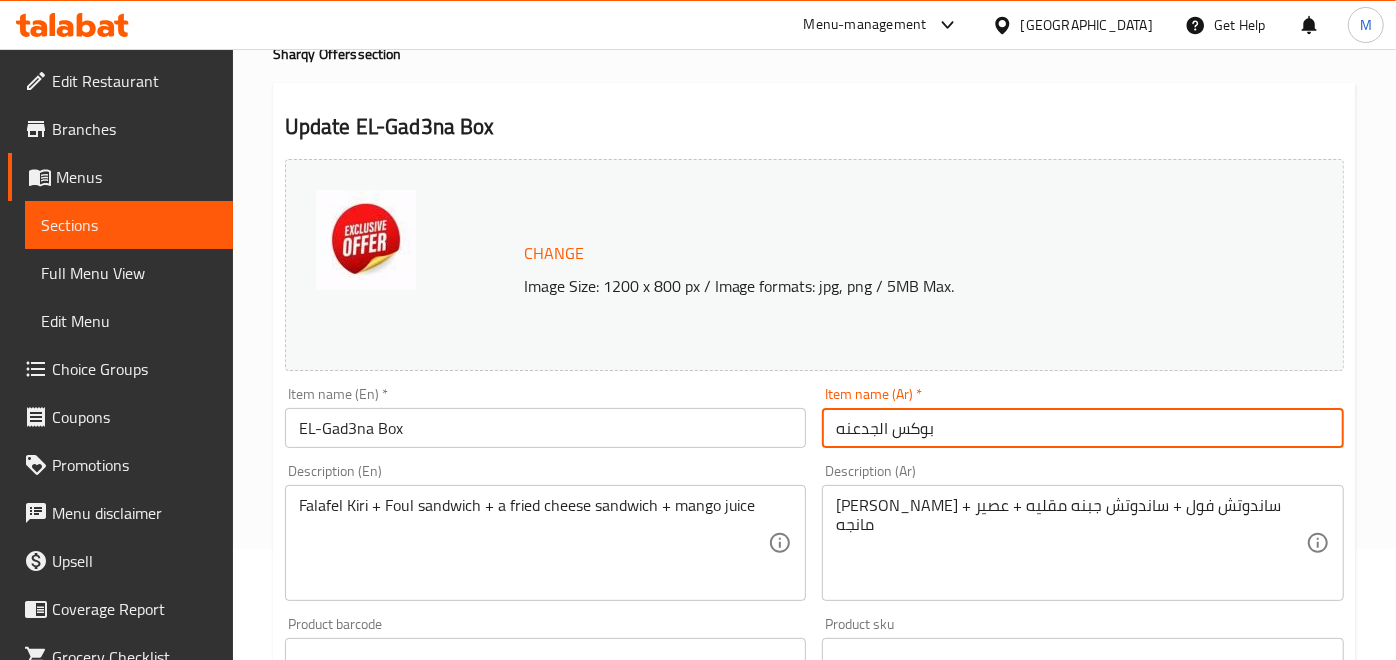 click on "بوكس الجدعنه" at bounding box center (1083, 428) 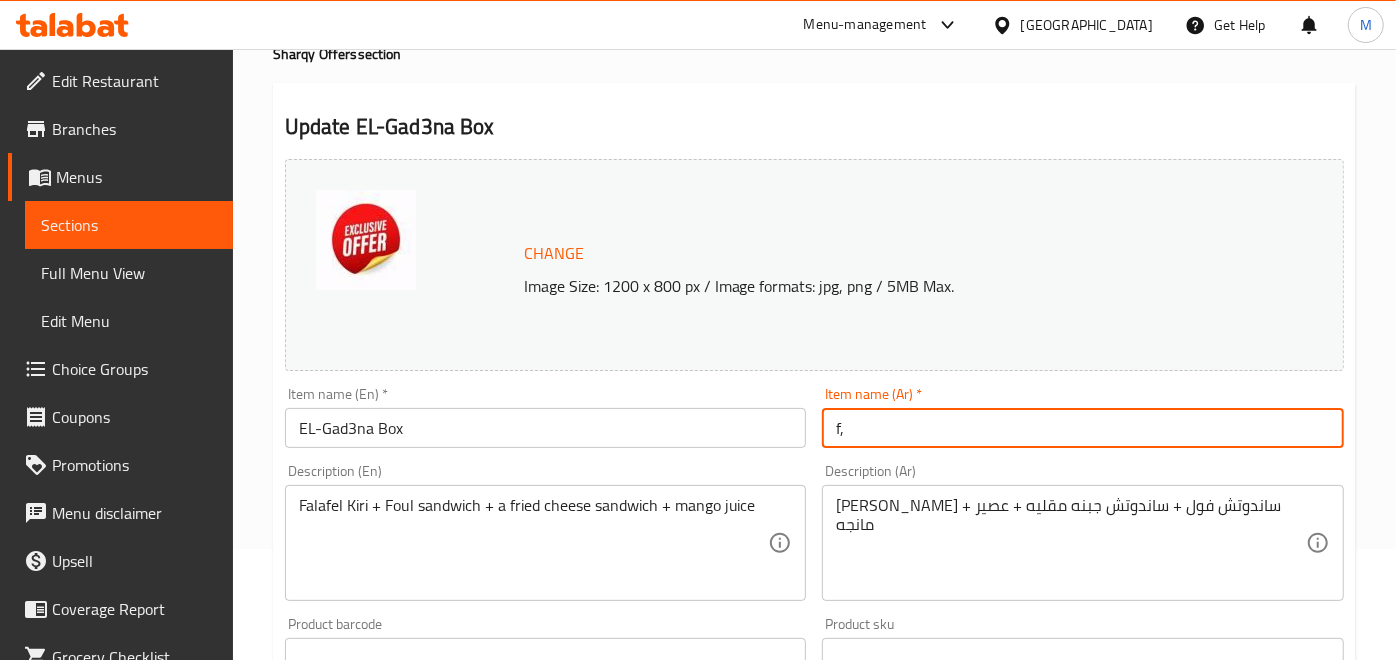 type on "f" 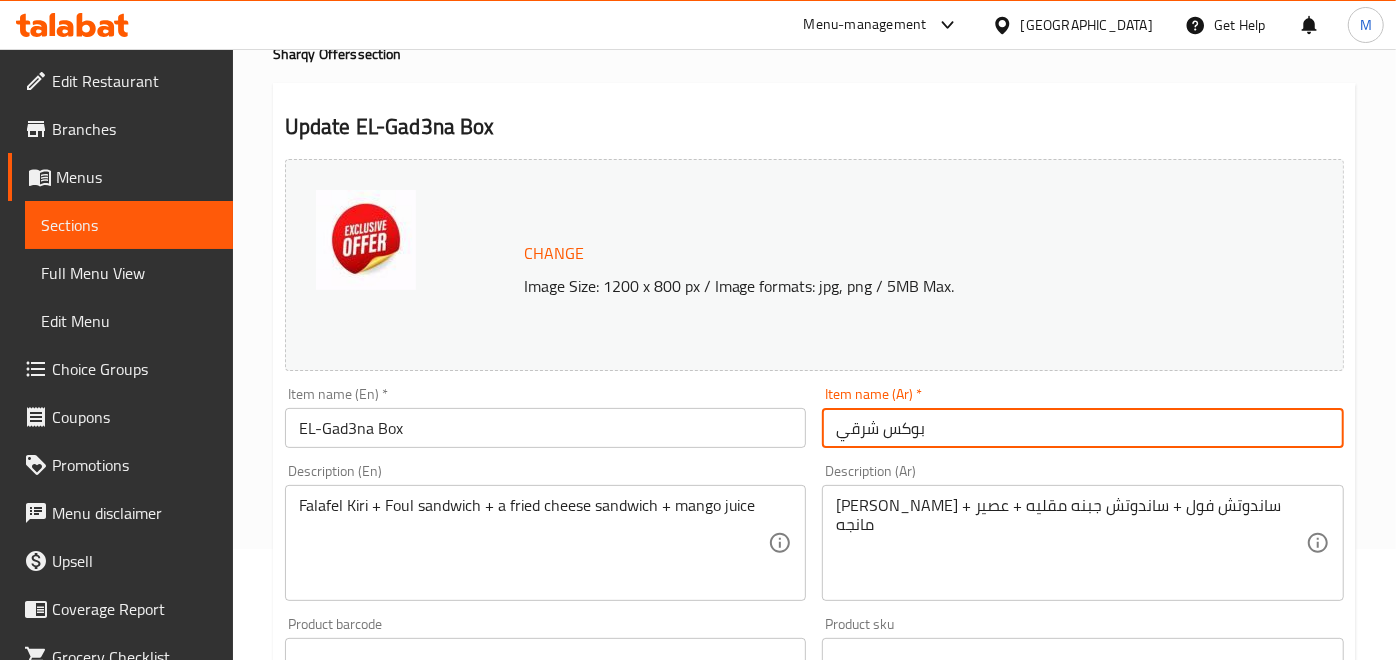 type on "بوكس شرقي" 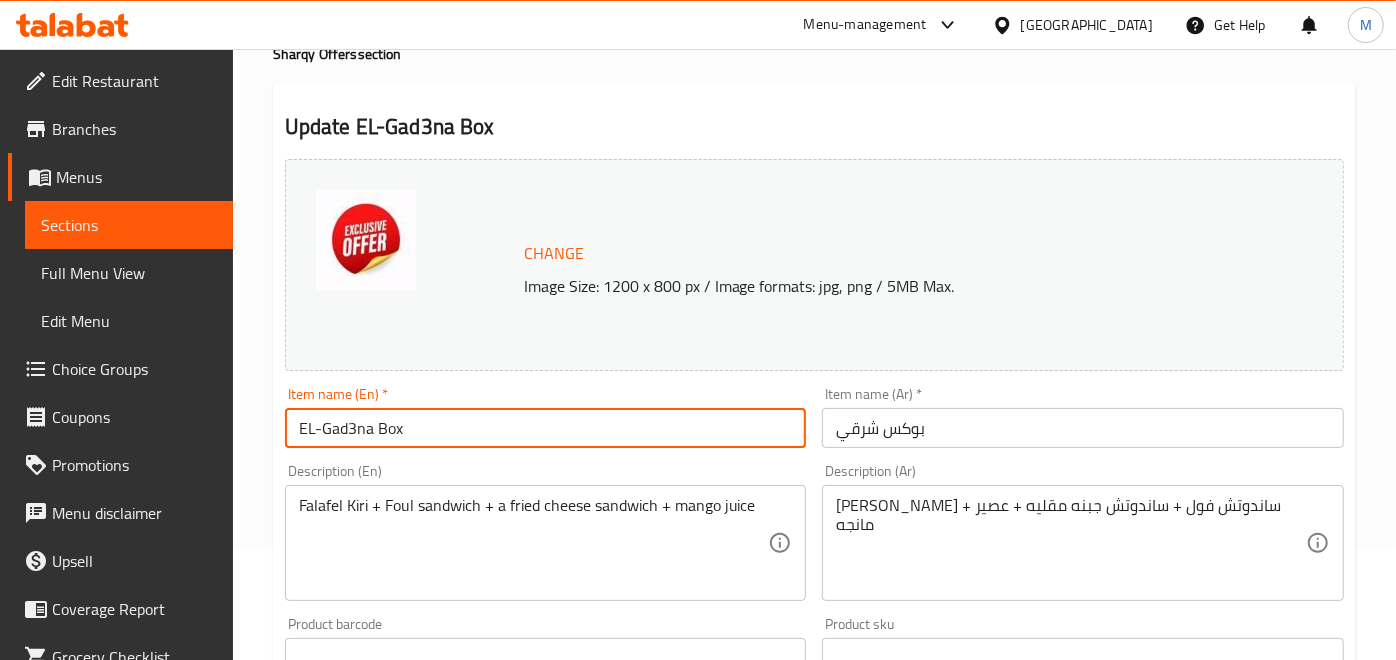 click on "EL-Gad3na Box" at bounding box center [546, 428] 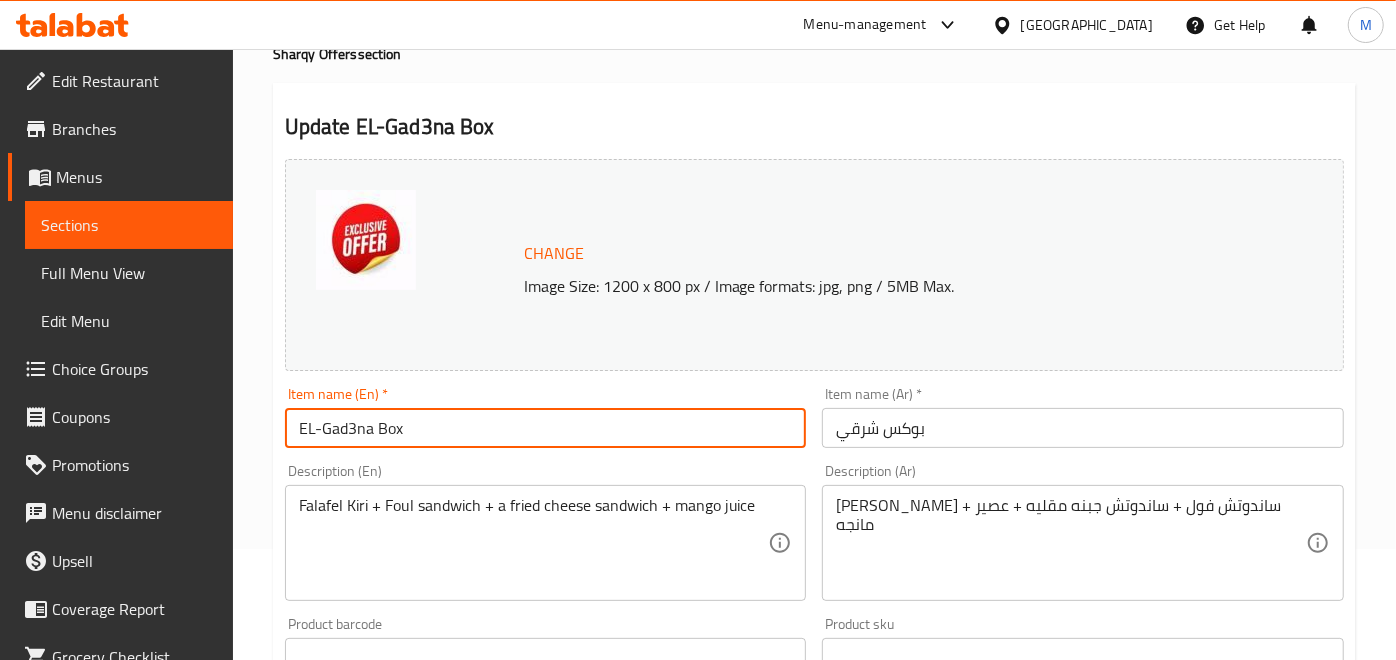 click on "EL-Gad3na Box" at bounding box center [546, 428] 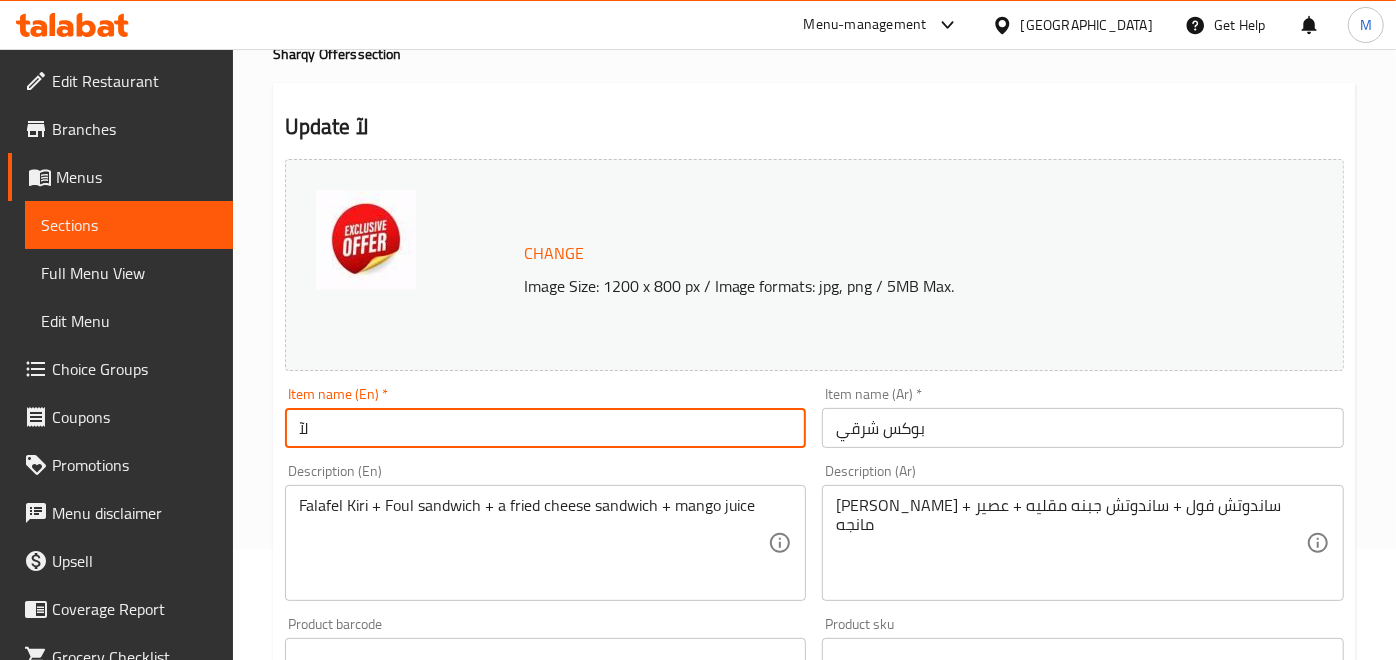 type on "ل" 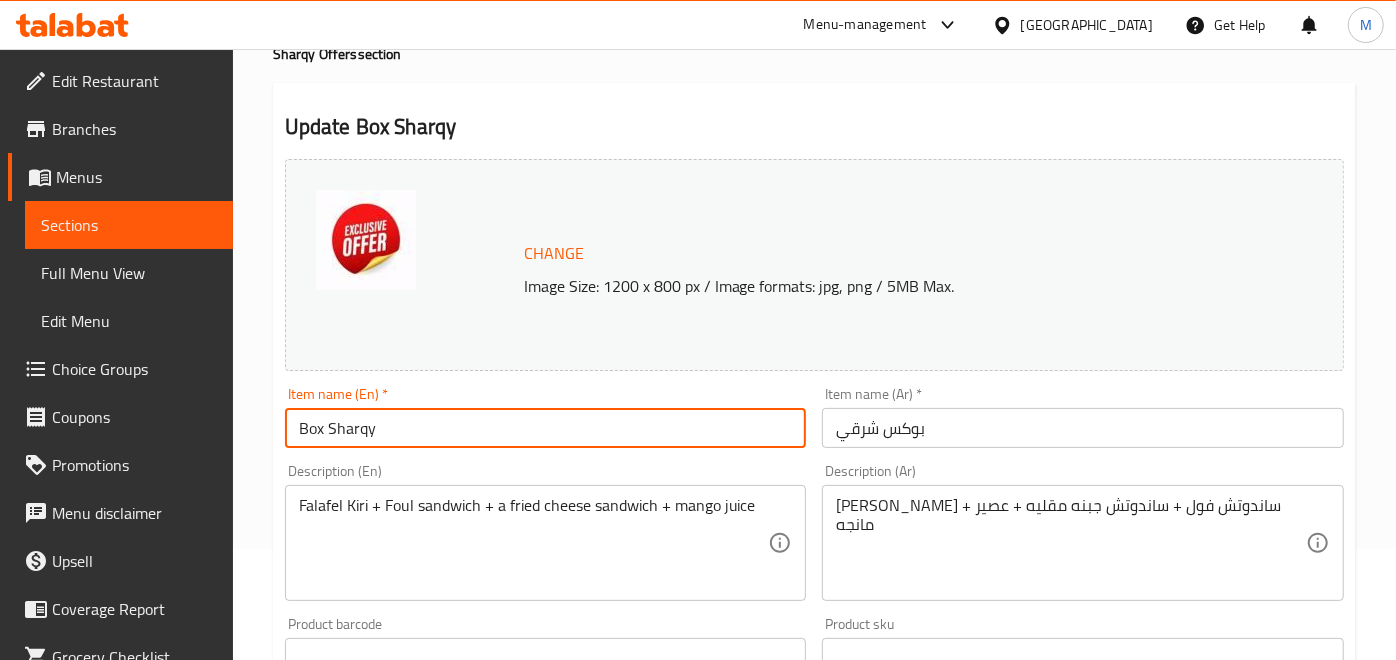 type on "Box Sharqy" 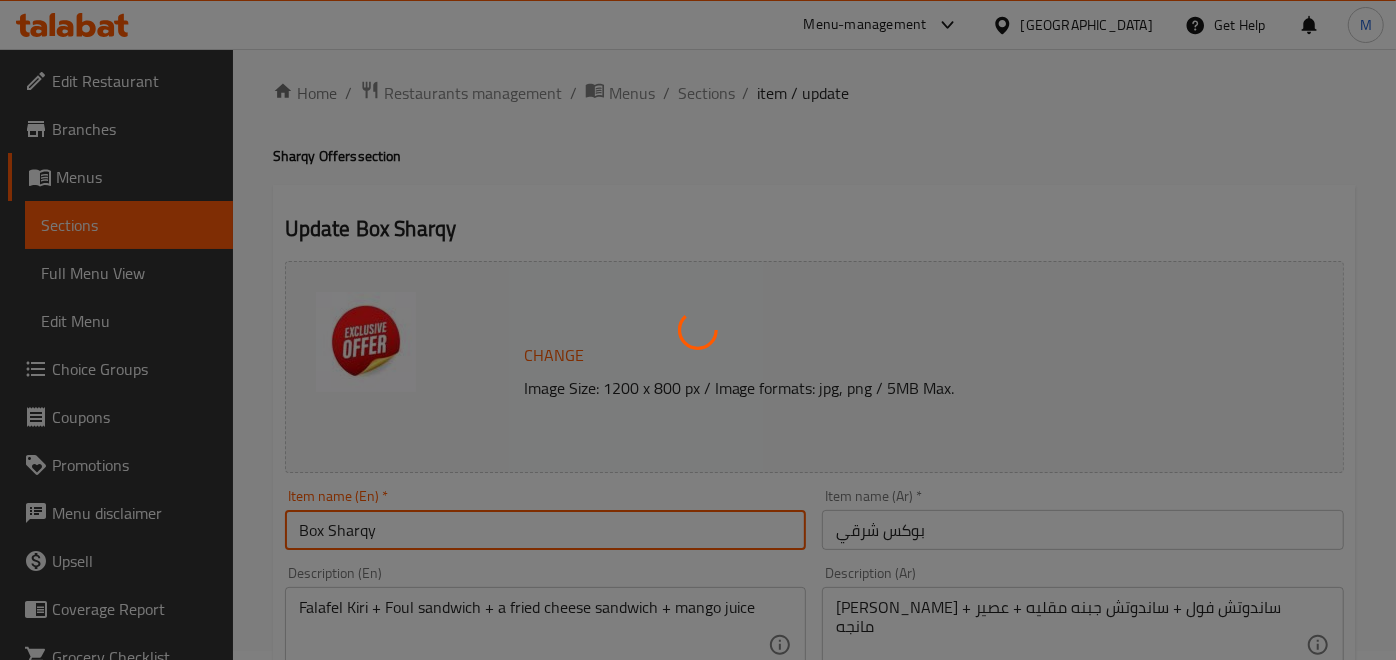 scroll, scrollTop: 0, scrollLeft: 0, axis: both 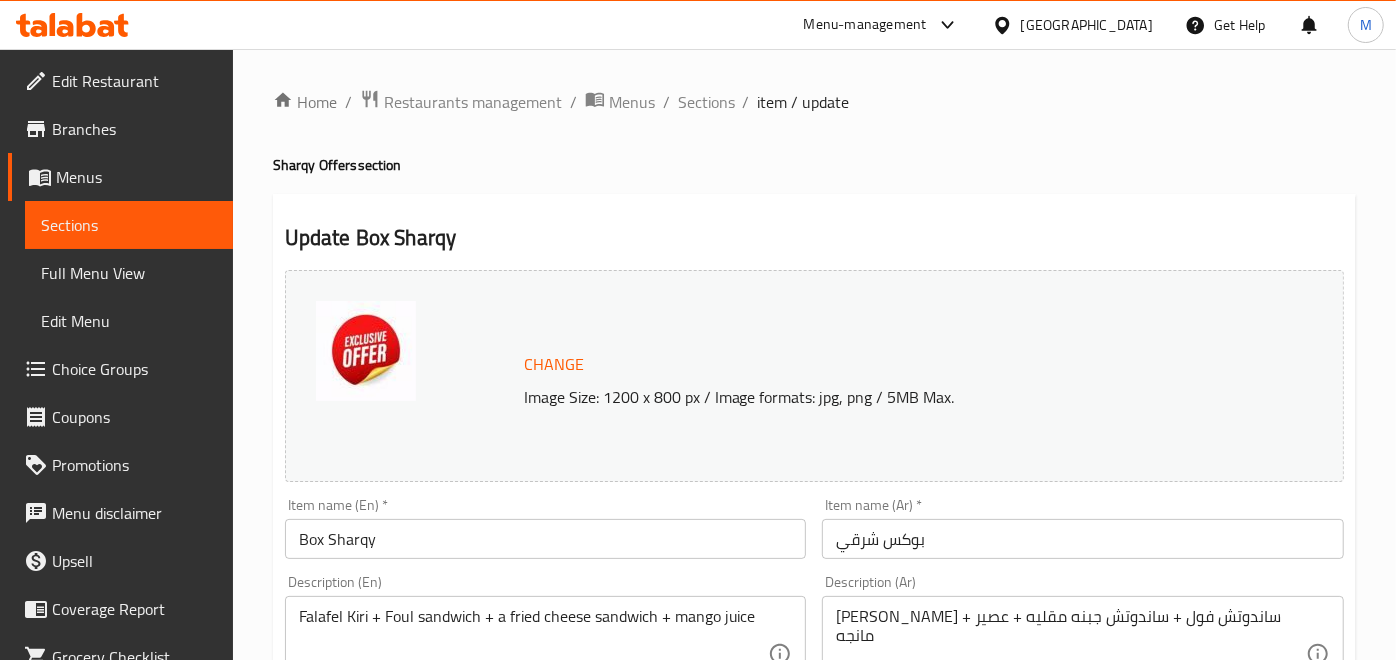 click at bounding box center [72, 25] 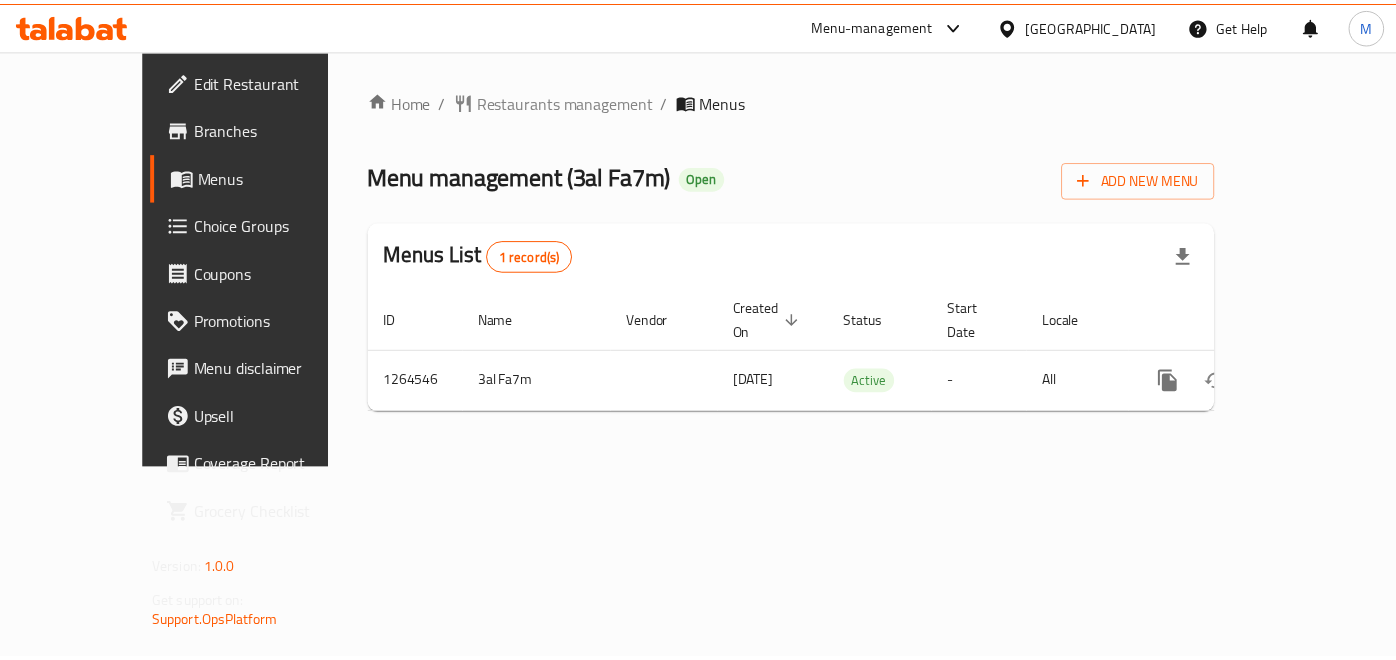 scroll, scrollTop: 0, scrollLeft: 0, axis: both 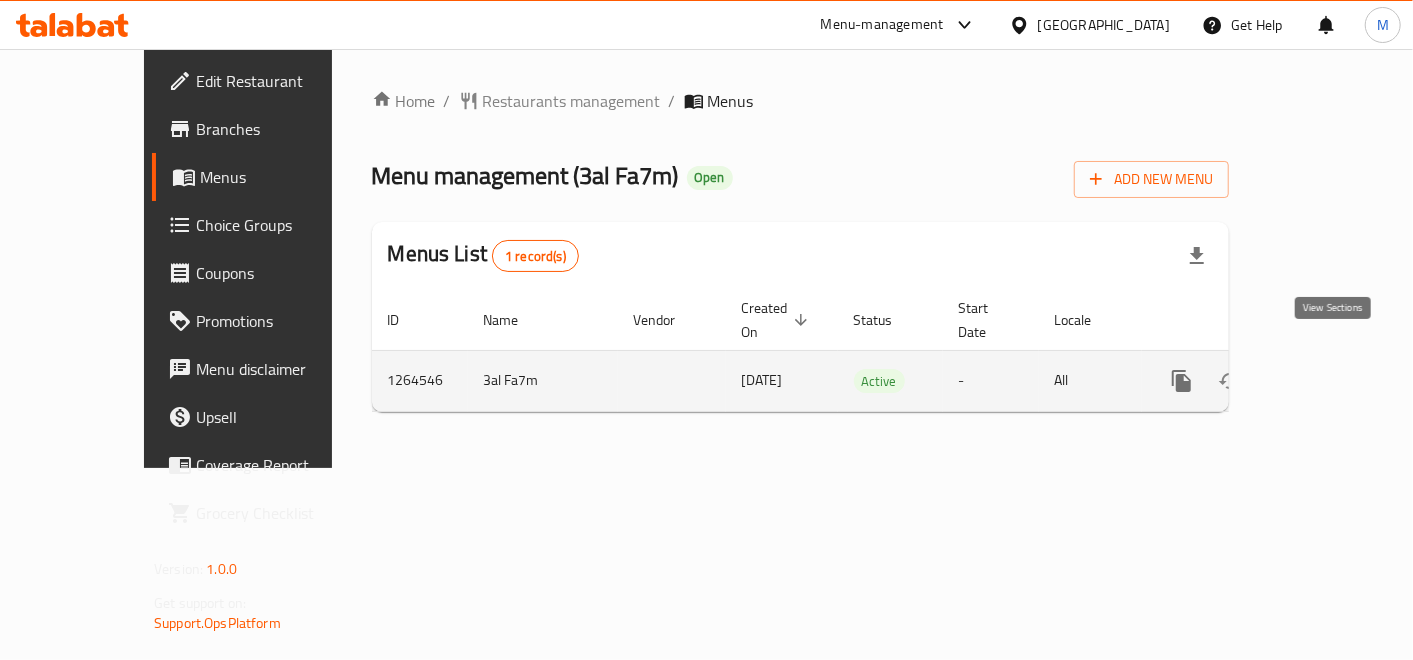 click 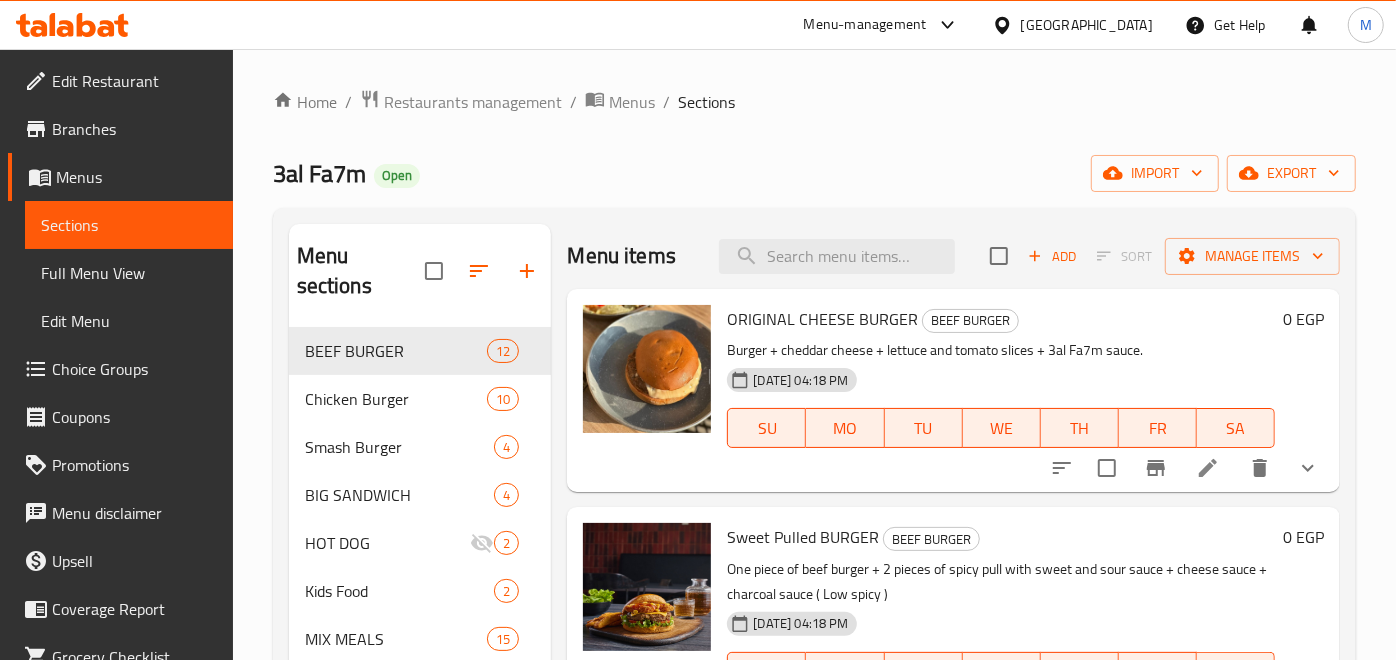 click on "Home / Restaurants management / Menus / Sections 3al Fa7m Open import export Menu sections BEEF BURGER 12 Chicken Burger 10 Smash Burger  4 BIG SANDWICH 4 HOT DOG 2 Kids Food 2 MIX MEALS 15 Burger Meals 5 DIET MEALS 2 [PERSON_NAME] 3 Pasta 4 APPETIZERS 11 Drinks 8 Add On's.        16 Menu items Add Sort Manage items ORIGINAL CHEESE BURGER   BEEF BURGER Burger + cheddar cheese + lettuce and tomato slices + 3al Fa7m sauce. [DATE] 04:18 PM SU MO TU WE TH FR SA 0   EGP Sweet Pulled BURGER   BEEF BURGER One piece of beef burger + 2 pieces of spicy pull with sweet and sour sauce + cheese sauce + charcoal sauce ( Low spicy )
[DATE] 04:18 PM SU MO TU WE TH FR SA 0   EGP HOUSE BURGER   BEEF BURGER Burger + spicy strips pieces + hot dog+ jalapeno pepper + mozzarella cheese + hot sauce + 3al Fa7m sauce + lettuce and tomato slices. ( spicy ) [DATE] 04:18 PM SU MO TU WE TH FR SA 0   EGP NACHOS BURGER   BEEF BURGER Burger + Chili Beef + Caramelized Onions + Jalapeno Peppers + Mexican Sauce. (Normal  Spicy )  SU MO TU" at bounding box center (814, 556) 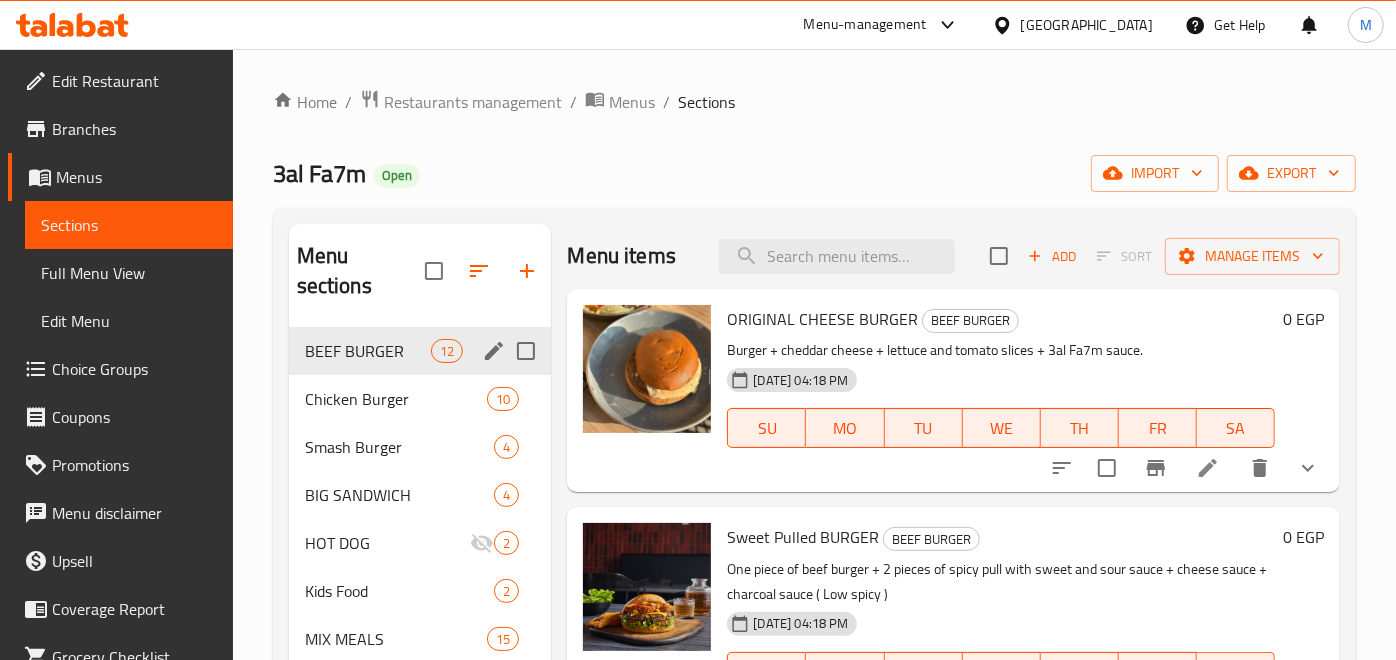 click on "BEEF BURGER" at bounding box center [368, 351] 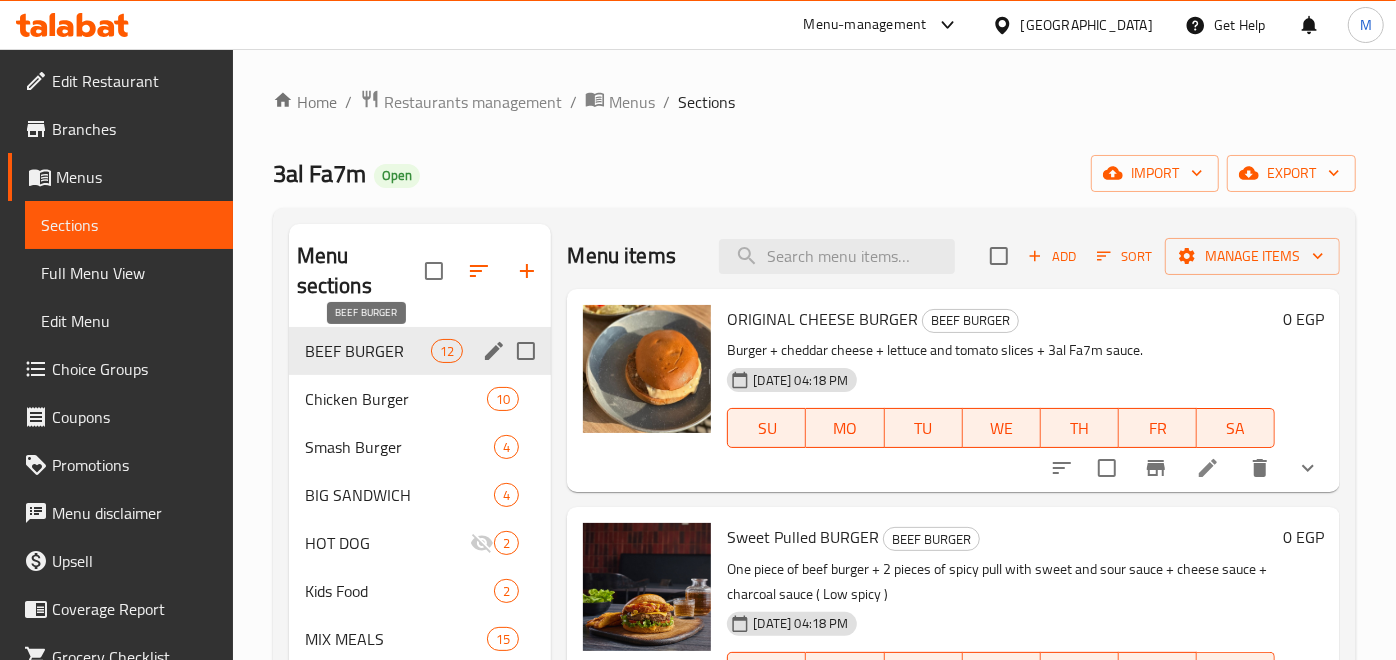 click on "BEEF BURGER" at bounding box center [368, 351] 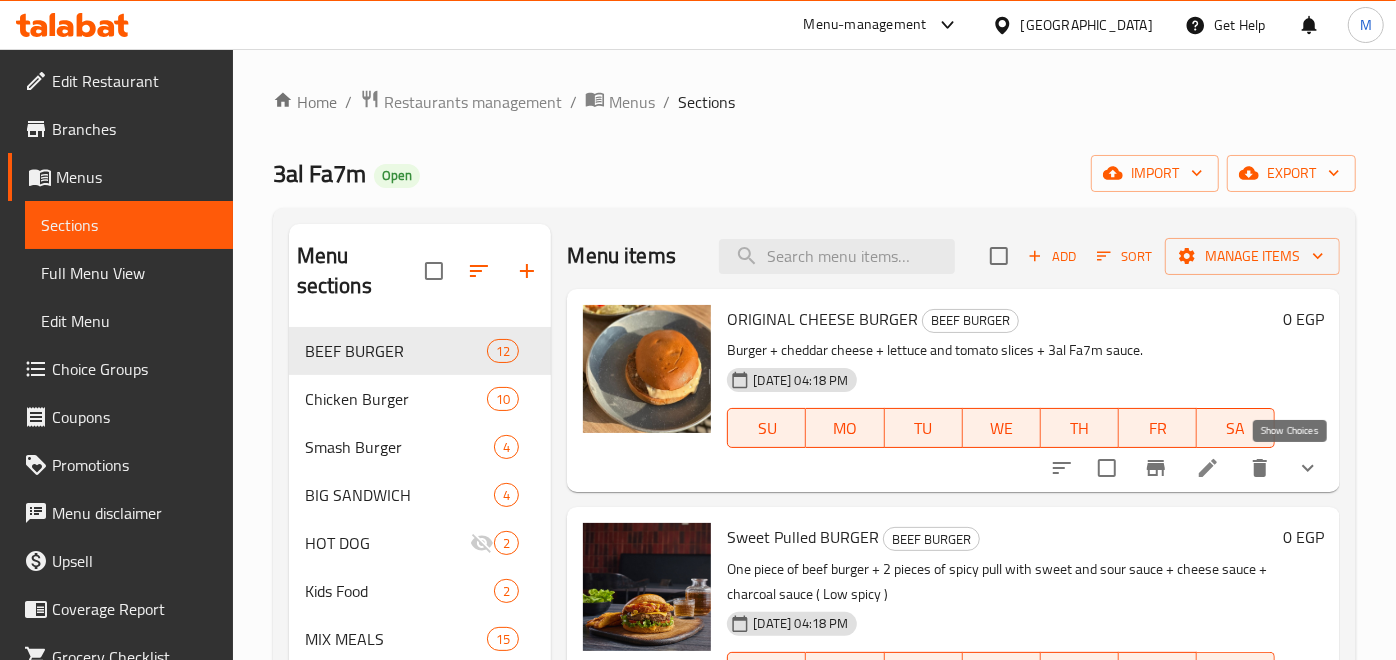 click 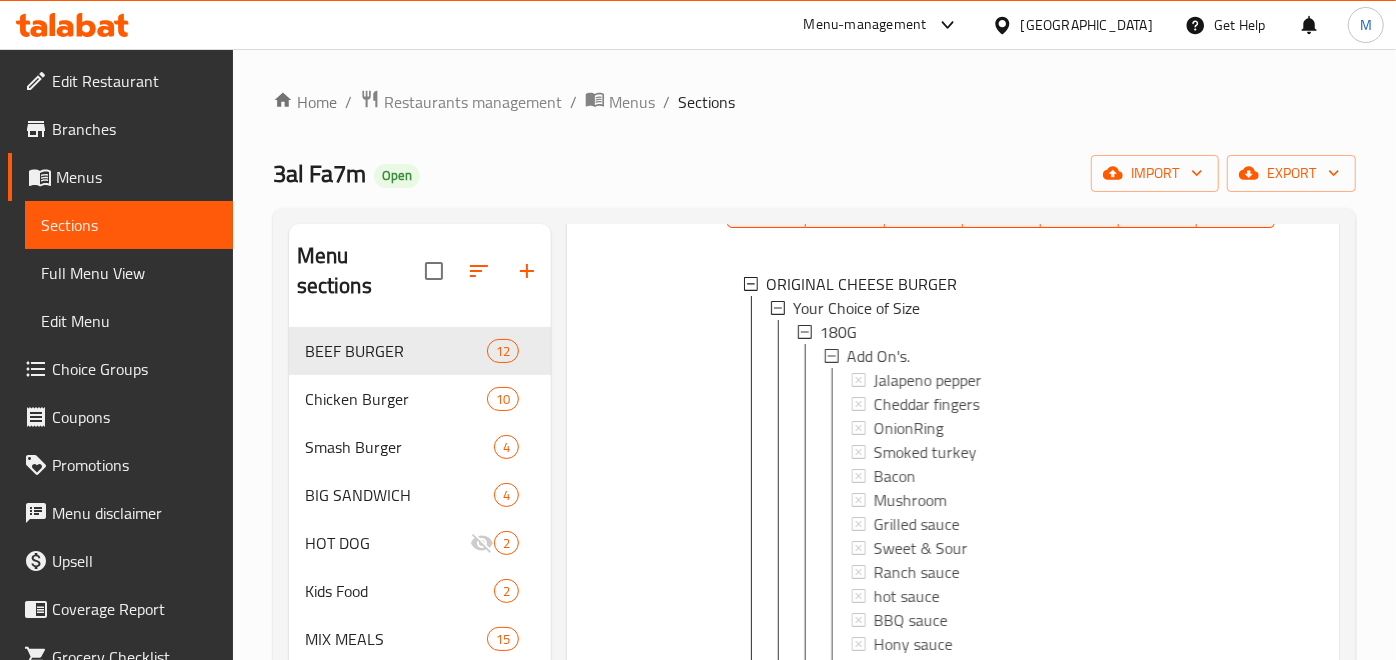 scroll, scrollTop: 222, scrollLeft: 0, axis: vertical 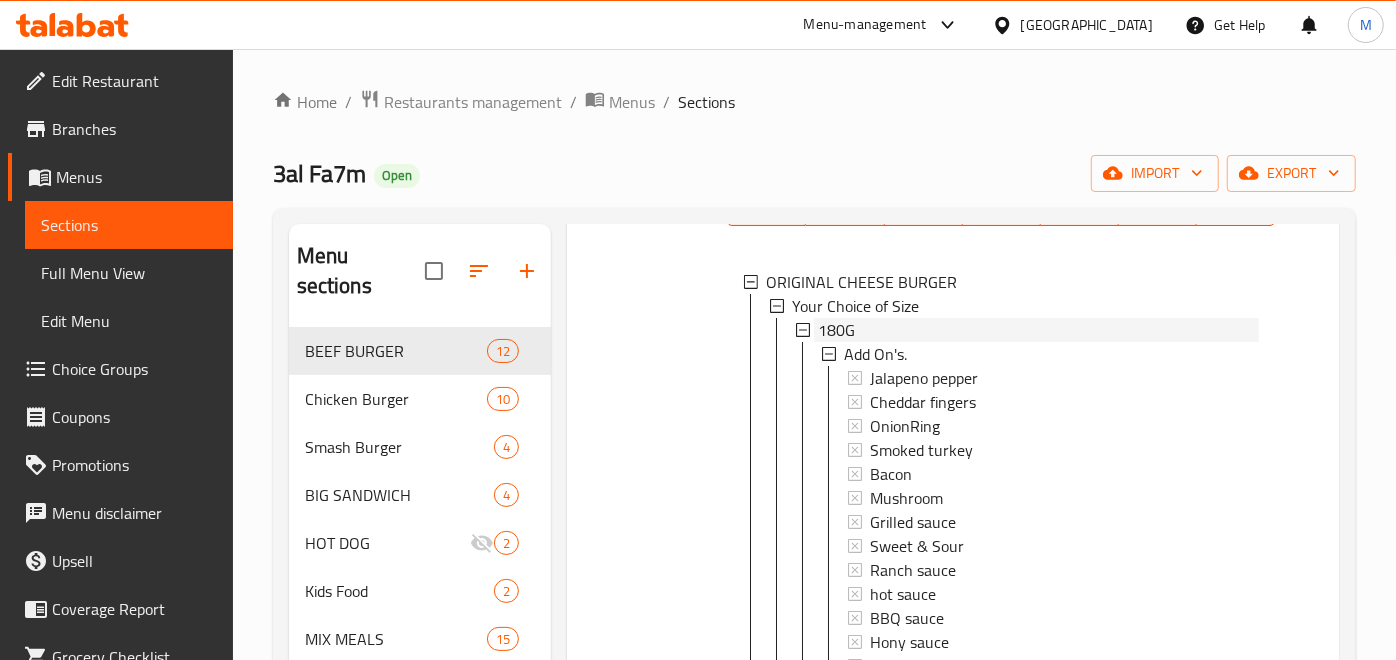 click on "180G" at bounding box center [1038, 330] 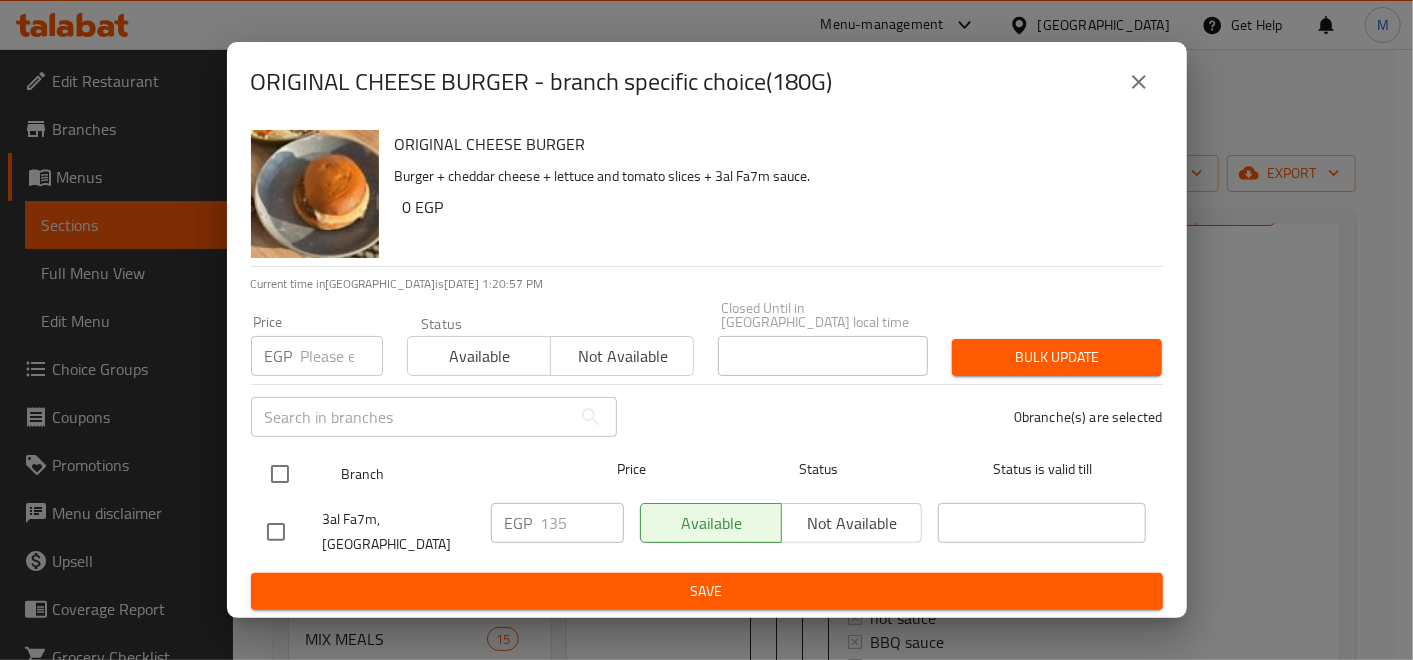 click at bounding box center (280, 474) 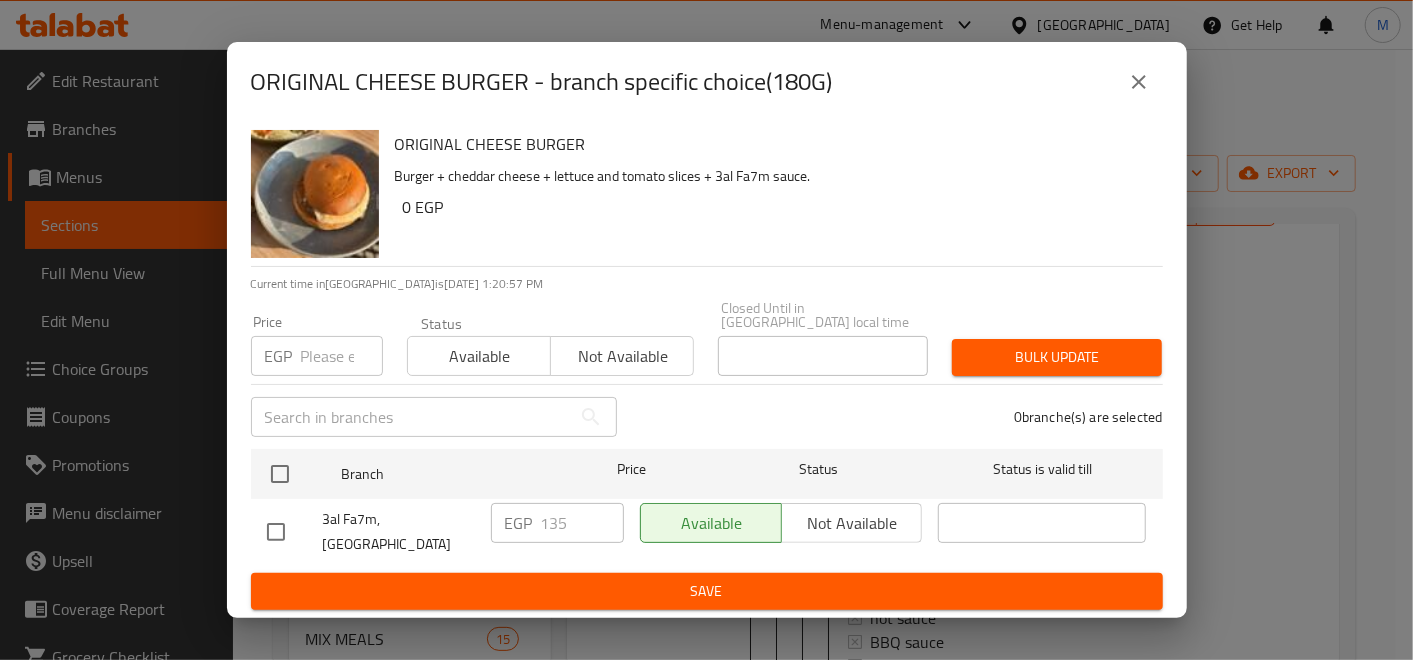 checkbox on "true" 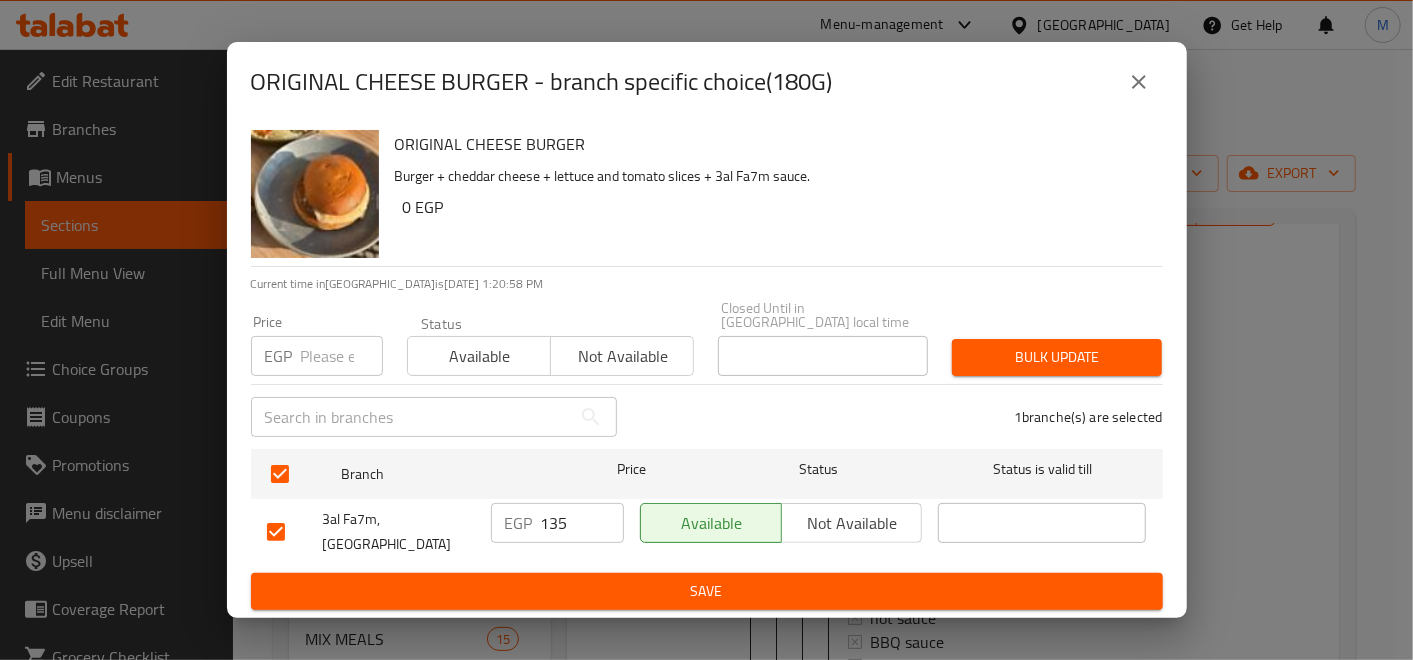 click on "135" at bounding box center [582, 523] 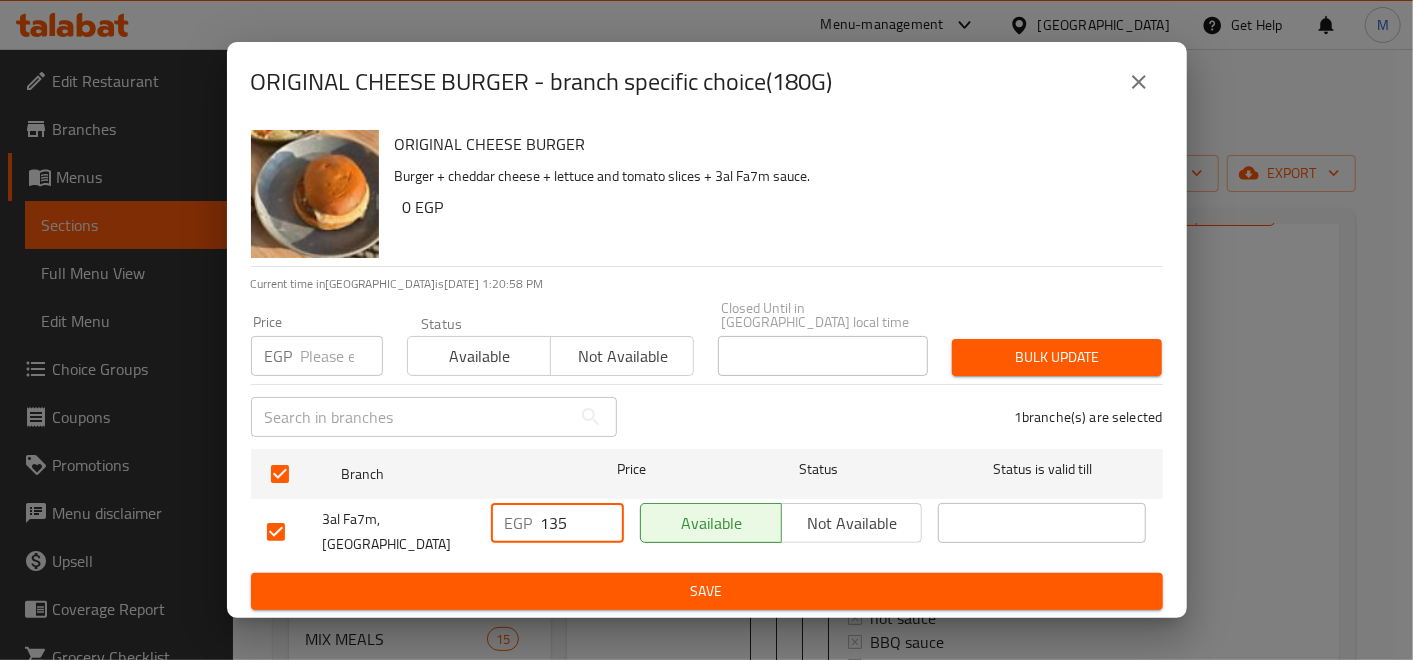 click on "135" at bounding box center (582, 523) 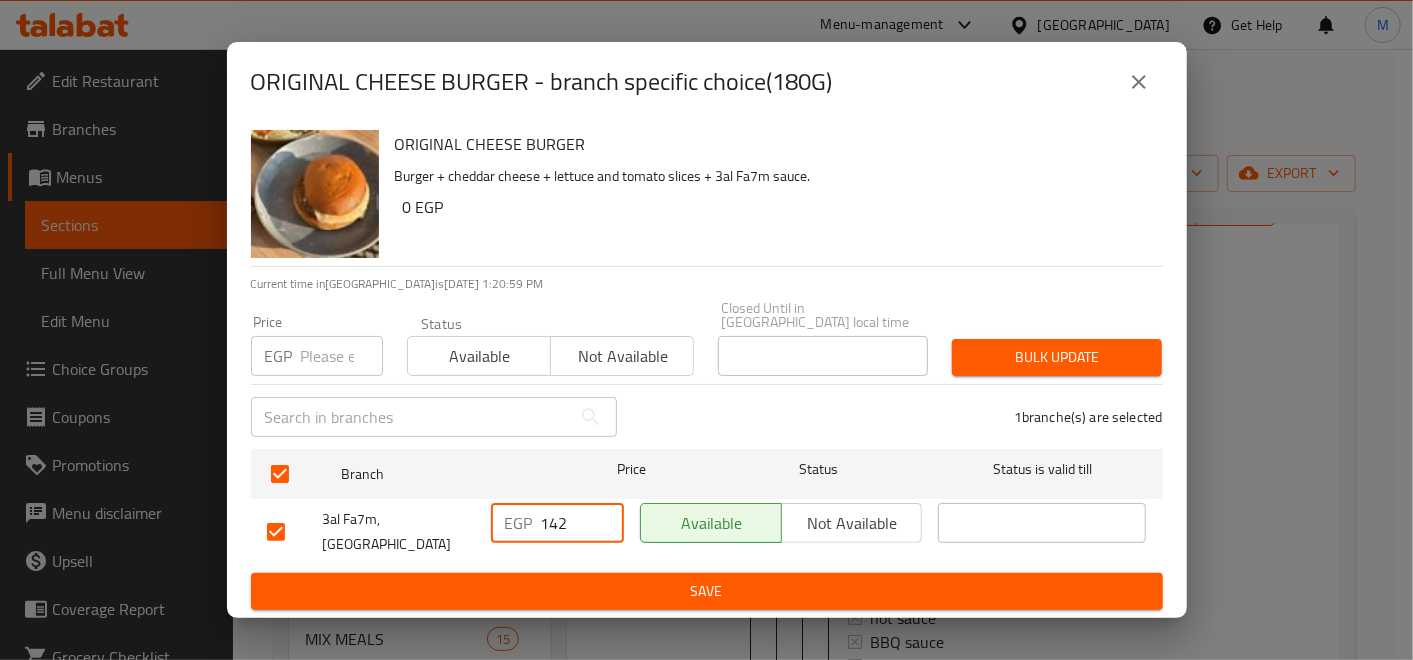 type on "142" 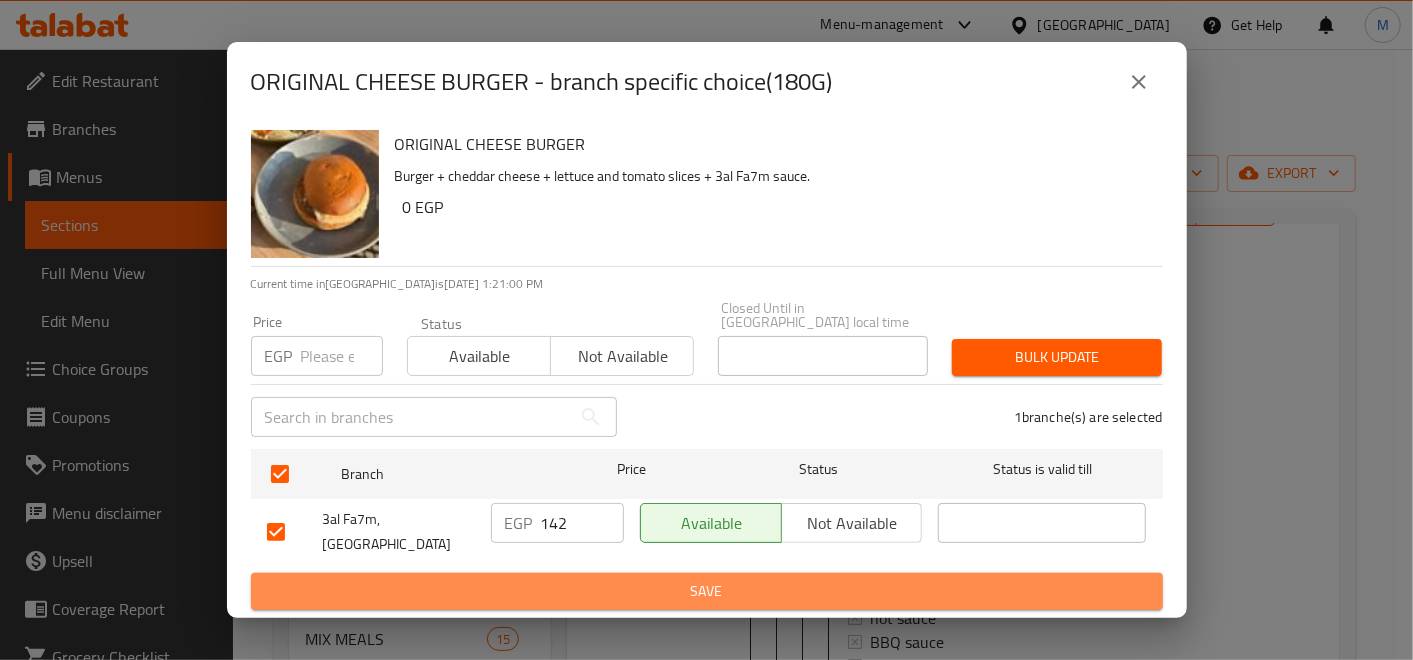 click on "Save" at bounding box center [707, 591] 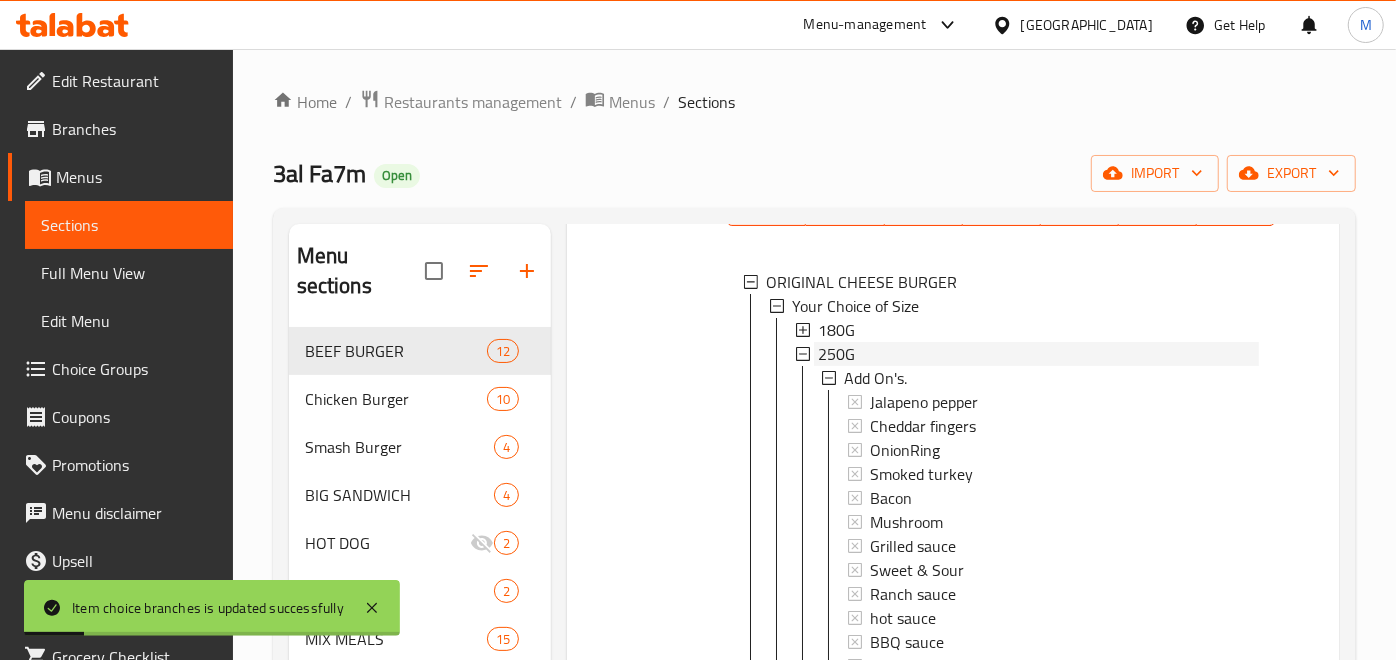click on "250G" at bounding box center [836, 354] 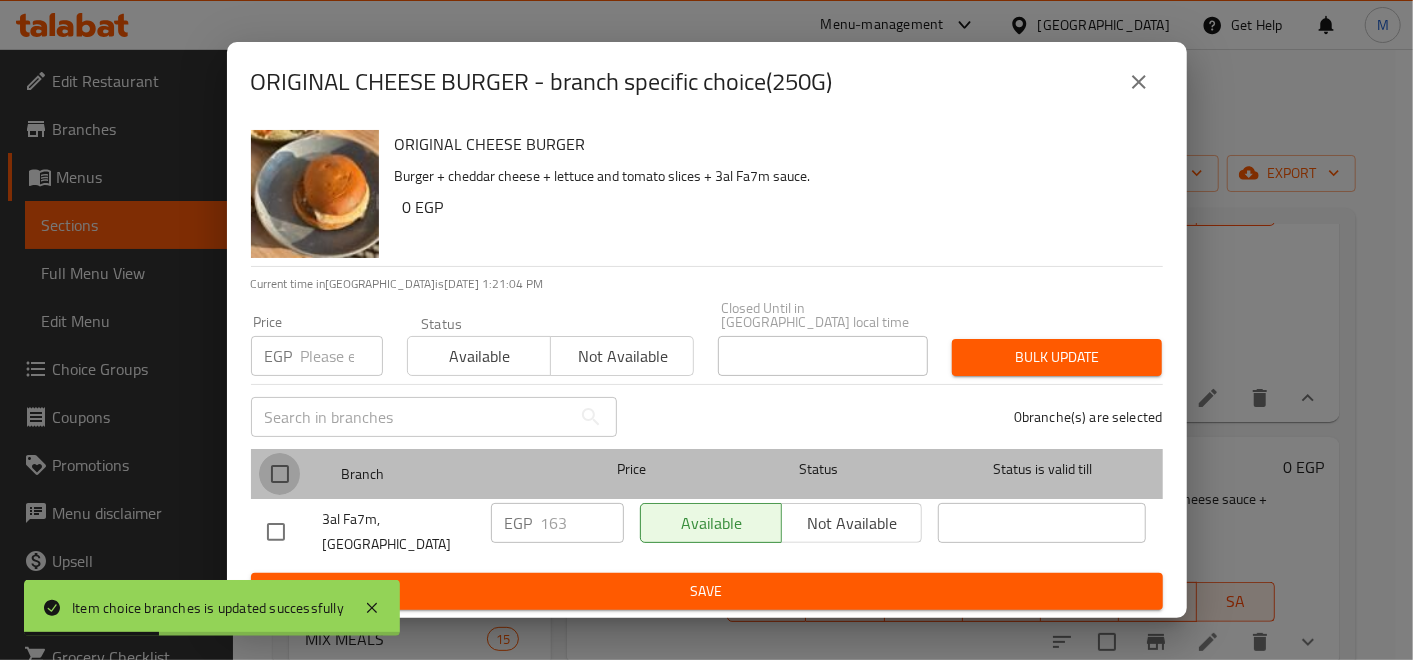 click at bounding box center [280, 474] 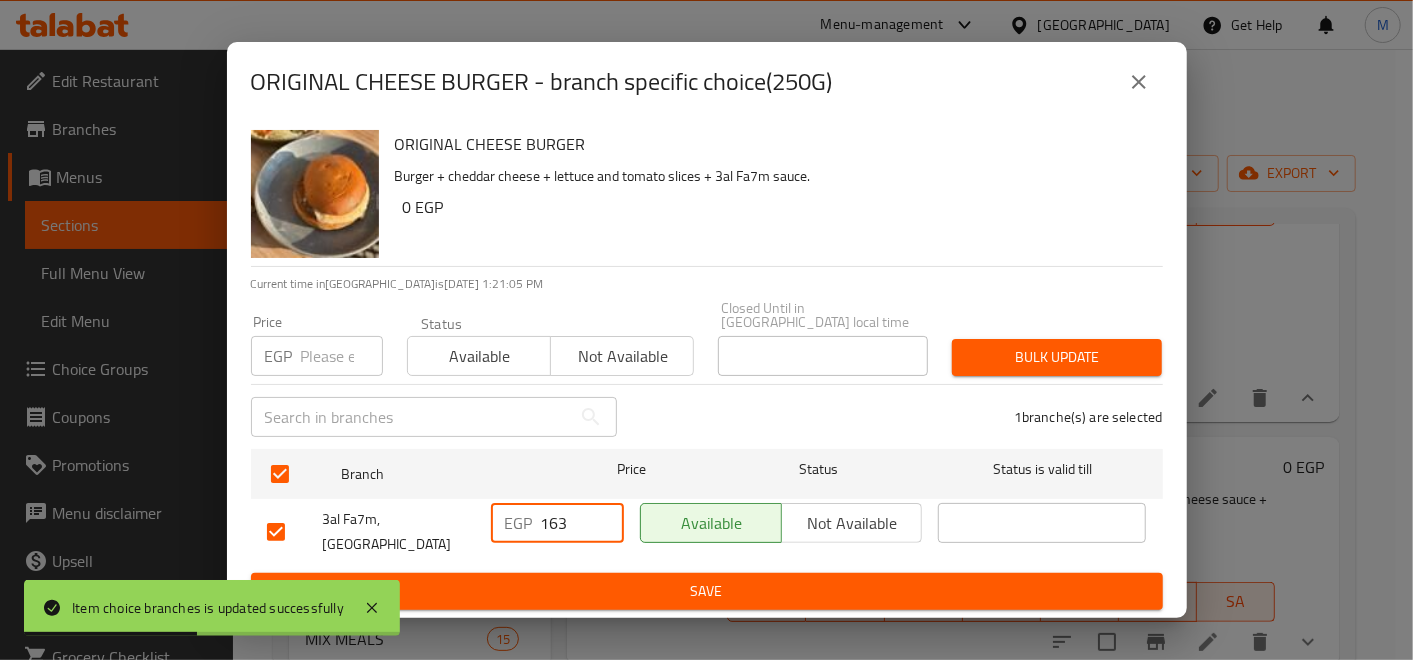 click on "163" at bounding box center [582, 523] 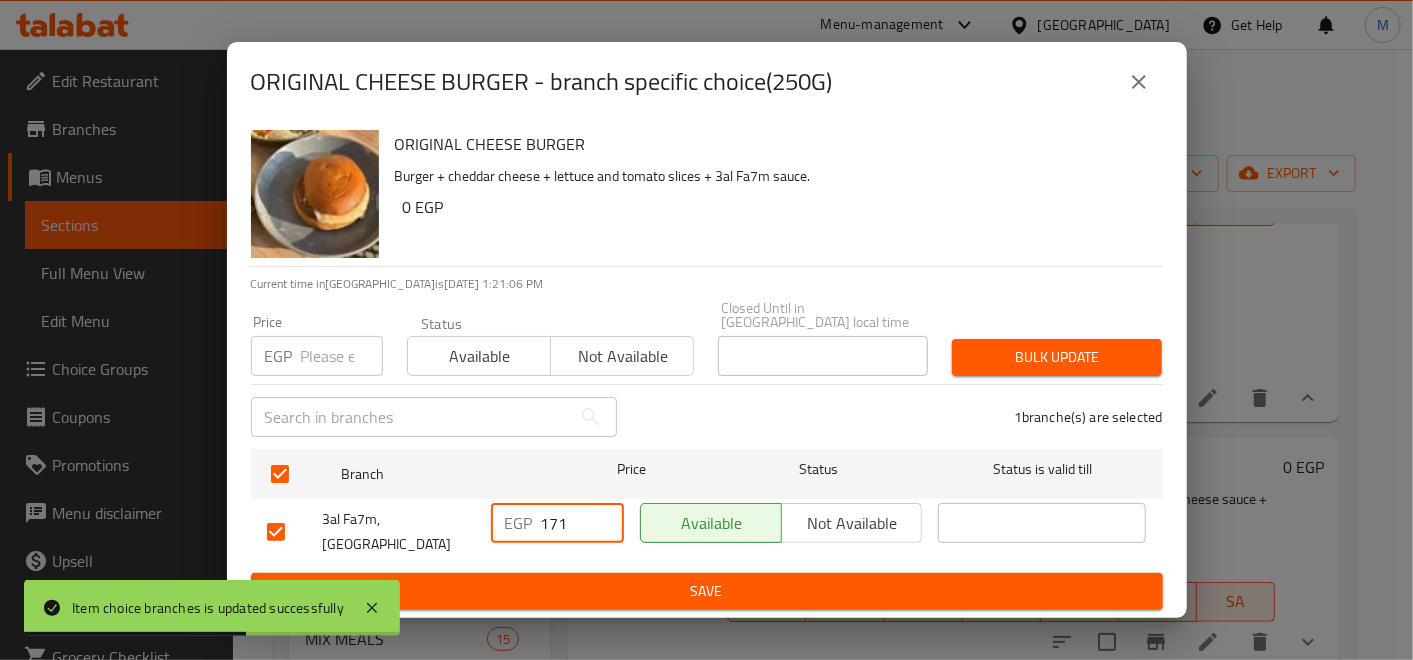 type on "171" 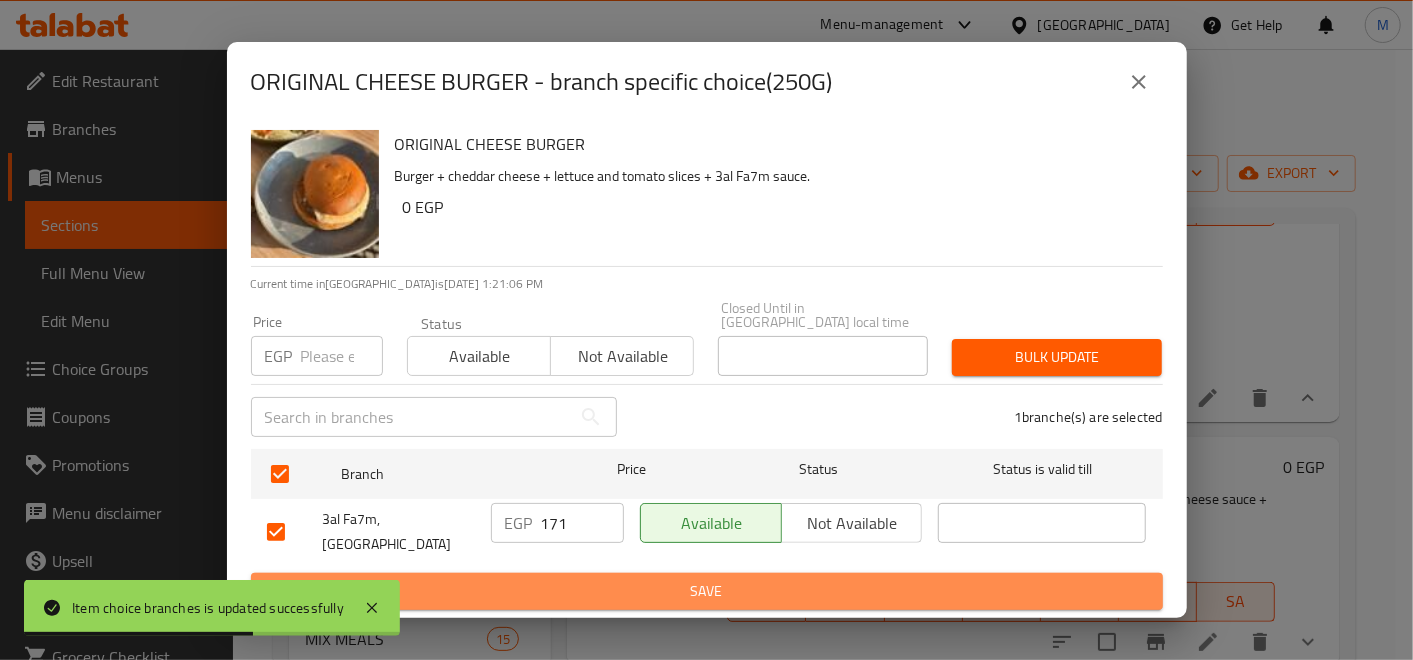 click on "Save" at bounding box center (707, 591) 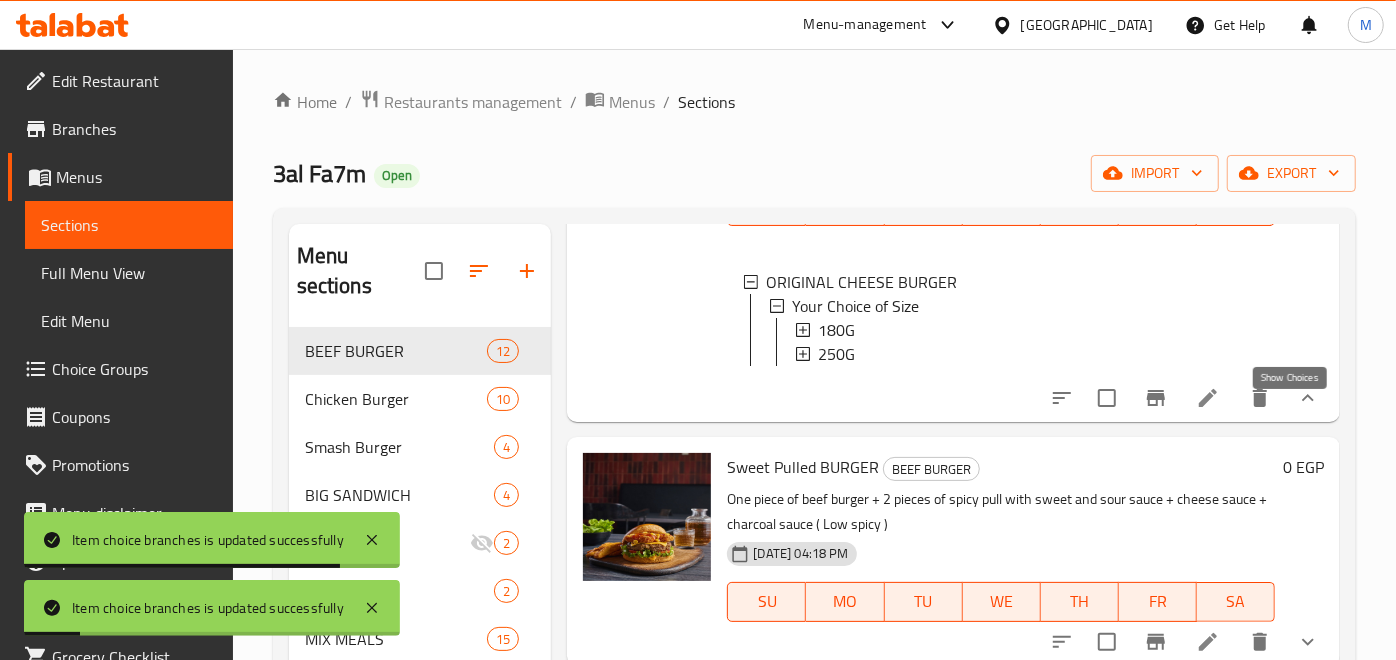 click 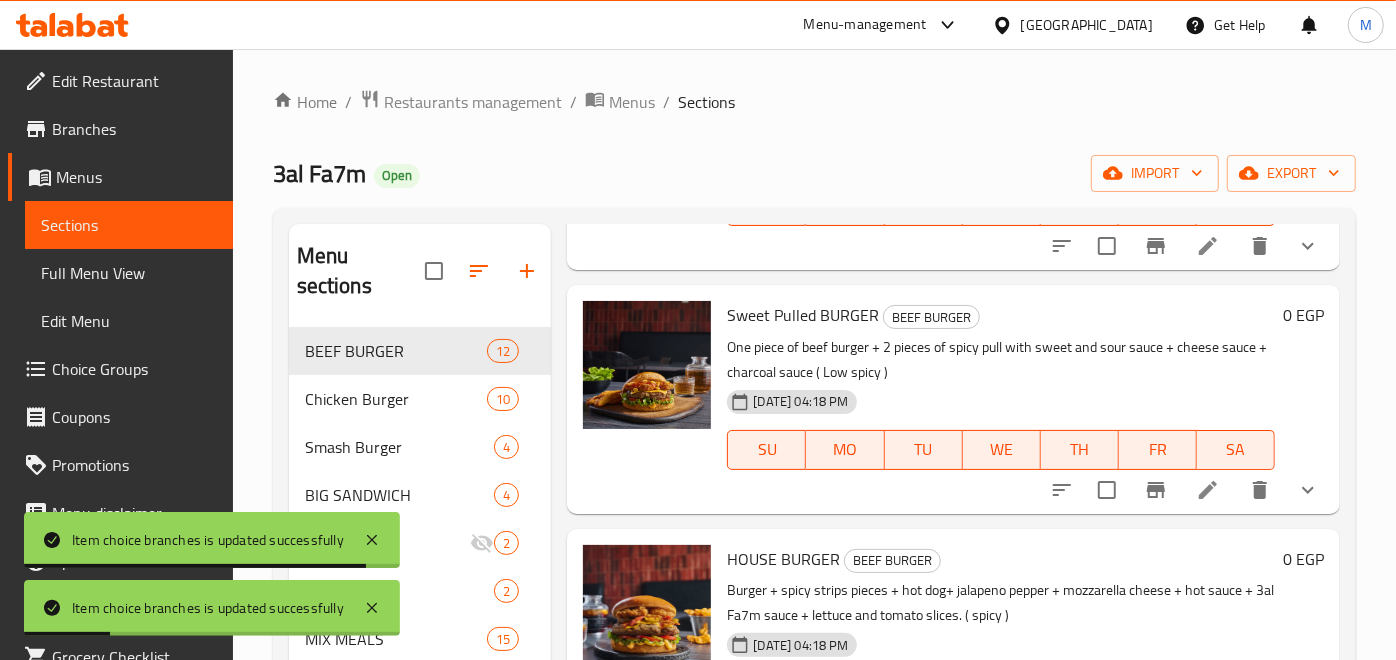 click at bounding box center [1185, 490] 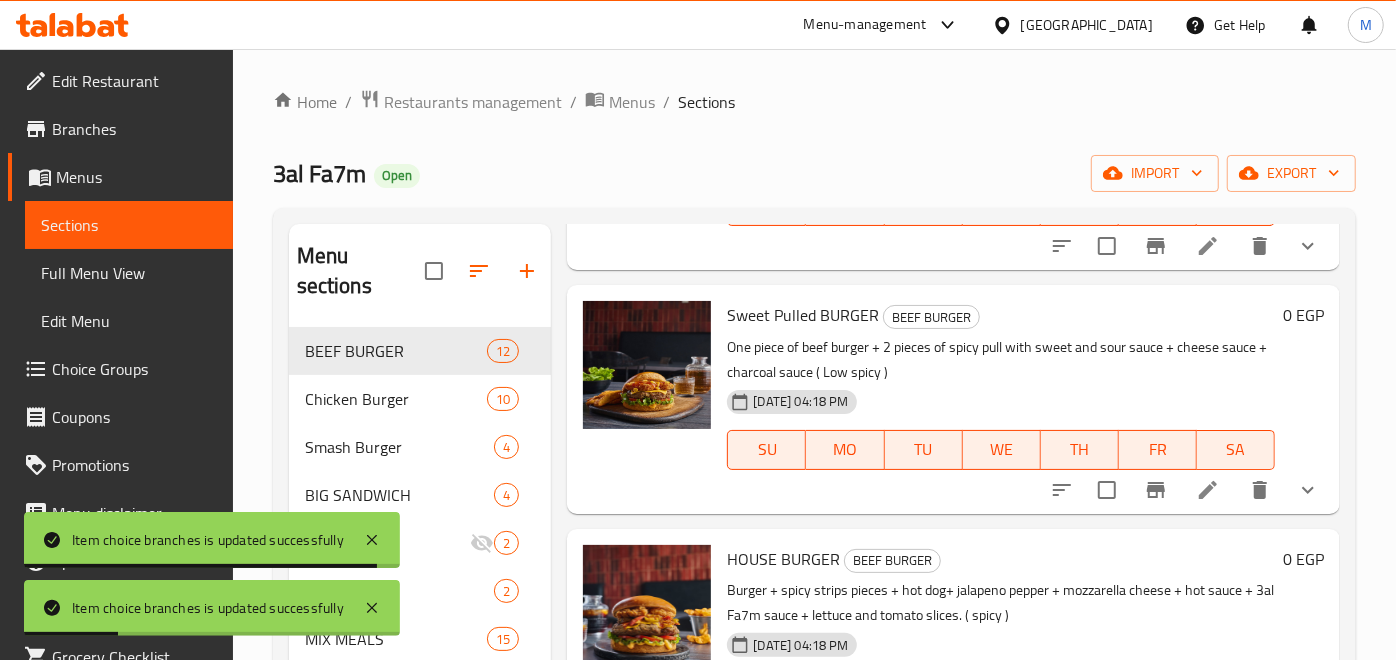 click at bounding box center (1308, 490) 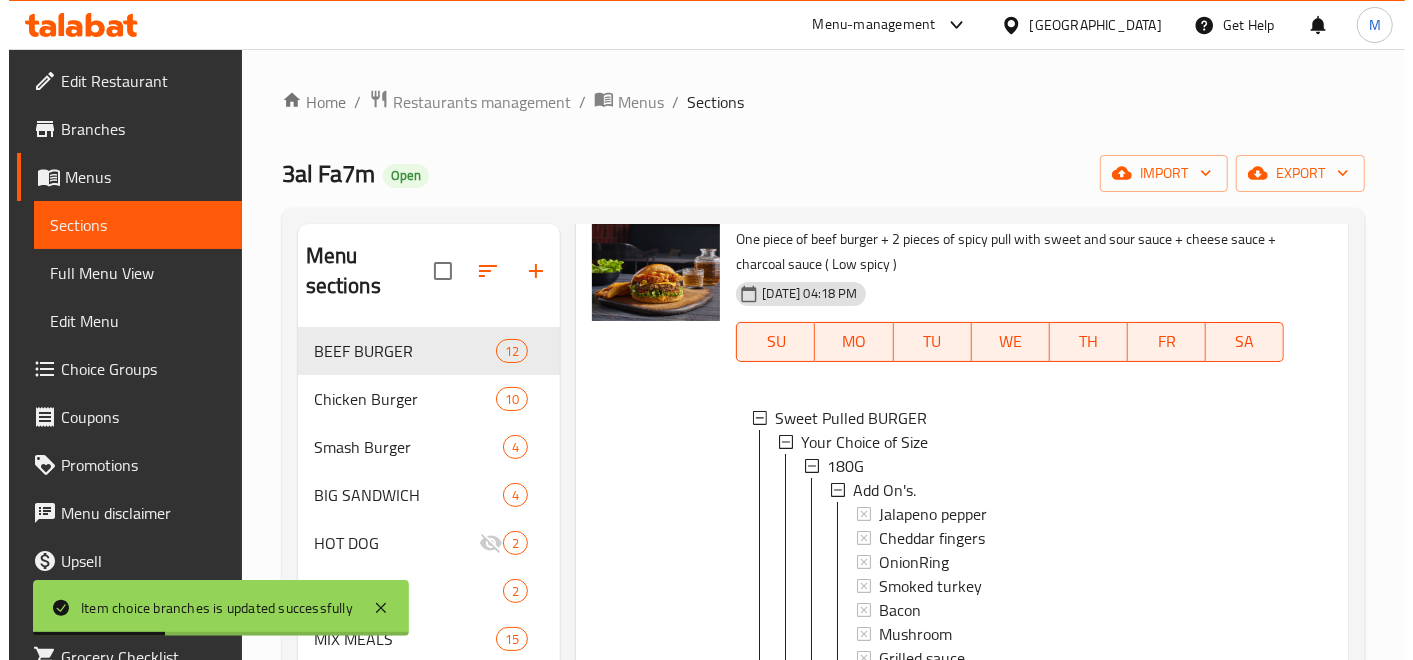 scroll, scrollTop: 333, scrollLeft: 0, axis: vertical 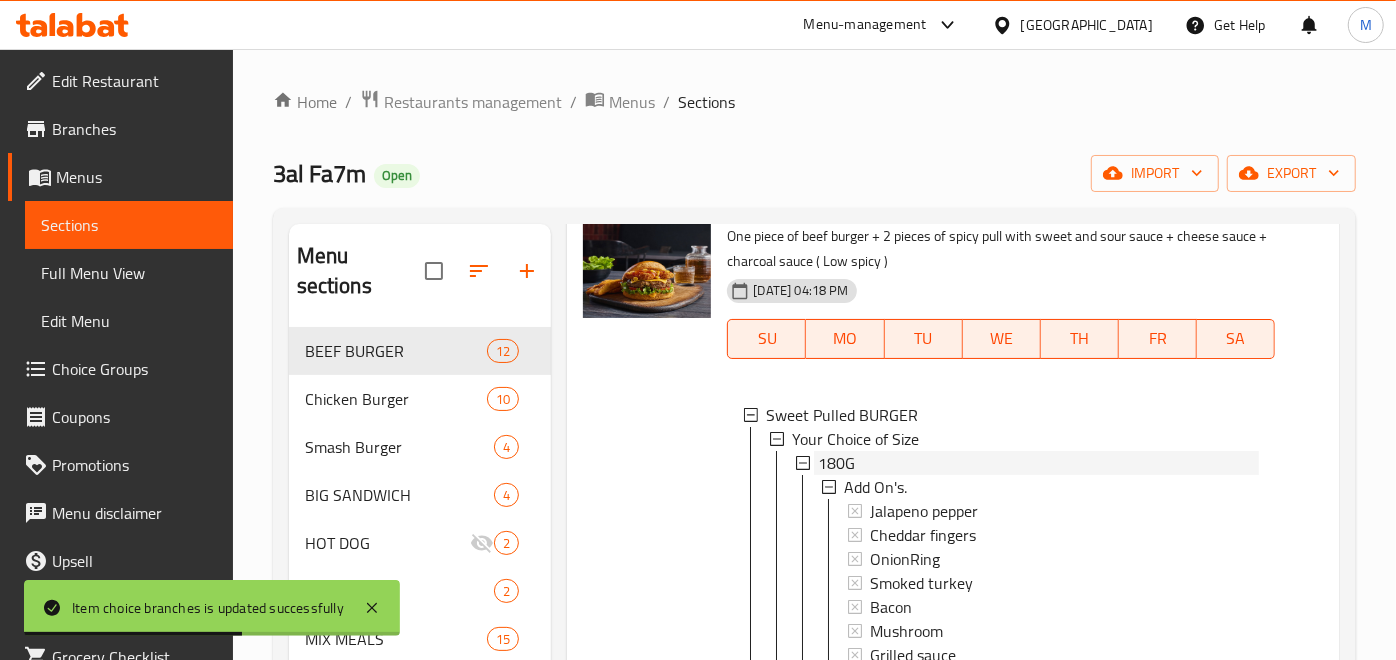click on "180G" at bounding box center [836, 463] 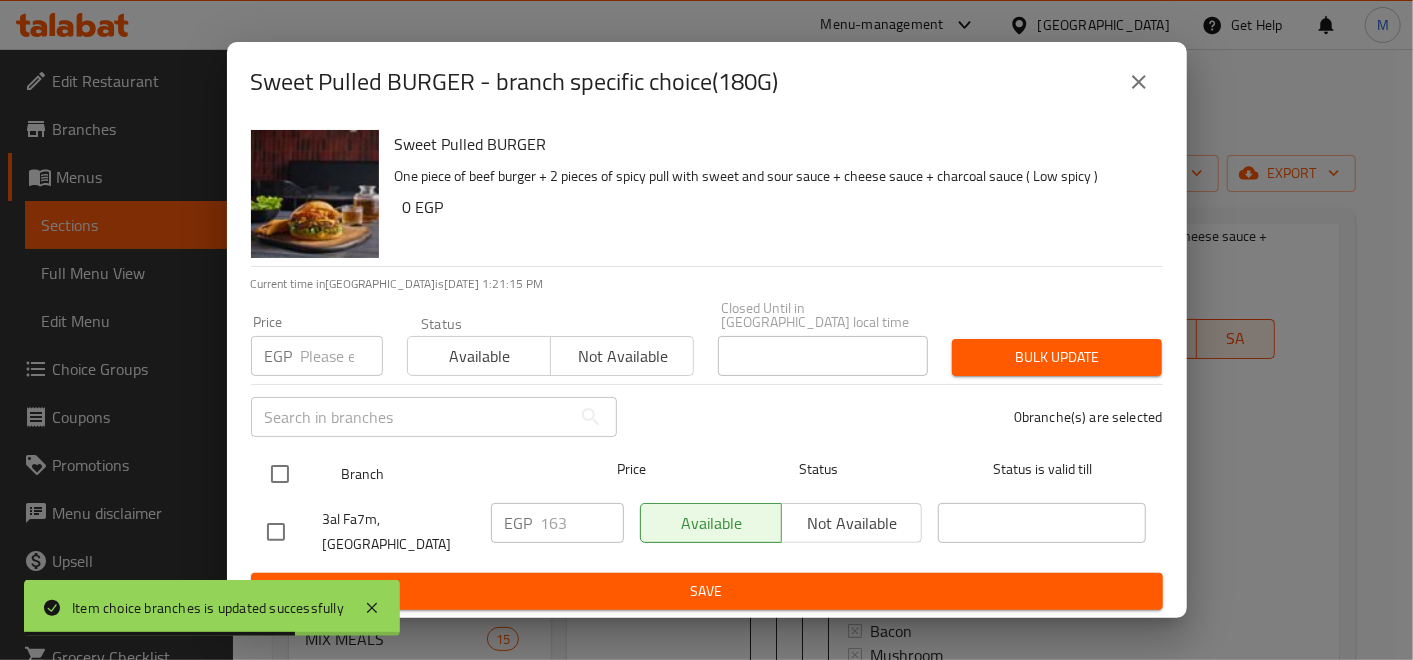 click at bounding box center [280, 474] 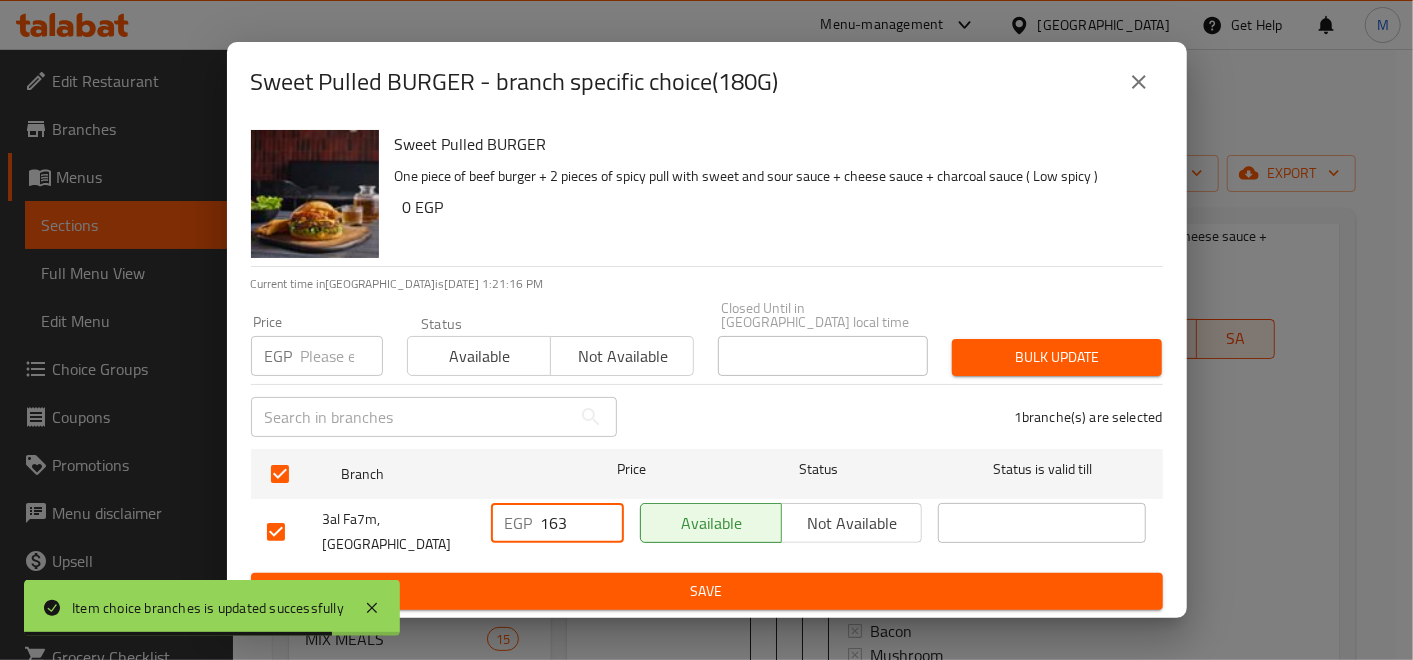click on "163" at bounding box center [582, 523] 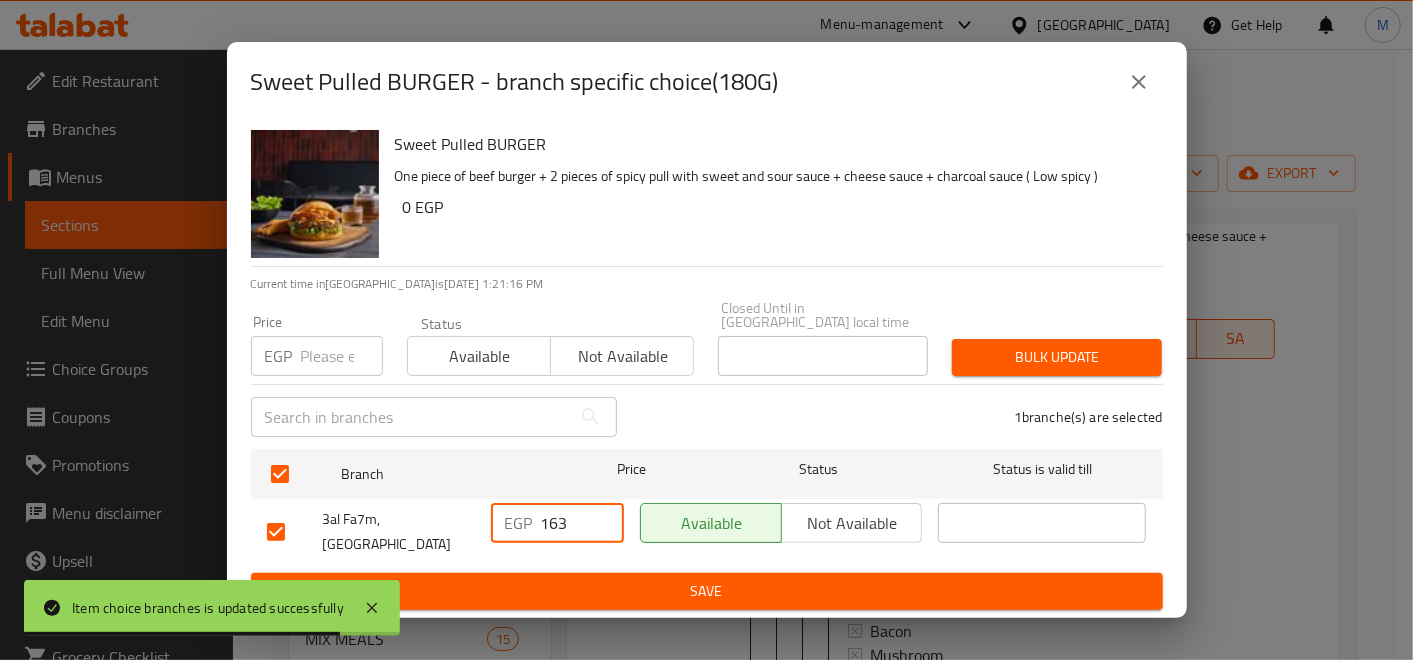 click on "163" at bounding box center (582, 523) 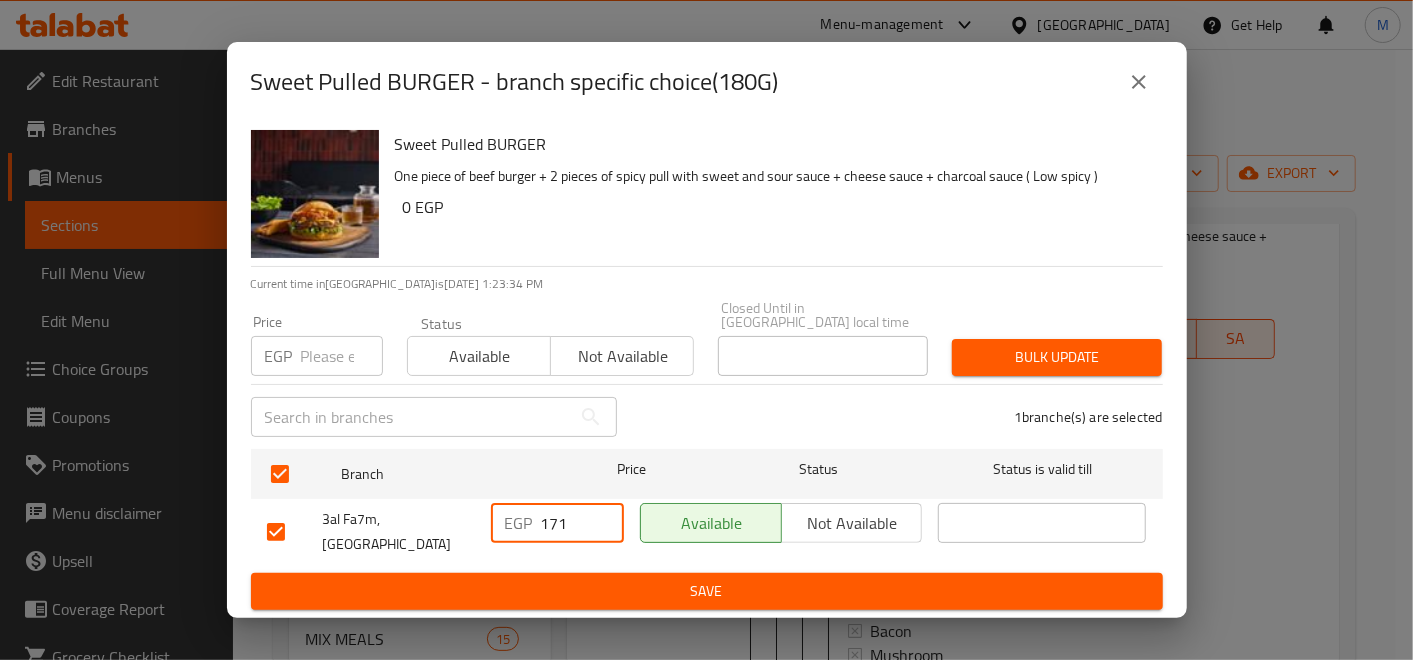 type on "171" 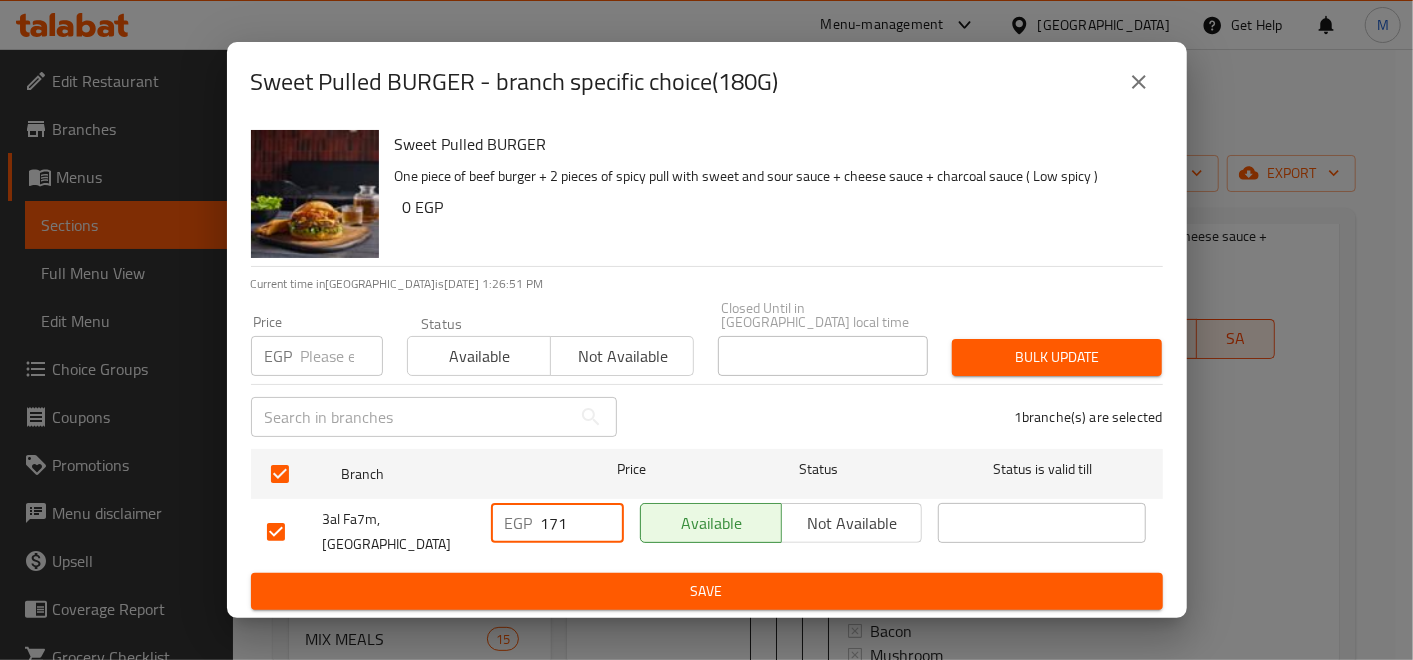 click on "Save" at bounding box center (707, 591) 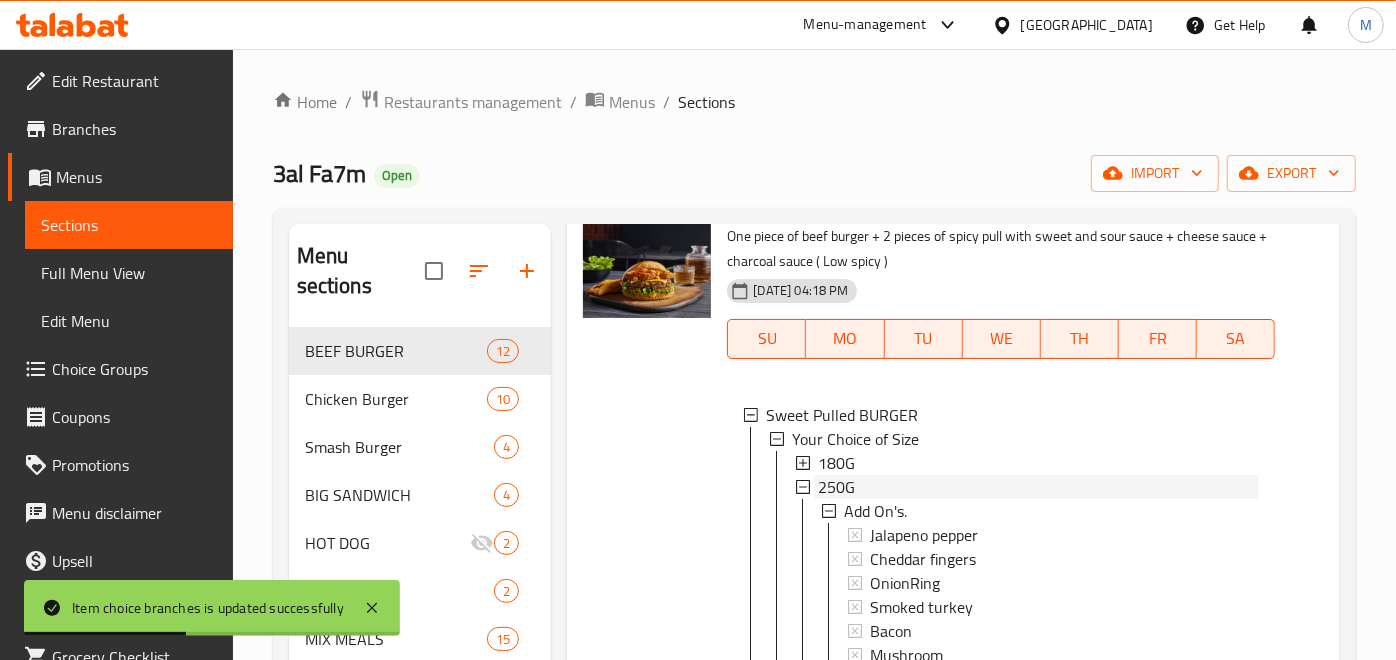 click on "250G" at bounding box center (836, 487) 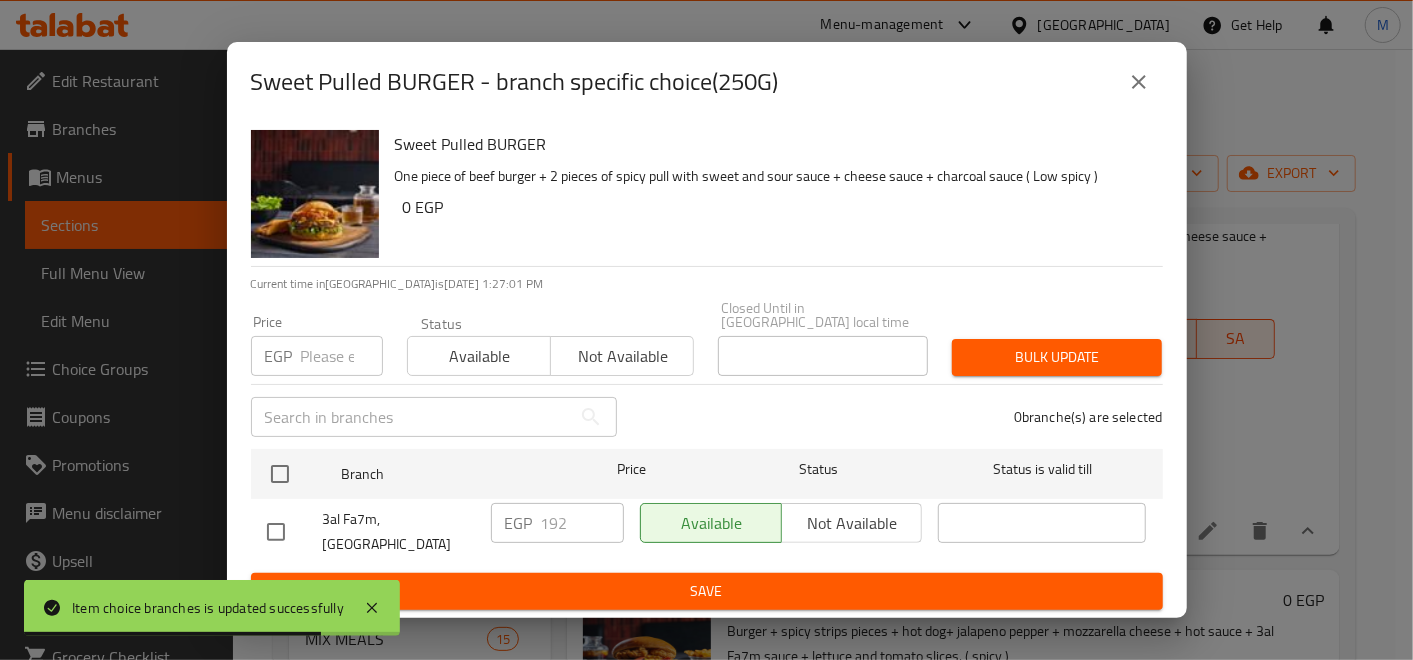 type 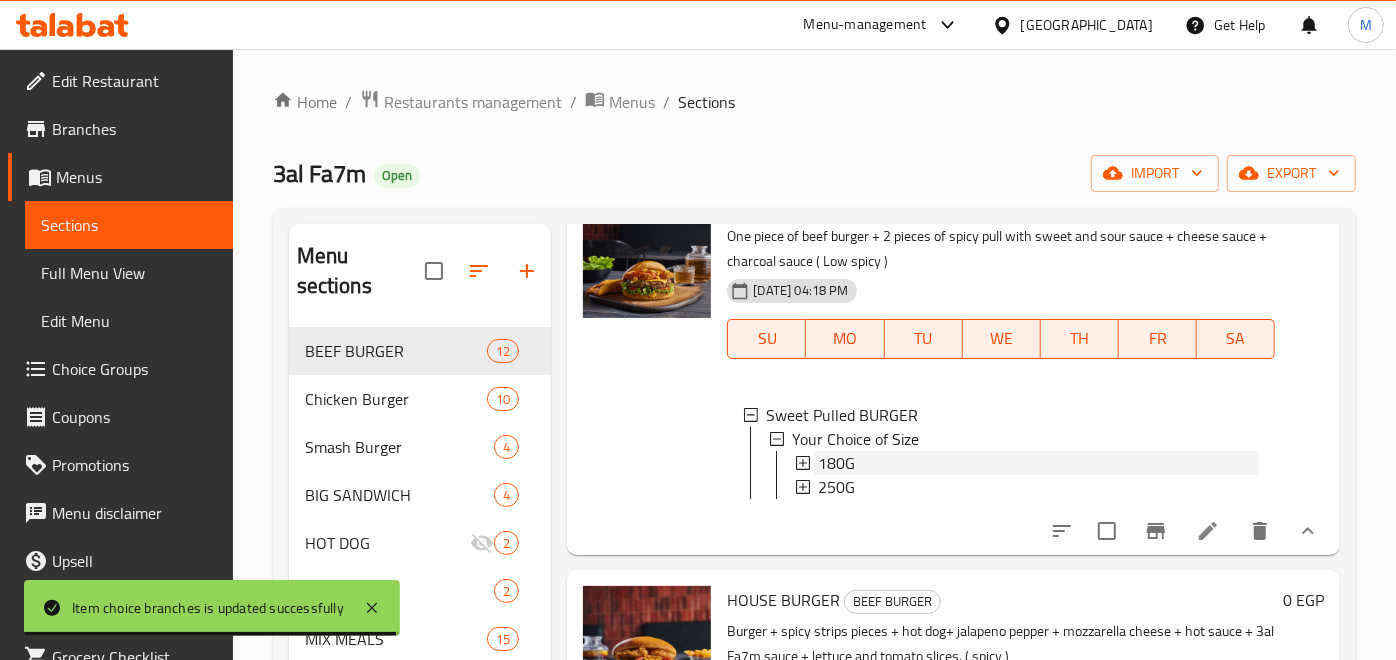 click on "180G" at bounding box center [836, 463] 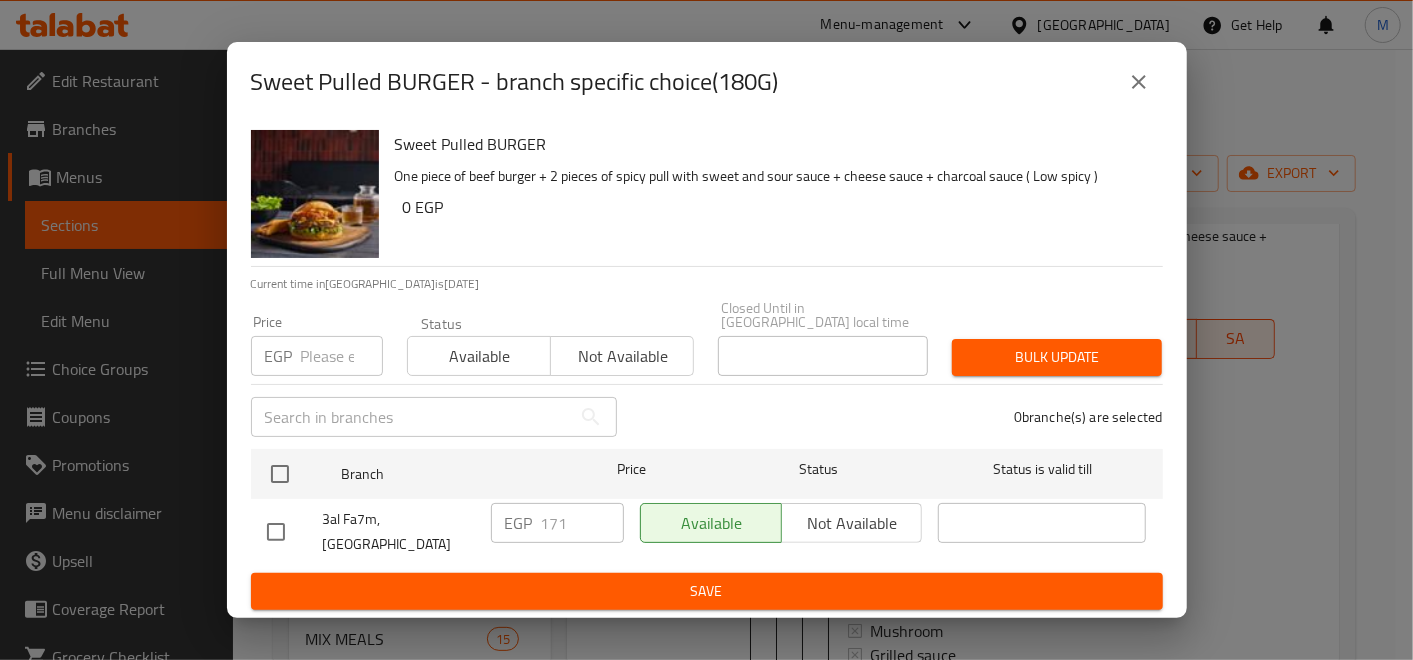 type 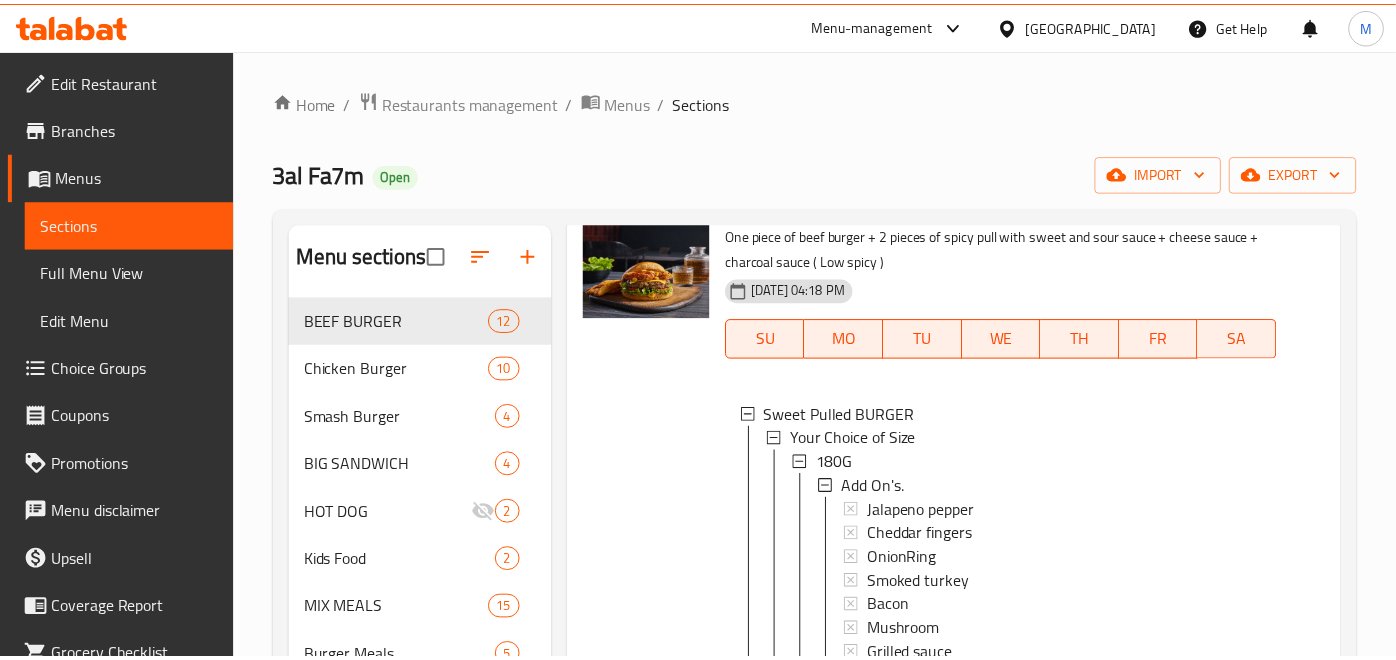 scroll, scrollTop: 174, scrollLeft: 0, axis: vertical 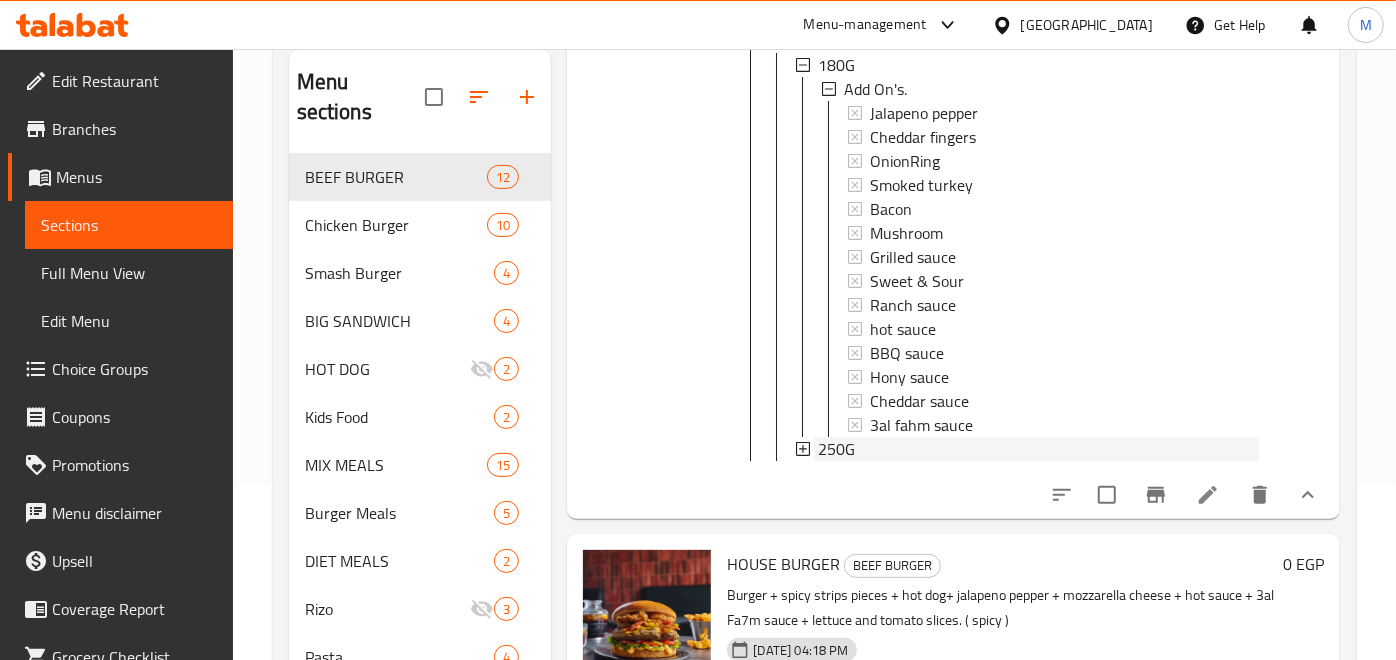 click on "250G" at bounding box center [1038, 449] 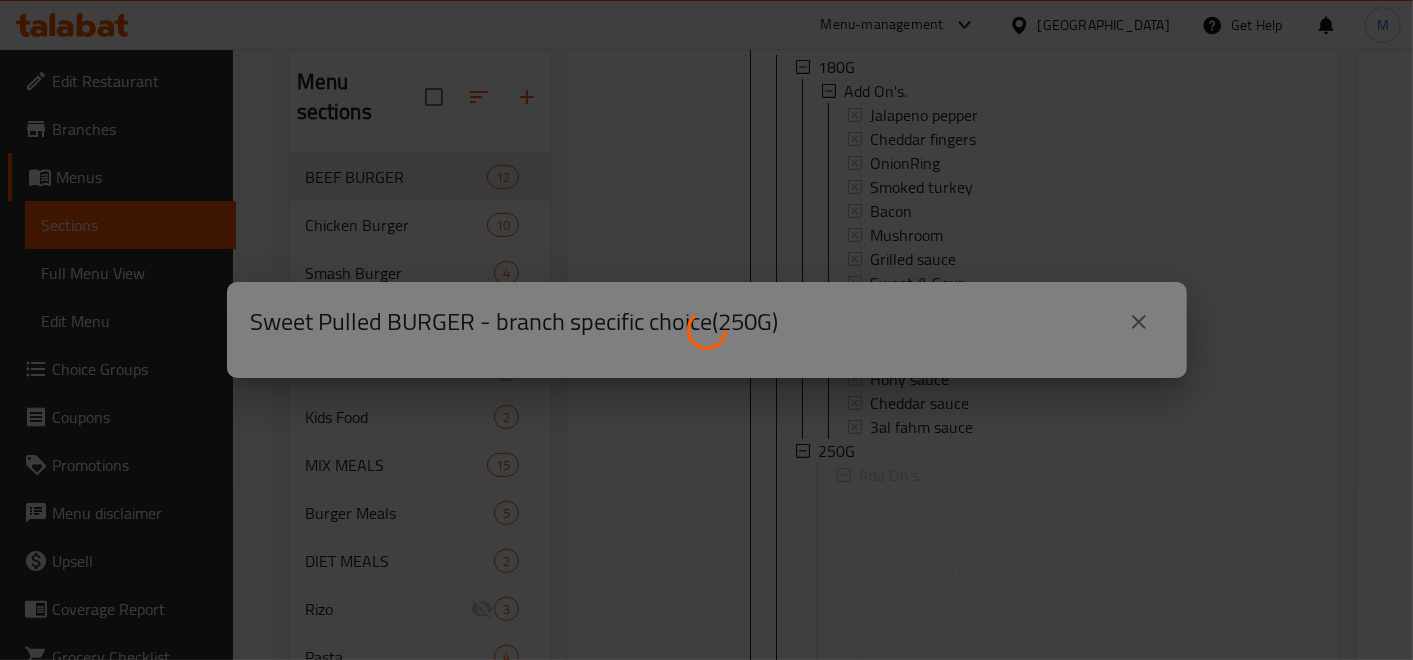 scroll, scrollTop: 0, scrollLeft: 0, axis: both 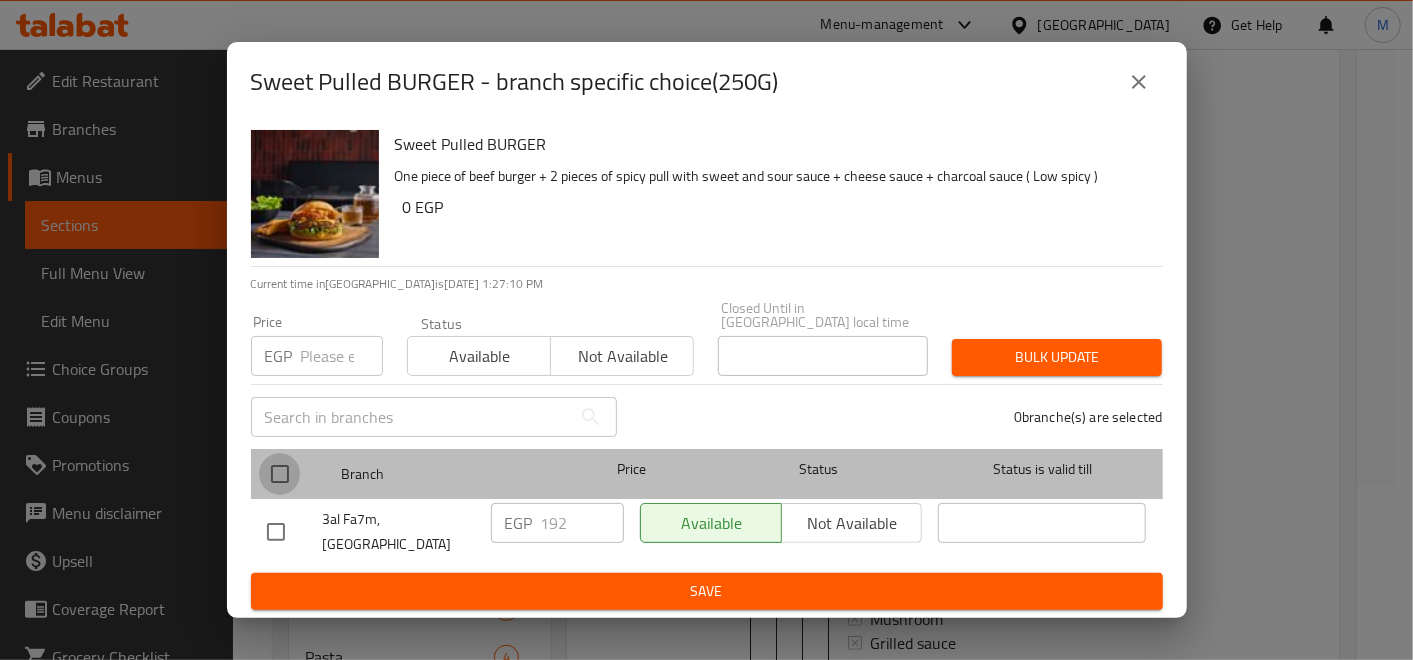 click at bounding box center (280, 474) 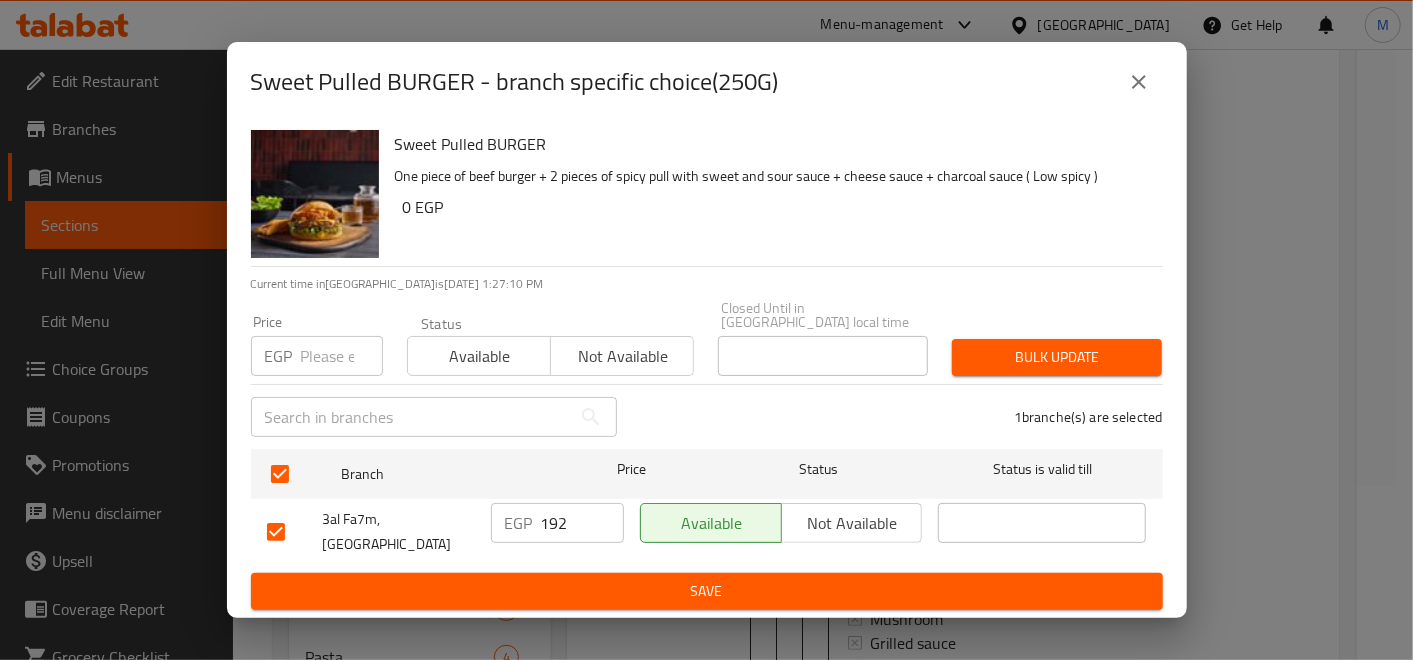 click at bounding box center (342, 356) 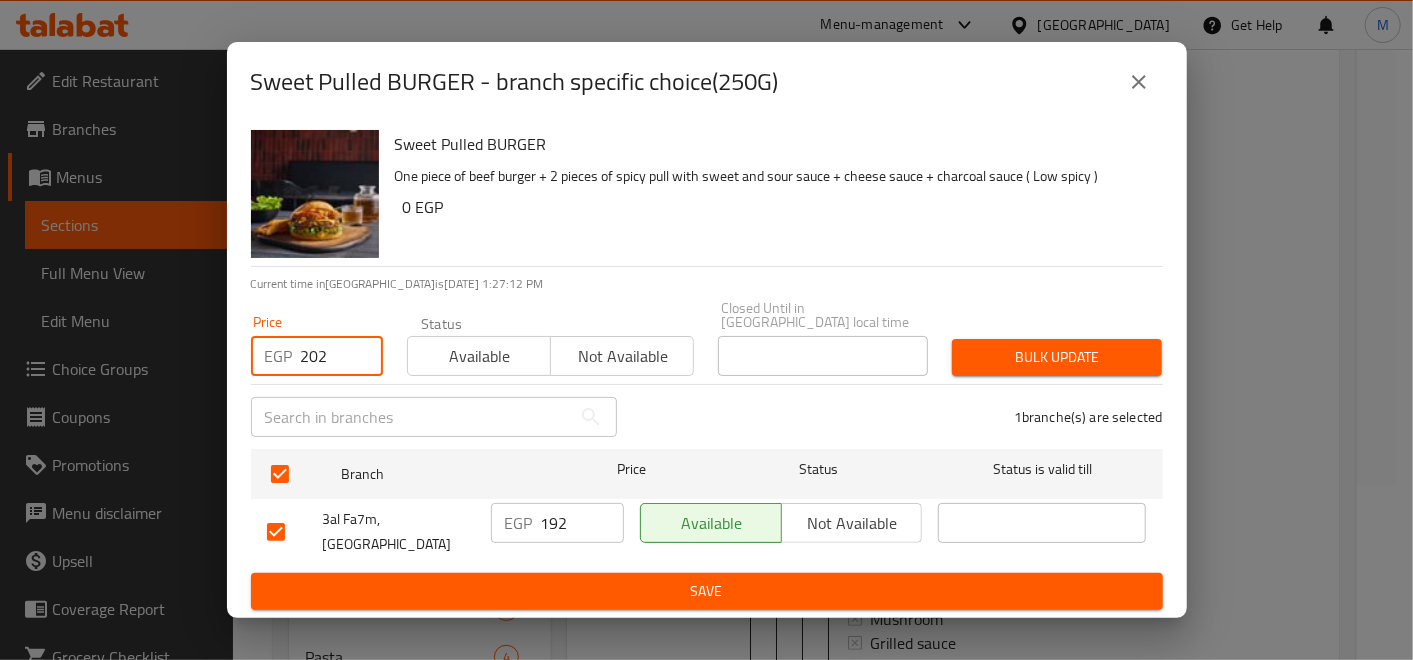 type on "202" 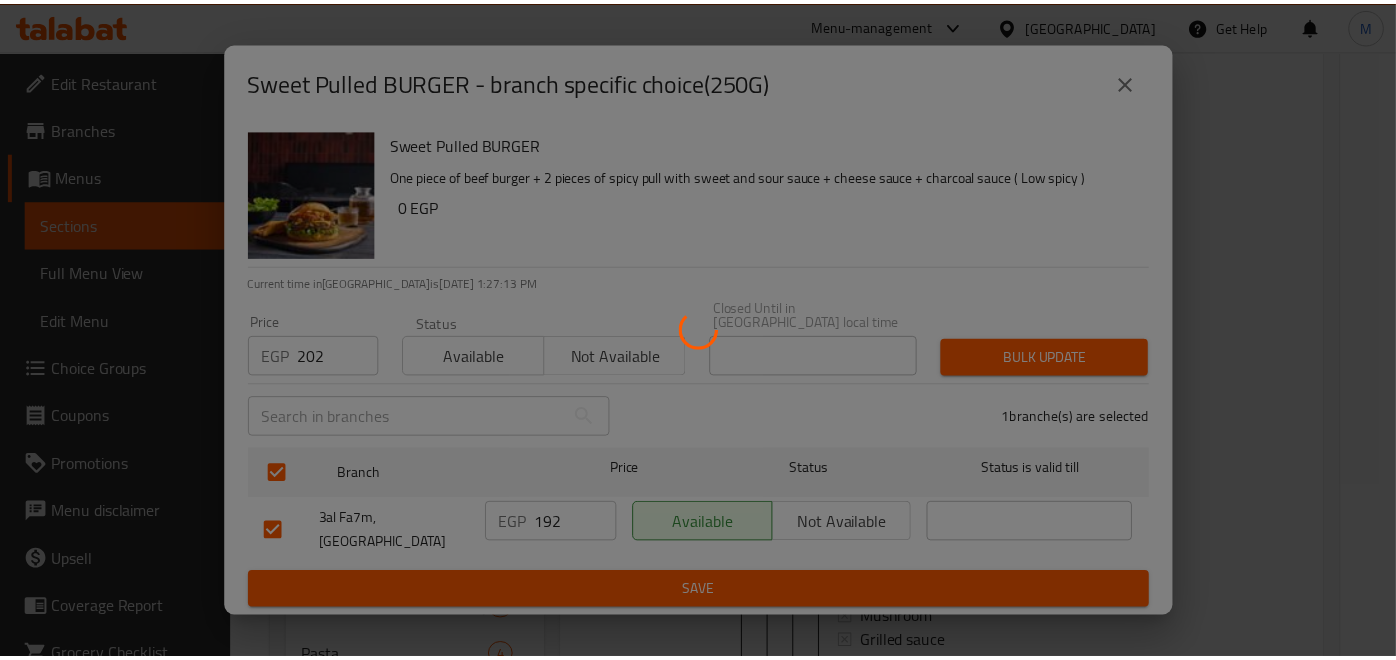 scroll, scrollTop: 335, scrollLeft: 0, axis: vertical 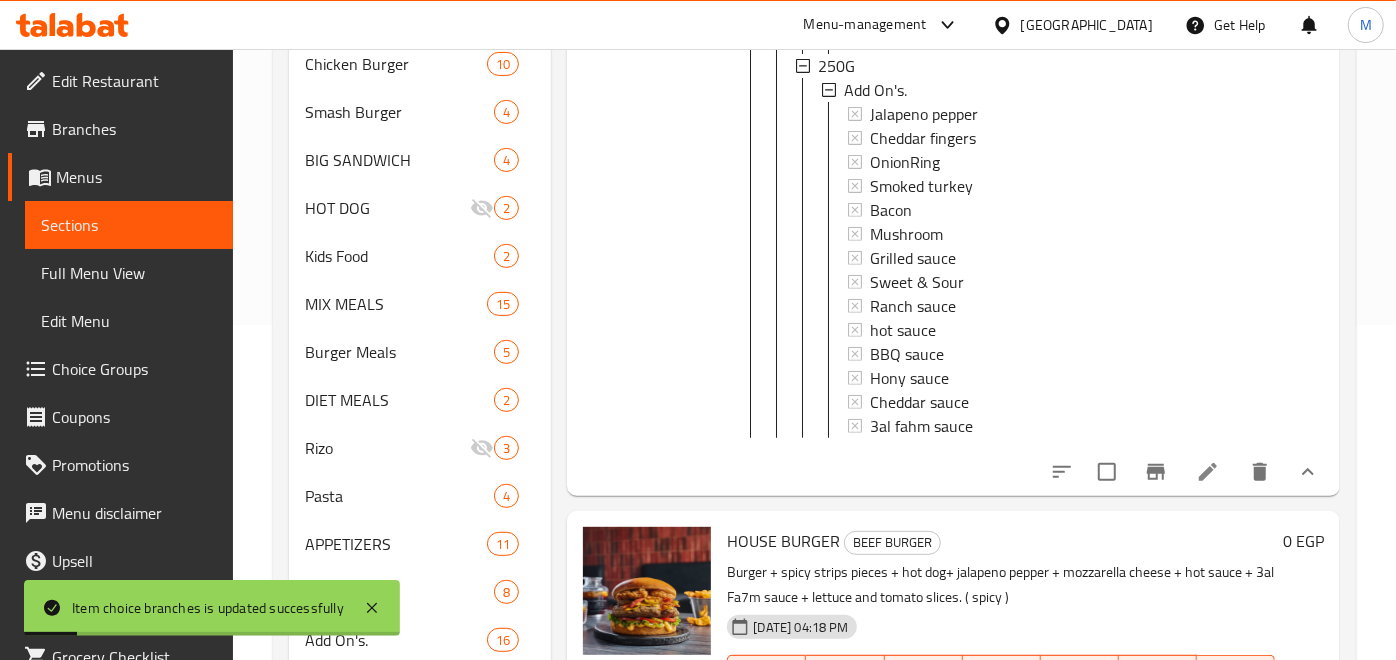 click 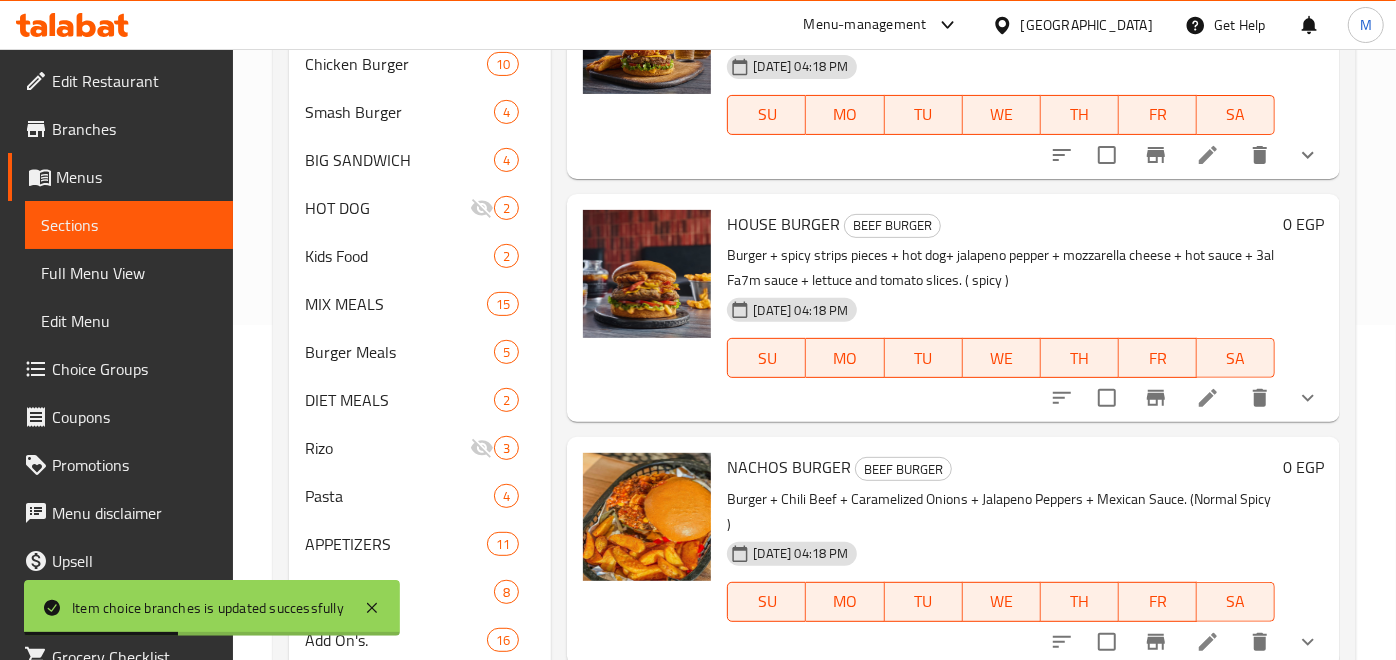 scroll, scrollTop: 333, scrollLeft: 0, axis: vertical 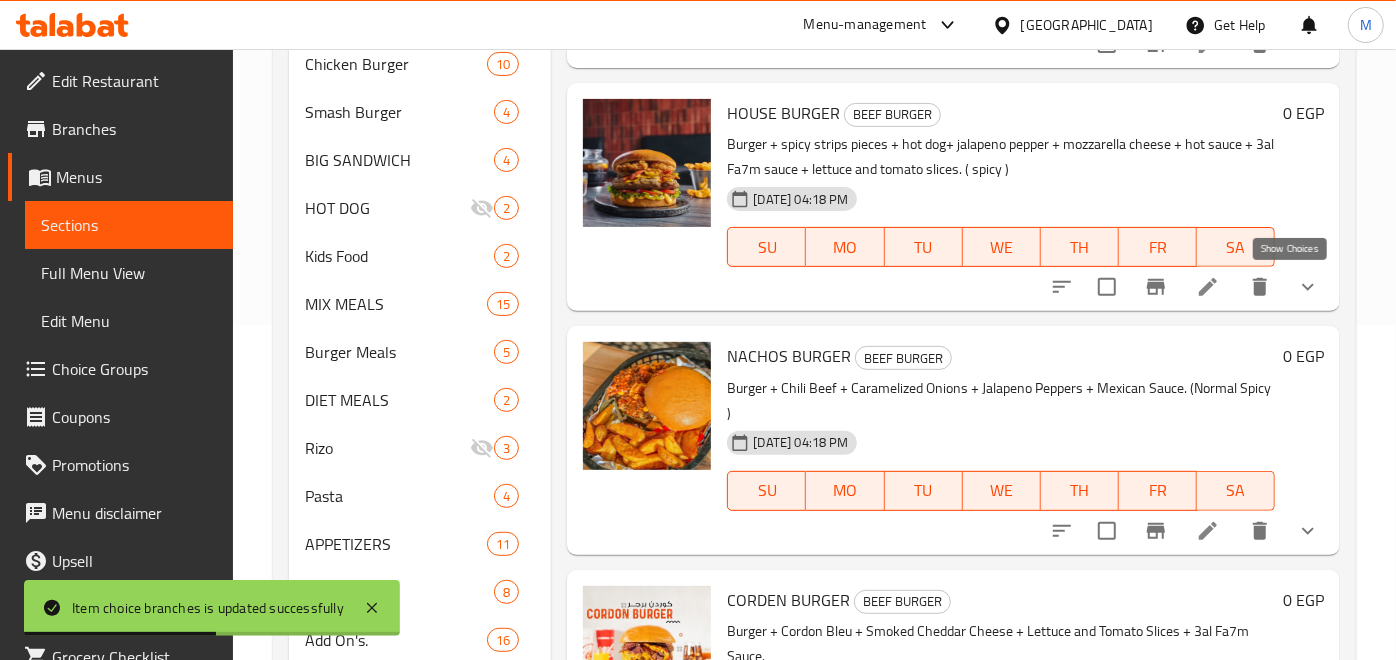 click 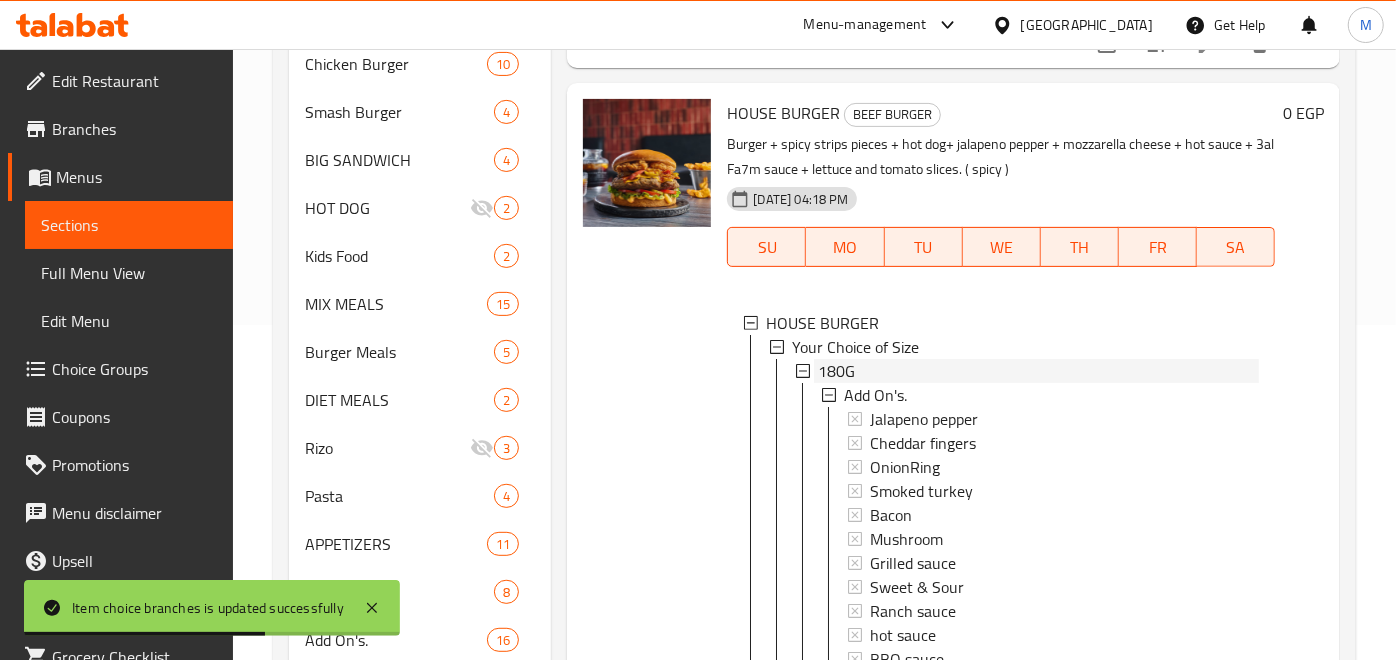 click on "180G" at bounding box center [836, 371] 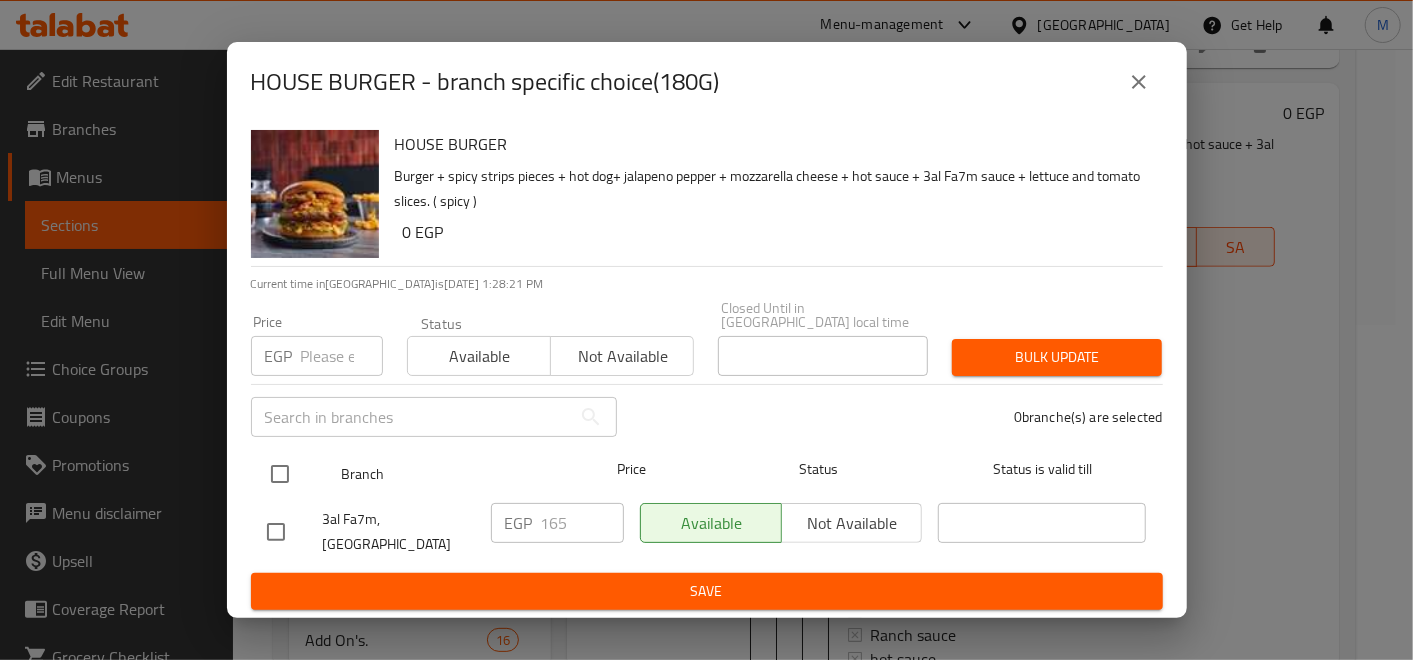 click at bounding box center [280, 474] 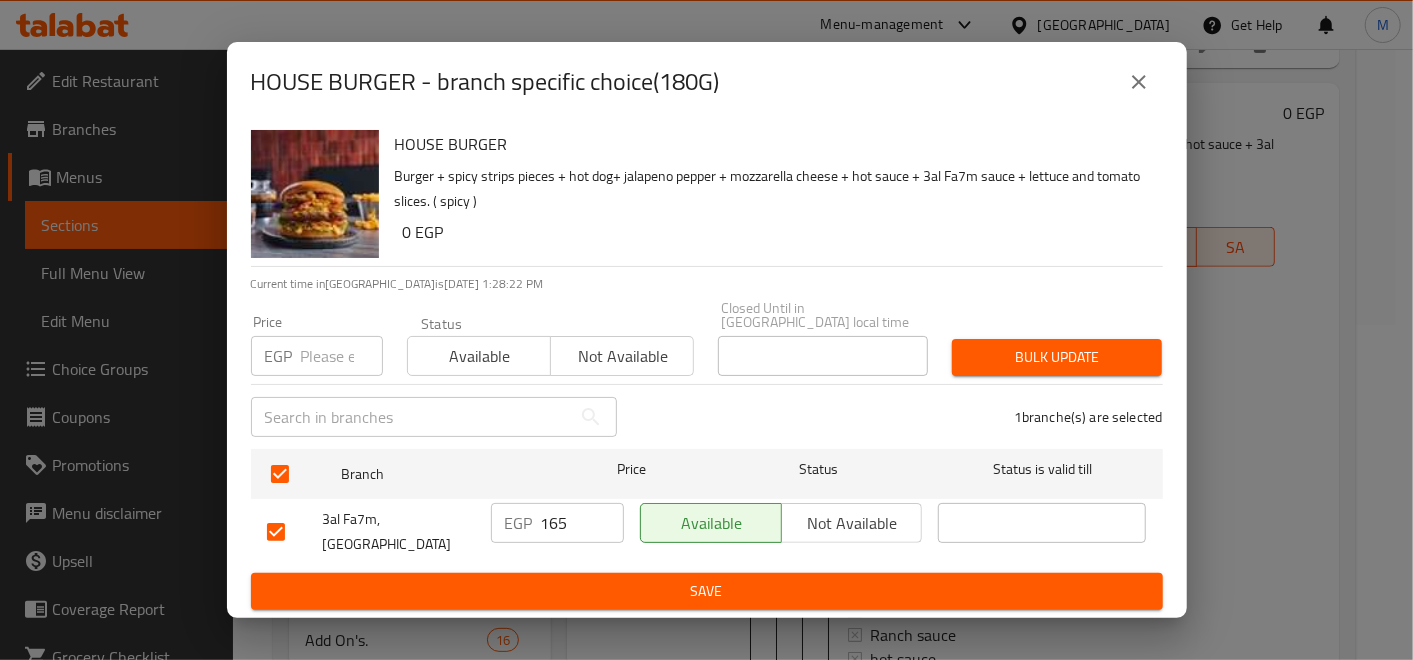 click at bounding box center [342, 356] 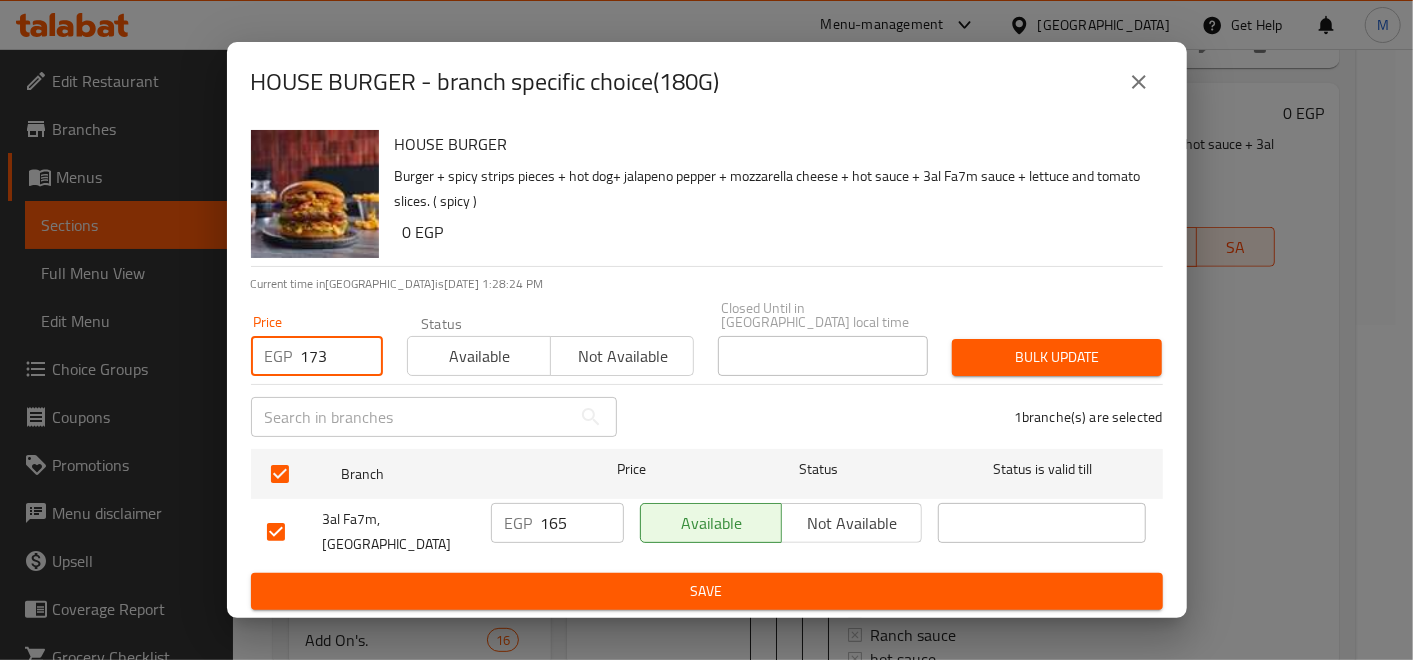 type on "173" 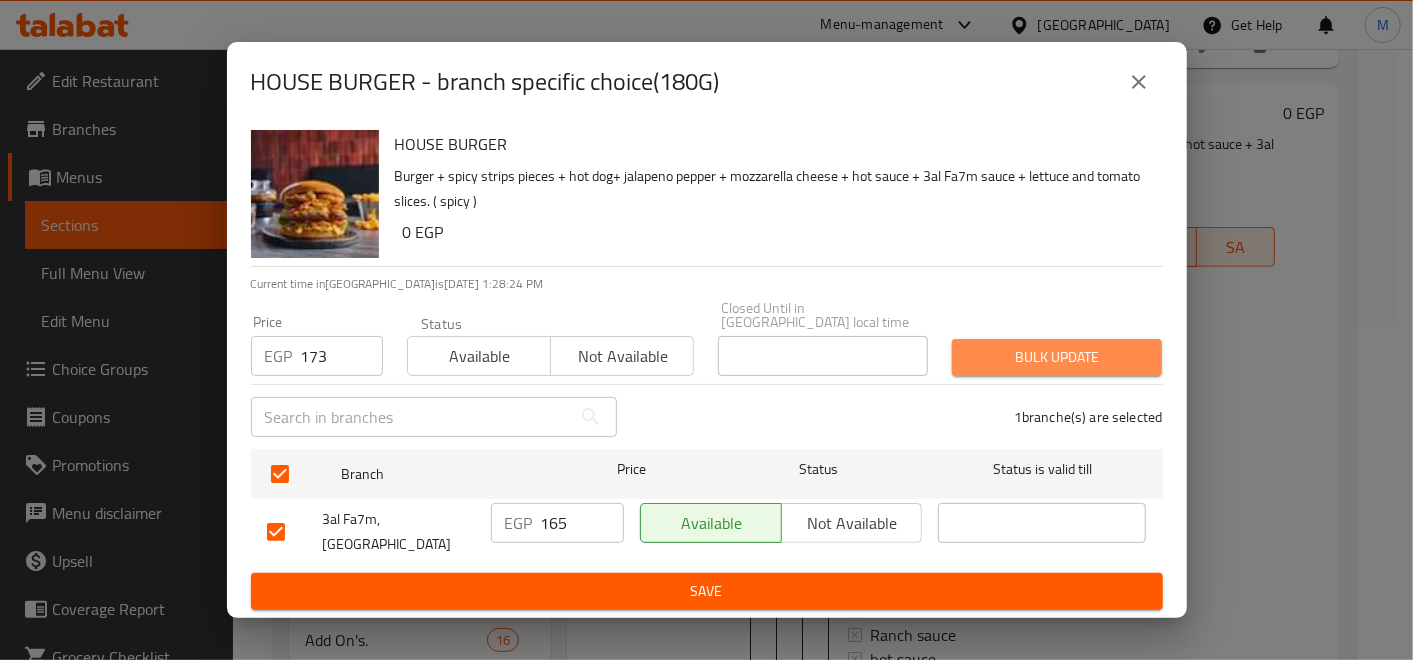 click on "Bulk update" at bounding box center (1057, 357) 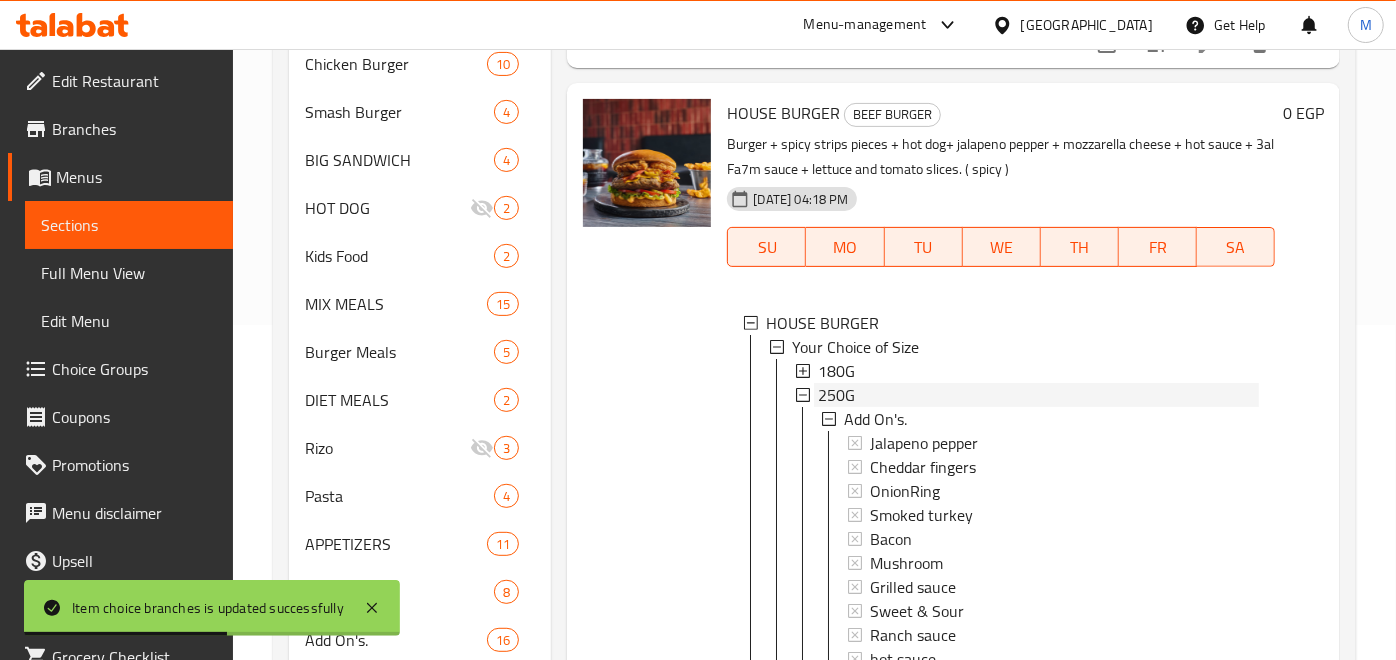 click on "250G" at bounding box center [836, 395] 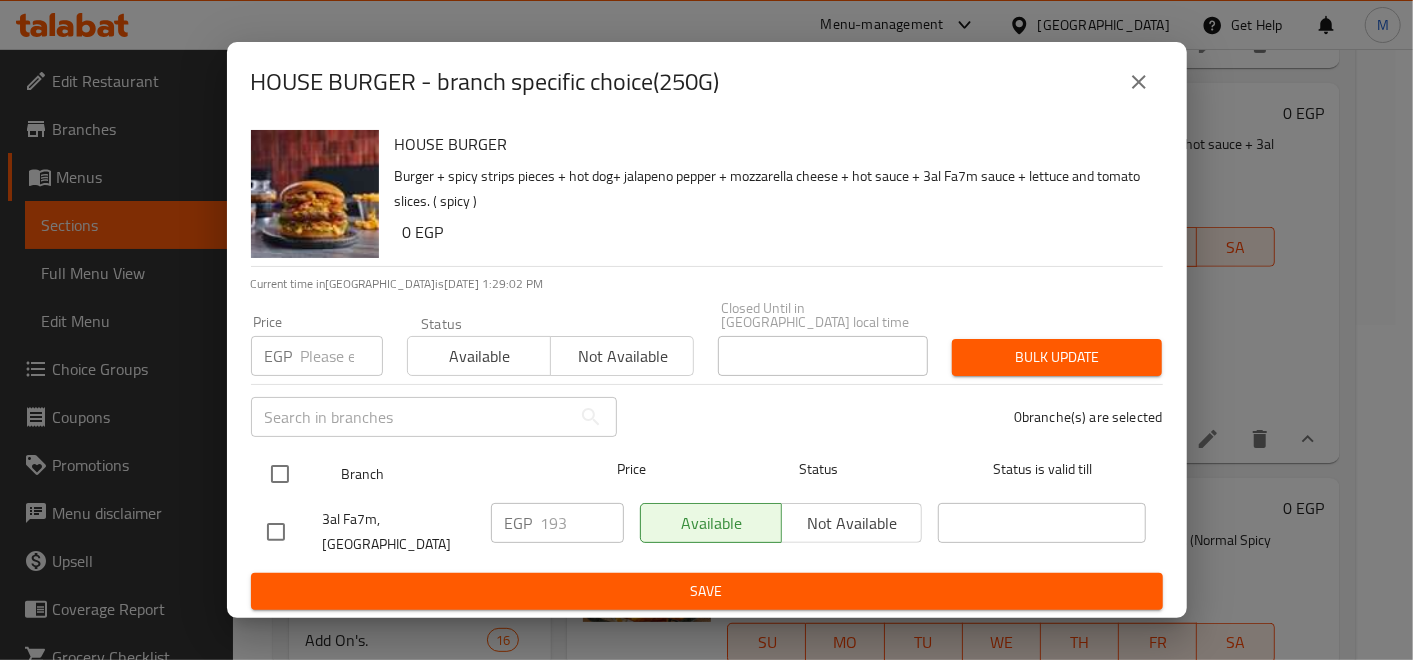 click at bounding box center (280, 474) 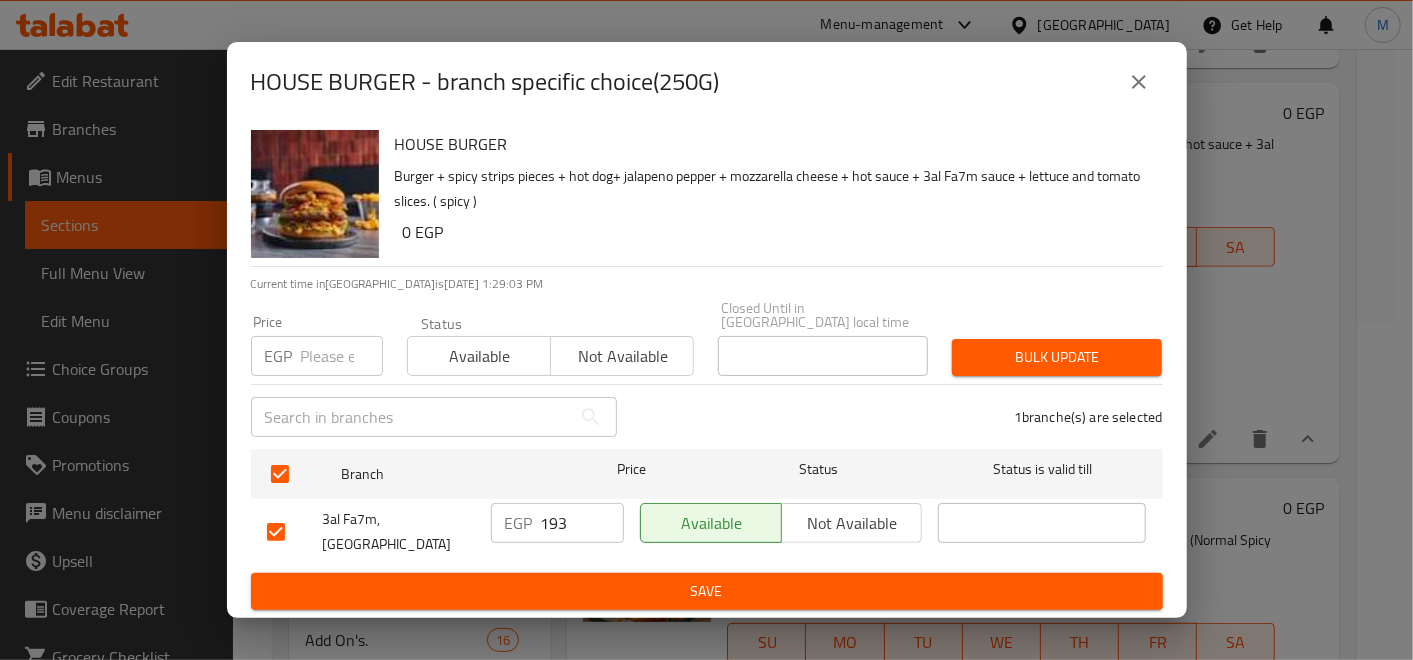 click at bounding box center (342, 356) 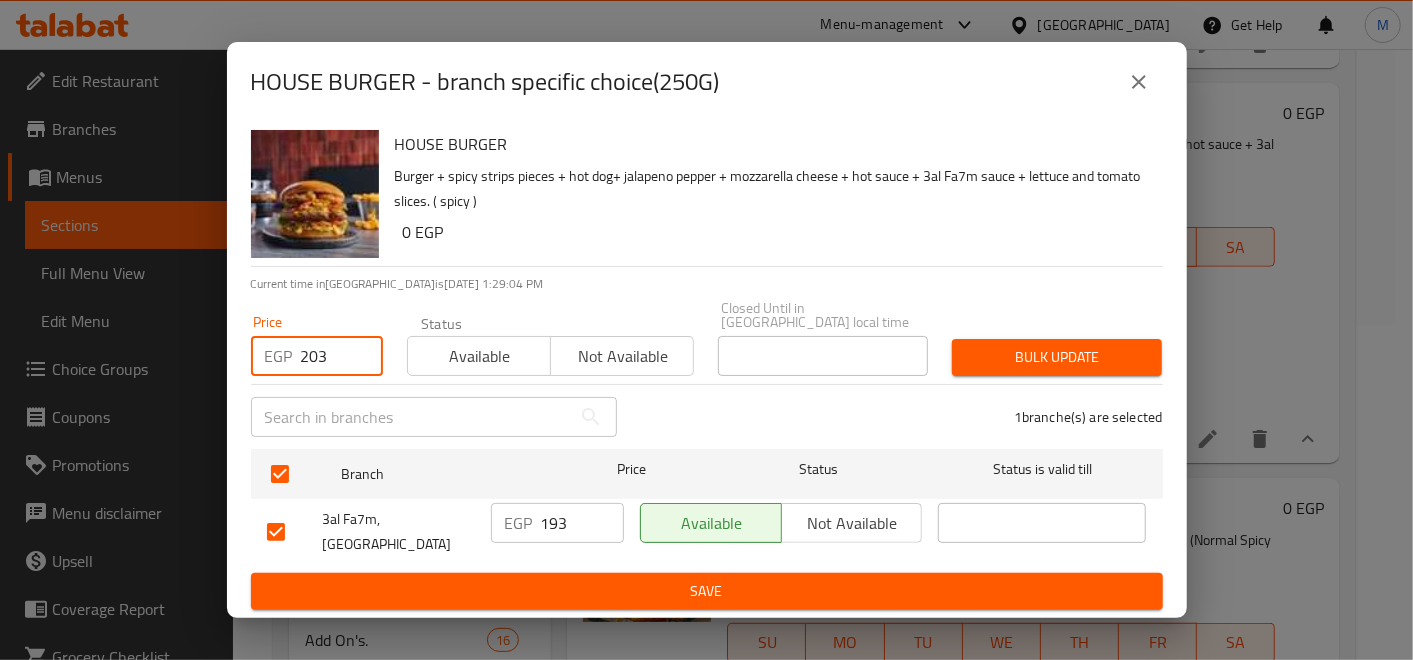 type on "203" 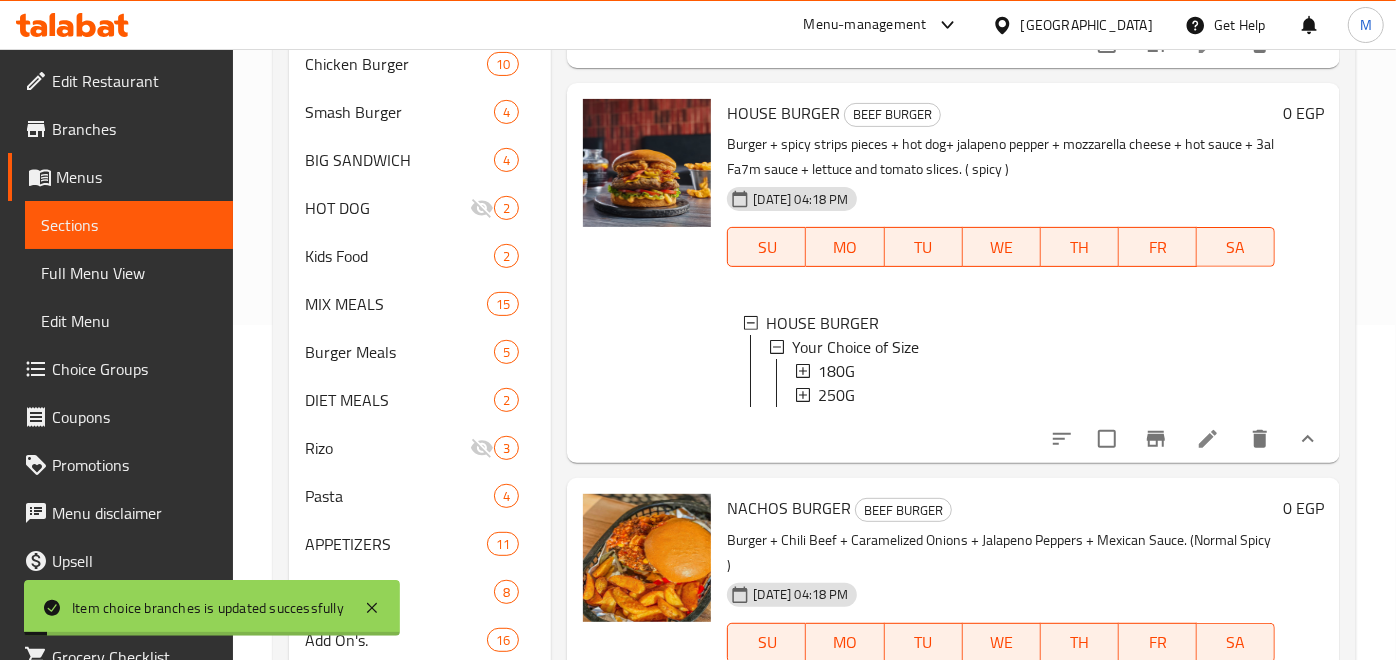 click at bounding box center [1308, 439] 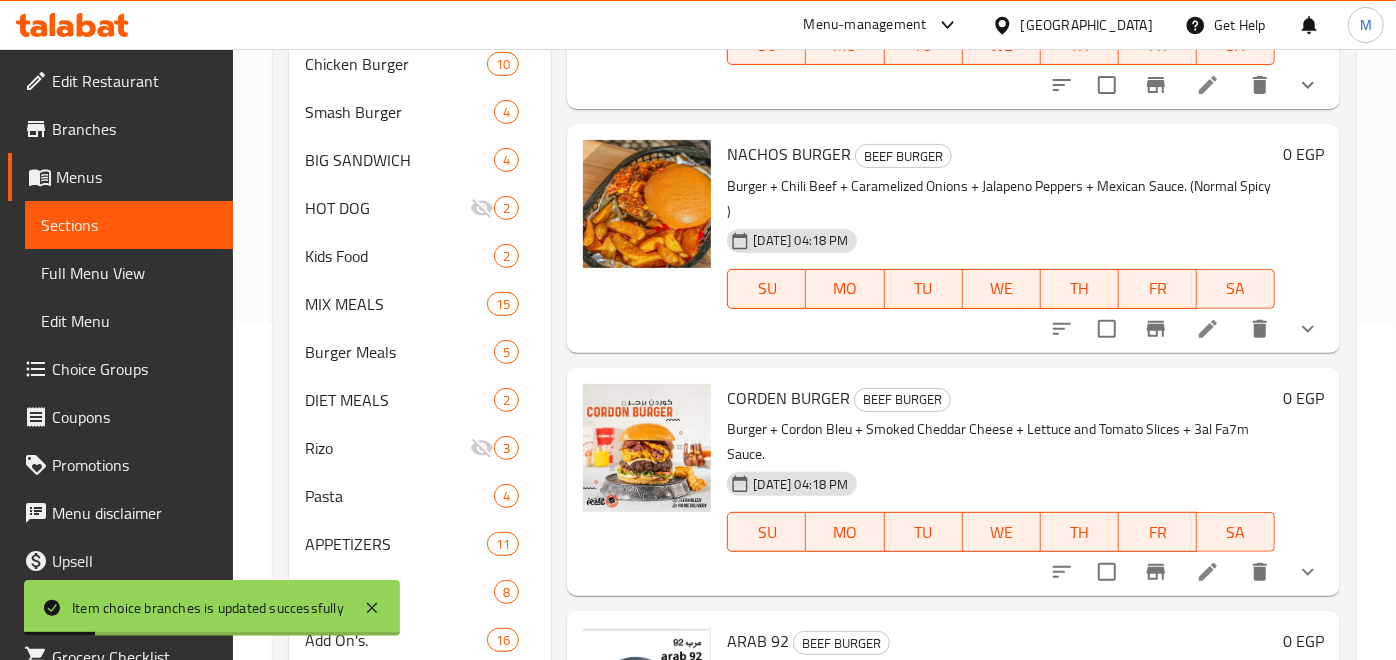 scroll, scrollTop: 555, scrollLeft: 0, axis: vertical 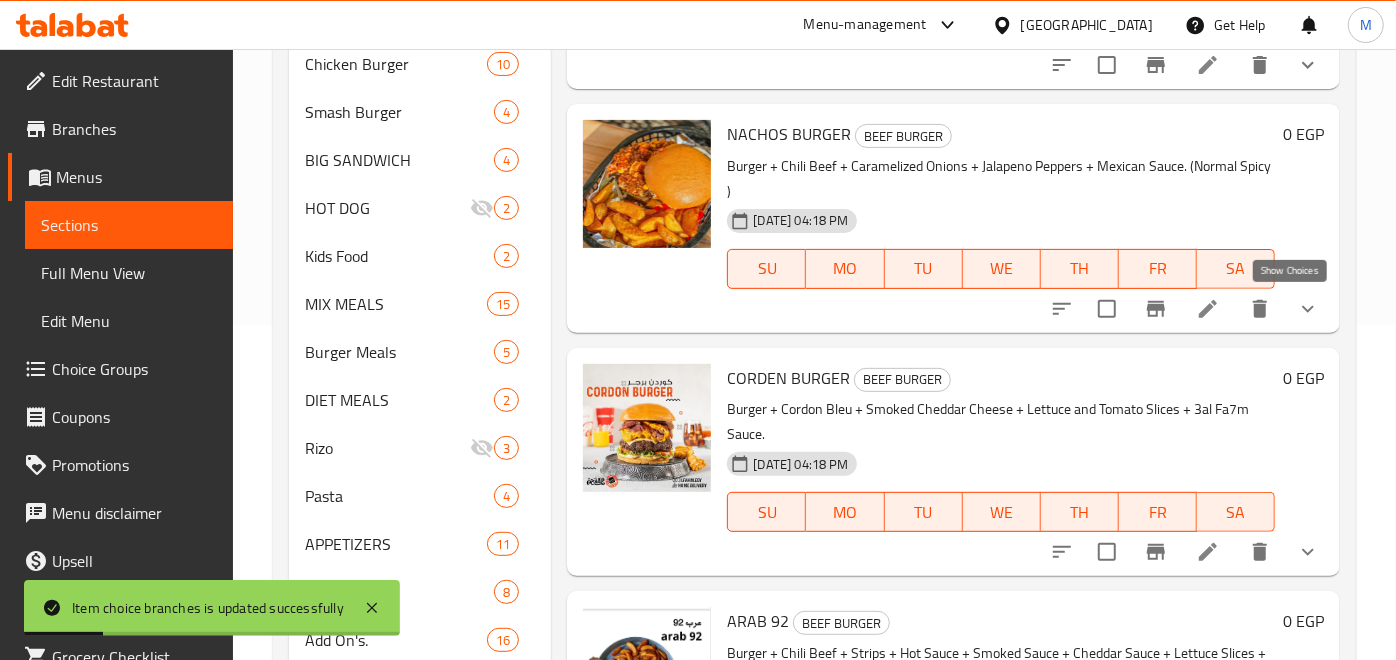 click 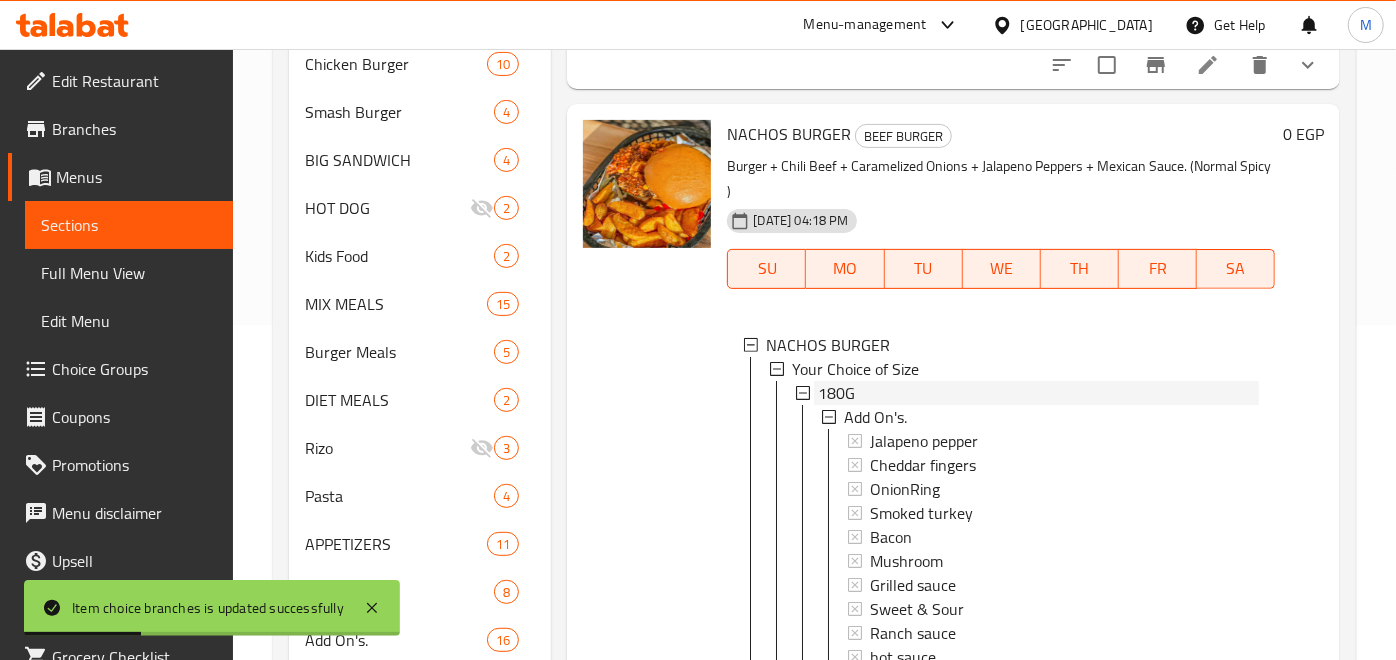 click on "180G" at bounding box center [1038, 393] 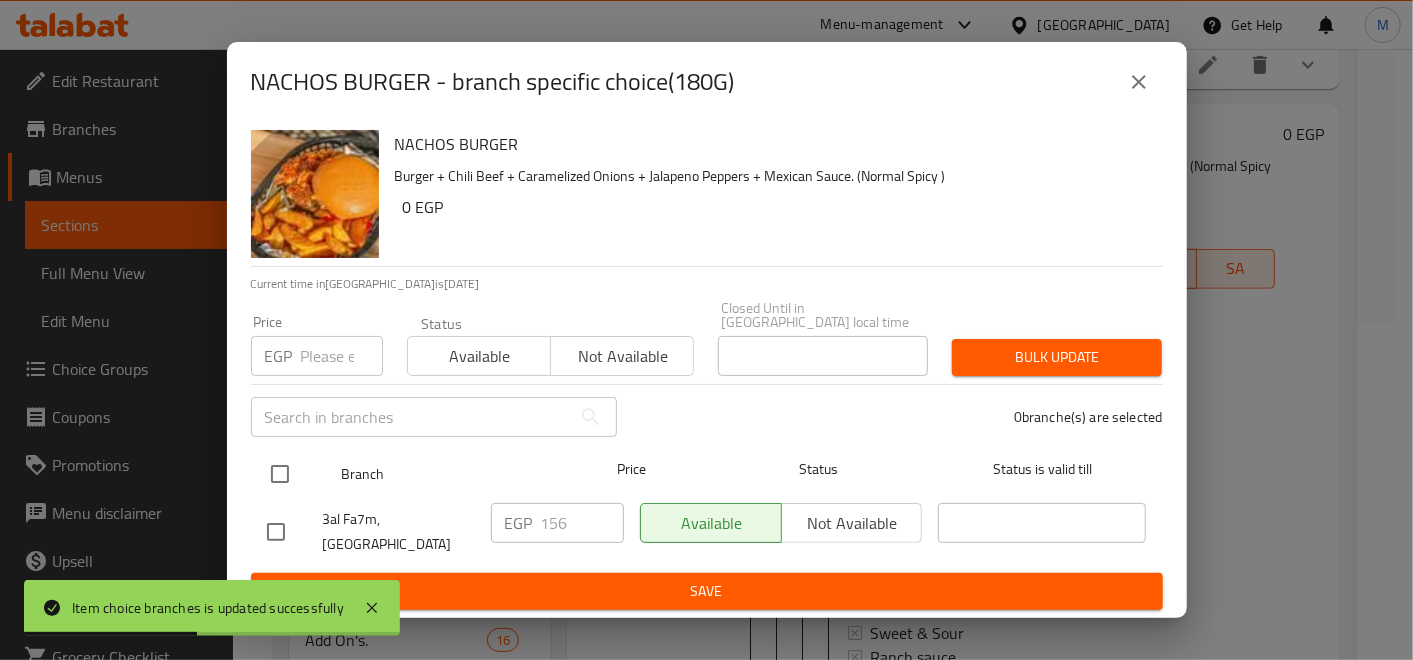 click at bounding box center [280, 474] 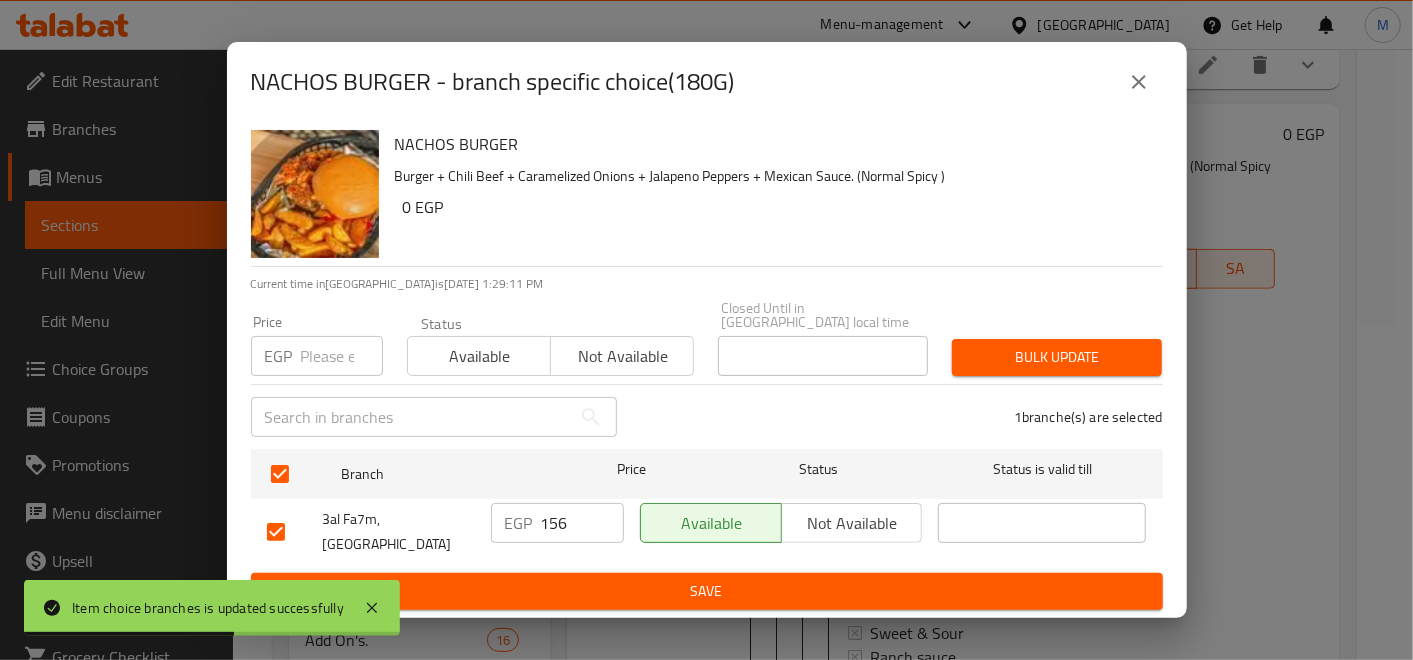 click at bounding box center [342, 356] 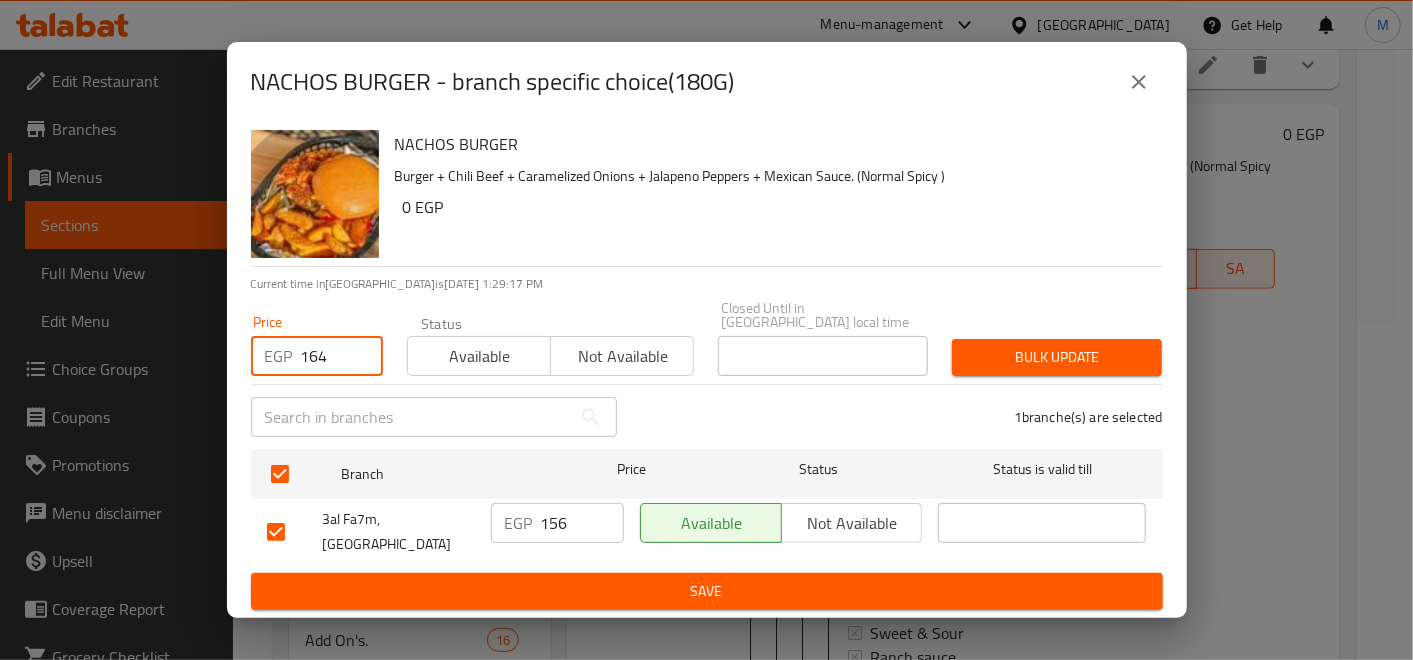 type on "164" 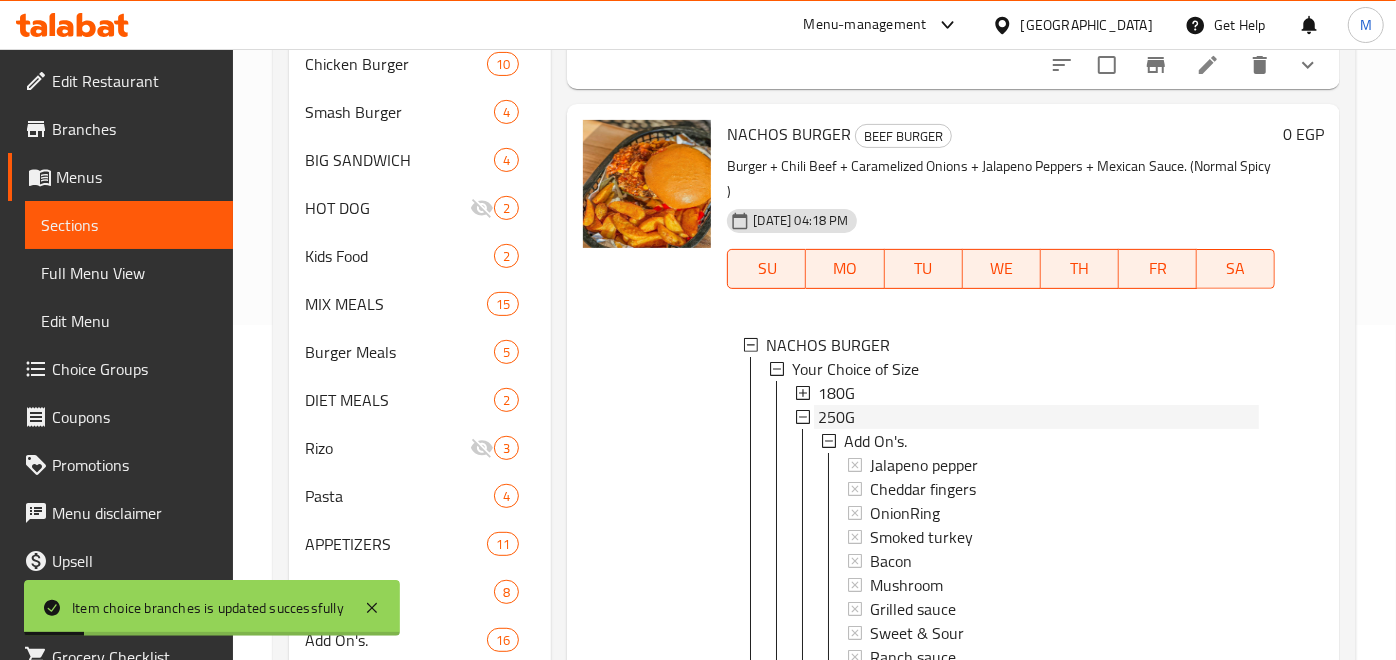 click on "250G" at bounding box center (836, 417) 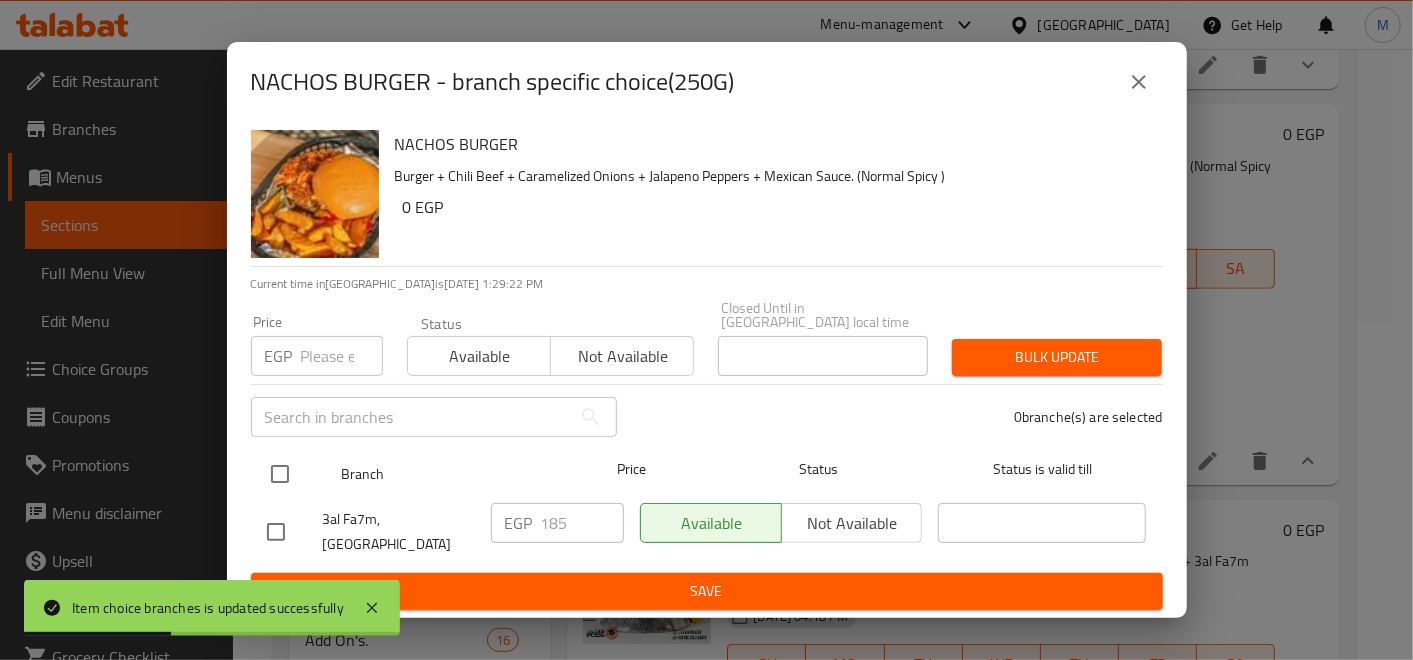 click at bounding box center [280, 474] 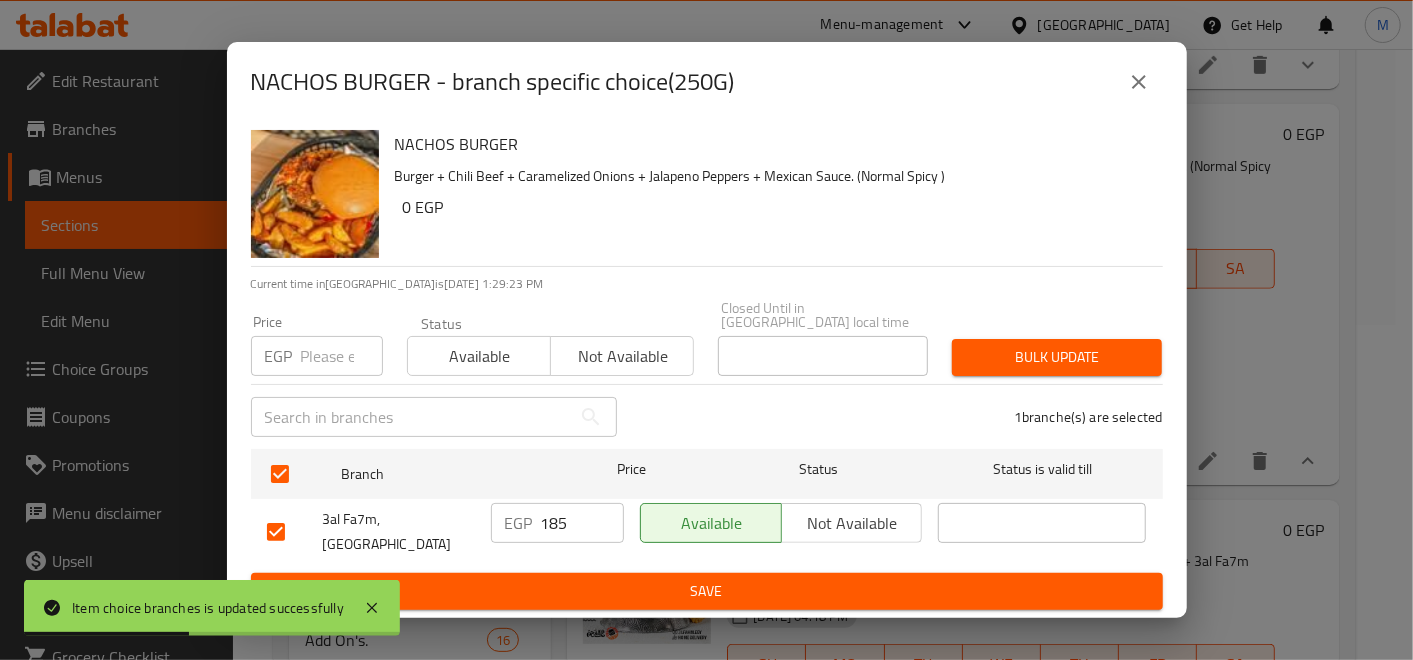 click on "Price EGP Price" at bounding box center [317, 345] 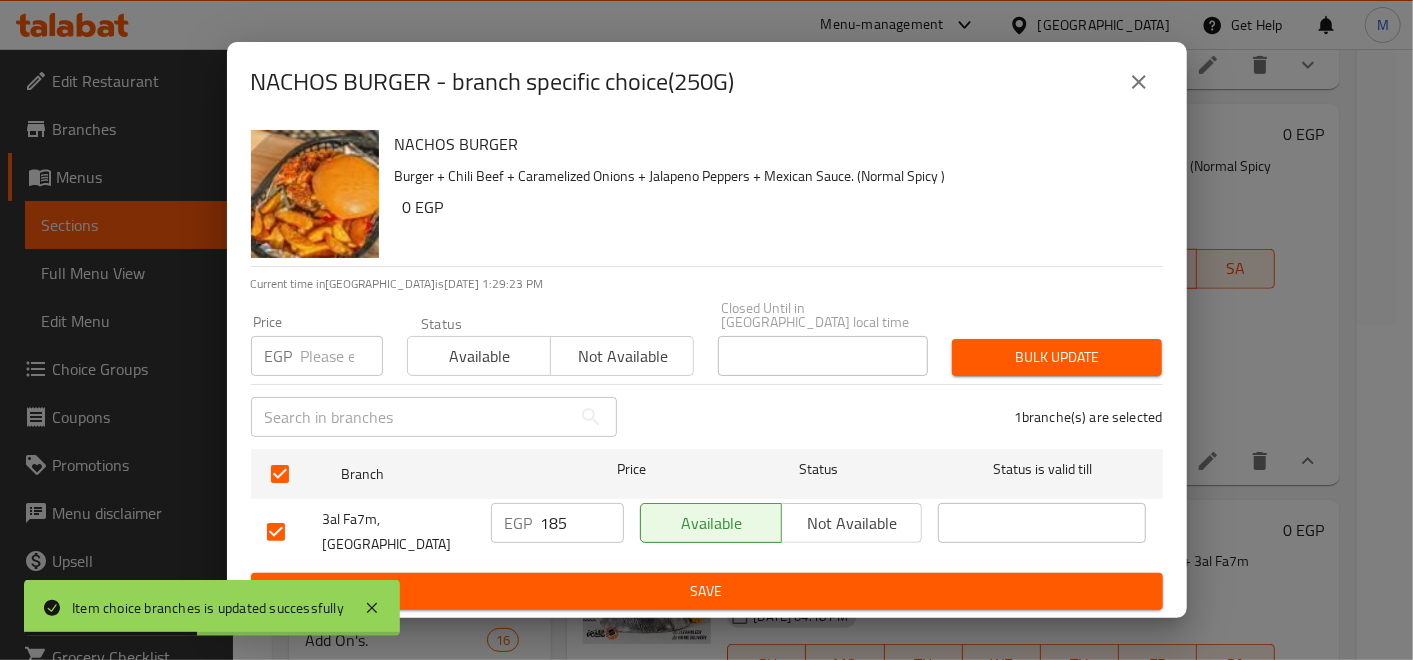 click at bounding box center (342, 356) 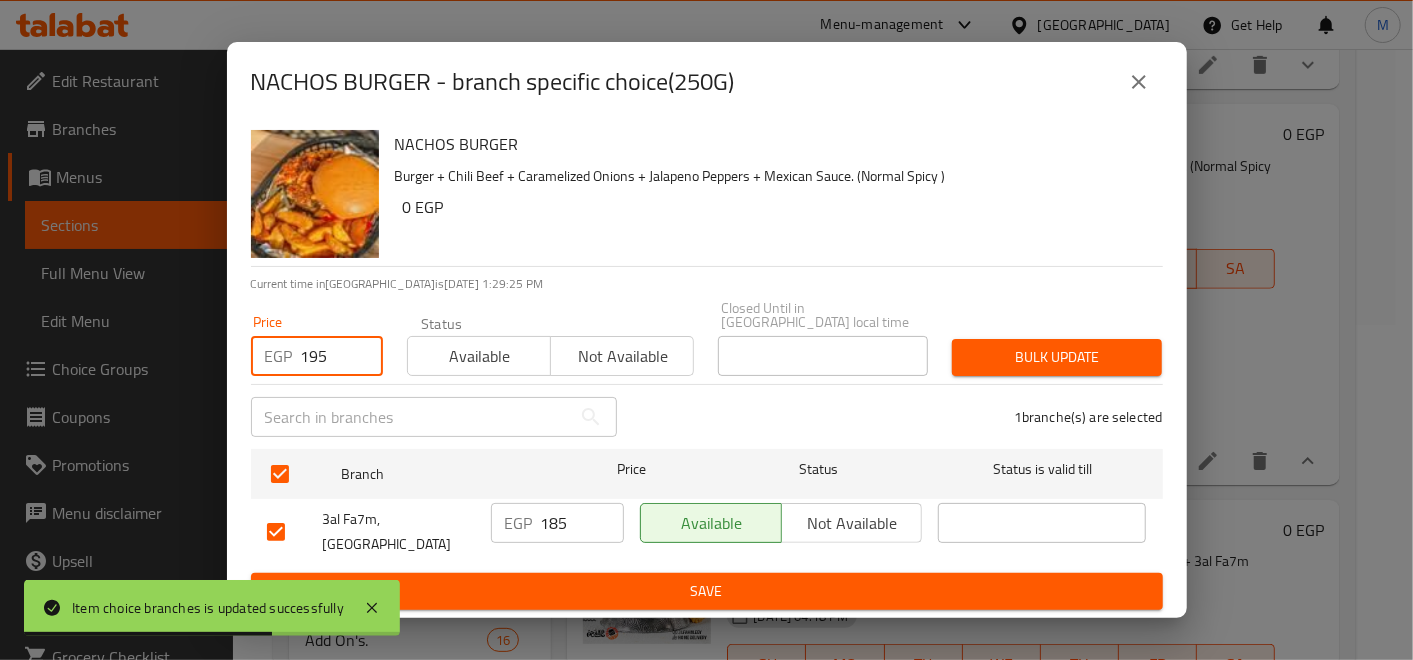 type on "195" 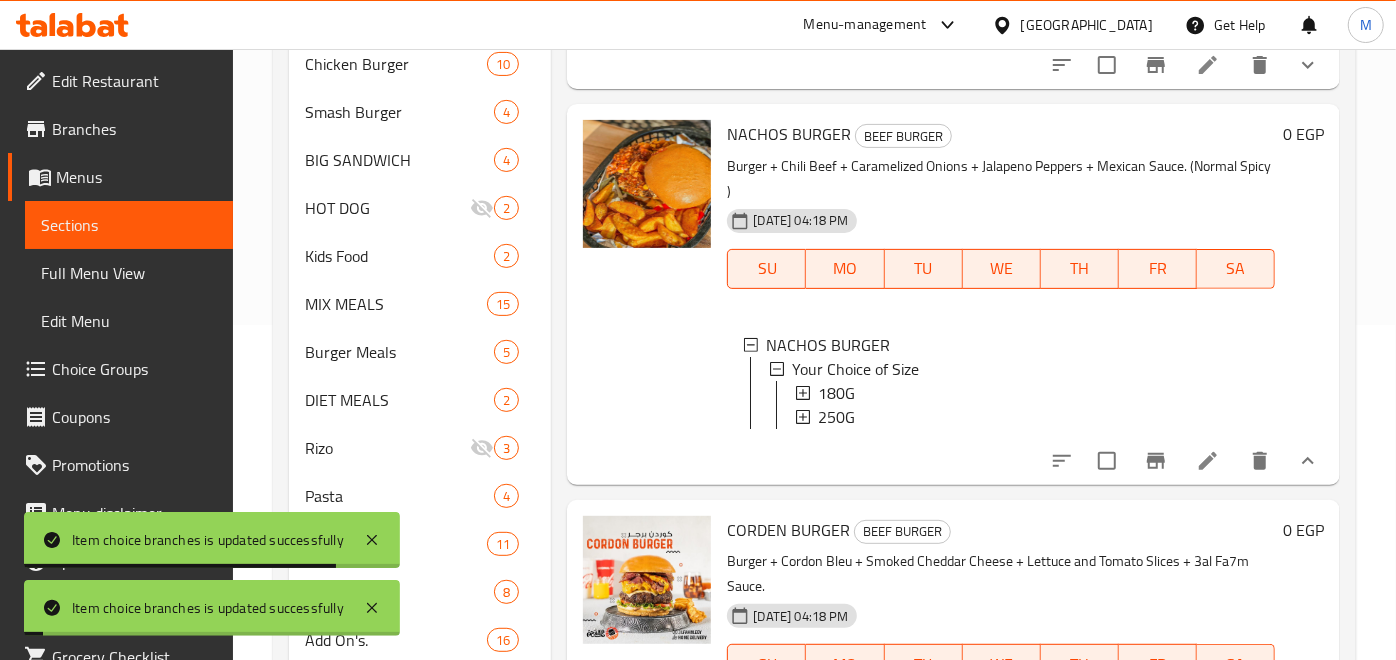 click at bounding box center [1308, 461] 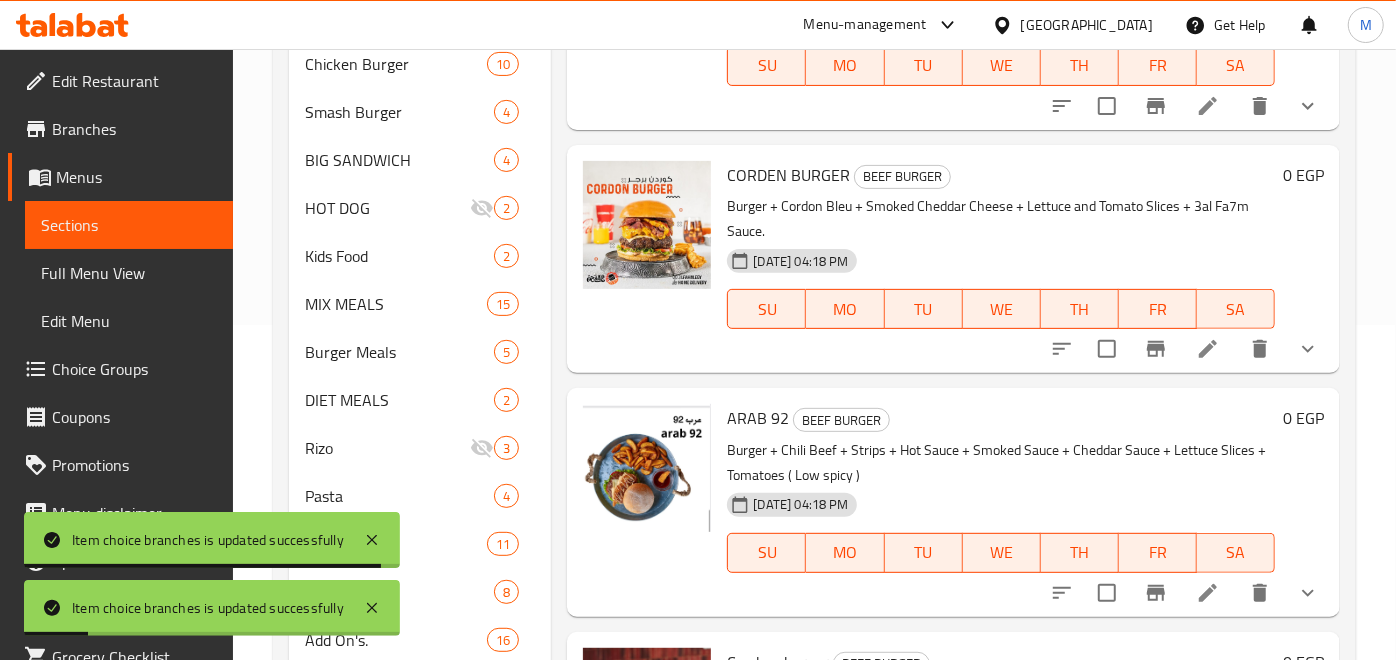 scroll, scrollTop: 777, scrollLeft: 0, axis: vertical 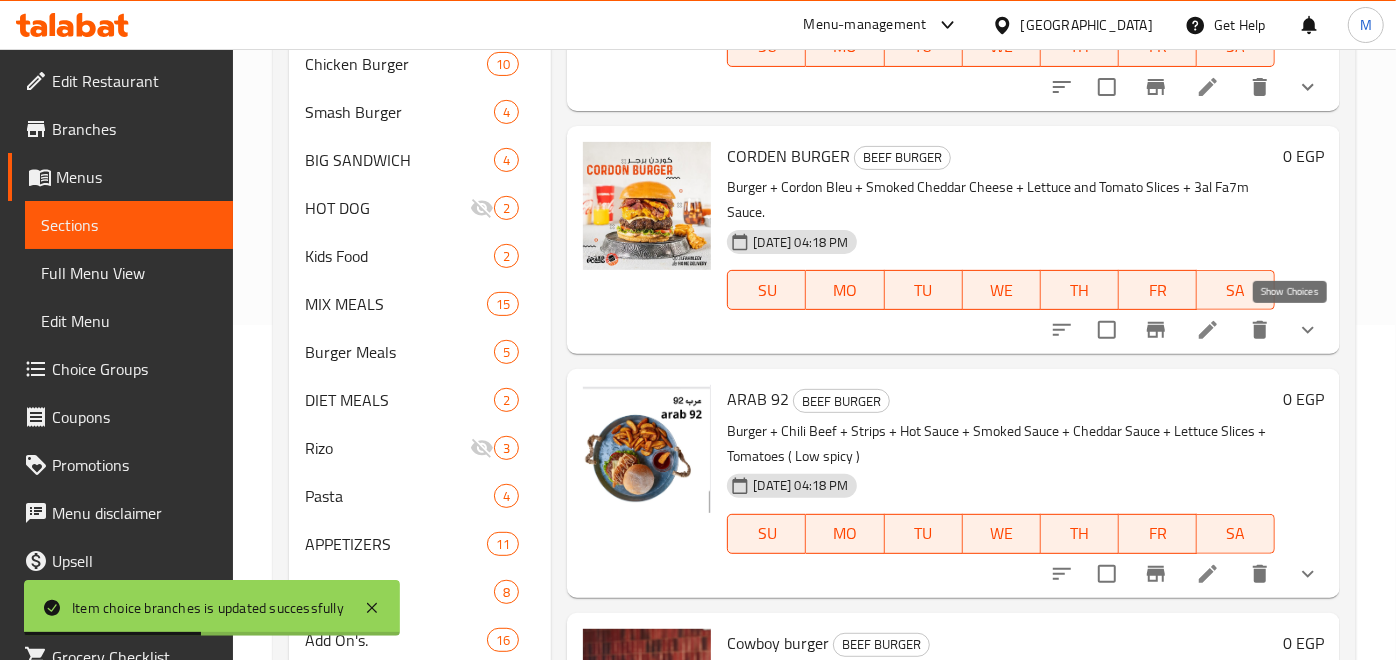 click 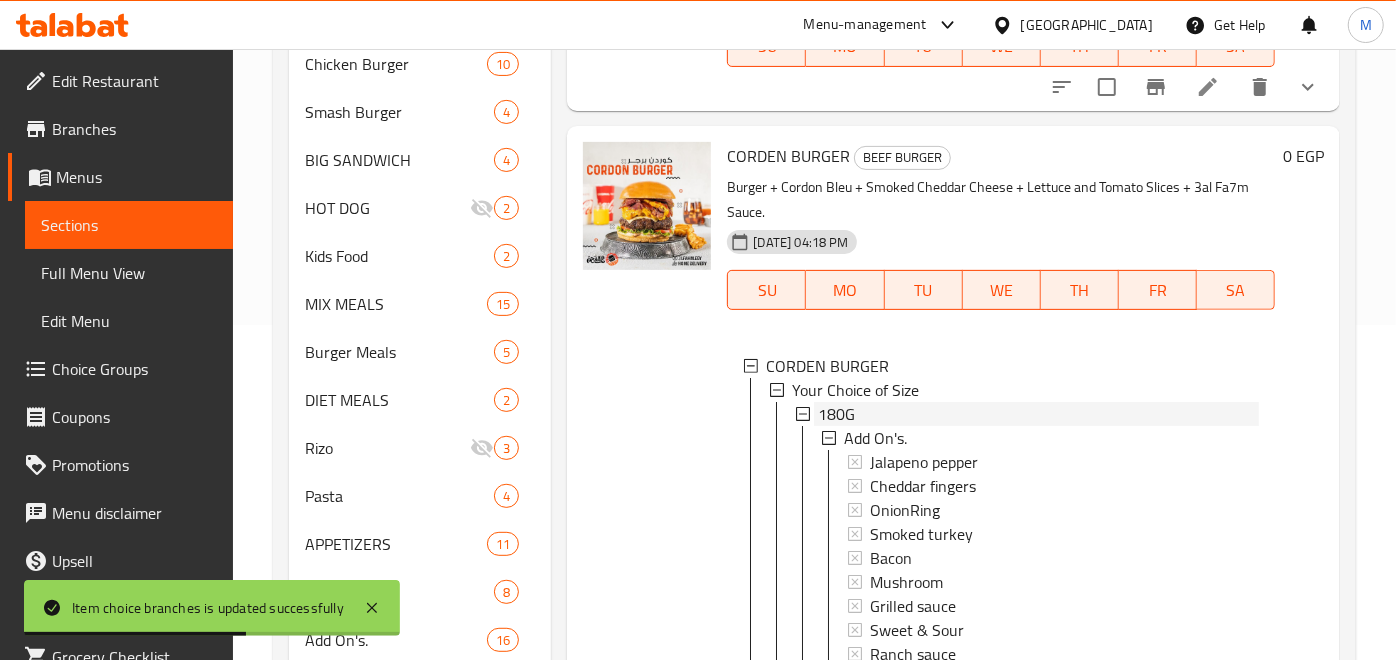 click on "180G" at bounding box center (1038, 414) 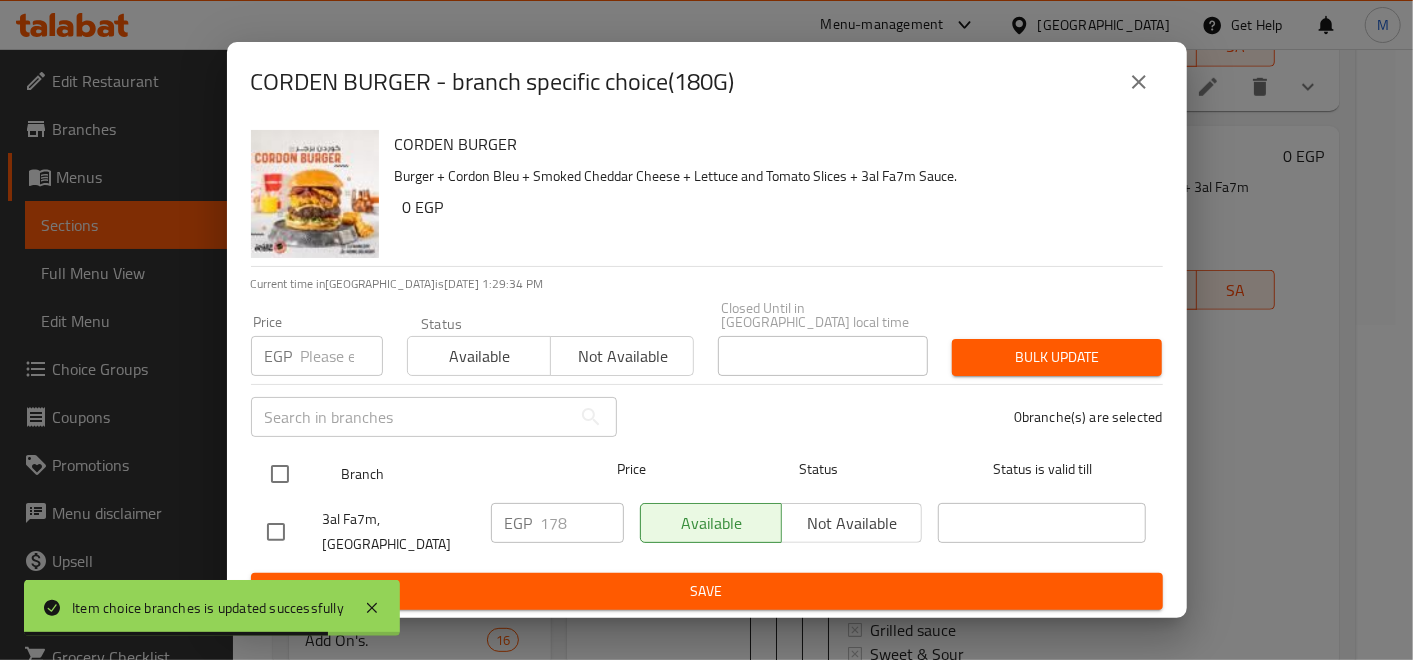 click at bounding box center [280, 474] 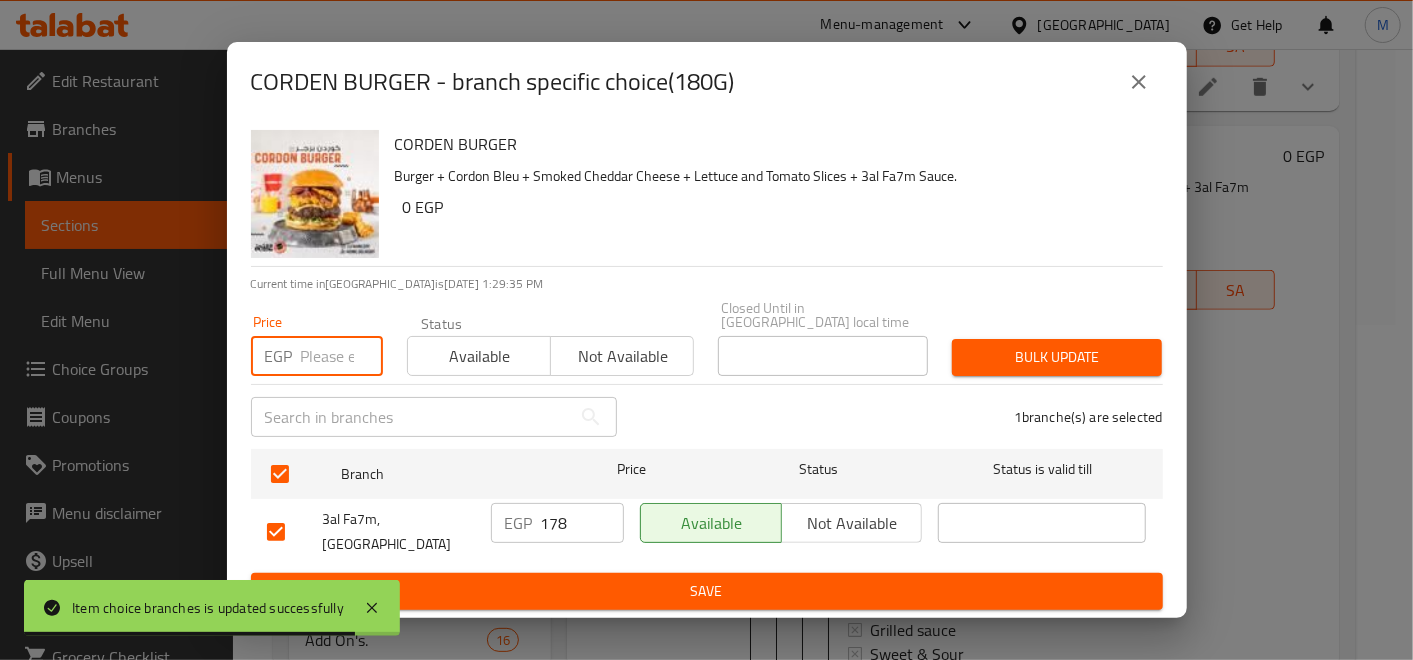 click at bounding box center (342, 356) 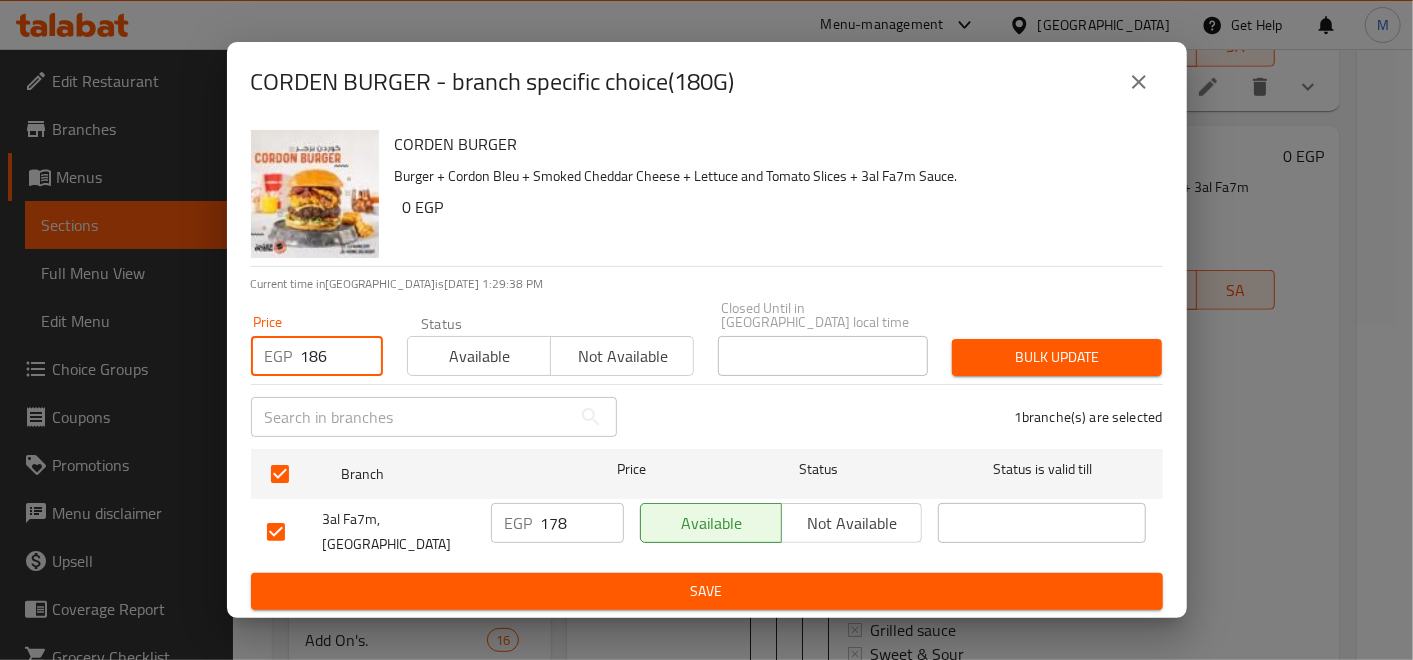 type on "186" 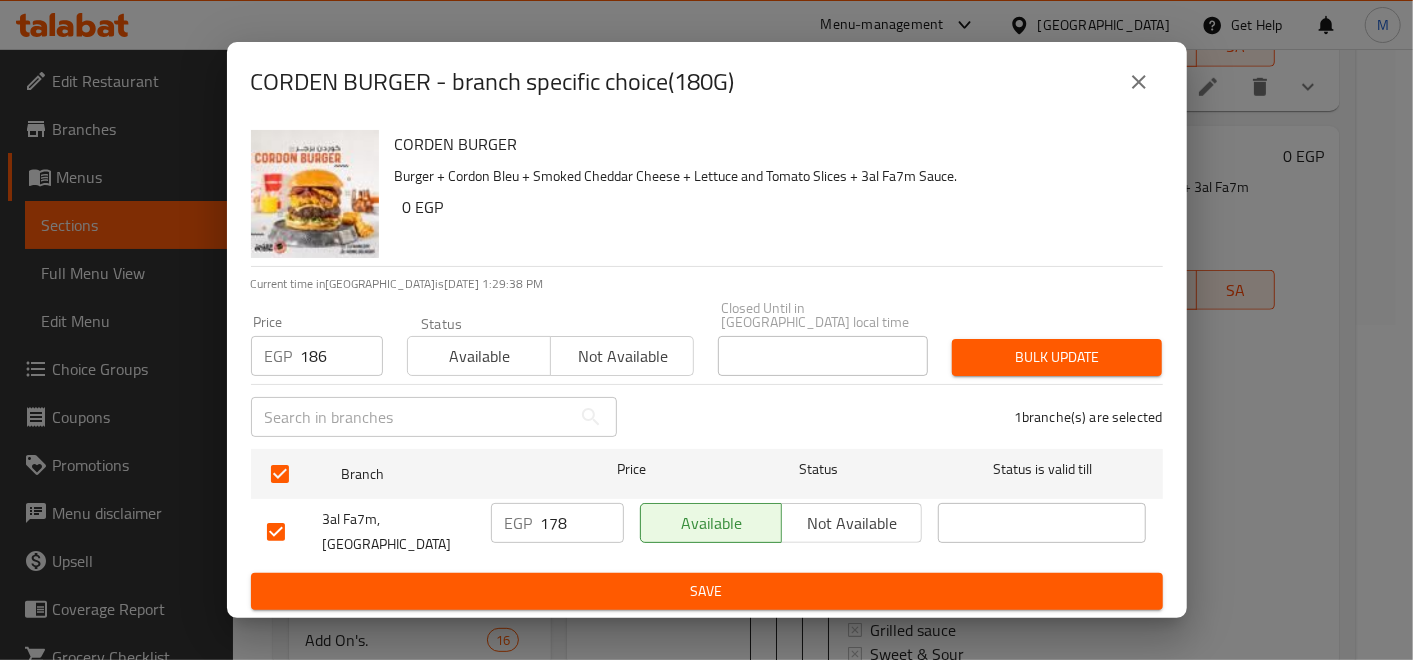 click on "Bulk update" at bounding box center (1057, 357) 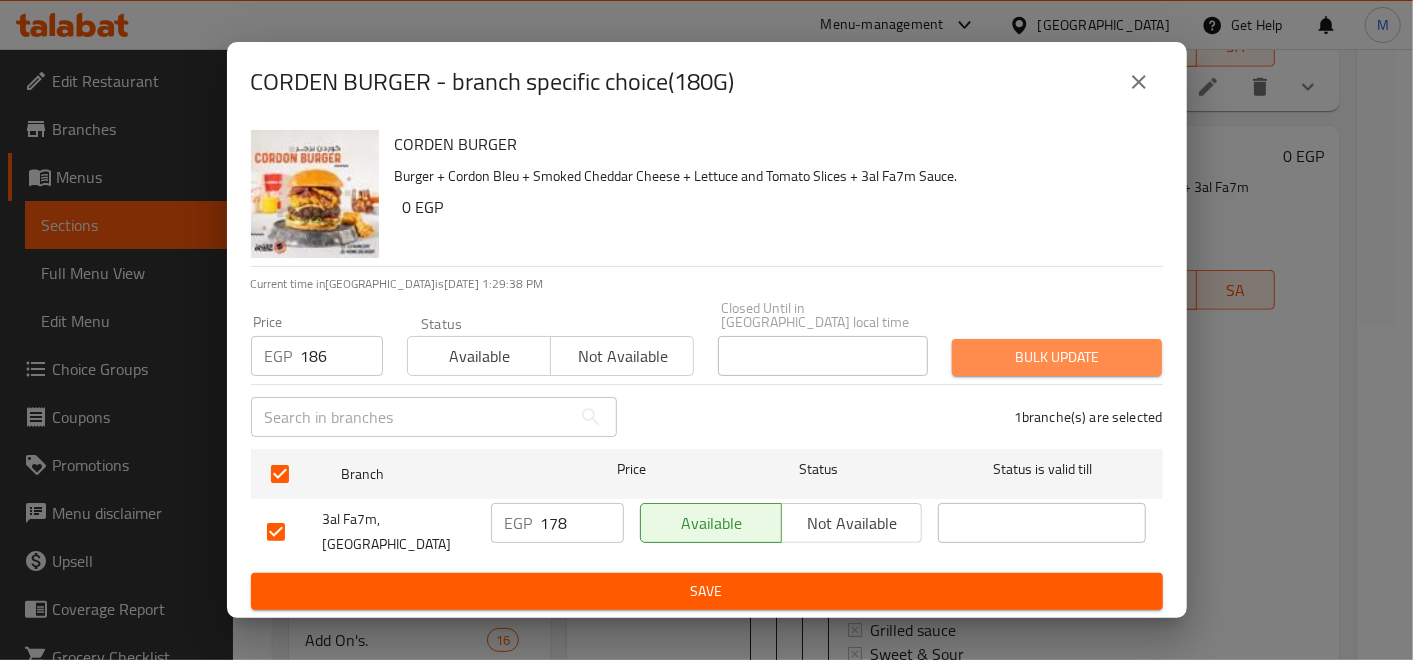 click on "Bulk update" at bounding box center (1057, 357) 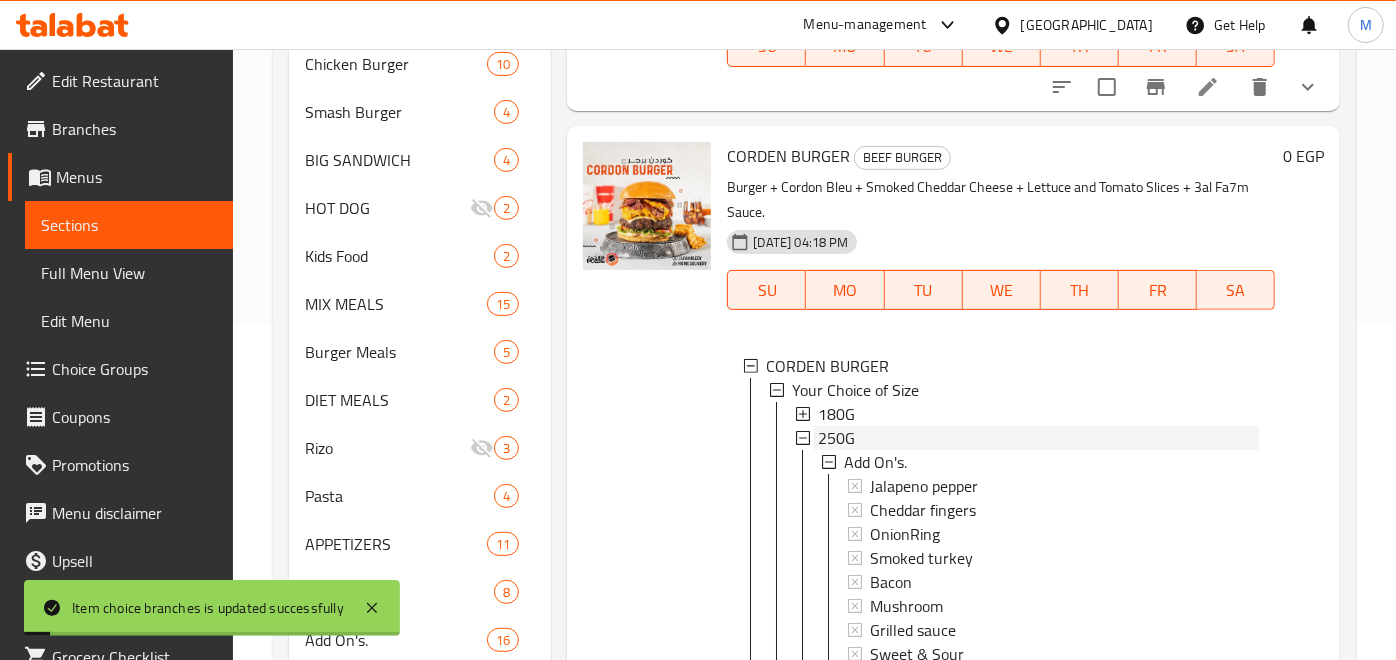 click on "250G" at bounding box center (836, 438) 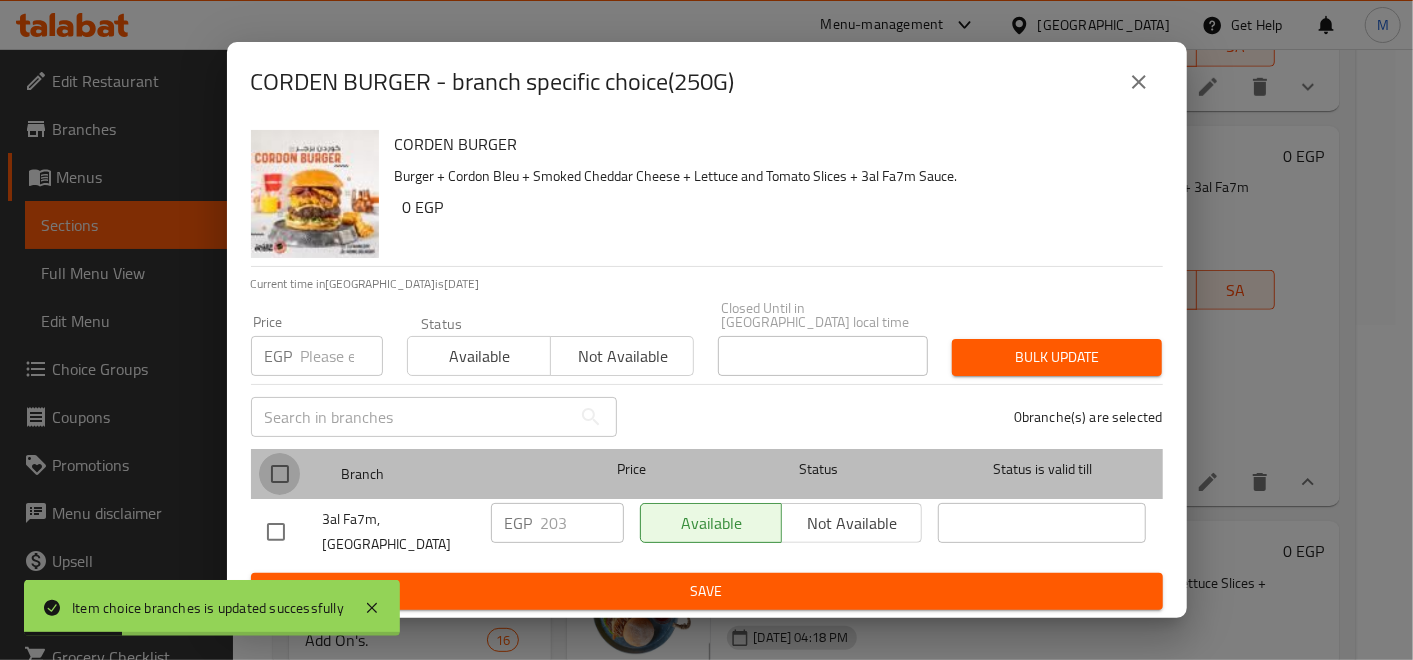 click at bounding box center [280, 474] 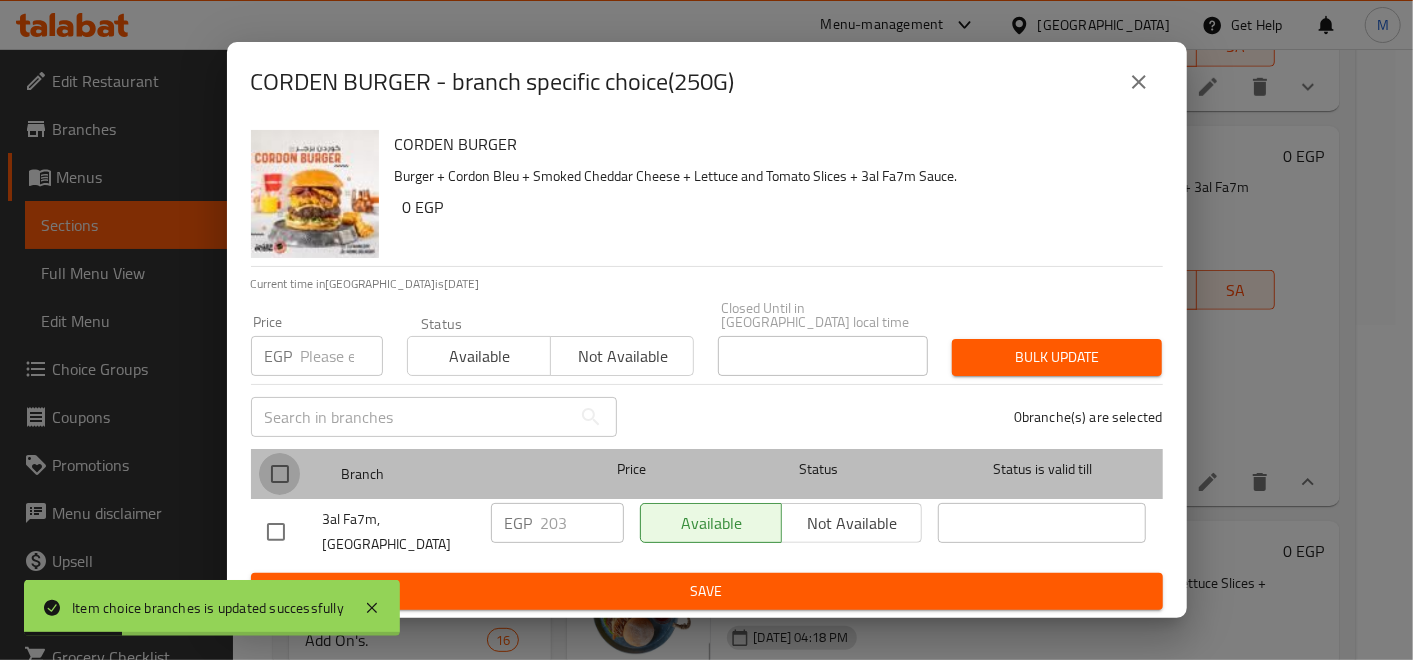 checkbox on "true" 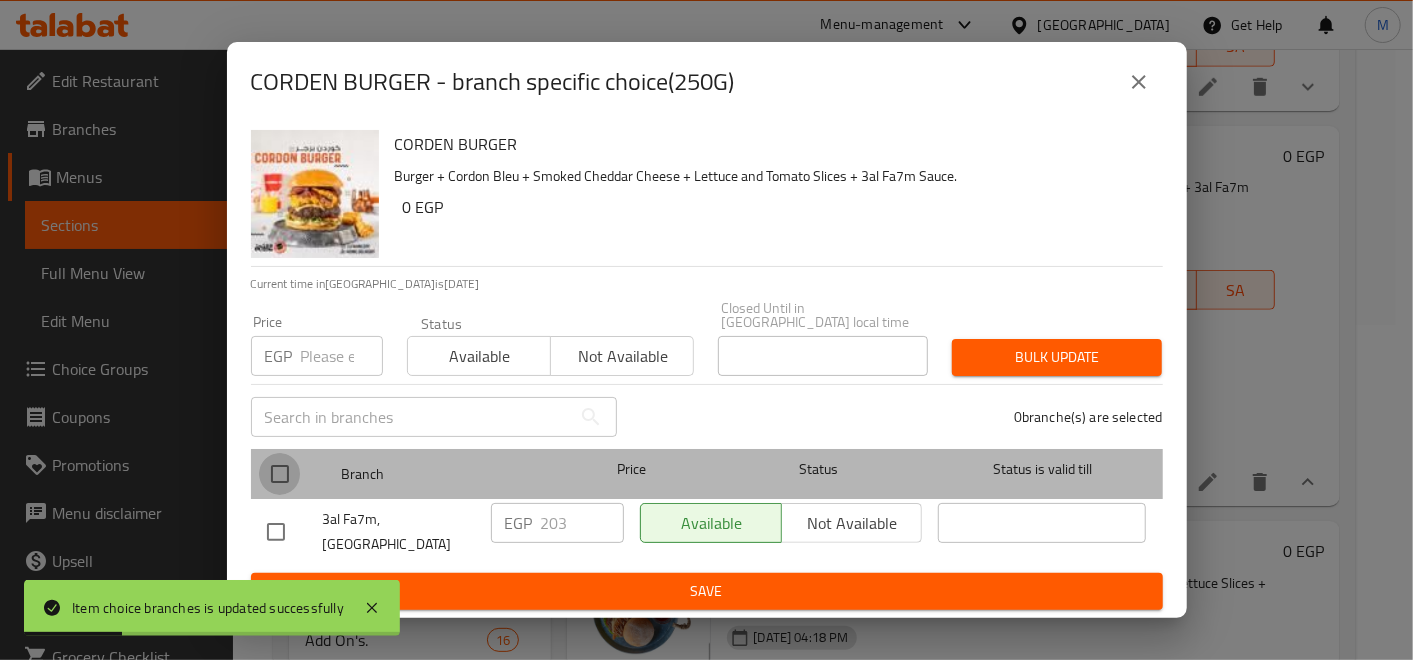 checkbox on "true" 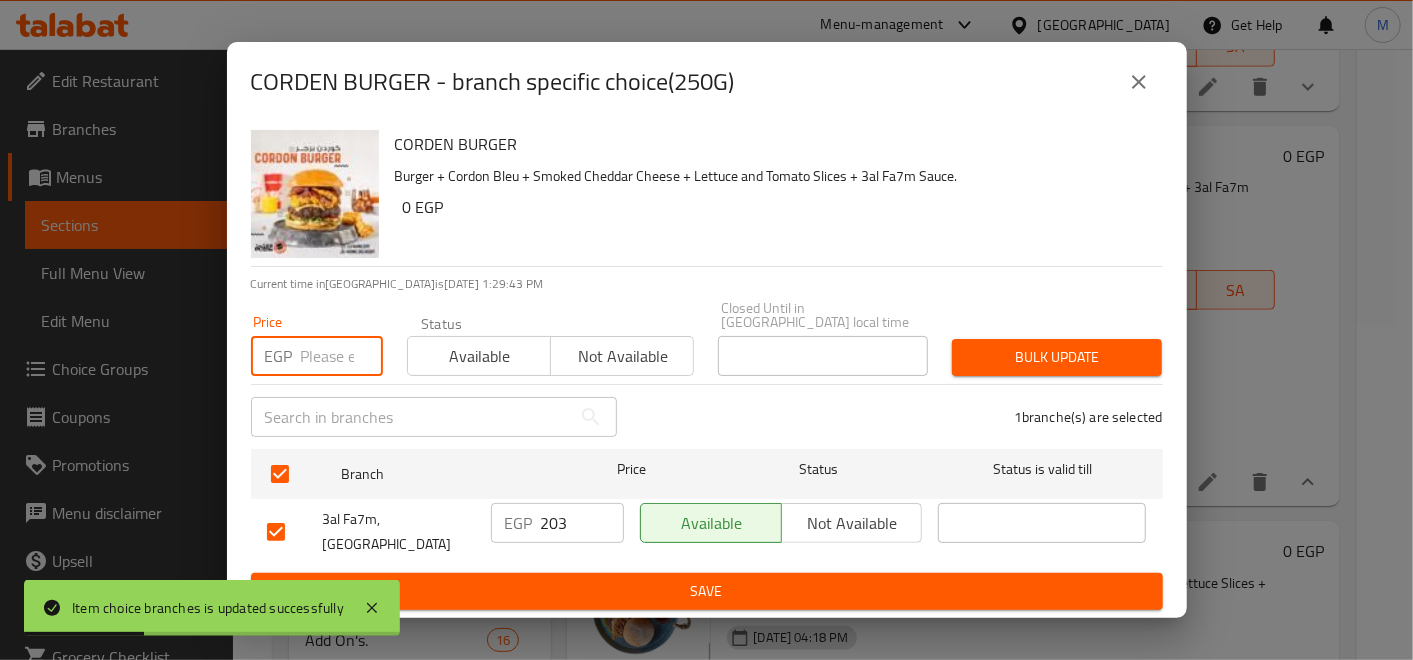 click at bounding box center [342, 356] 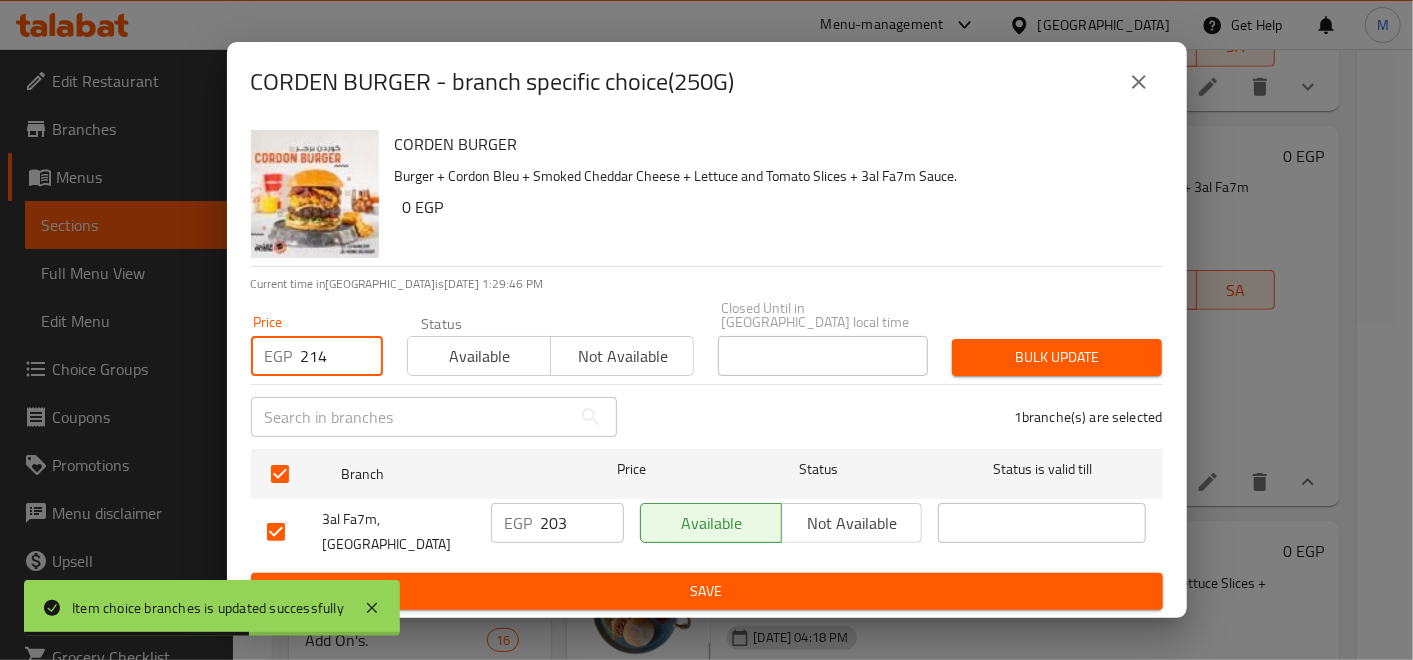 type on "214" 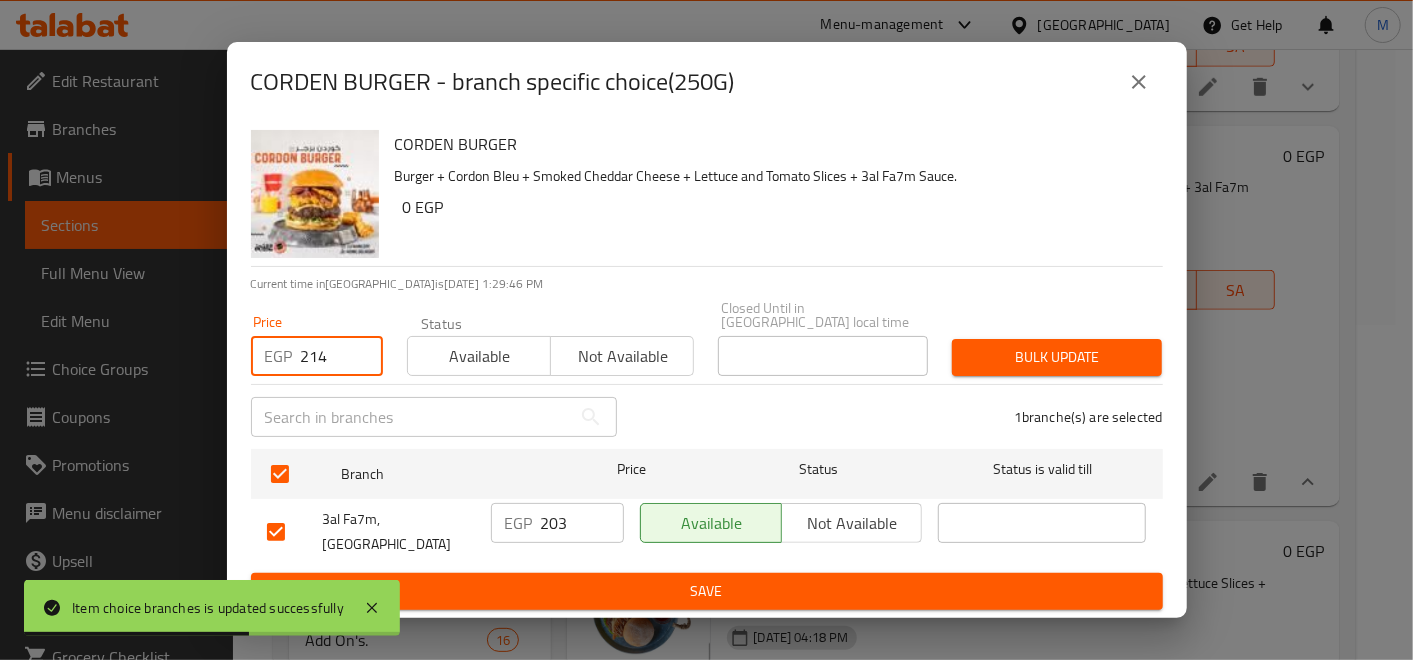 click on "Bulk update" at bounding box center [1057, 357] 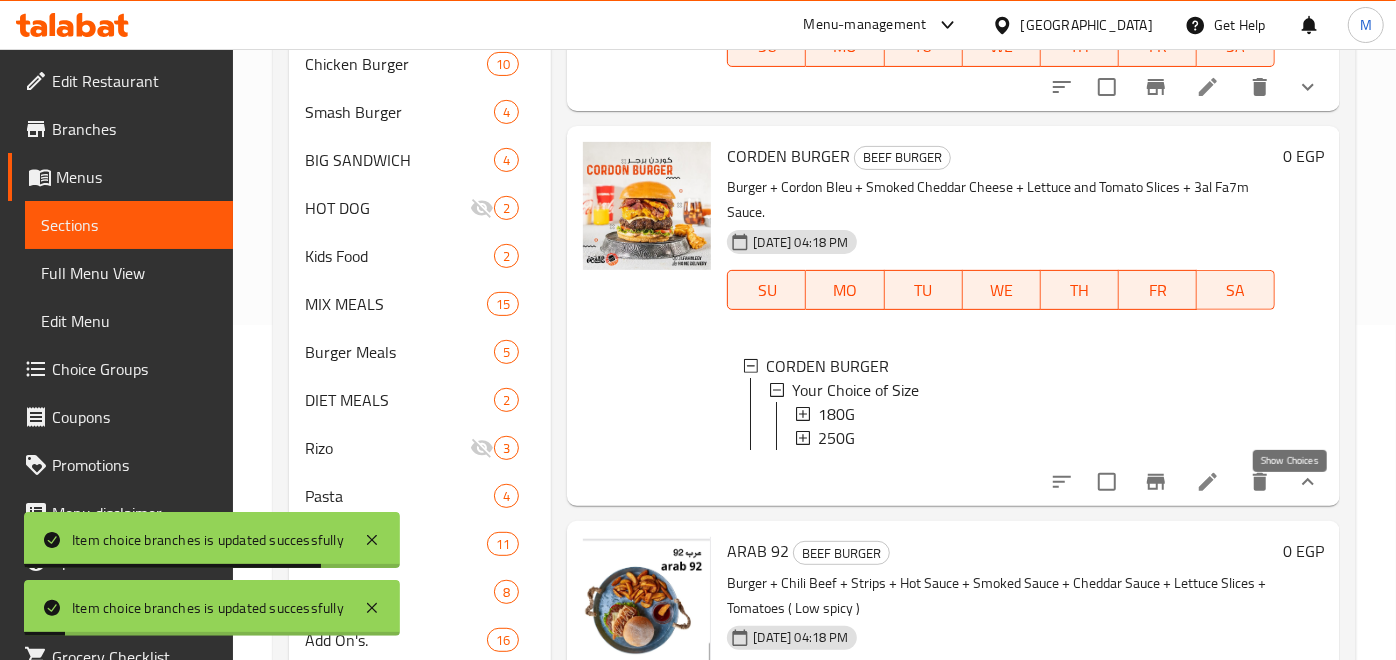 click 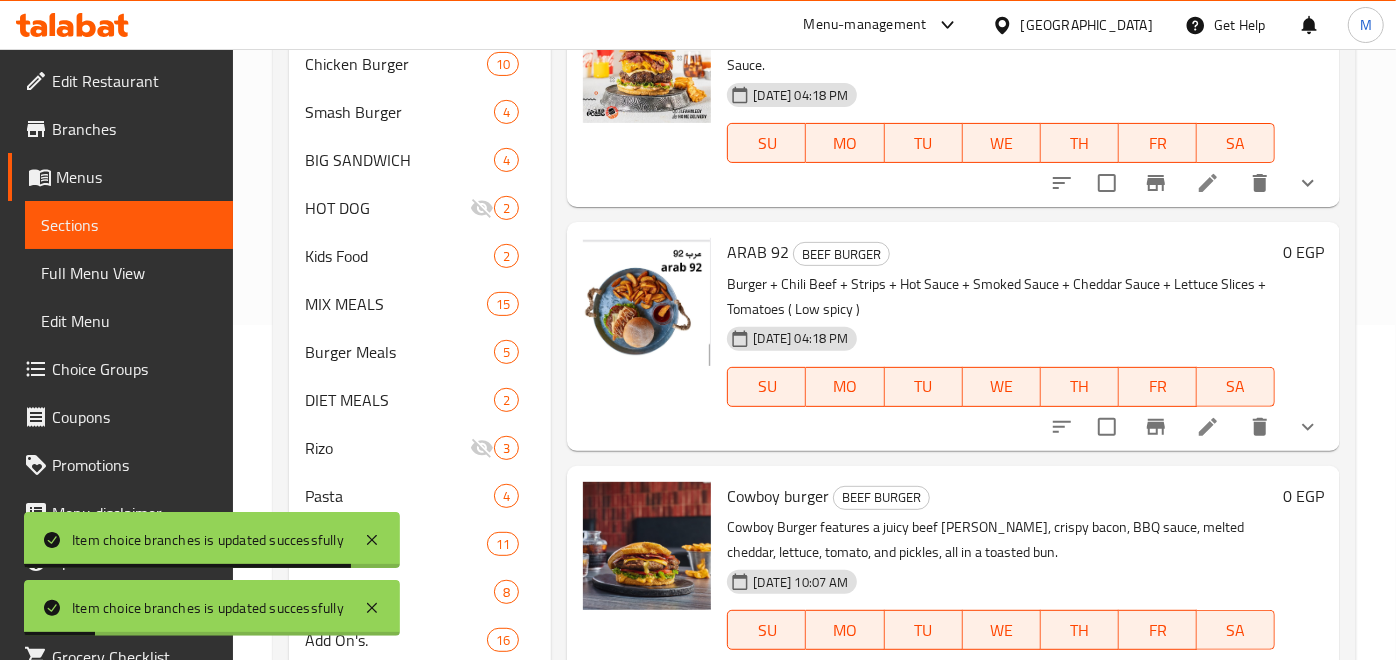 scroll, scrollTop: 1000, scrollLeft: 0, axis: vertical 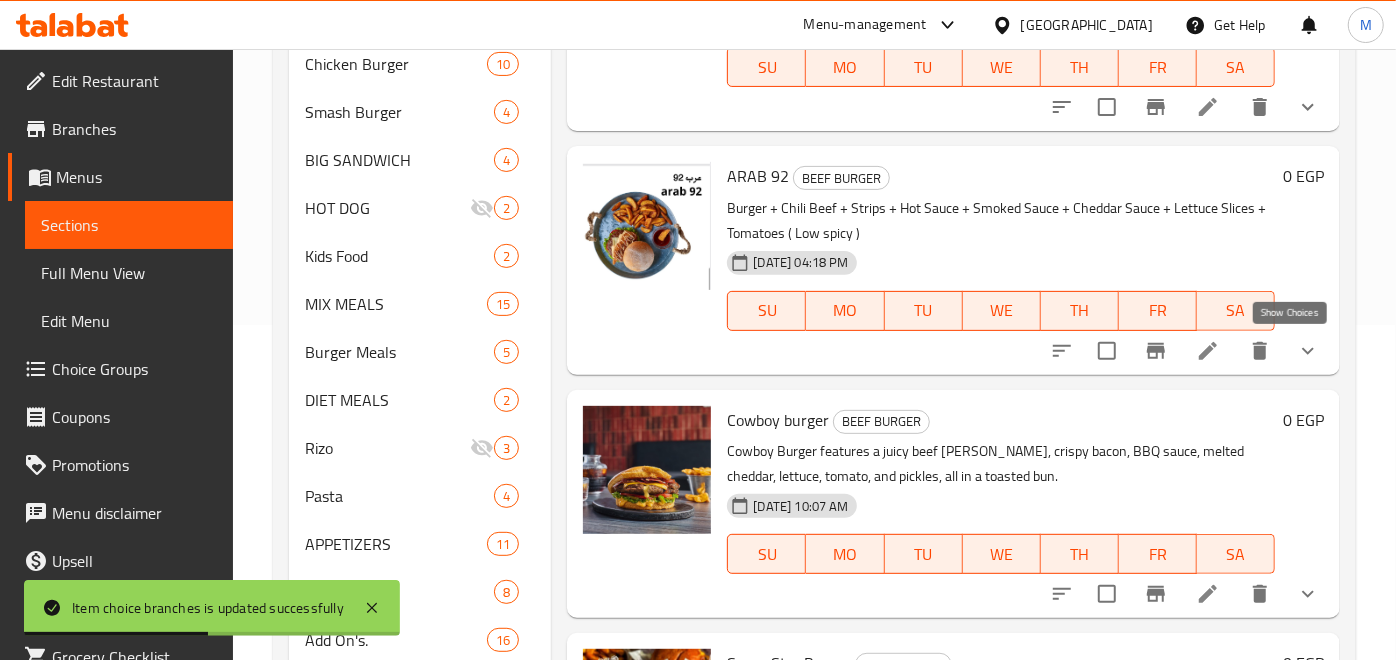 click 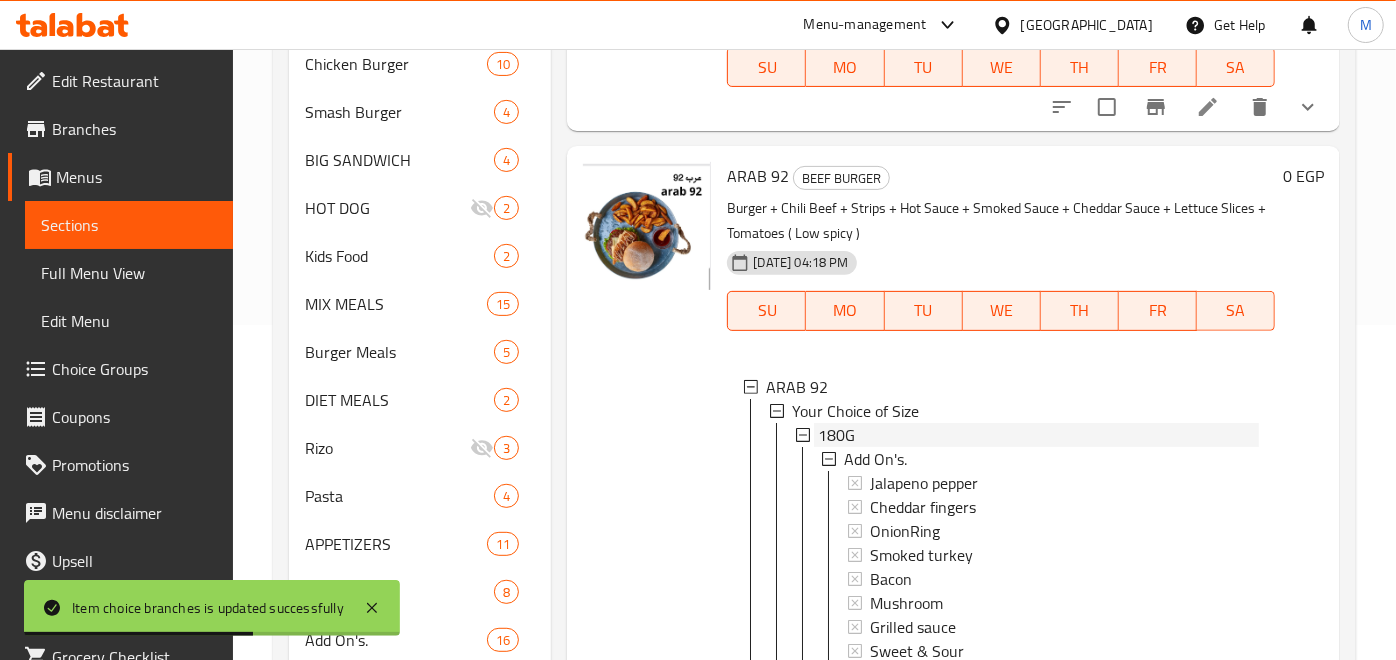 click on "180G" at bounding box center [1038, 435] 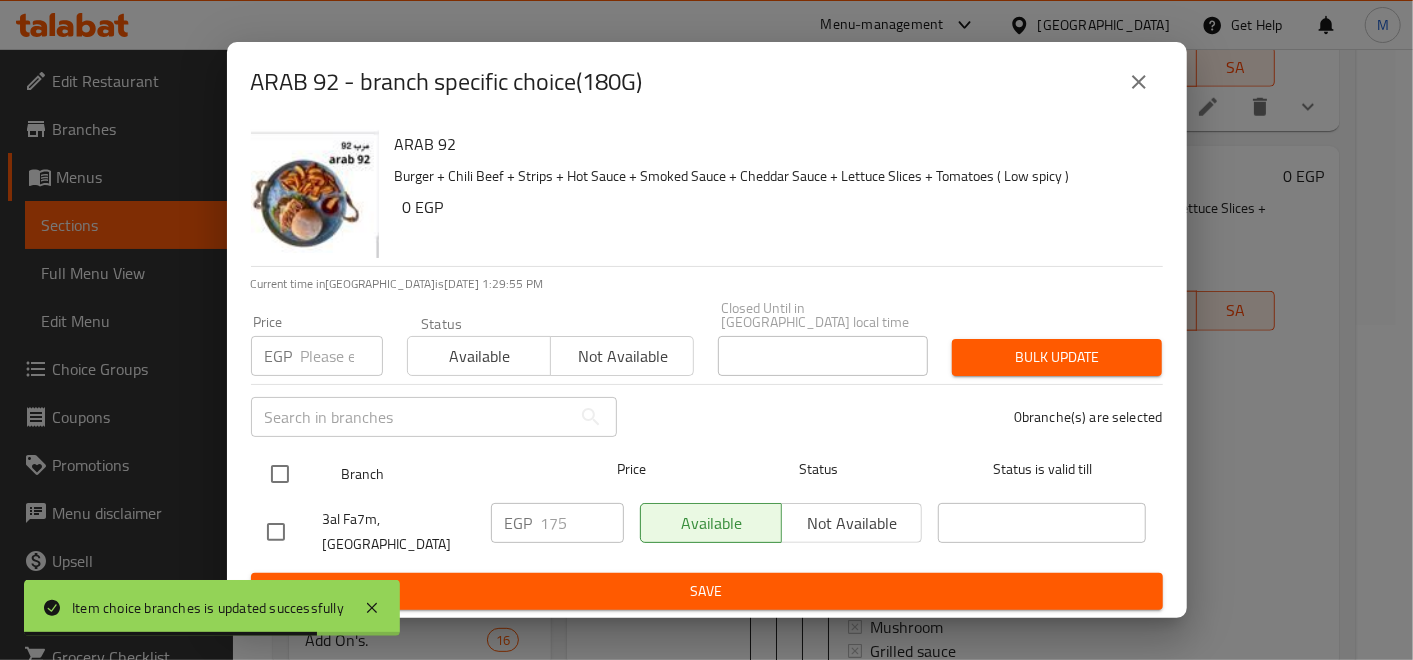 click at bounding box center [280, 474] 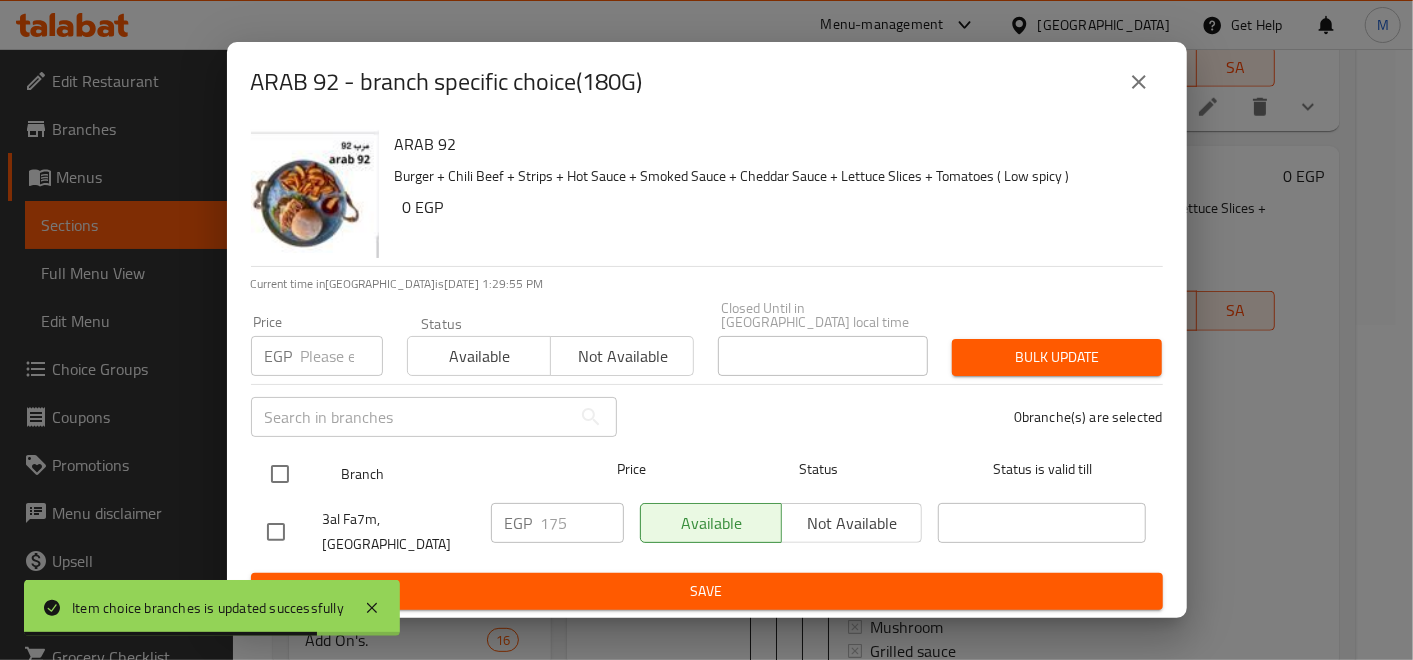 checkbox on "true" 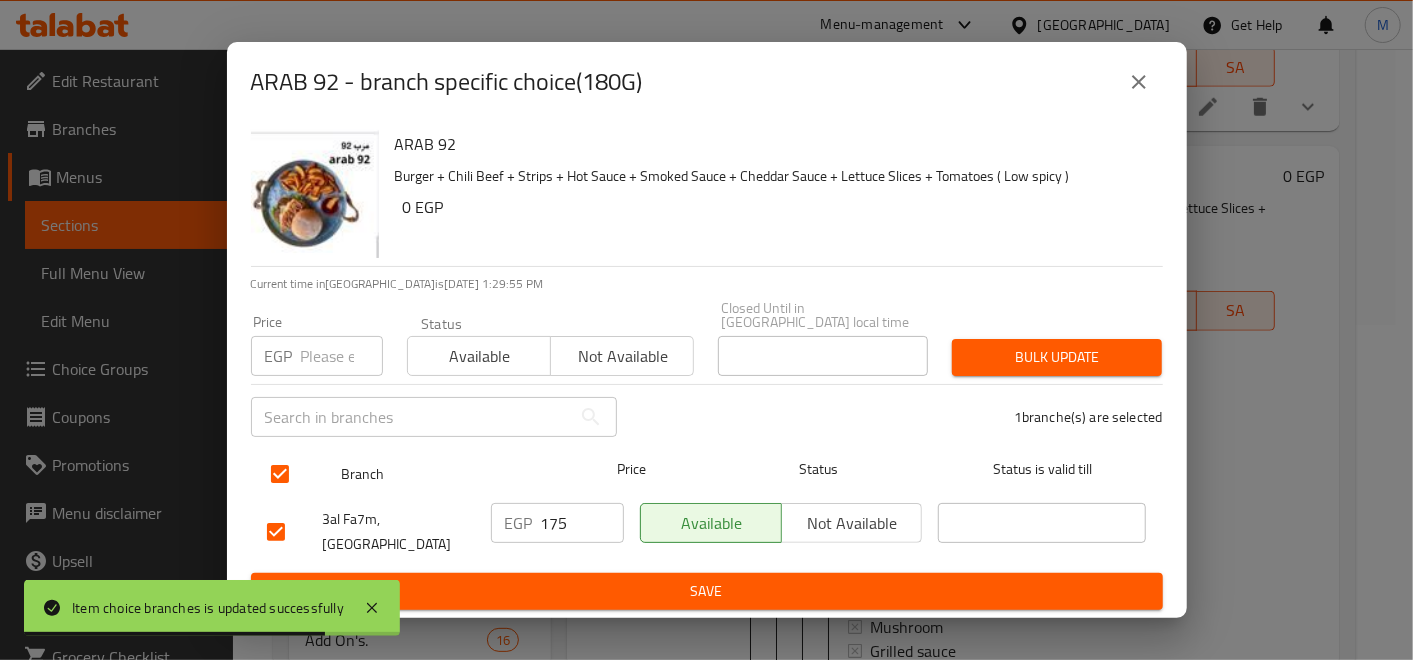 checkbox on "true" 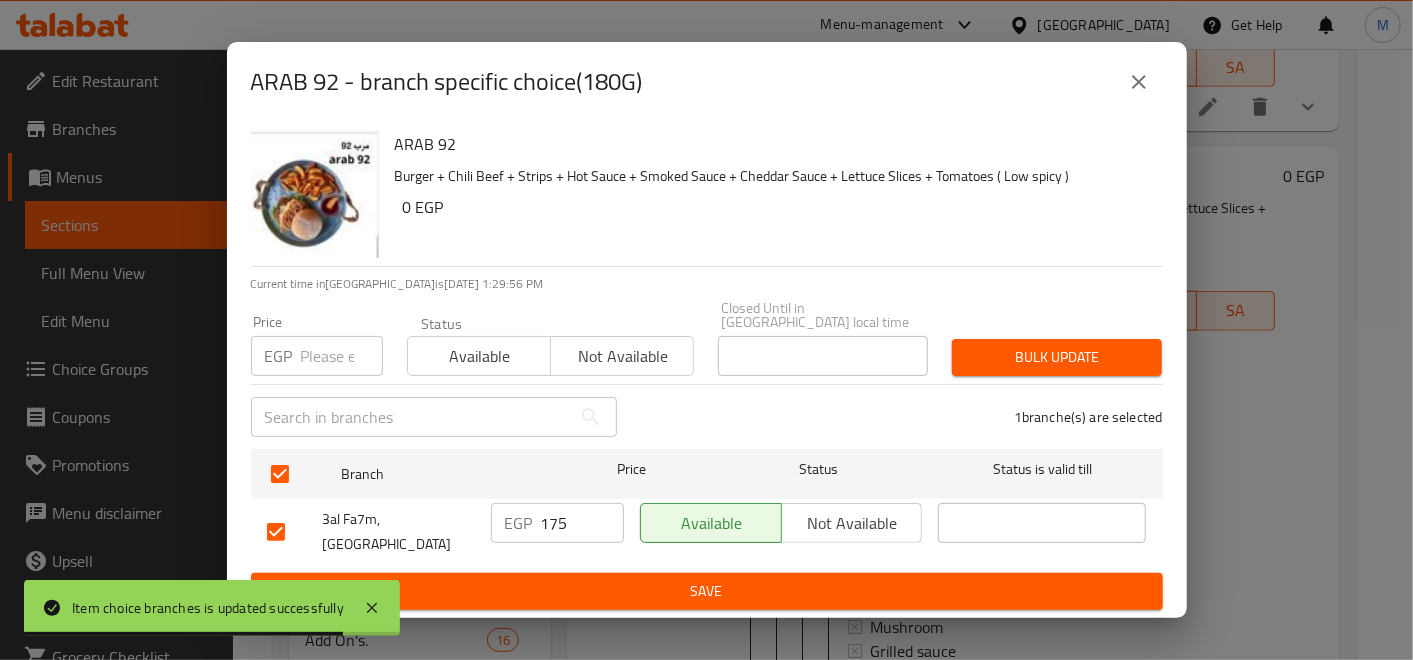 click at bounding box center [342, 356] 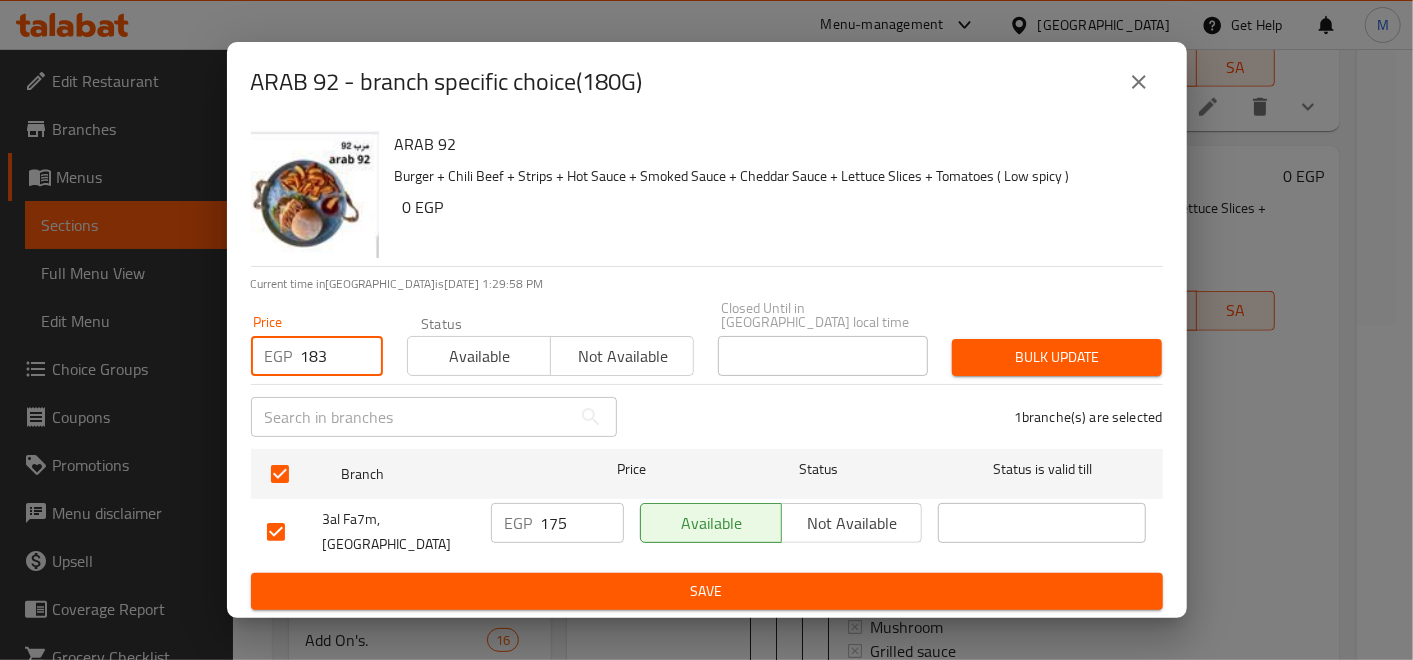 type on "183" 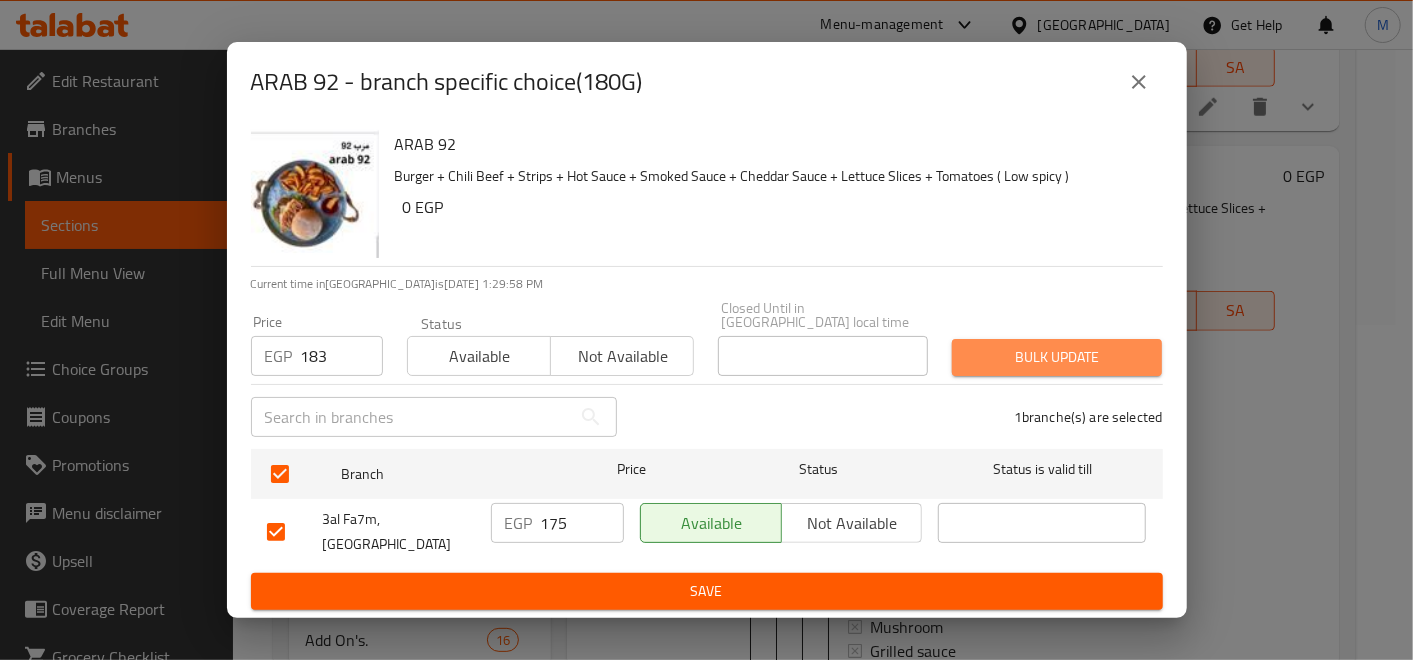 click on "Bulk update" at bounding box center (1057, 357) 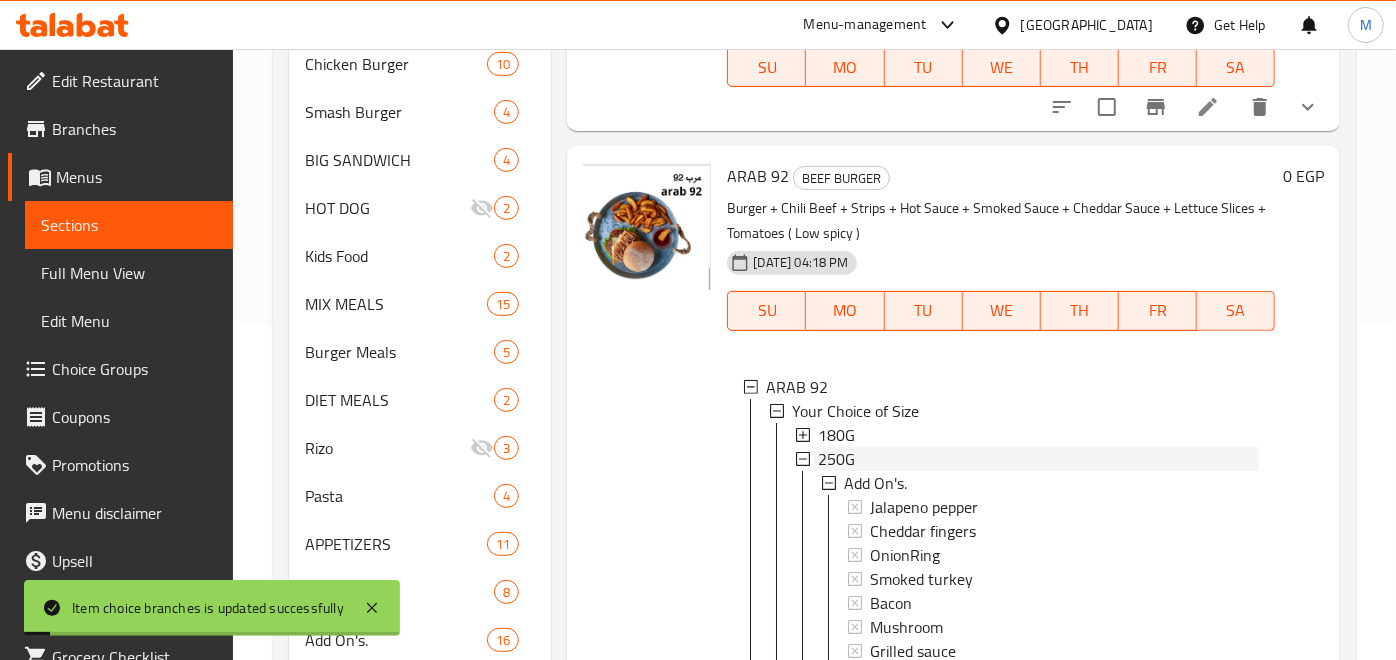 click on "250G" at bounding box center [836, 459] 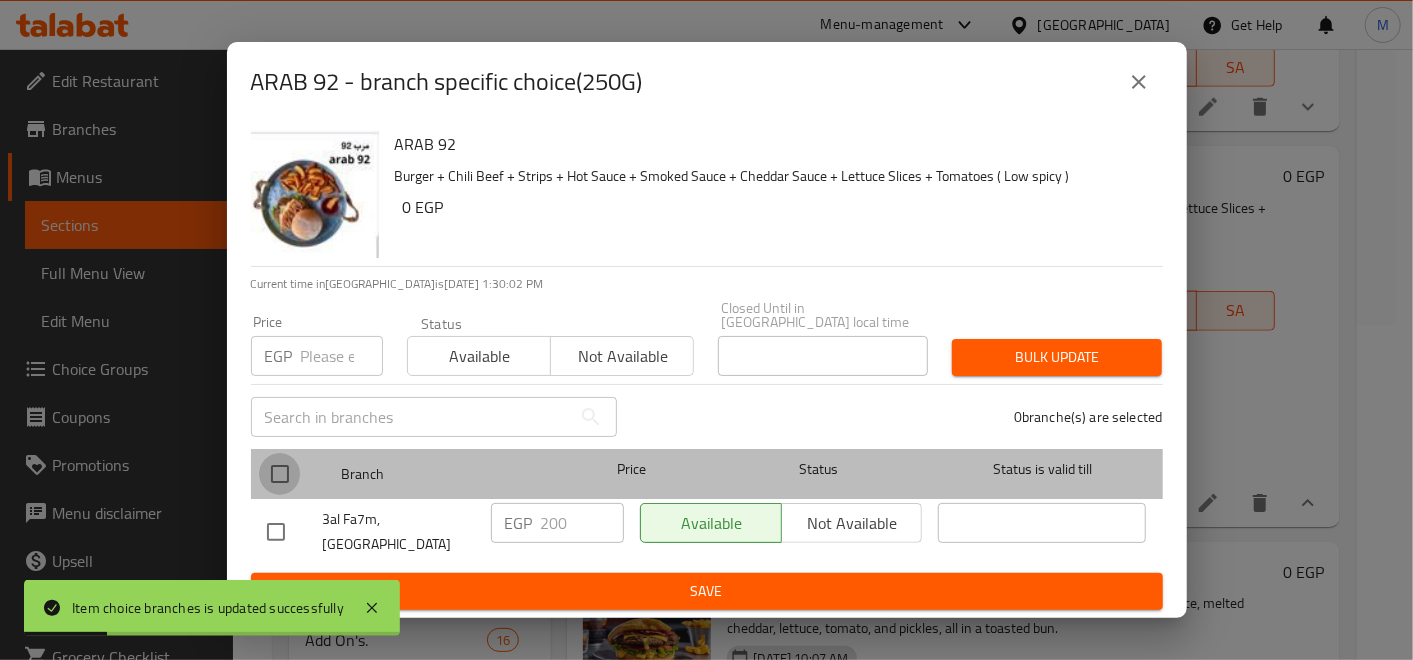 click at bounding box center [280, 474] 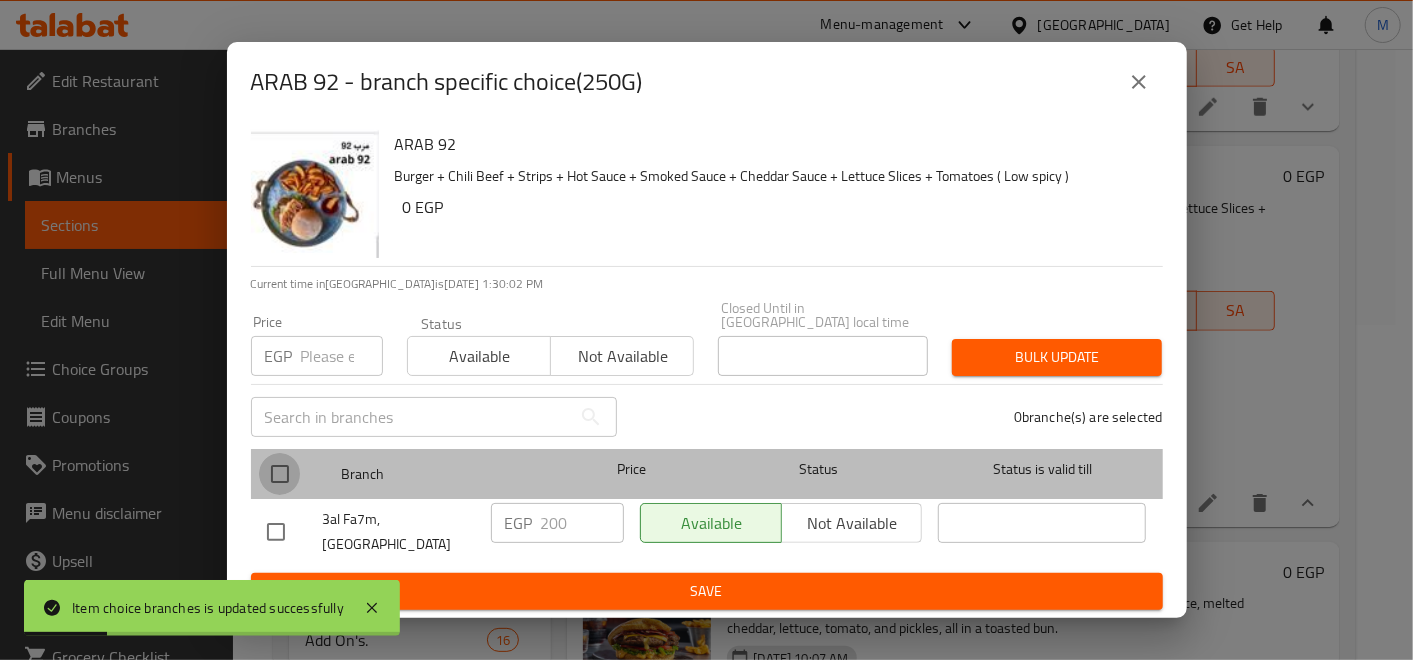 checkbox on "true" 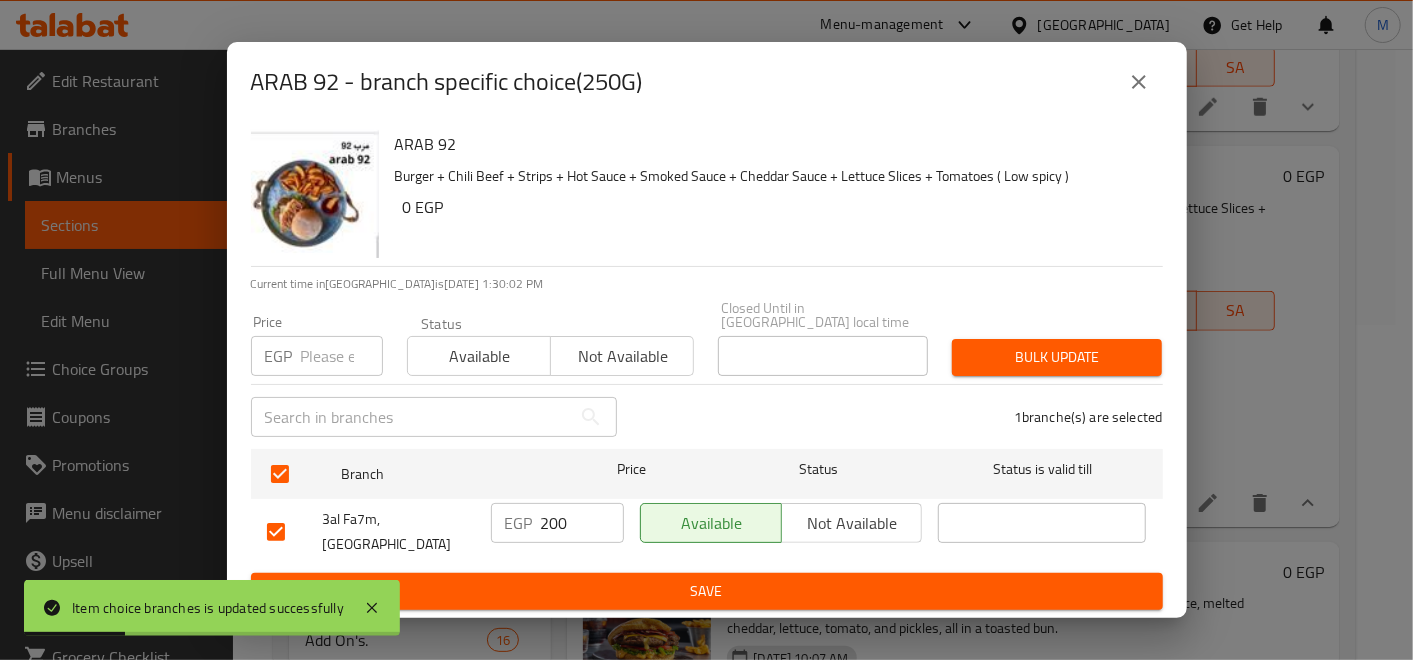 click at bounding box center [342, 356] 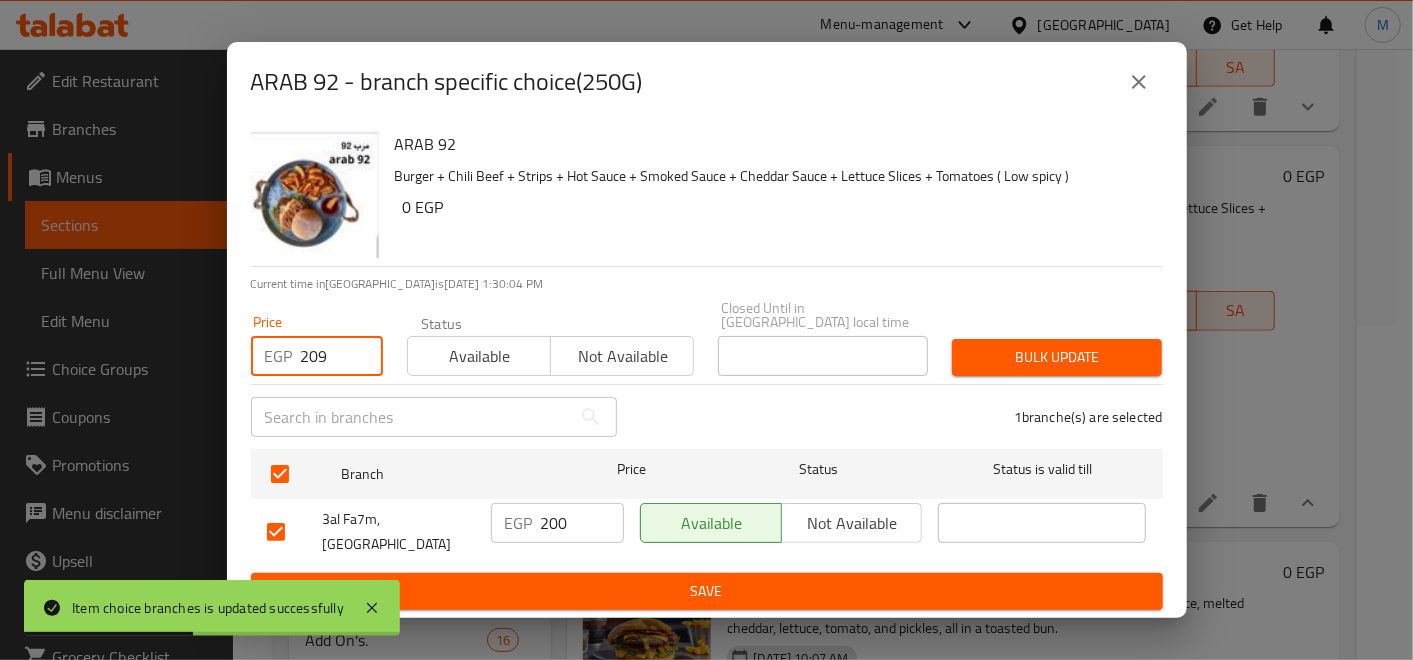 type on "209" 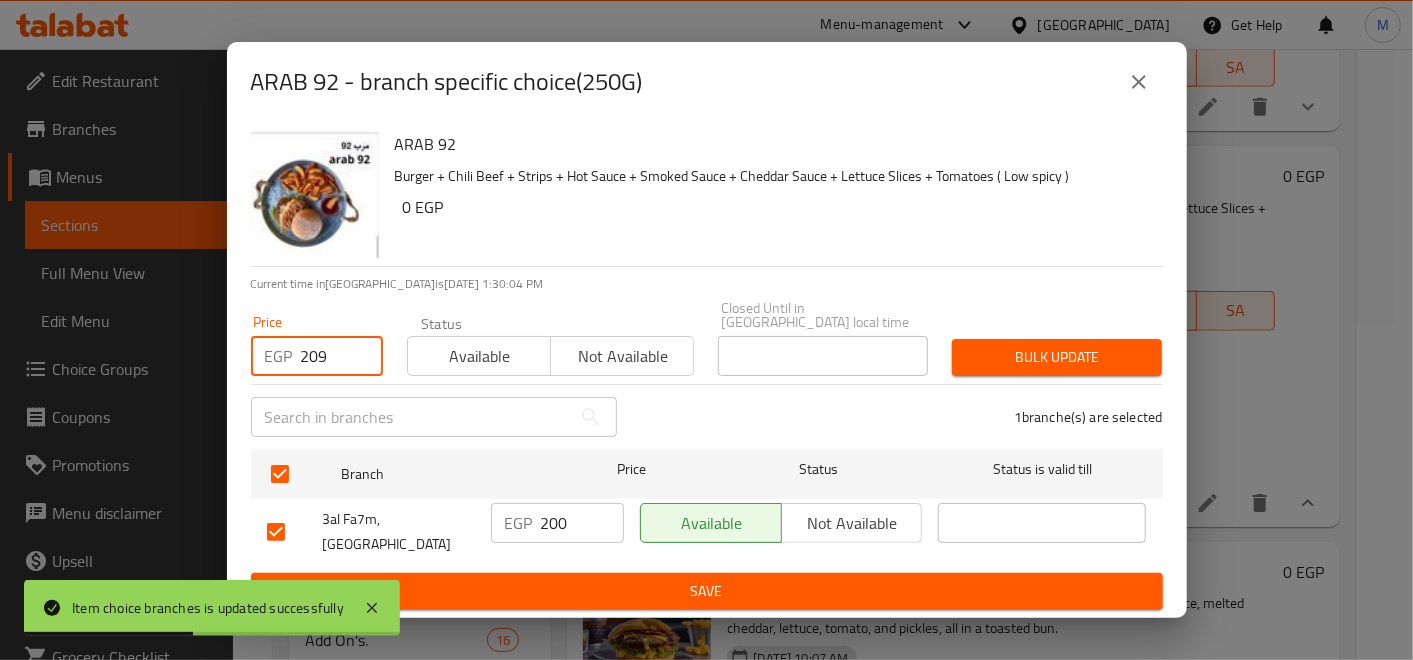 click on "Bulk update" at bounding box center [1057, 357] 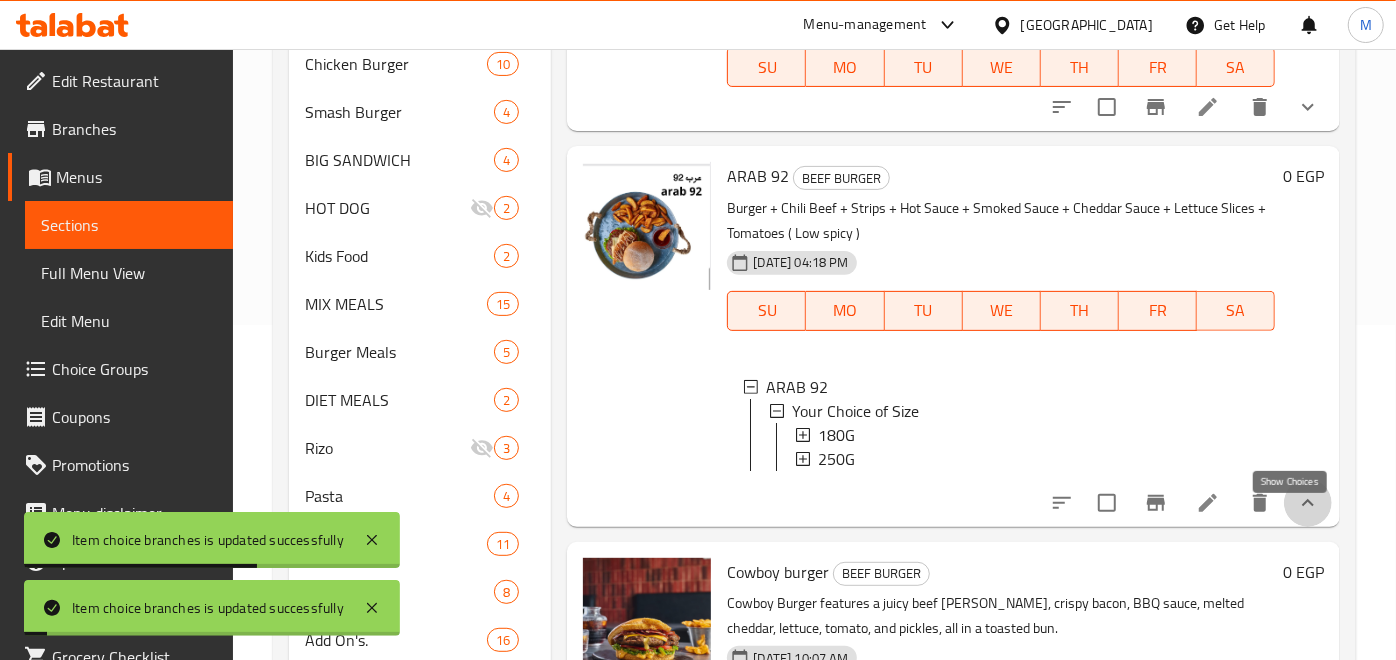 click 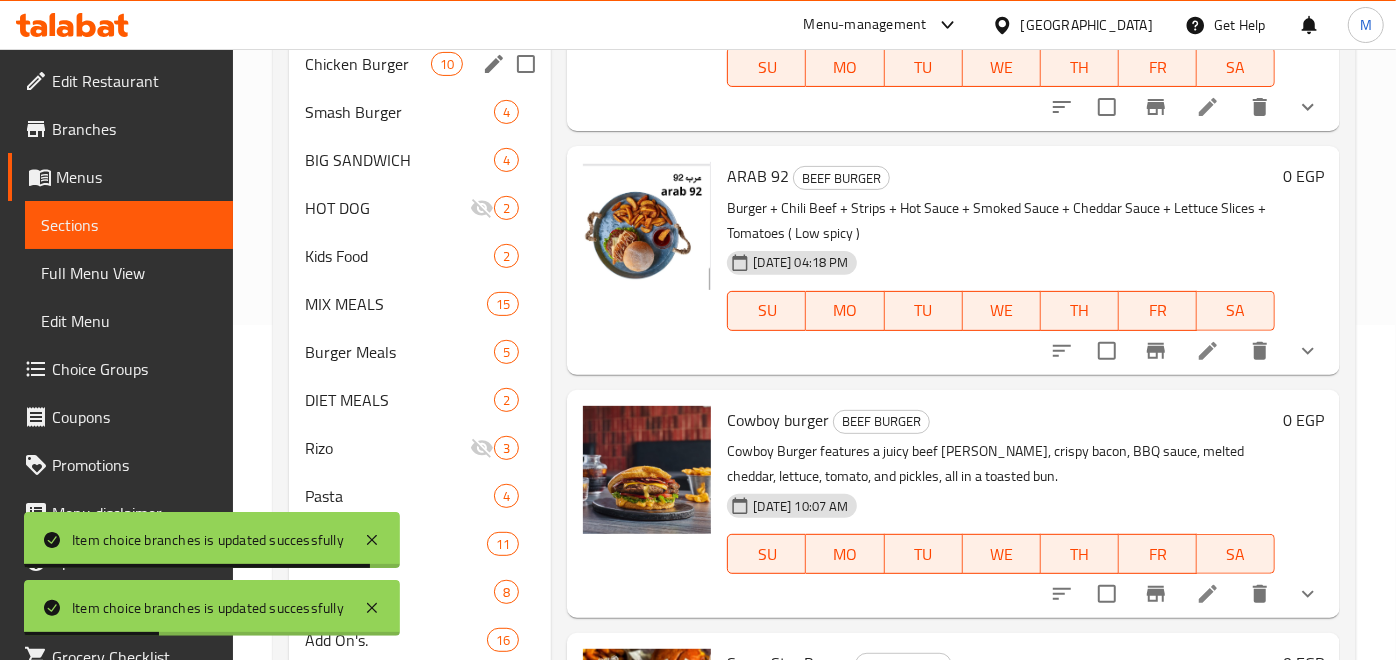scroll, scrollTop: 0, scrollLeft: 0, axis: both 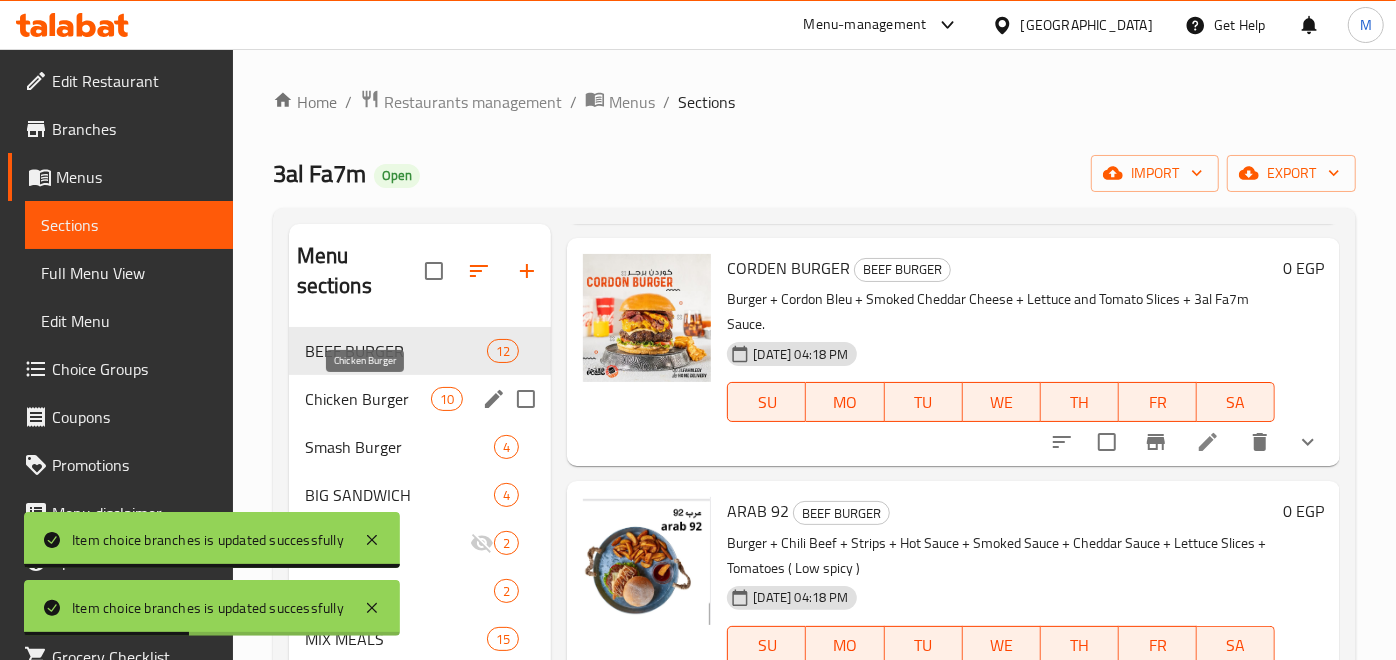 click on "Chicken Burger" at bounding box center (368, 399) 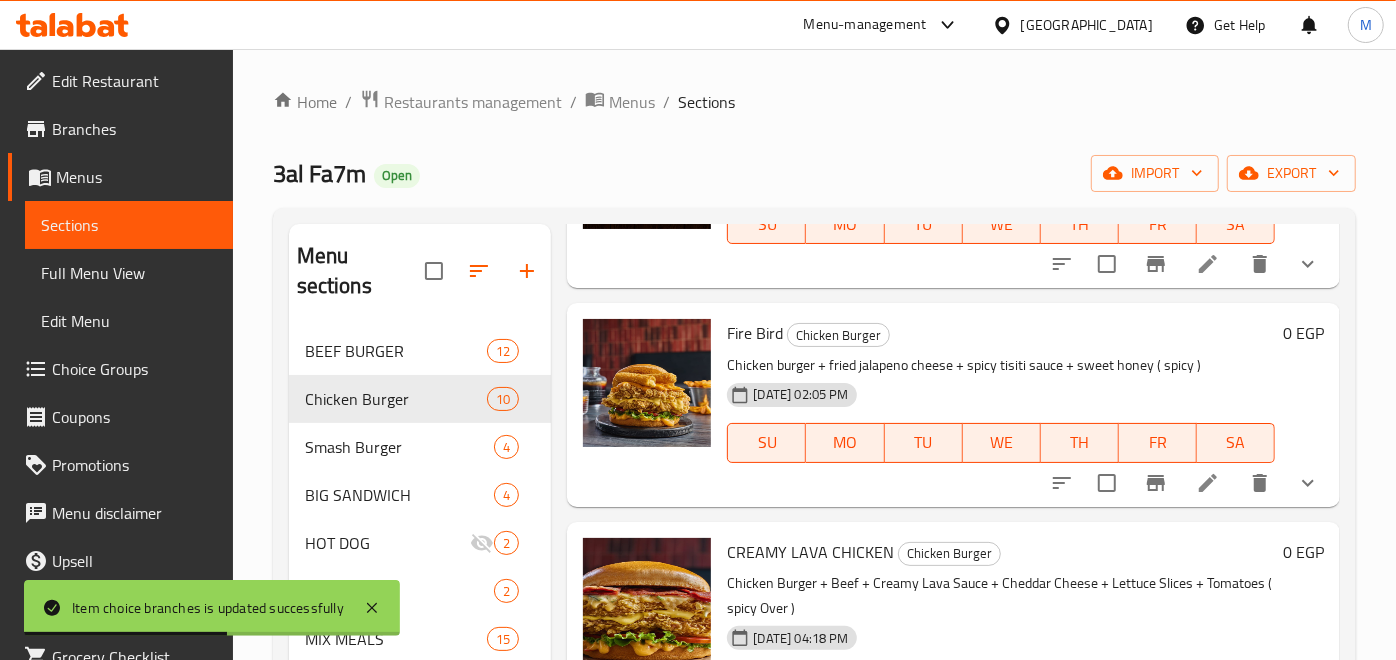 scroll, scrollTop: 0, scrollLeft: 0, axis: both 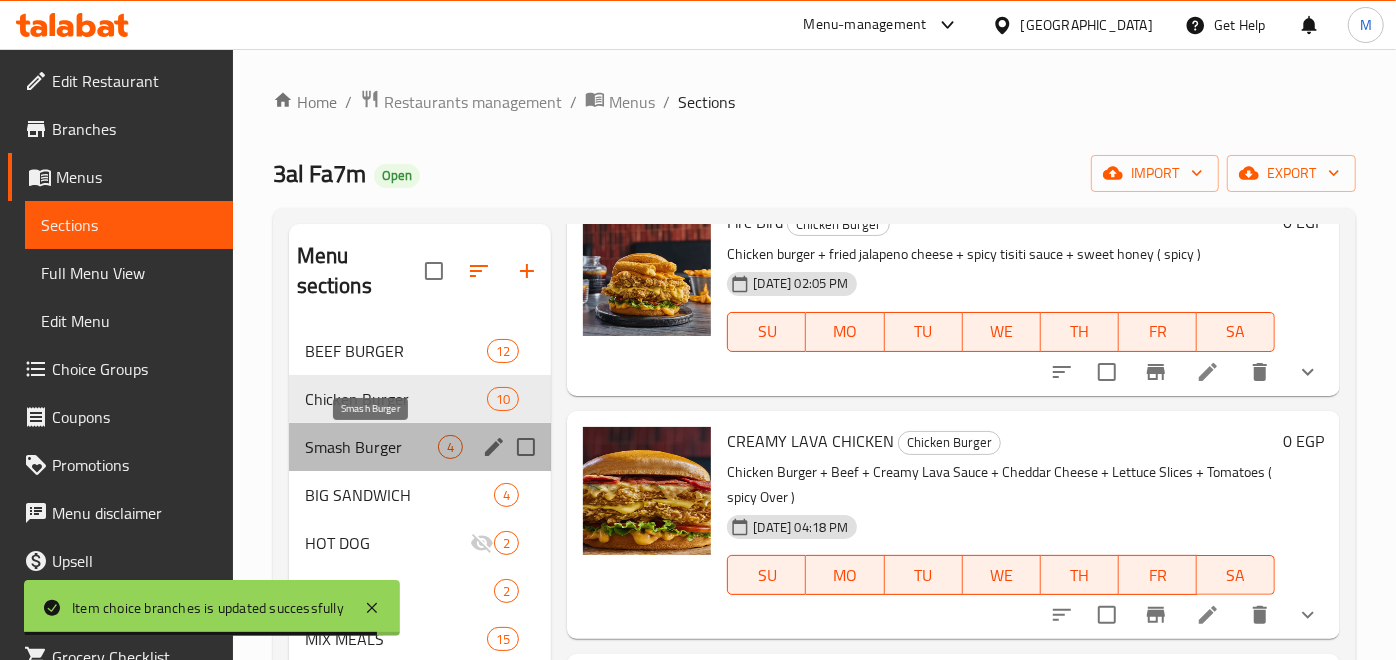 click on "Smash Burger" at bounding box center [372, 447] 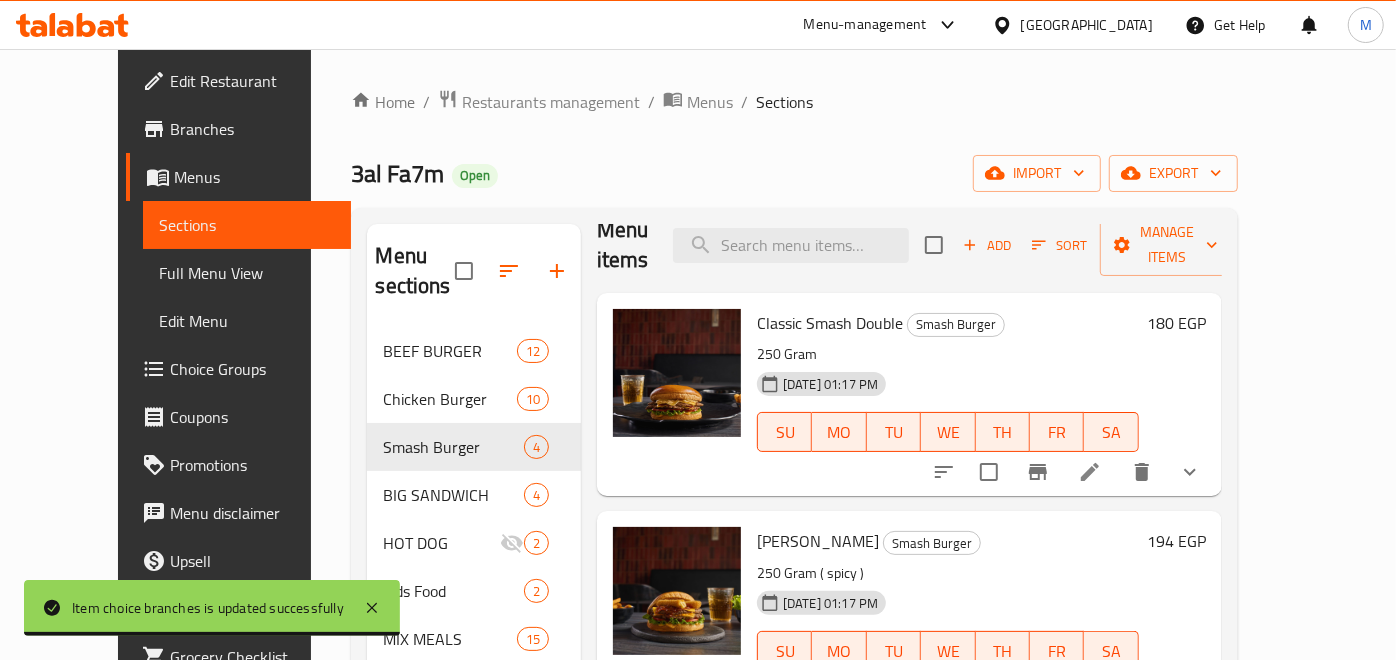 scroll, scrollTop: 0, scrollLeft: 0, axis: both 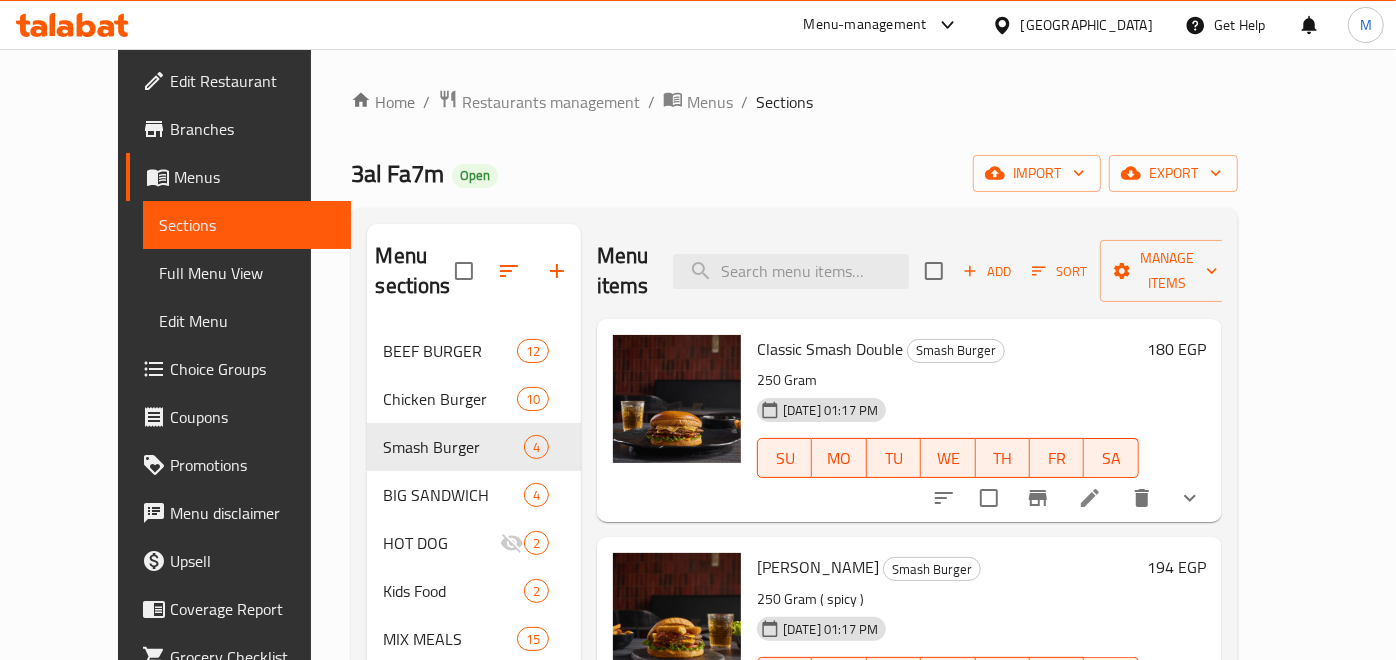 click on "180   EGP" at bounding box center [1172, 349] 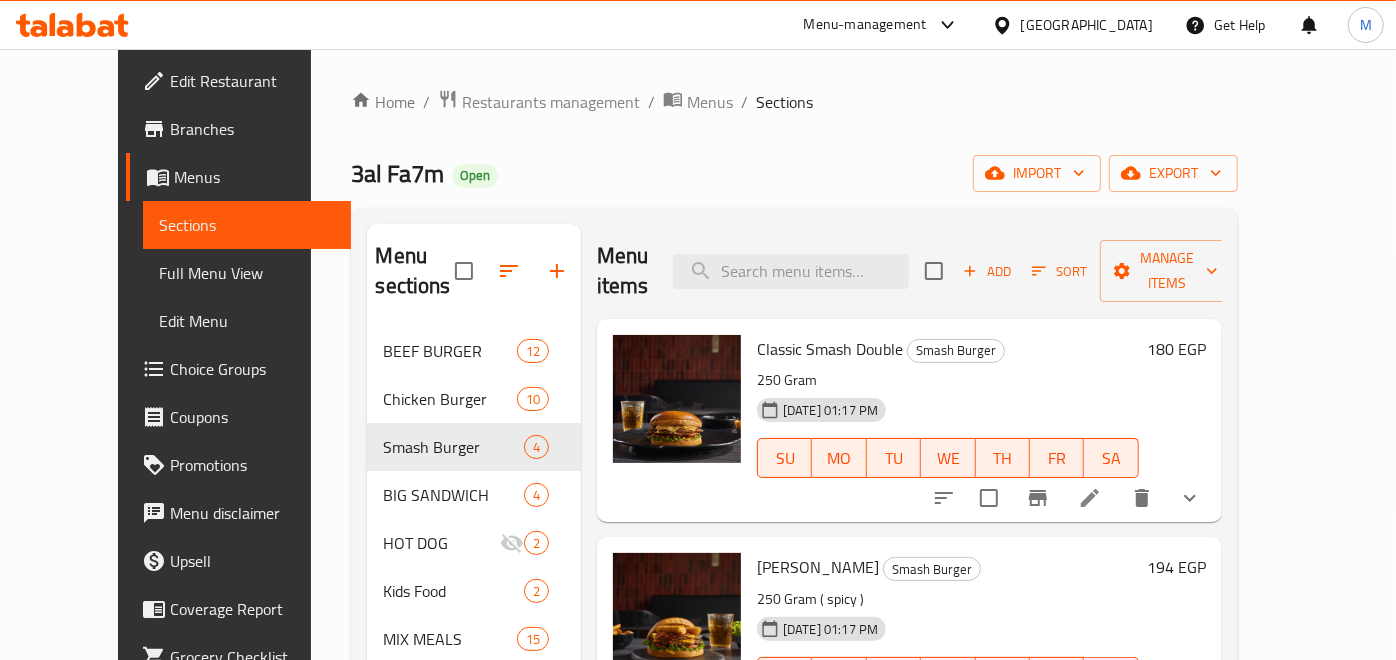 click on "180   EGP" at bounding box center (1176, 349) 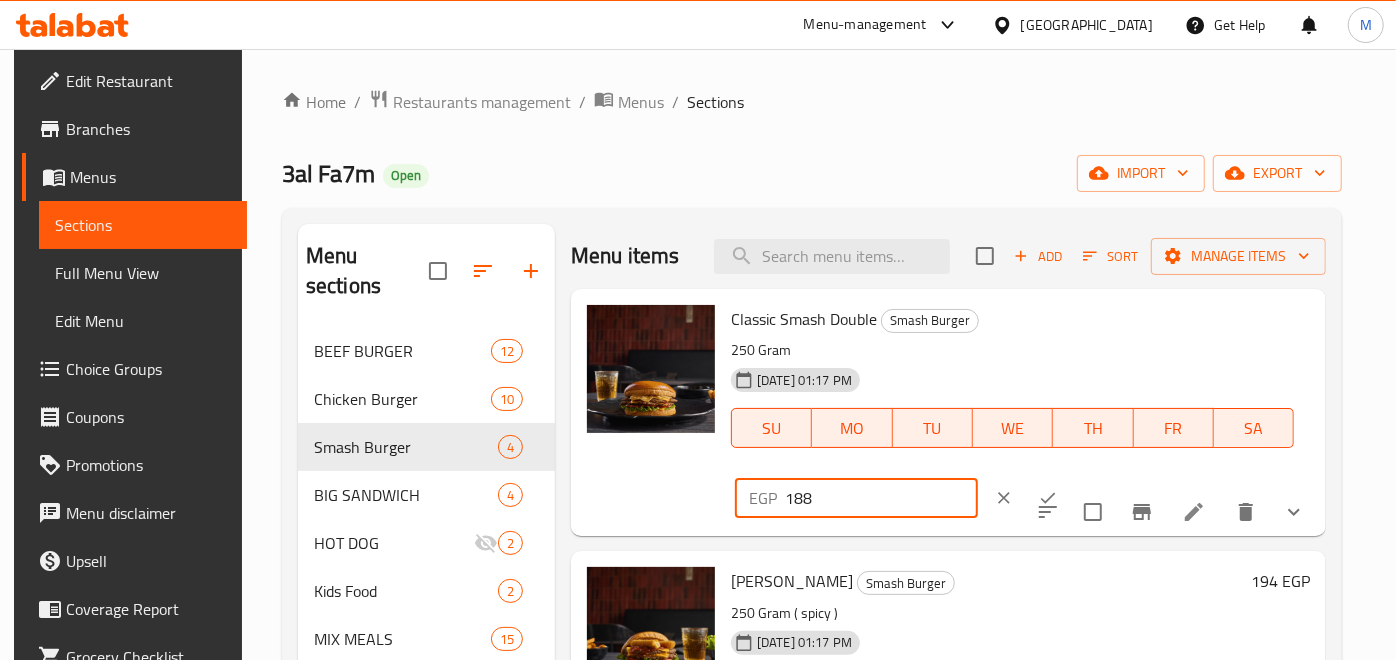 click on "188" at bounding box center (881, 498) 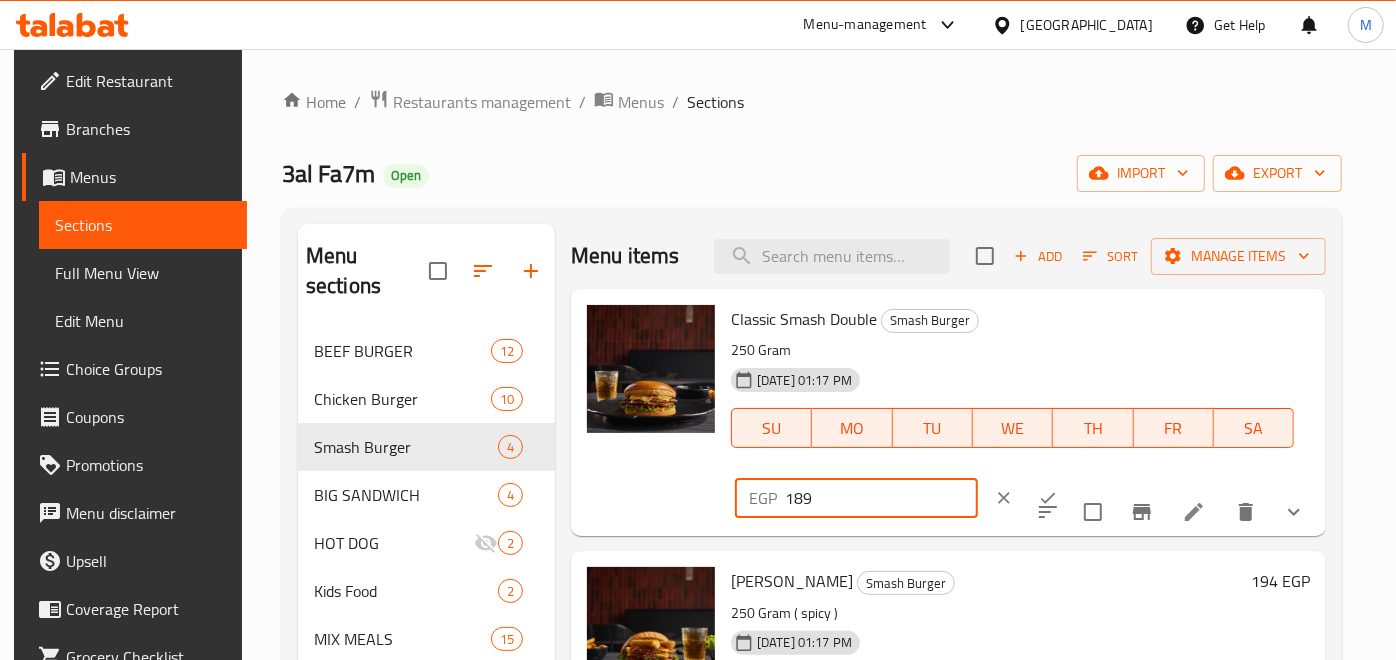 click on "189" at bounding box center [881, 498] 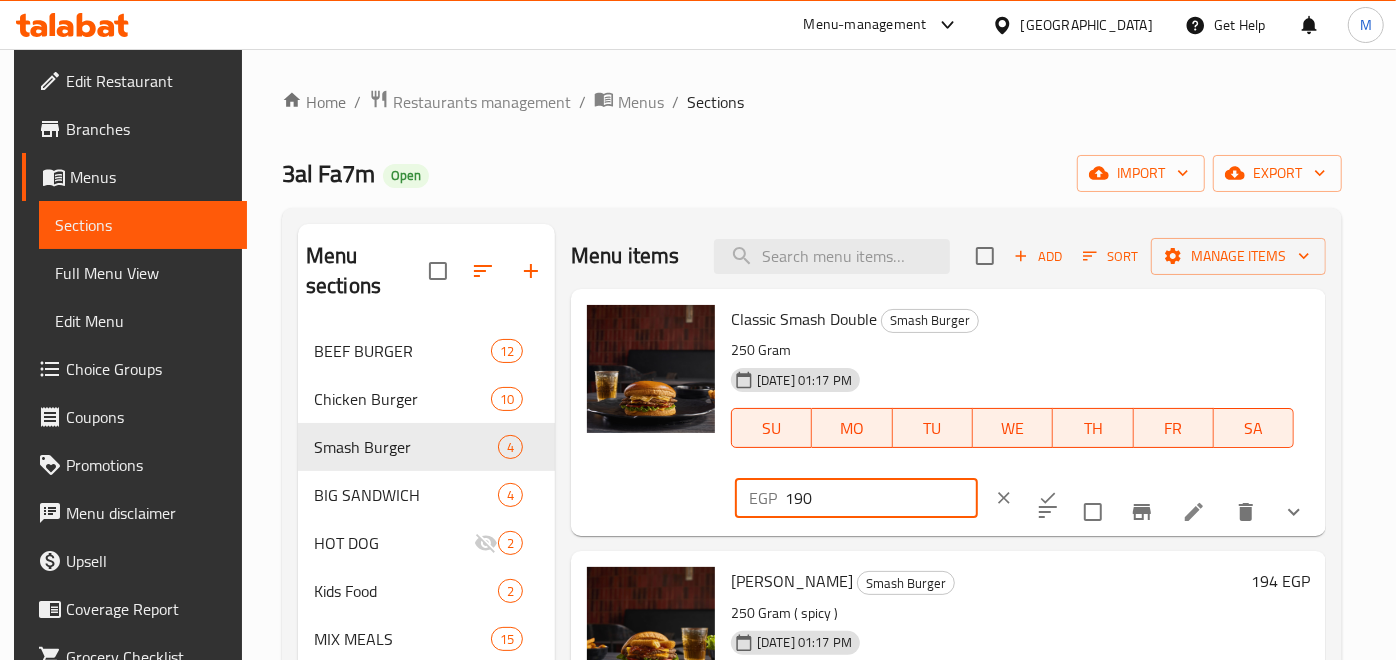 click on "190" at bounding box center (881, 498) 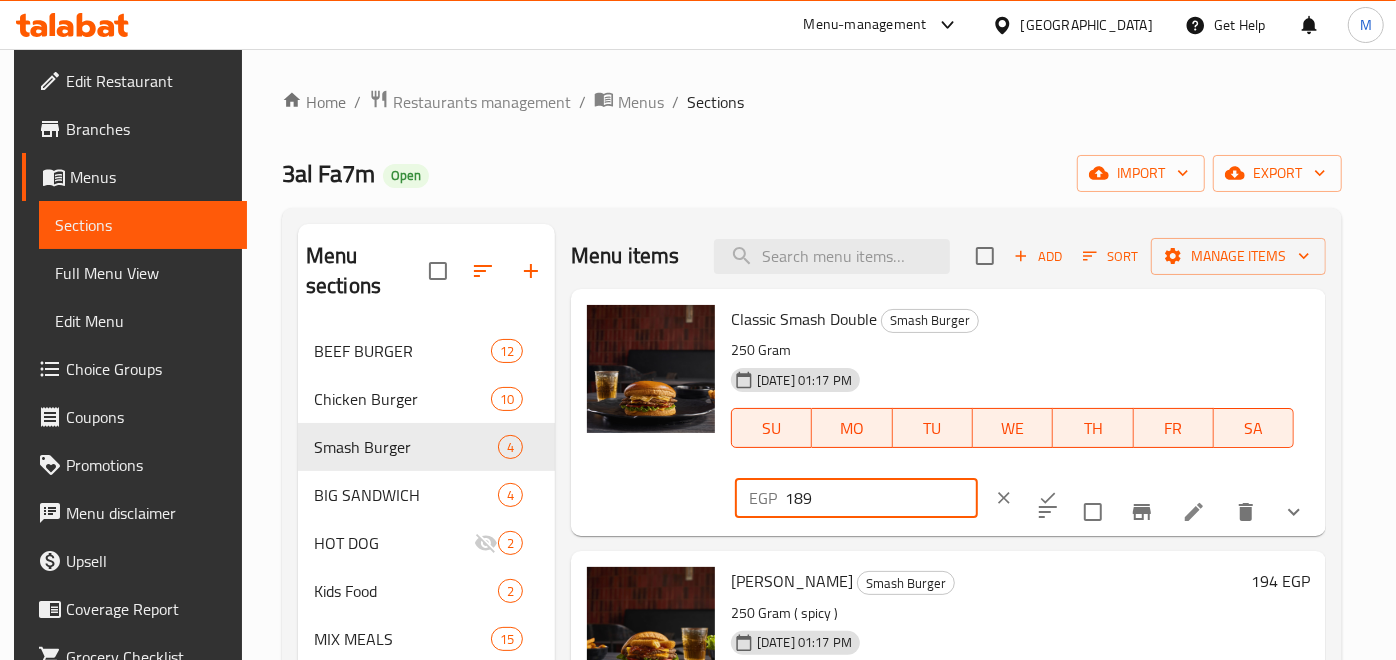 click on "189" at bounding box center [881, 498] 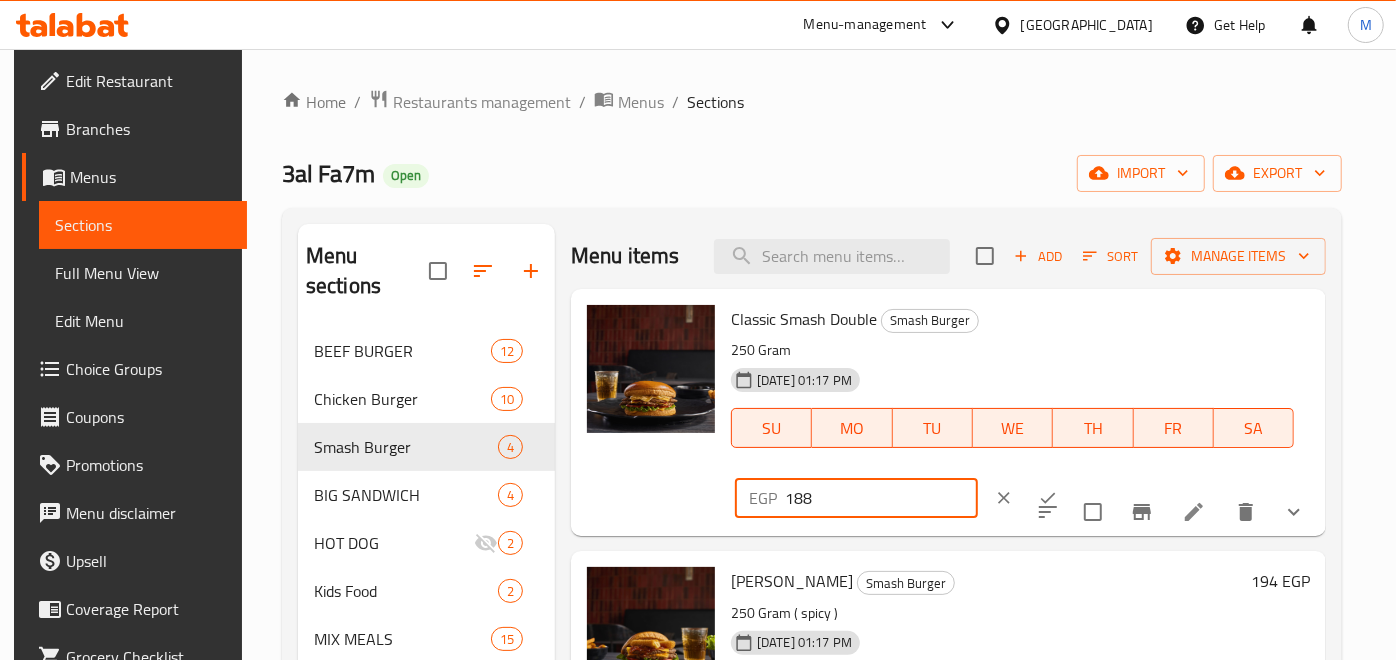 type on "188" 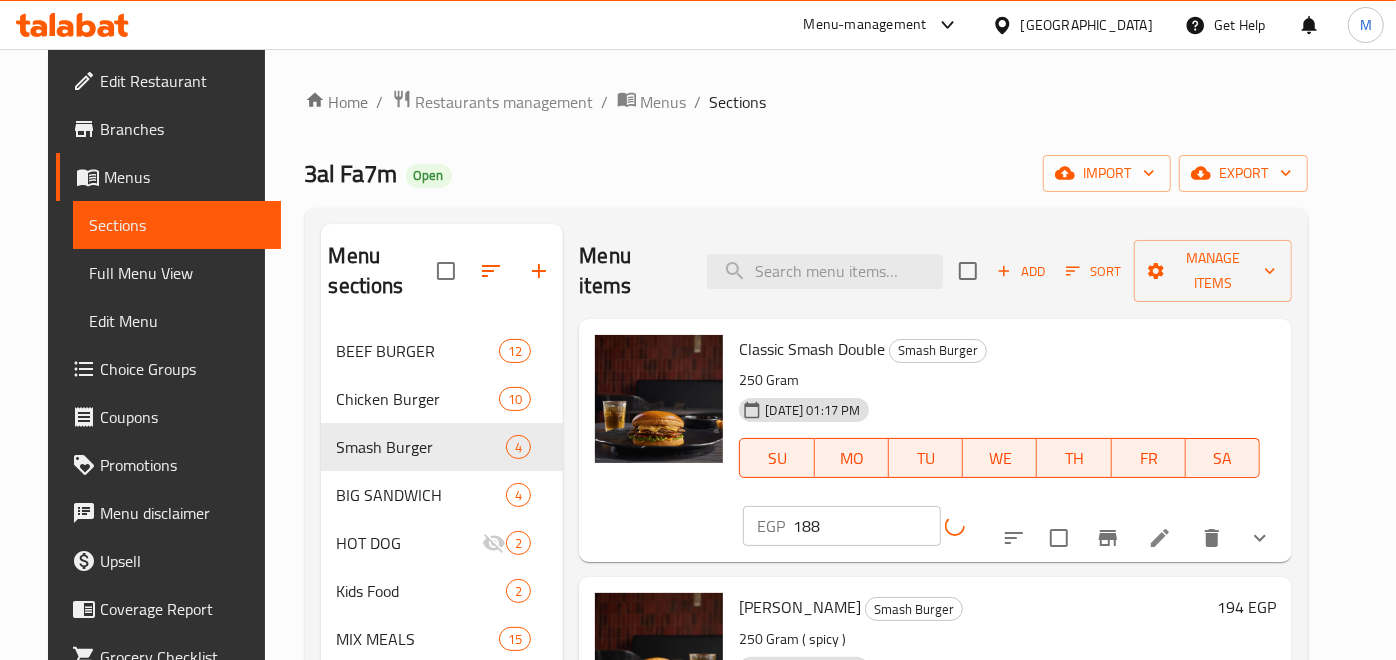 scroll, scrollTop: 111, scrollLeft: 0, axis: vertical 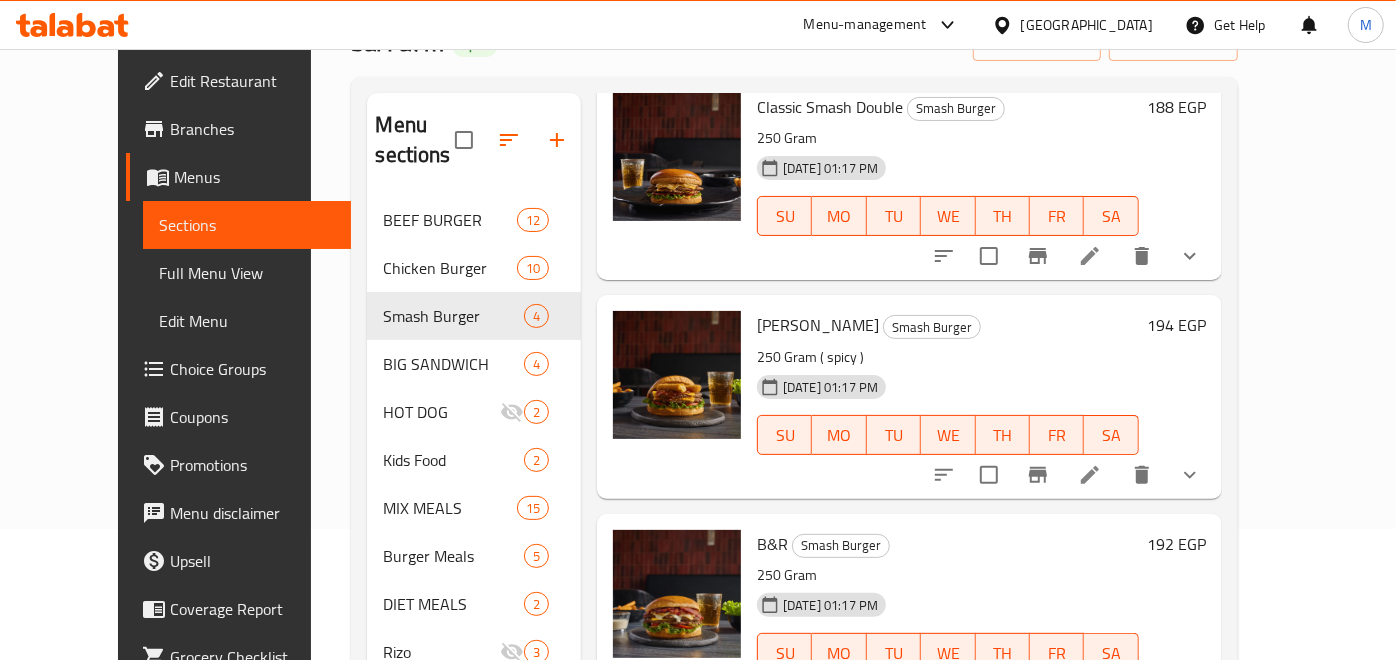 click on "194   EGP" at bounding box center (1176, 325) 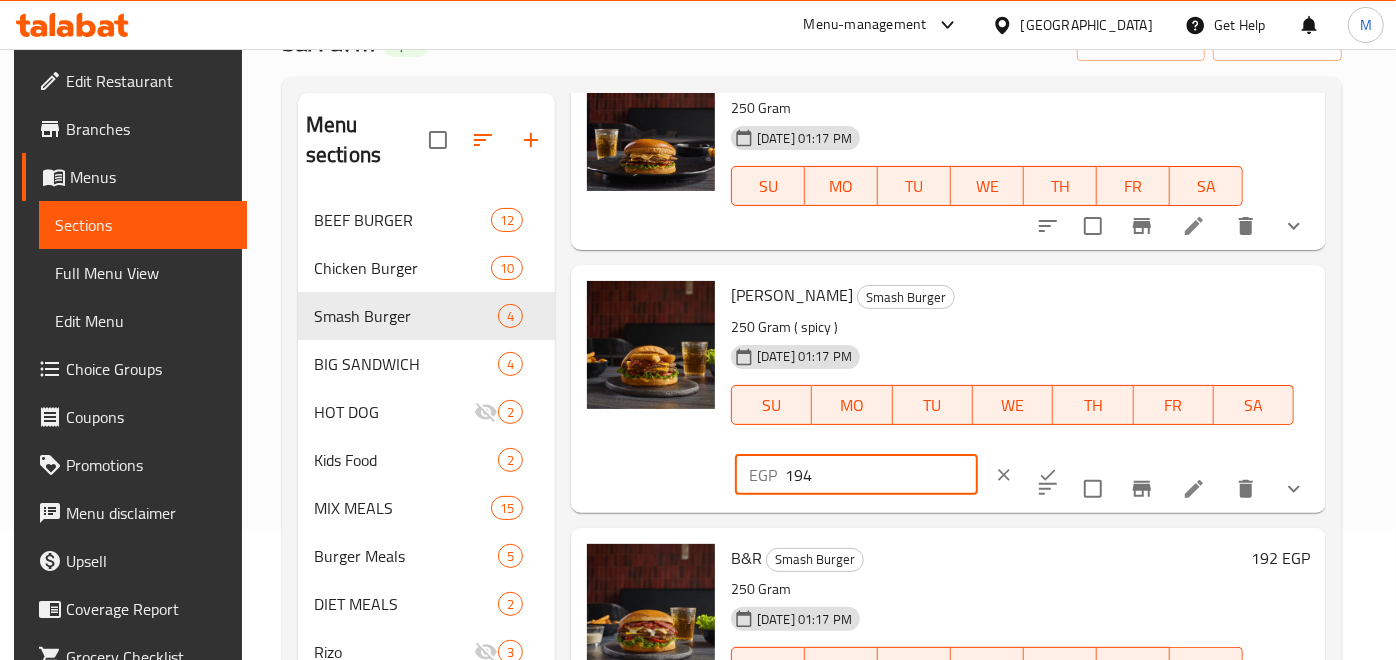 click on "194" at bounding box center [881, 475] 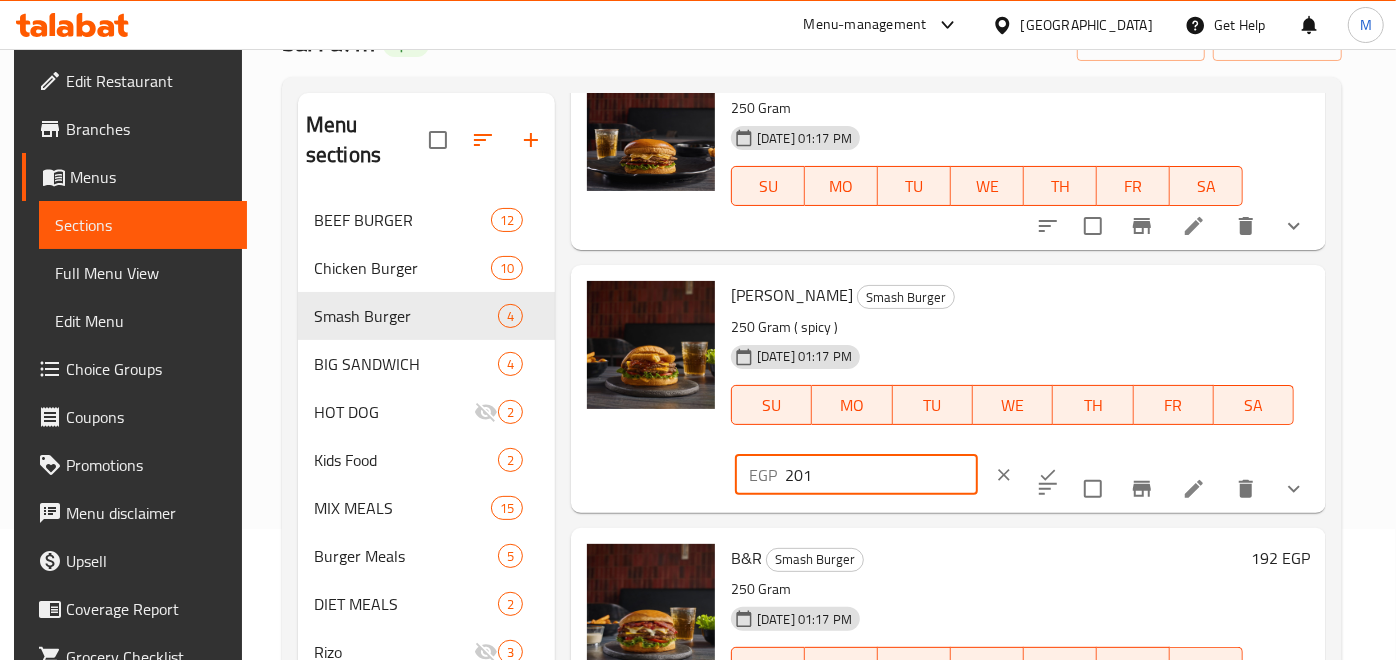 click on "201" at bounding box center (881, 475) 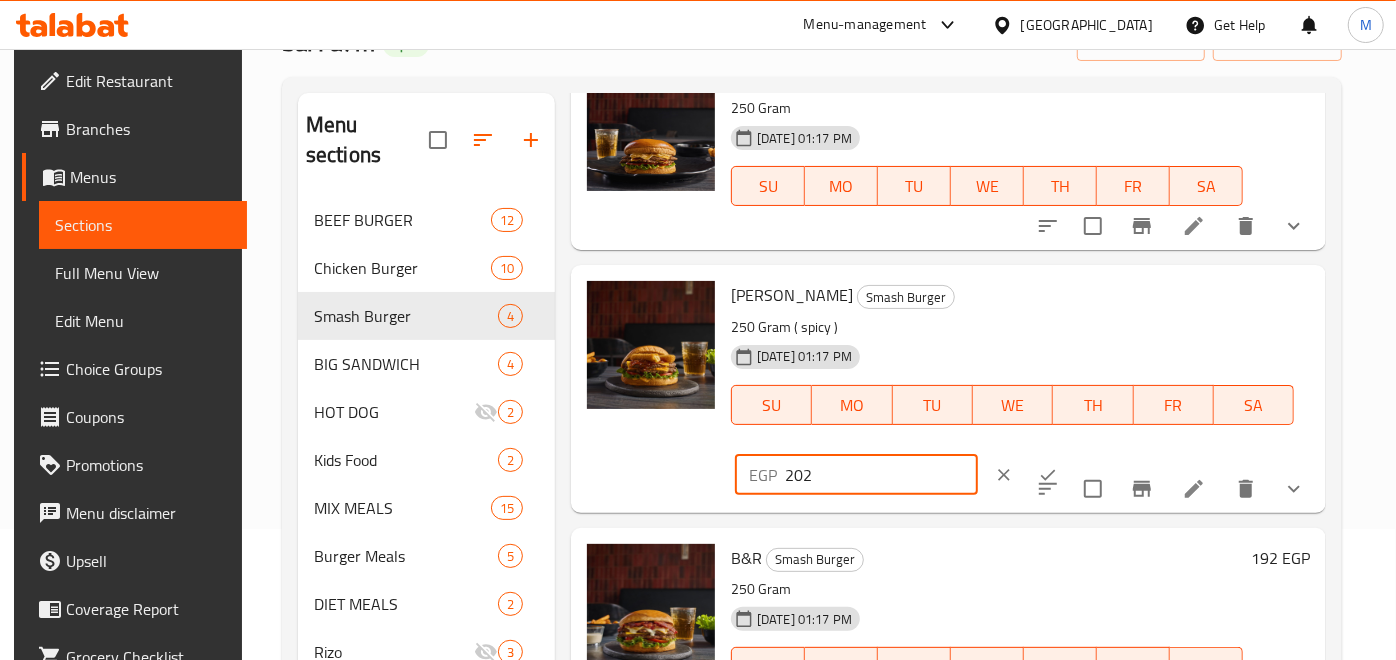 click on "202" at bounding box center [881, 475] 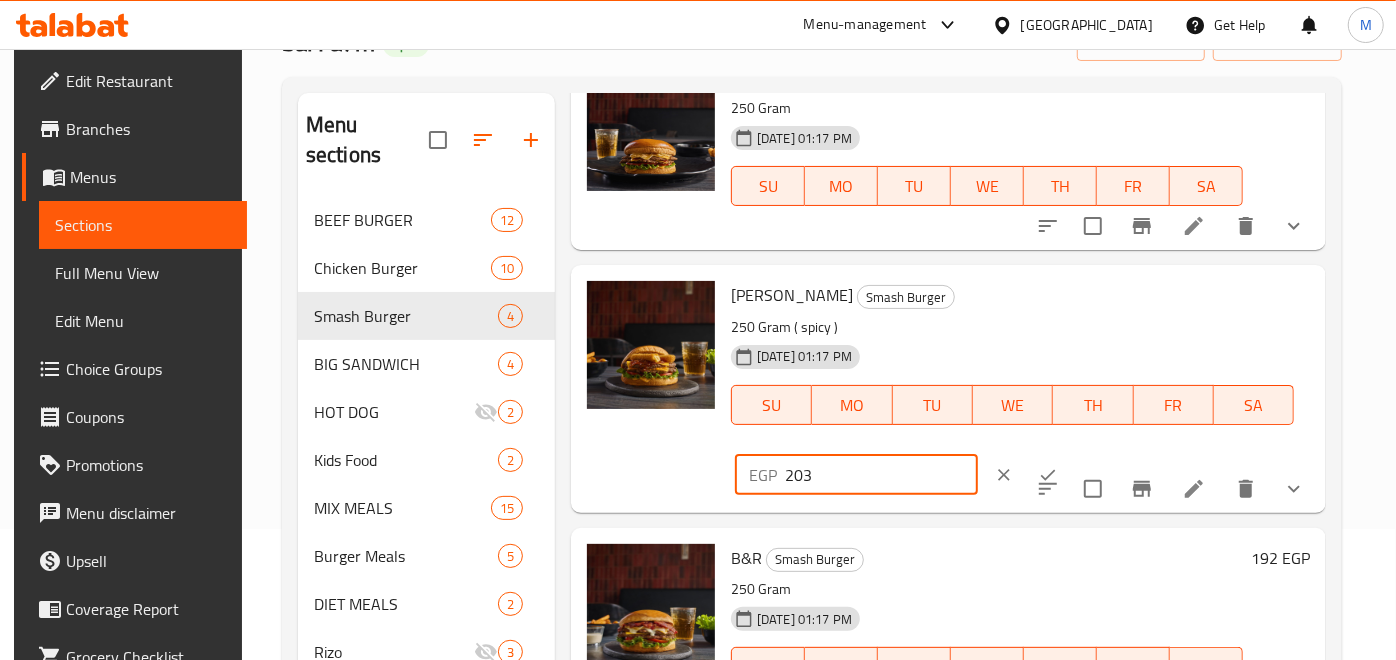 click on "203" at bounding box center (881, 475) 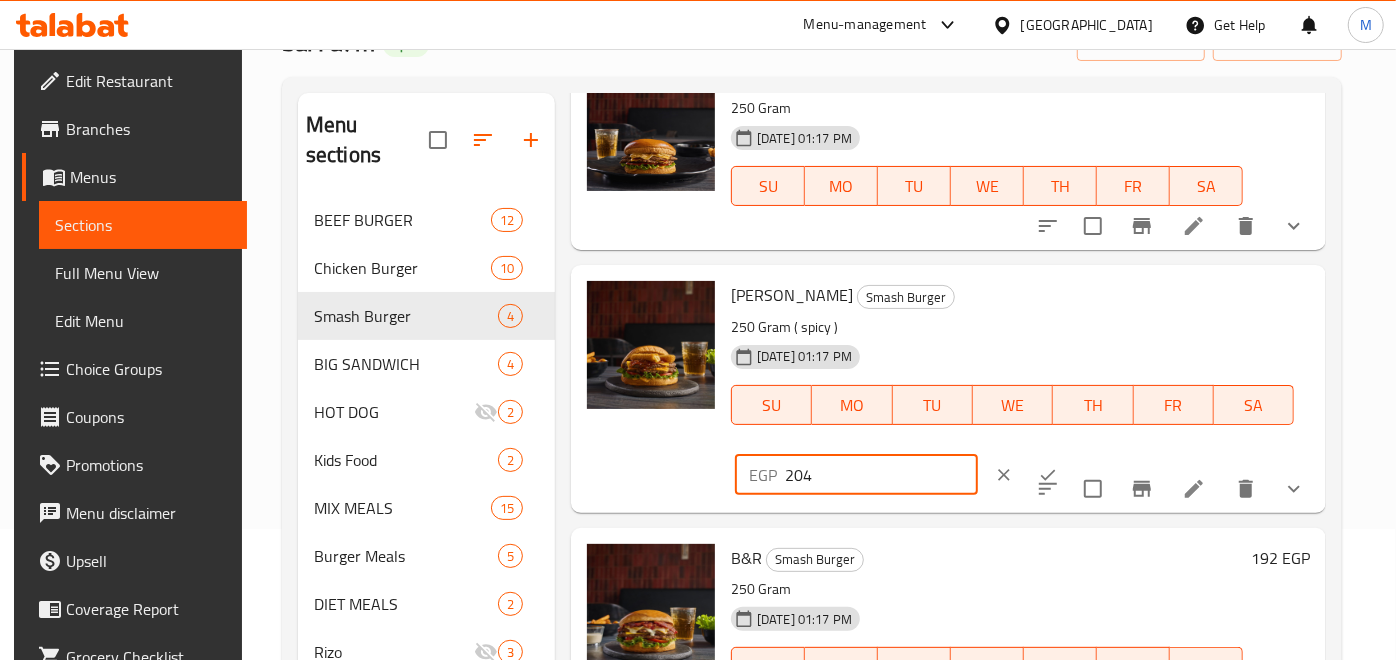 type on "204" 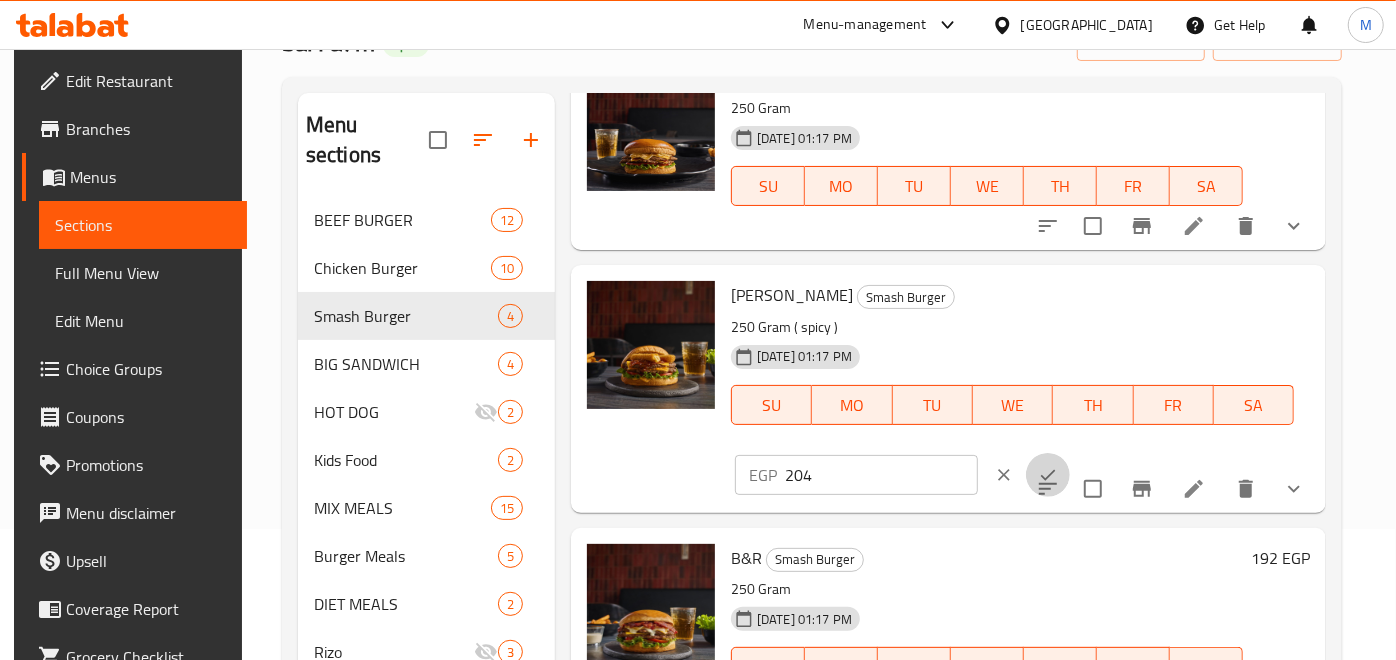 click 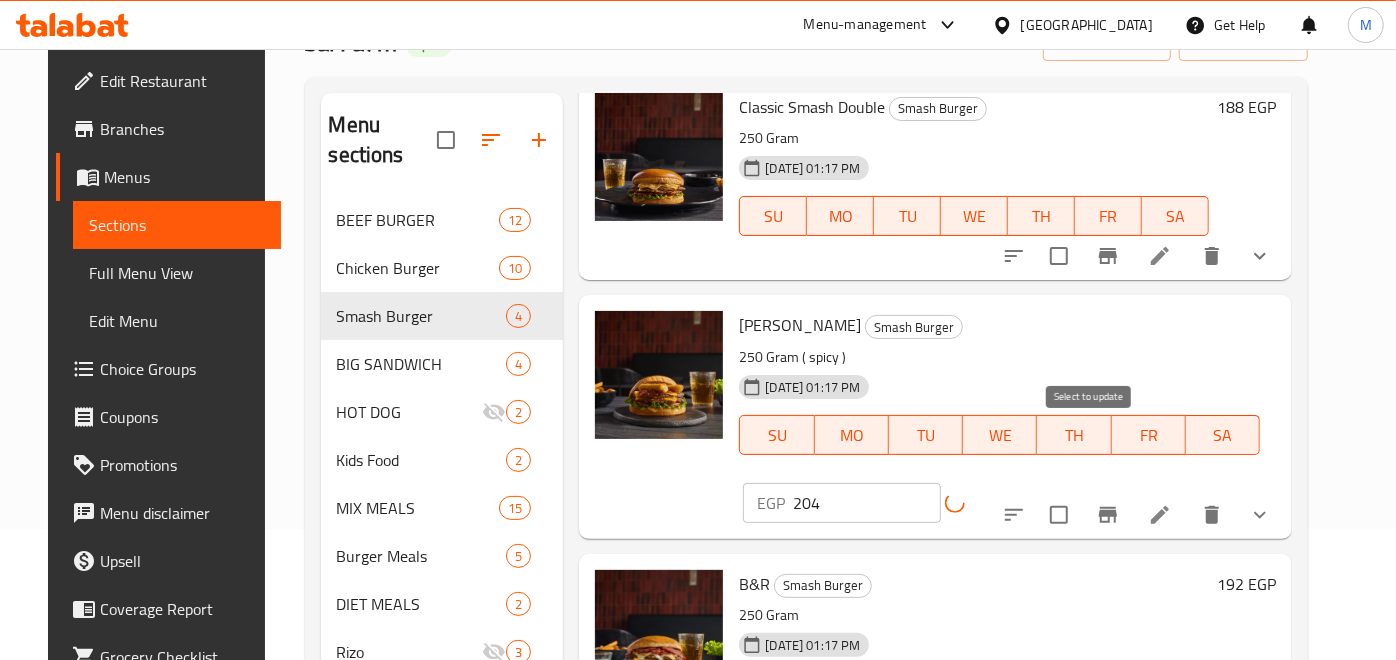scroll, scrollTop: 141, scrollLeft: 0, axis: vertical 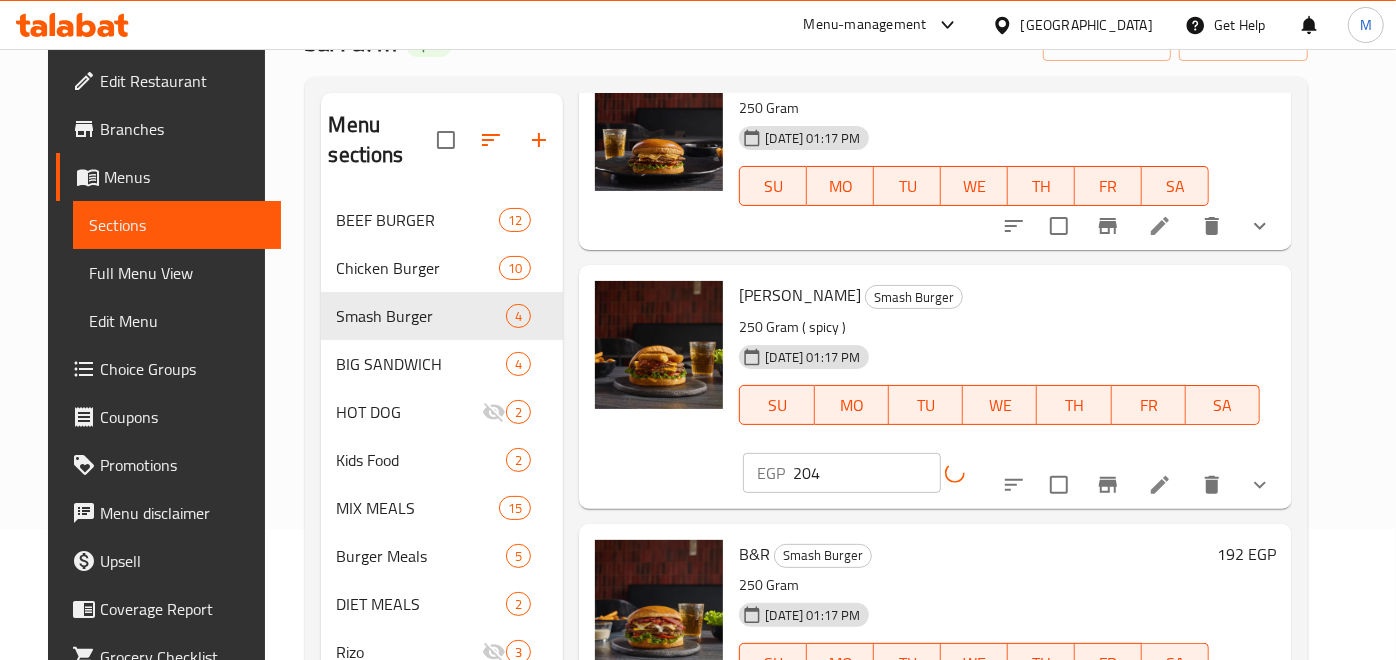 drag, startPoint x: 1390, startPoint y: 440, endPoint x: 1395, endPoint y: 484, distance: 44.28318 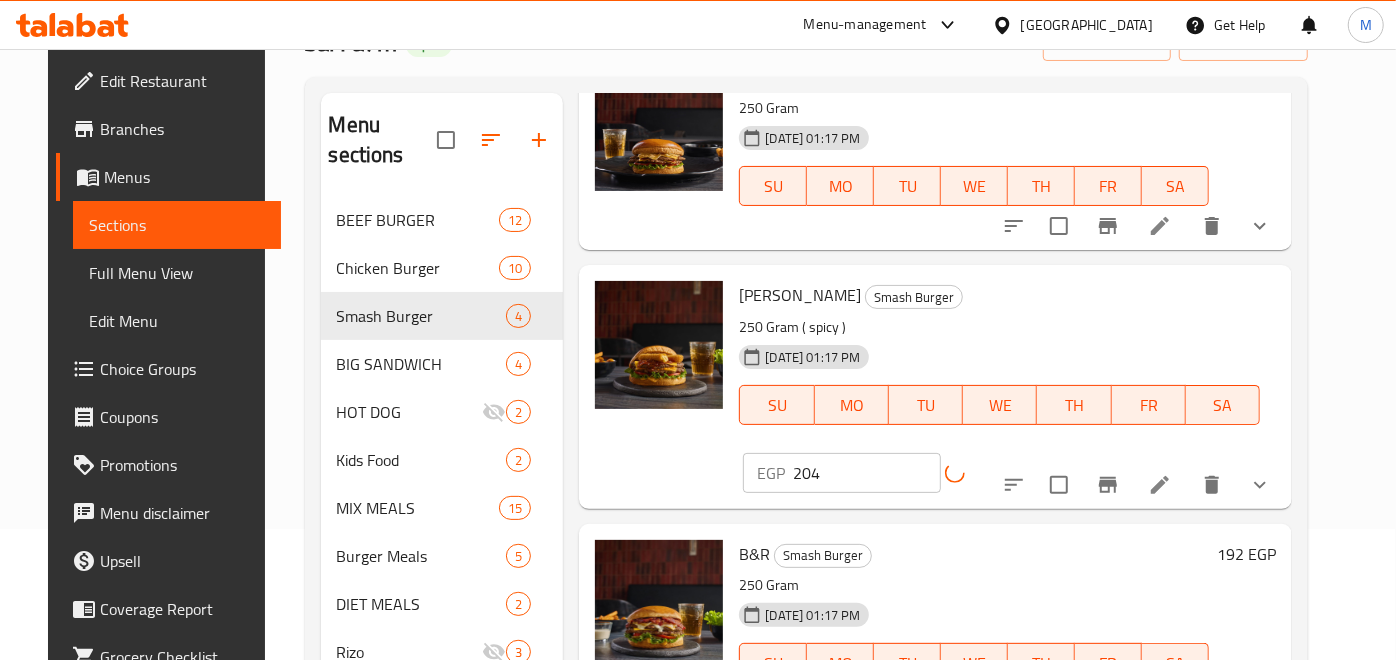 click on "Home / Restaurants management / Menus / Sections 3al Fa7m Open import export Menu sections BEEF BURGER 12 Chicken Burger 10 Smash Burger  4 BIG SANDWICH 4 HOT DOG 2 Kids Food 2 MIX MEALS 15 Burger Meals 5 DIET MEALS 2 Rizo 3 Pasta 4 APPETIZERS 11 Drinks 8 Add On's.        16 Menu items Add Sort Manage items Classic Smash Double    Smash Burger  250 Gram  21-11-2024 01:17 PM SU MO TU WE TH FR SA 188   EGP Nacho Kacho   Smash Burger  250 Gram  ( spicy ) 21-11-2024 01:17 PM SU MO TU WE TH FR SA EGP 204 ​ B&R   Smash Burger  250 Gram  21-11-2024 01:17 PM SU MO TU WE TH FR SA 192   EGP Mashrumello Smash Double    Smash Burger  250 Gram  21-11-2024 01:17 PM SU MO TU WE TH FR SA 202   EGP" at bounding box center [807, 425] 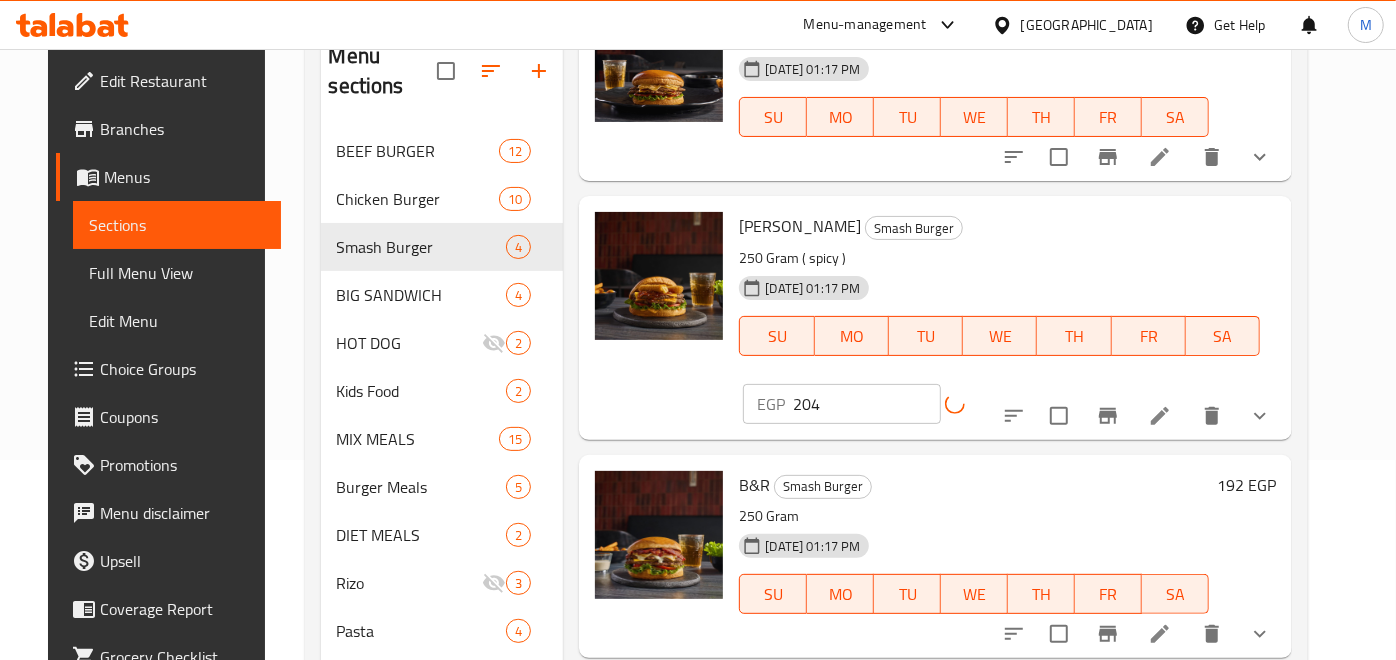 scroll, scrollTop: 252, scrollLeft: 0, axis: vertical 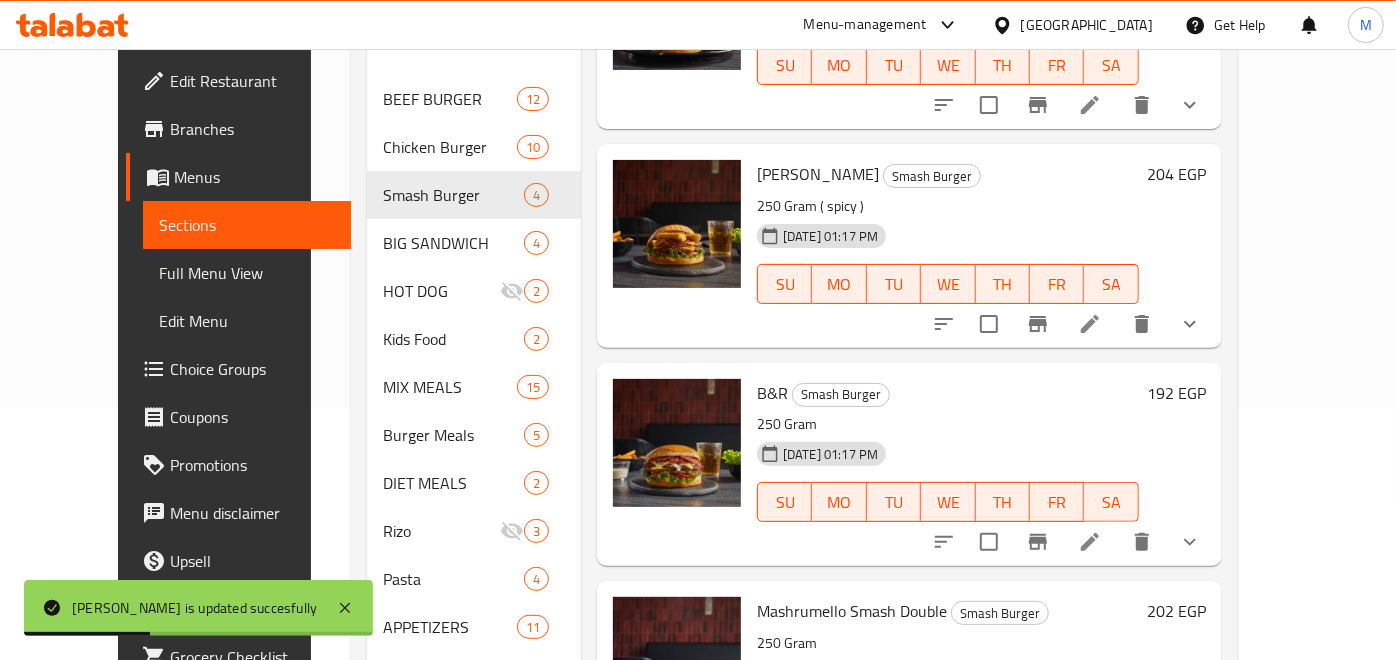 click on "192   EGP" at bounding box center (1176, 393) 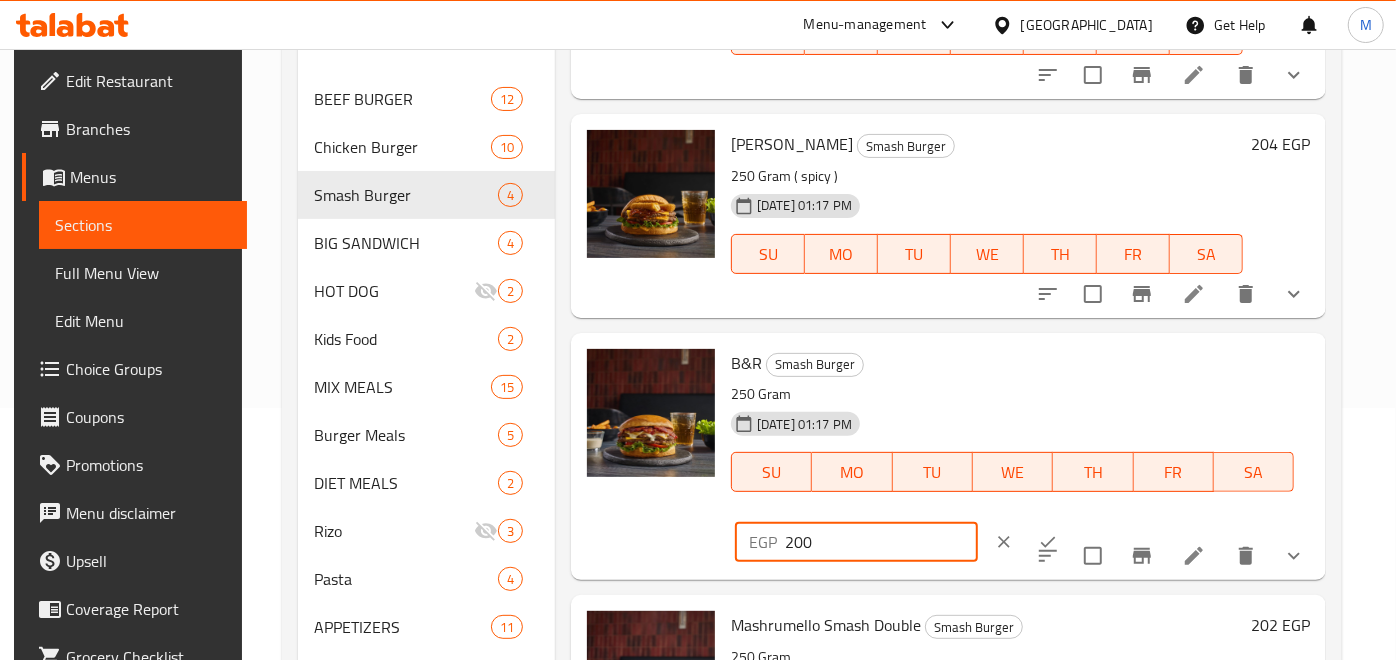 click on "200" at bounding box center [881, 542] 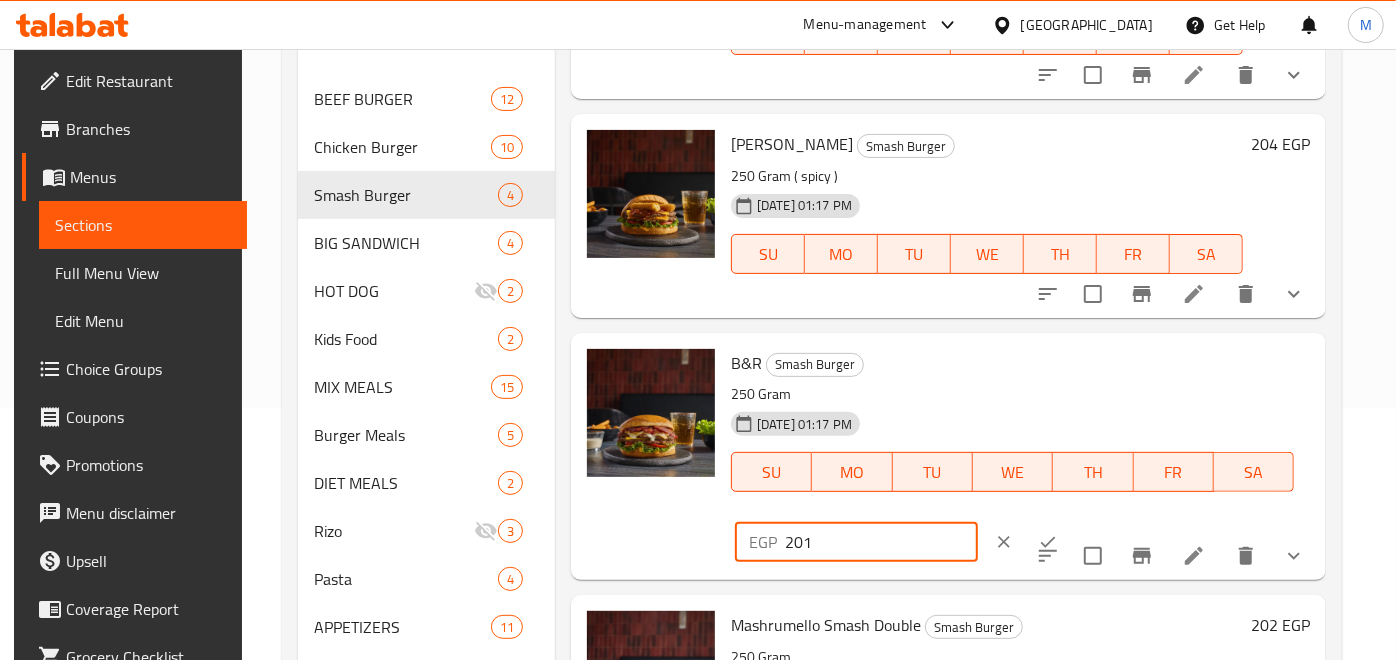 click on "201" at bounding box center (881, 542) 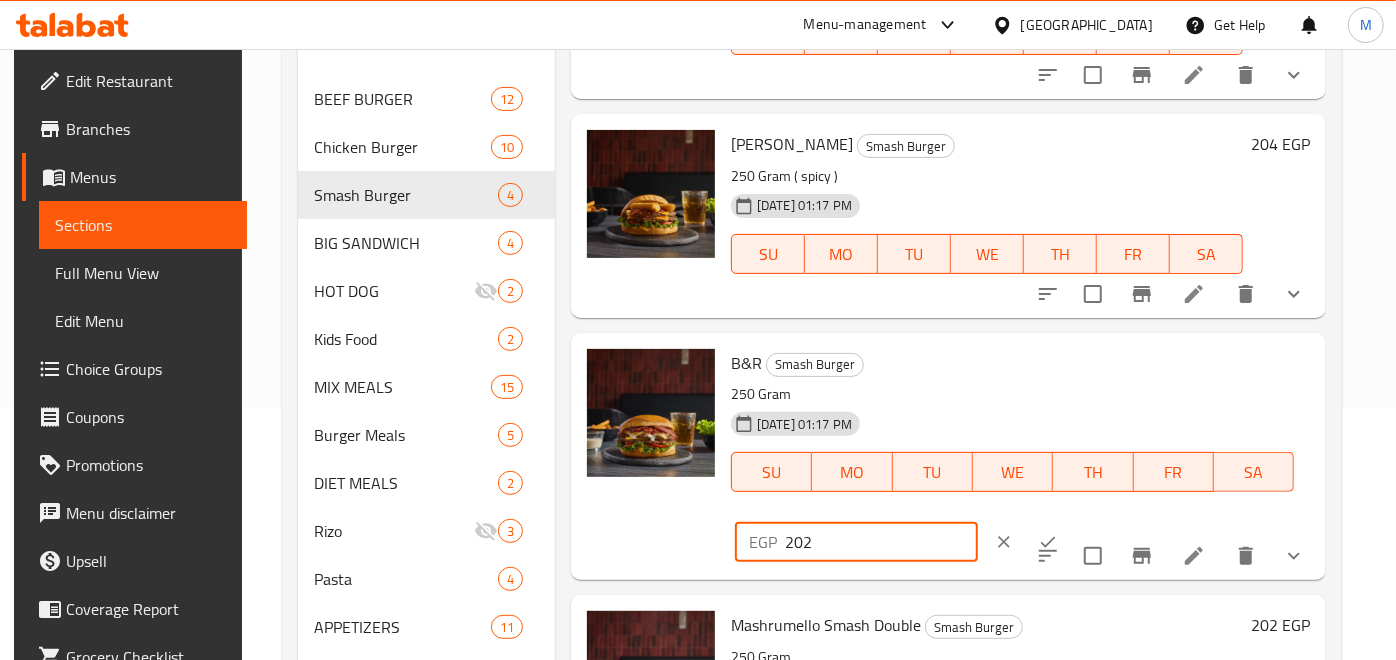 type on "202" 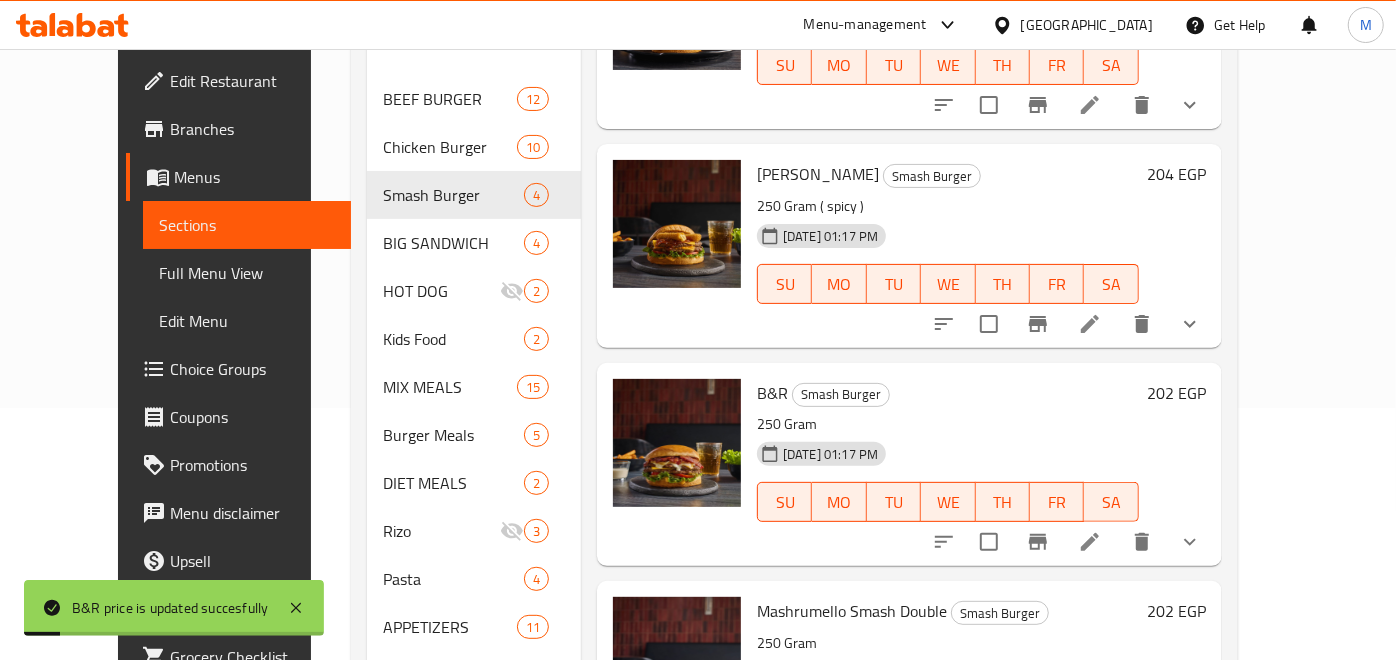 scroll, scrollTop: 402, scrollLeft: 0, axis: vertical 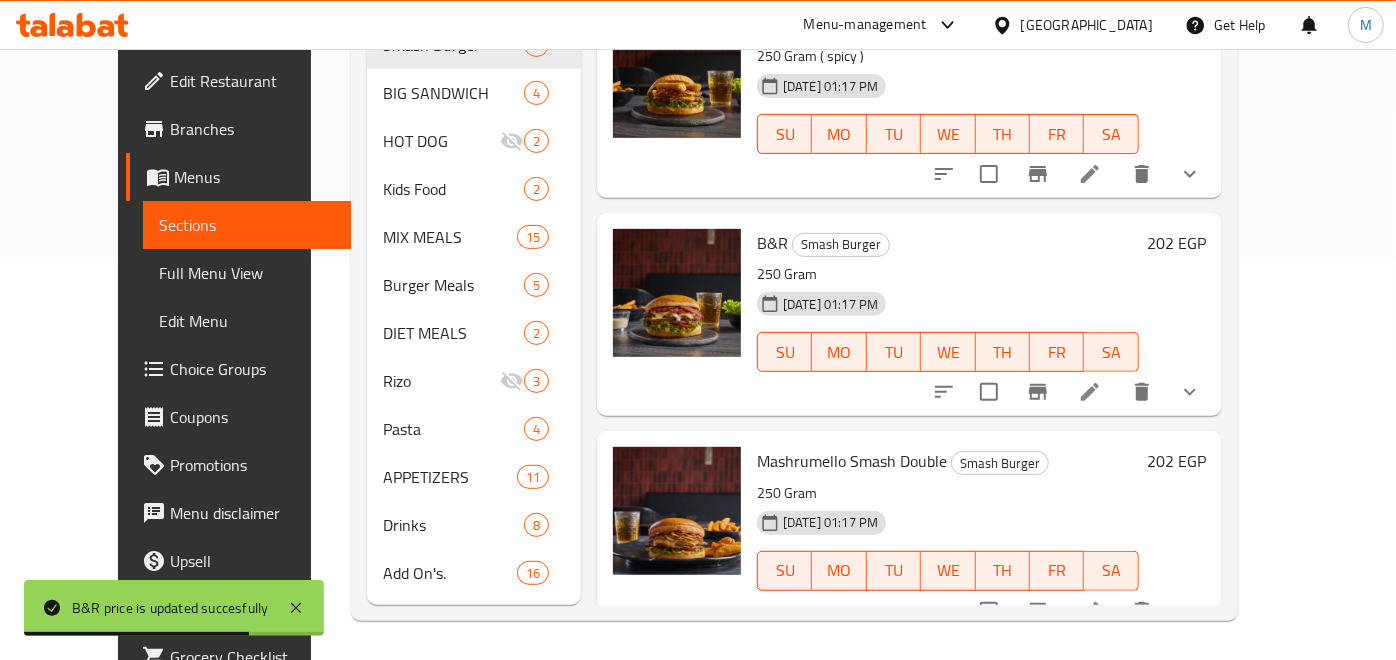 click on "202   EGP" at bounding box center (1176, 461) 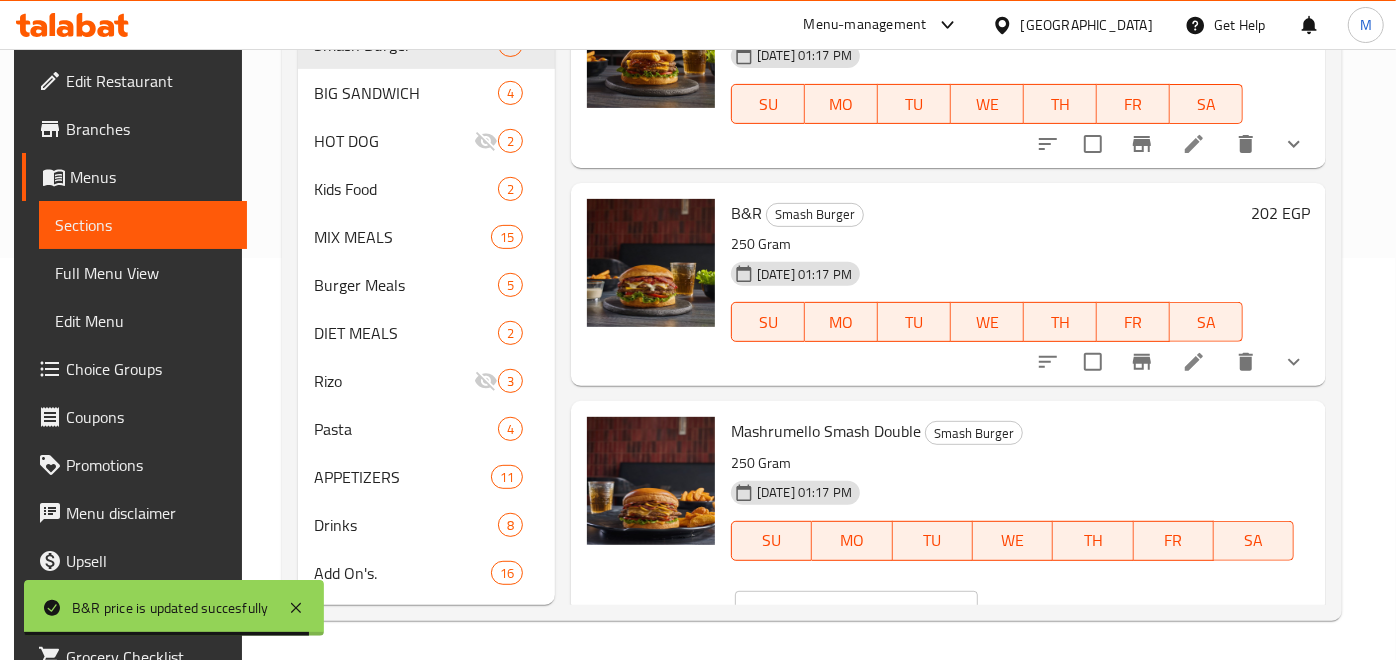 scroll, scrollTop: 185, scrollLeft: 0, axis: vertical 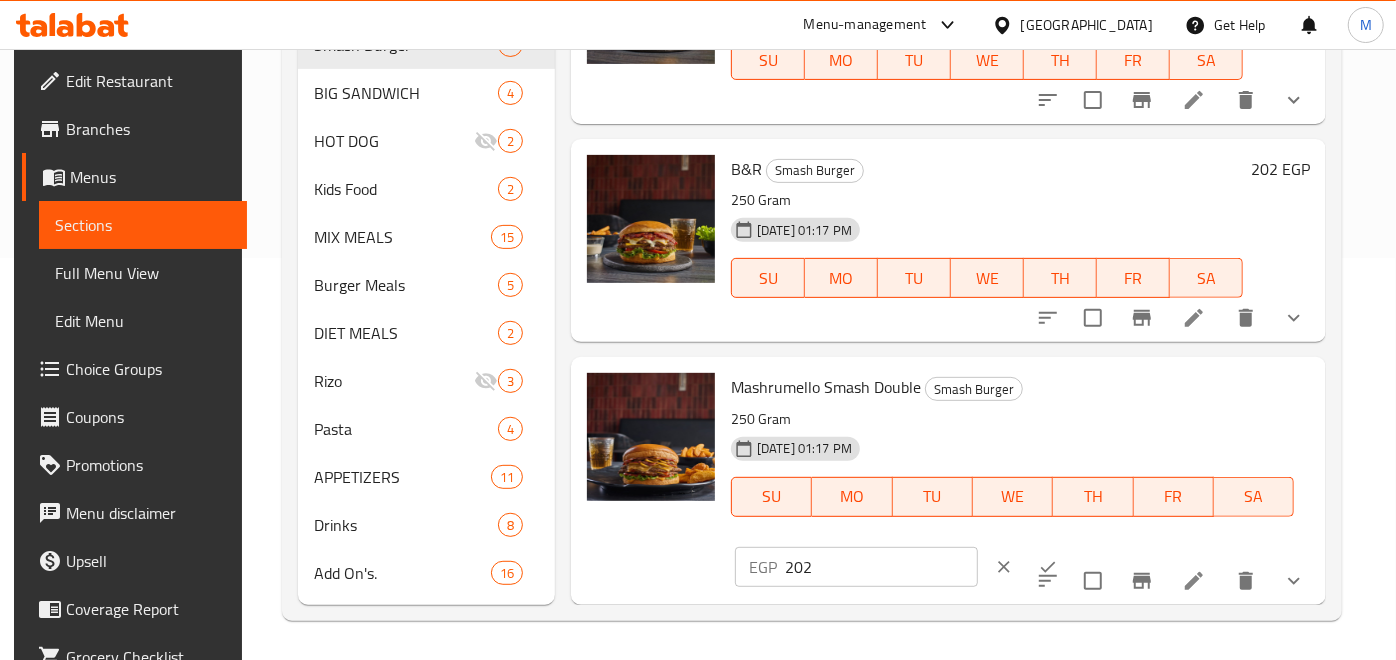 click on "202" at bounding box center [881, 567] 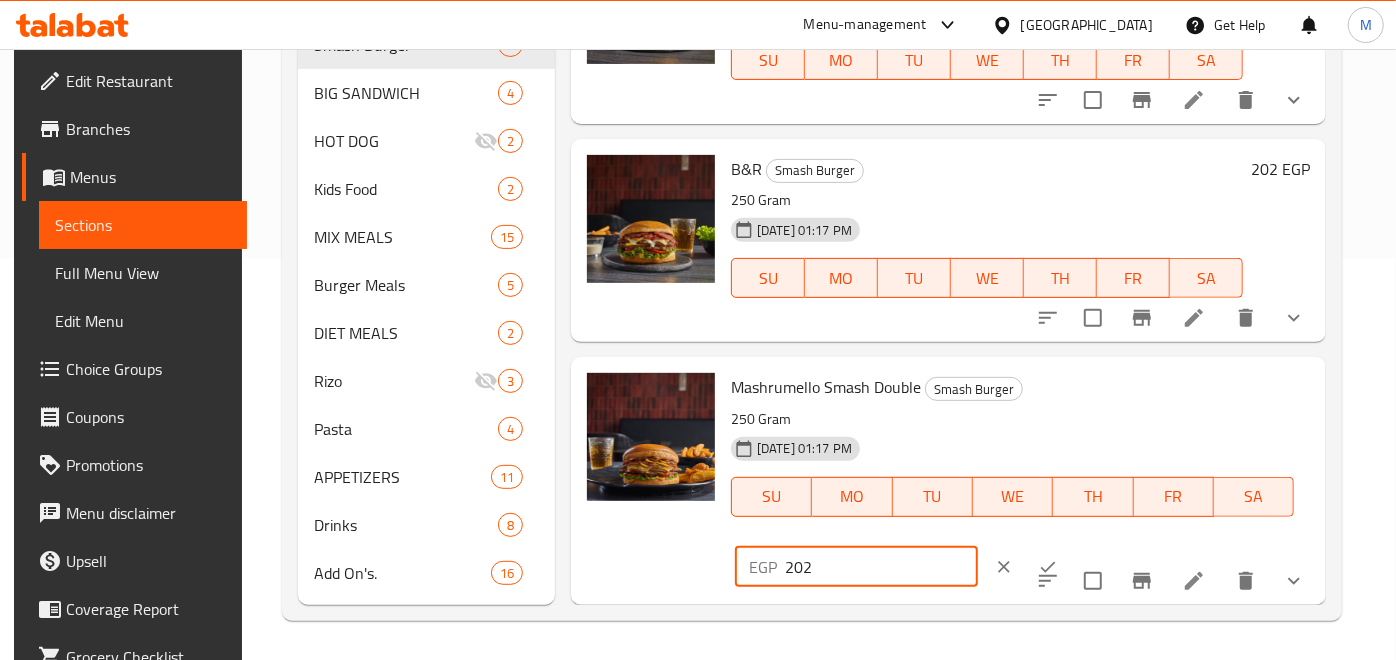 click on "202" at bounding box center [881, 567] 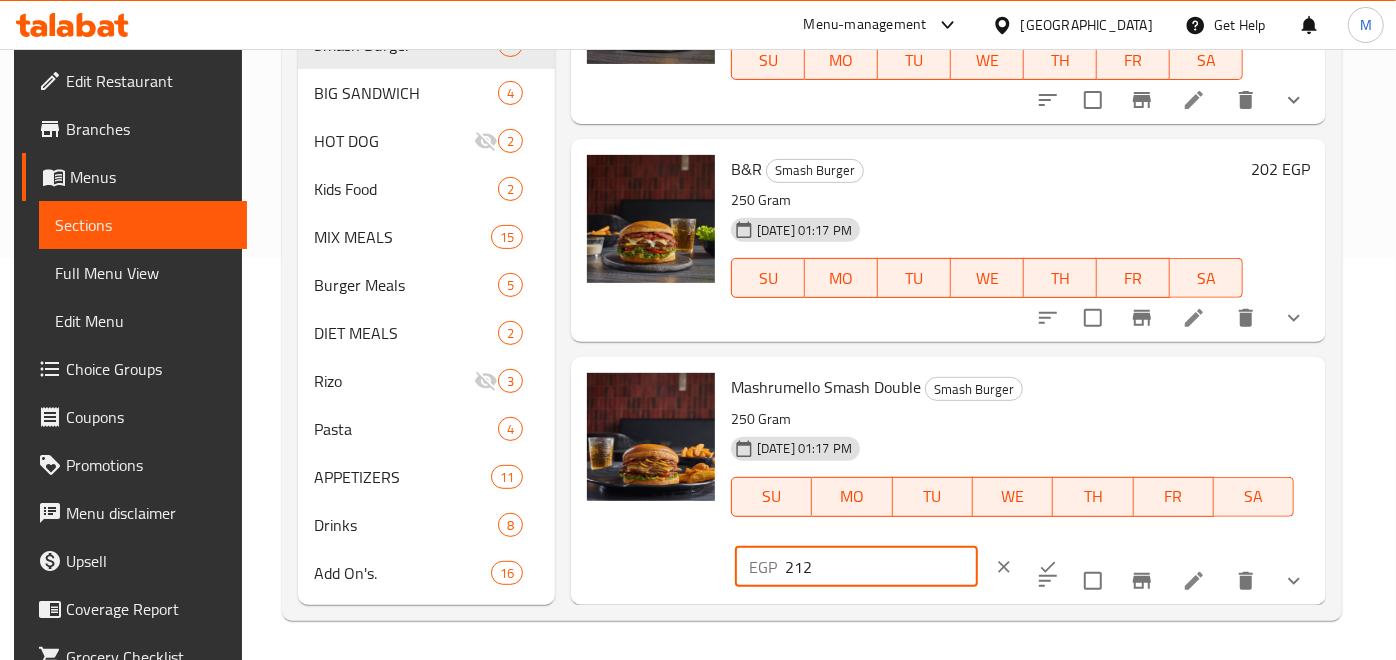 type on "212" 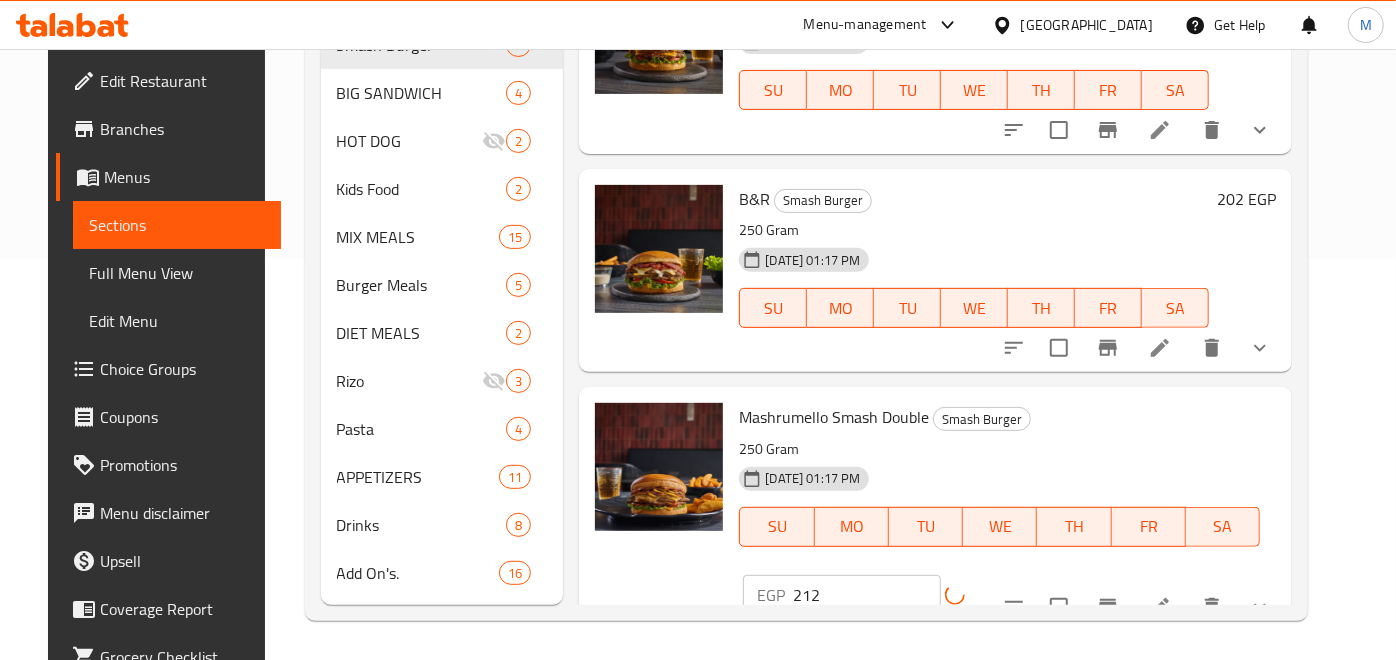 scroll, scrollTop: 141, scrollLeft: 0, axis: vertical 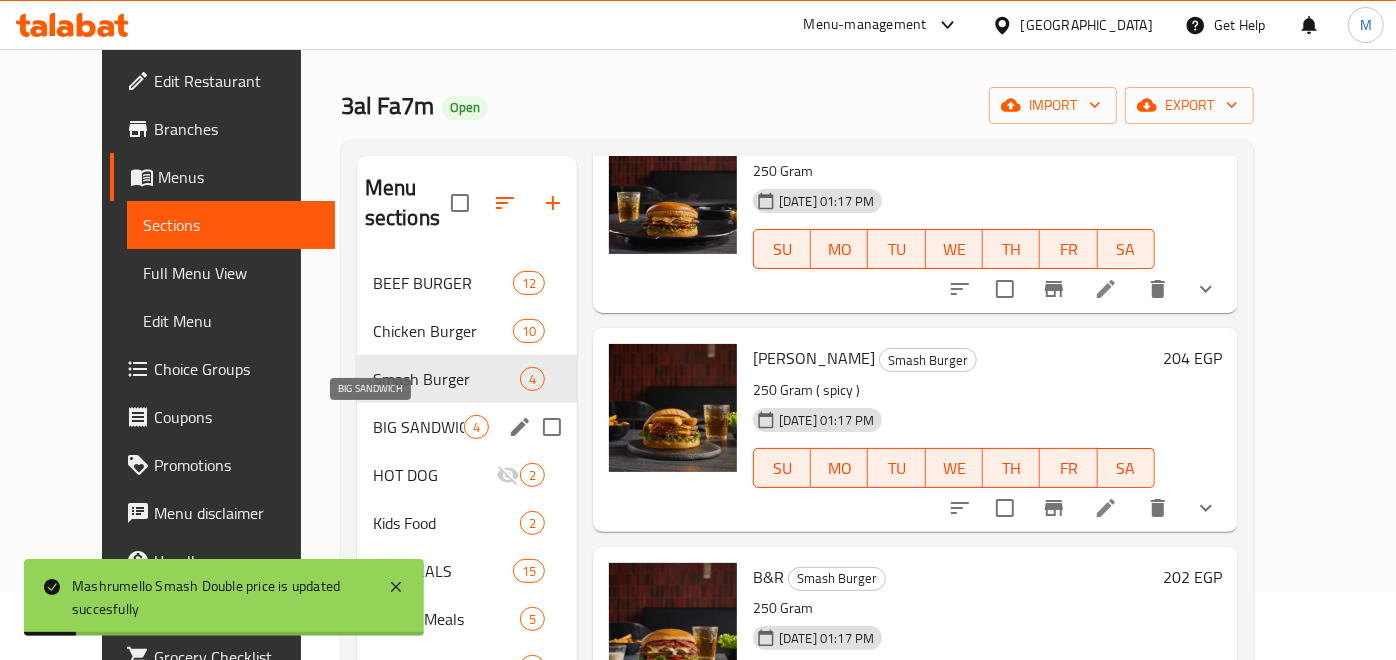 click on "BIG SANDWICH" at bounding box center (418, 427) 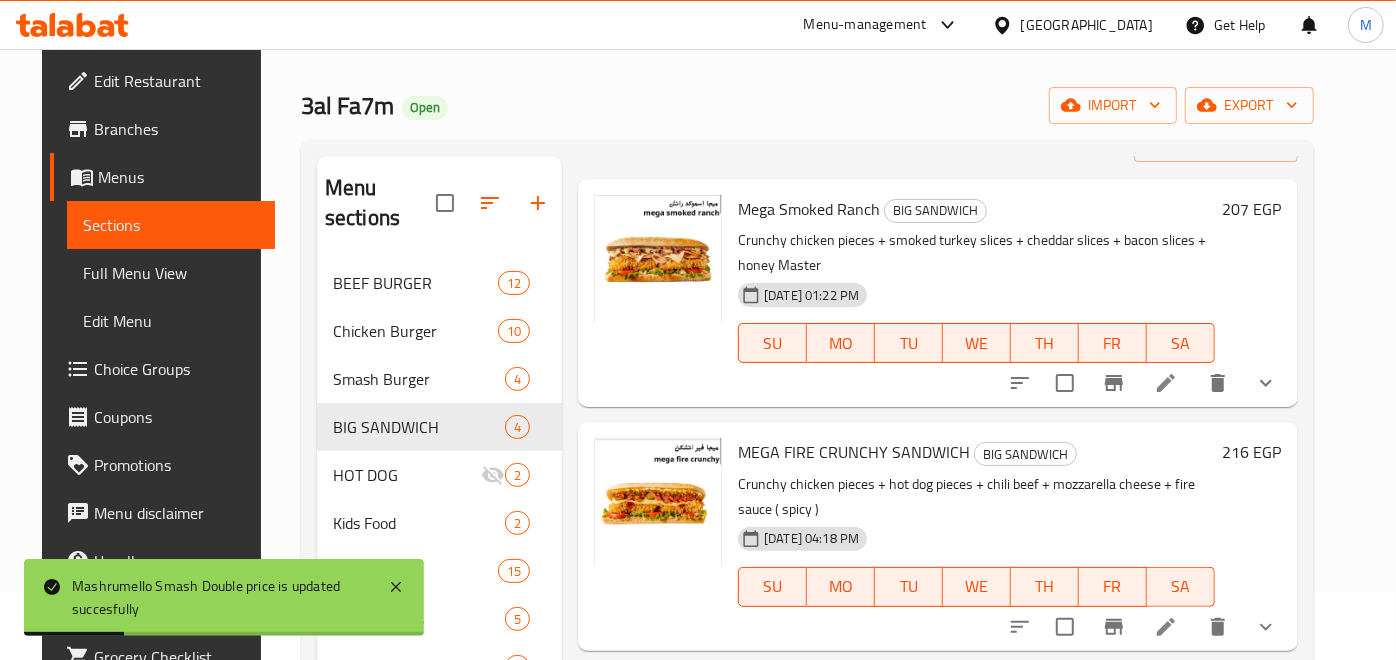 scroll, scrollTop: 0, scrollLeft: 0, axis: both 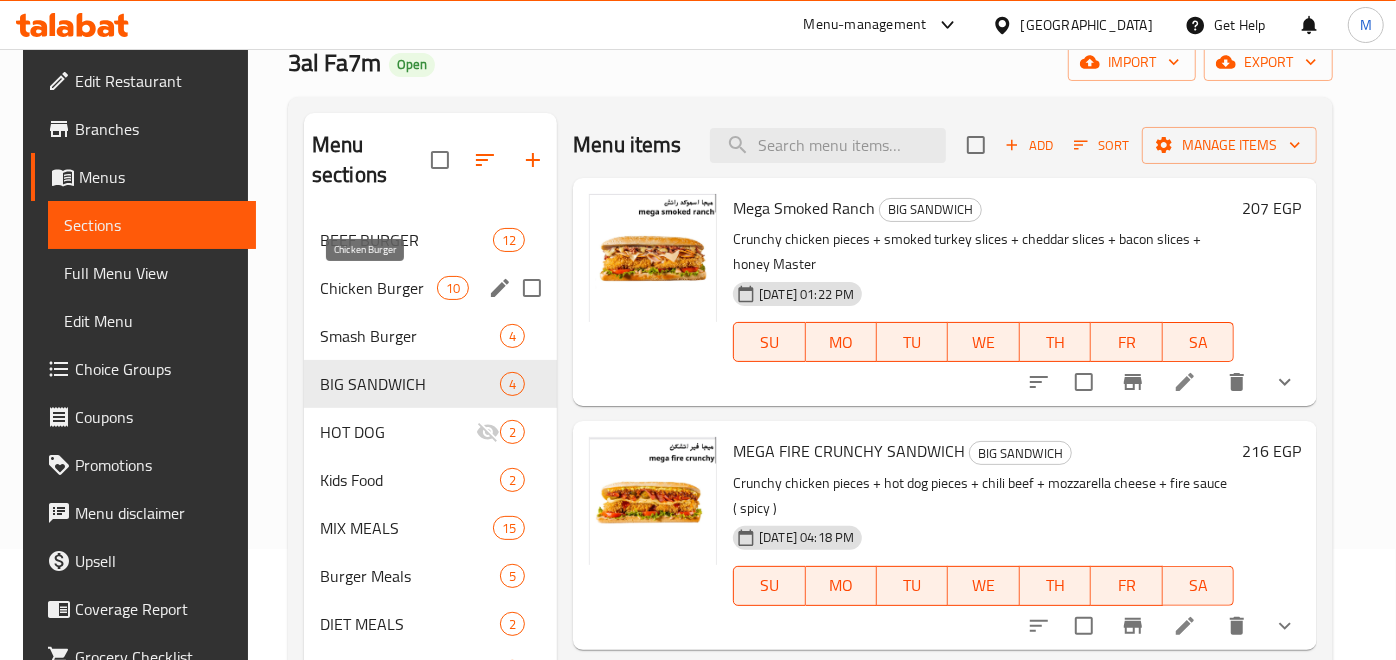 click on "Chicken Burger" at bounding box center (378, 288) 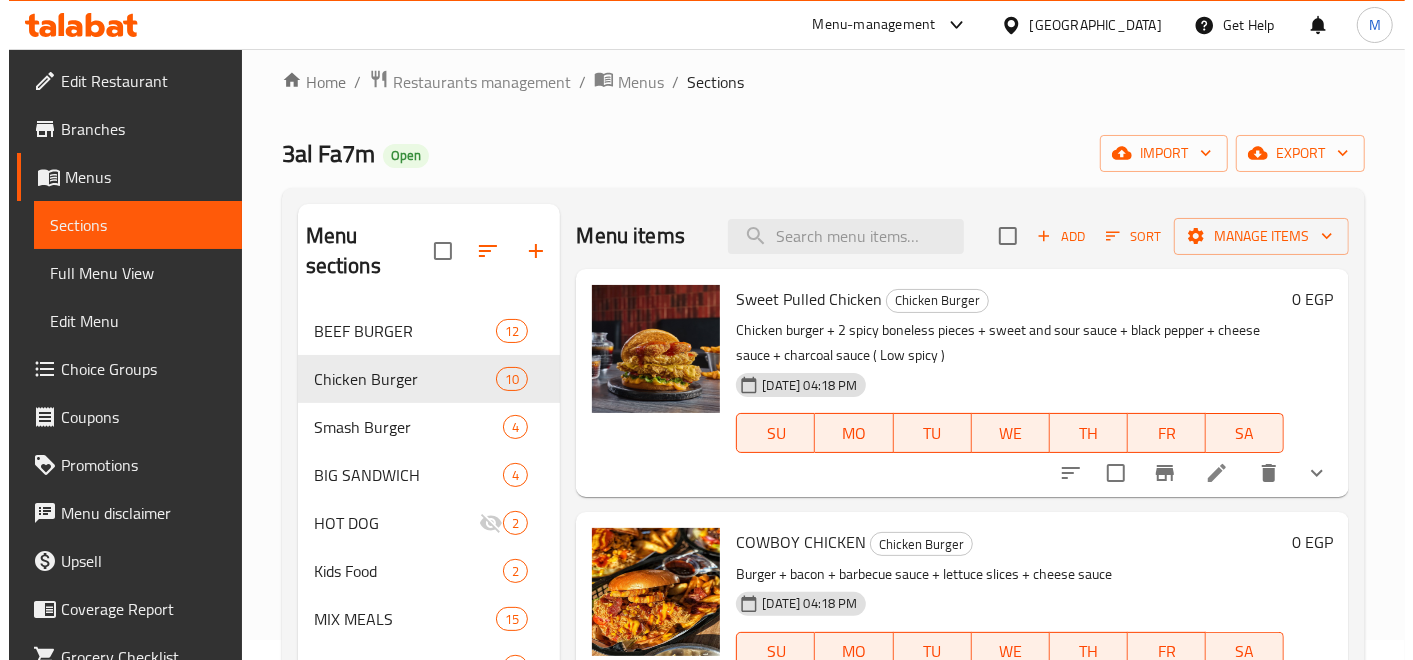 scroll, scrollTop: 0, scrollLeft: 0, axis: both 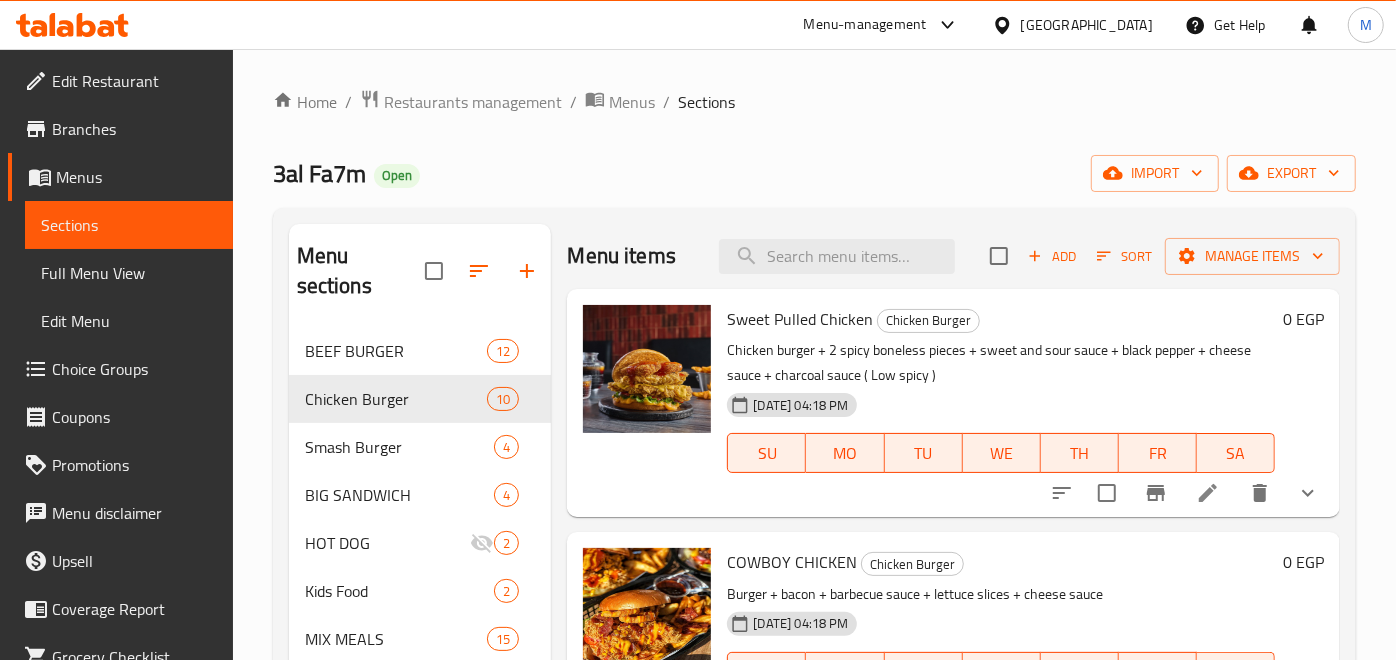 click at bounding box center (1308, 493) 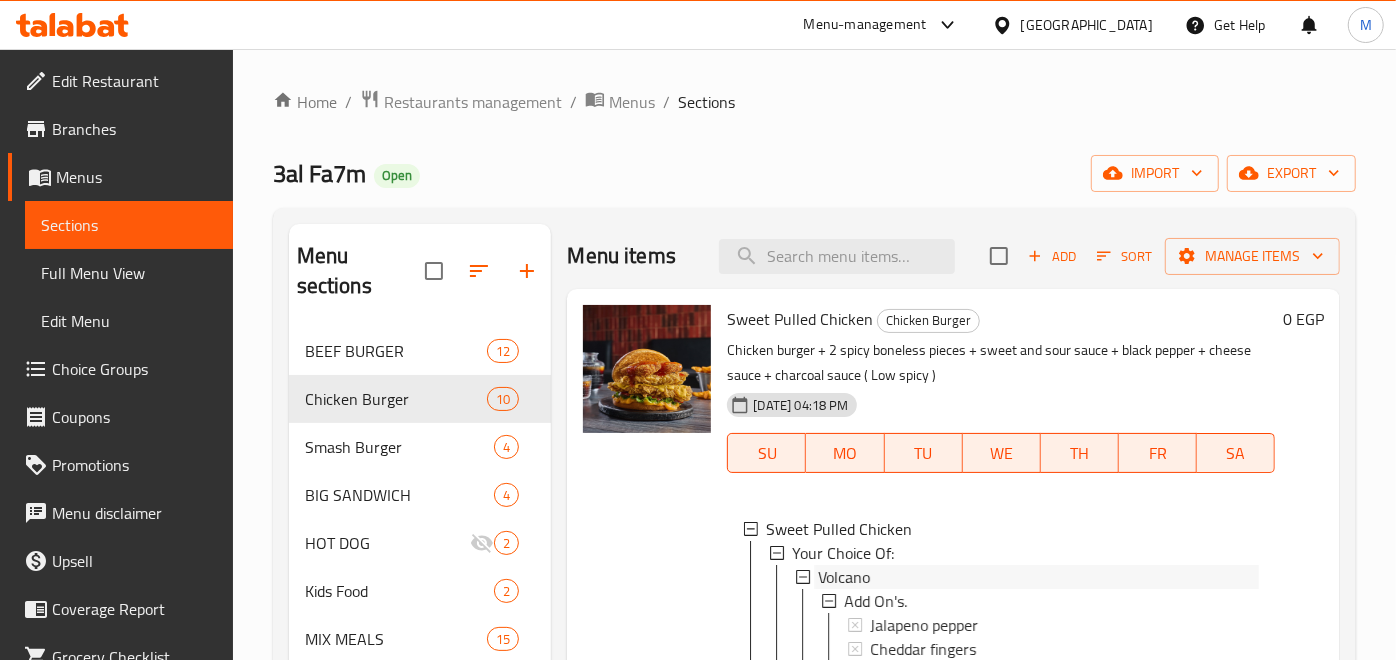 click on "Volcano" at bounding box center (845, 577) 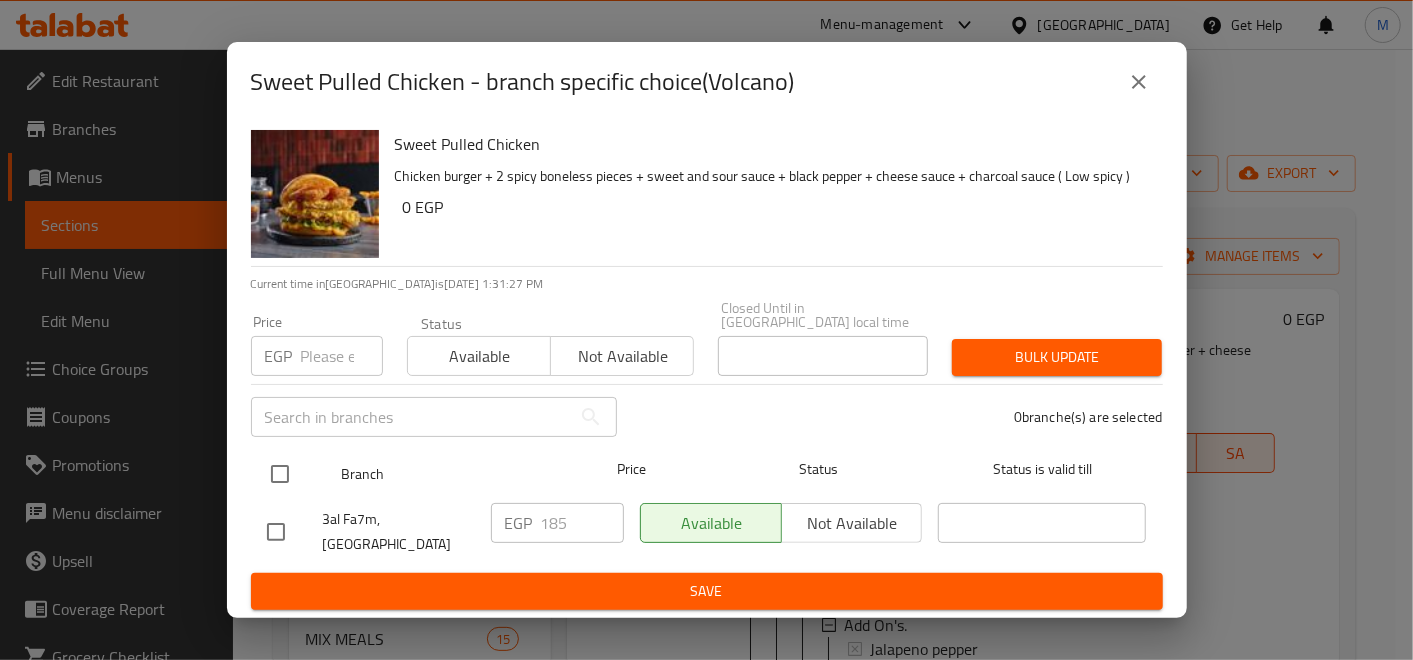 click at bounding box center [280, 474] 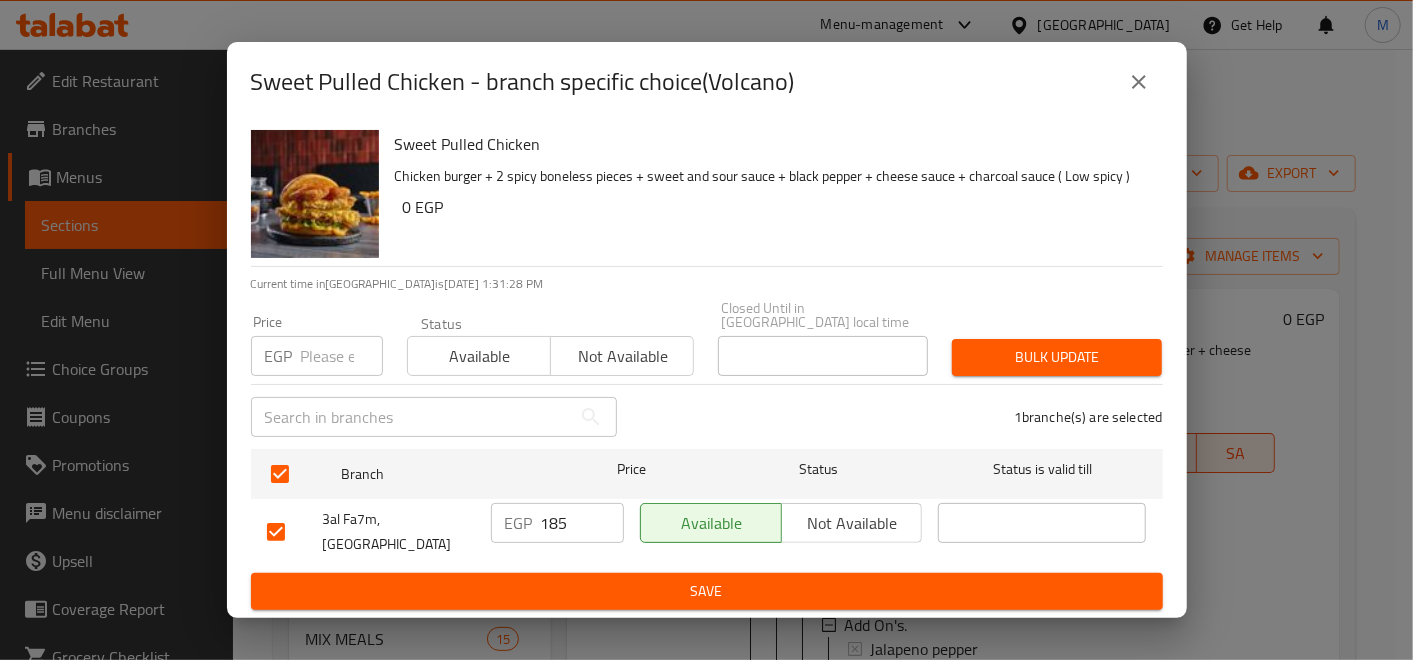 click at bounding box center (342, 356) 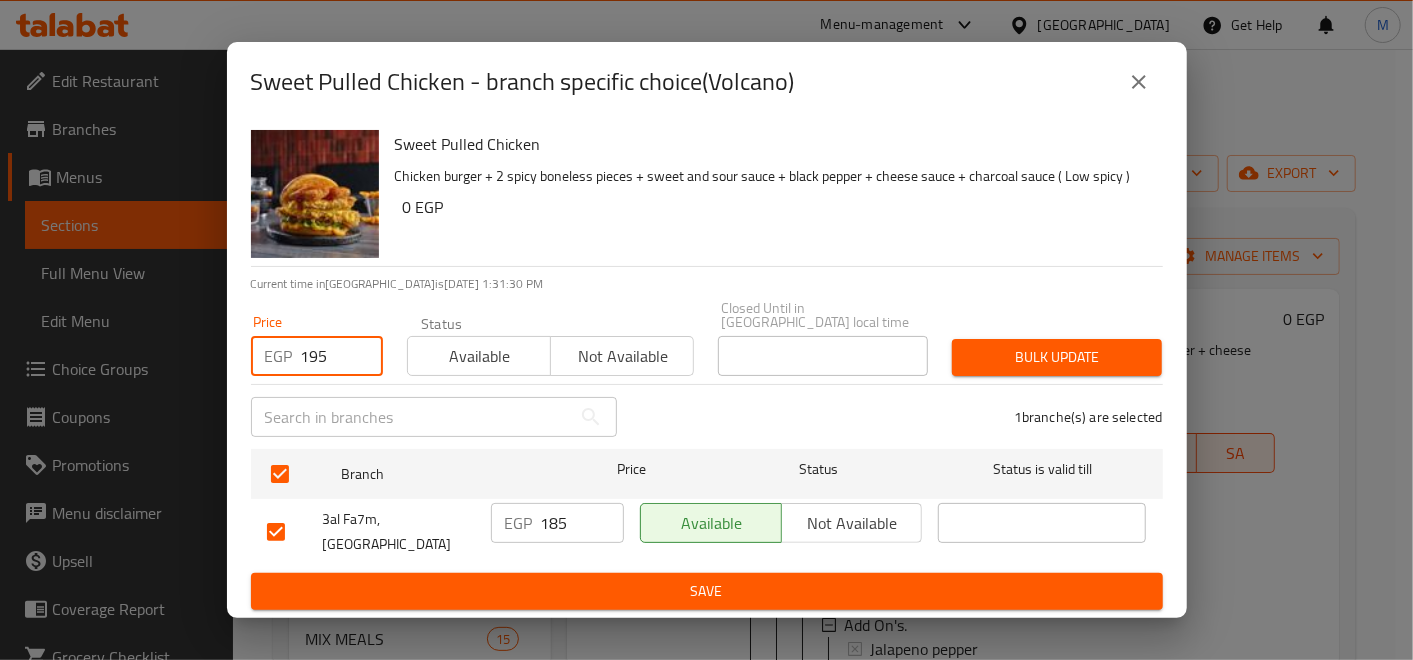 type on "195" 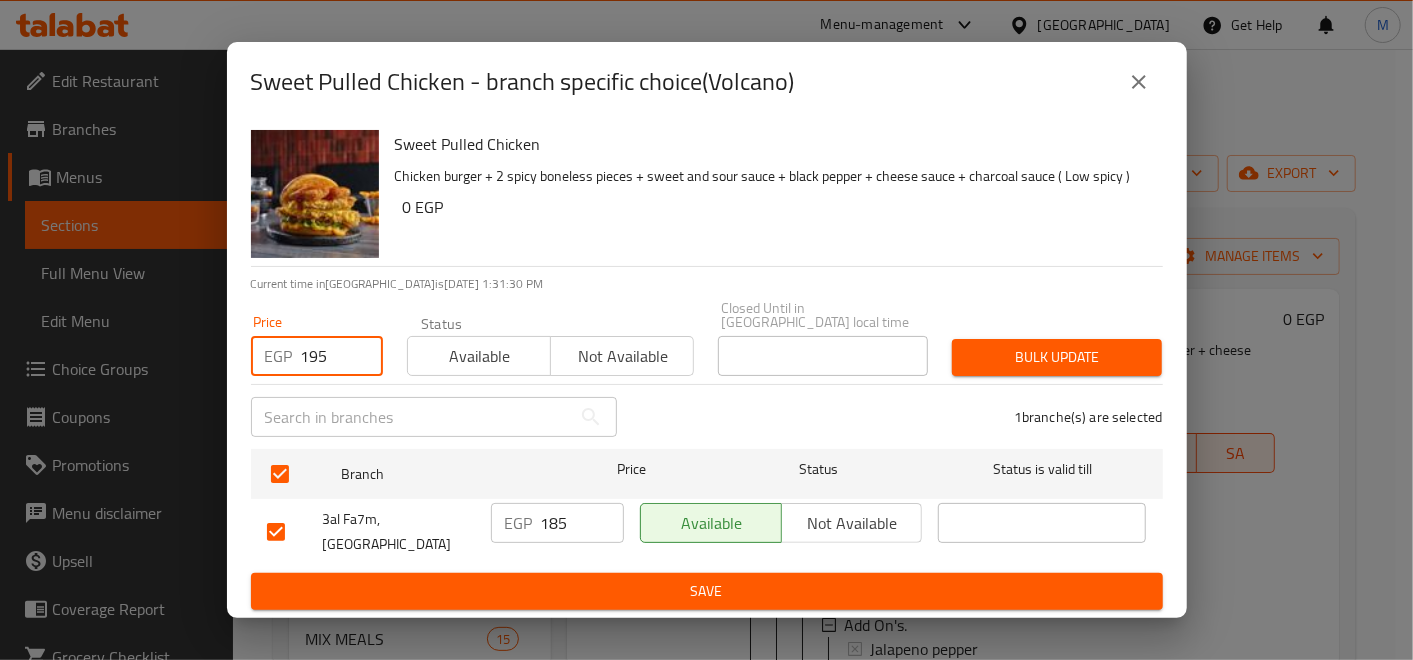 click on "Bulk update" at bounding box center (1057, 357) 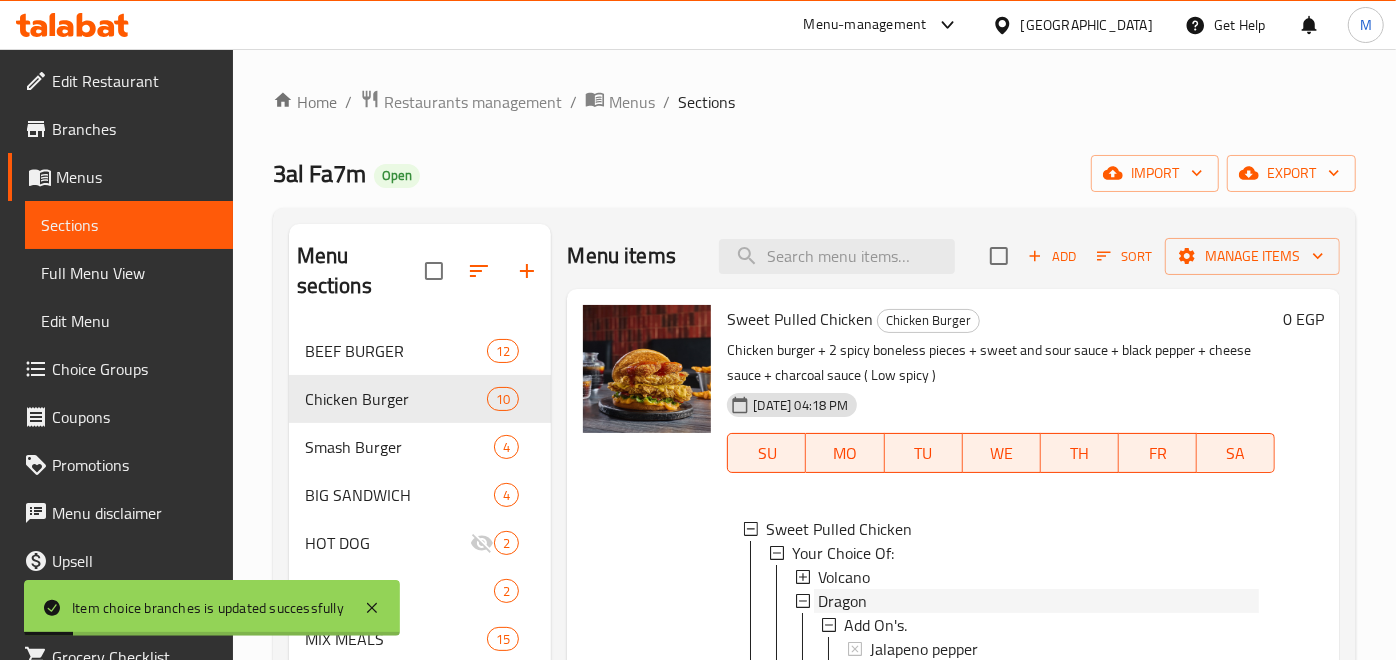 click on "Dragon" at bounding box center [1038, 601] 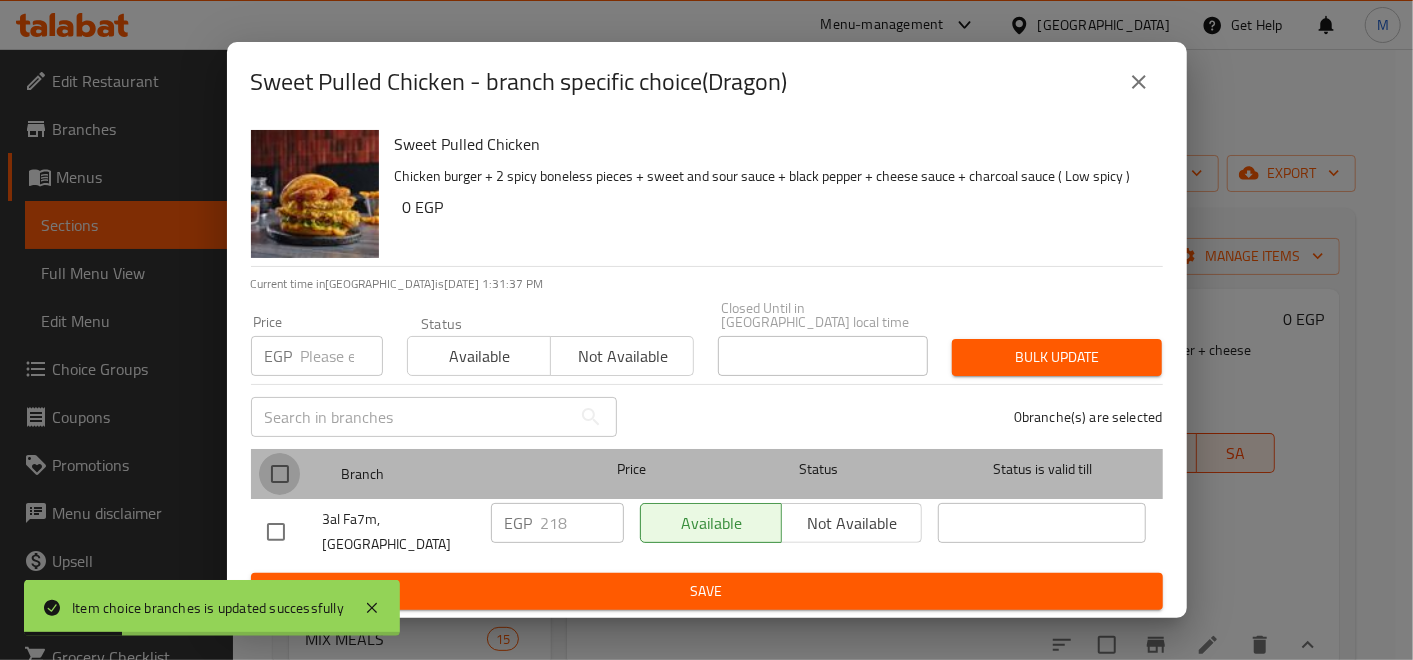 drag, startPoint x: 285, startPoint y: 470, endPoint x: 285, endPoint y: 388, distance: 82 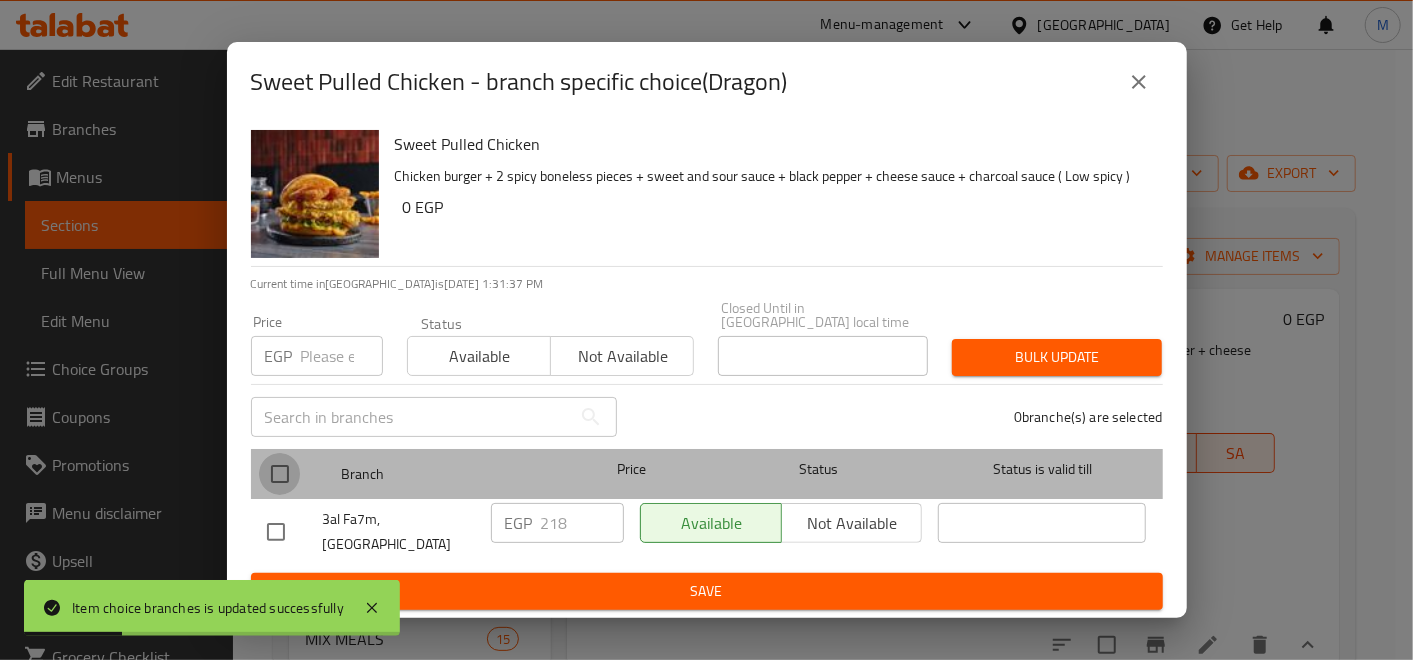 click at bounding box center (280, 474) 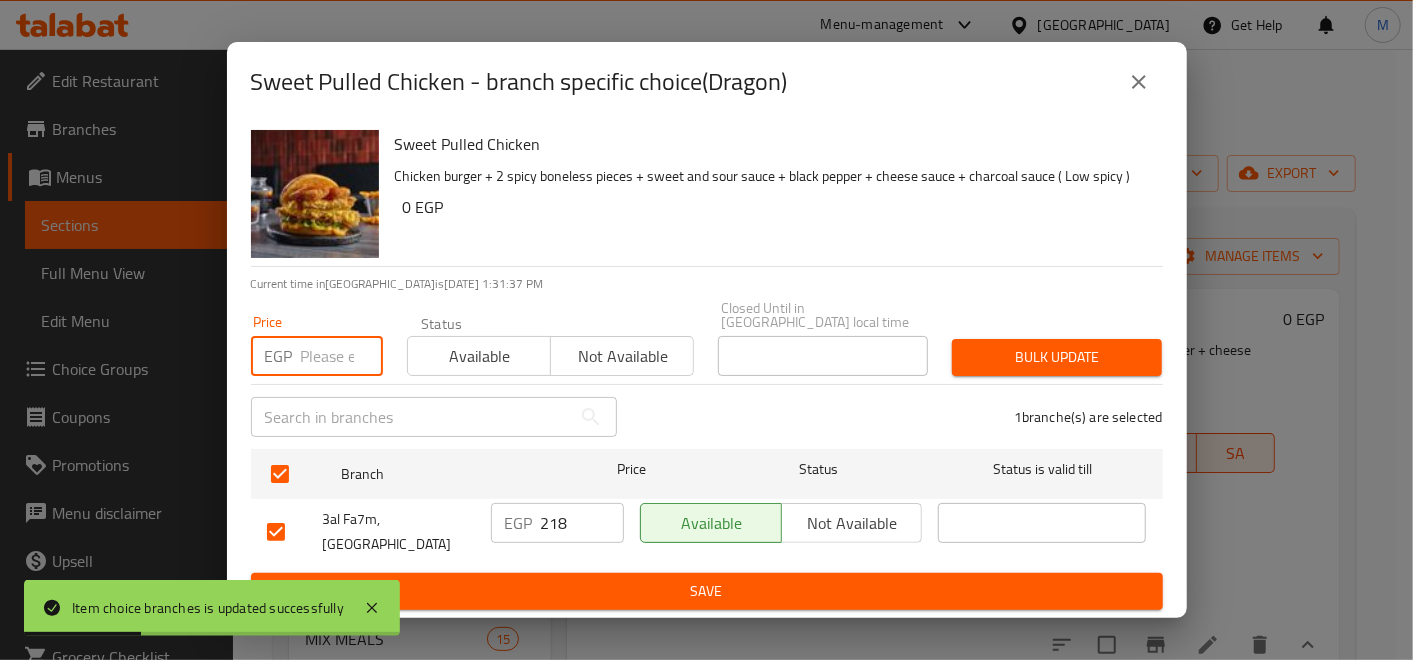 click at bounding box center [342, 356] 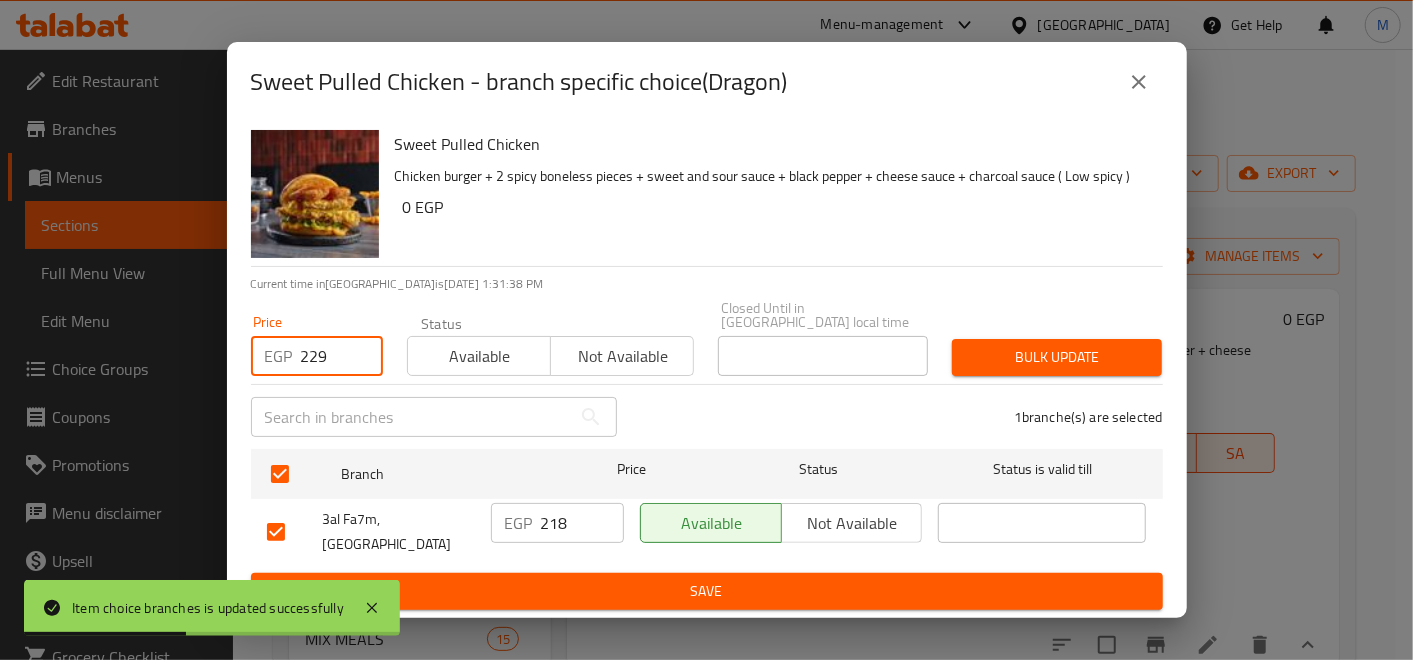 type on "229" 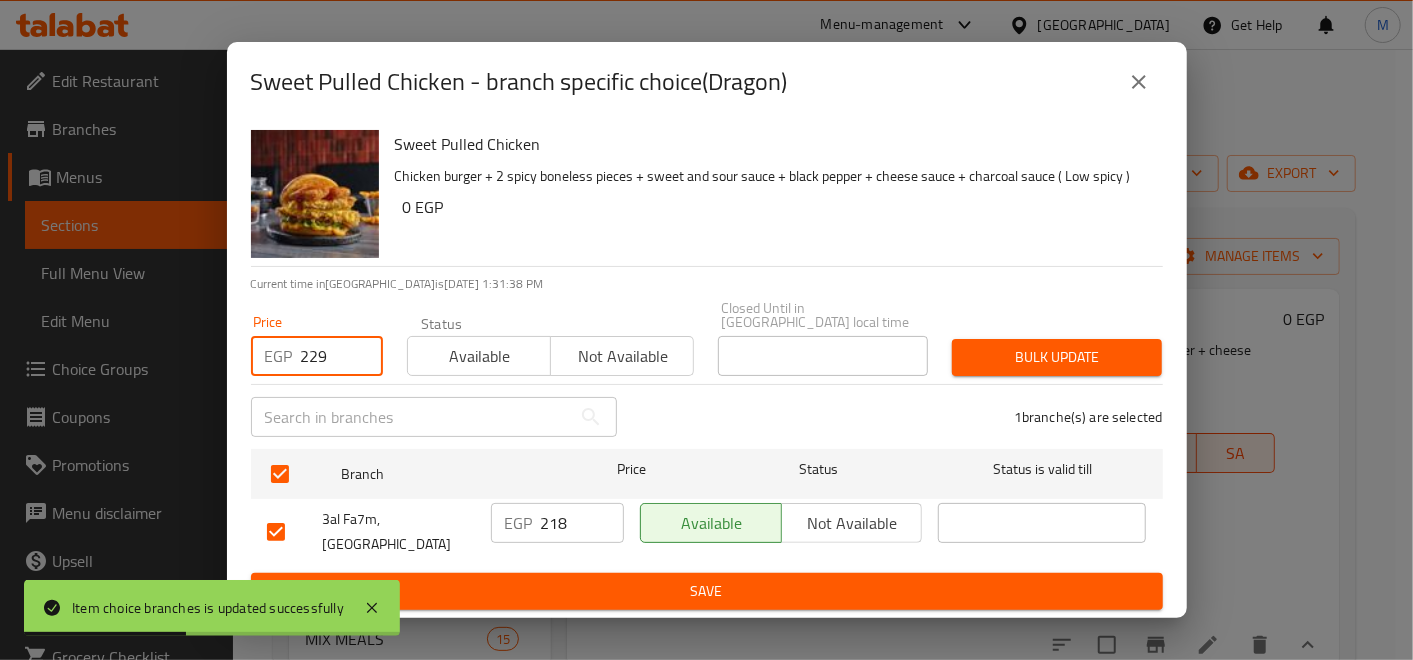 click on "Bulk update" at bounding box center [1057, 357] 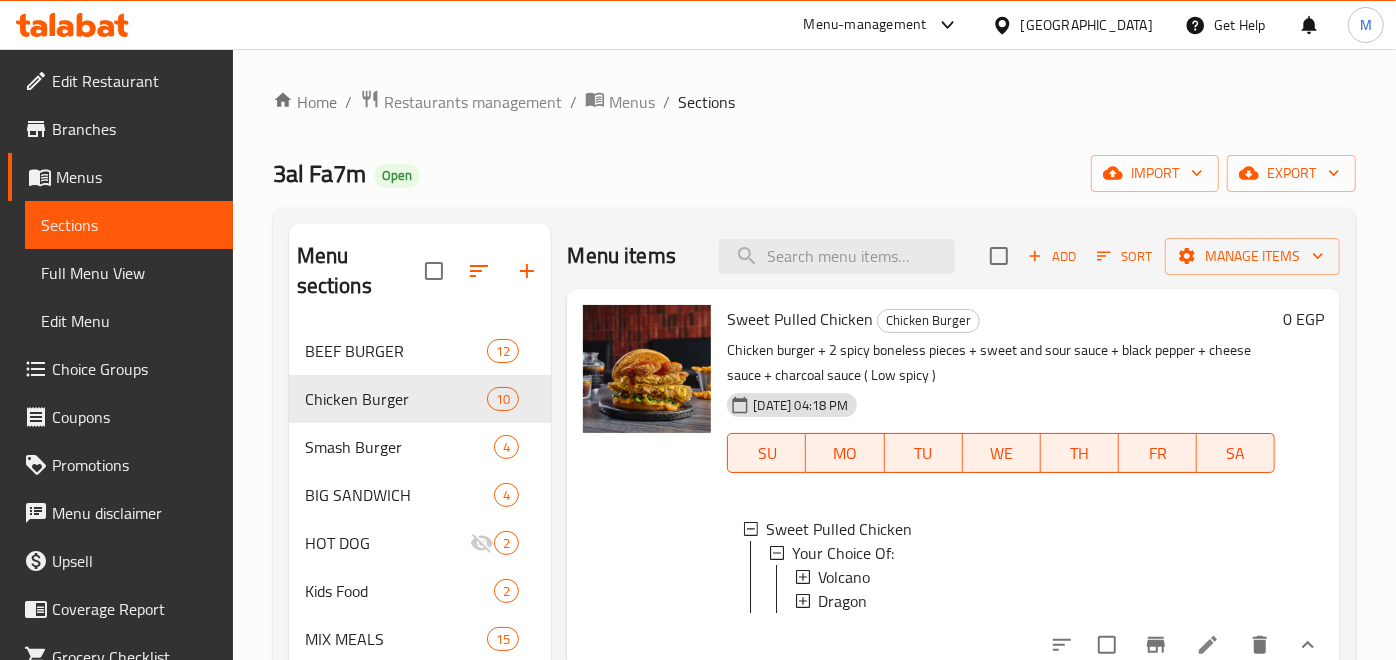 click on "Dragon" at bounding box center [1038, 601] 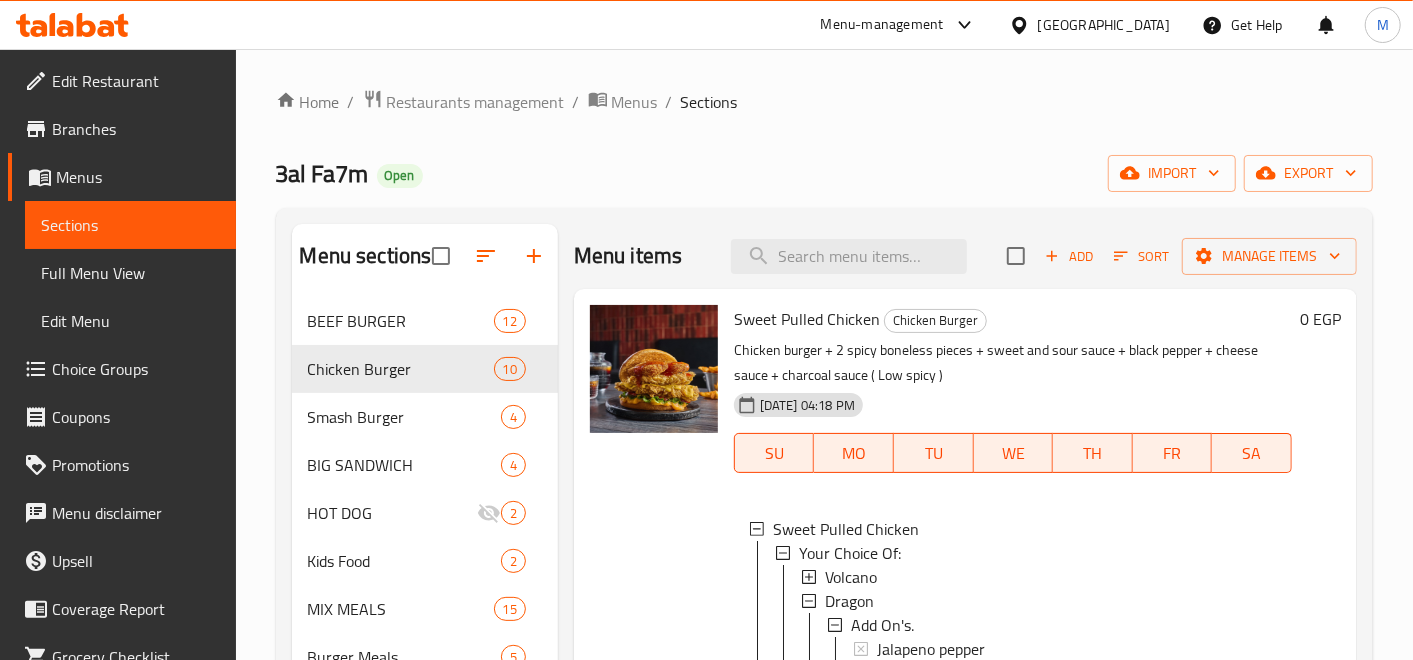 type 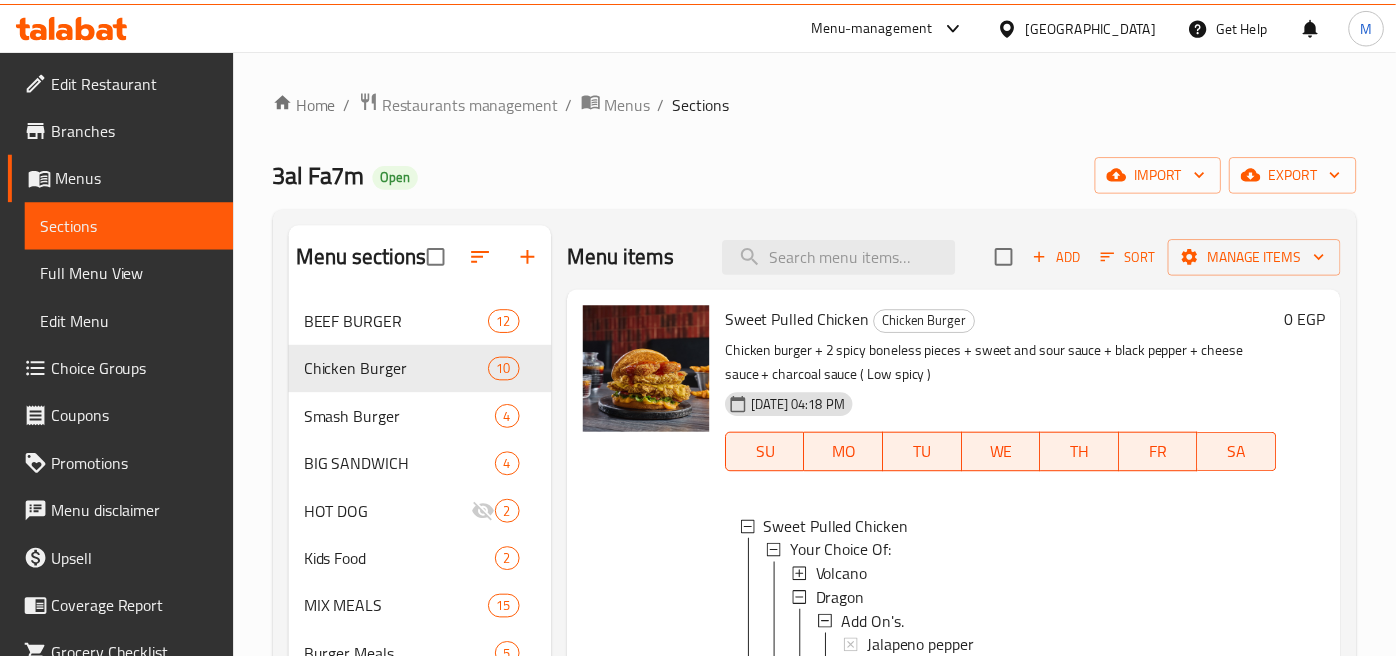 scroll, scrollTop: 312, scrollLeft: 0, axis: vertical 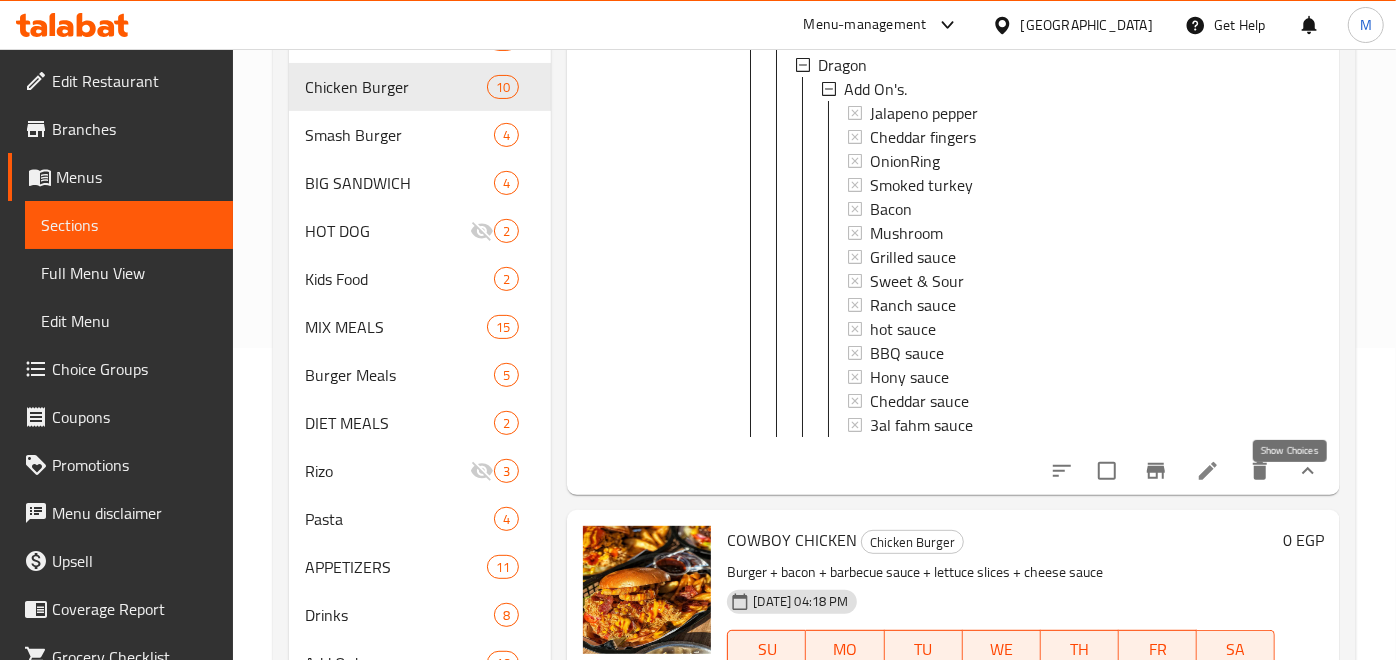 click 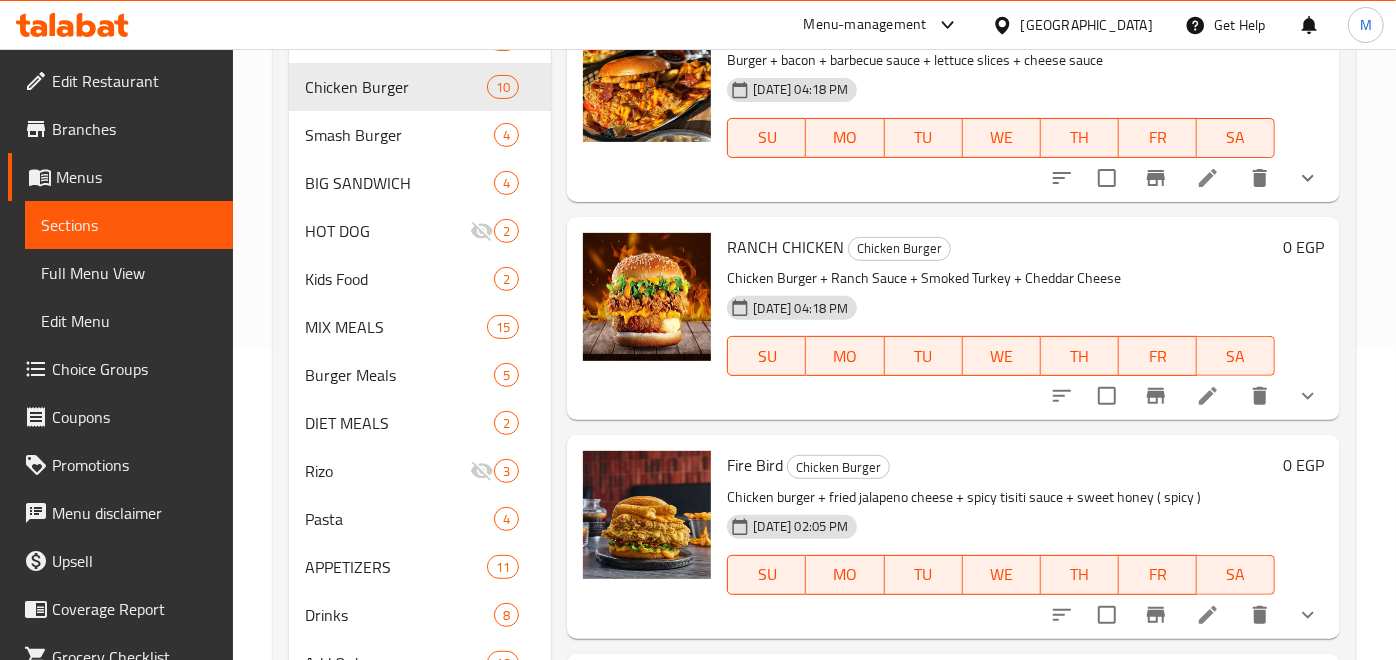 scroll, scrollTop: 111, scrollLeft: 0, axis: vertical 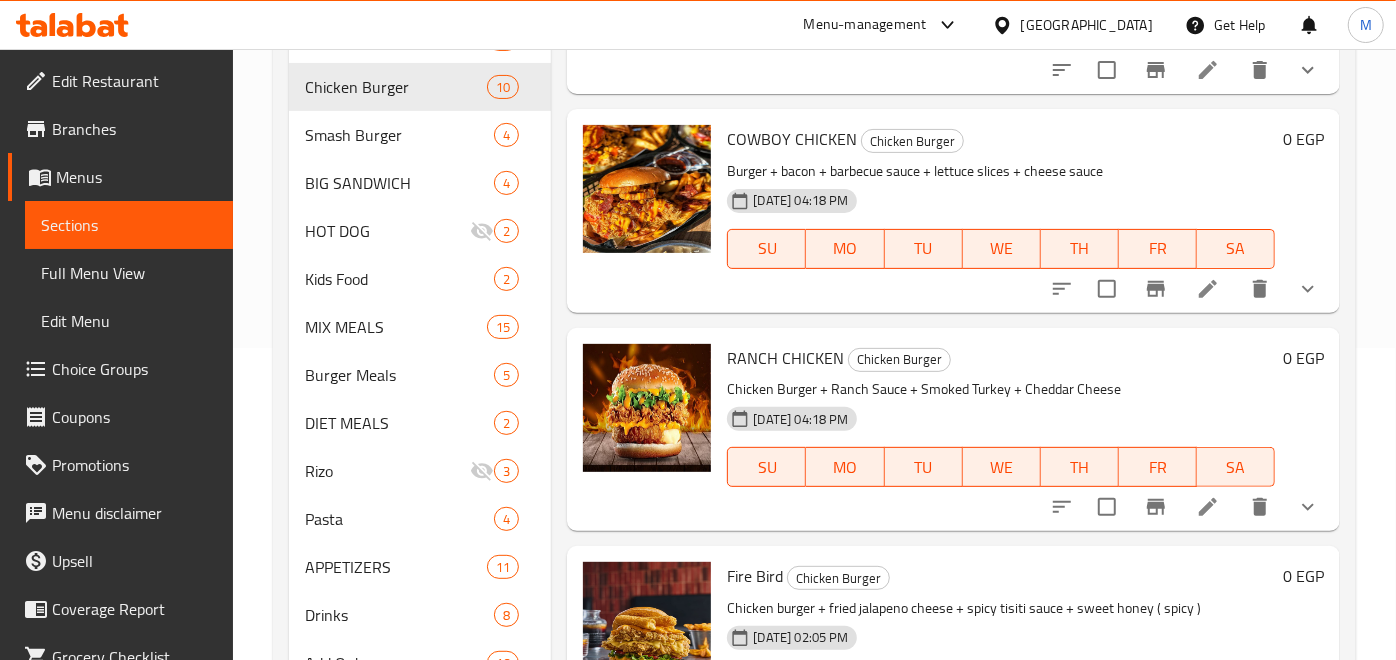click 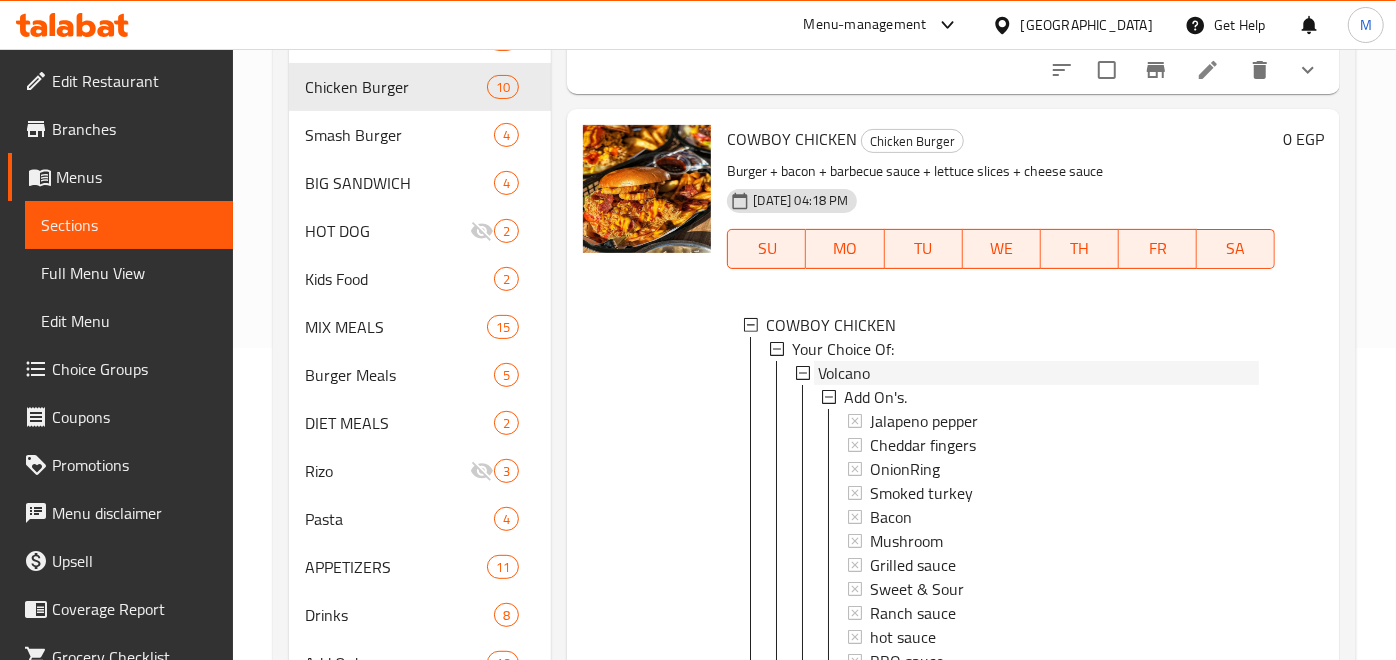 click on "Volcano" at bounding box center (844, 373) 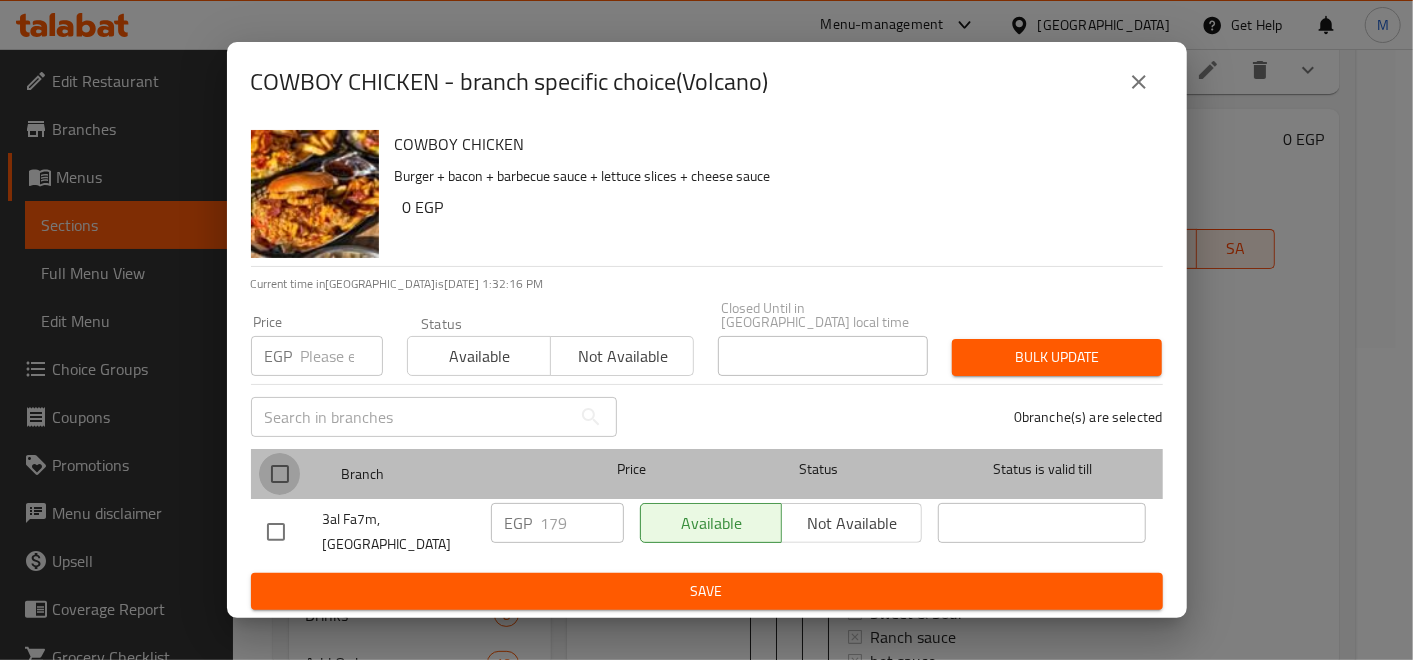 click at bounding box center [280, 474] 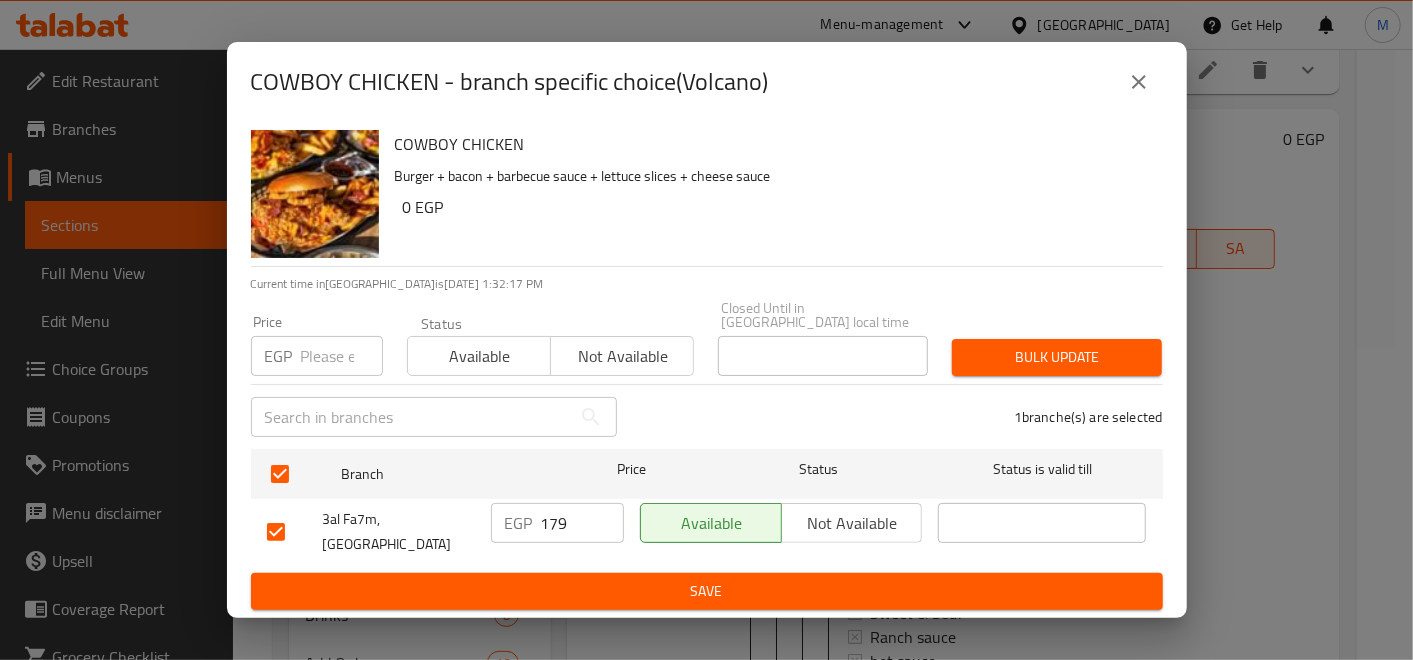 click at bounding box center (342, 356) 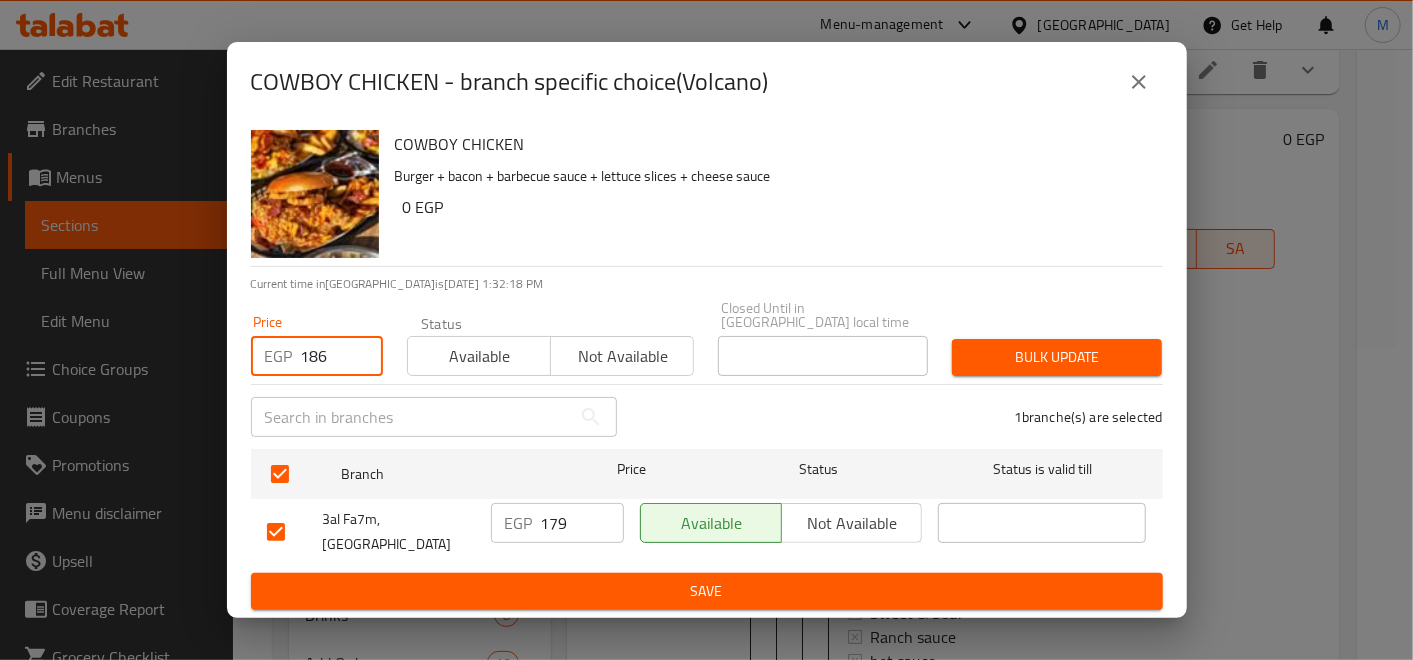 type on "186" 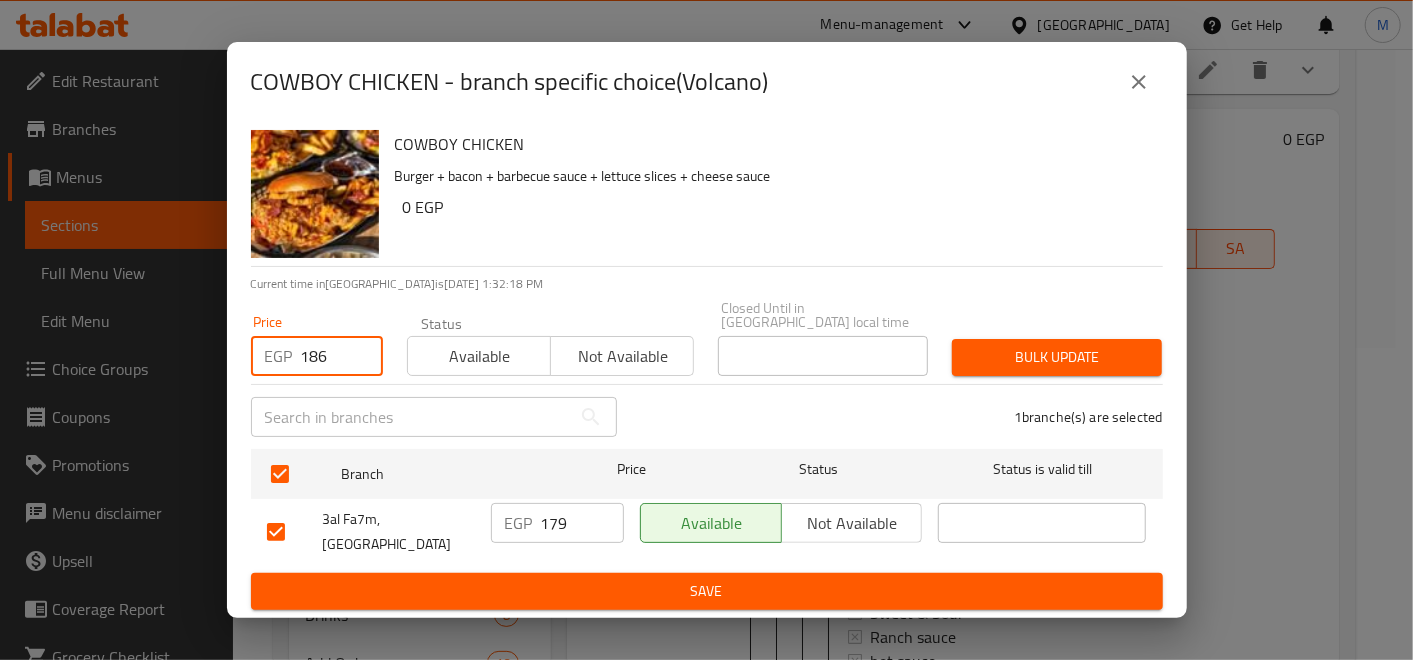 click on "Bulk update" at bounding box center [1057, 357] 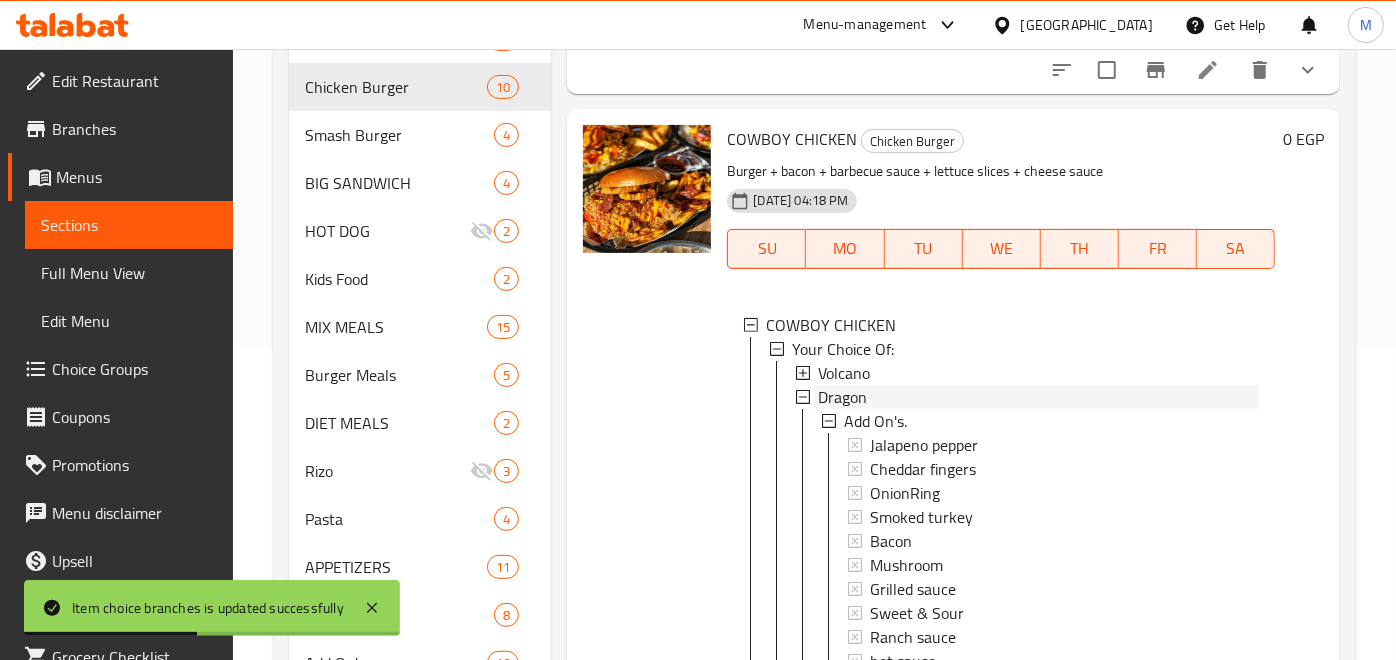 click on "Dragon" at bounding box center [842, 397] 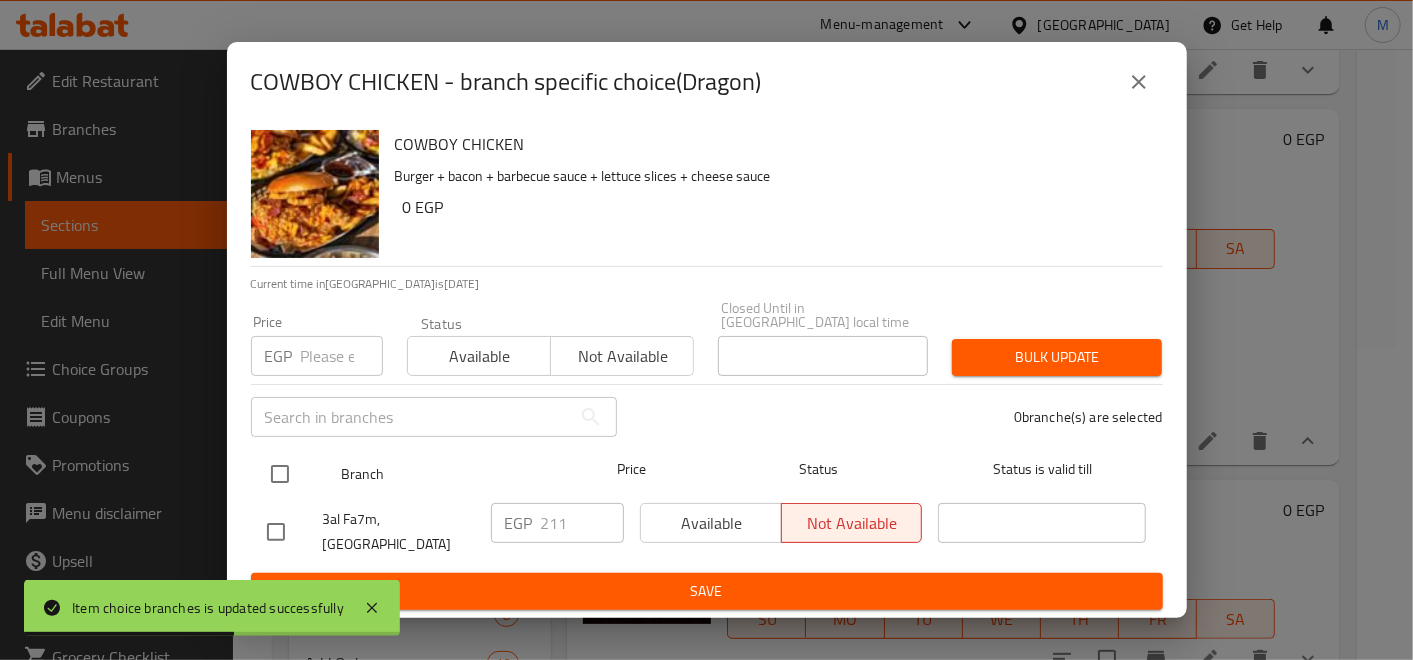 click at bounding box center [280, 474] 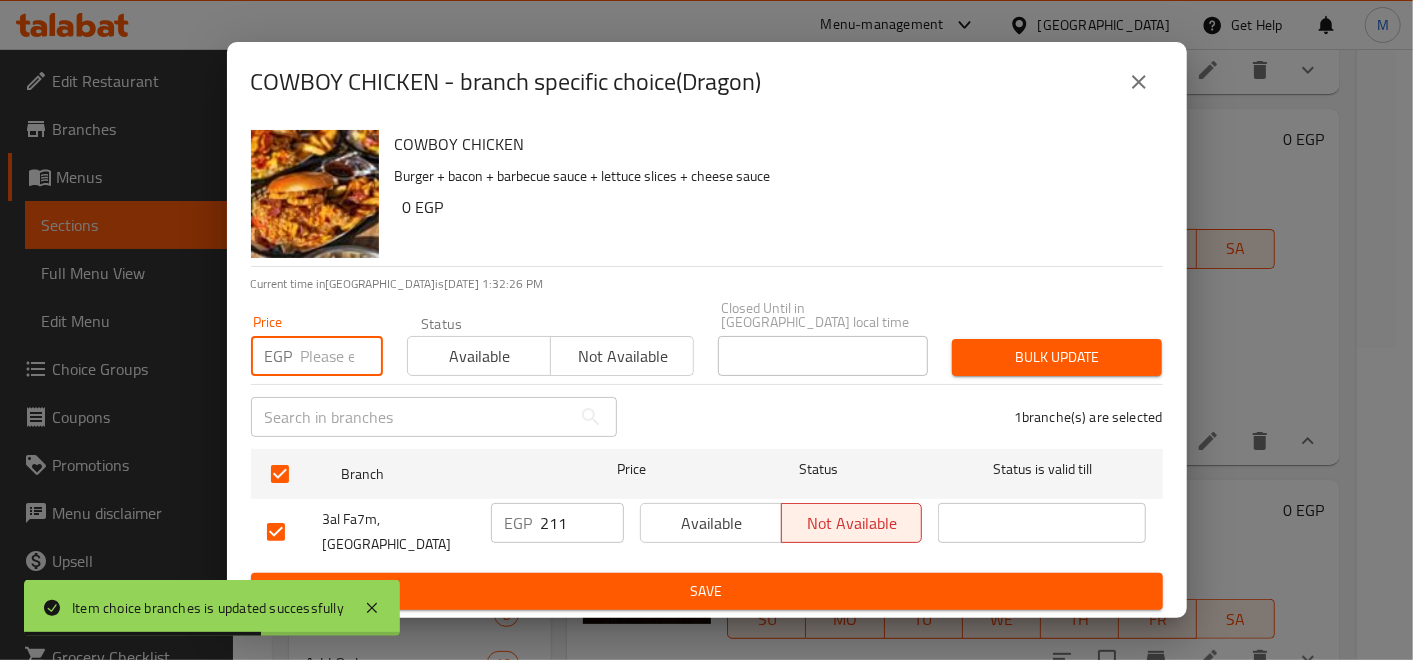click at bounding box center [342, 356] 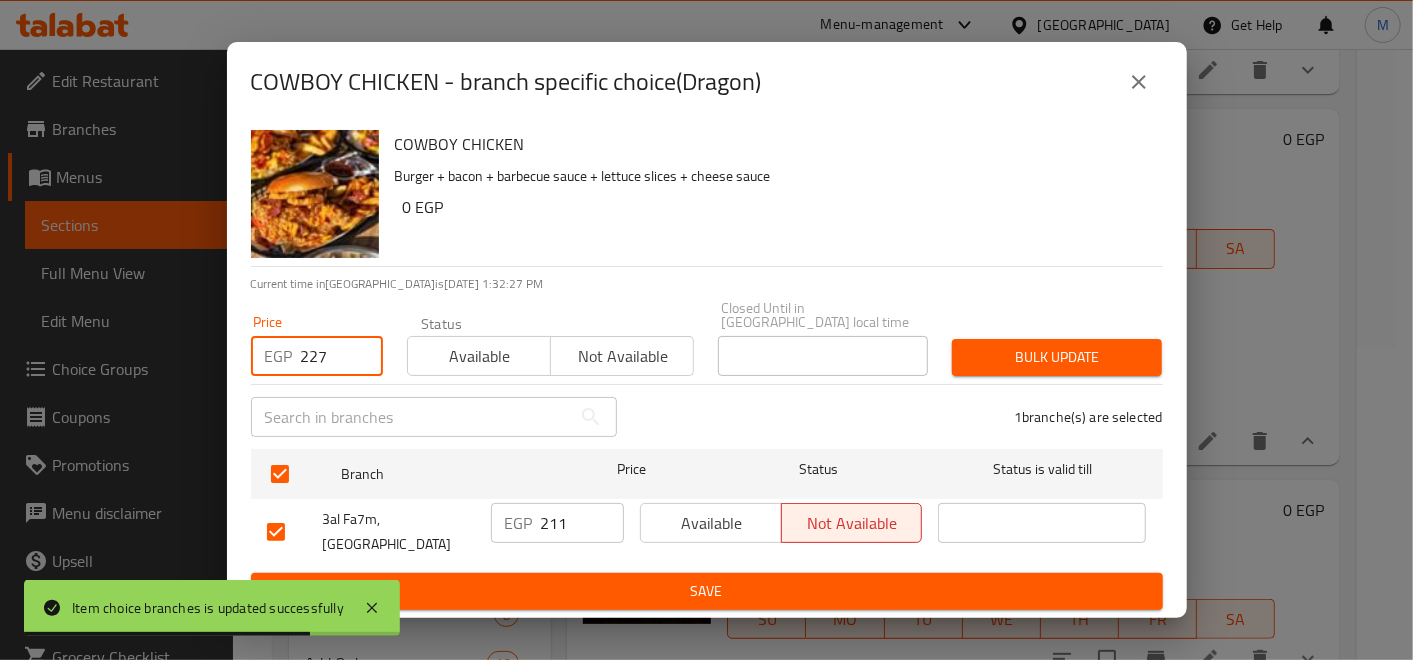 type on "227" 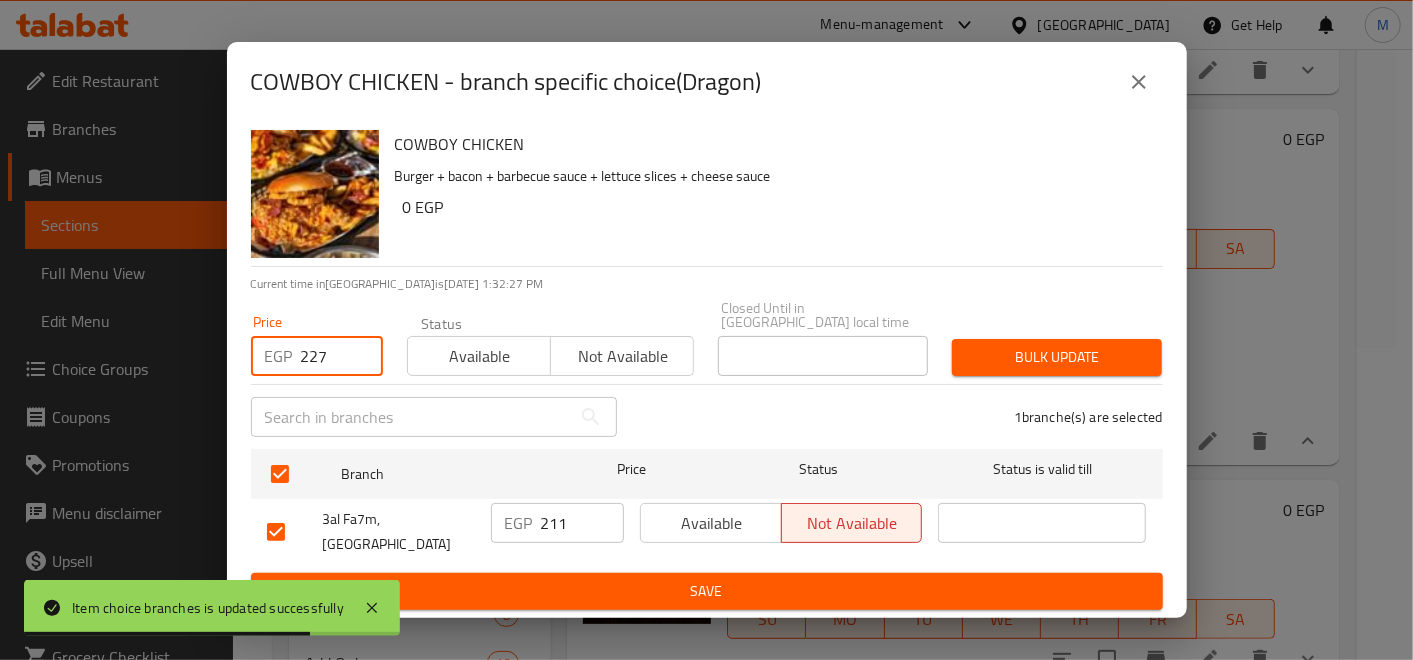 click on "Bulk update" at bounding box center (1057, 357) 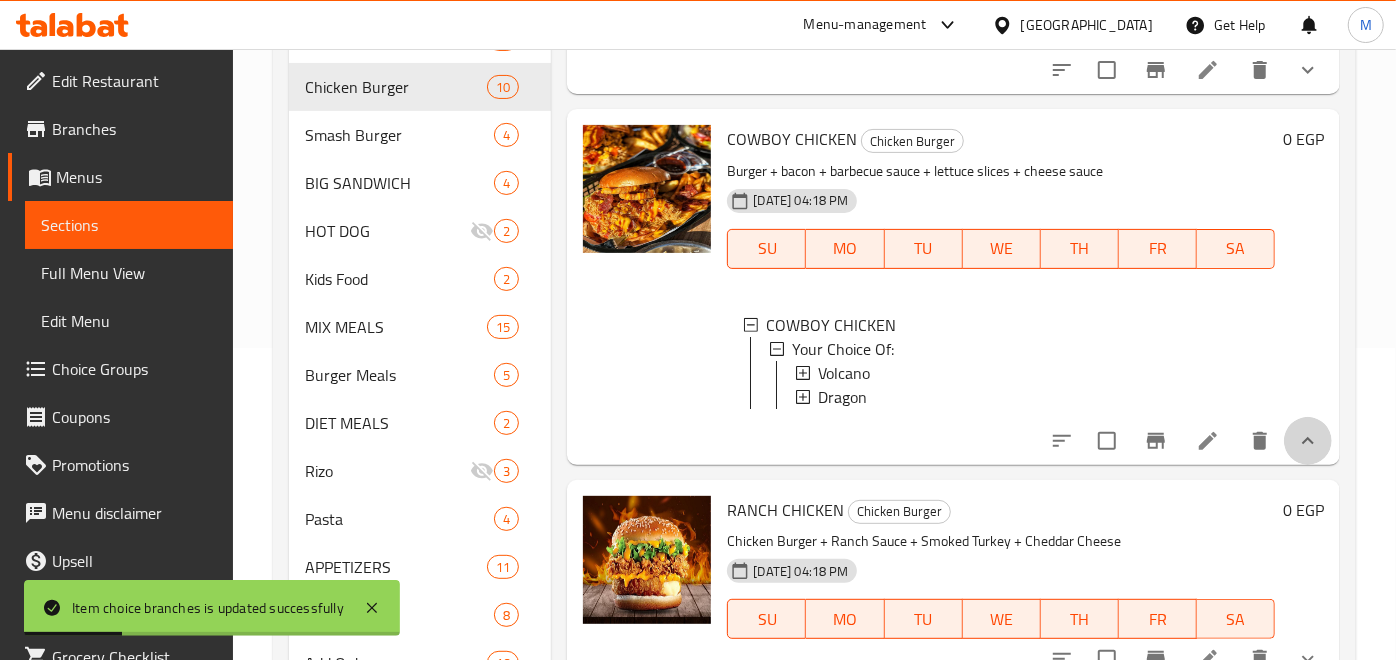 click at bounding box center (1308, 441) 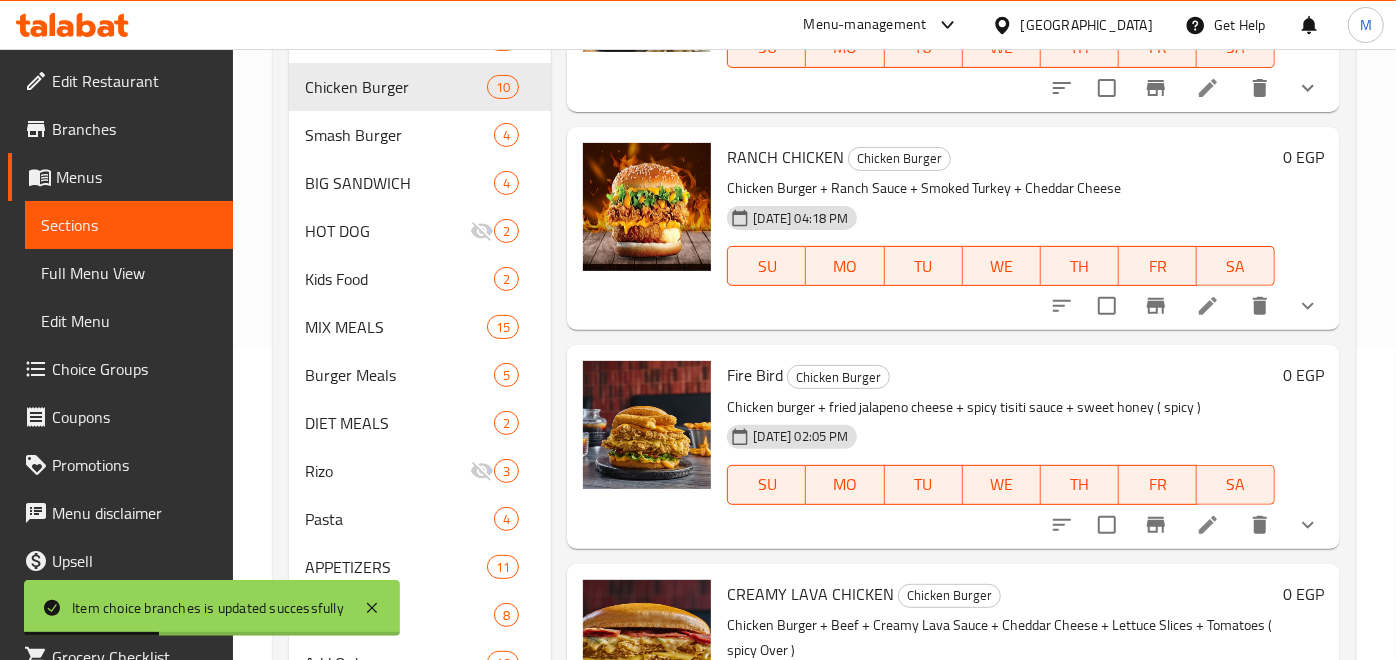 scroll, scrollTop: 333, scrollLeft: 0, axis: vertical 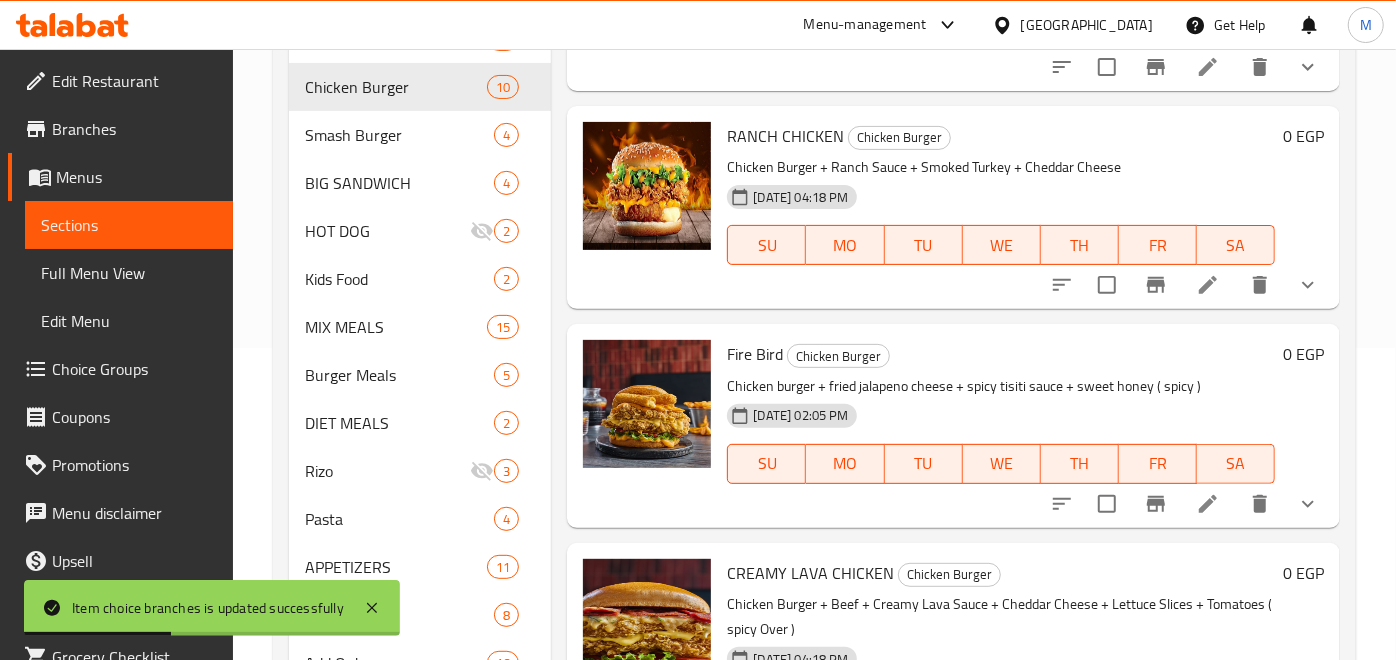 click at bounding box center [1308, 285] 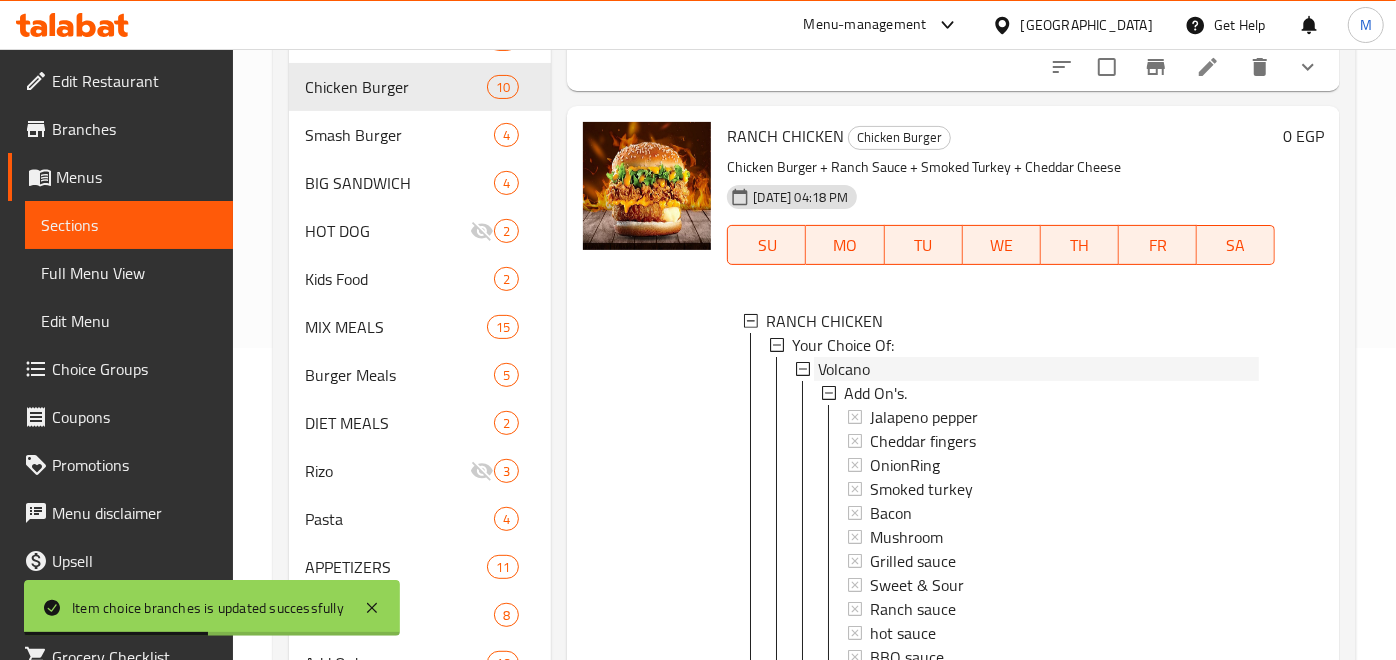 click on "Volcano" at bounding box center [844, 369] 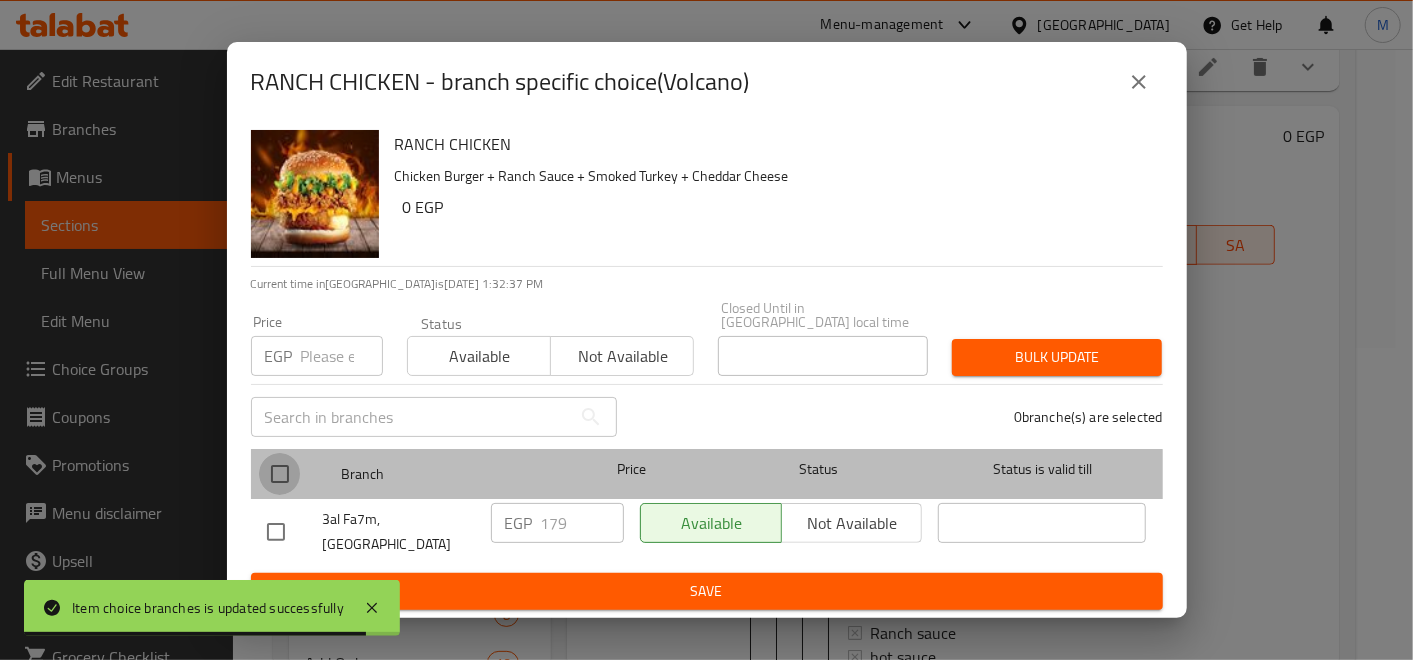click at bounding box center (280, 474) 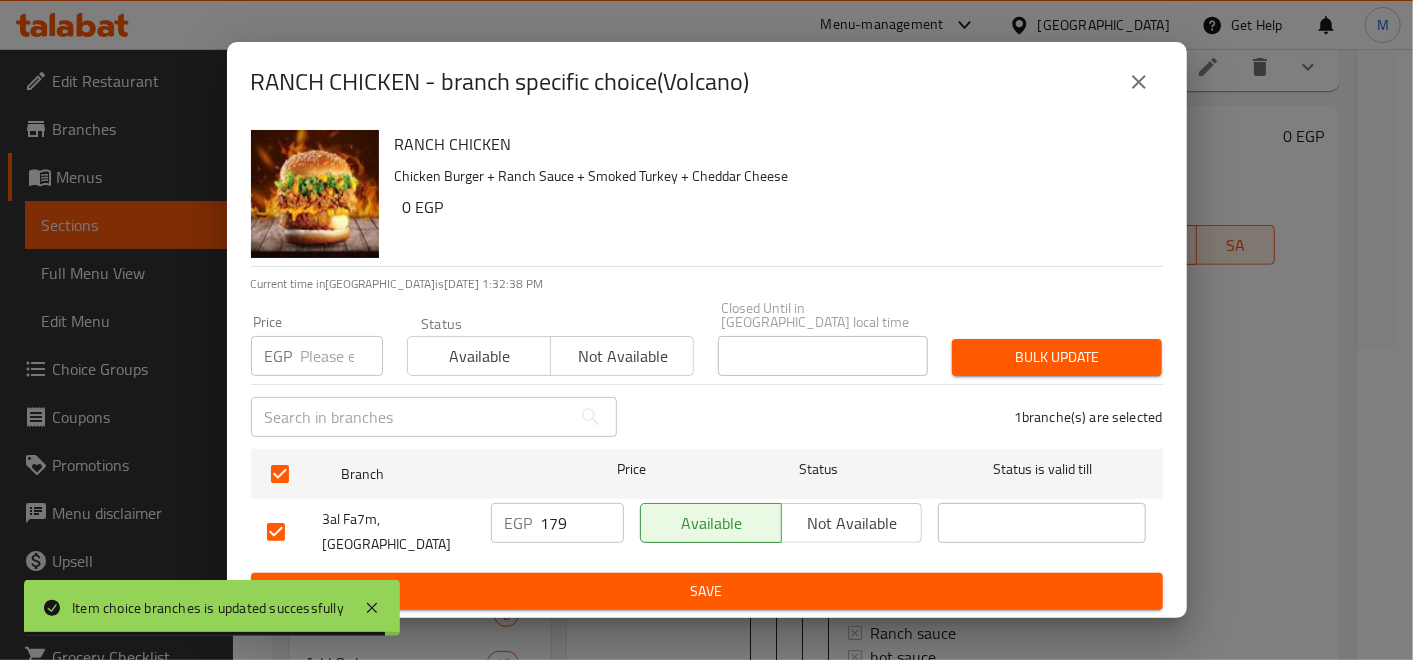 click at bounding box center (342, 356) 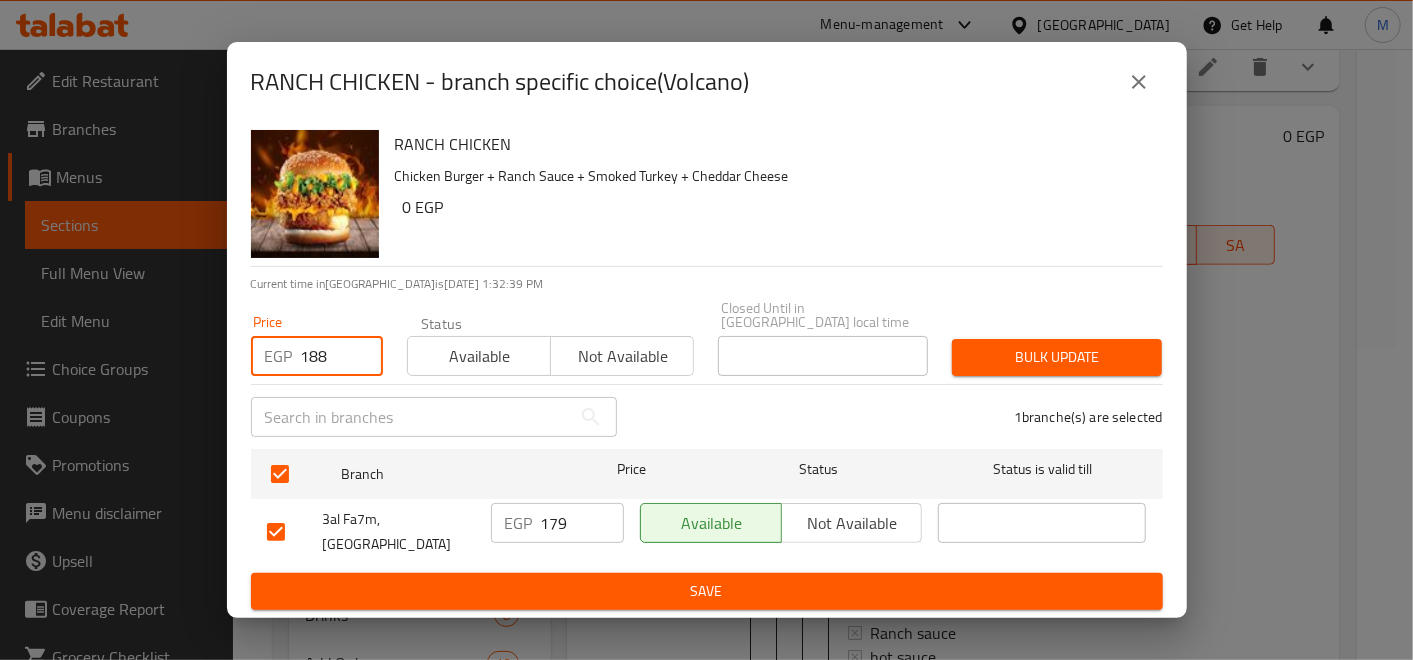 type on "188" 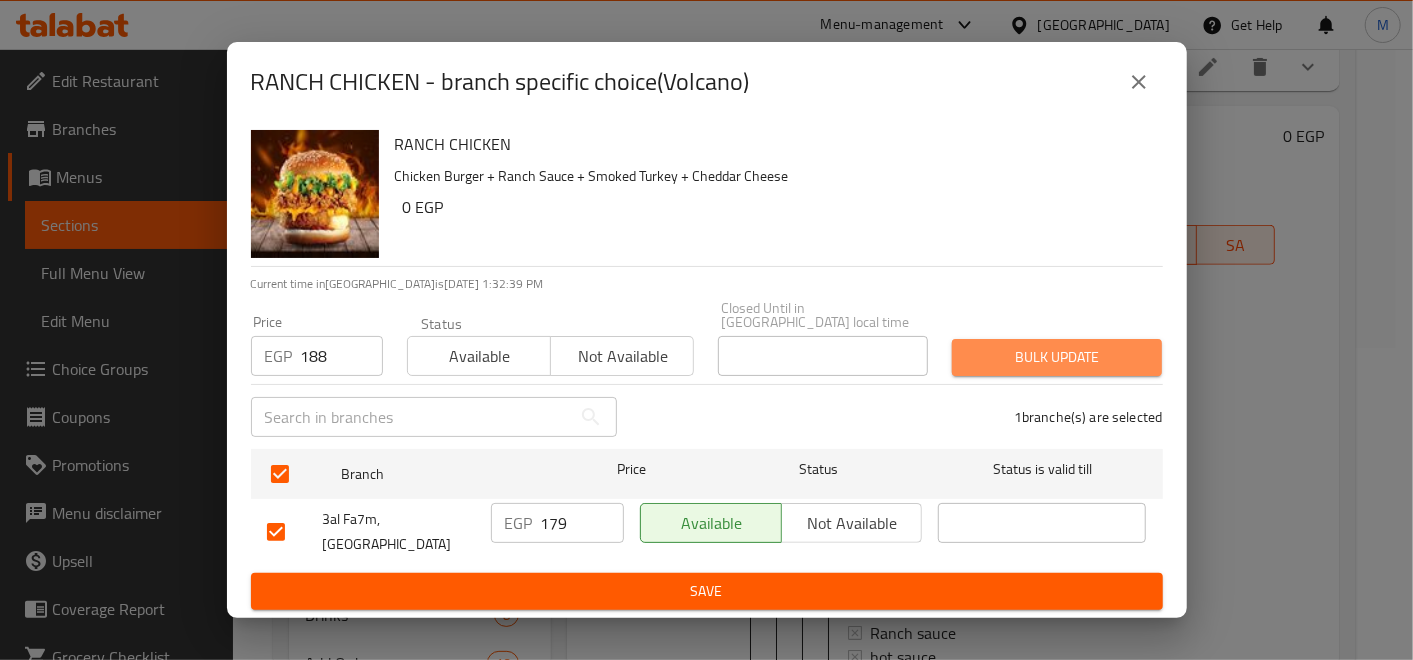 click on "Bulk update" at bounding box center [1057, 357] 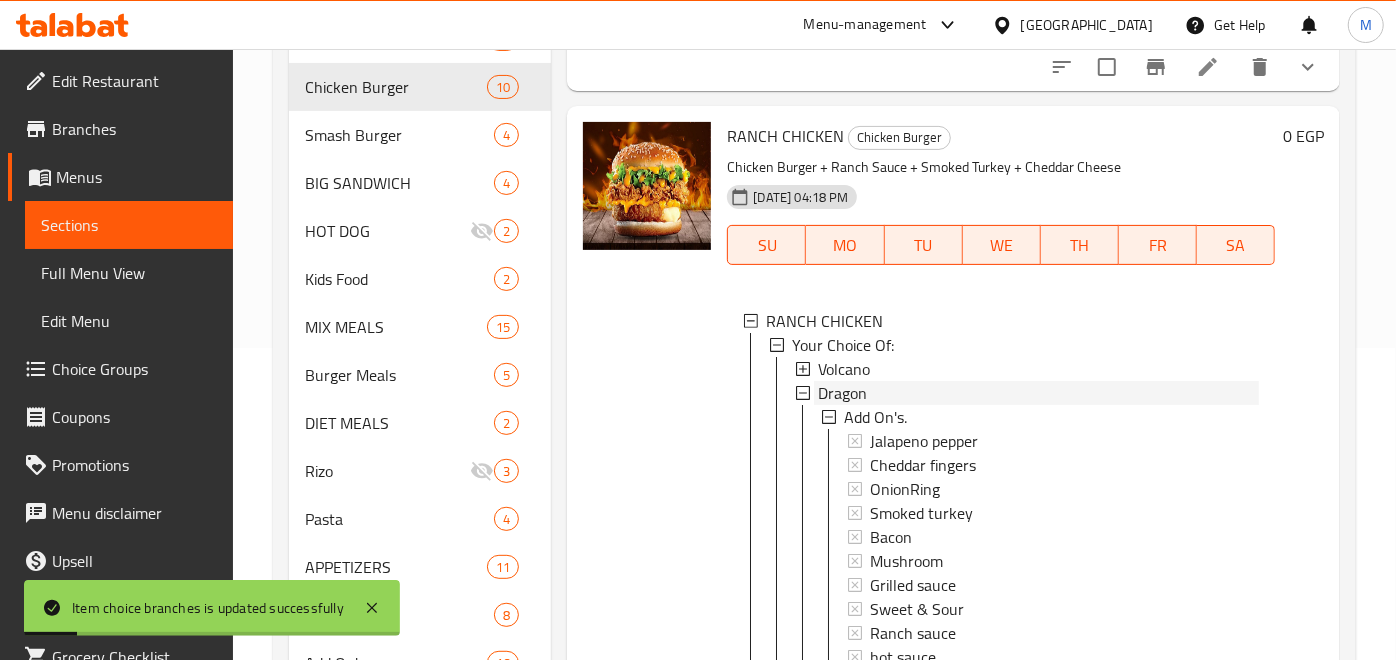 click on "Dragon" at bounding box center [842, 393] 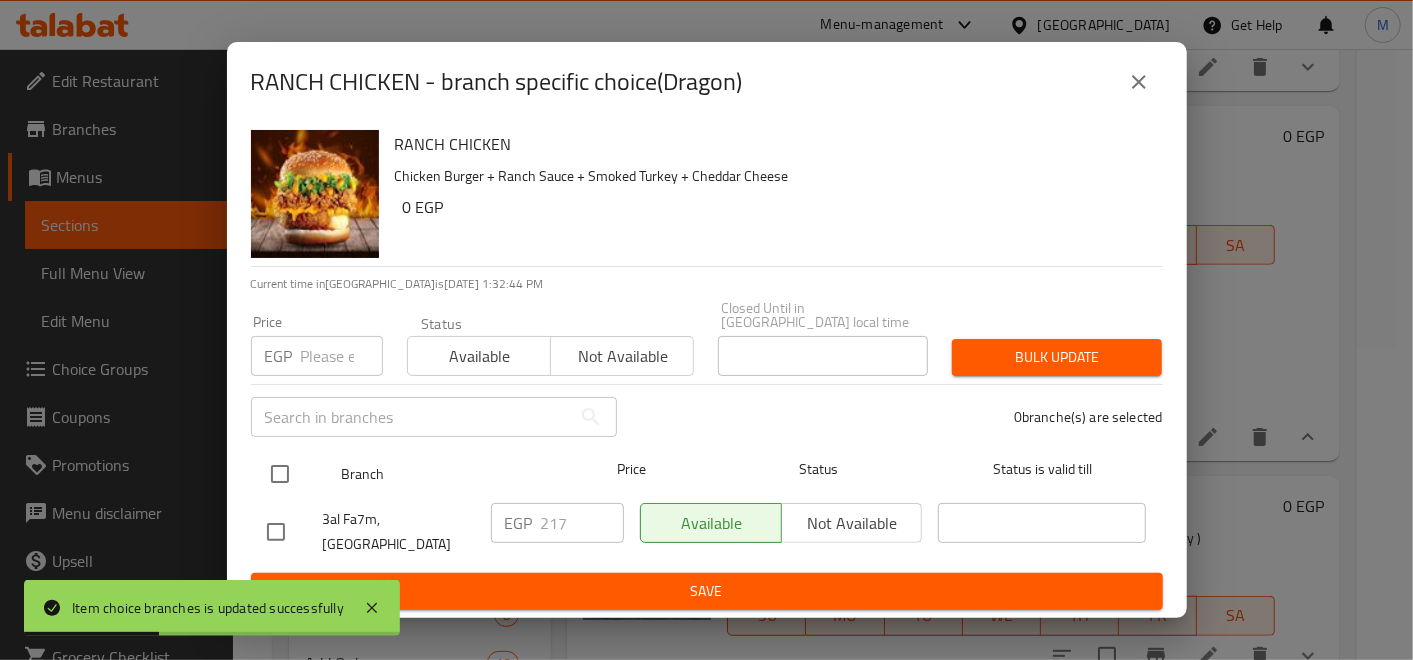 click on "RANCH CHICKEN Chicken Burger + Ranch Sauce + Smoked Turkey + Cheddar Cheese 0   EGP Current time in  Egypt  is  13 Jul 2025   1:32:44 PM Price EGP Price Status Available Not available Closed Until in Egypt local time Closed Until in Egypt local time Bulk update ​ 0  branche(s) are selected Branch Price Status Status is valid till 3al Fa7m, 2nd District EGP 217 ​ Available Not available ​ Save" at bounding box center (707, 370) 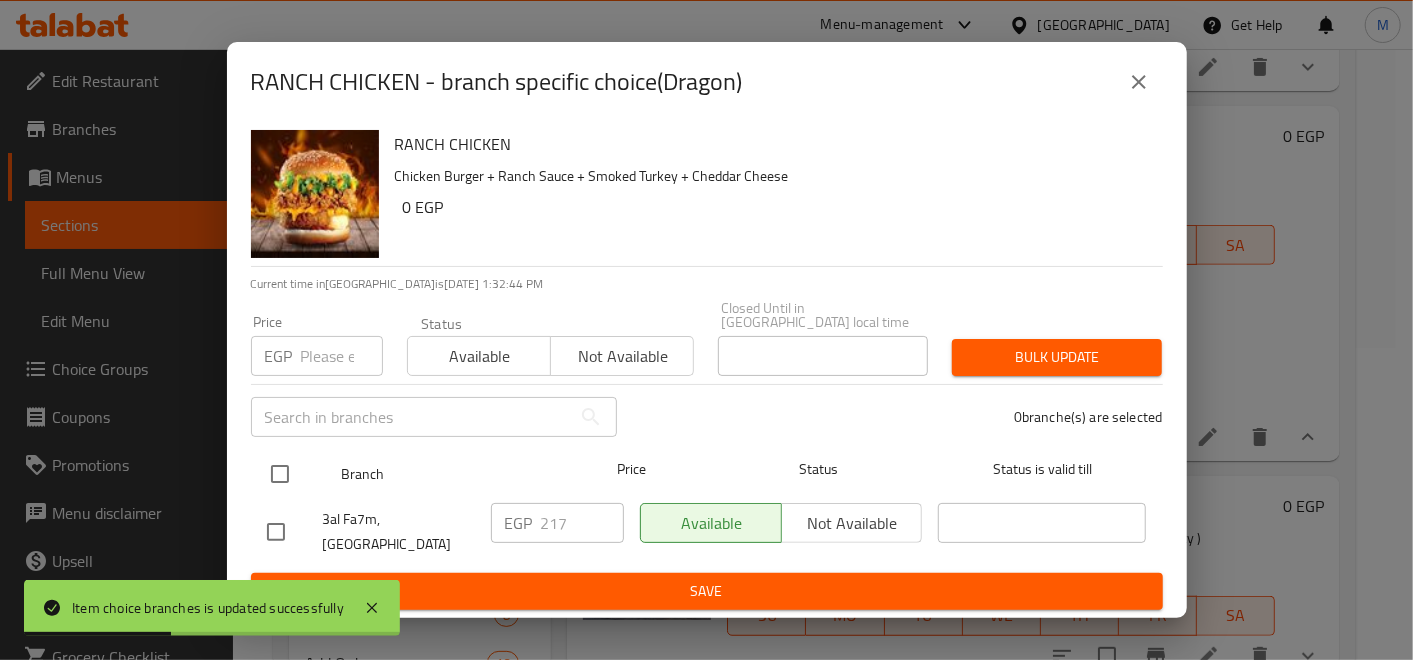 click at bounding box center [280, 474] 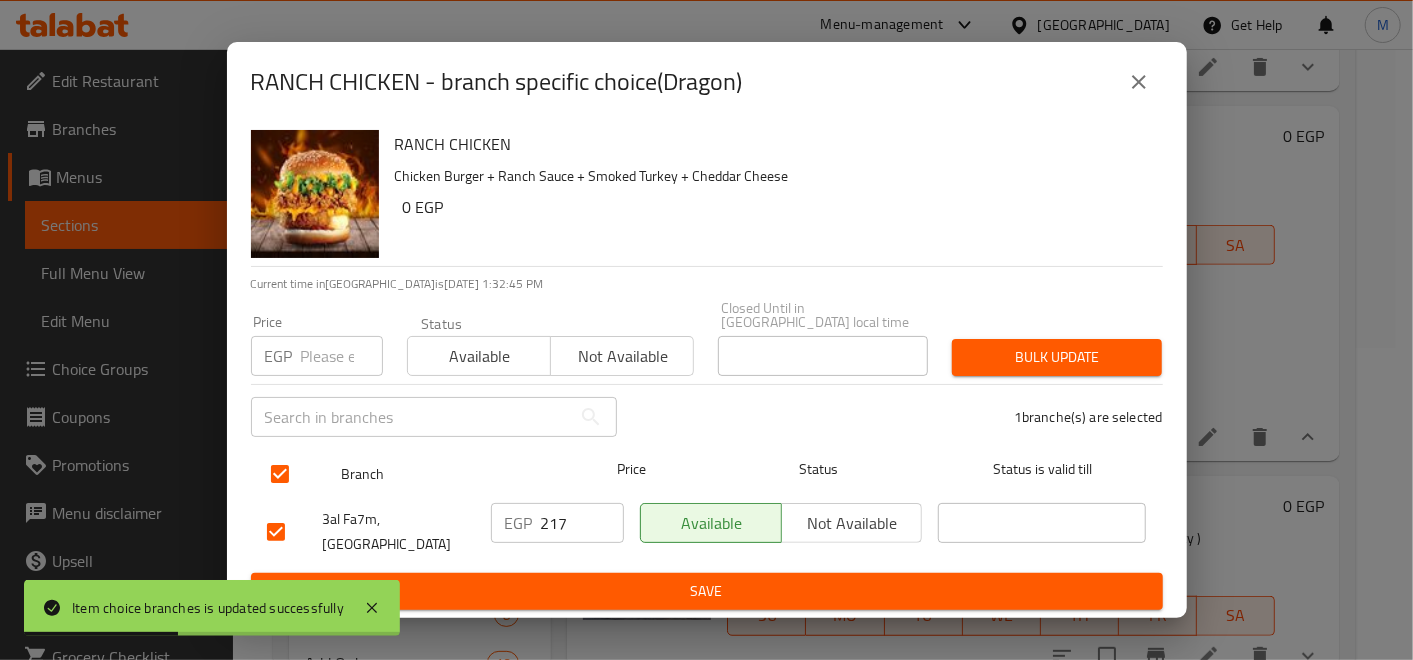 checkbox on "true" 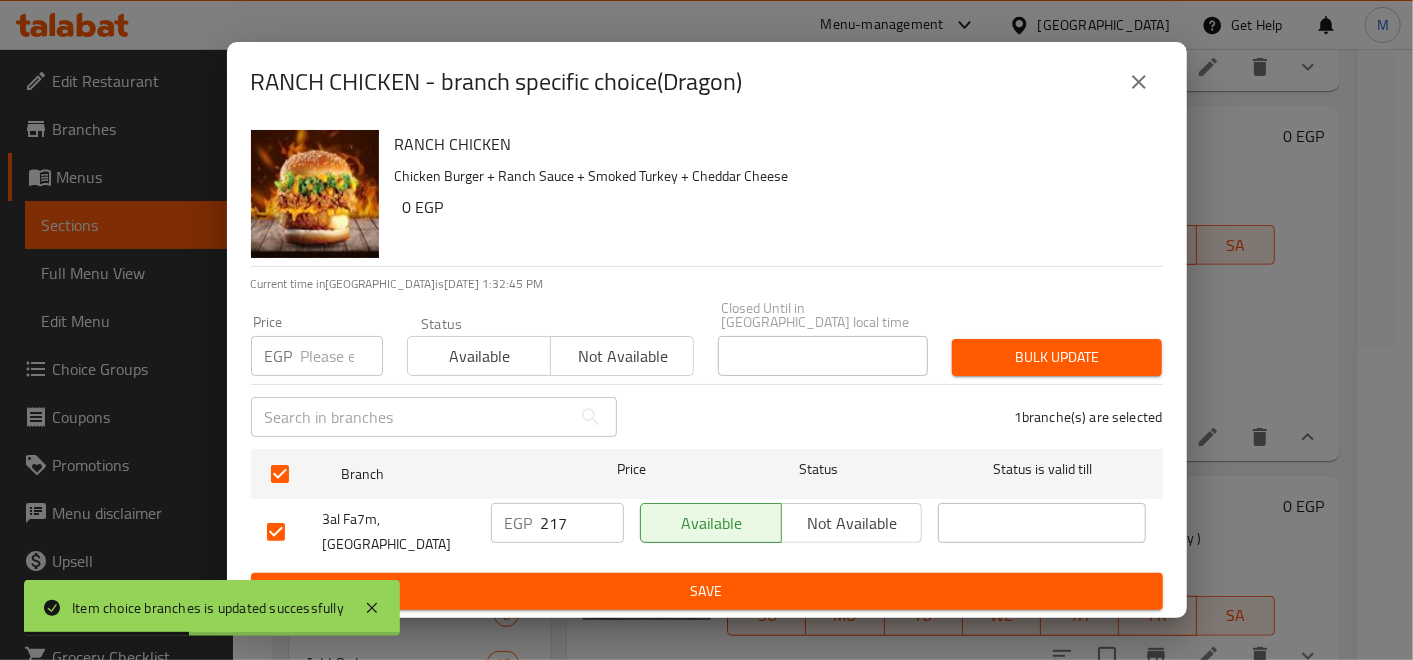 click at bounding box center [342, 356] 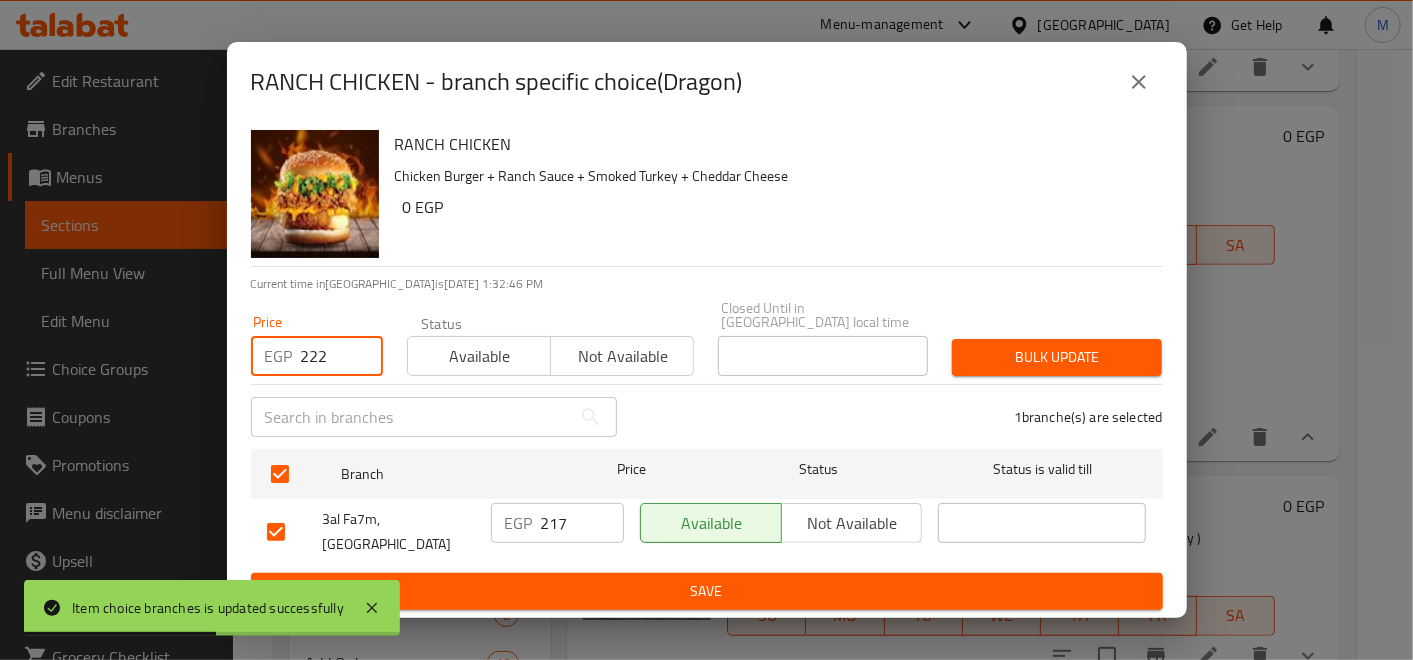 type on "222" 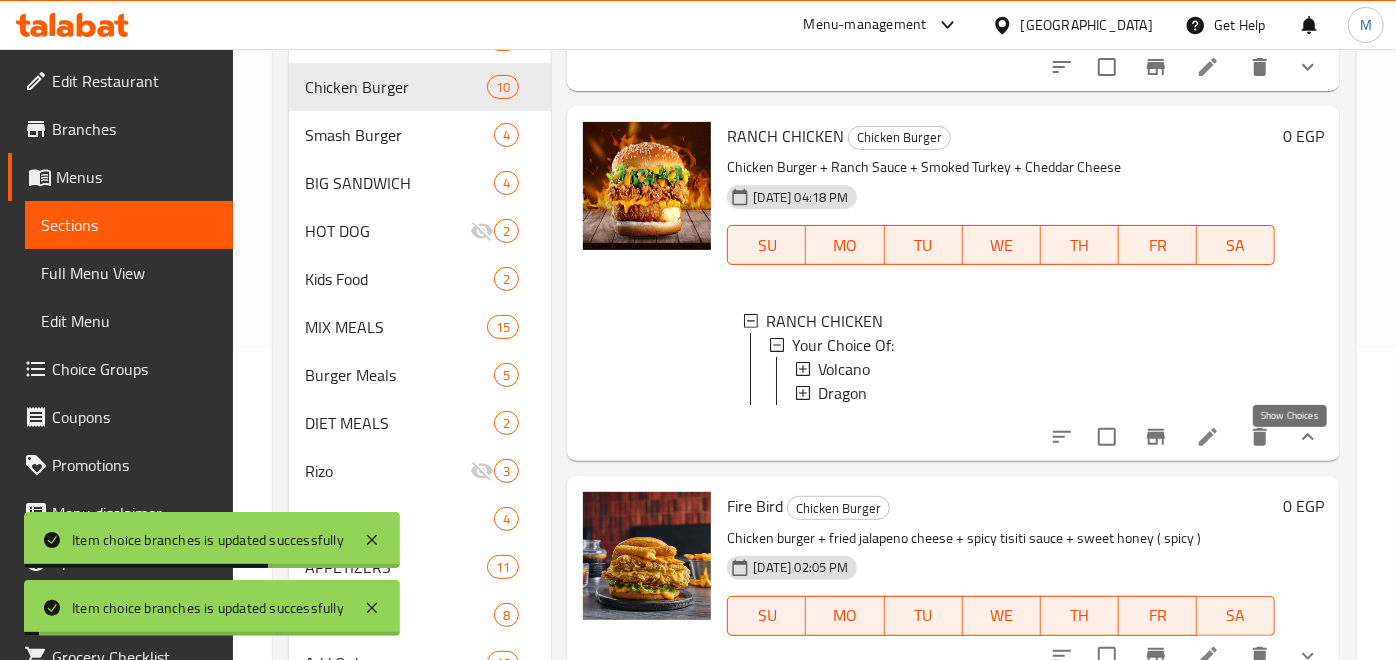 click 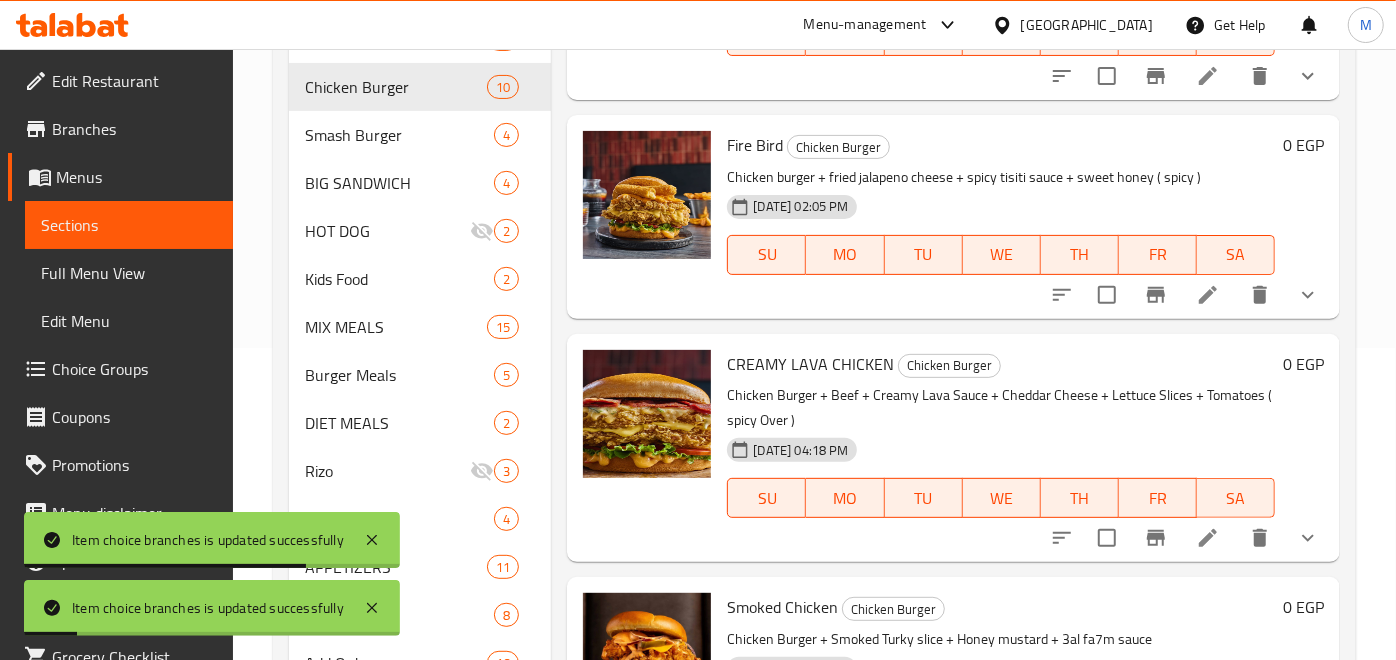 scroll, scrollTop: 555, scrollLeft: 0, axis: vertical 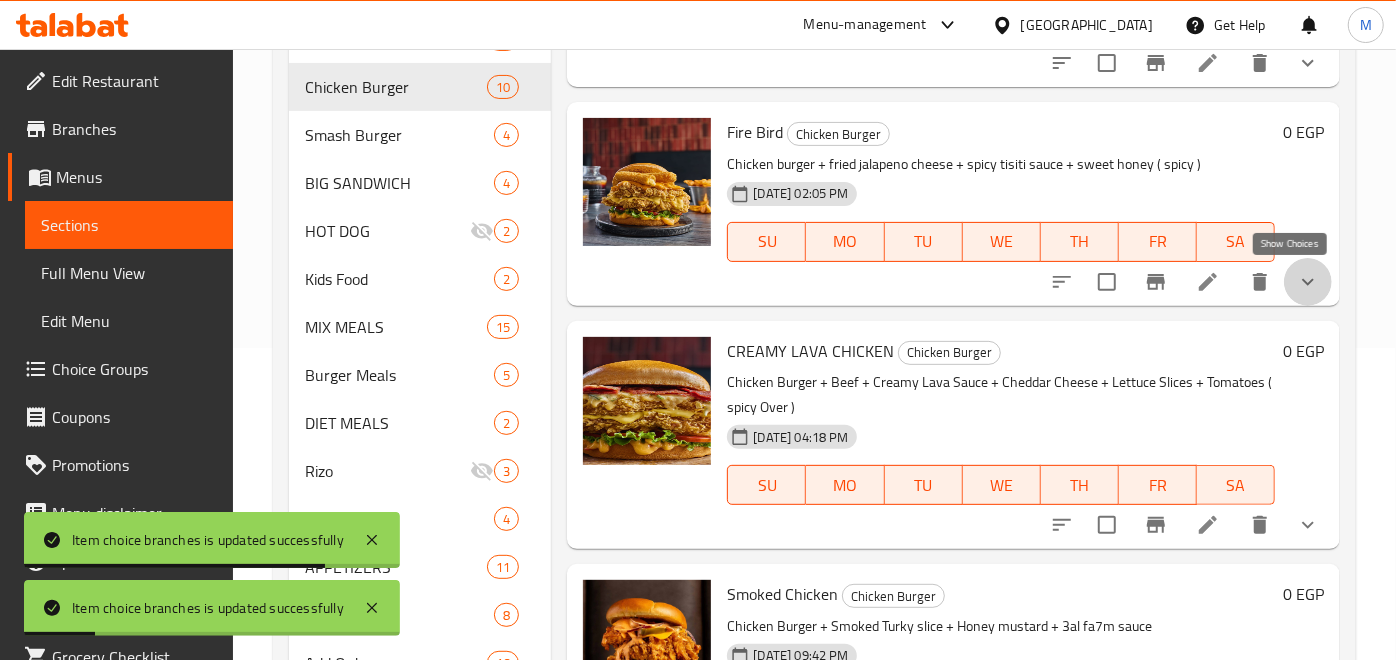 click 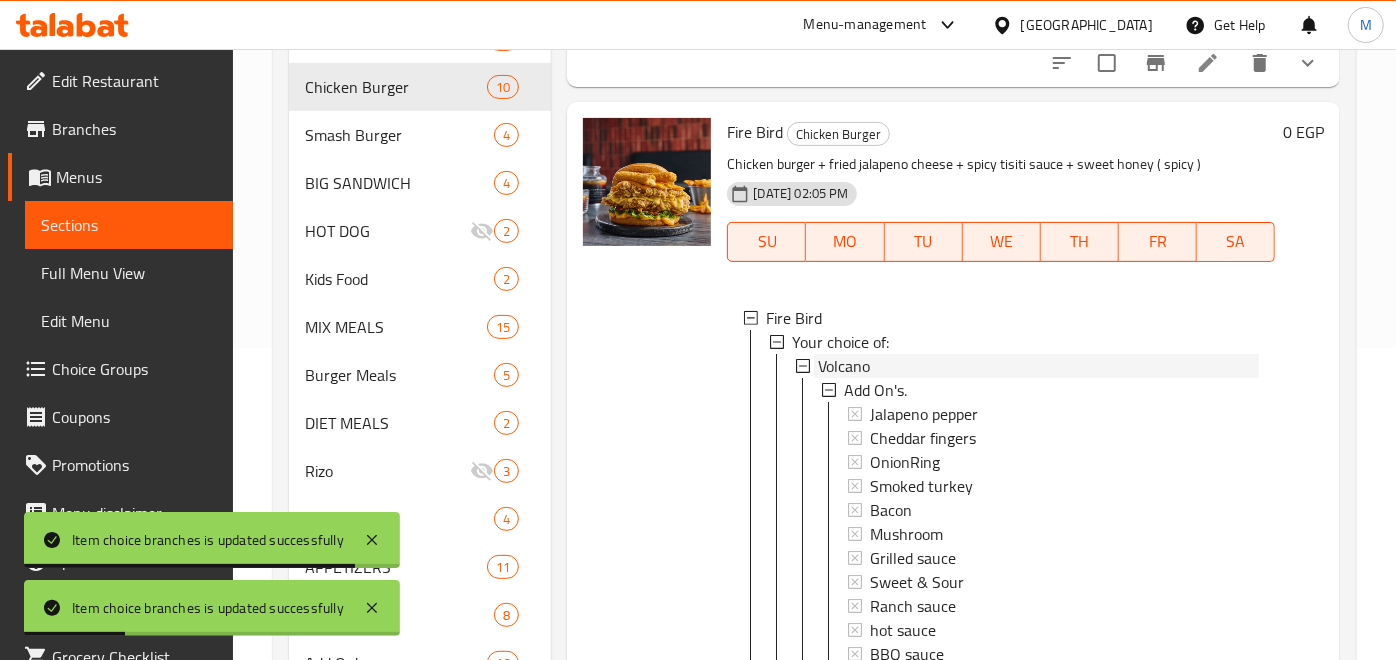 click on "Volcano" at bounding box center (844, 366) 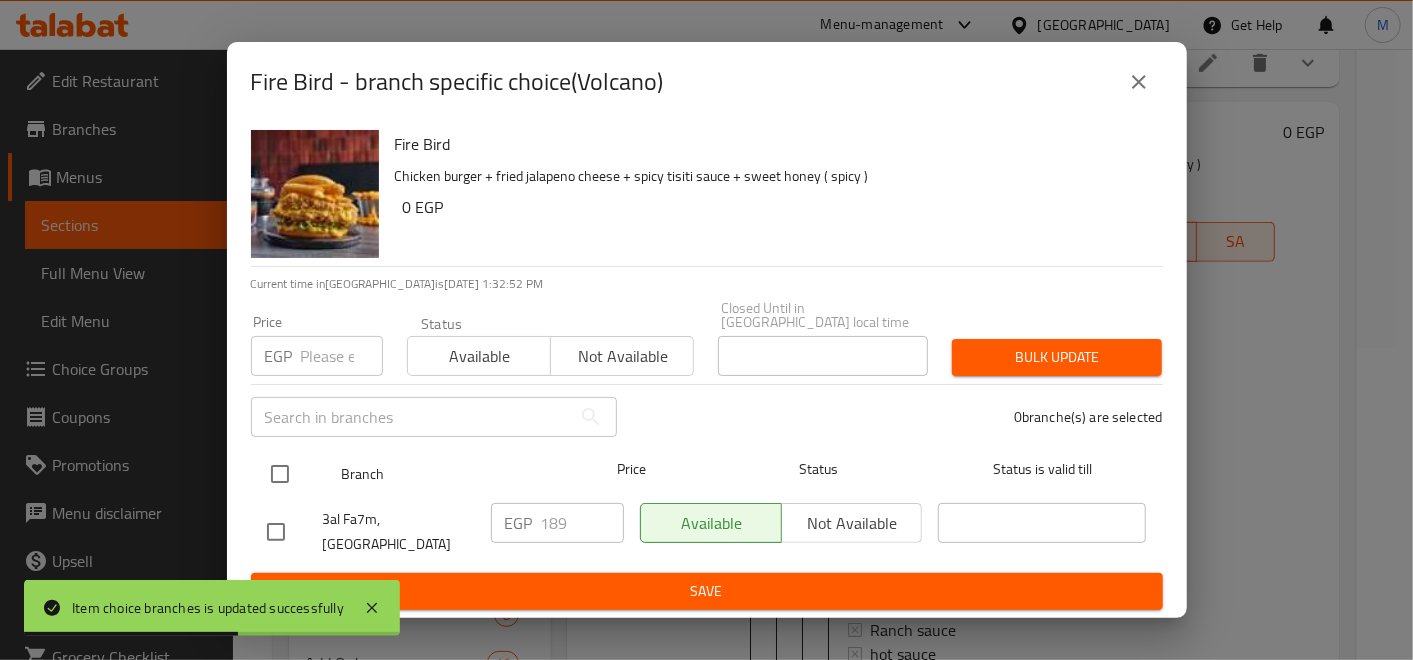 click at bounding box center (280, 474) 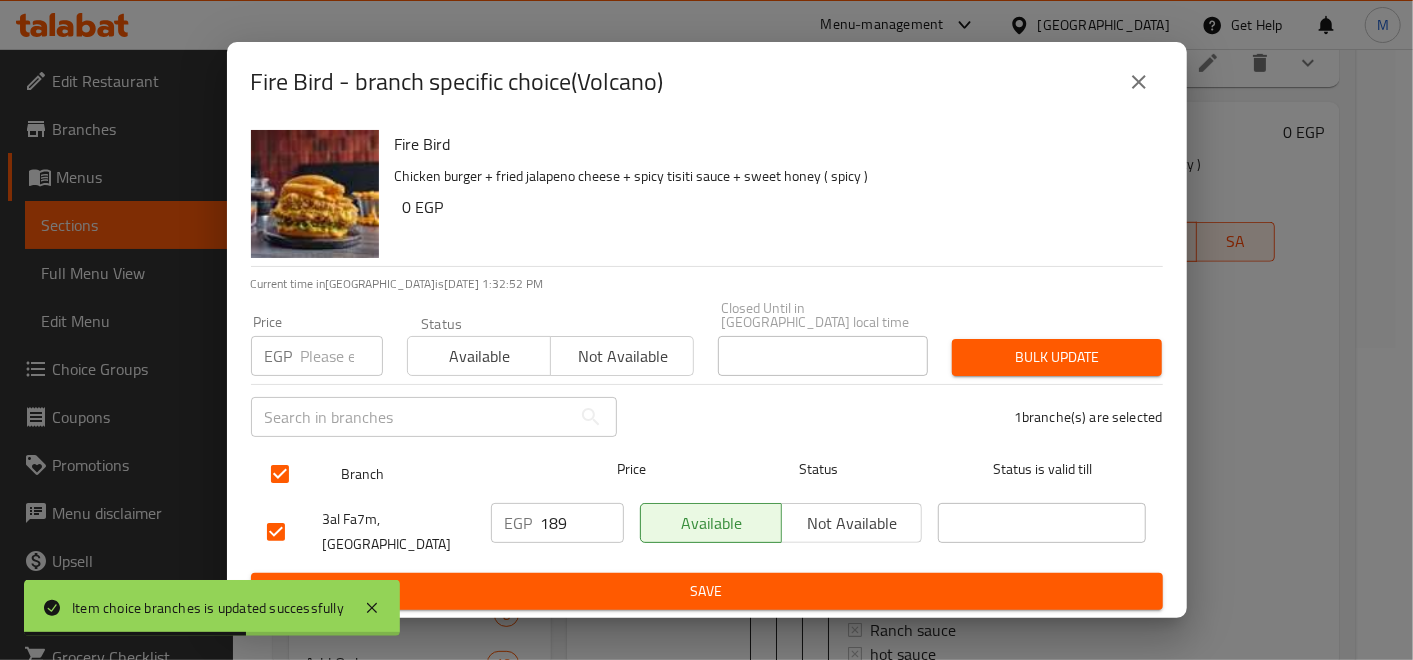 checkbox on "true" 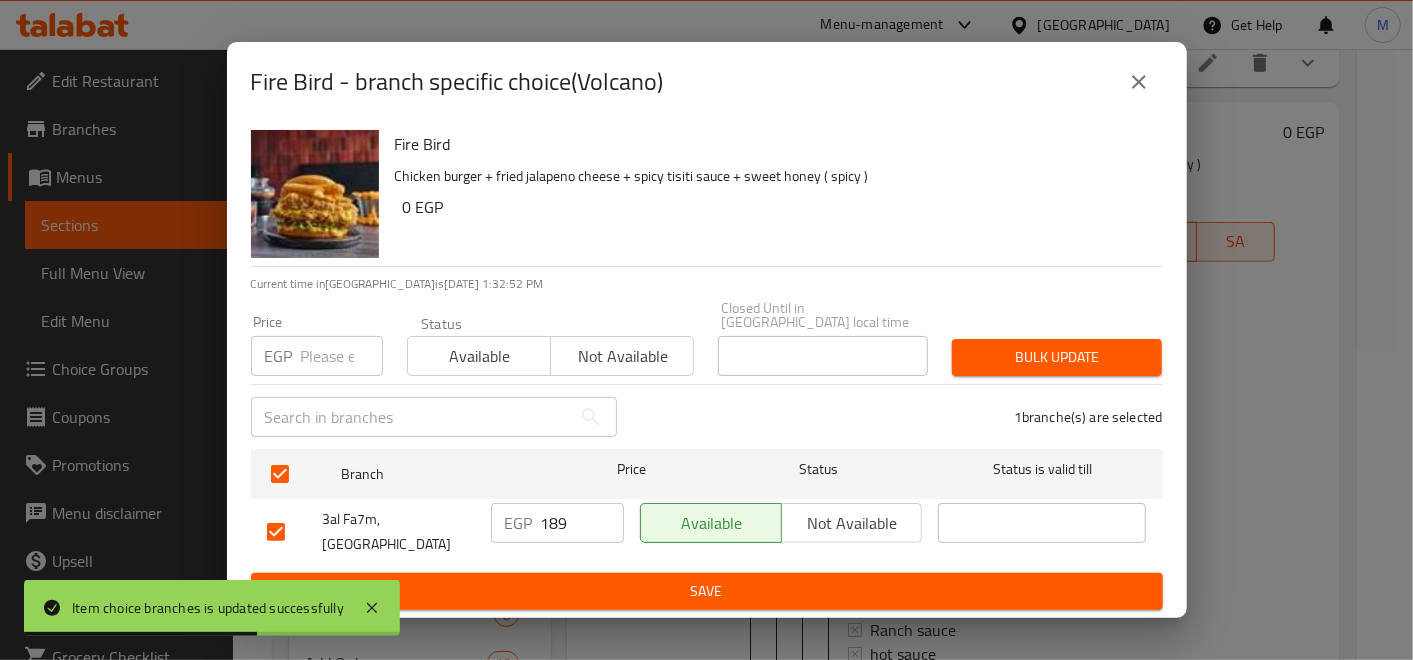 click on "​" at bounding box center [434, 417] 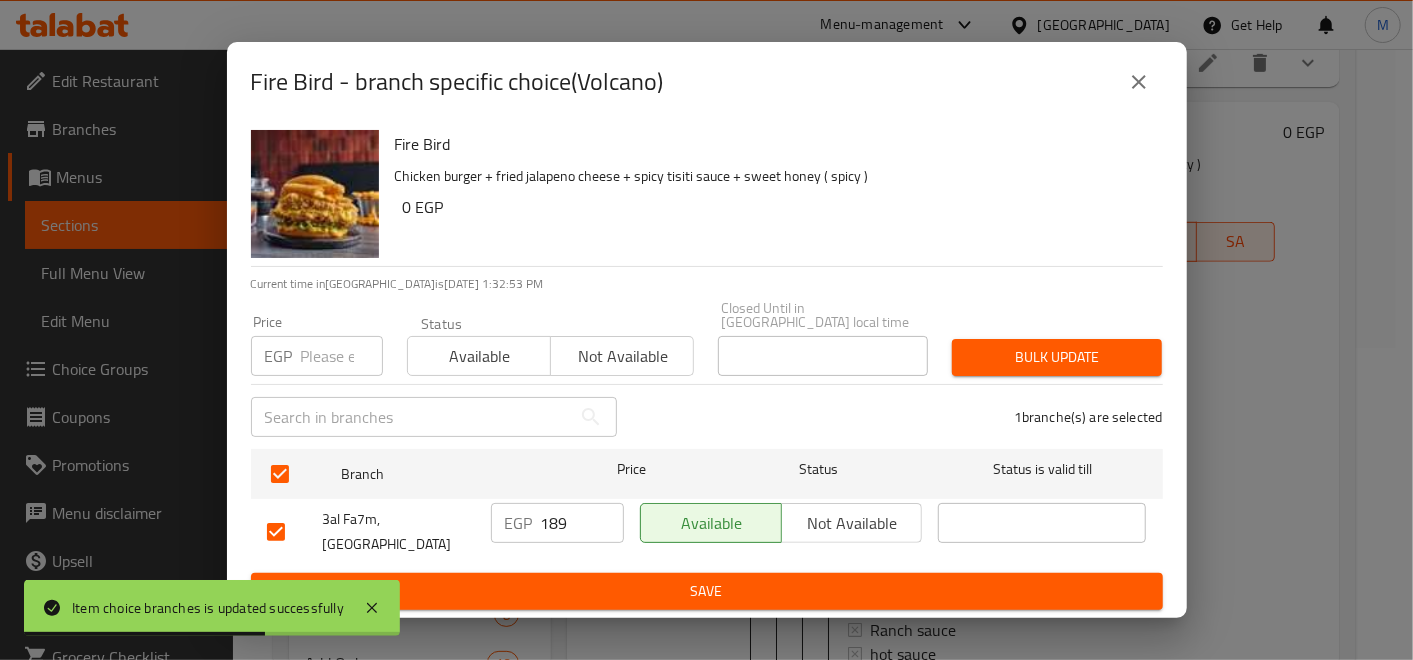 click at bounding box center (342, 356) 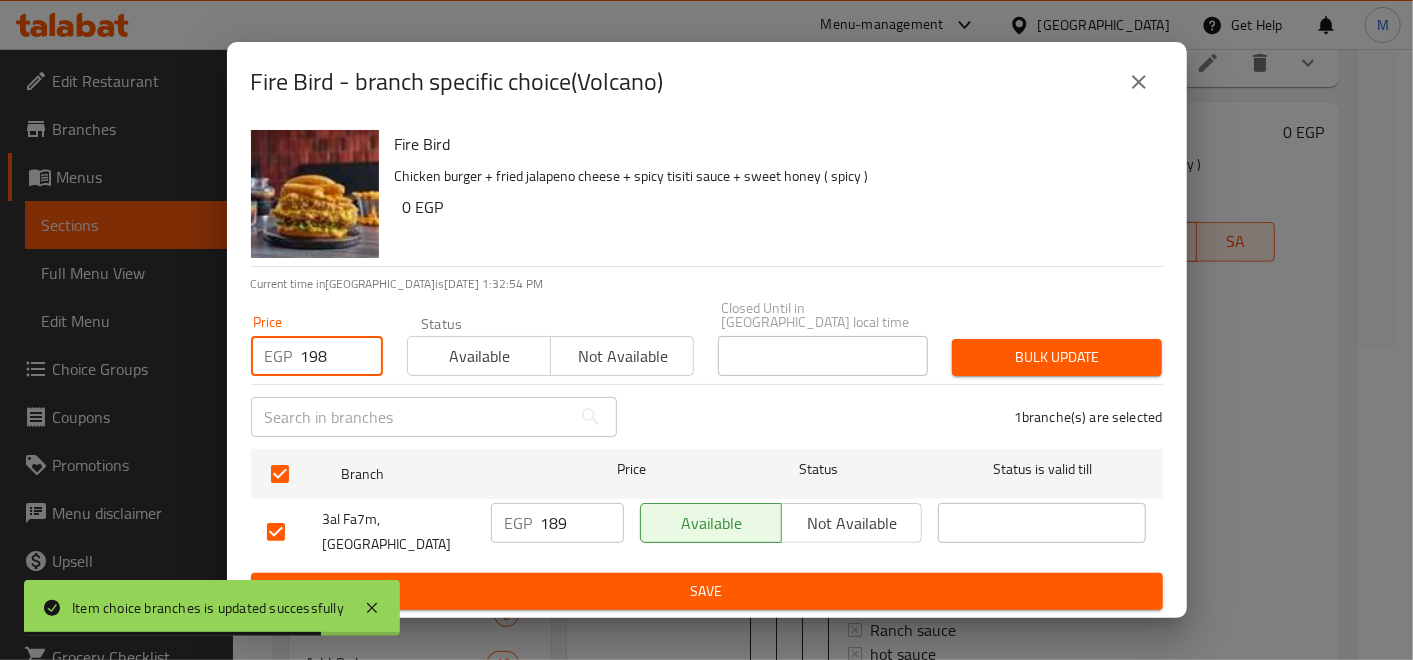 type on "198" 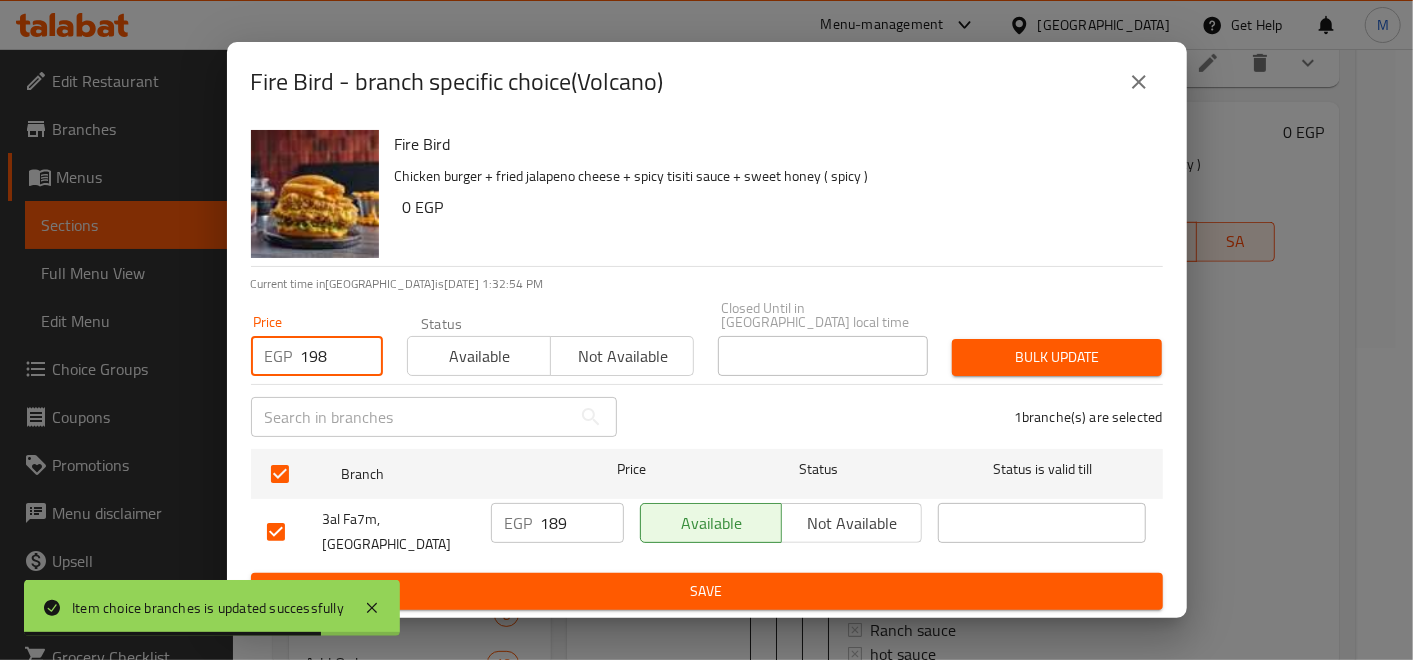 click on "Bulk update" at bounding box center [1057, 357] 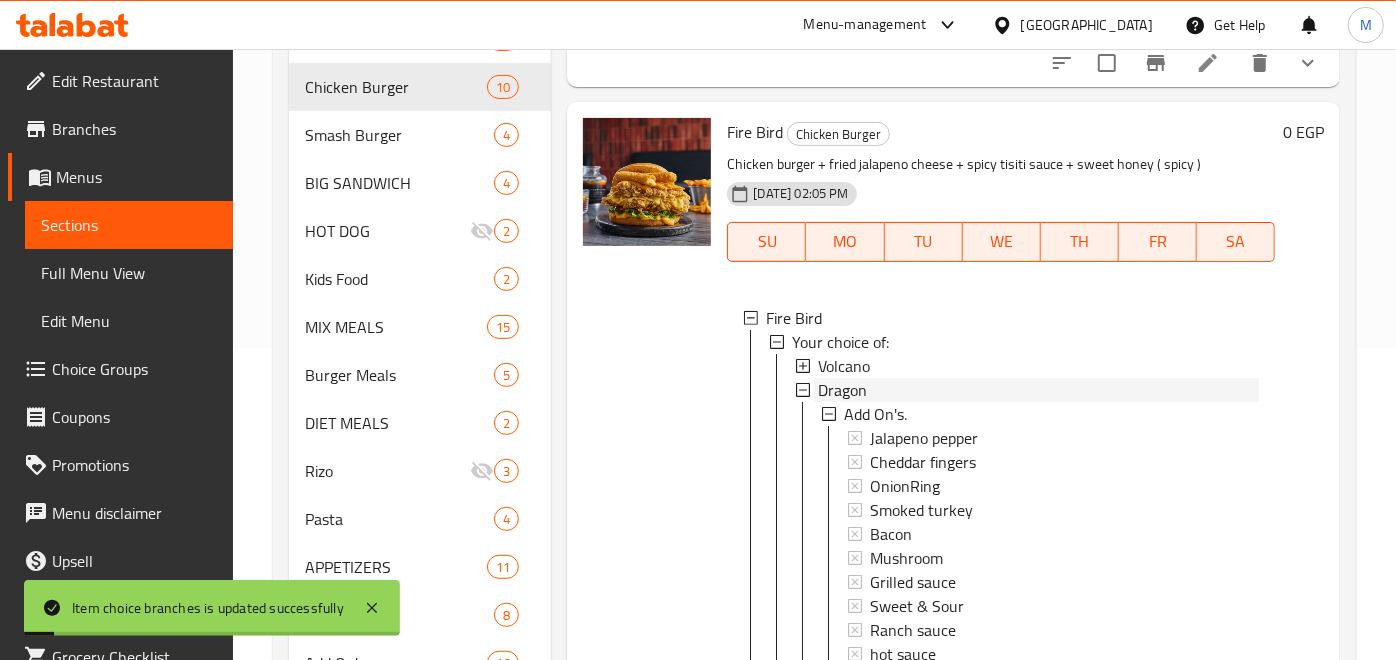 click on "Dragon" at bounding box center [842, 390] 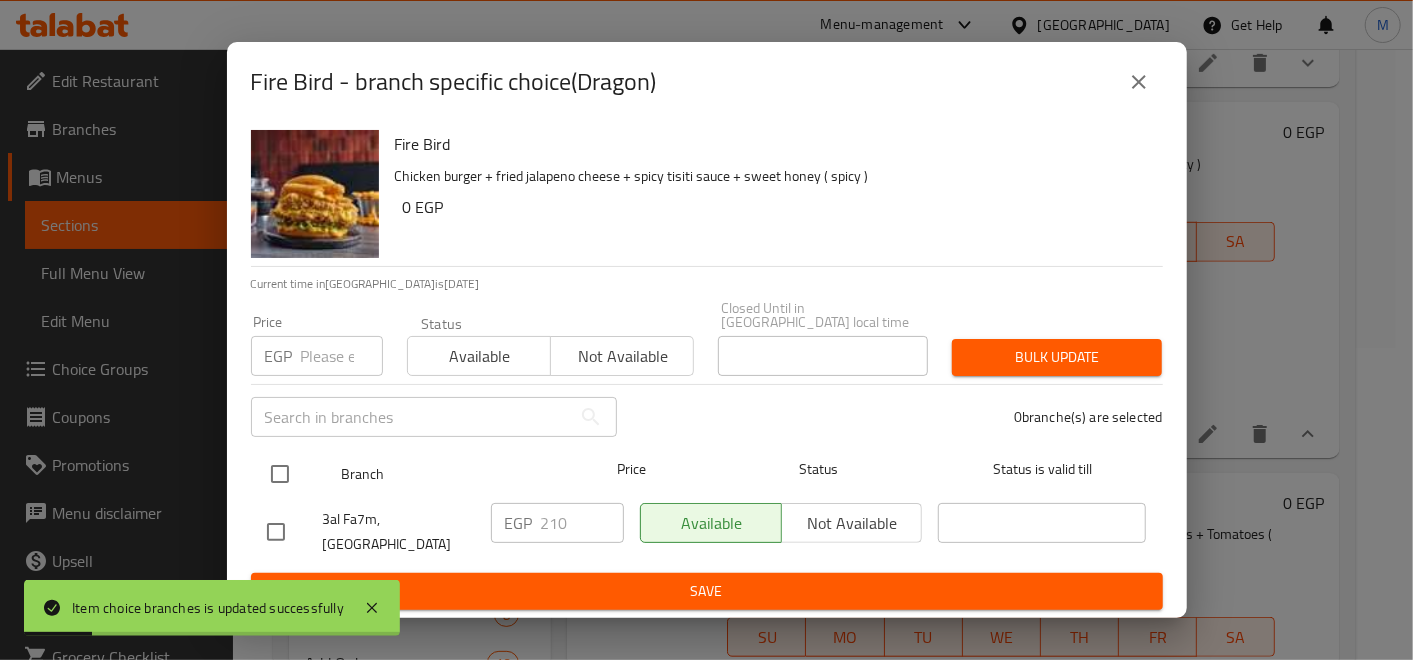 click at bounding box center (280, 474) 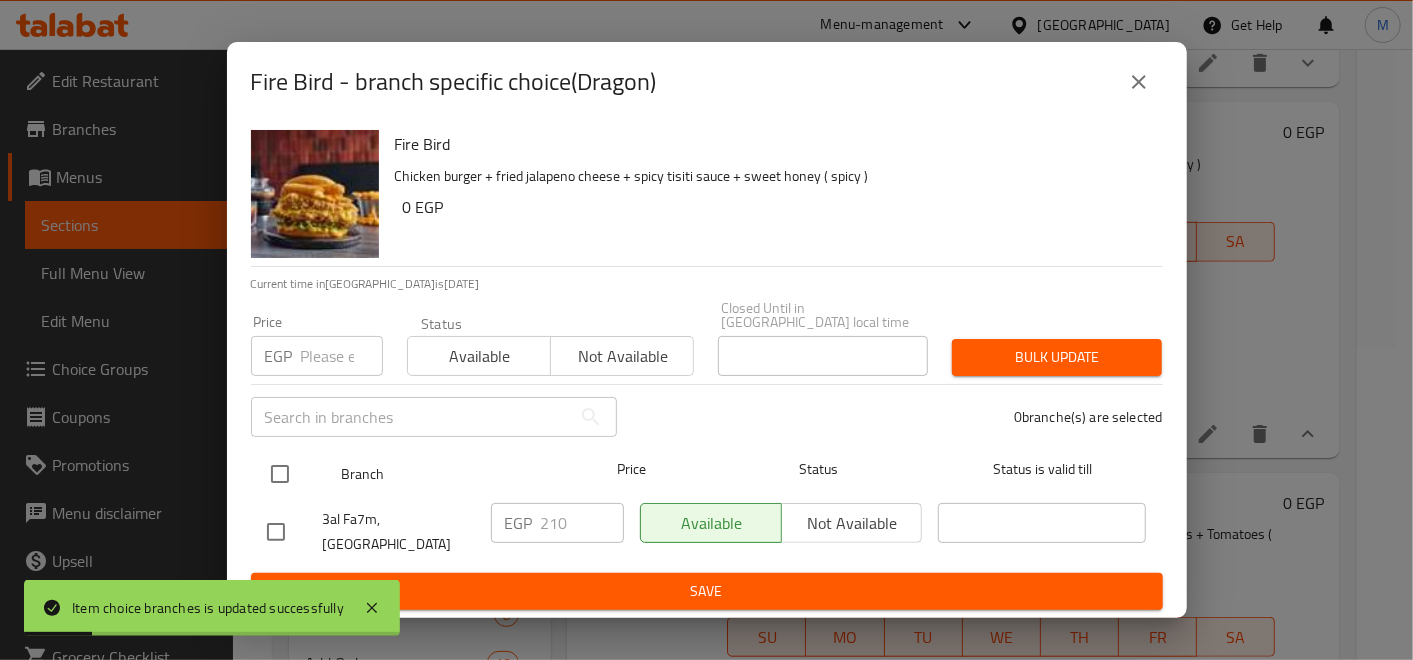 checkbox on "true" 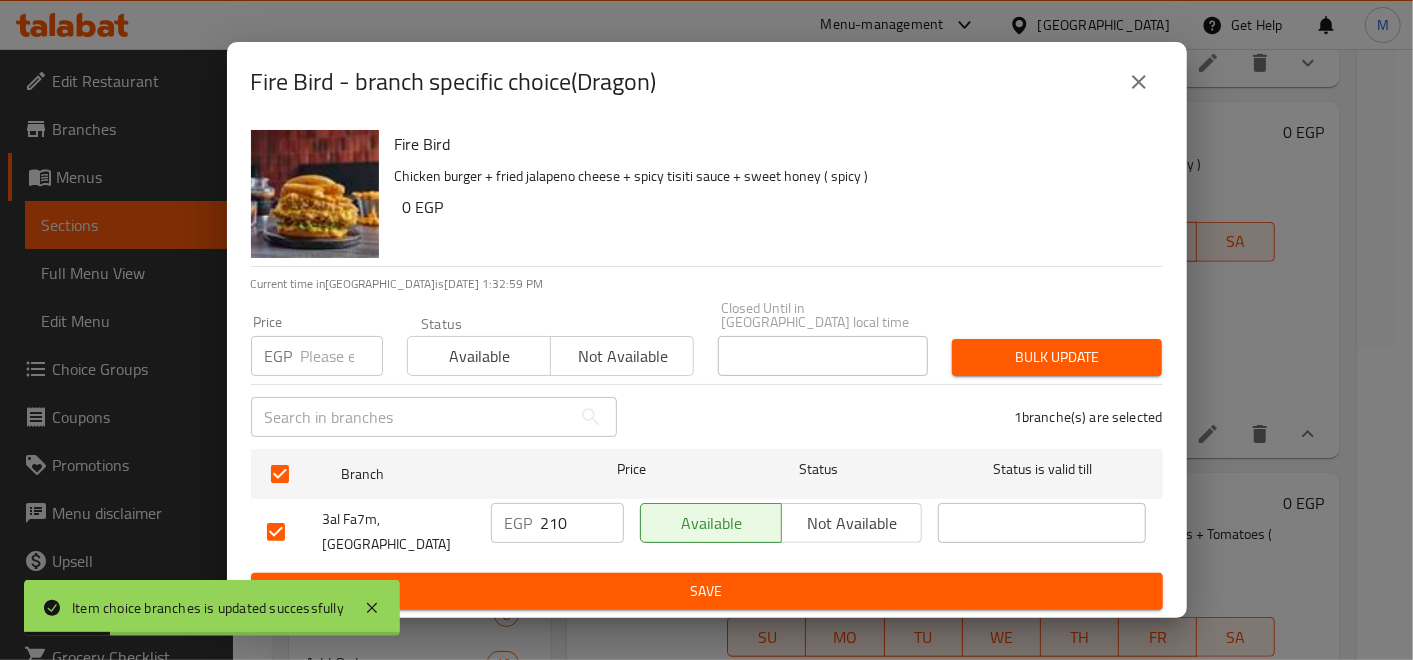 click on "EGP Price" at bounding box center [317, 356] 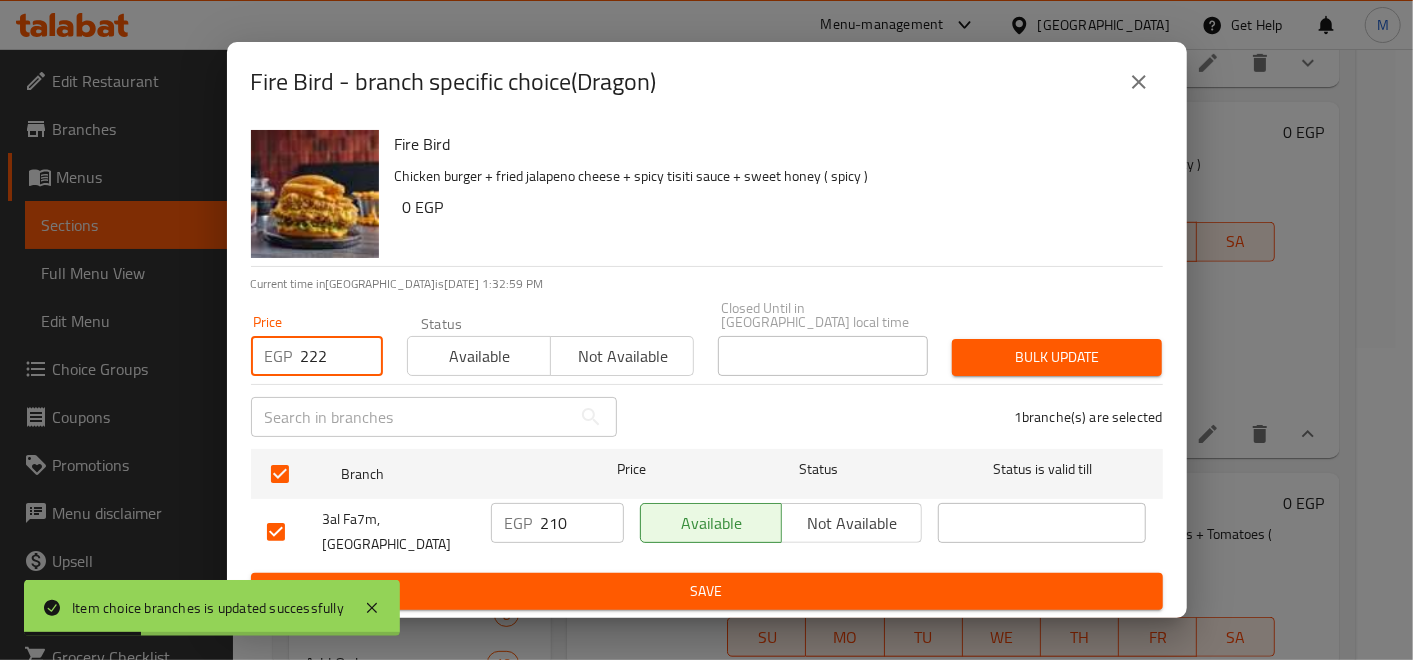 type on "222" 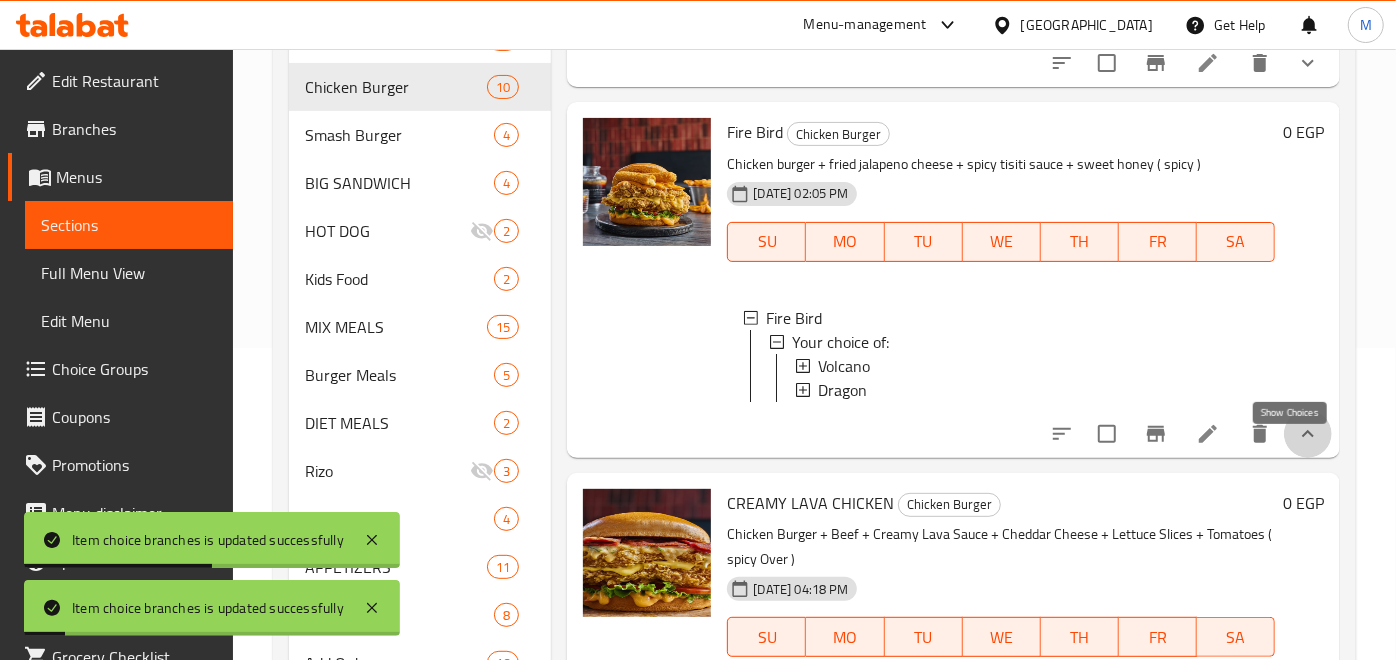 click 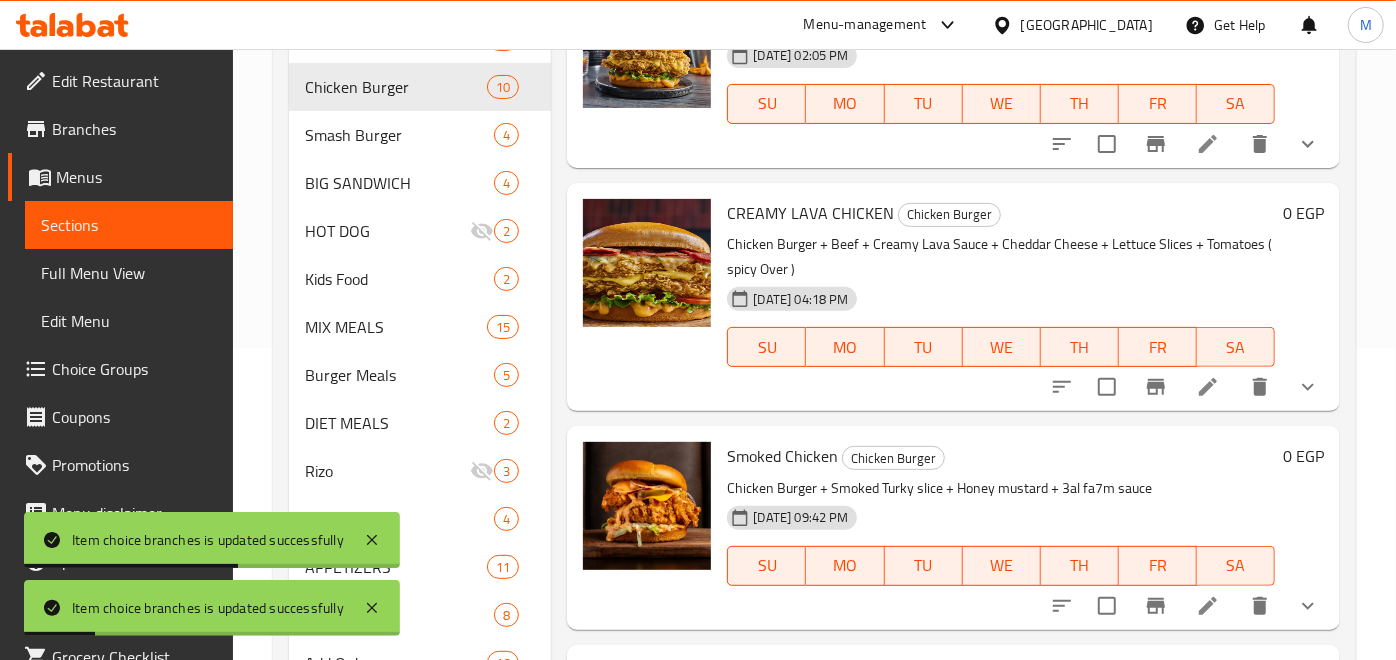 scroll, scrollTop: 777, scrollLeft: 0, axis: vertical 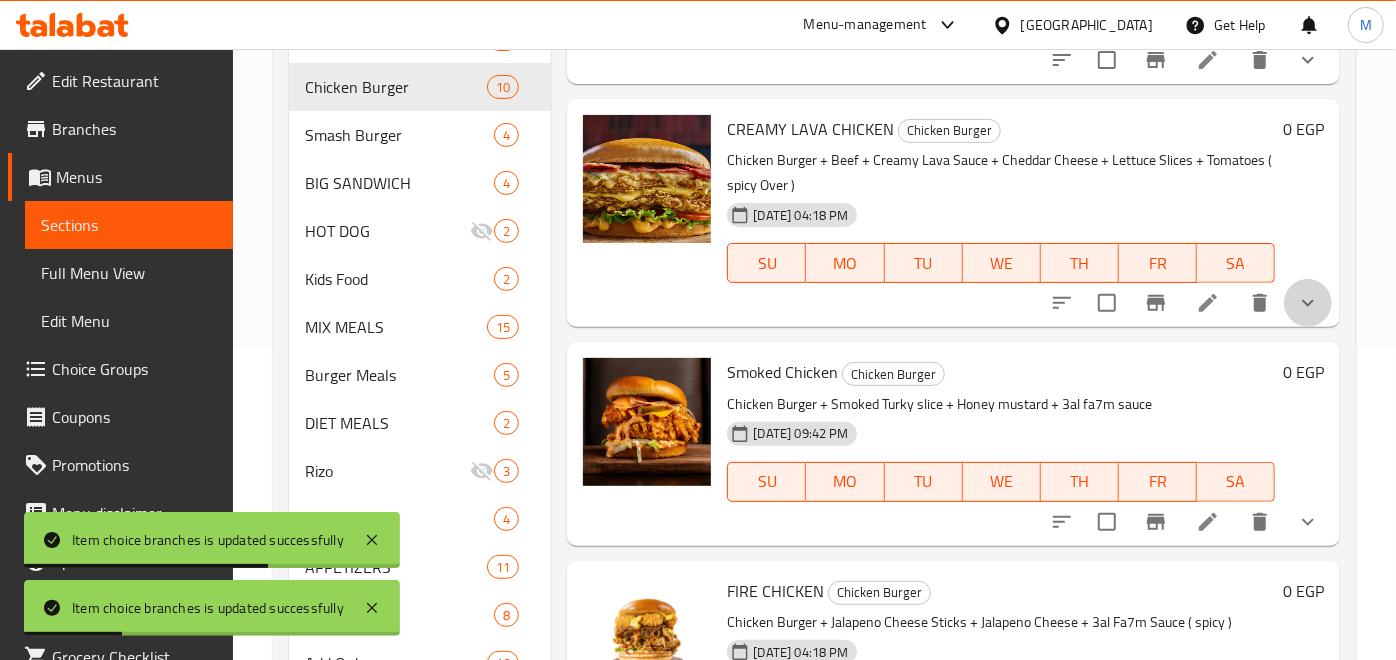 click at bounding box center (1308, 303) 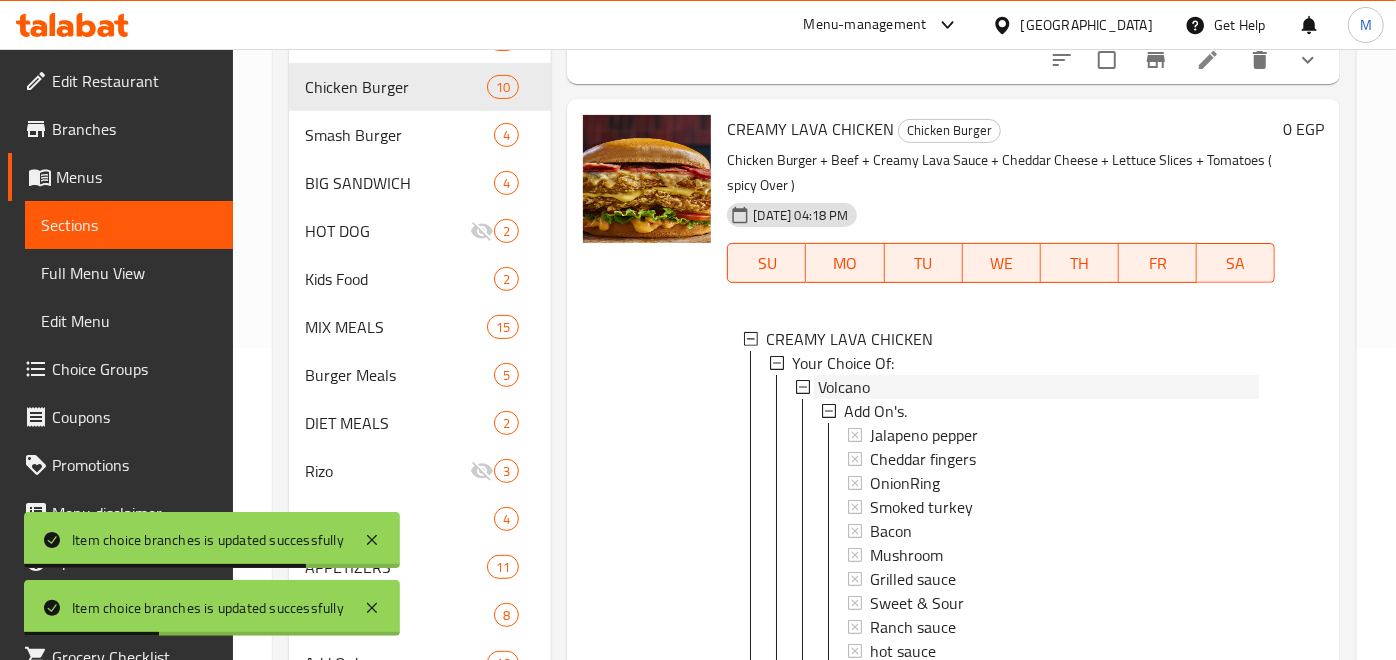 click on "Volcano" at bounding box center [1038, 387] 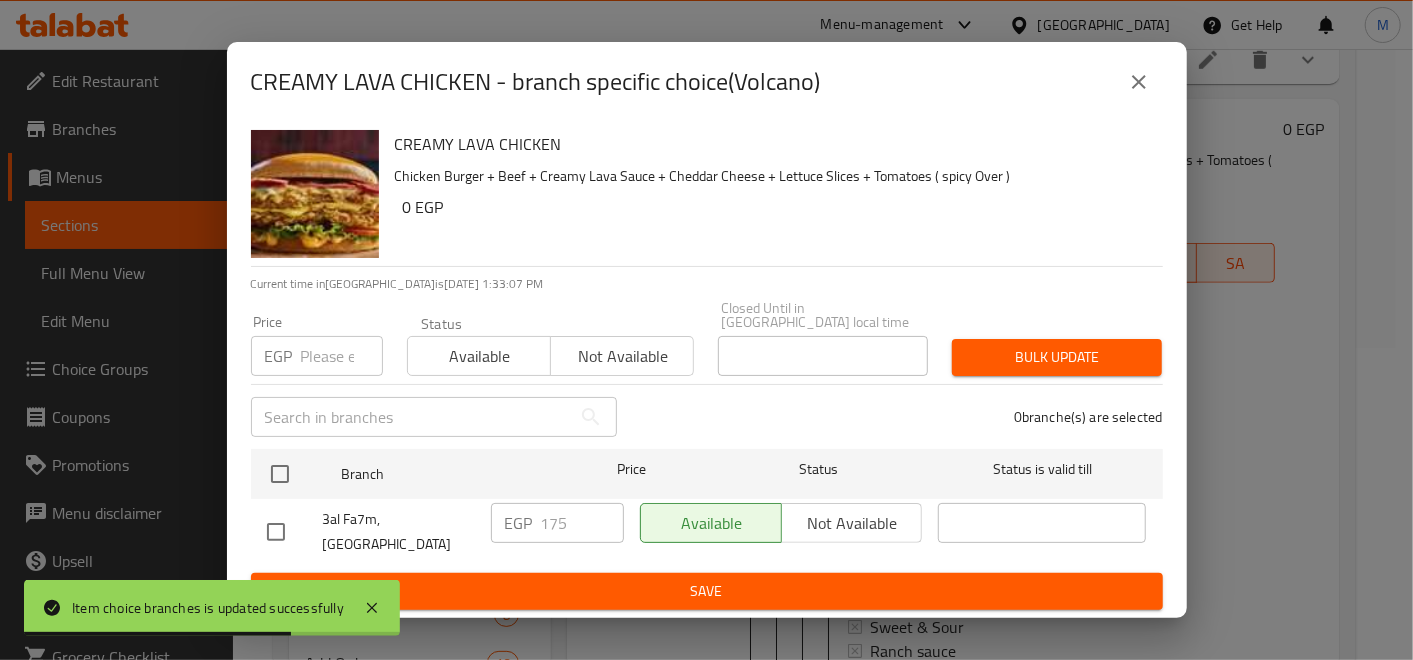 click at bounding box center (280, 474) 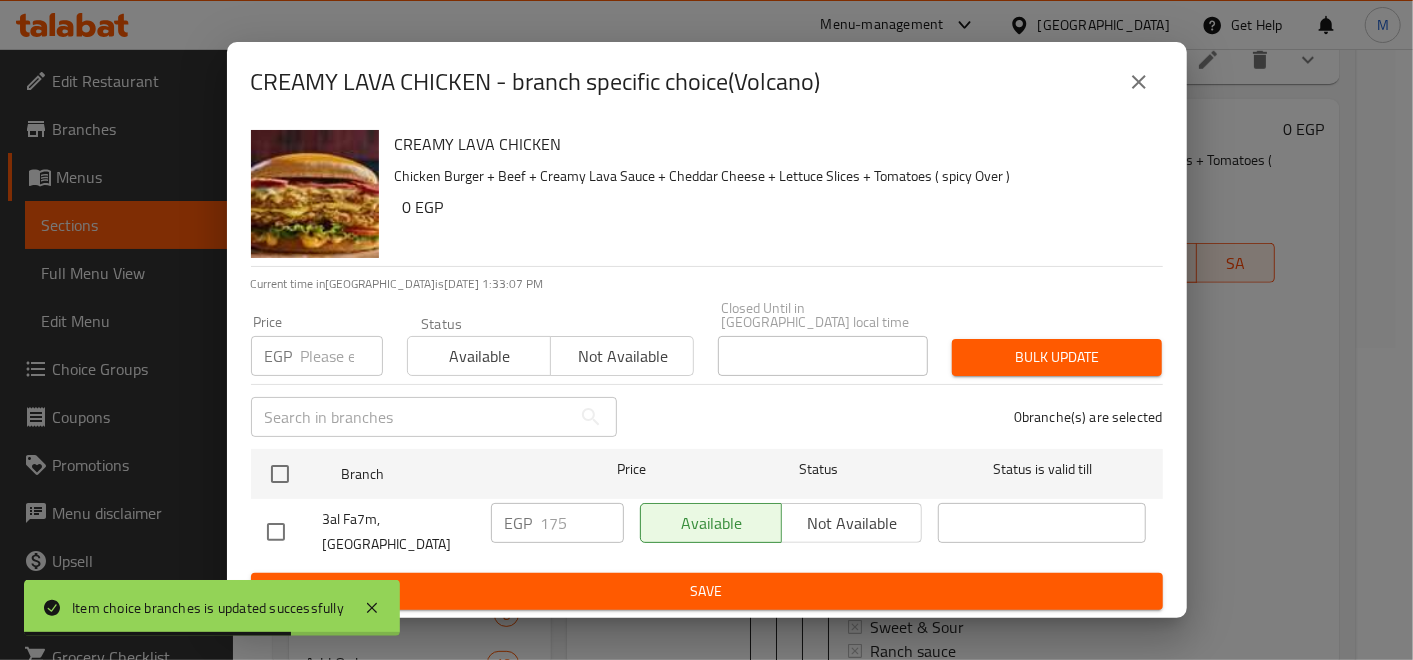 checkbox on "true" 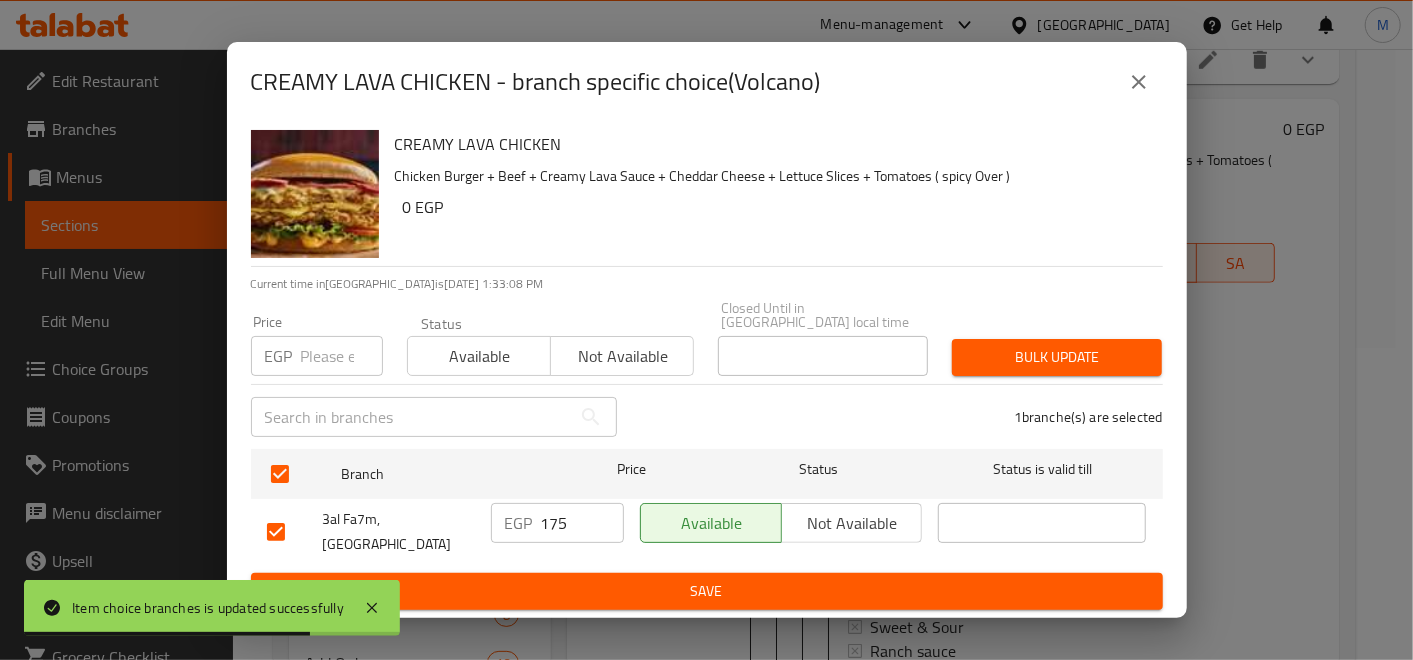 click at bounding box center (342, 356) 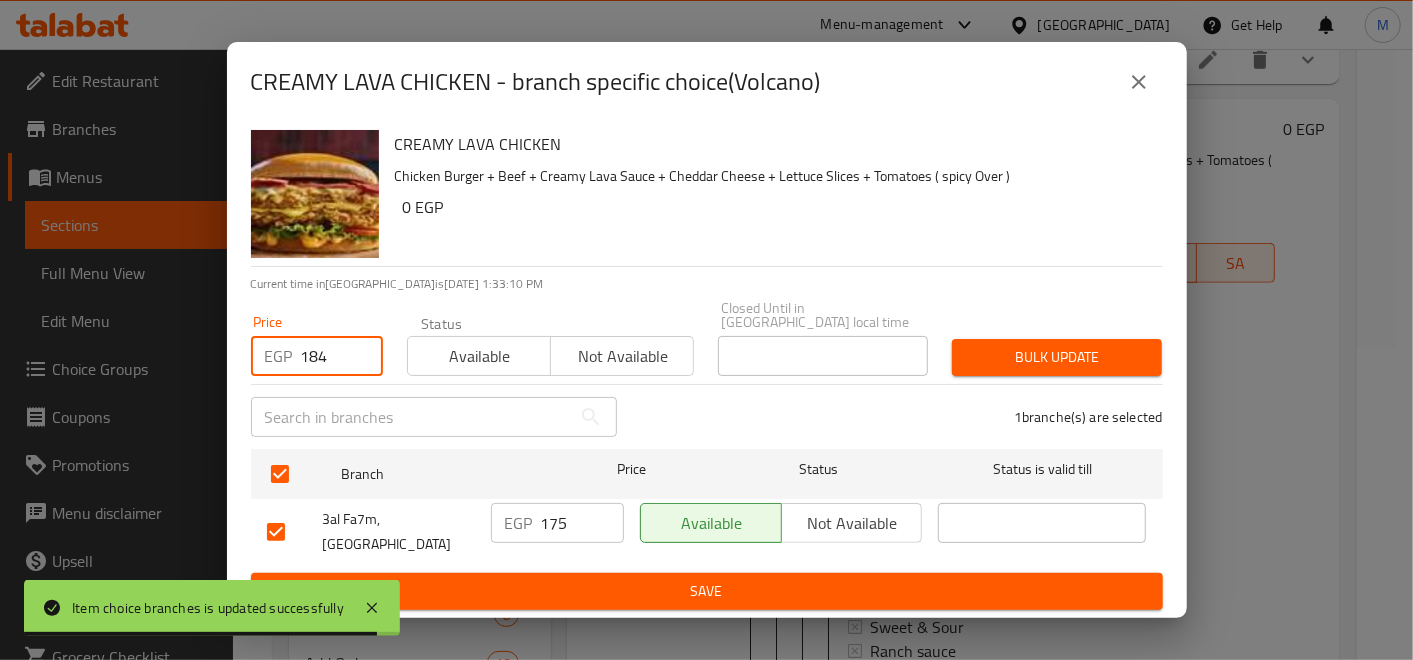 type on "184" 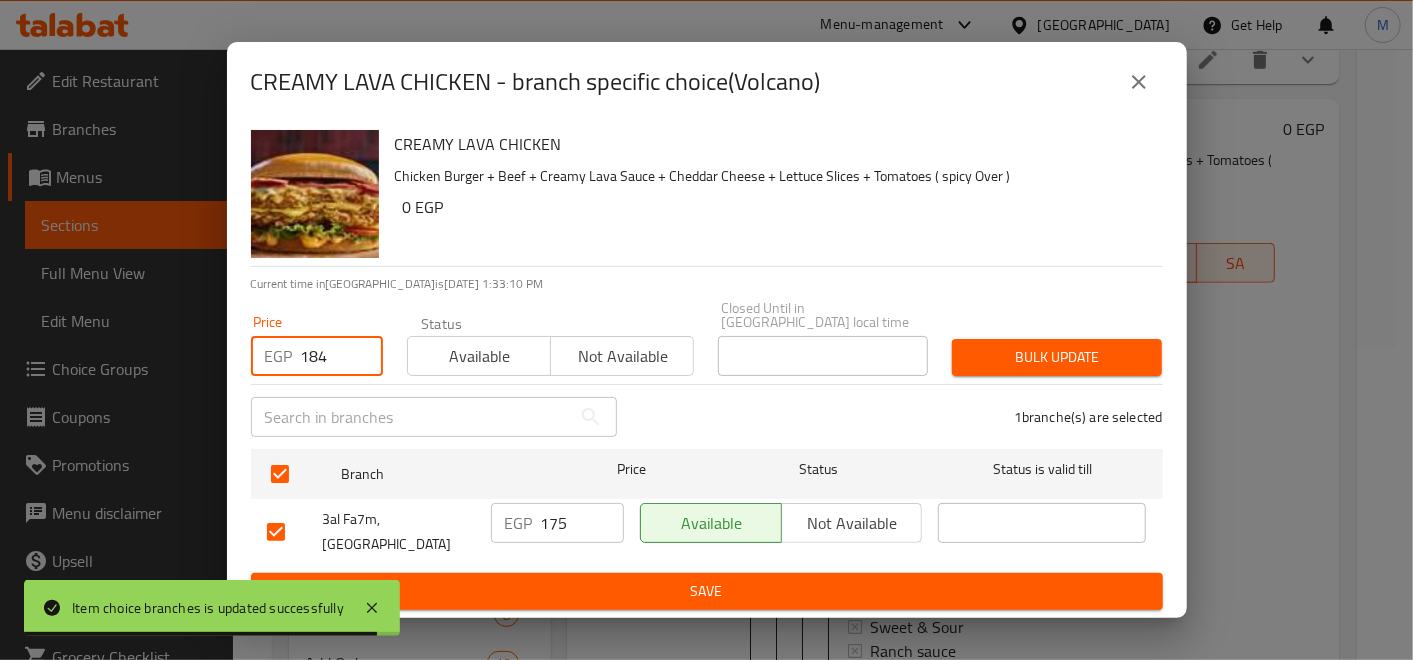click on "Bulk update" at bounding box center (1057, 357) 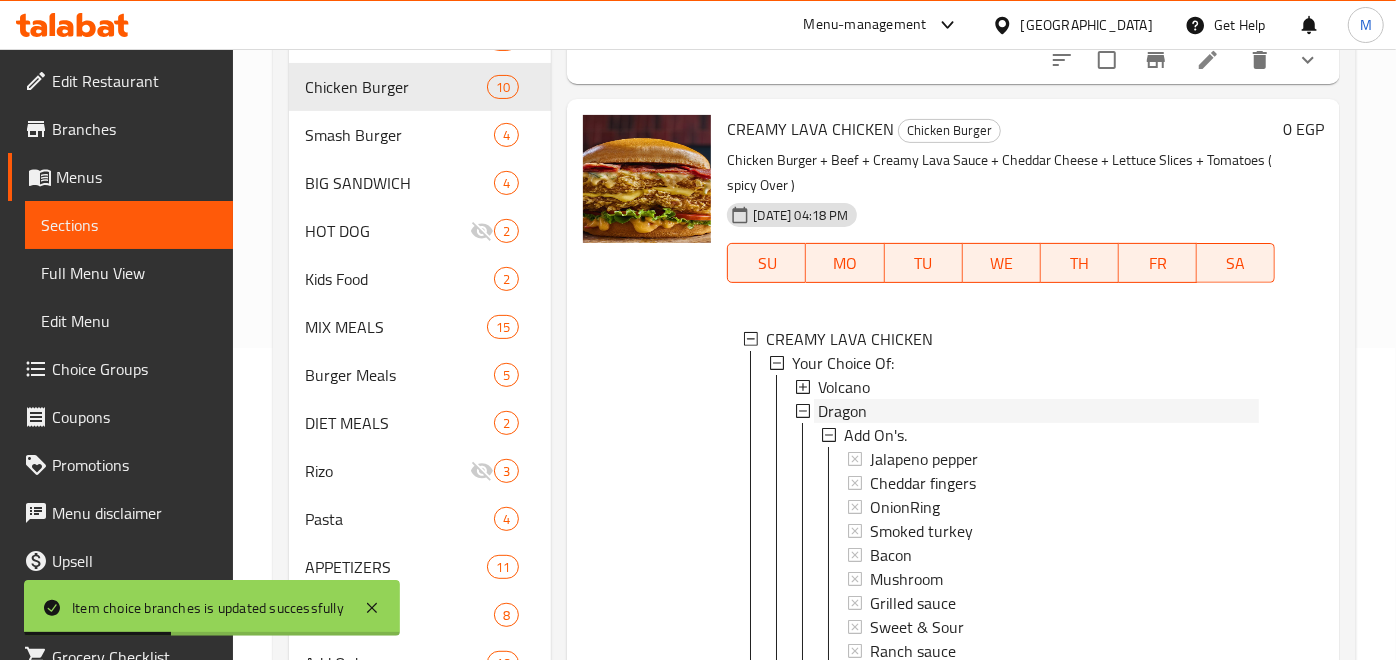 click on "Dragon" at bounding box center (1038, 411) 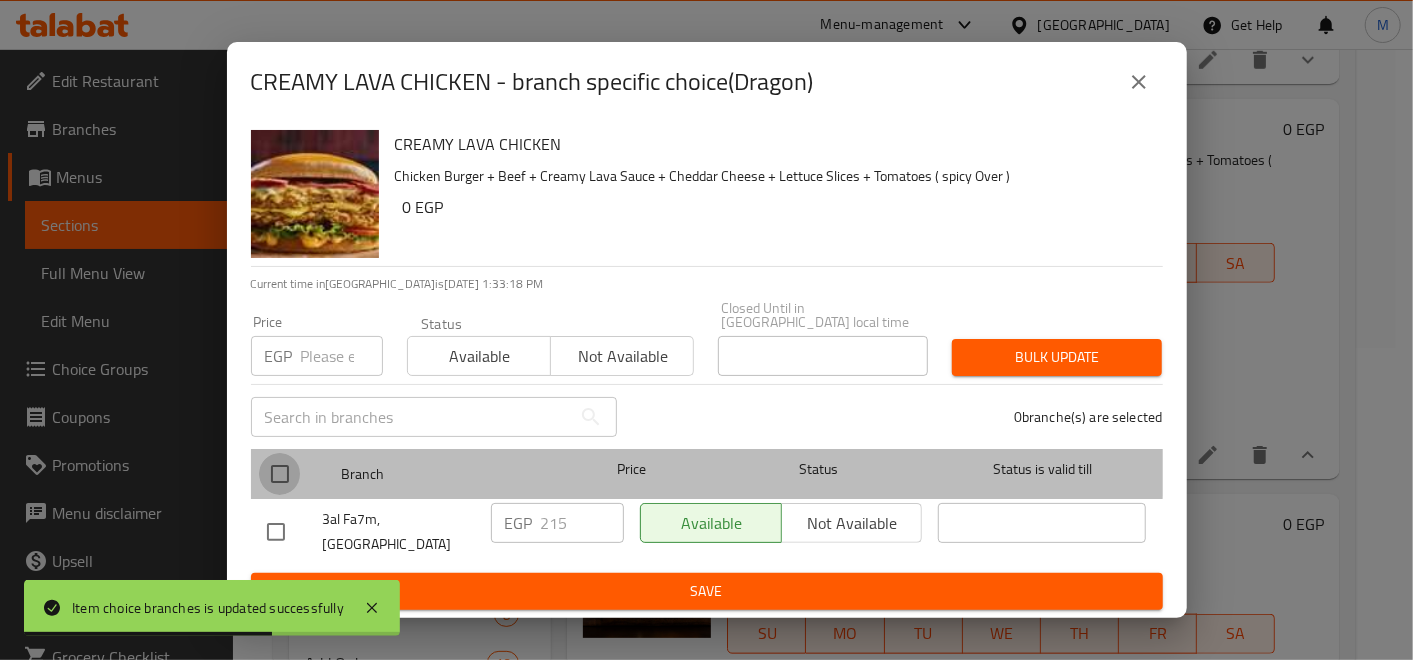 click at bounding box center [280, 474] 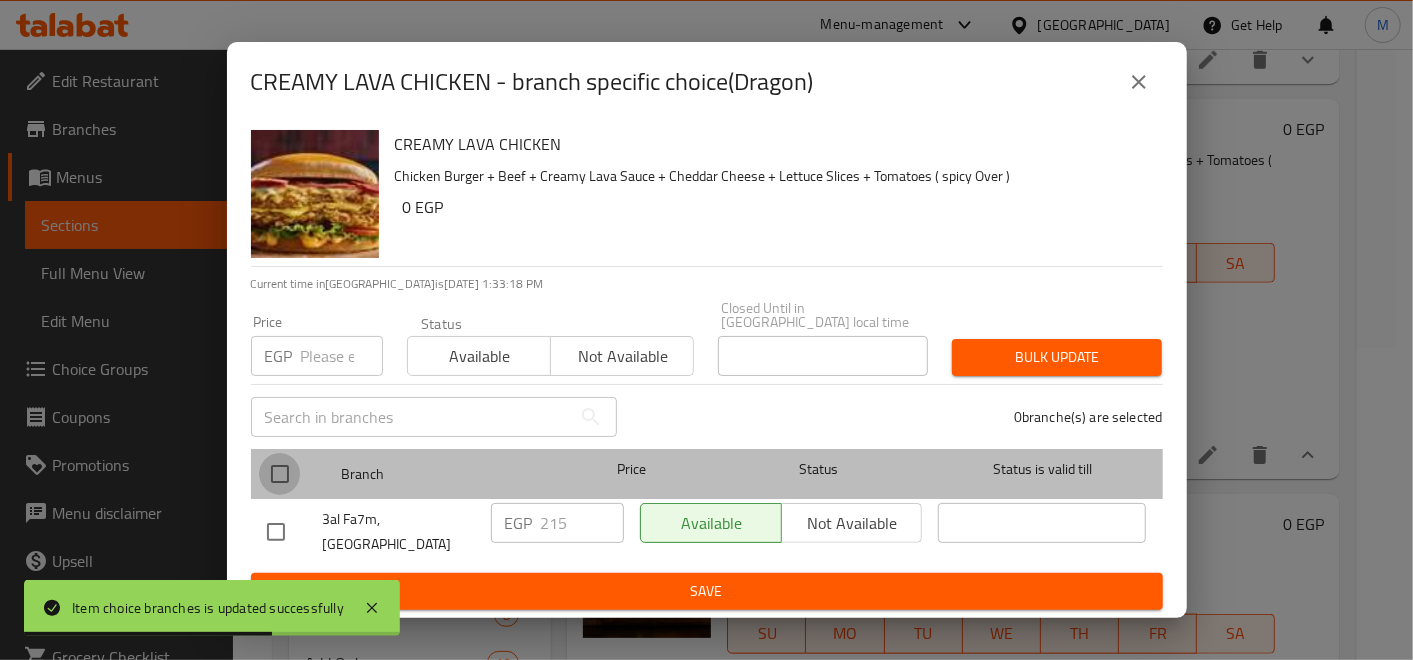 checkbox on "true" 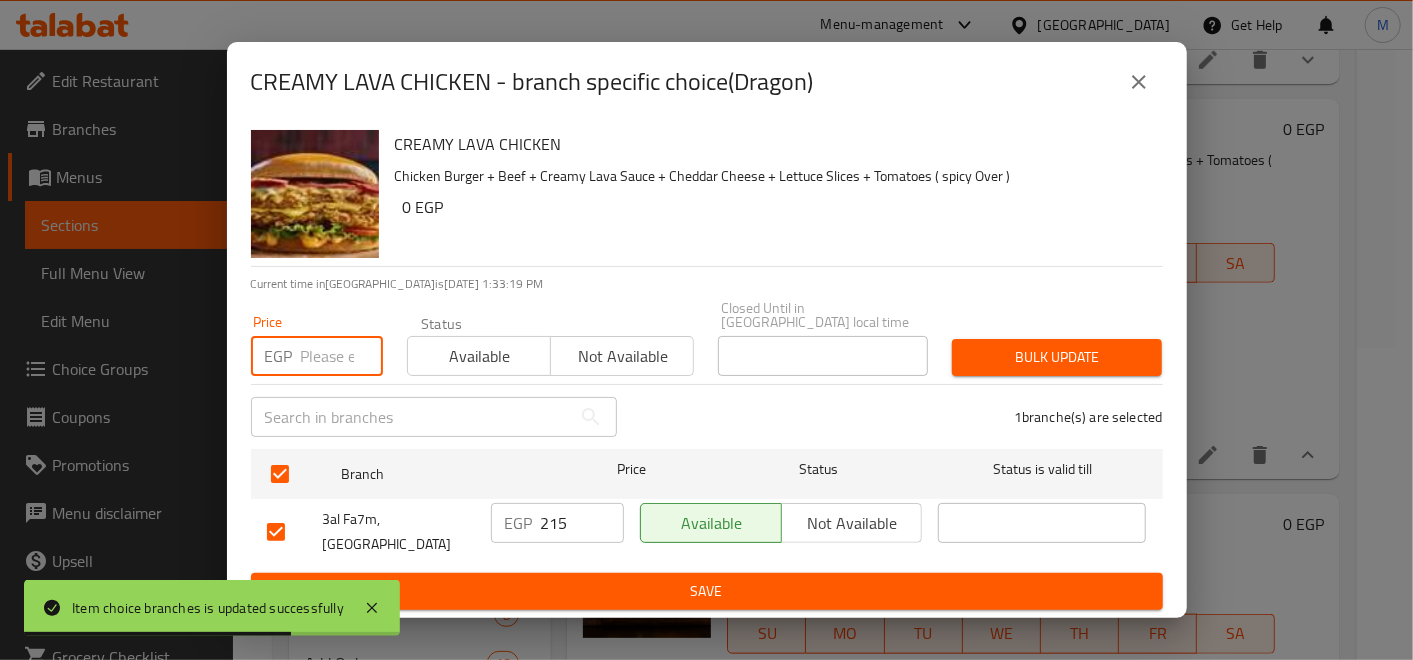 click at bounding box center (342, 356) 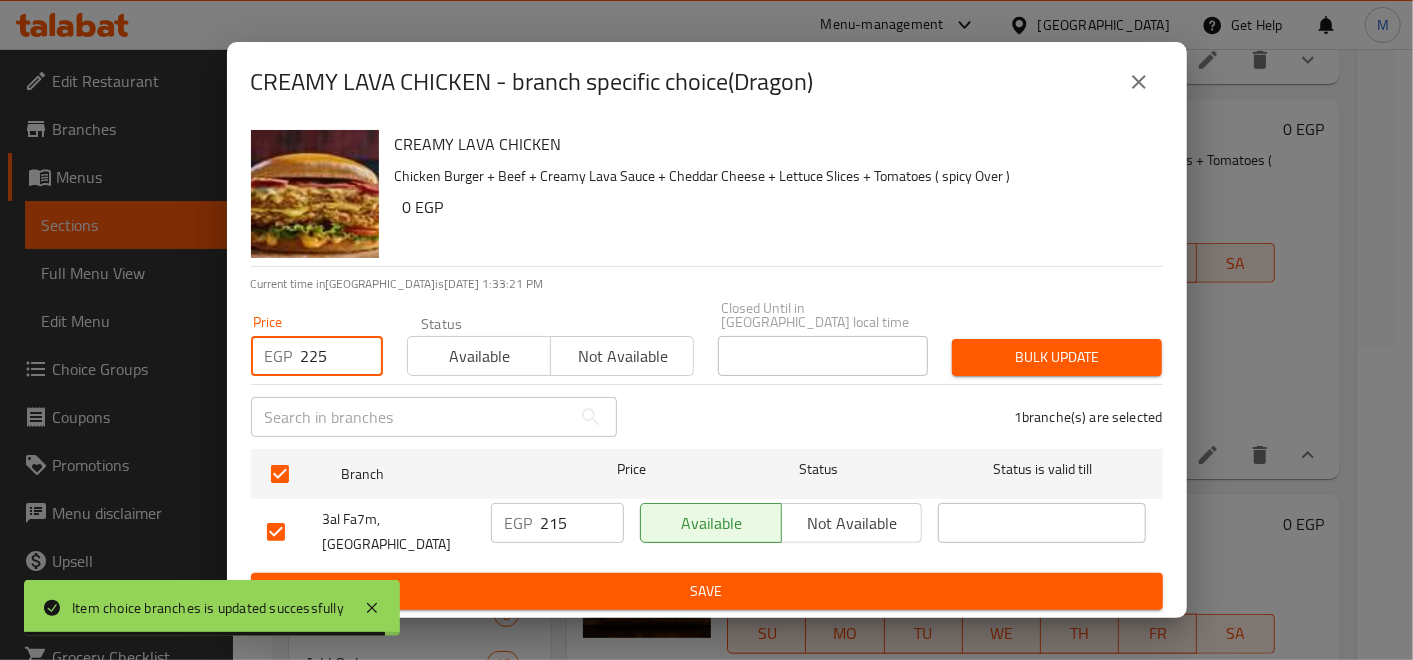 type on "225" 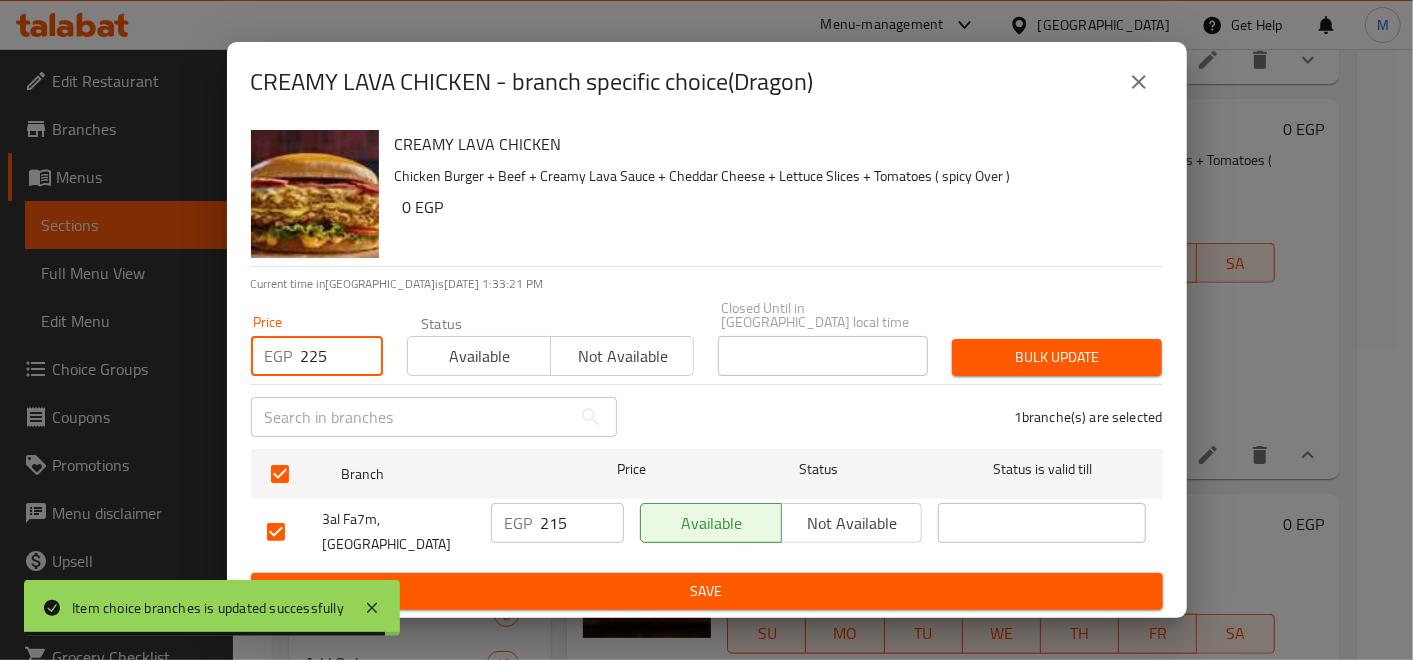 click on "Bulk update" at bounding box center [1057, 357] 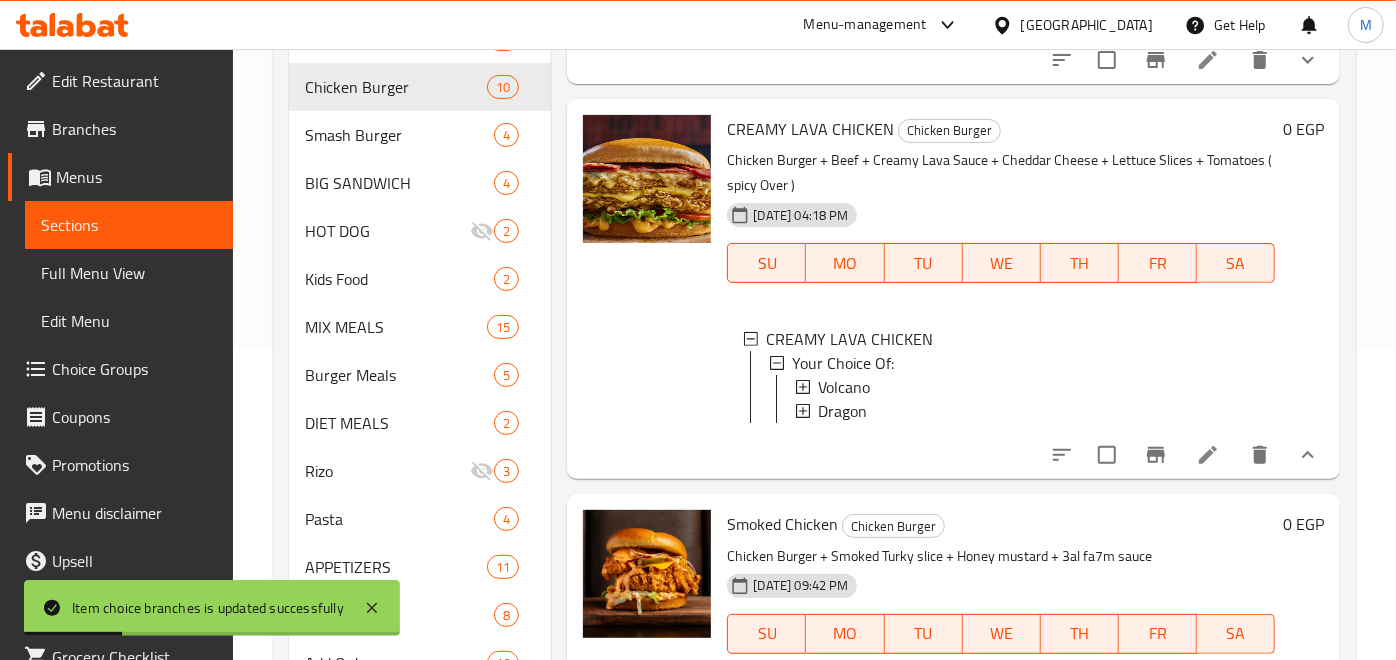 click at bounding box center (1308, 455) 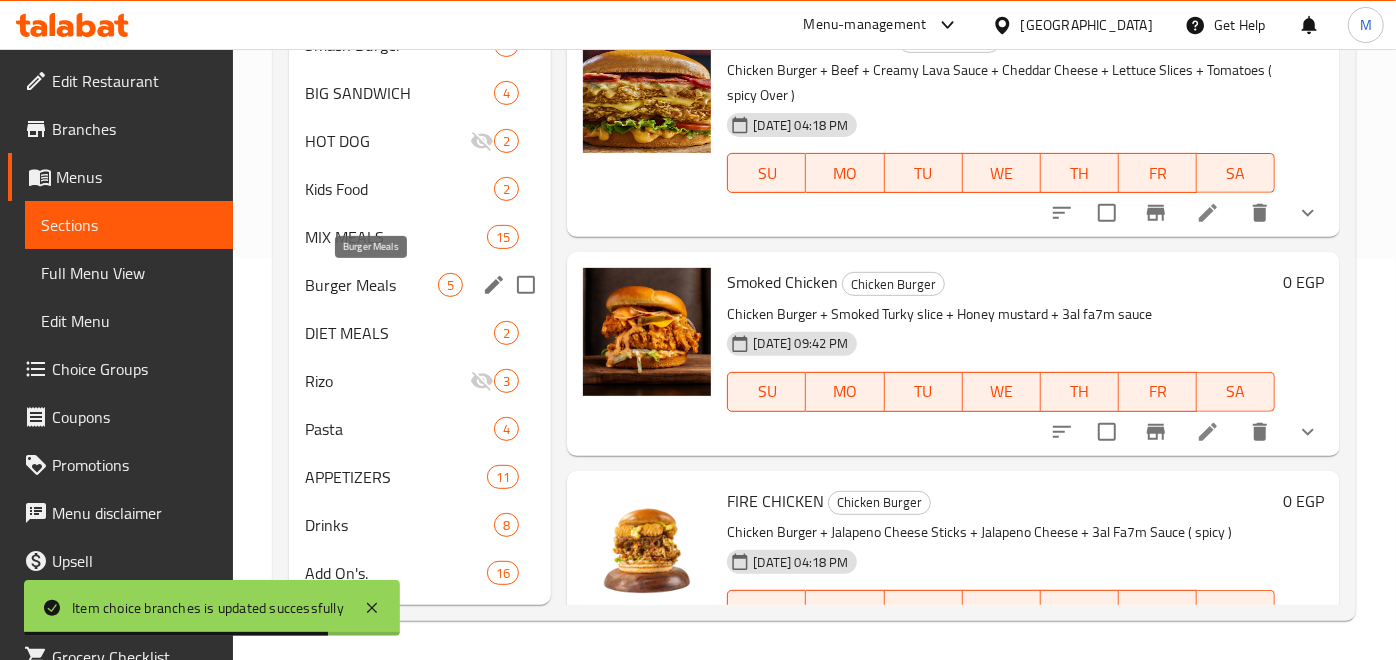 scroll, scrollTop: 291, scrollLeft: 0, axis: vertical 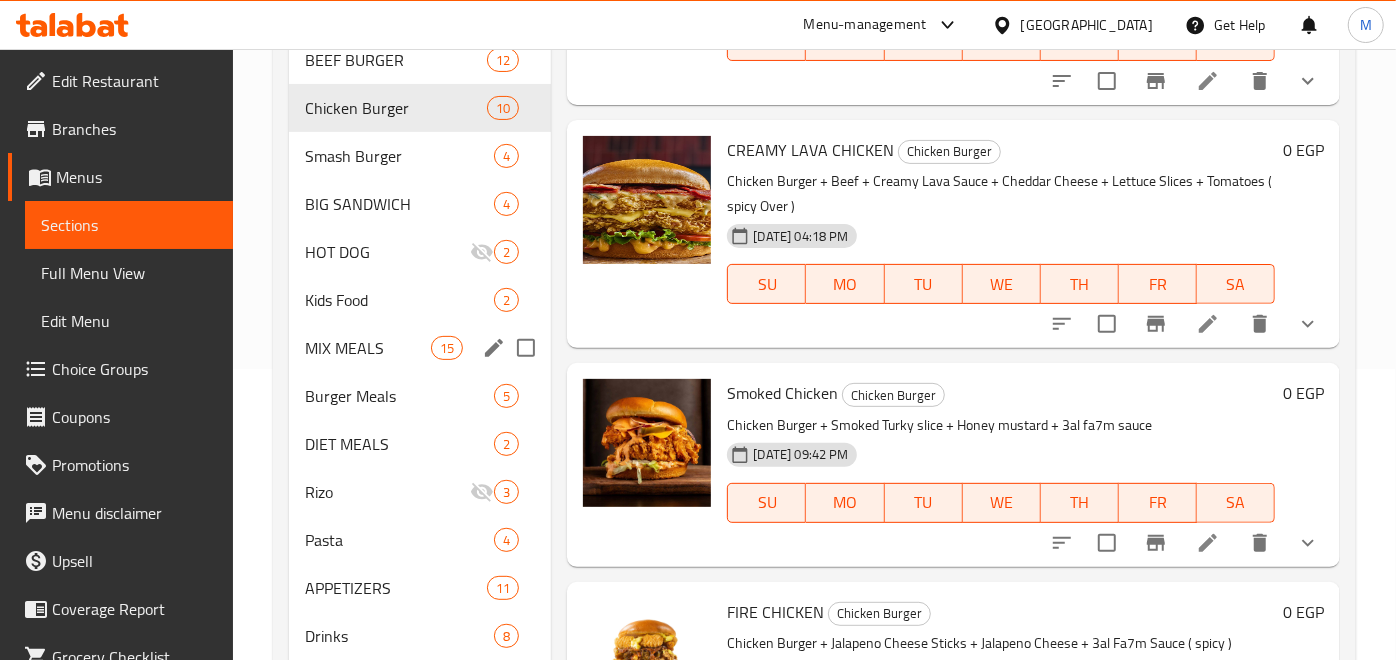 click on "MIX MEALS 15" at bounding box center [420, 348] 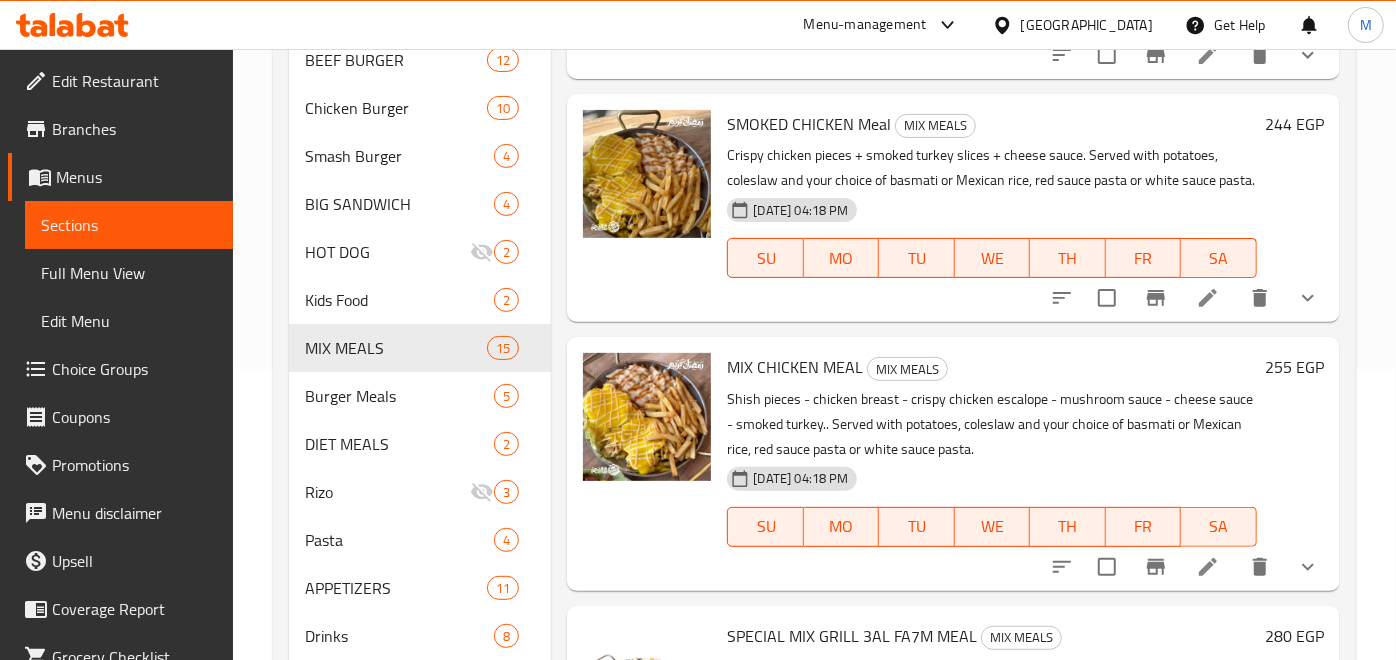 scroll, scrollTop: 0, scrollLeft: 0, axis: both 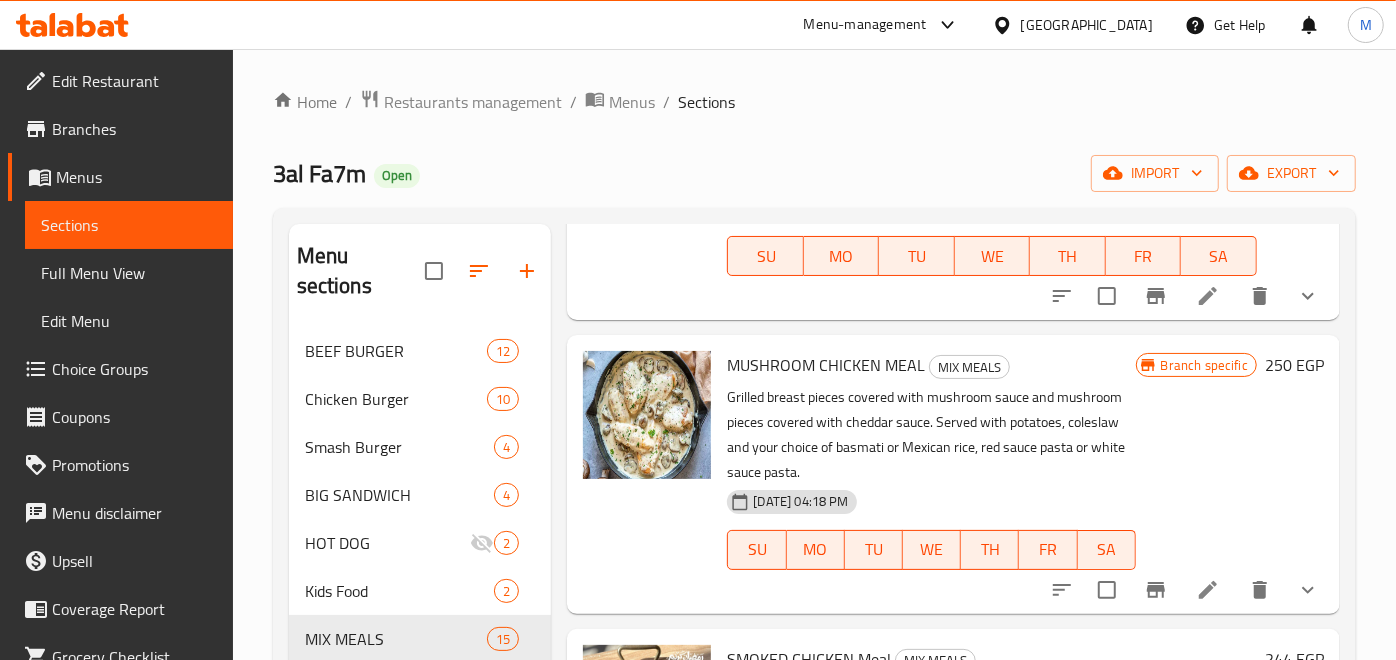 click 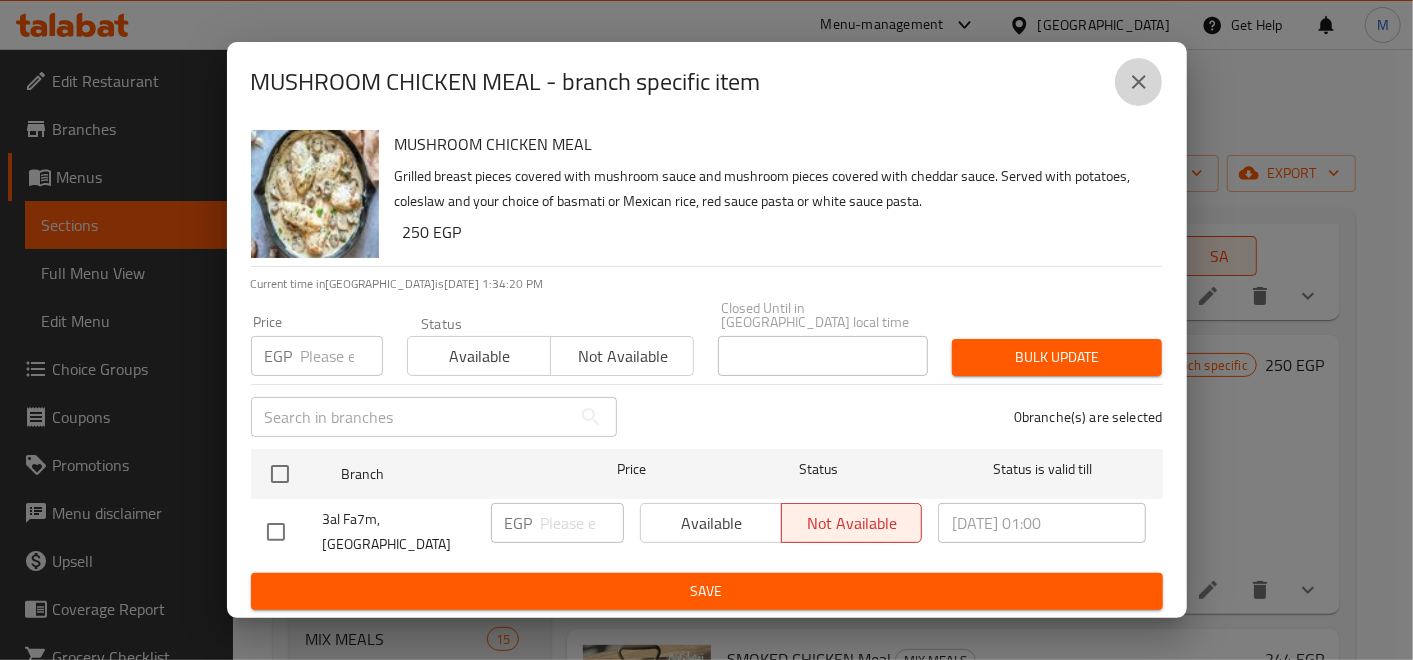 click 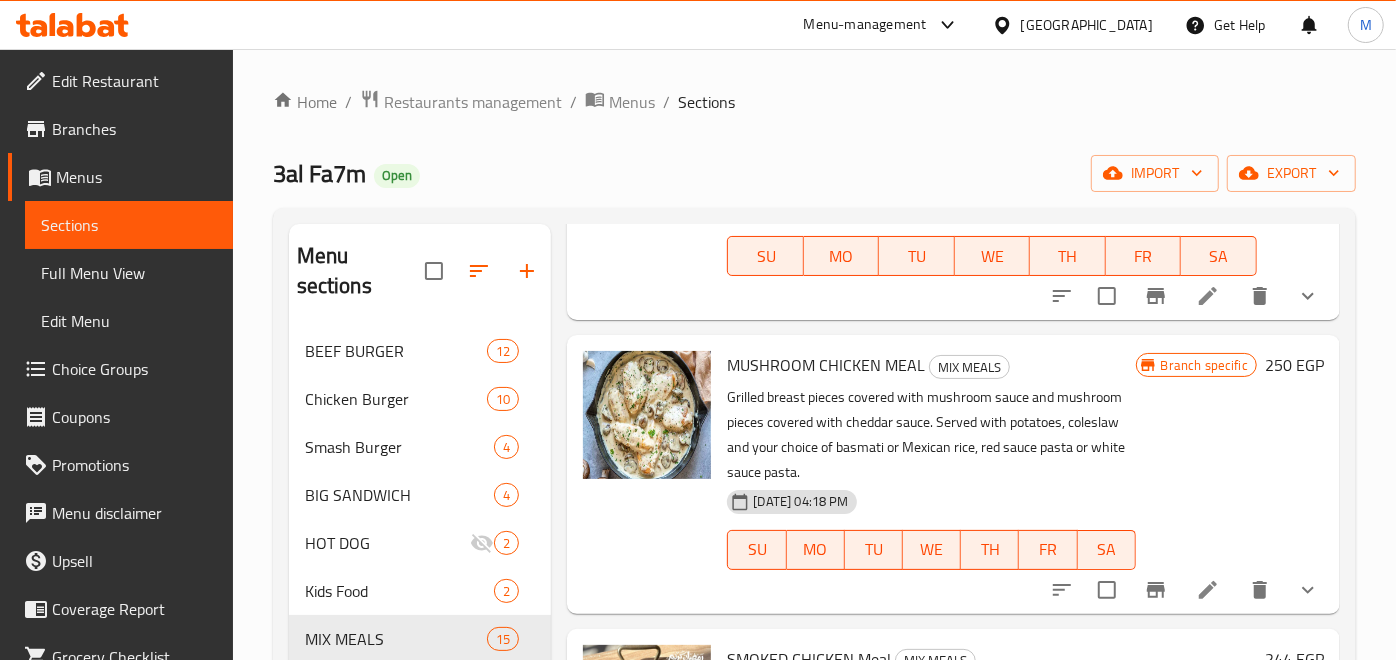 click on "250   EGP" at bounding box center [1294, 365] 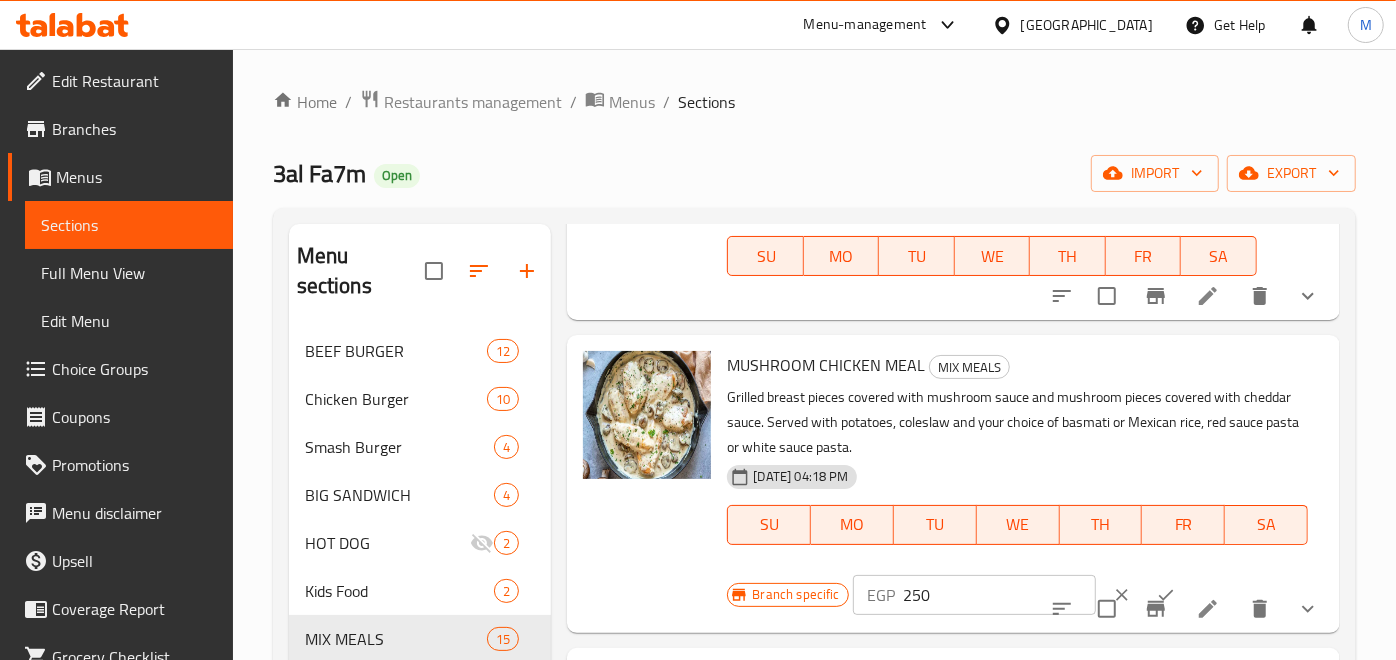click on "250" at bounding box center [999, 595] 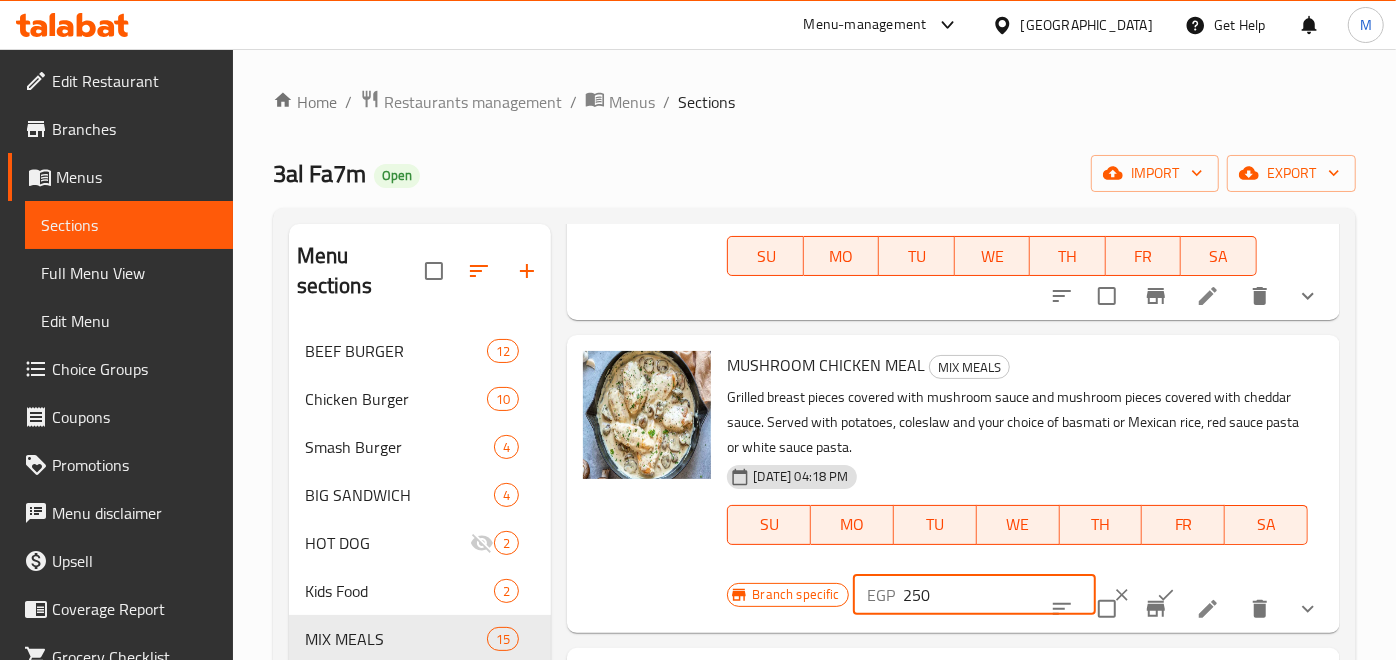 click on "250" at bounding box center [999, 595] 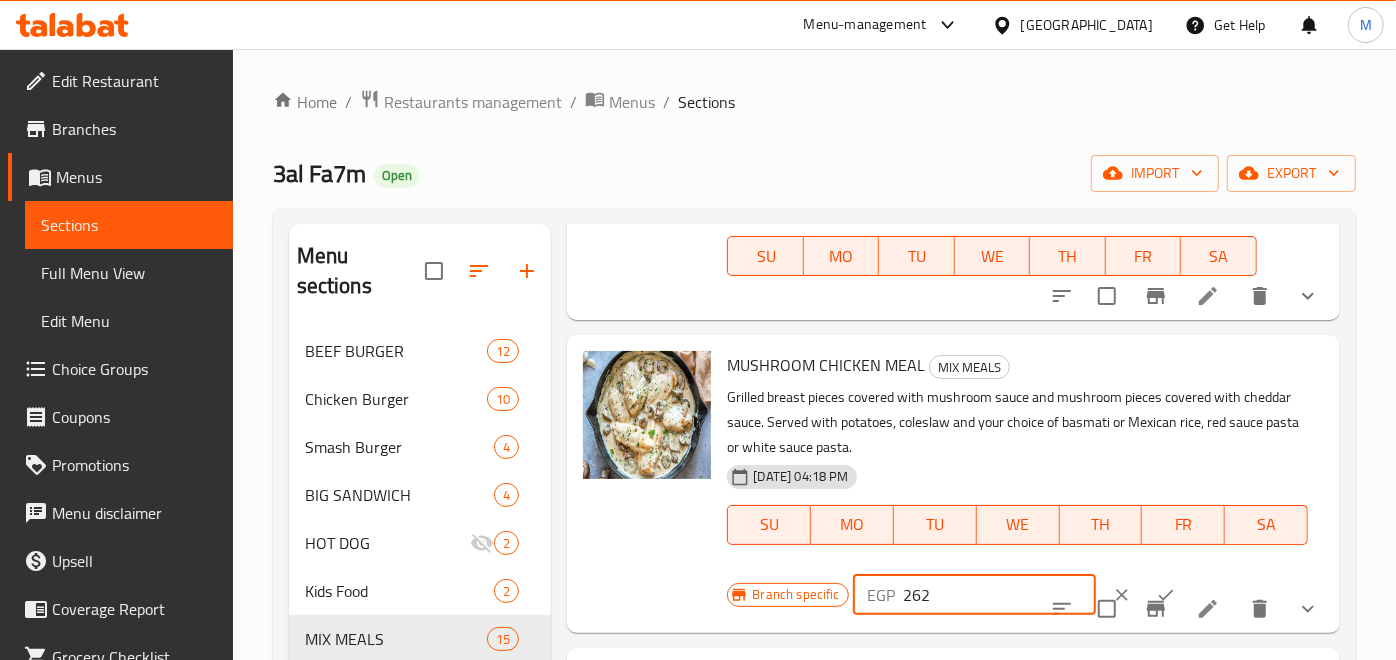 type on "262" 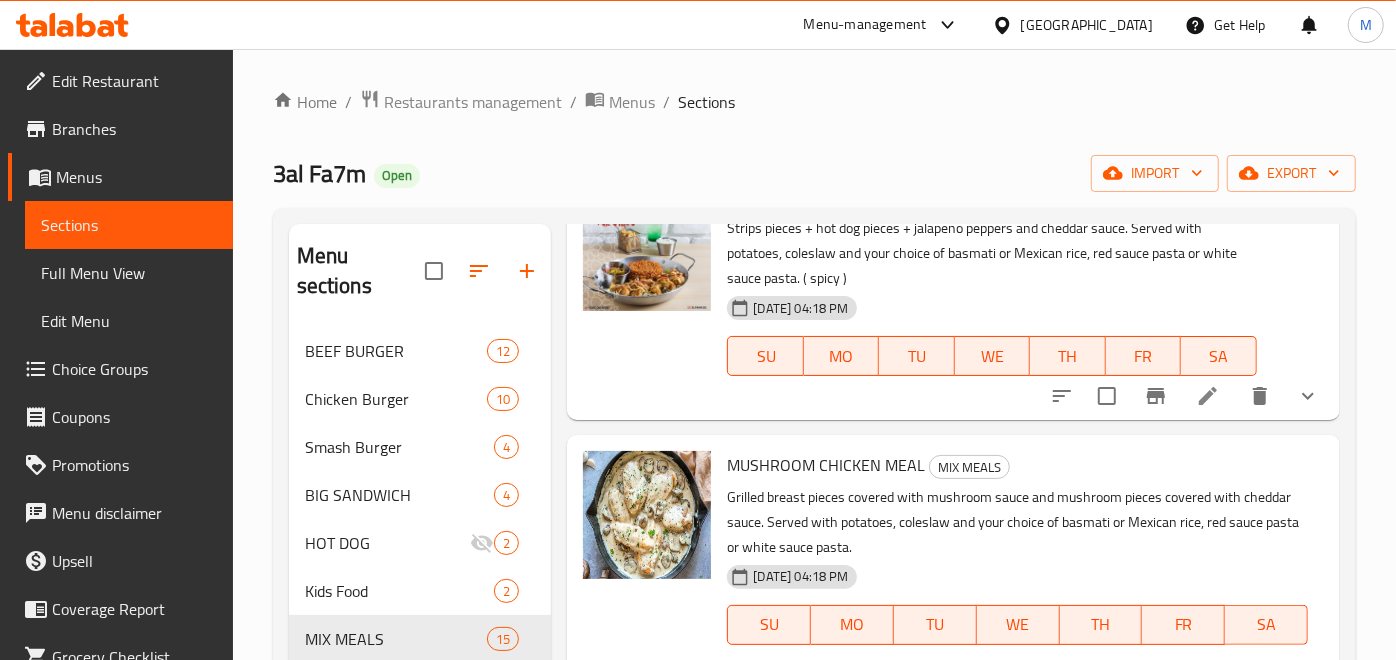 scroll, scrollTop: 0, scrollLeft: 0, axis: both 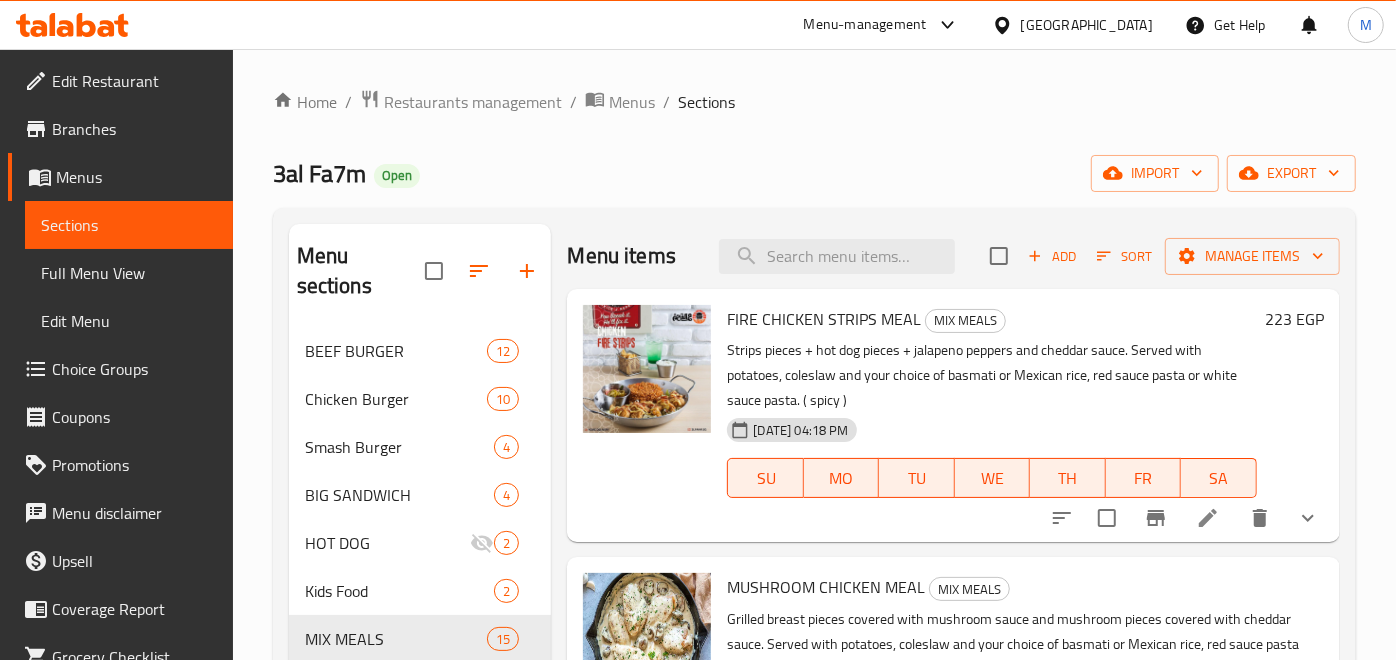 click on "223   EGP" at bounding box center (1294, 319) 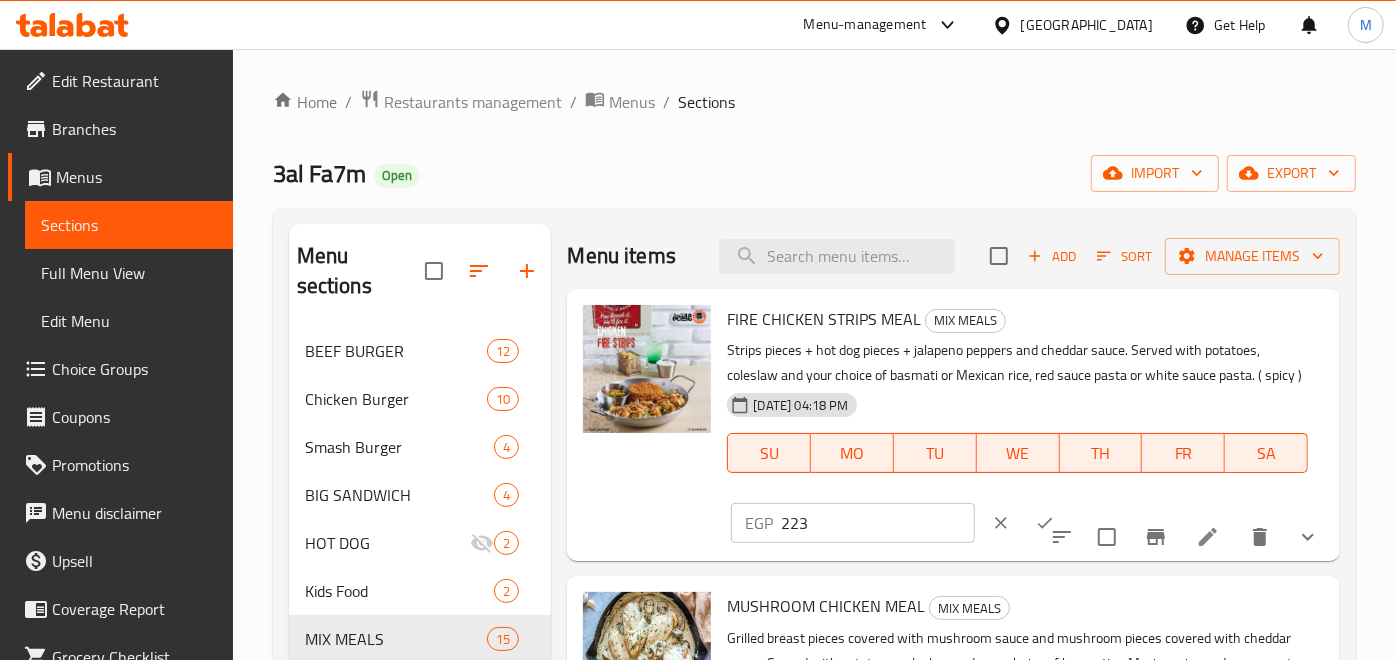 click on "223" at bounding box center [877, 523] 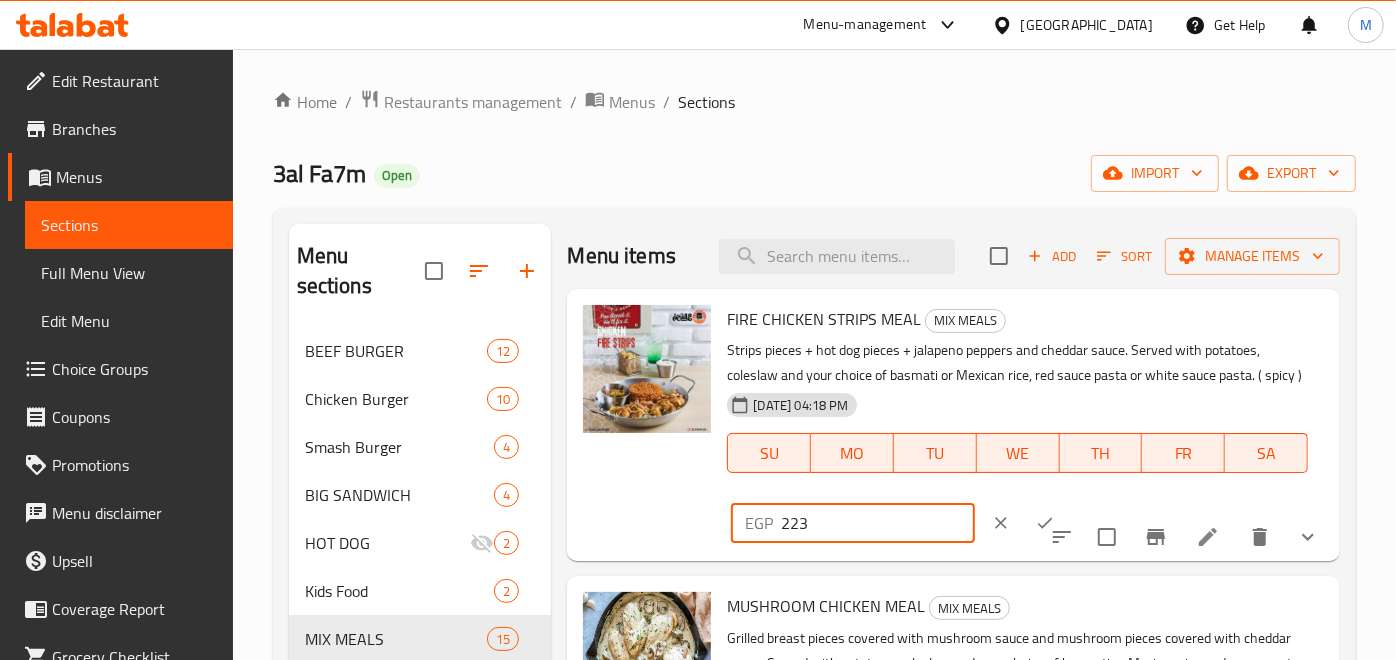 click on "223" at bounding box center (877, 523) 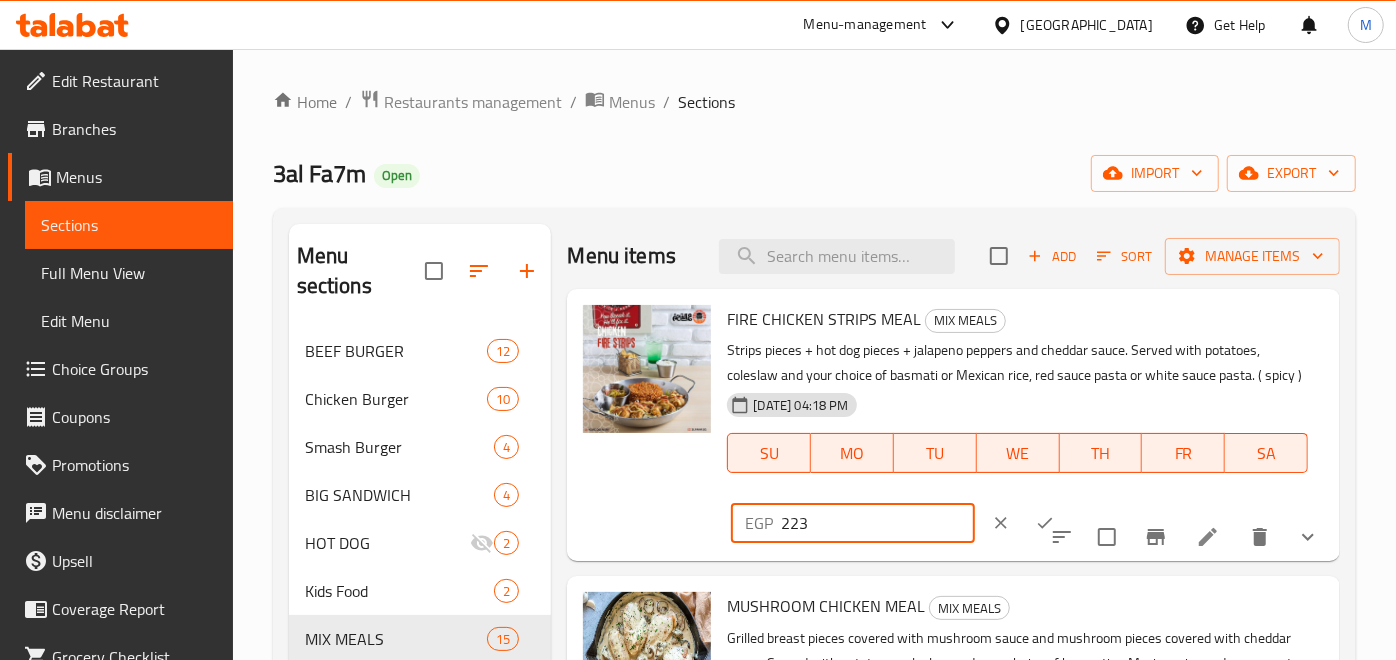 click on "223" at bounding box center (877, 523) 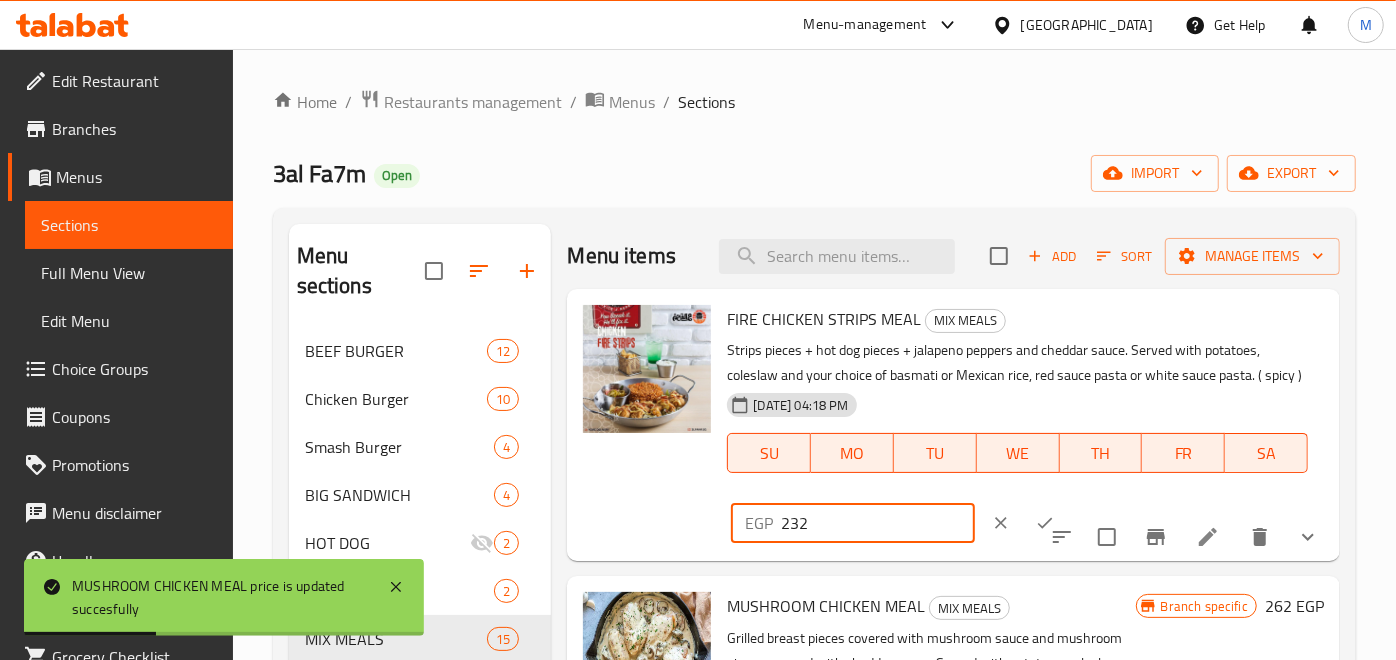 type on "232" 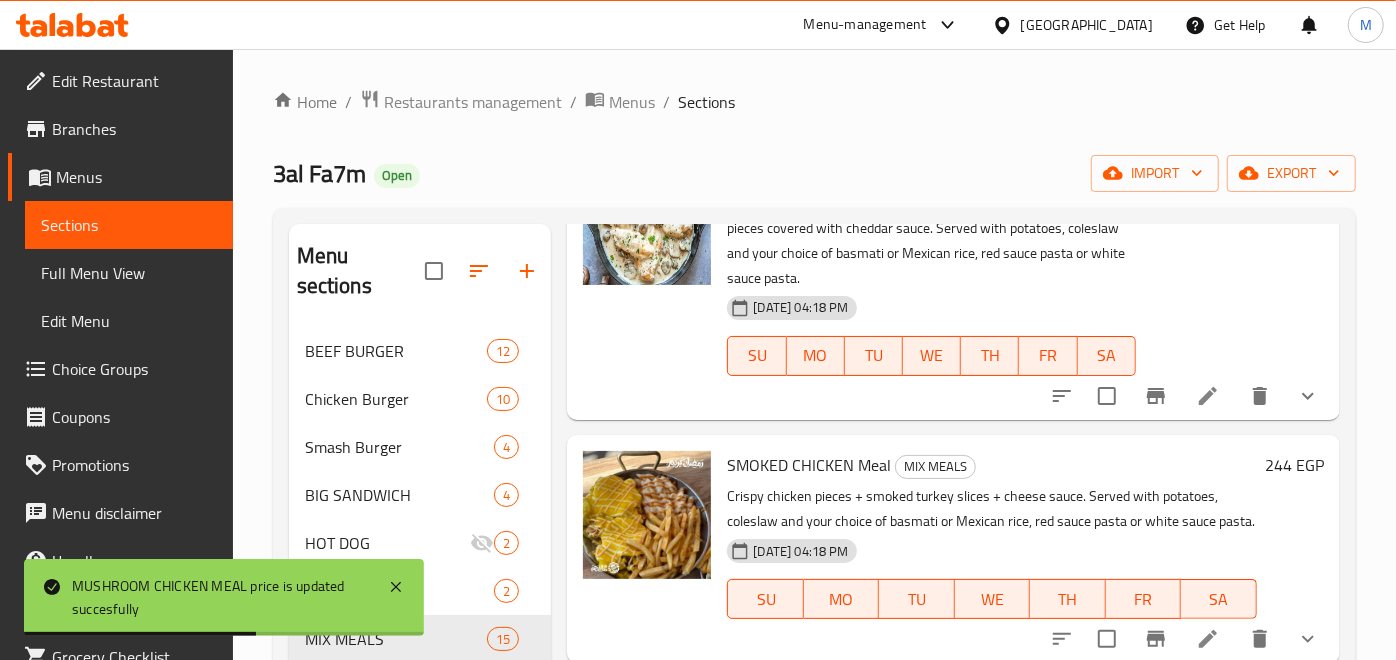 scroll, scrollTop: 444, scrollLeft: 0, axis: vertical 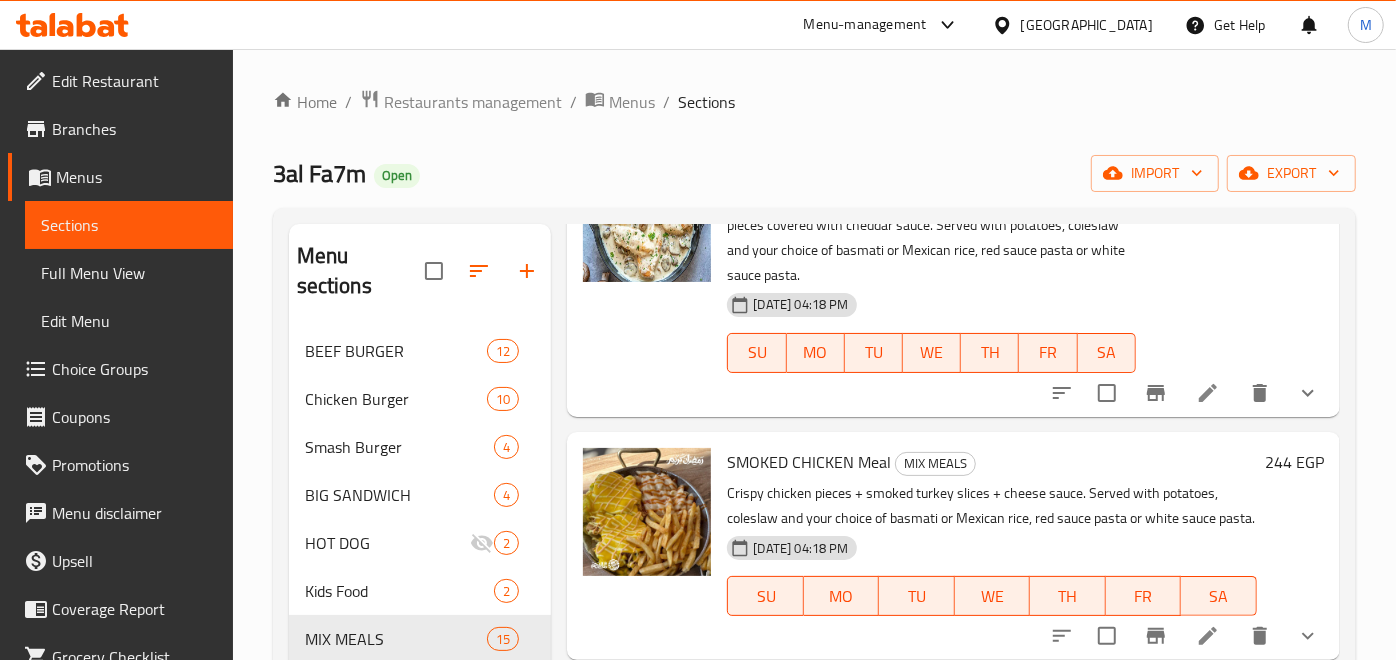 click on "244   EGP" at bounding box center [1294, 462] 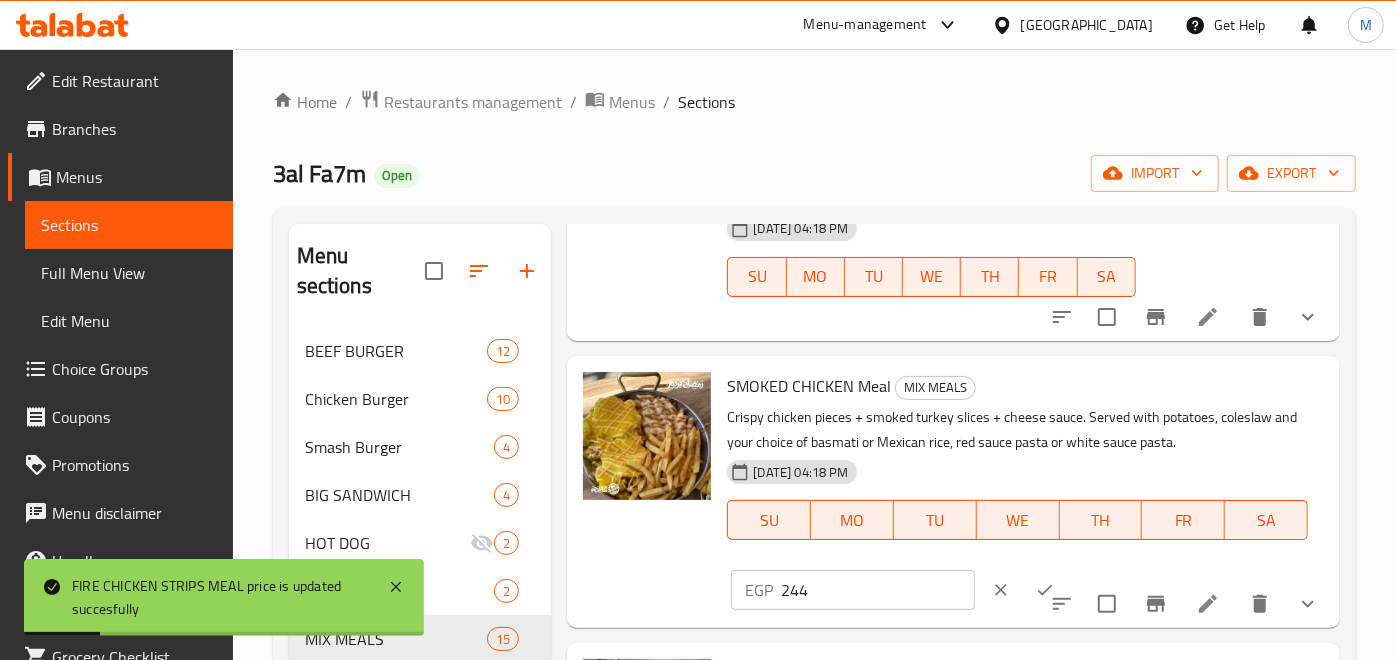 scroll, scrollTop: 530, scrollLeft: 0, axis: vertical 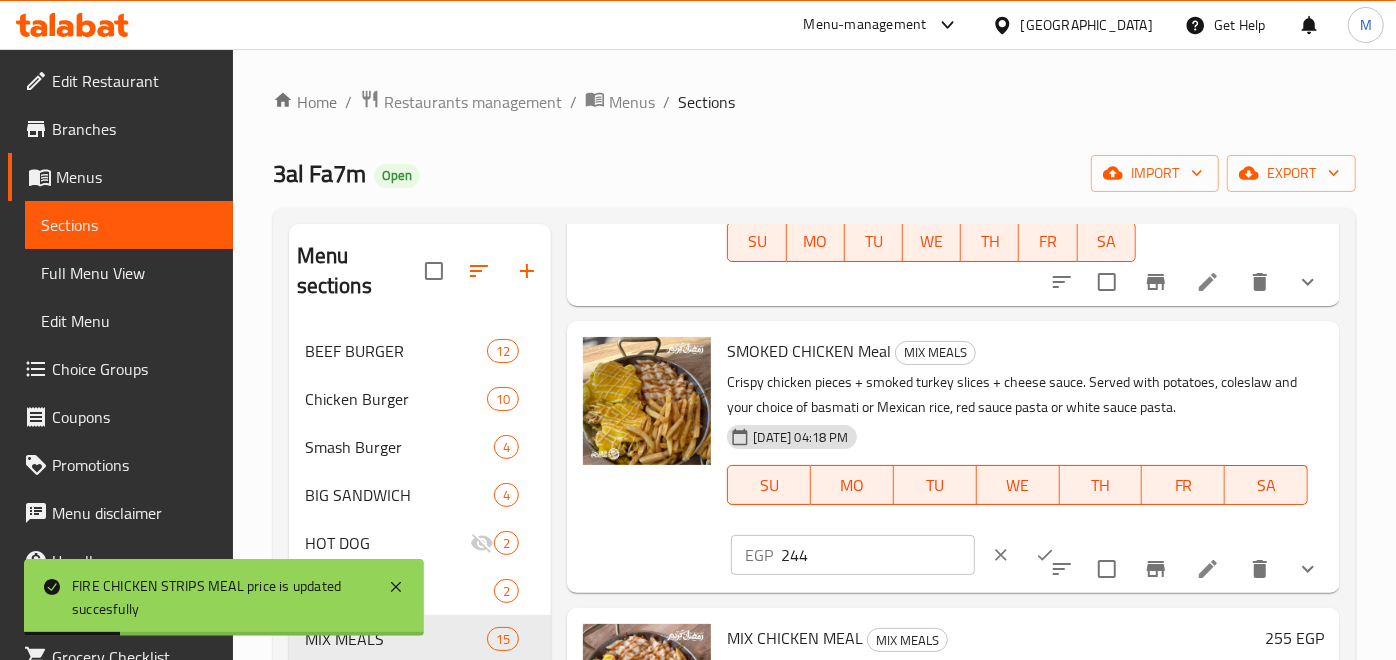 click on "244" at bounding box center [877, 555] 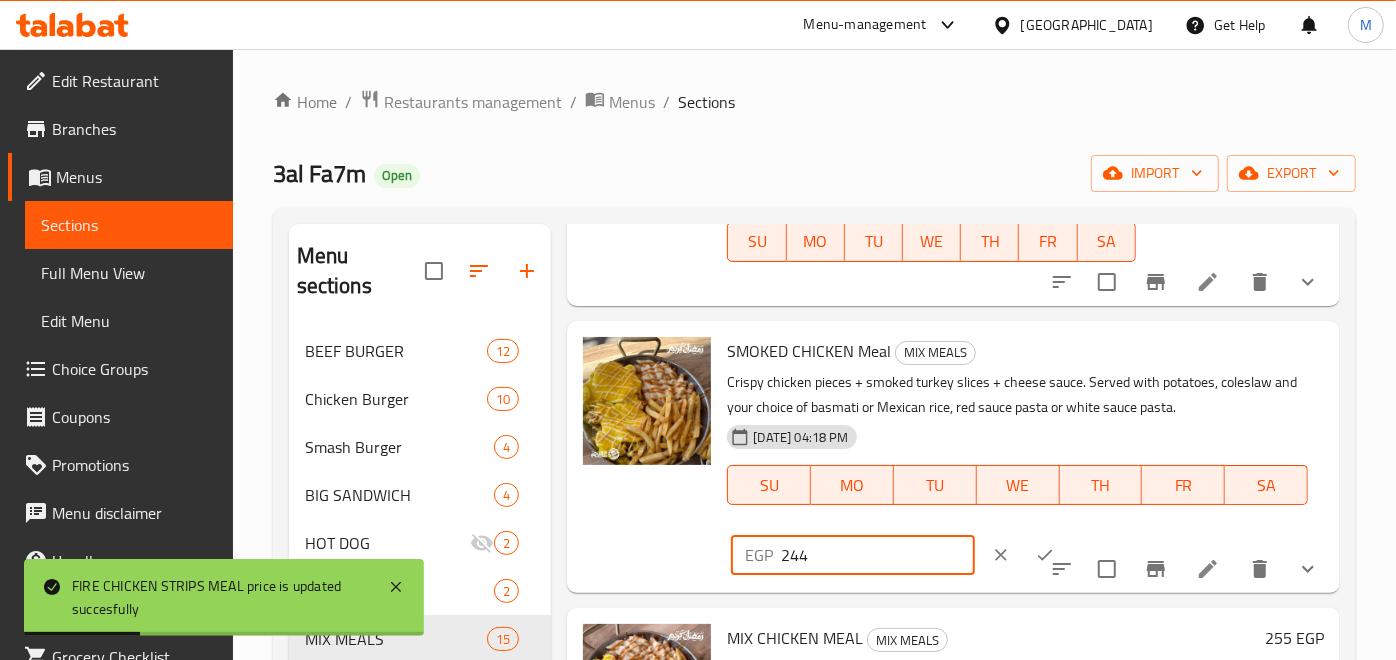 click on "244" at bounding box center [877, 555] 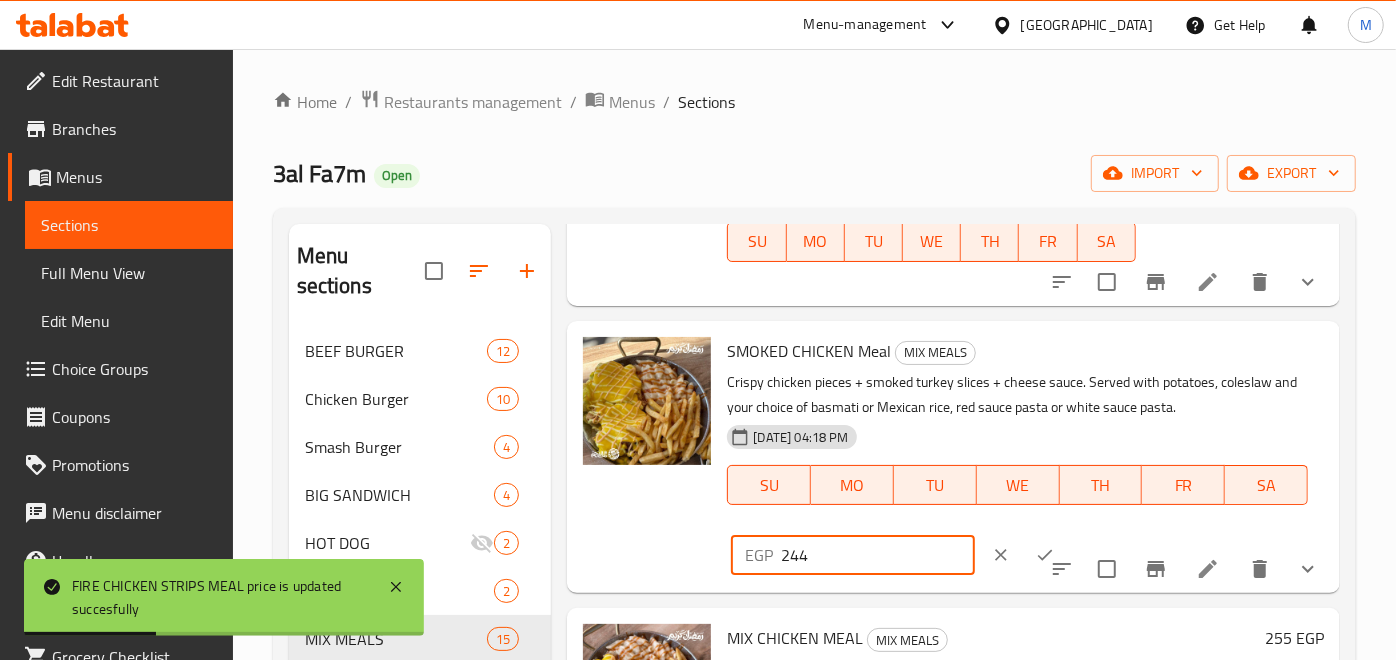 click on "244" at bounding box center (877, 555) 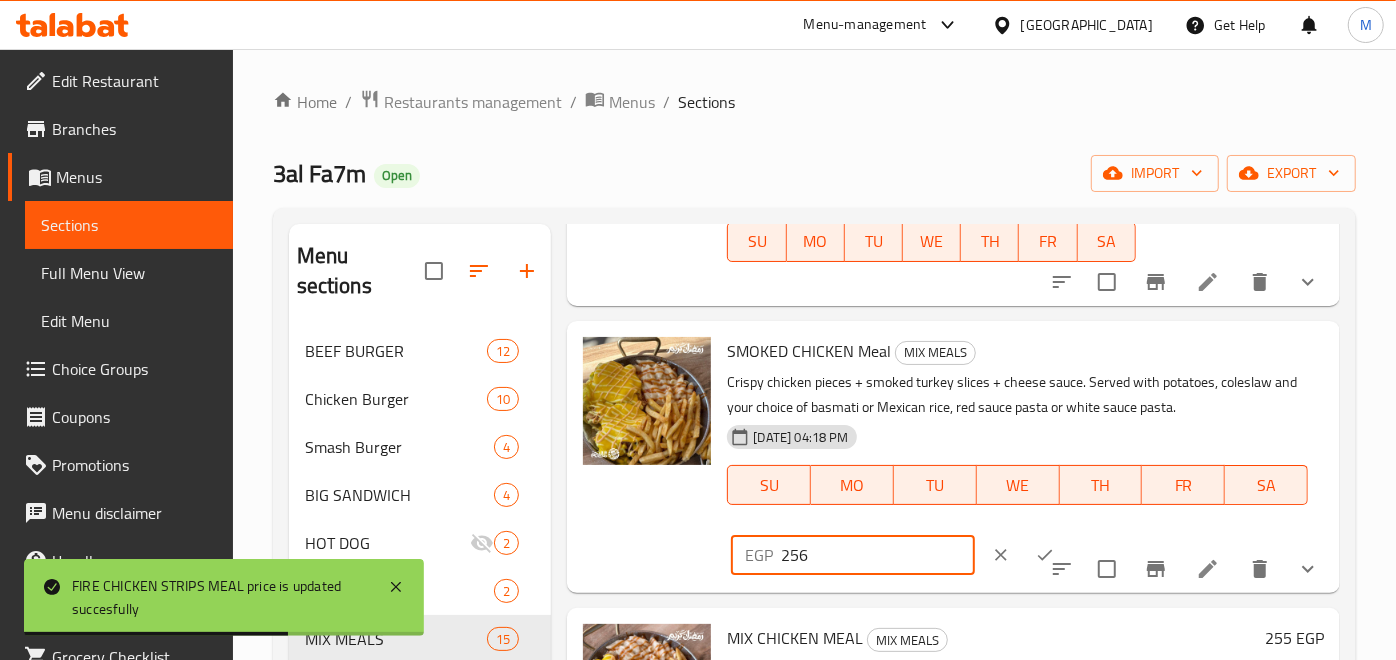 type on "256" 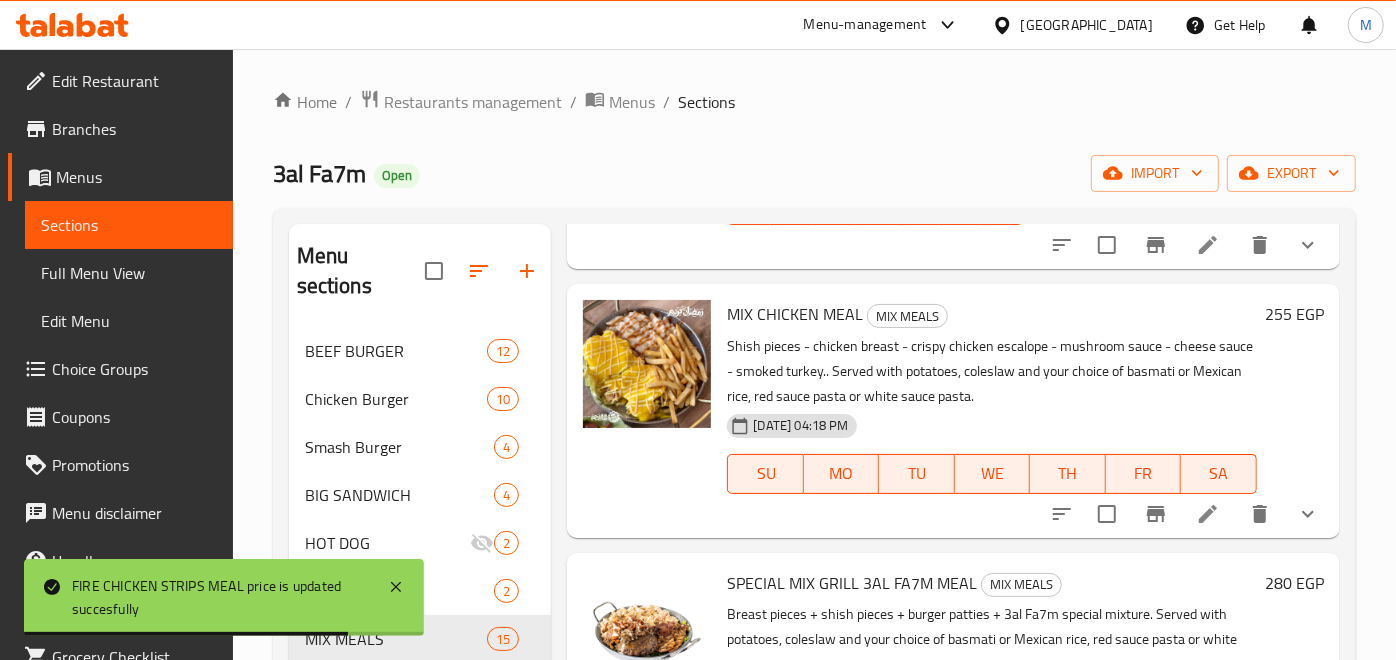 scroll, scrollTop: 863, scrollLeft: 0, axis: vertical 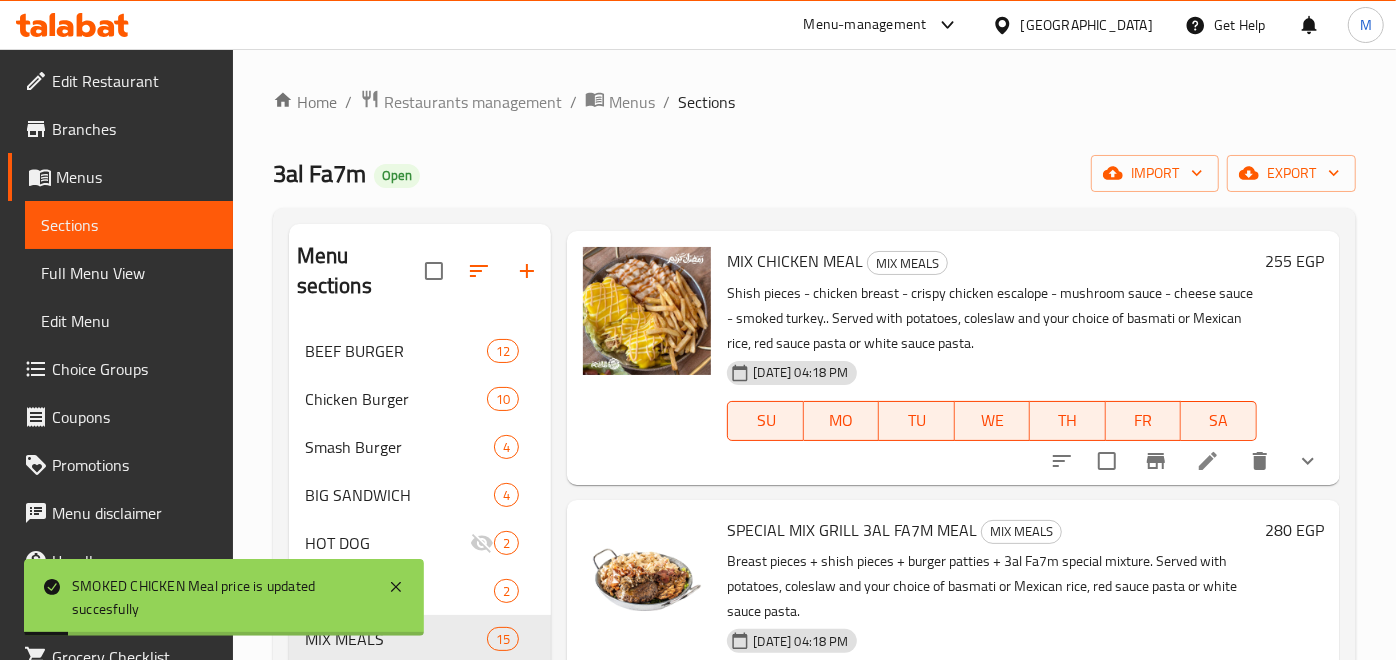 click on "255   EGP" at bounding box center [1290, 357] 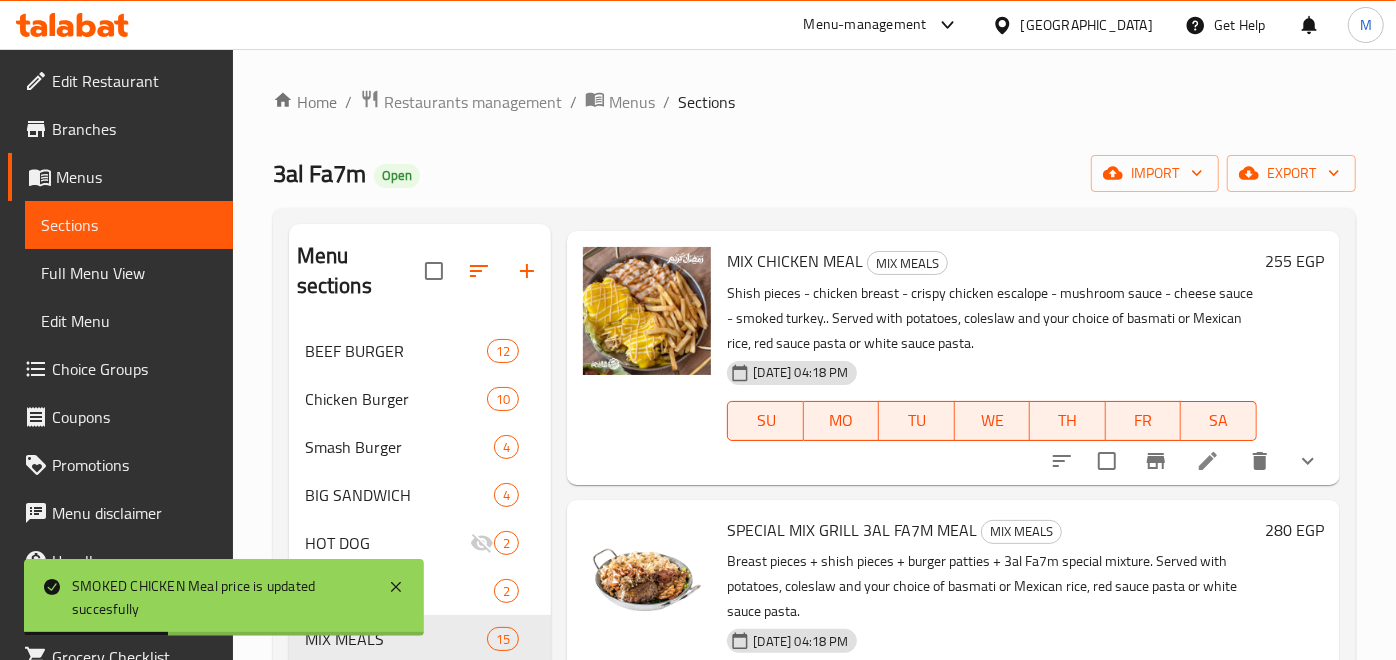 click on "255   EGP" at bounding box center (1294, 261) 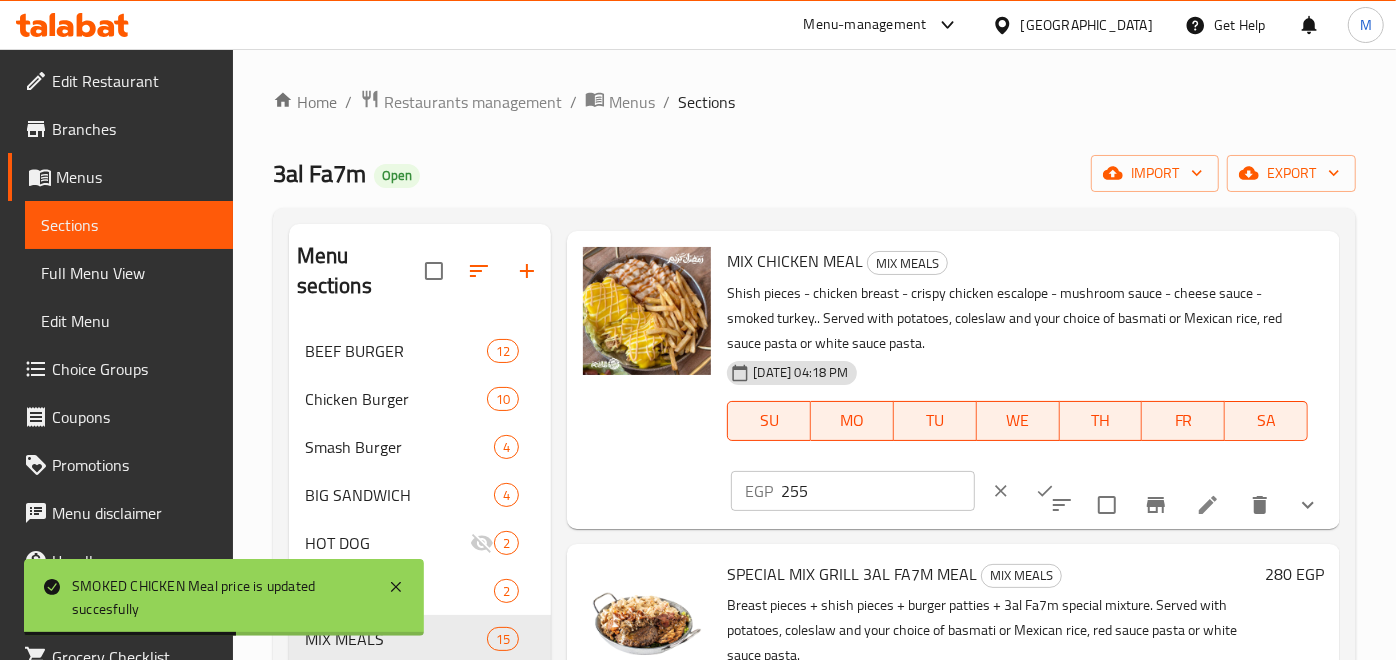 click on "255" at bounding box center [877, 491] 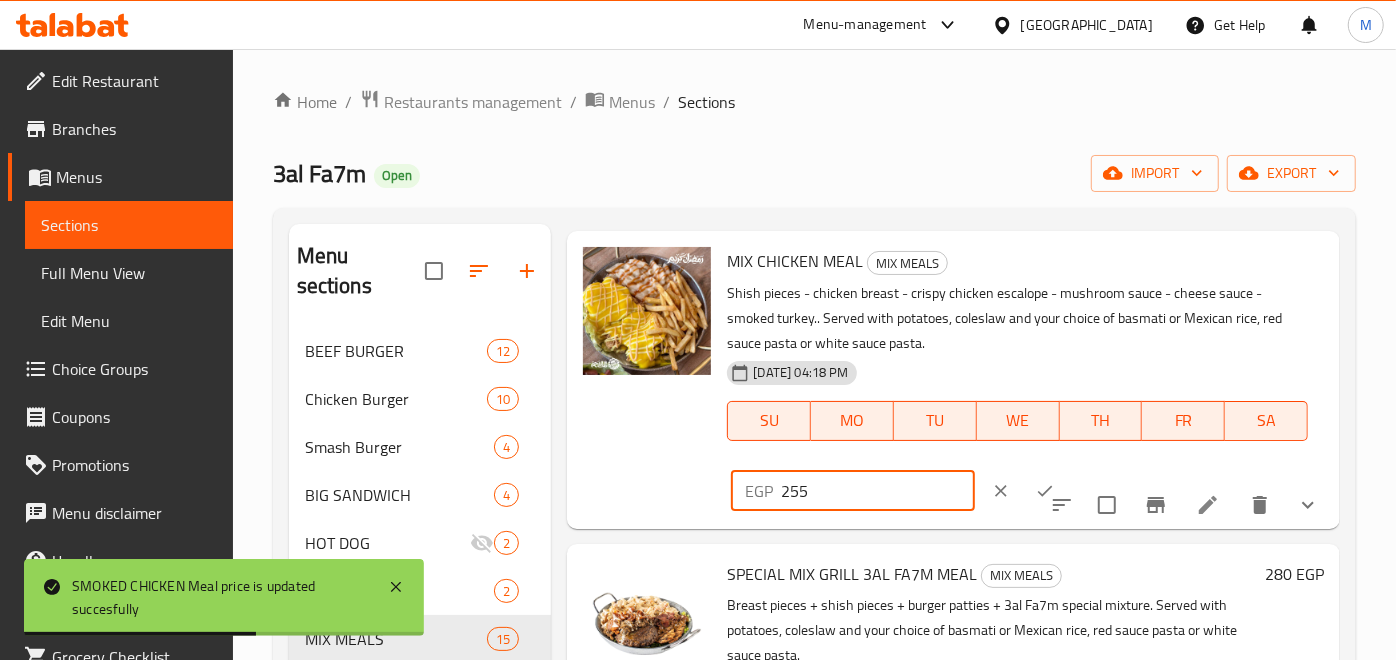 click on "255" at bounding box center [877, 491] 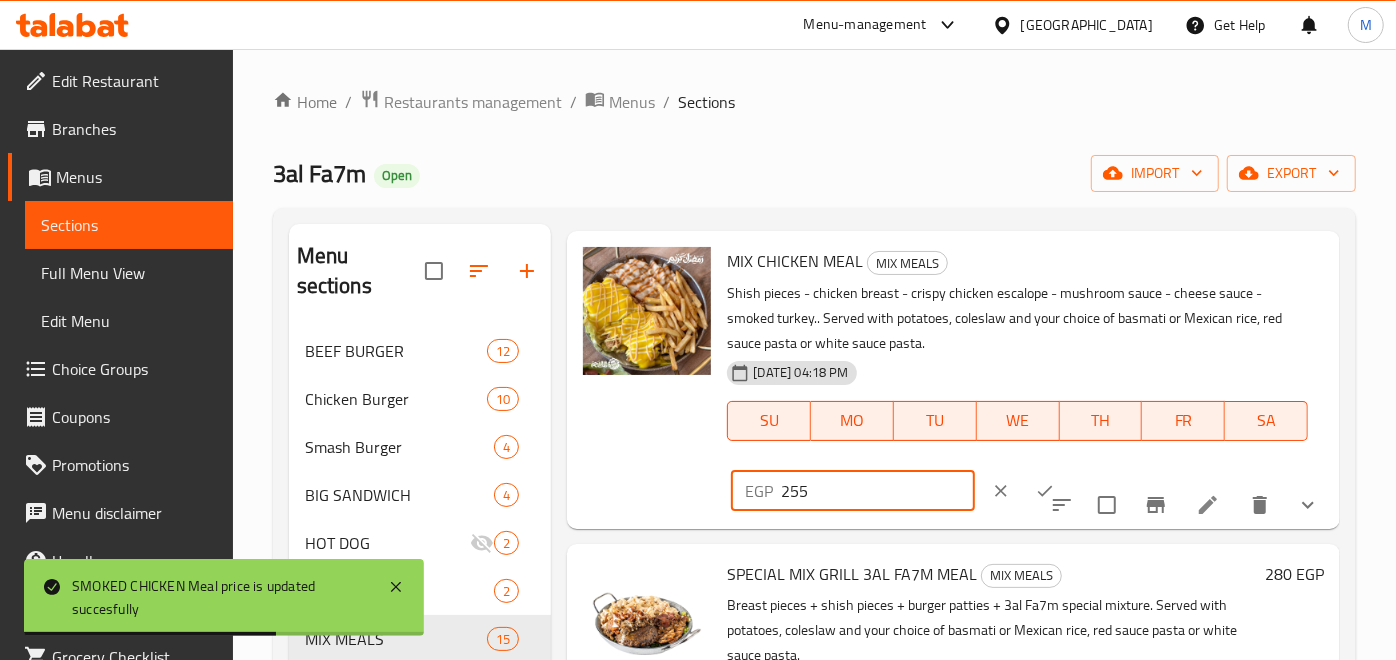 click on "255" at bounding box center [877, 491] 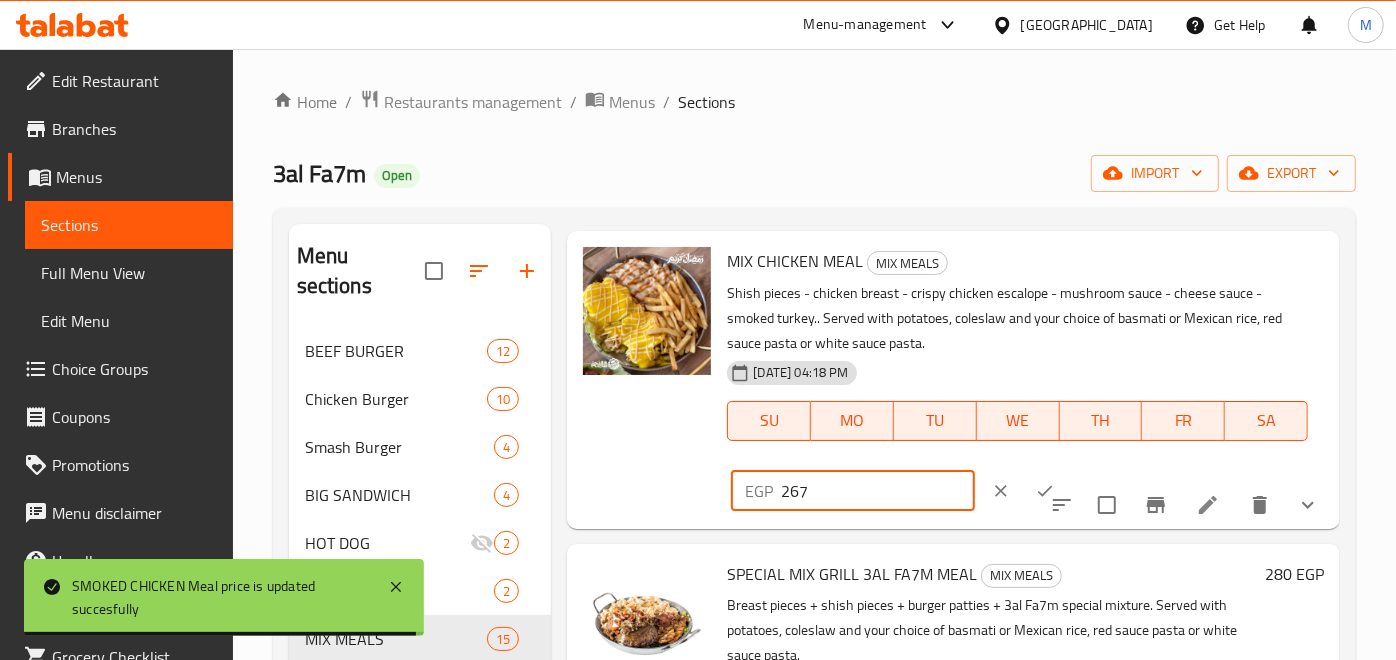 type on "267" 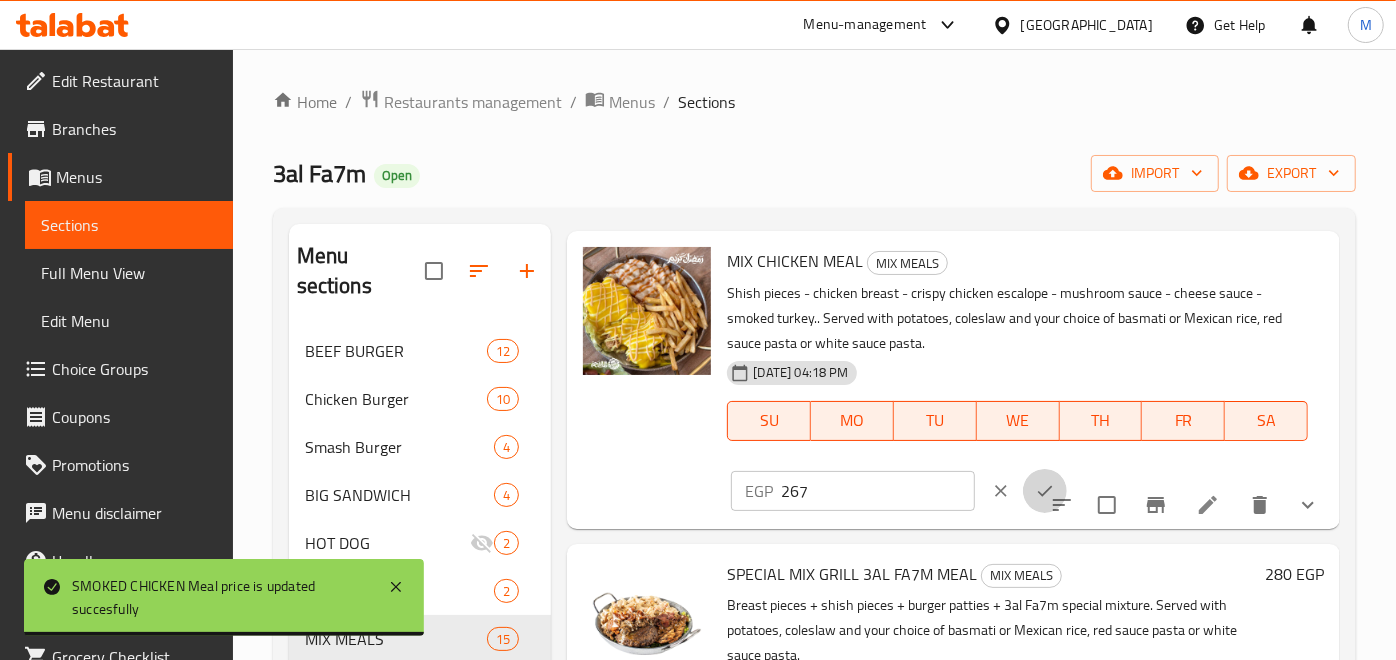 click at bounding box center (1045, 491) 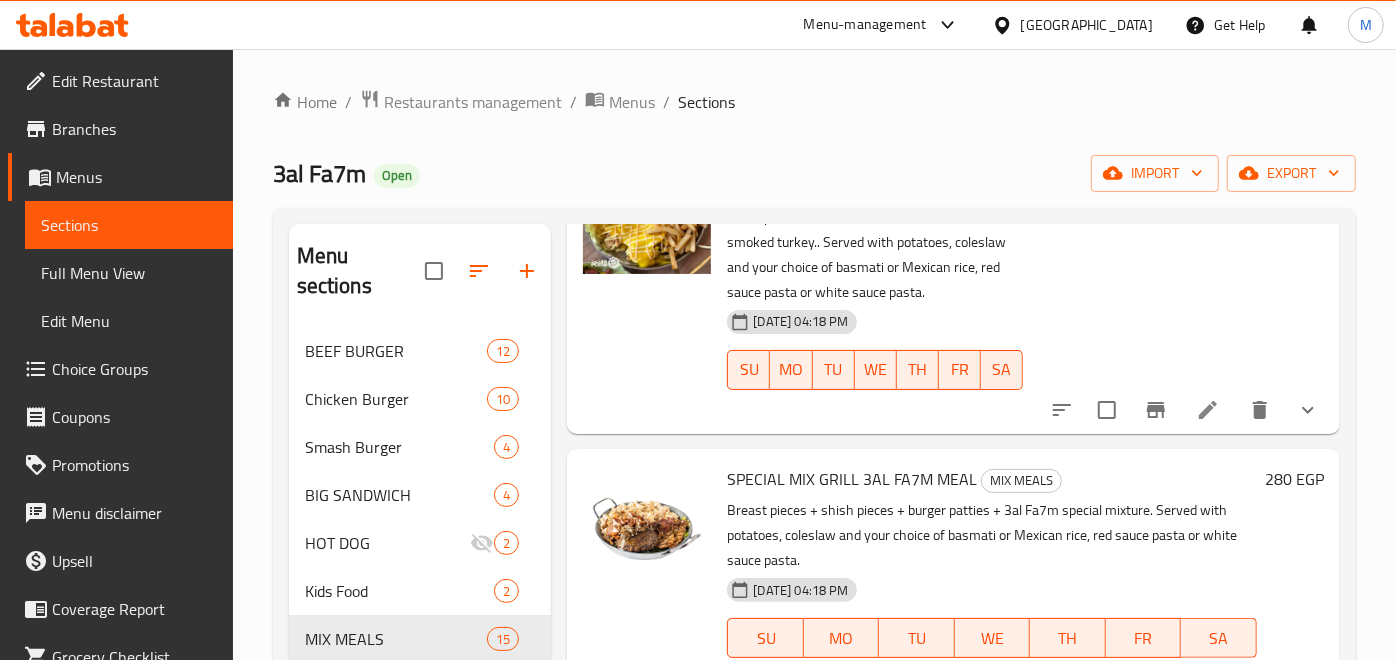 scroll, scrollTop: 1085, scrollLeft: 0, axis: vertical 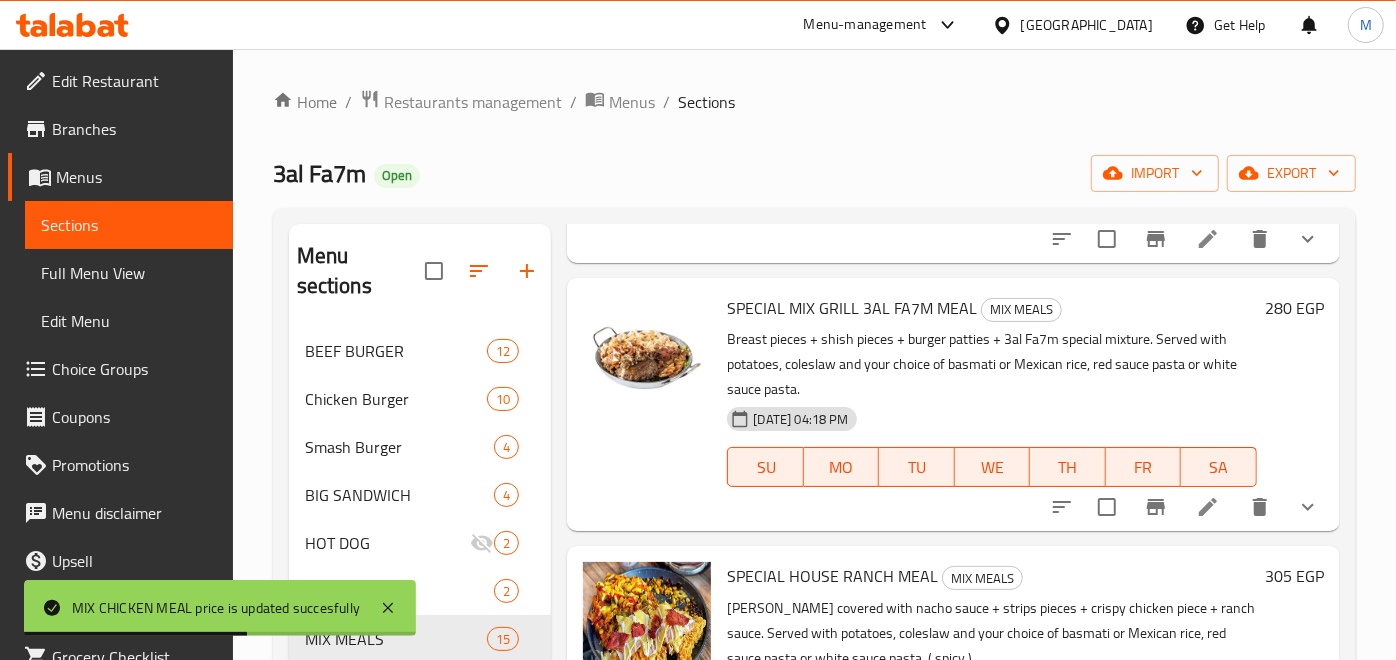 click on "280   EGP" at bounding box center (1294, 308) 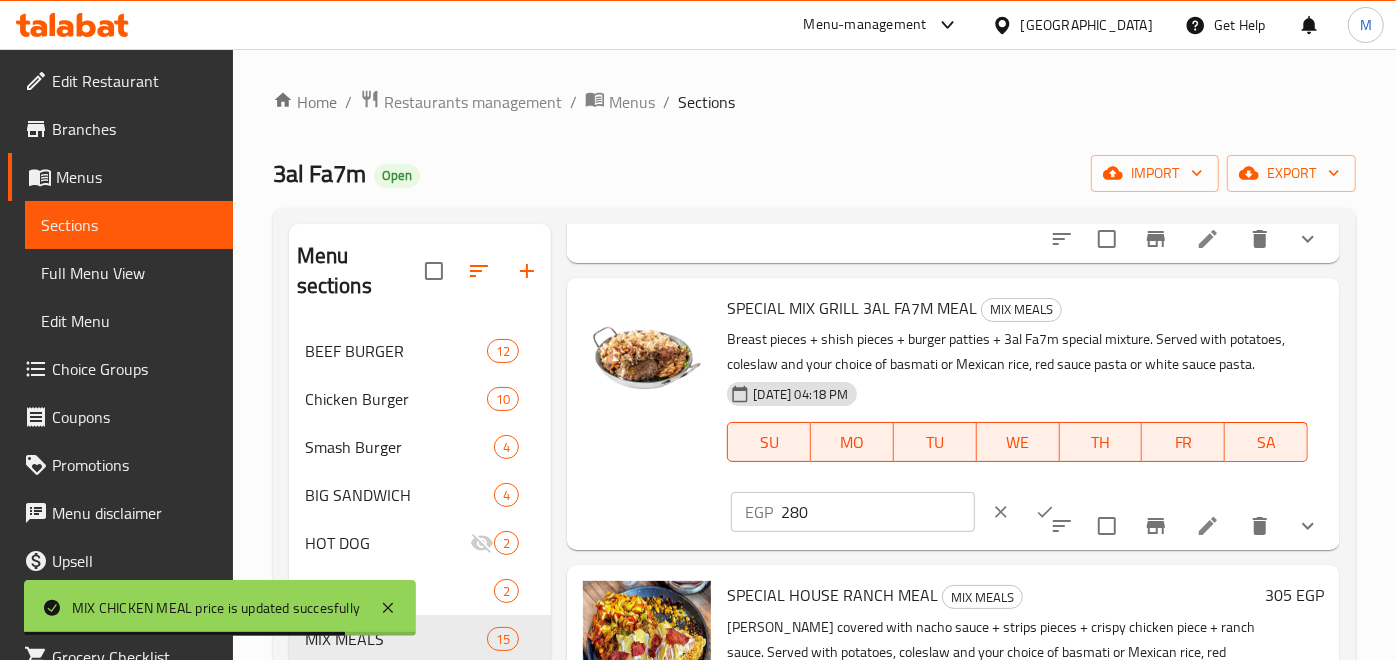 click on "280" at bounding box center [877, 512] 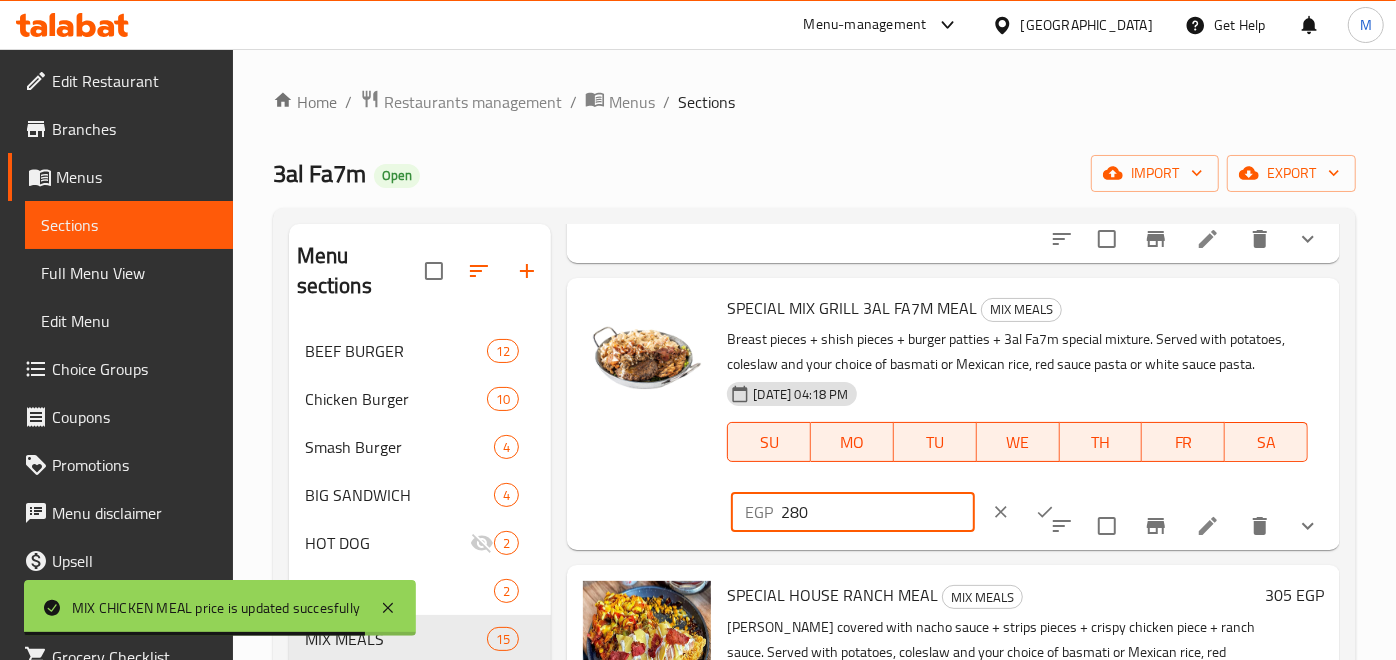 click on "280" at bounding box center (877, 512) 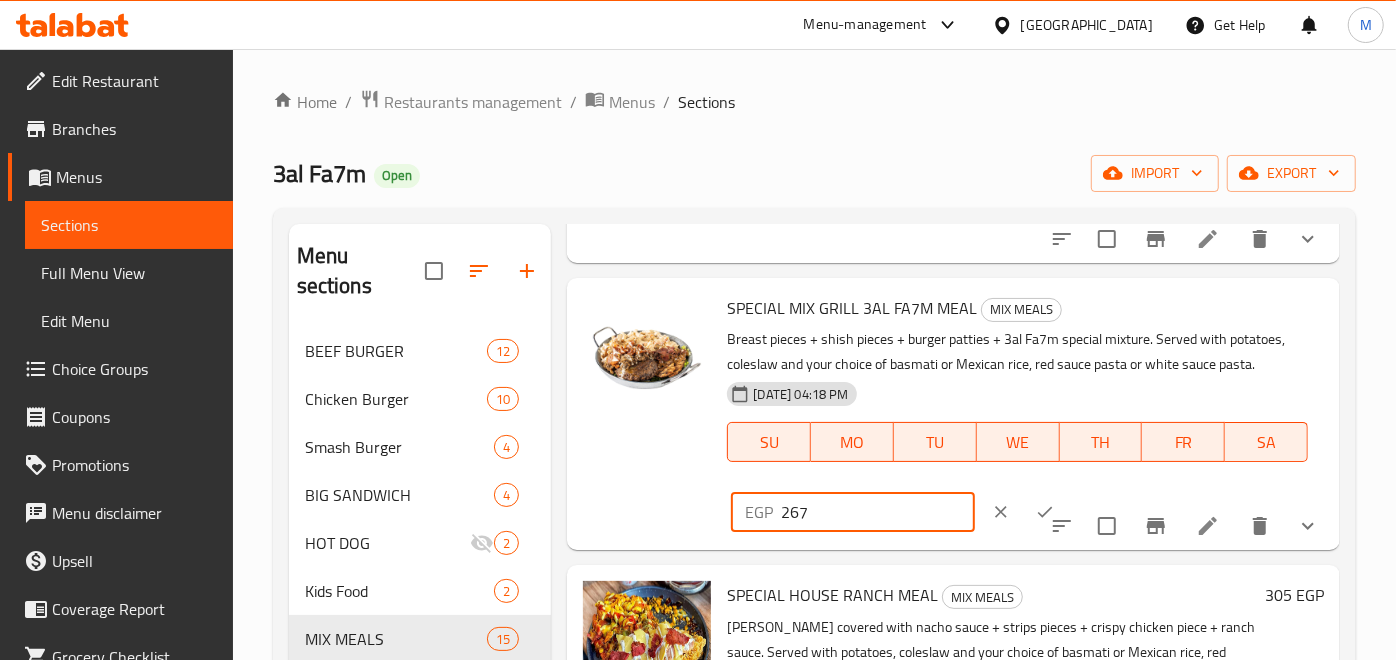 type on "267" 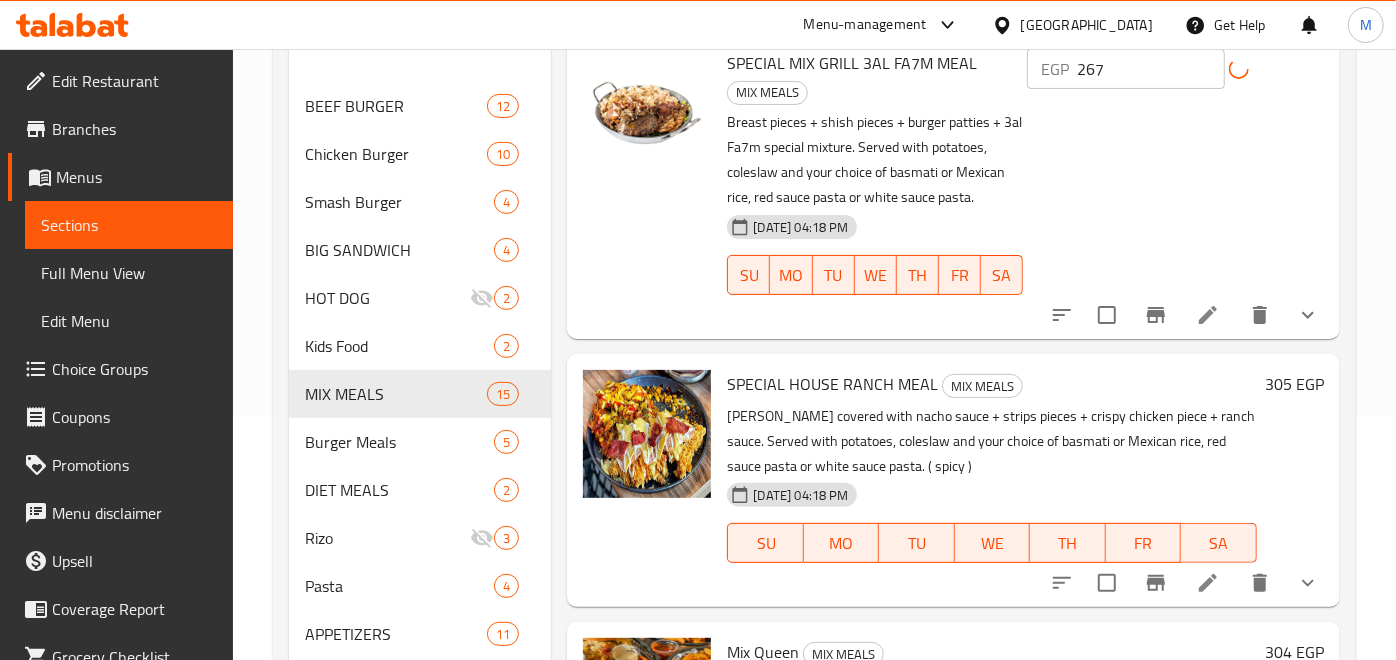 scroll, scrollTop: 274, scrollLeft: 0, axis: vertical 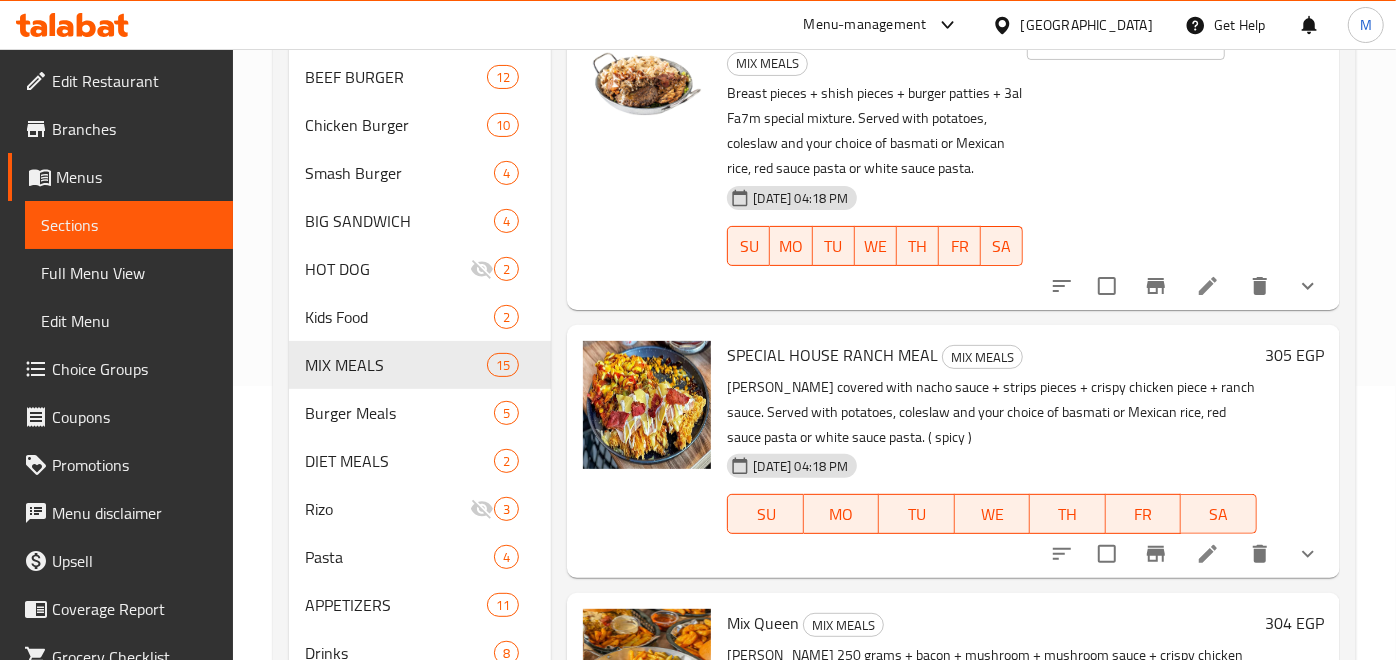 click on "305   EGP" at bounding box center [1294, 355] 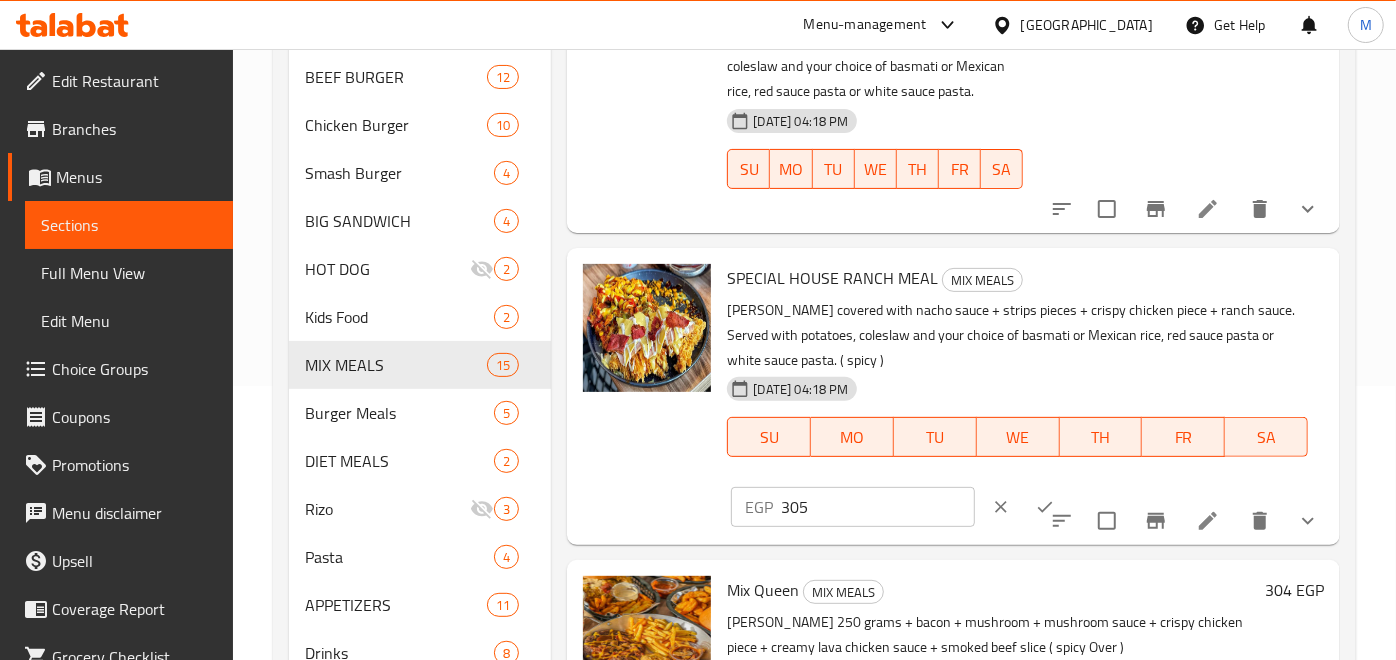 scroll, scrollTop: 1197, scrollLeft: 0, axis: vertical 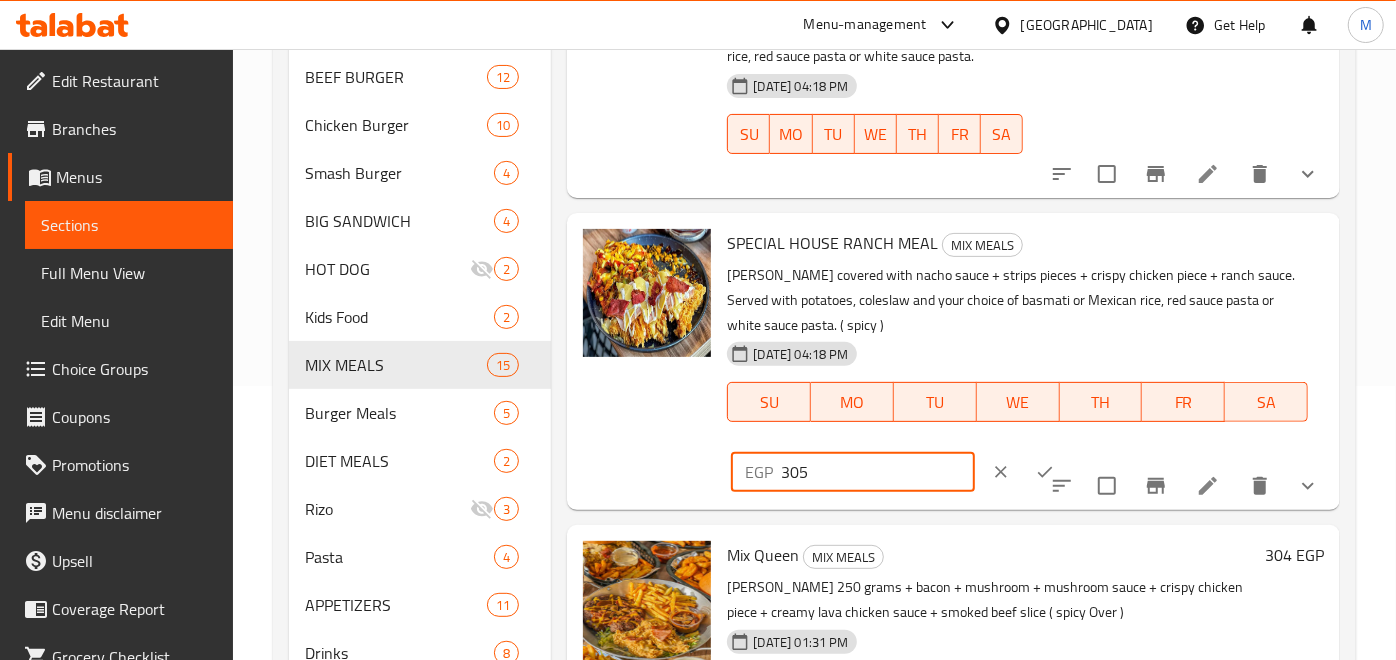 click on "305" at bounding box center (877, 472) 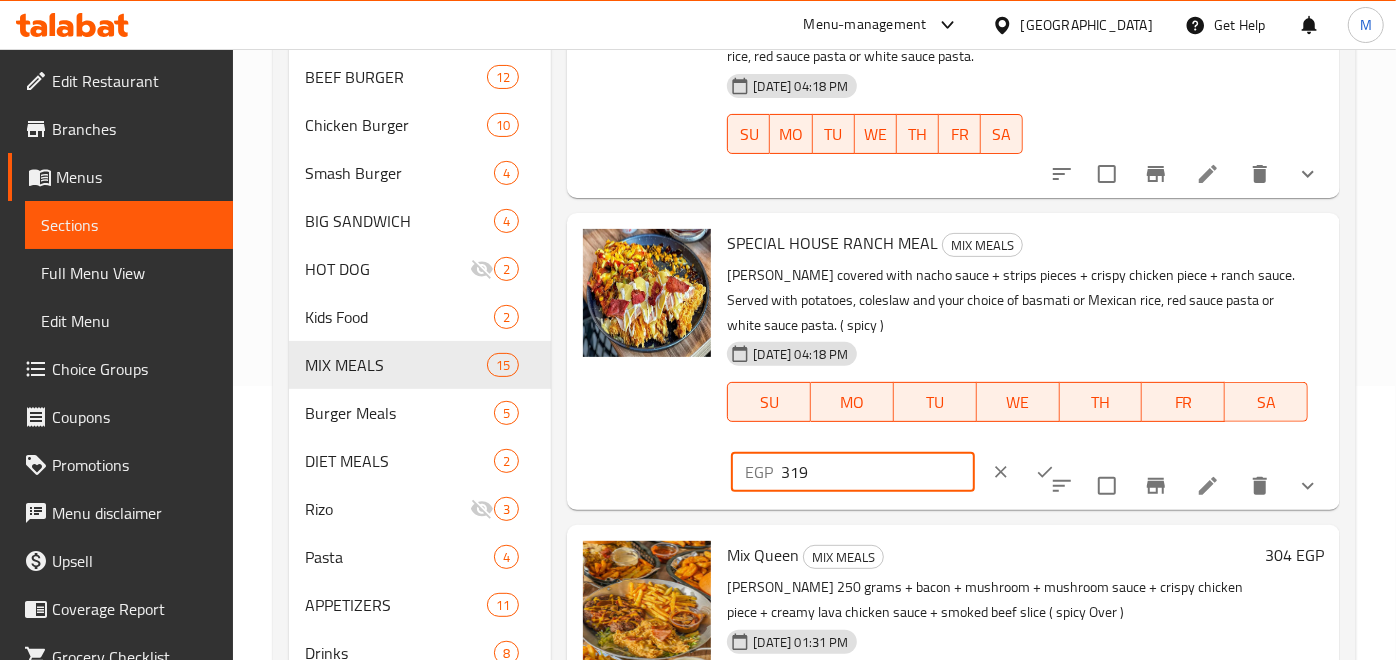 type on "319" 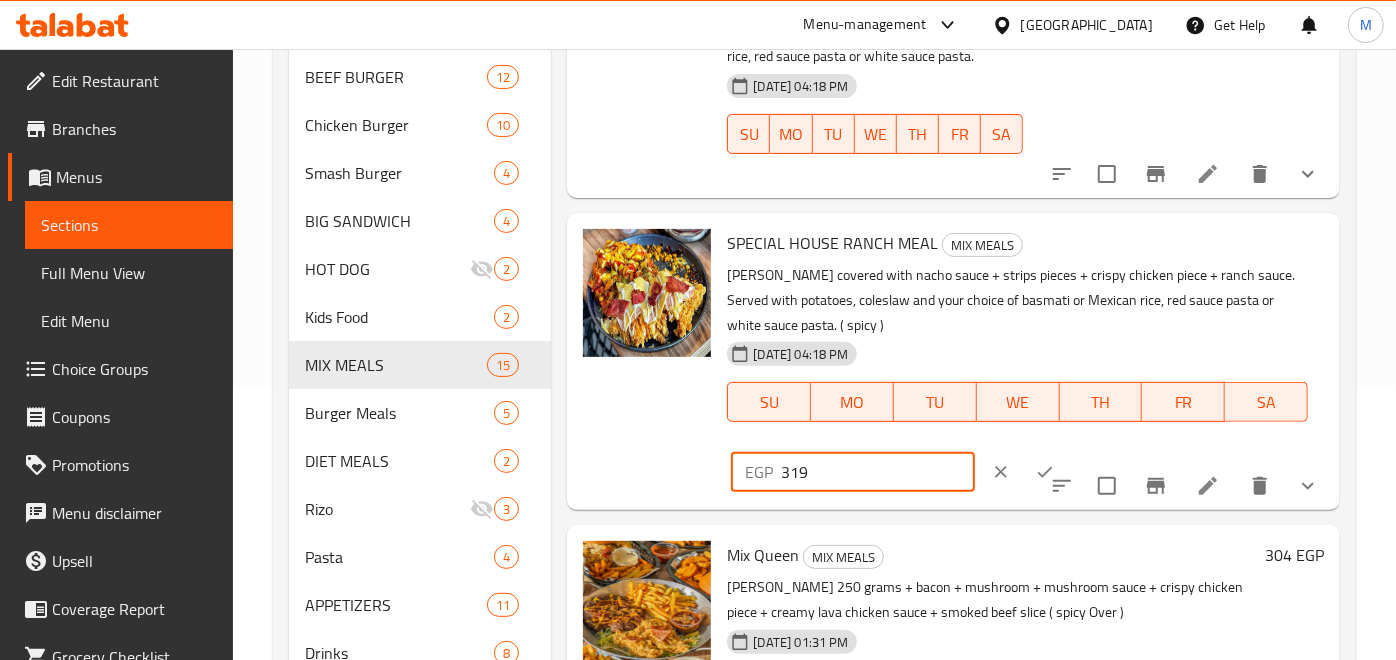 click 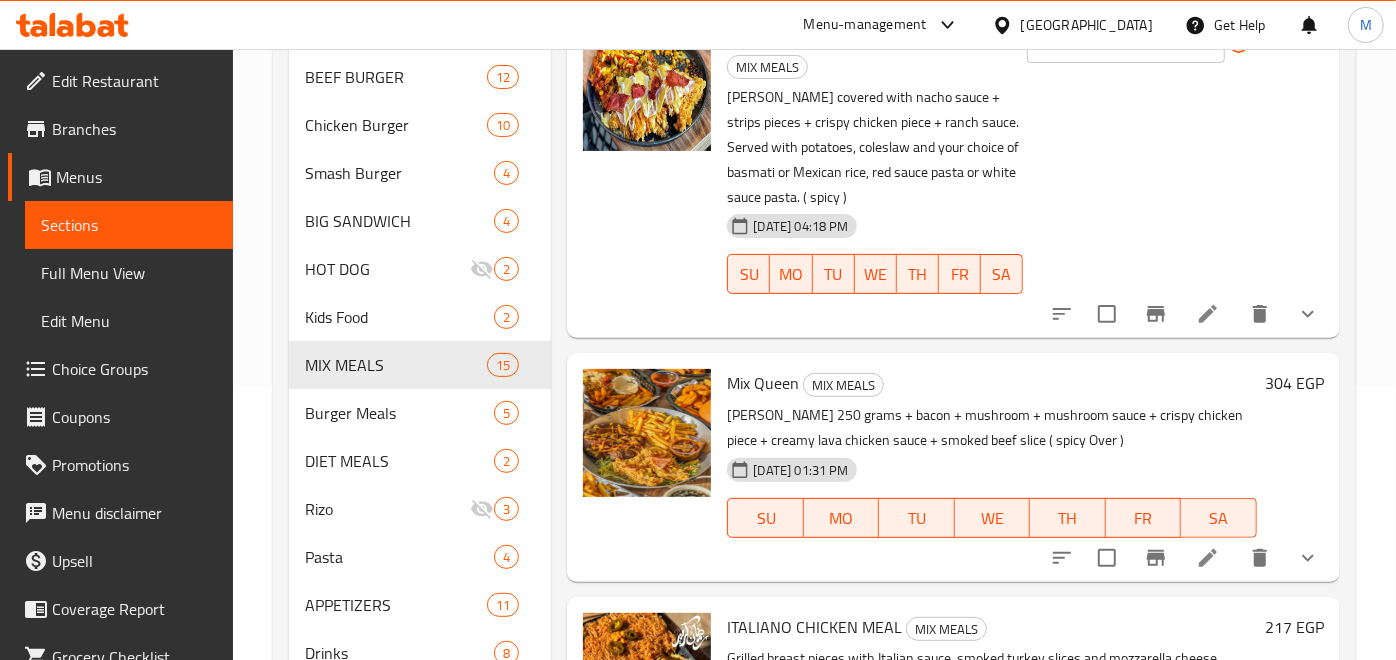 scroll, scrollTop: 1419, scrollLeft: 0, axis: vertical 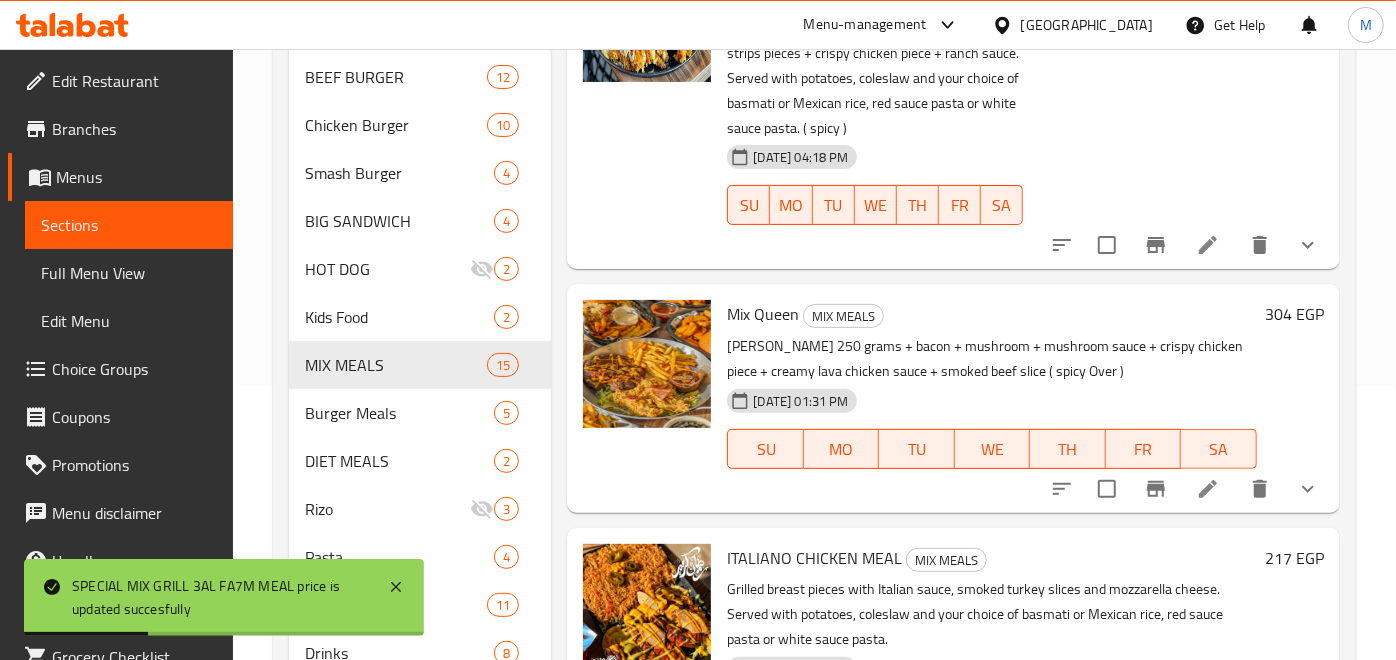 click on "304   EGP" at bounding box center (1294, 314) 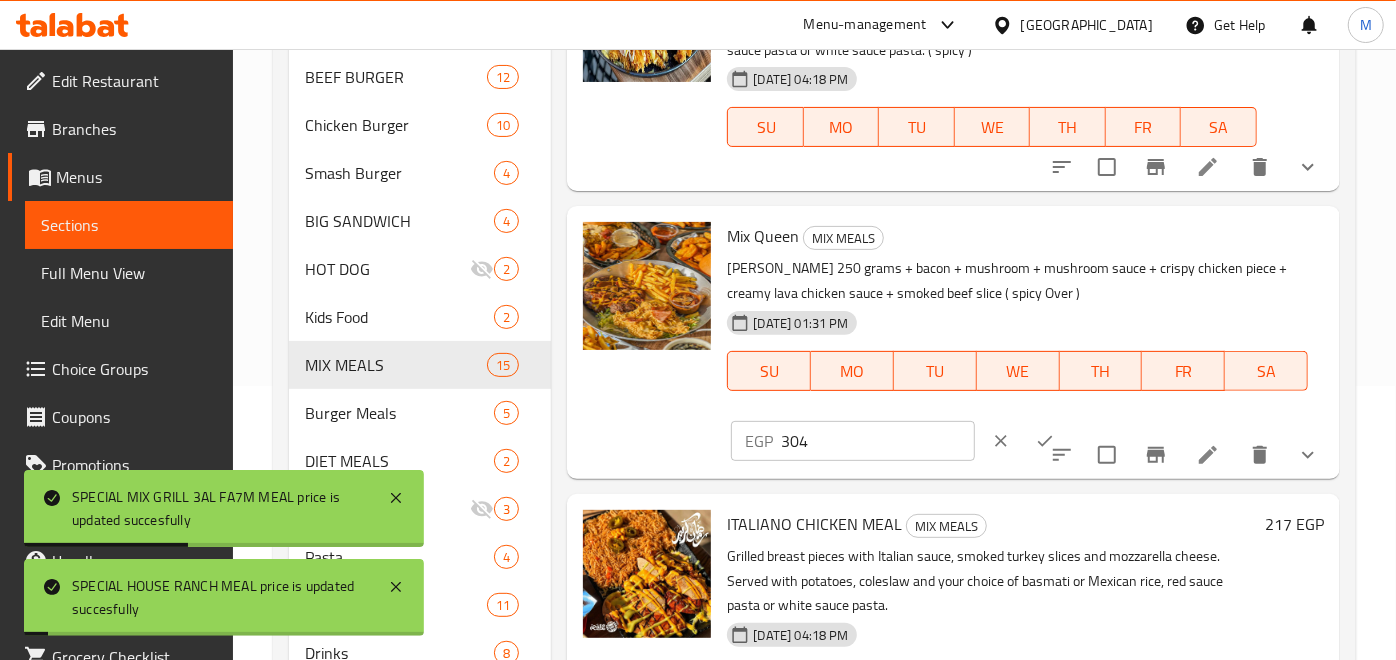 click on "304" at bounding box center [877, 441] 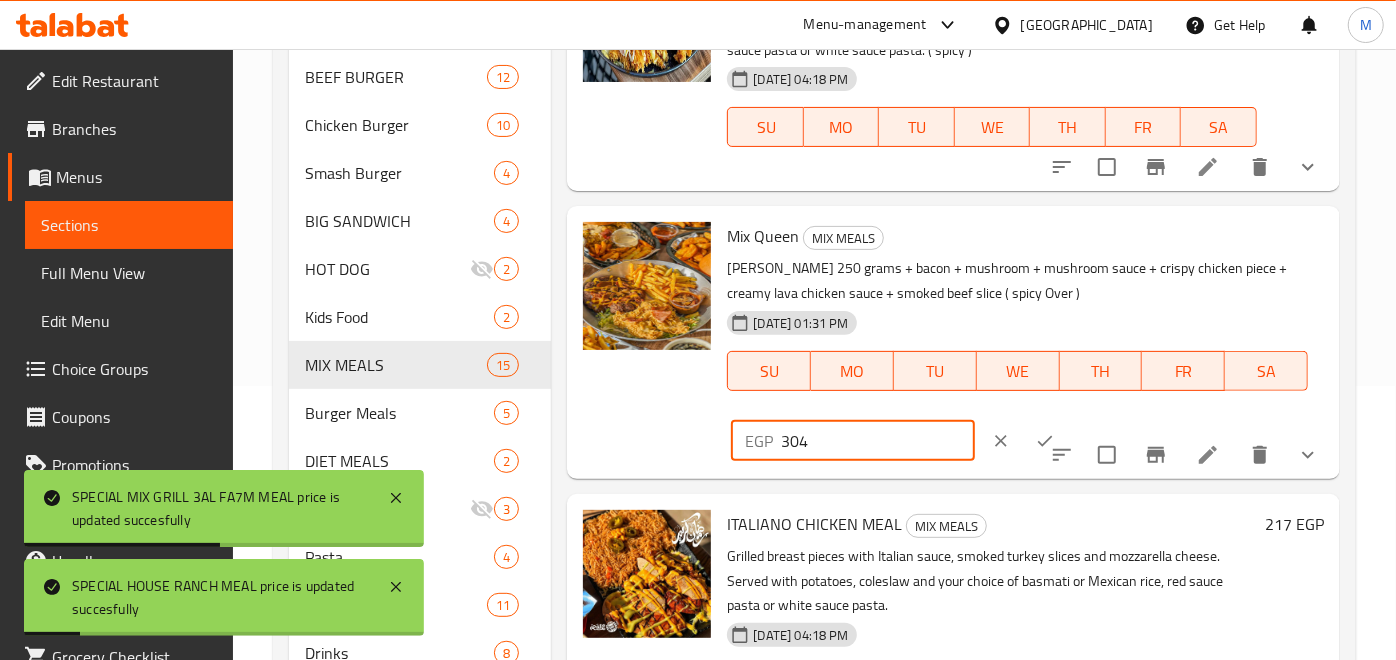 click on "EGP 304 ​" at bounding box center [913, 441] 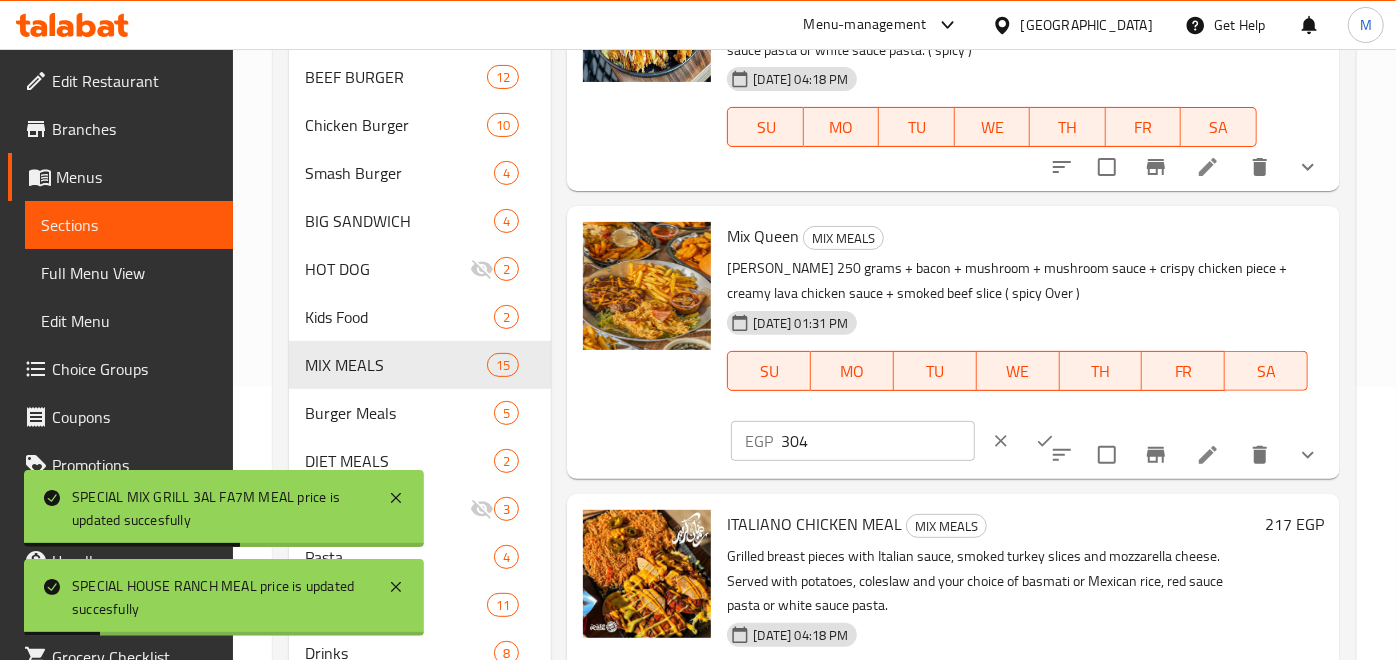 click on "EGP 304 ​" at bounding box center [913, 441] 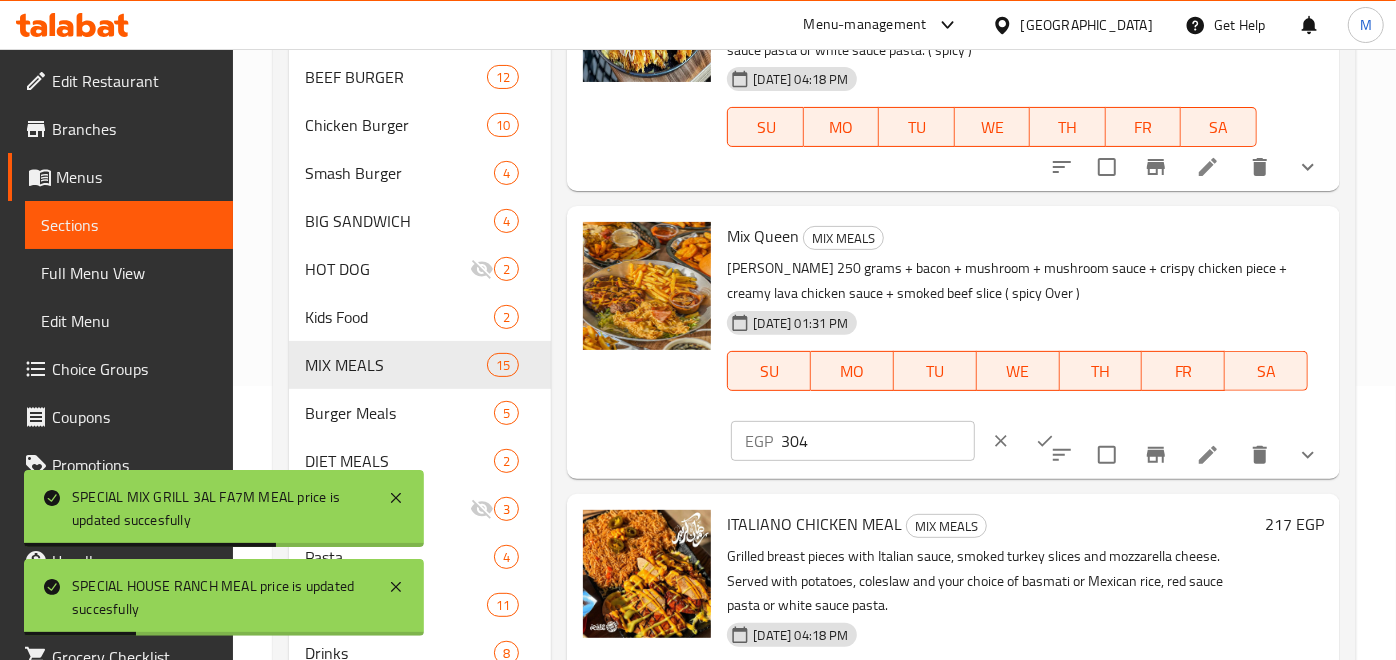 drag, startPoint x: 834, startPoint y: 485, endPoint x: 826, endPoint y: 475, distance: 12.806249 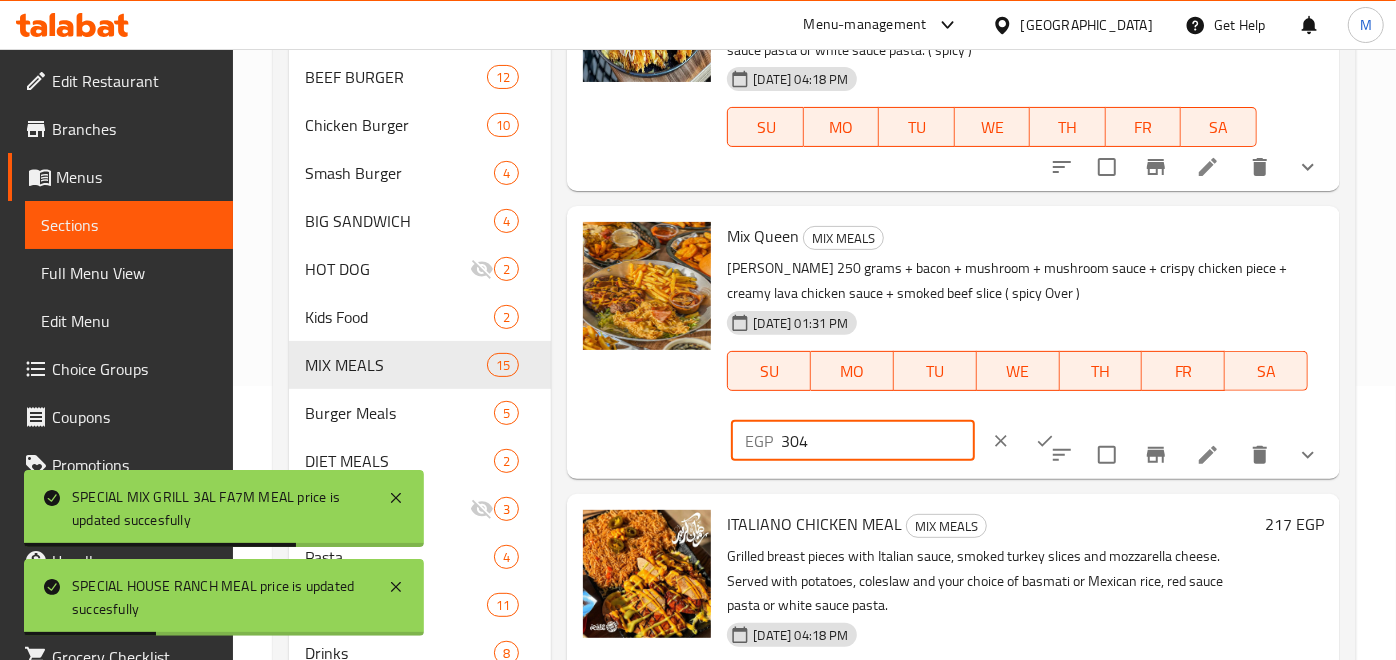 click on "304" at bounding box center [877, 441] 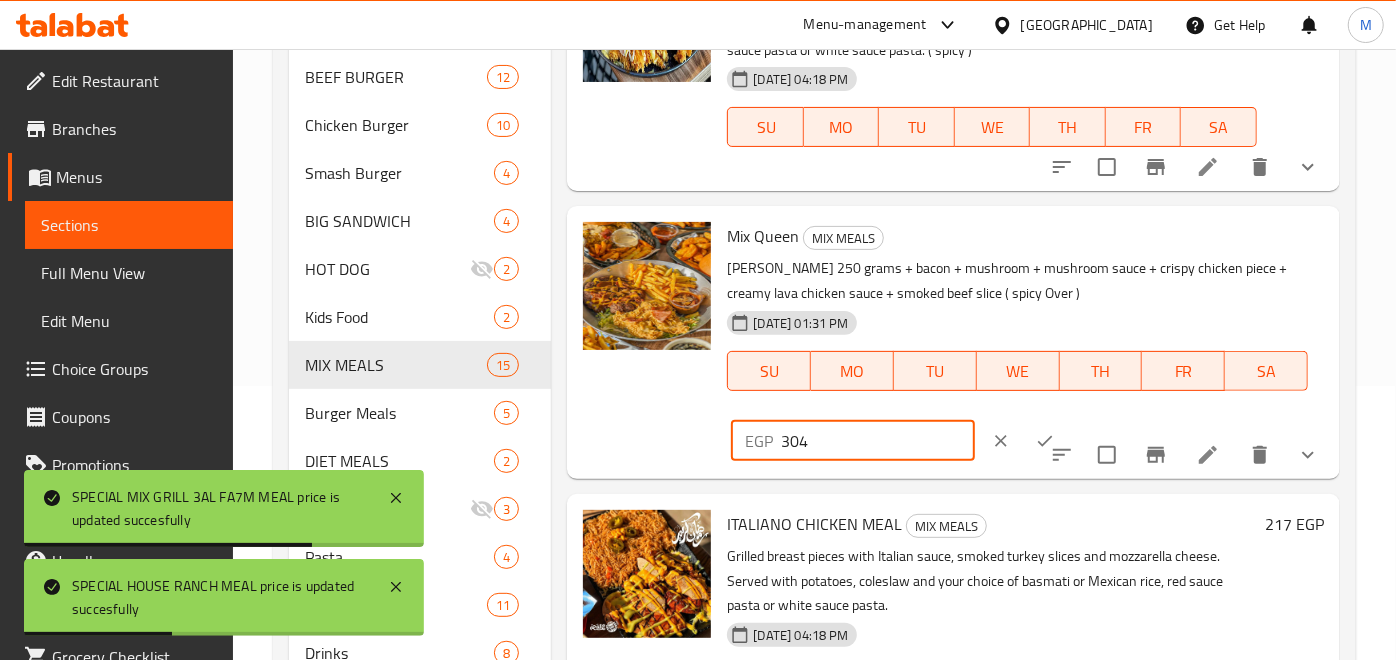 click on "304" at bounding box center [877, 441] 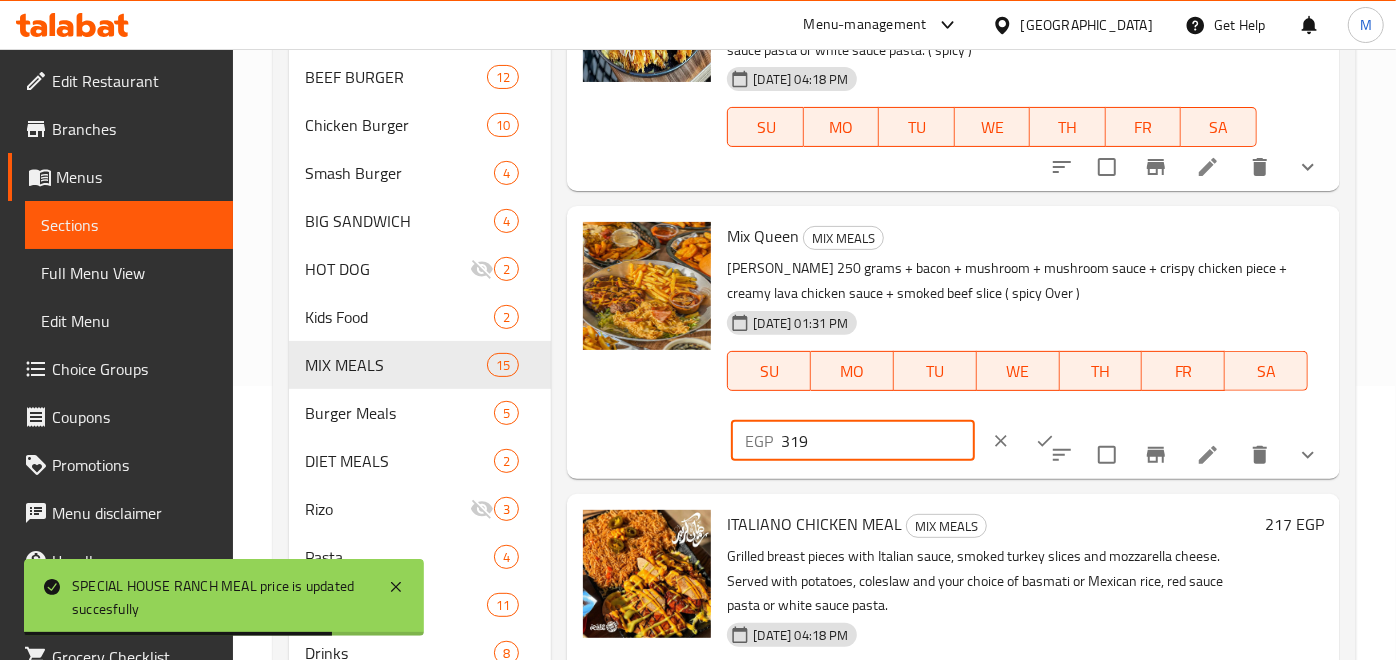 type on "319" 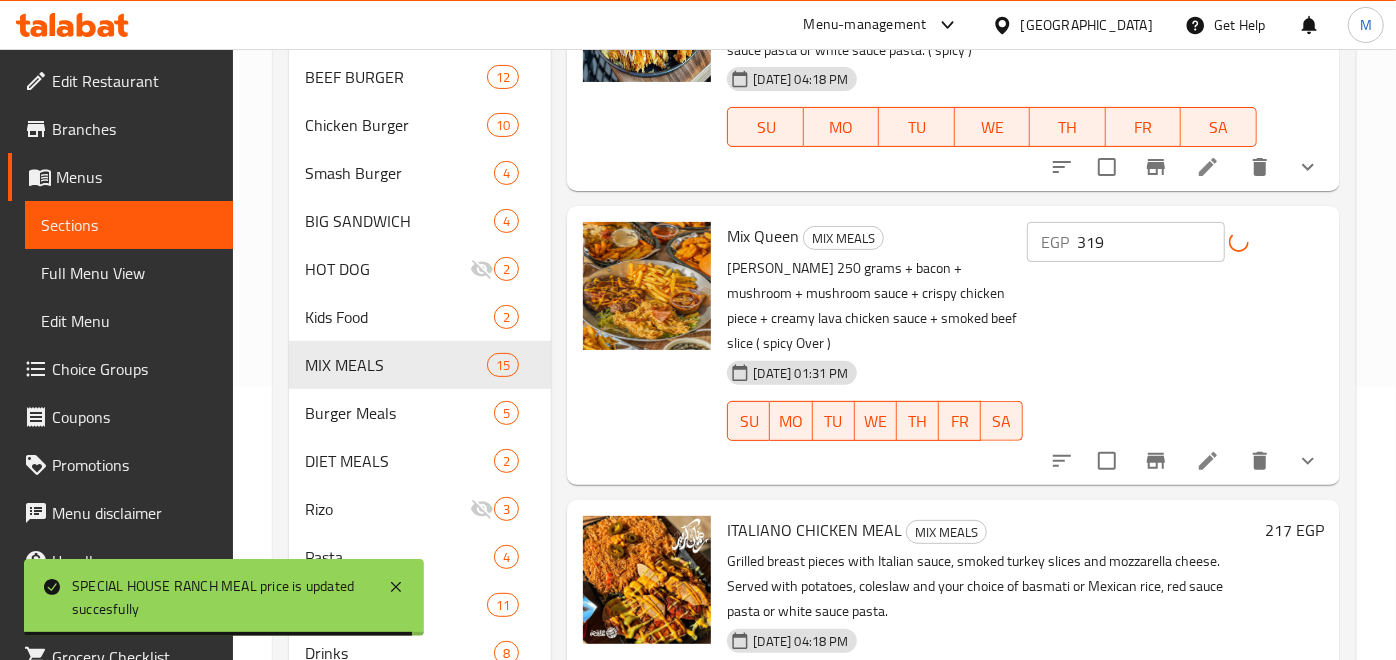 scroll, scrollTop: 1530, scrollLeft: 0, axis: vertical 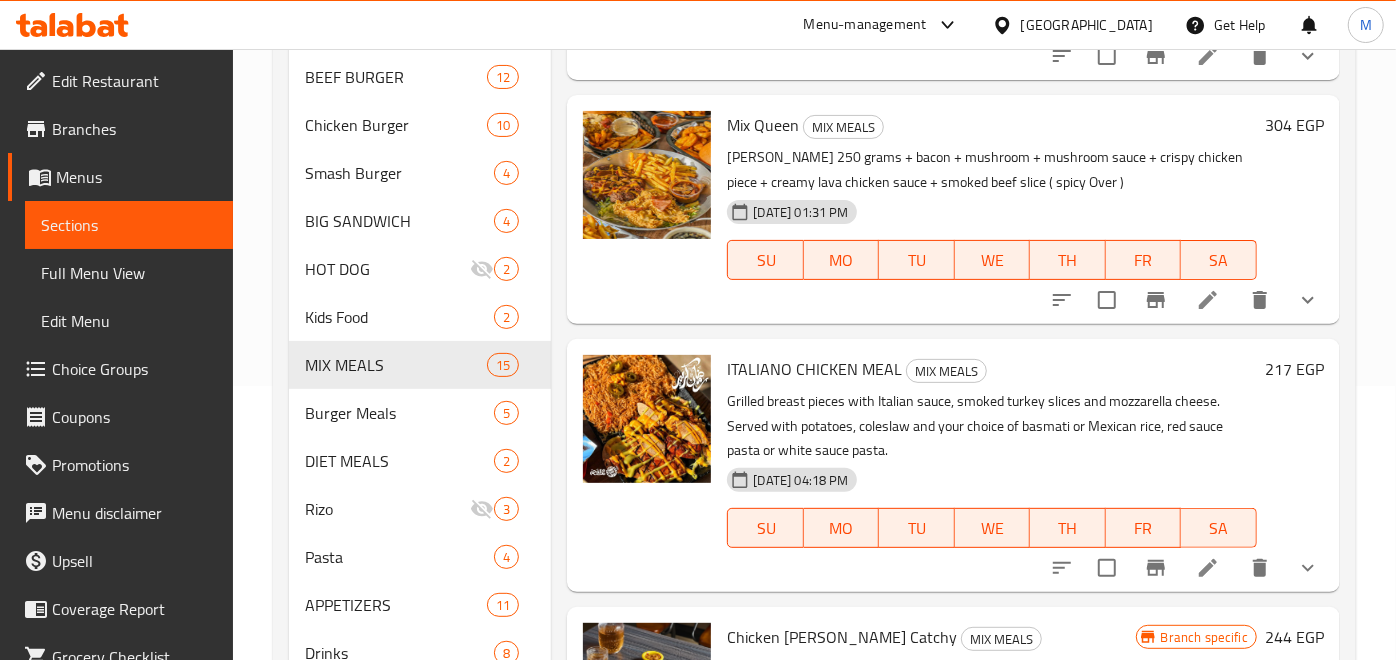 click on "304   EGP" at bounding box center [1294, 125] 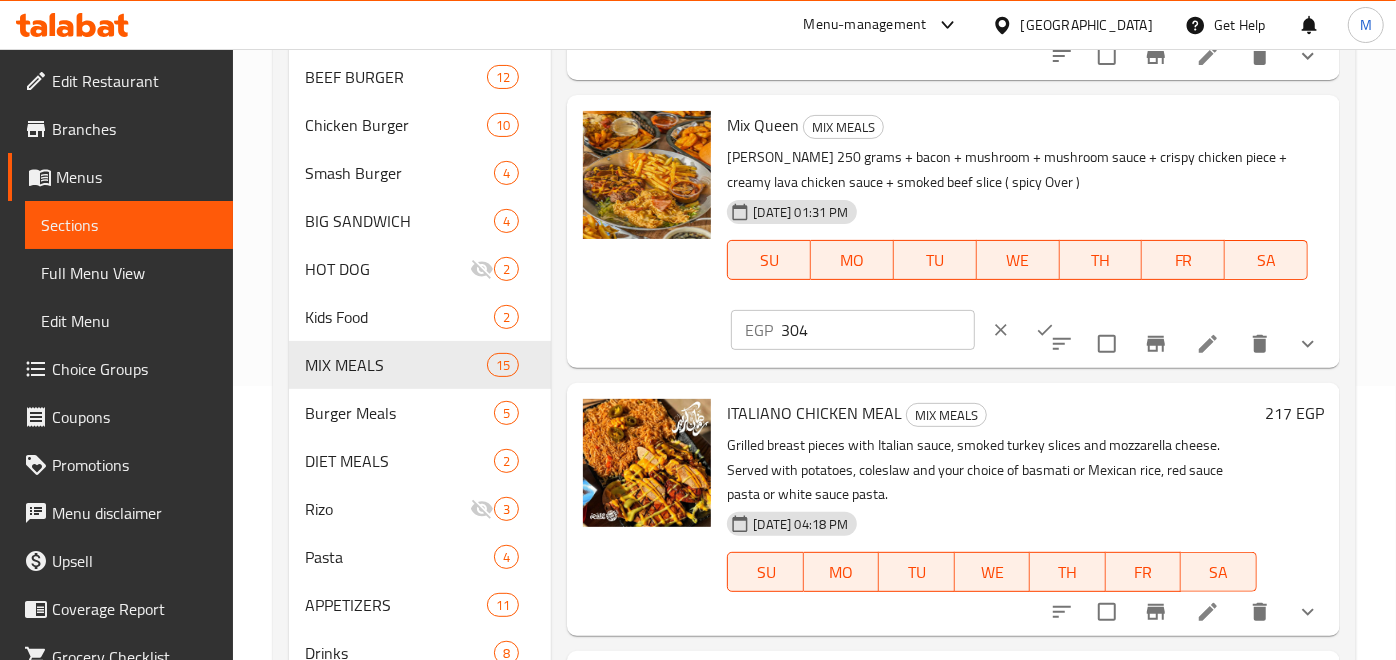 drag, startPoint x: 934, startPoint y: 307, endPoint x: 845, endPoint y: 340, distance: 94.92102 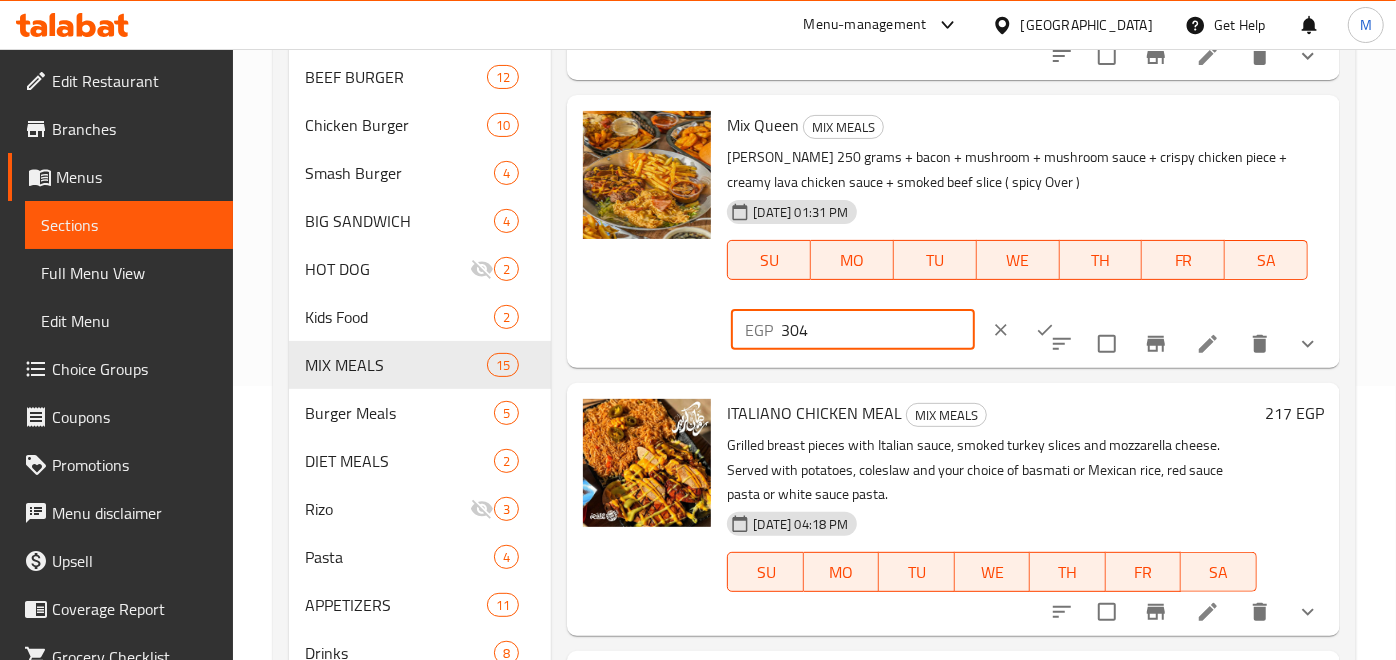 drag, startPoint x: 828, startPoint y: 364, endPoint x: 679, endPoint y: 365, distance: 149.00336 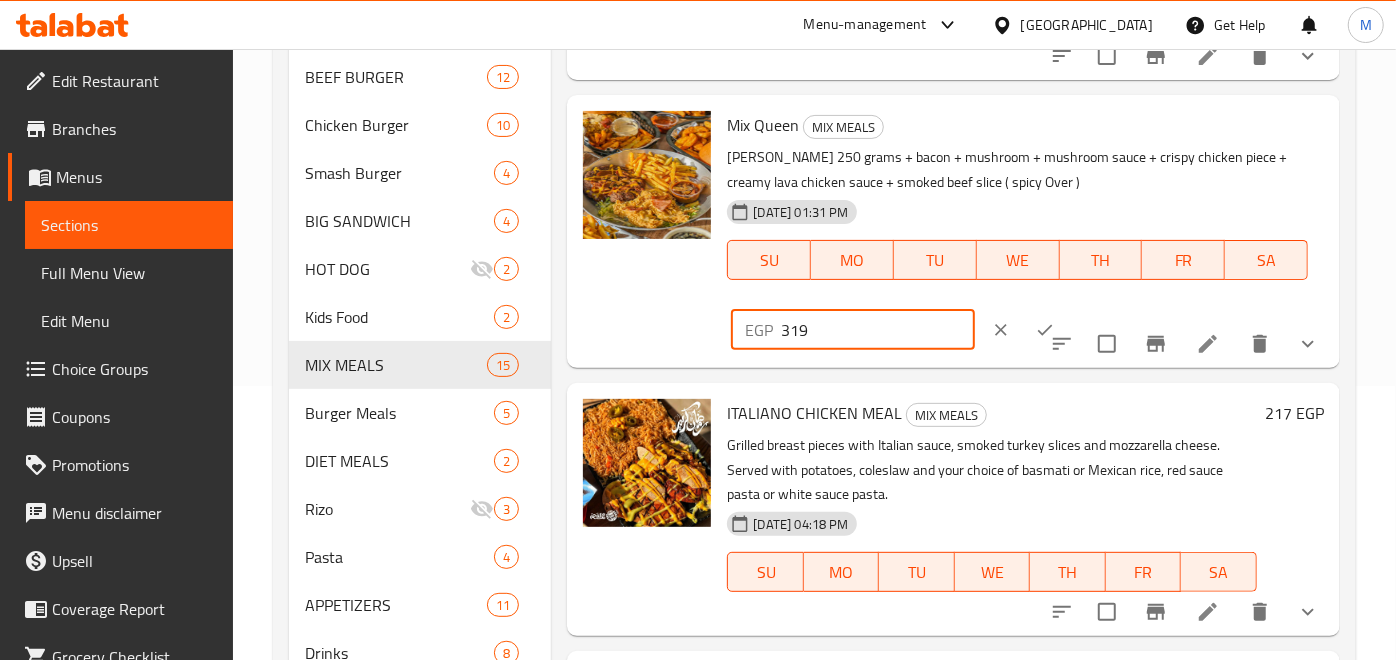 type on "319" 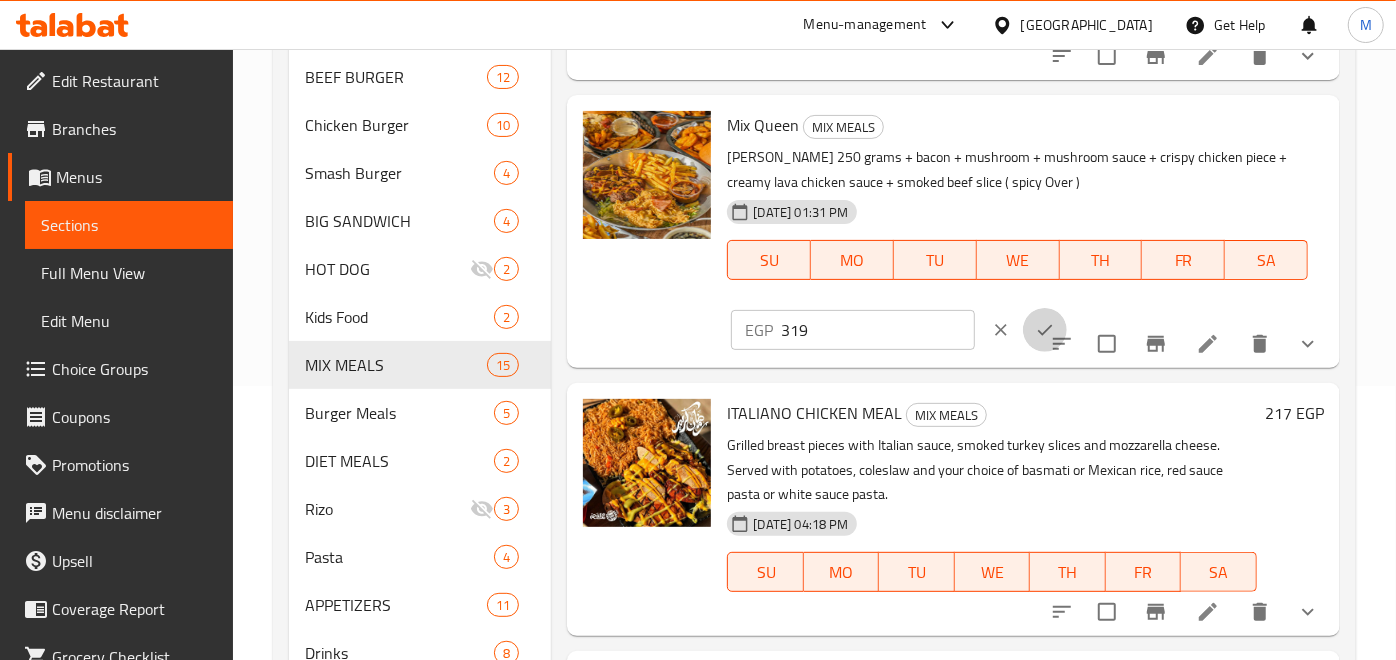 click at bounding box center (1045, 330) 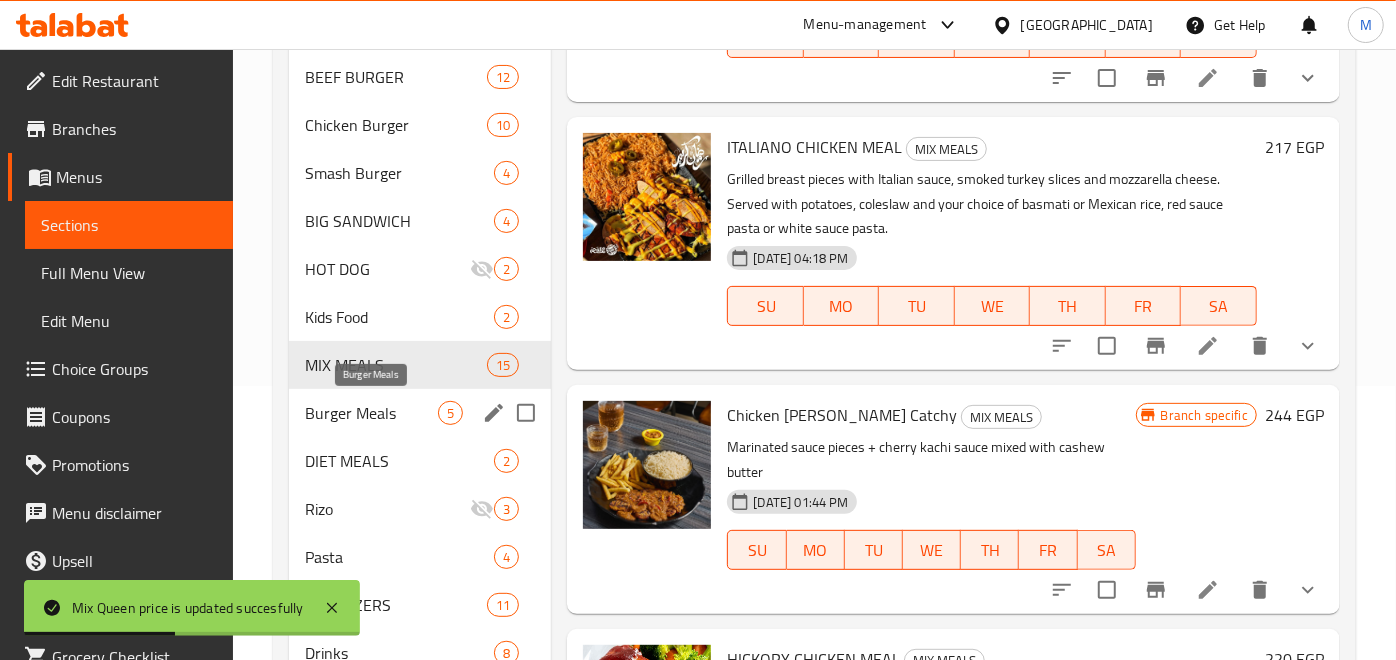 click on "Burger Meals" at bounding box center [372, 413] 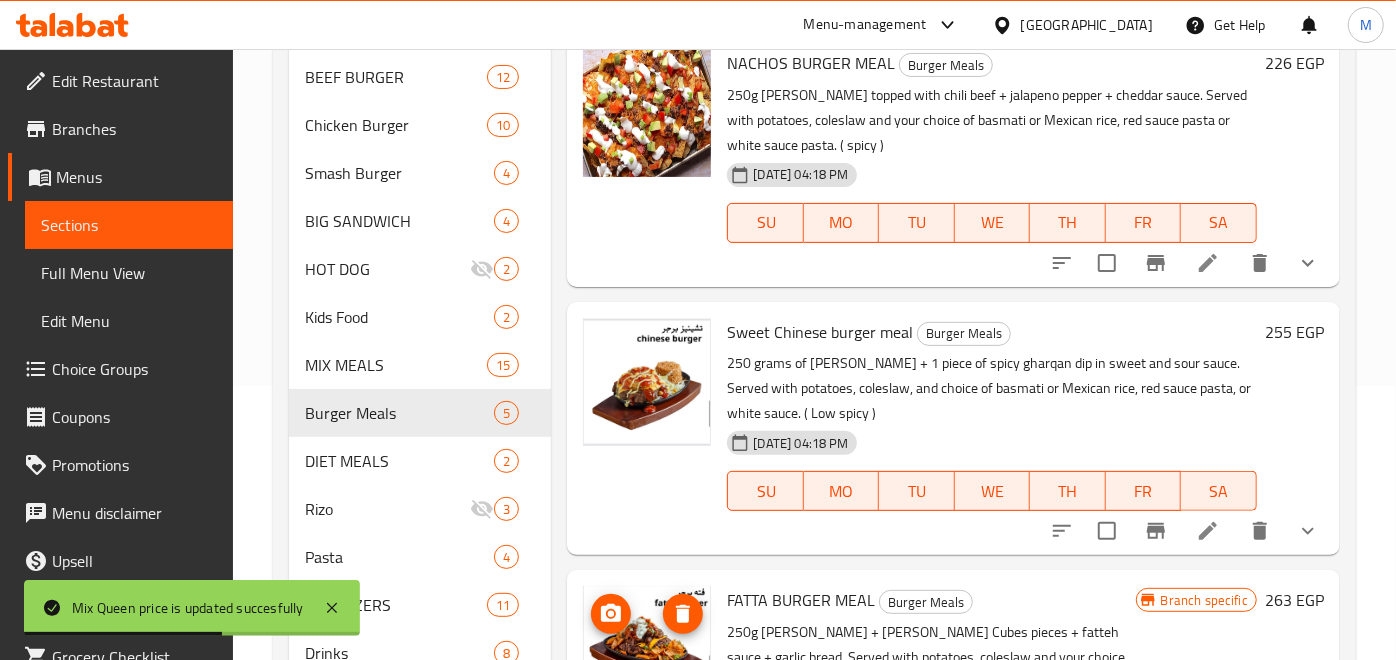 scroll, scrollTop: 0, scrollLeft: 0, axis: both 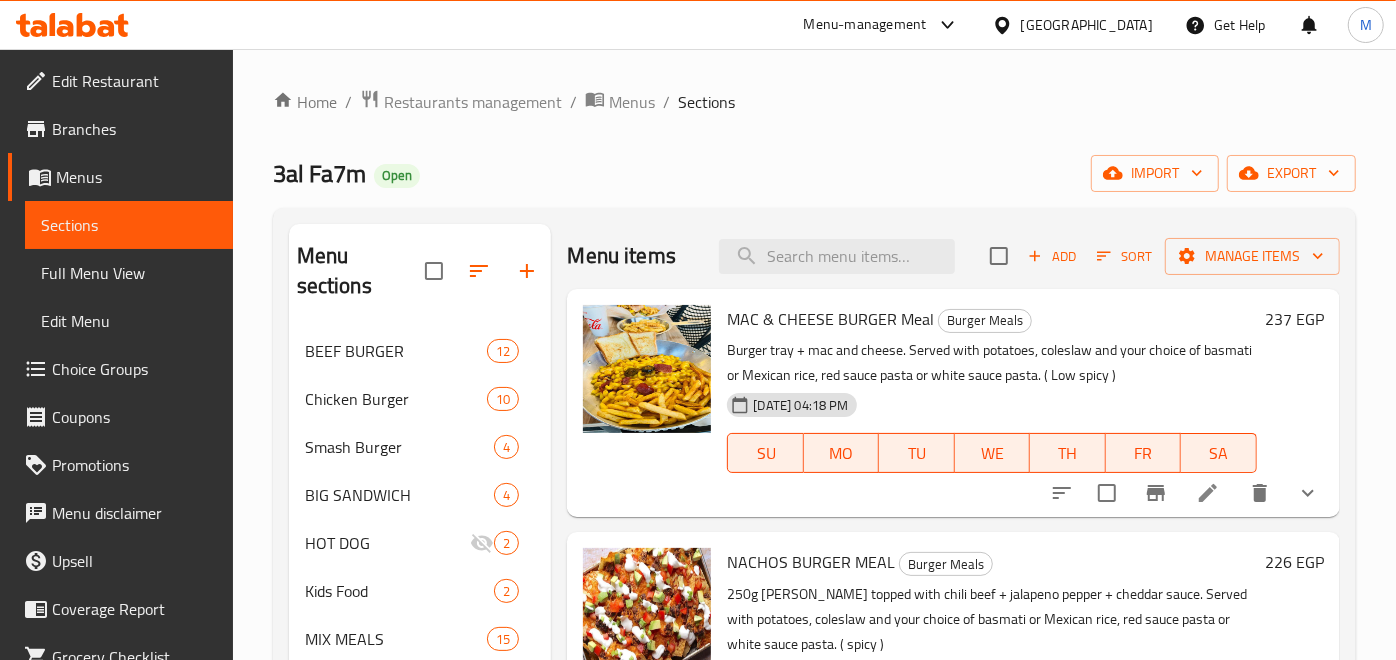 click on "237   EGP" at bounding box center [1294, 319] 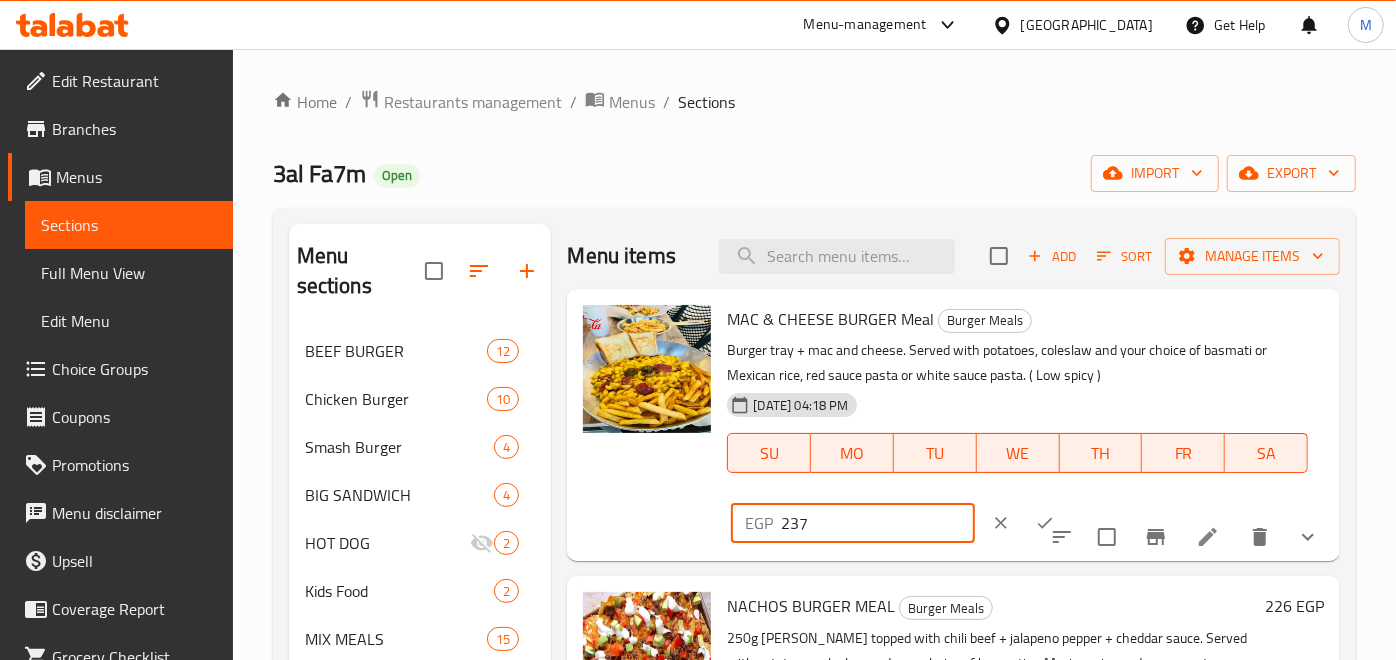 click on "237" at bounding box center (877, 523) 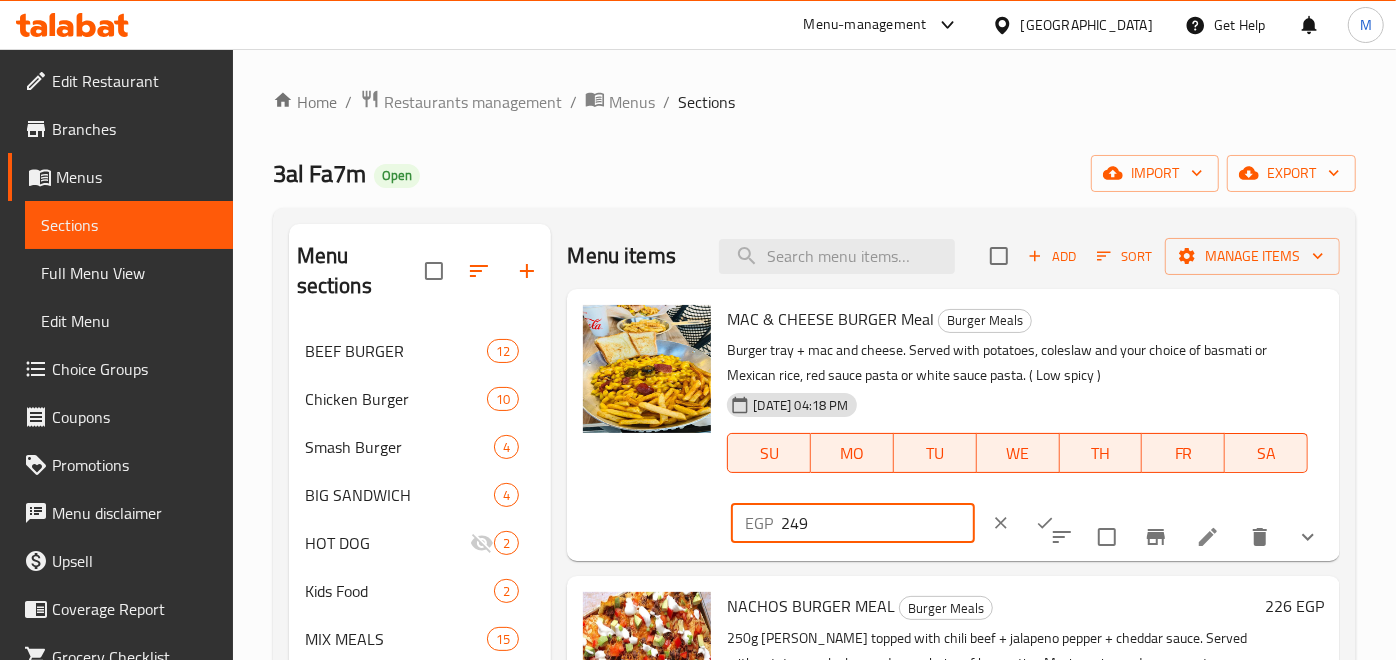 type on "249" 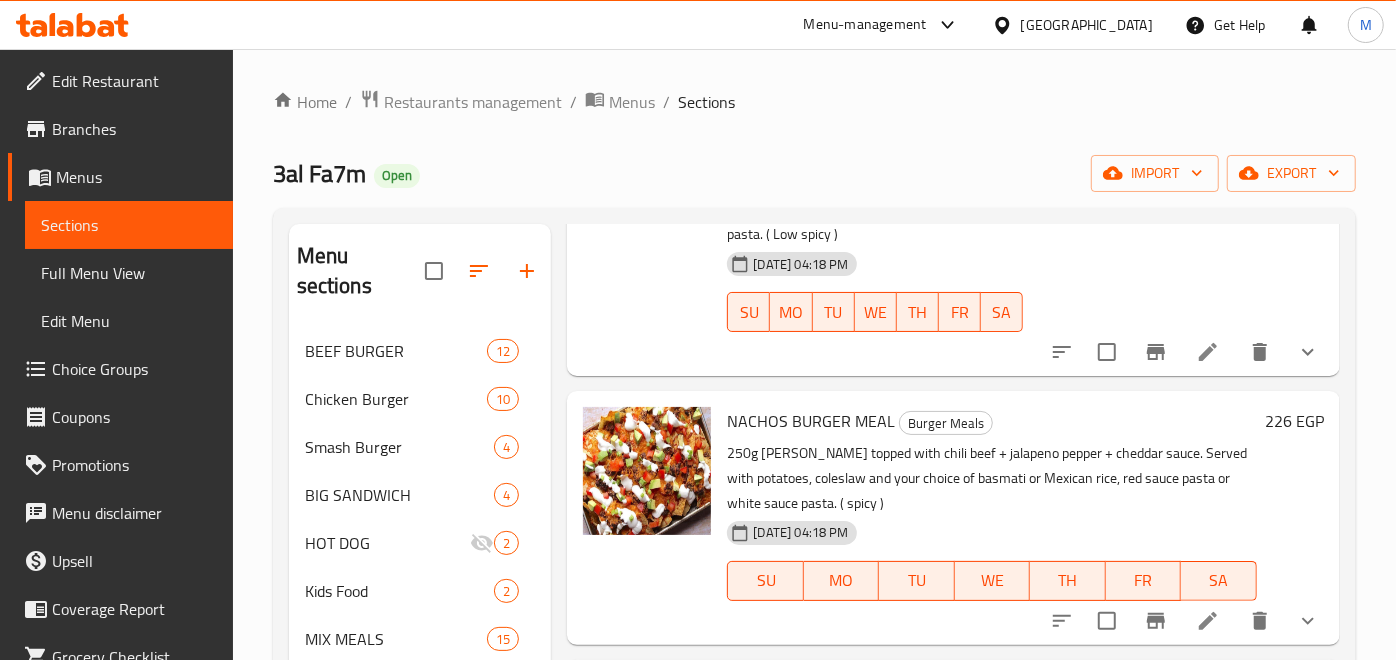 scroll, scrollTop: 222, scrollLeft: 0, axis: vertical 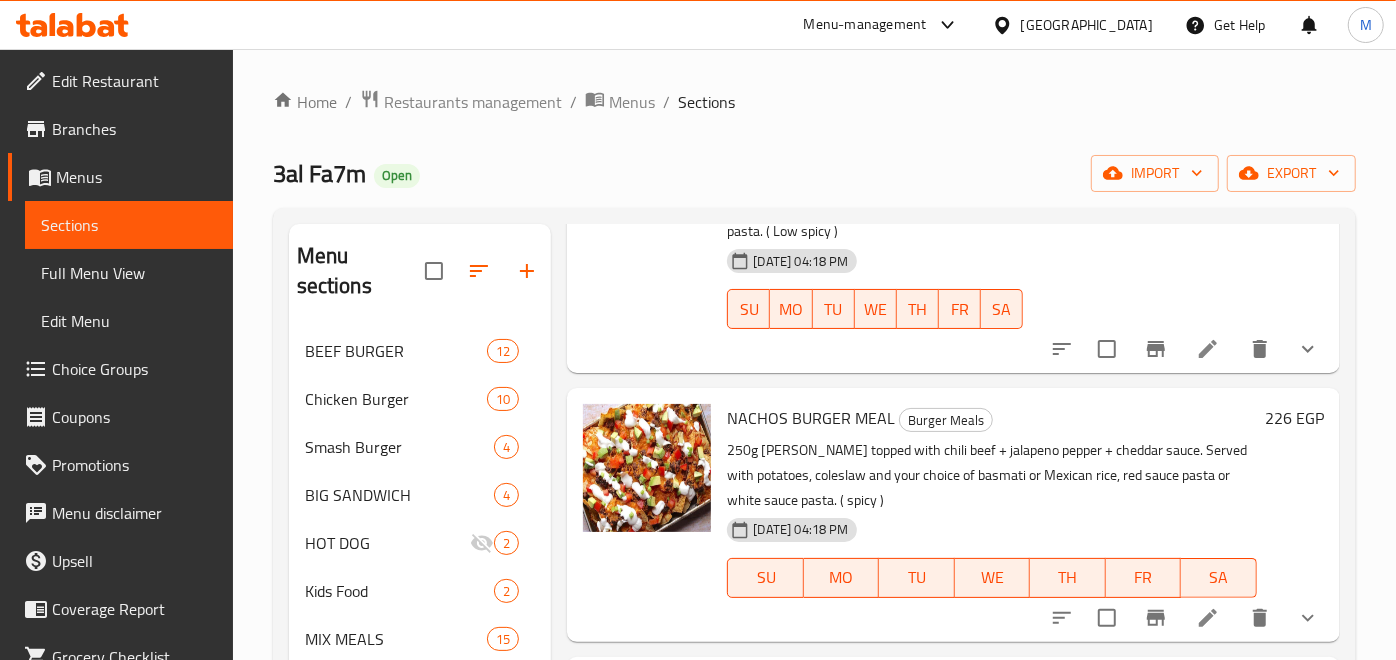 click on "226   EGP" at bounding box center (1294, 418) 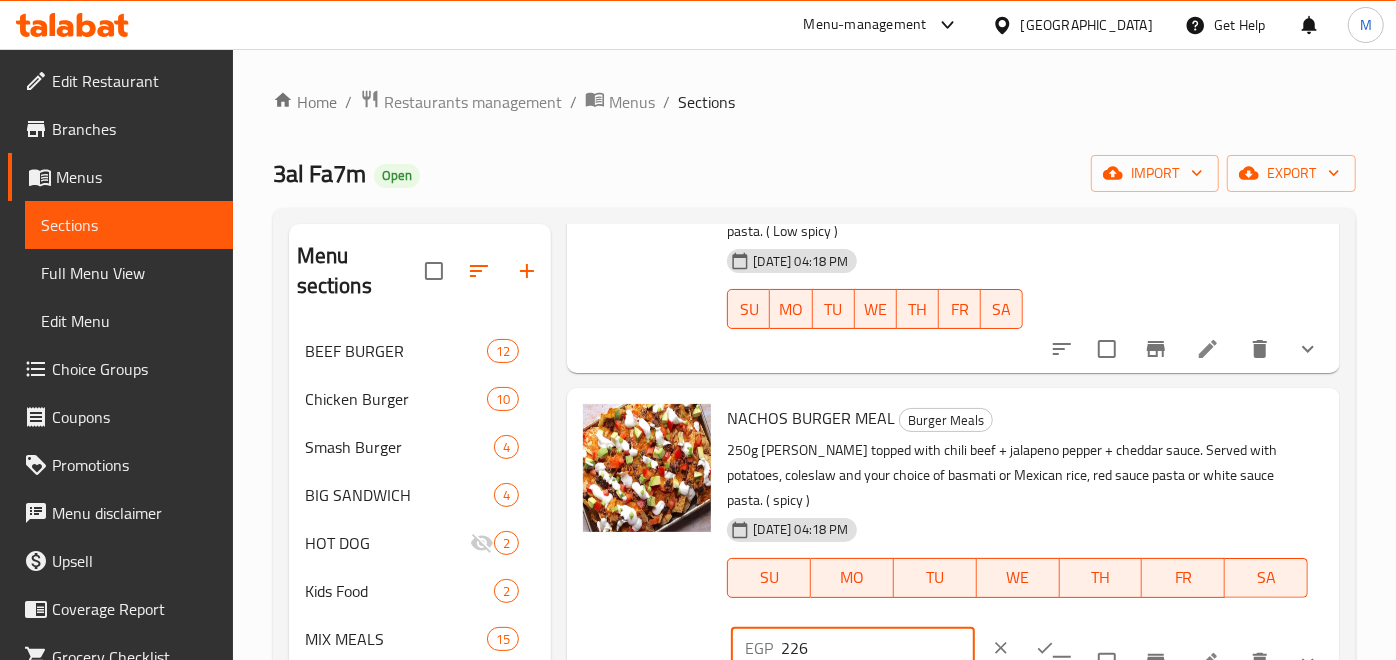drag, startPoint x: 831, startPoint y: 577, endPoint x: 823, endPoint y: 588, distance: 13.601471 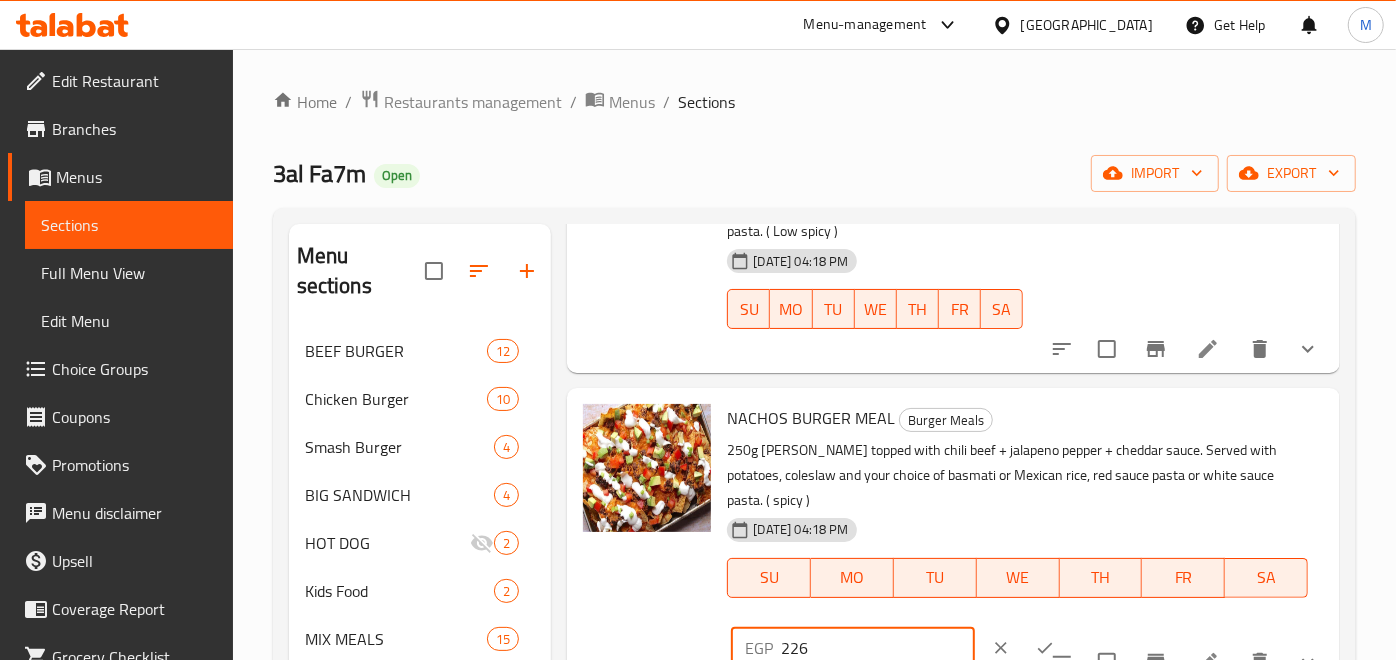 click on "226" at bounding box center (877, 648) 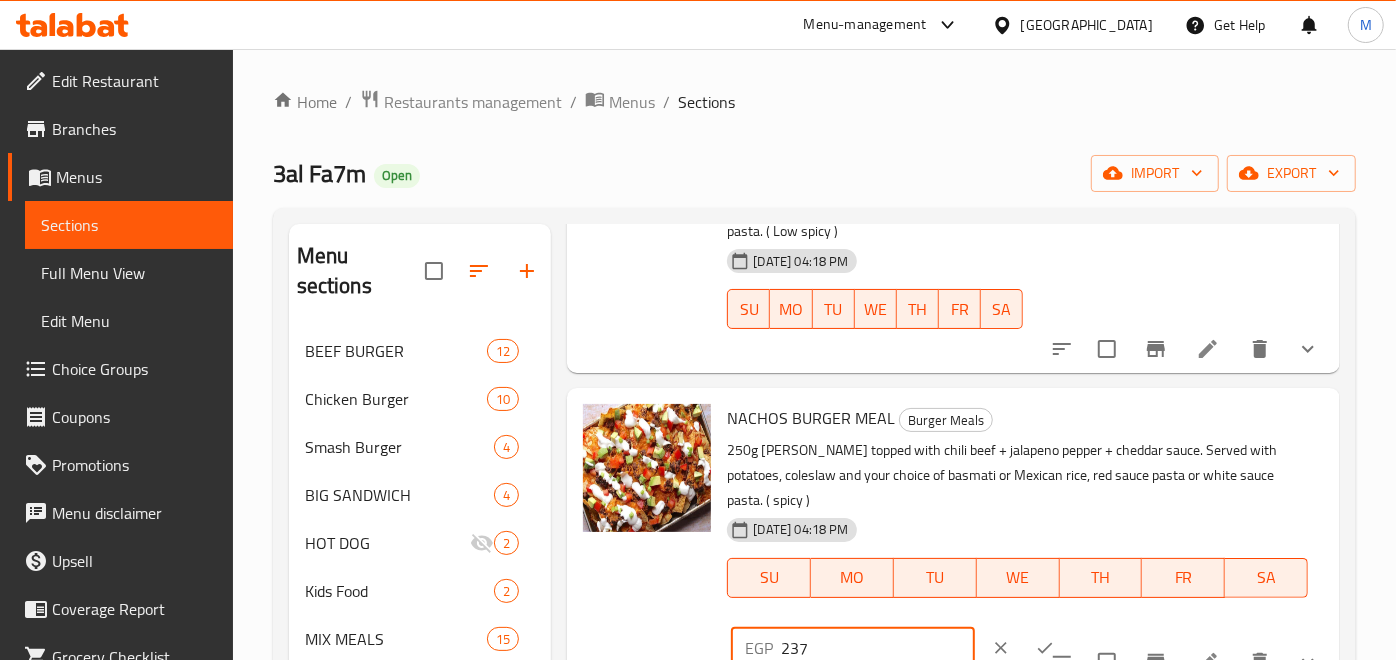 type on "237" 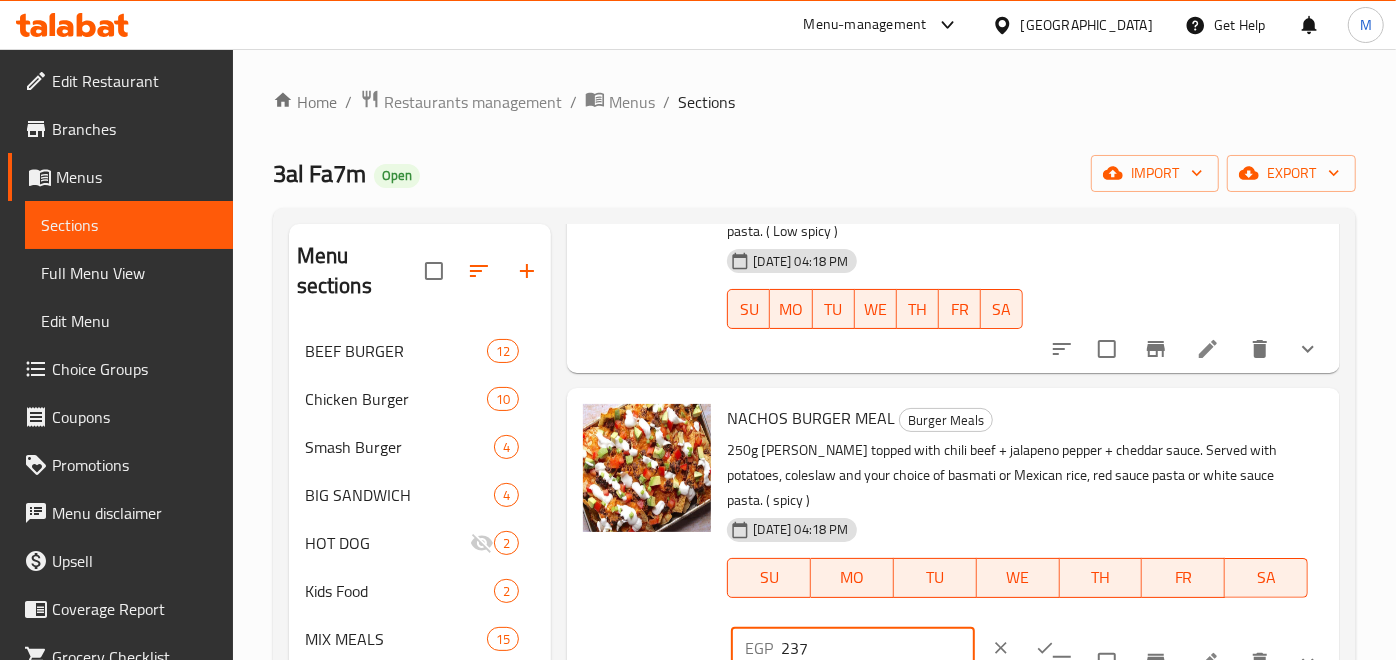 click at bounding box center (1045, 648) 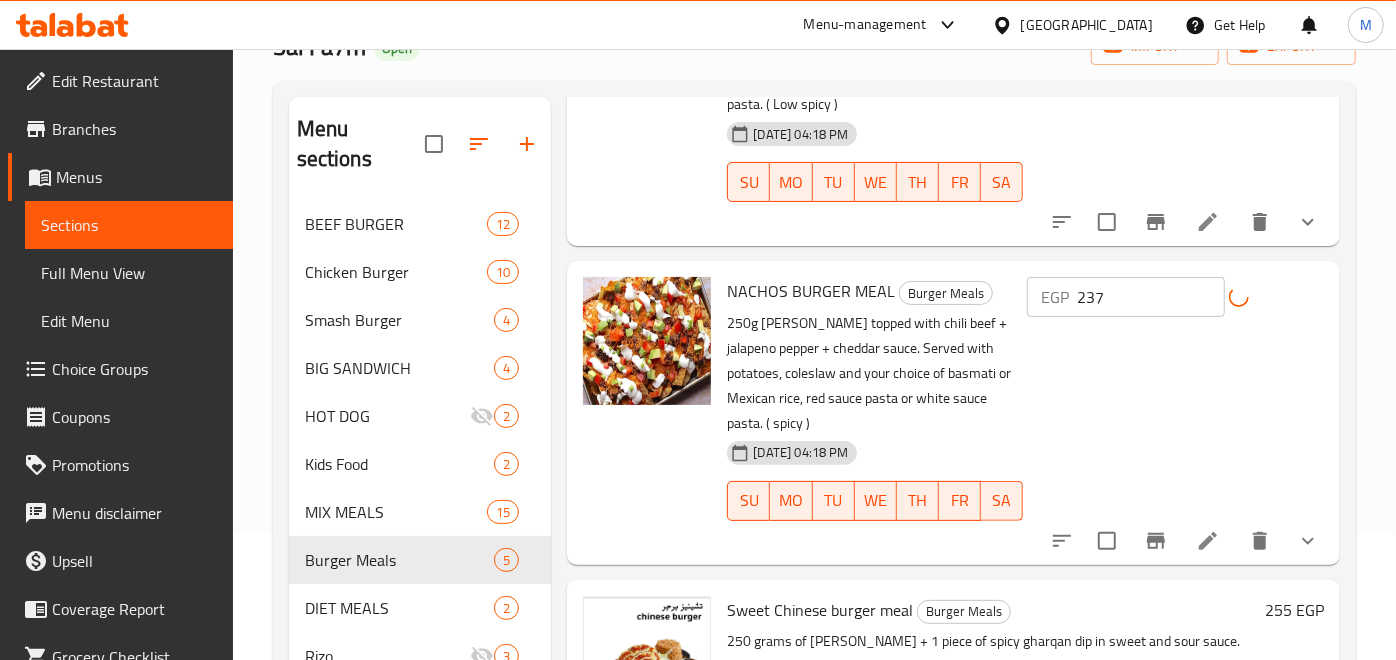 scroll, scrollTop: 170, scrollLeft: 0, axis: vertical 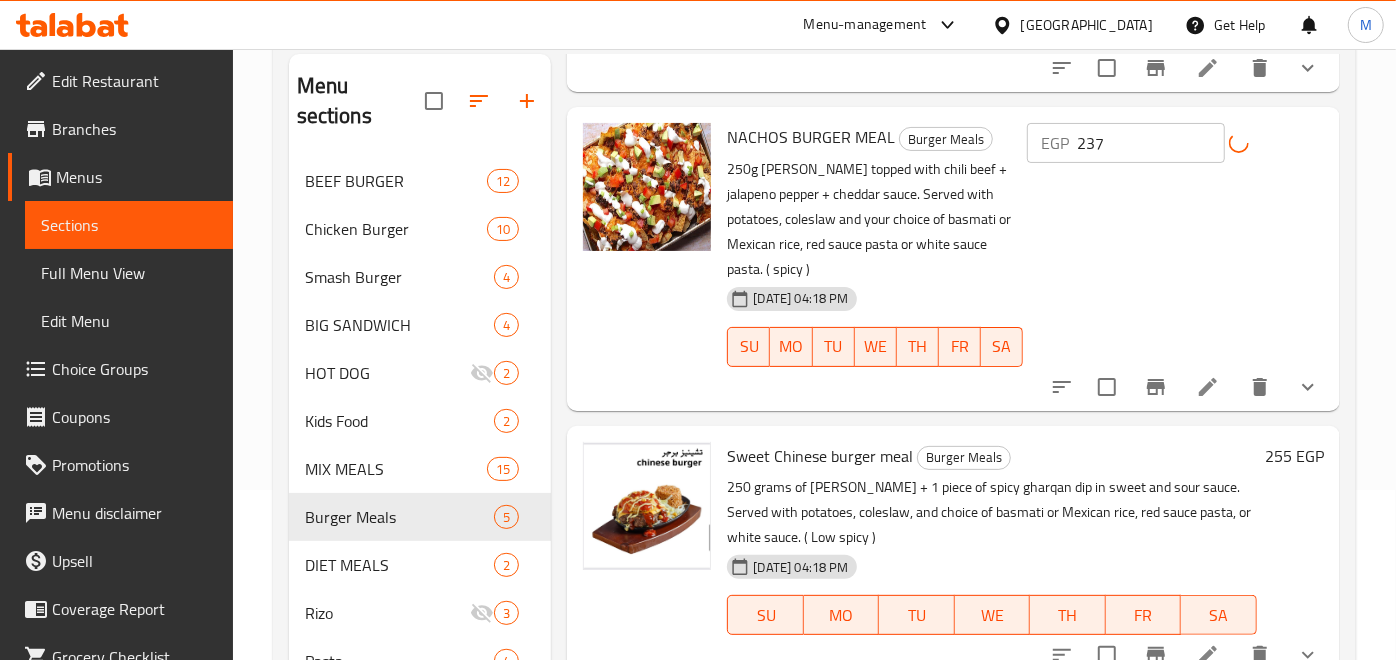 click on "255   EGP" at bounding box center [1294, 456] 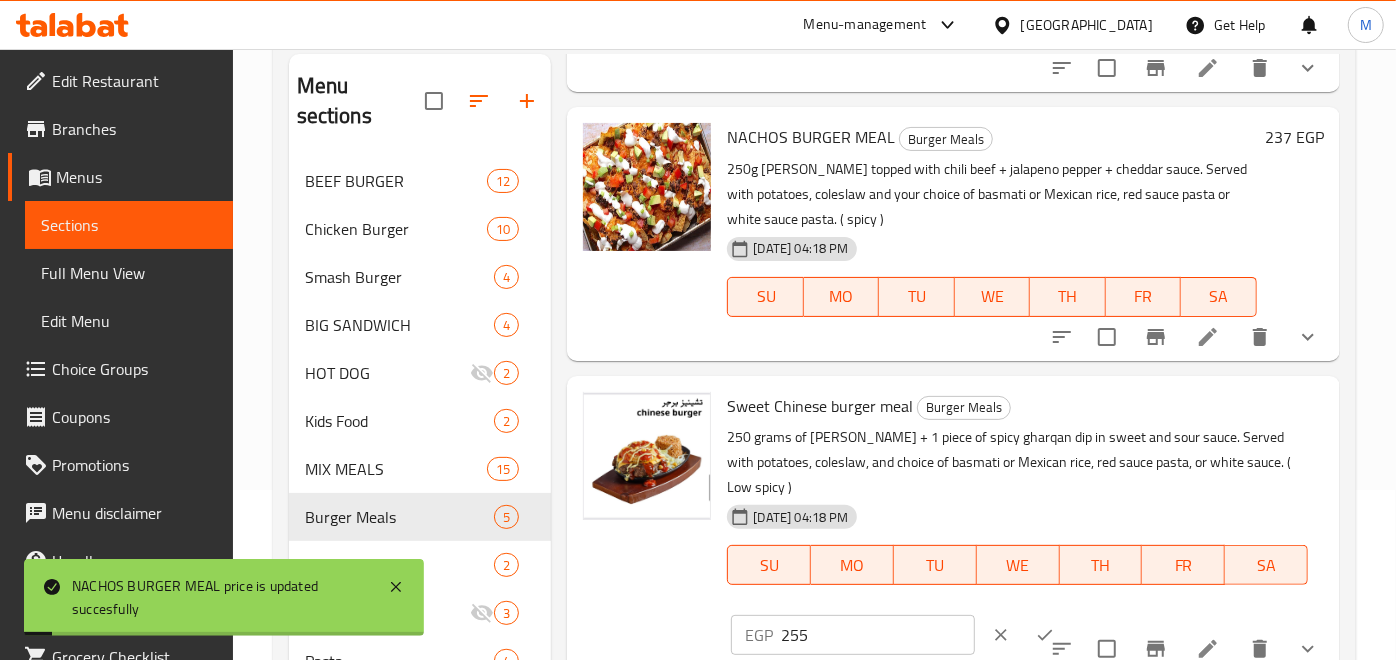 click on "255" at bounding box center (877, 635) 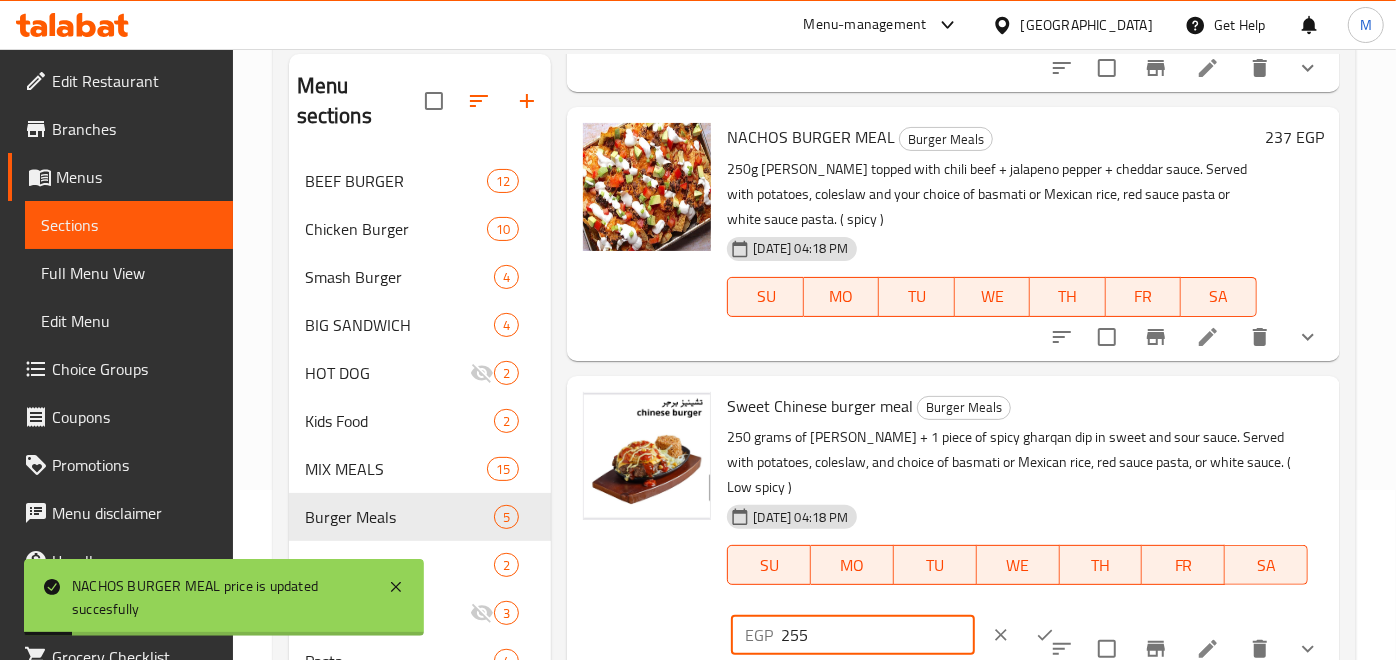 click on "255" at bounding box center (877, 635) 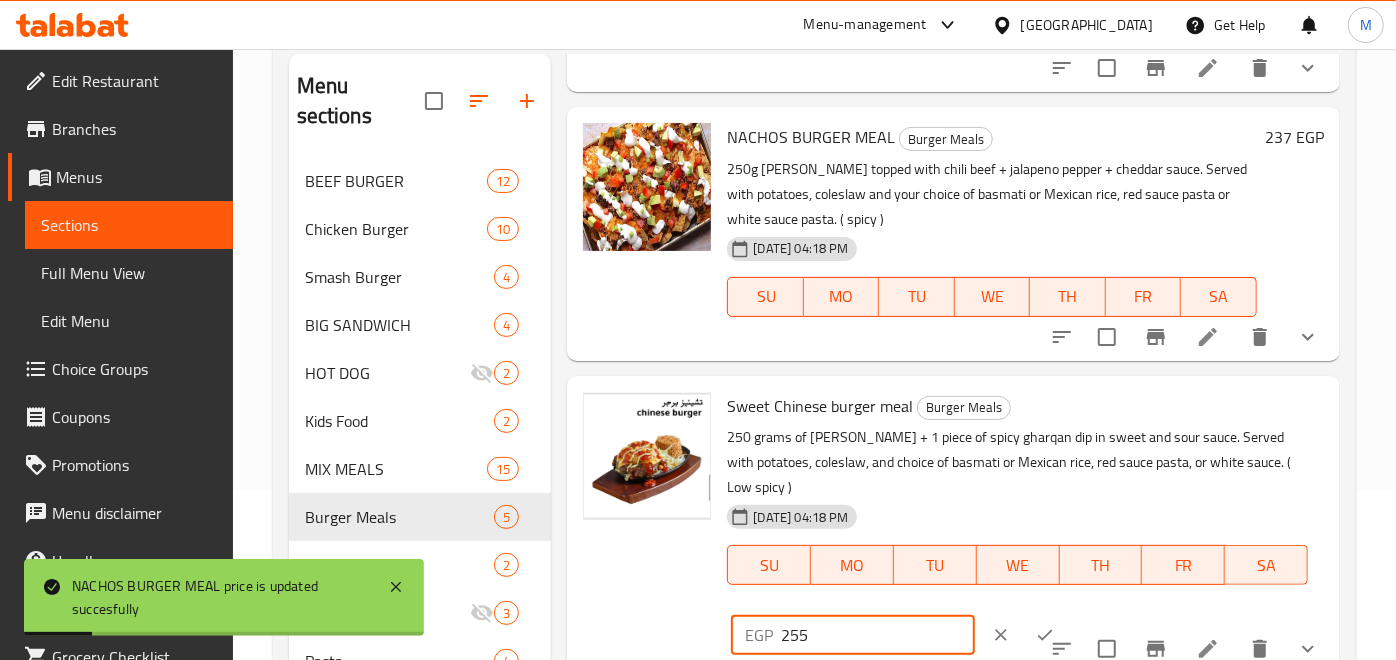 click on "255" at bounding box center [877, 635] 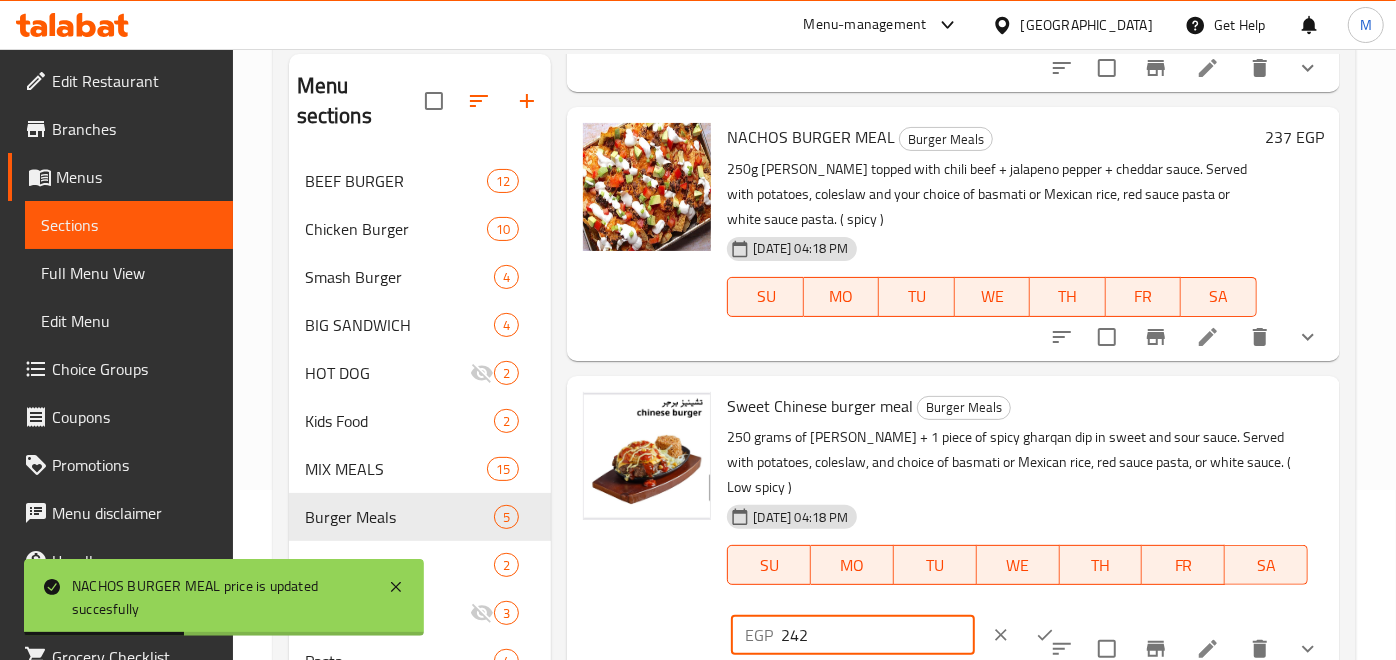 type on "242" 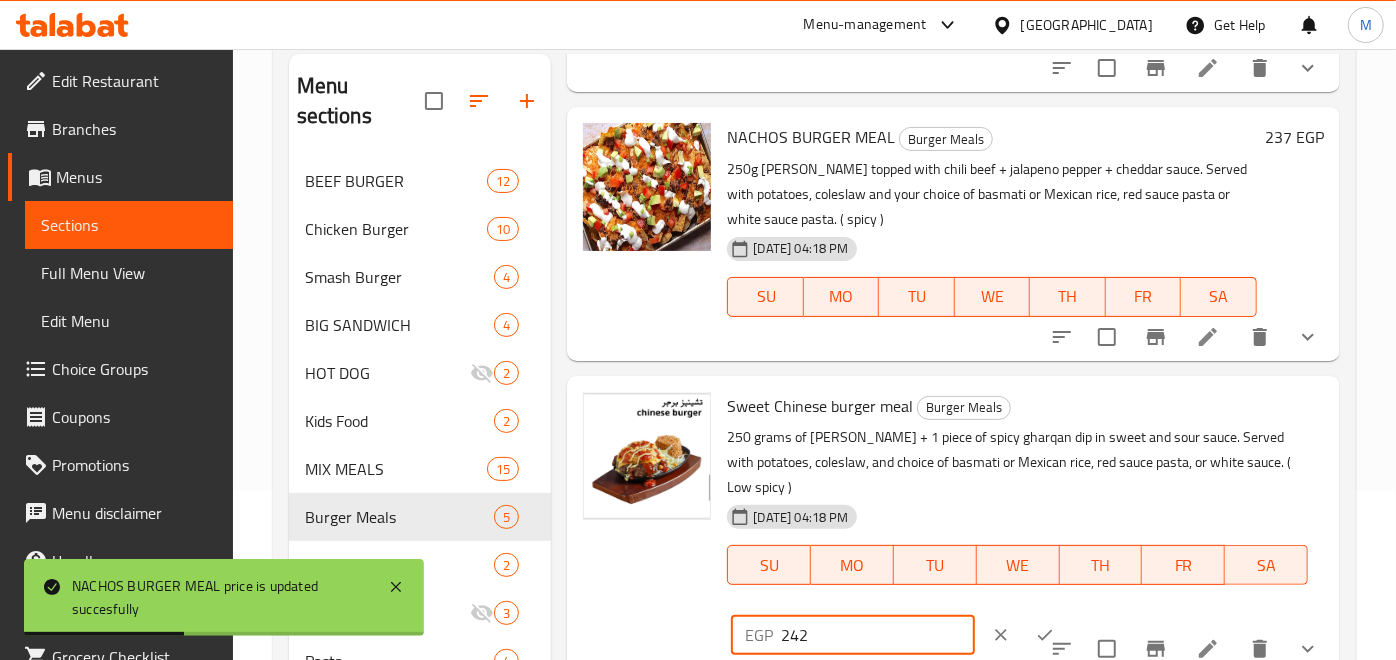 click 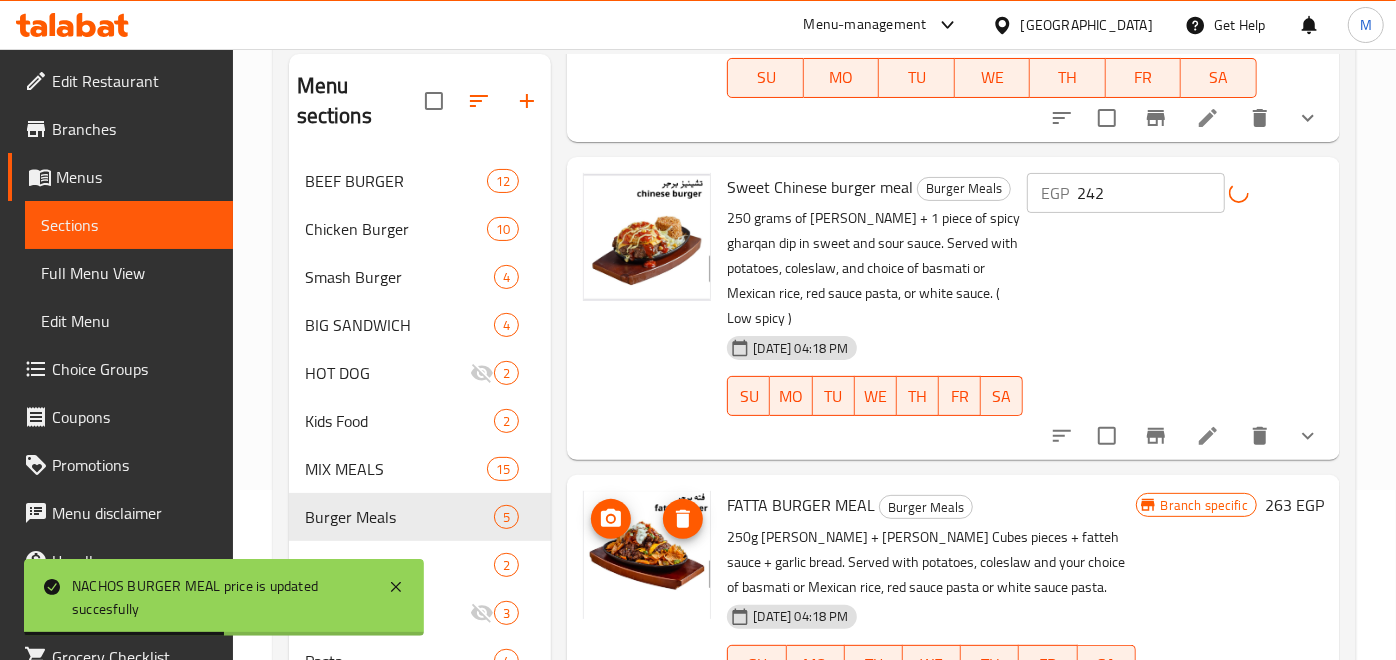 scroll, scrollTop: 555, scrollLeft: 0, axis: vertical 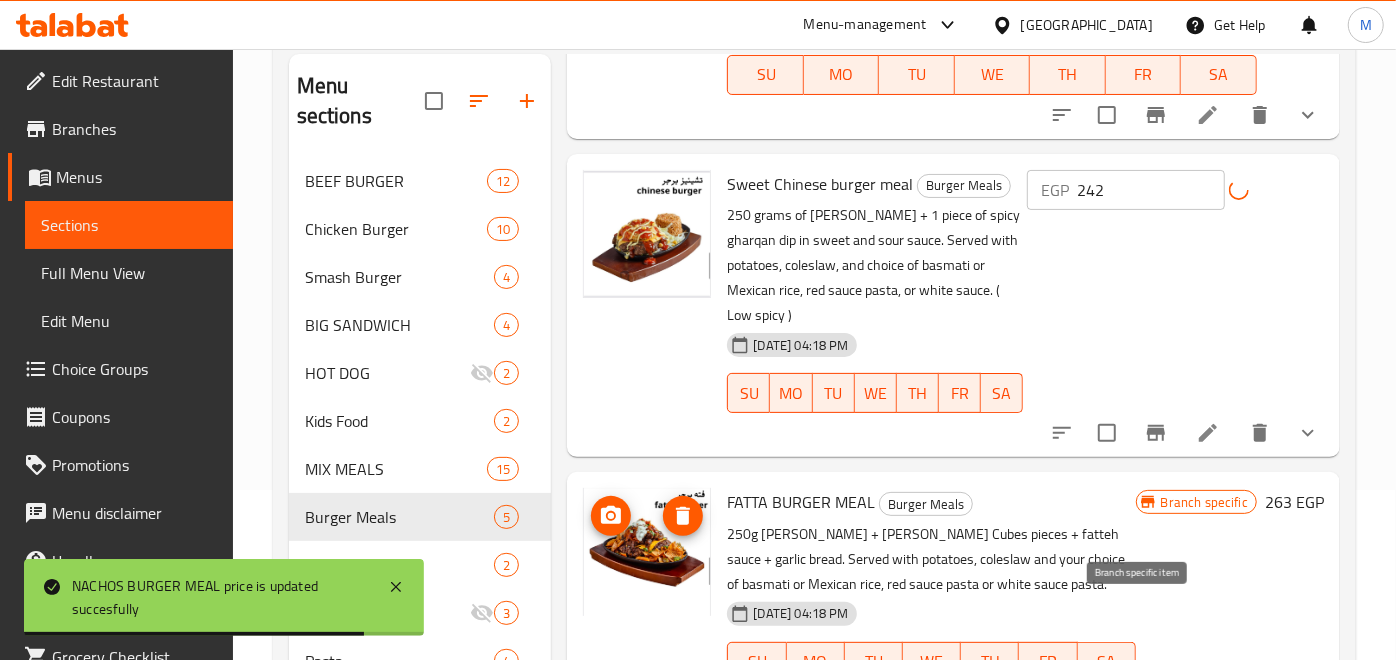 click 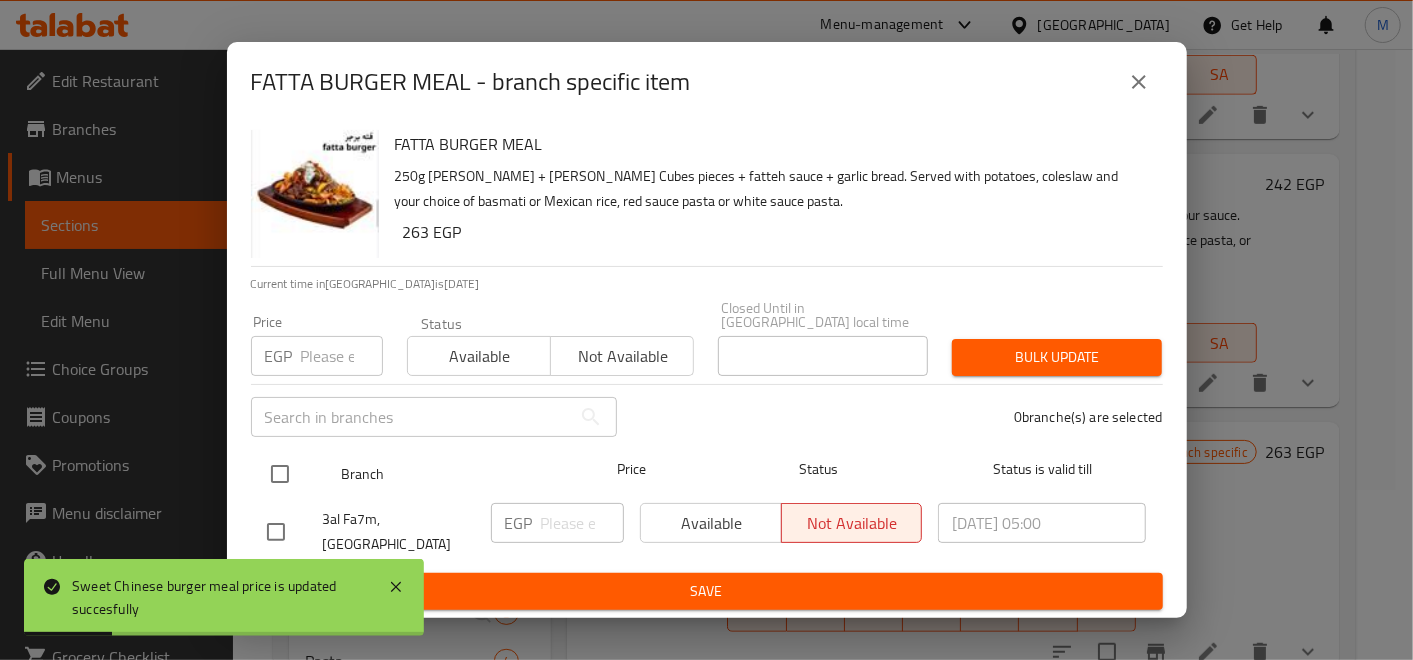 type 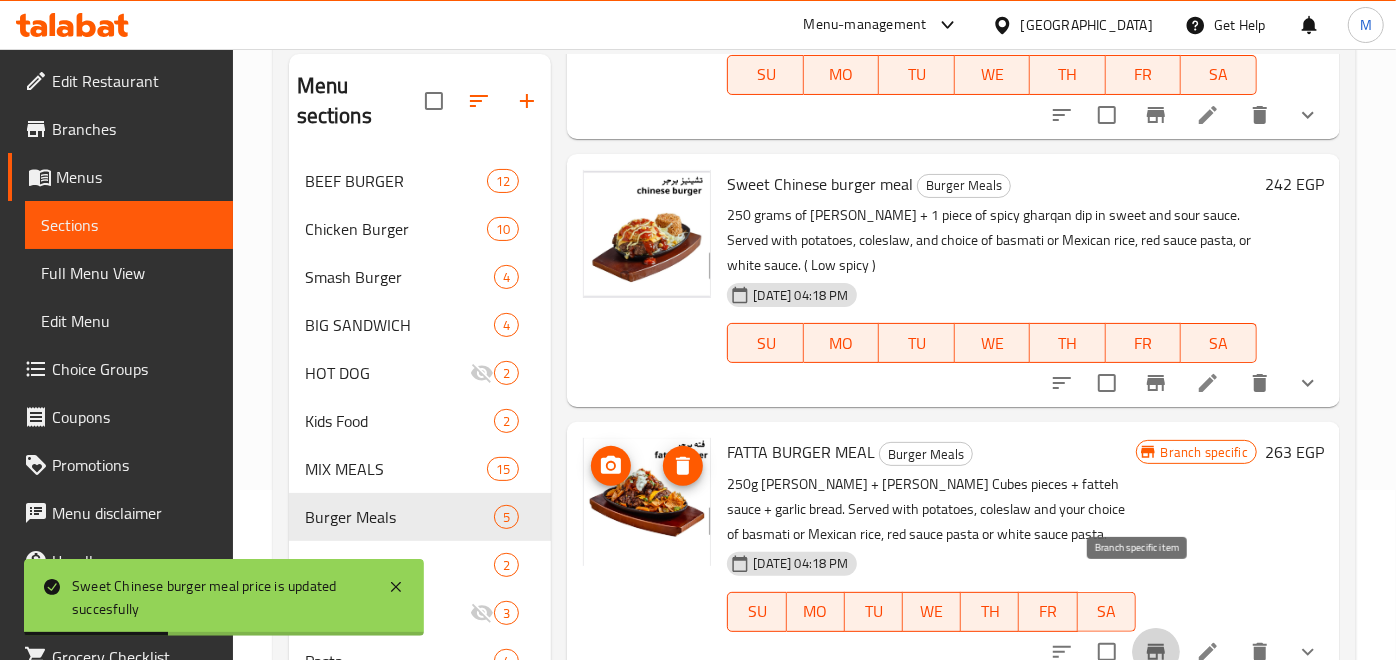 scroll, scrollTop: 347, scrollLeft: 0, axis: vertical 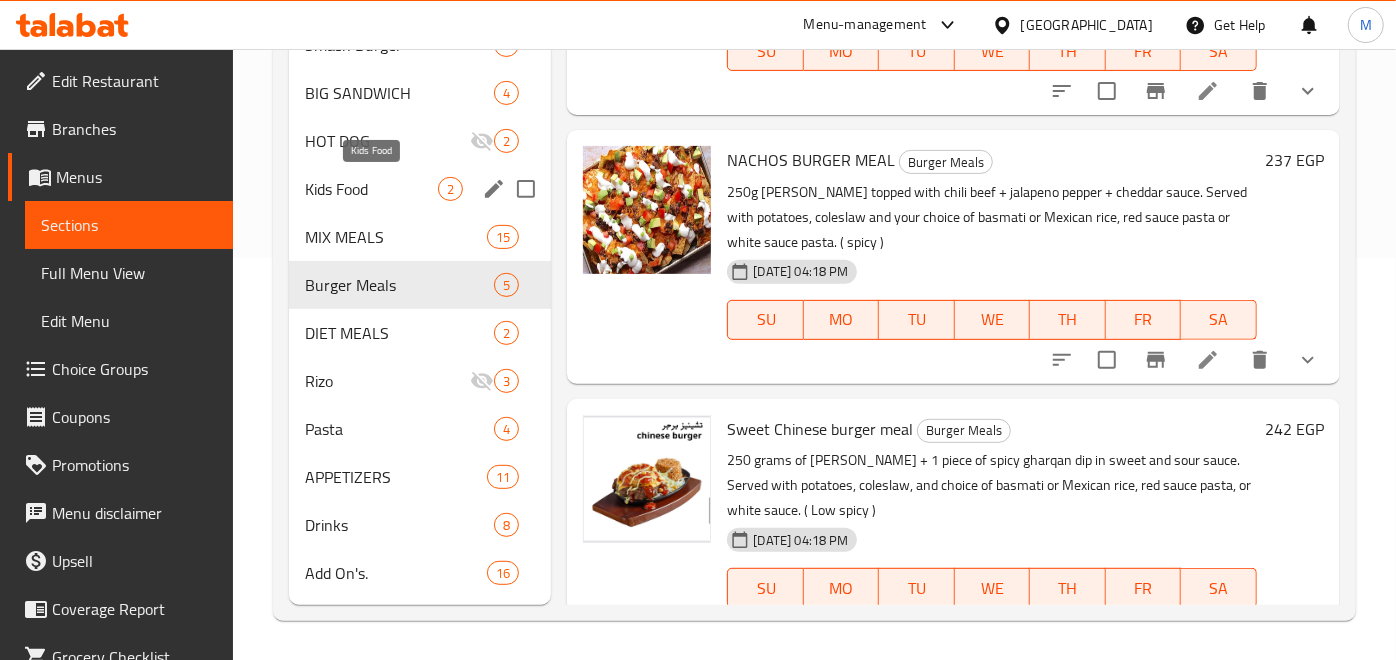 click on "Kids Food" at bounding box center [372, 189] 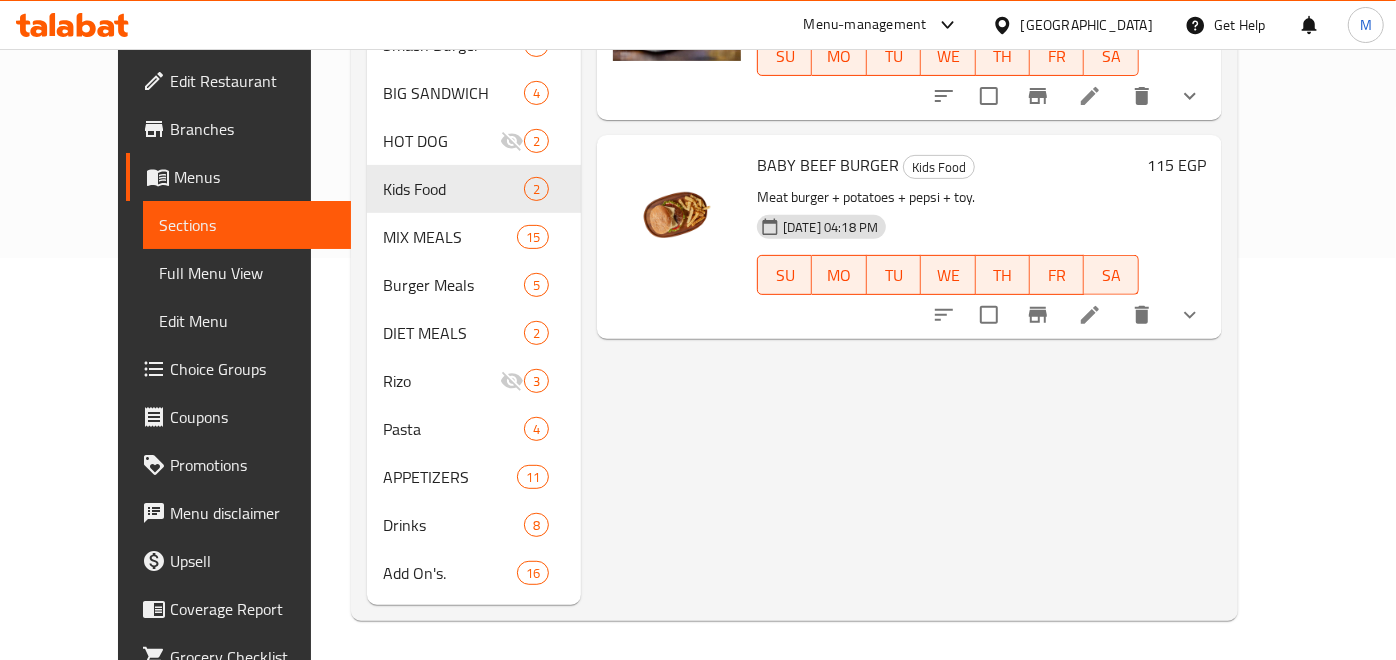 scroll, scrollTop: 0, scrollLeft: 0, axis: both 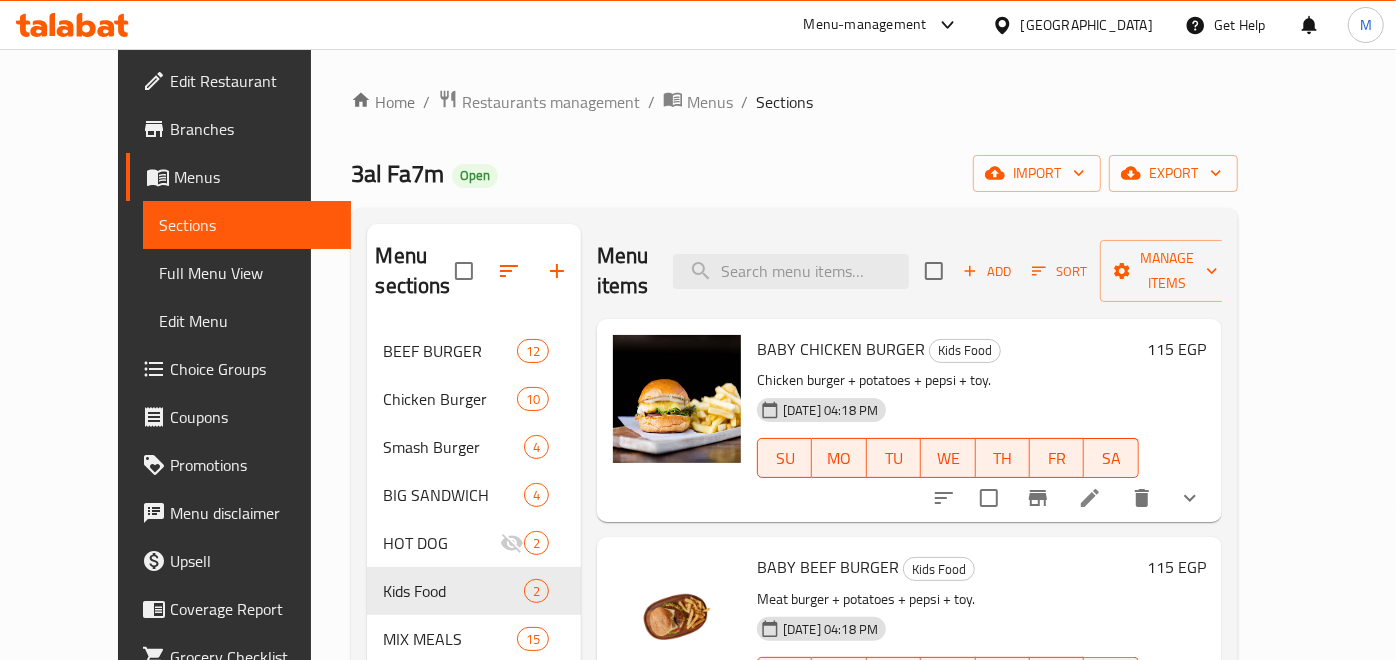 click on "115   EGP" at bounding box center [1176, 349] 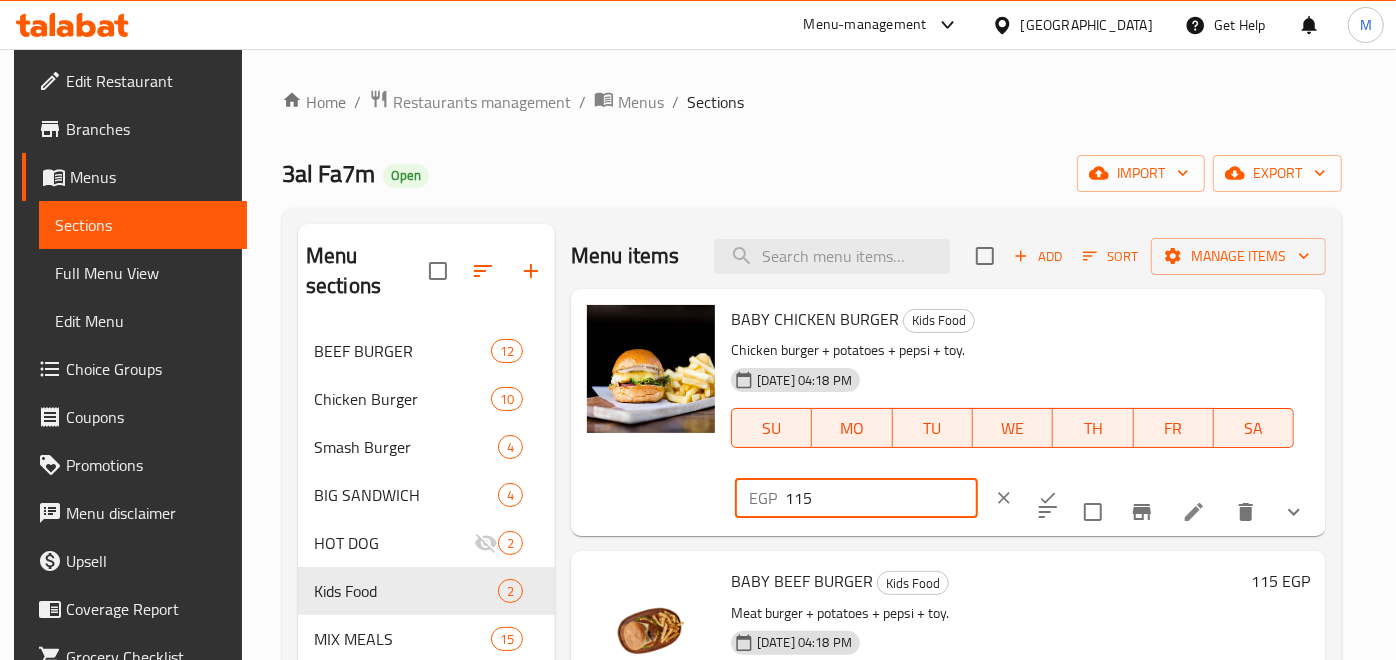 drag, startPoint x: 1100, startPoint y: 336, endPoint x: 1031, endPoint y: 336, distance: 69 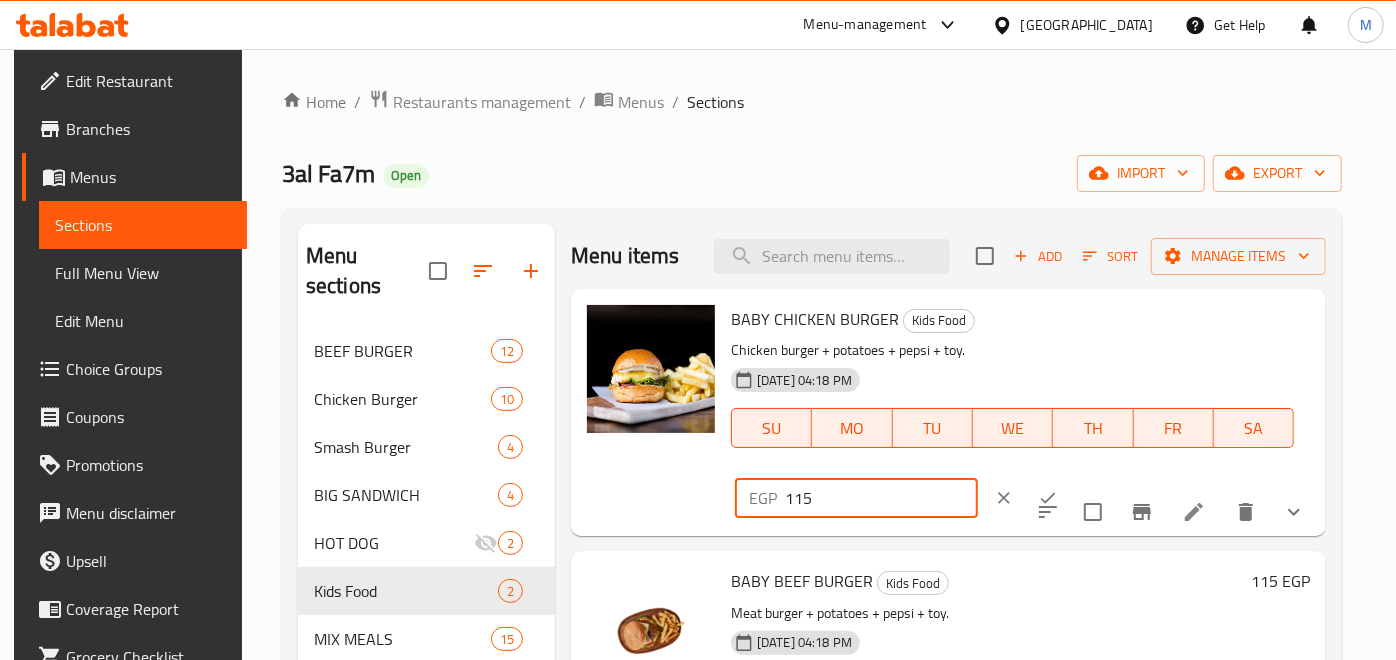 click on "EGP 115 ​" at bounding box center (856, 498) 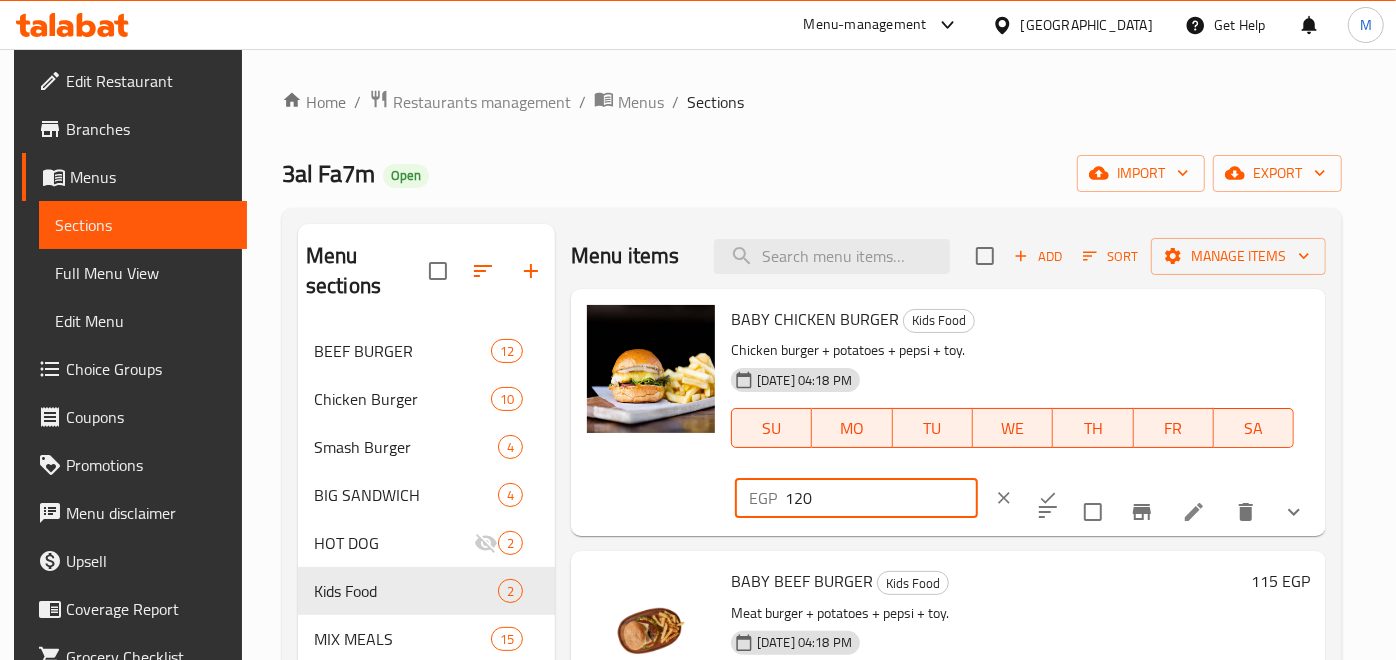 type on "120" 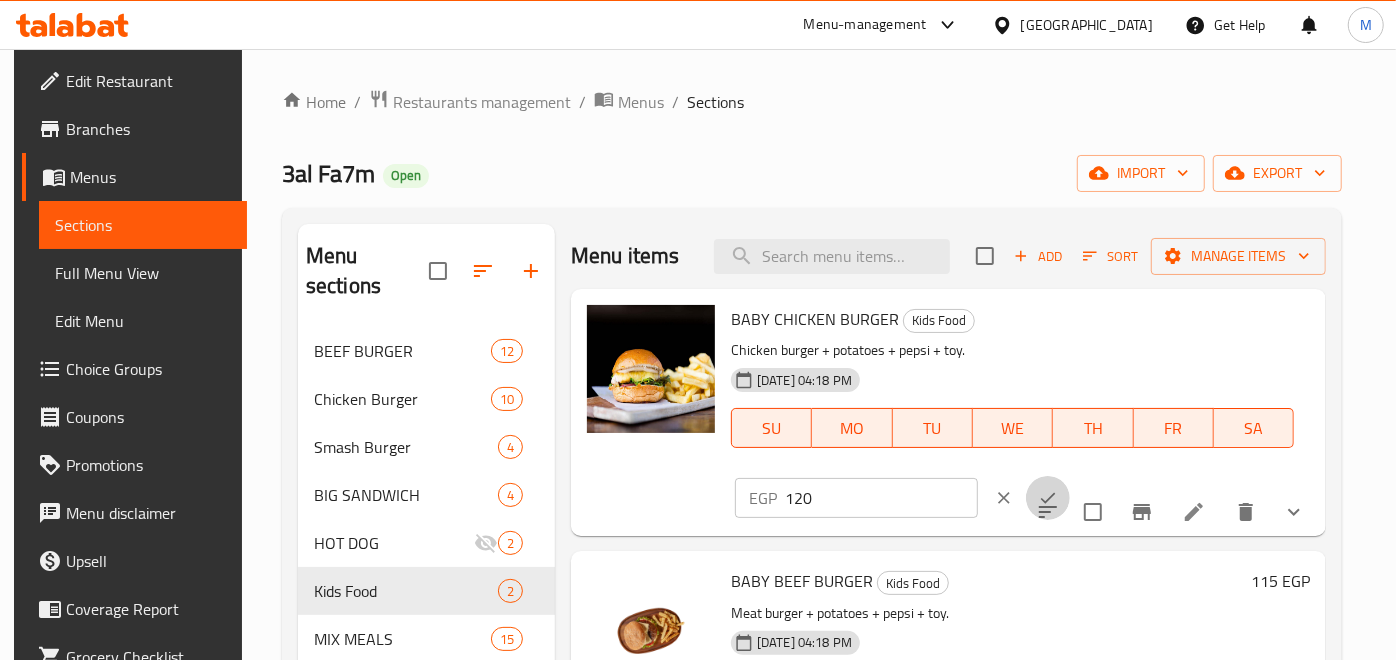 click at bounding box center [1048, 498] 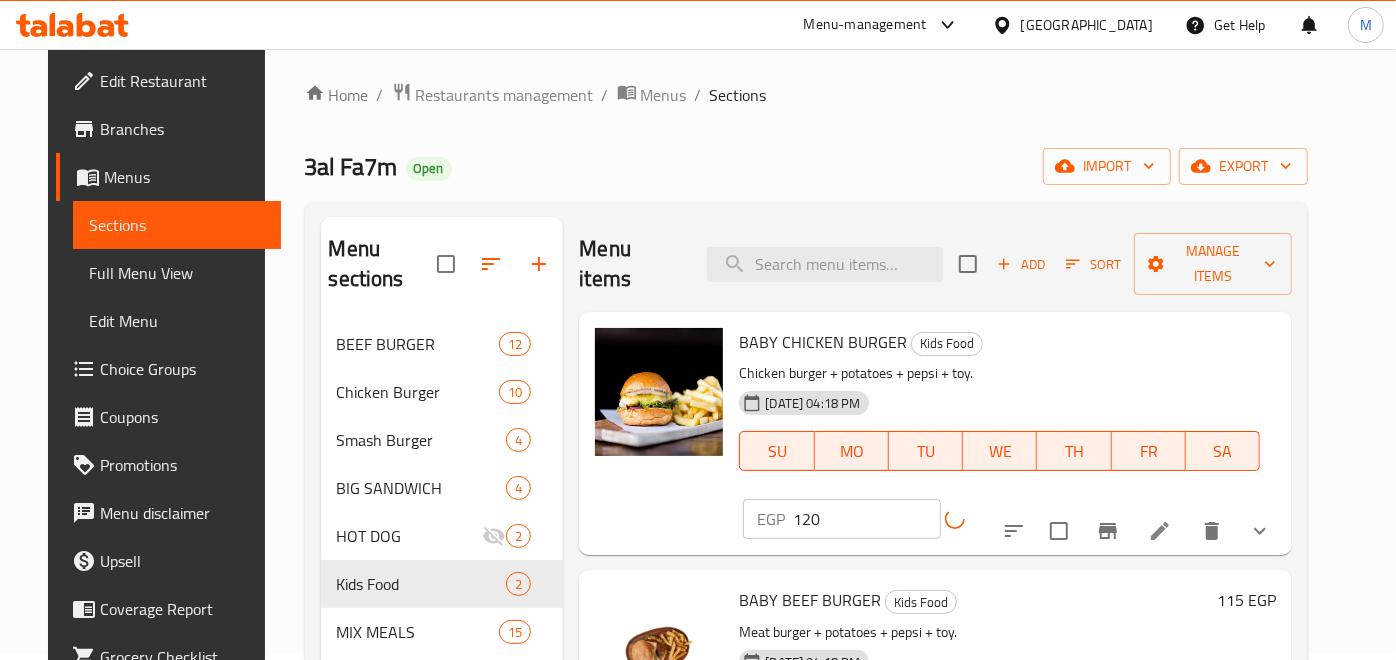 scroll, scrollTop: 111, scrollLeft: 0, axis: vertical 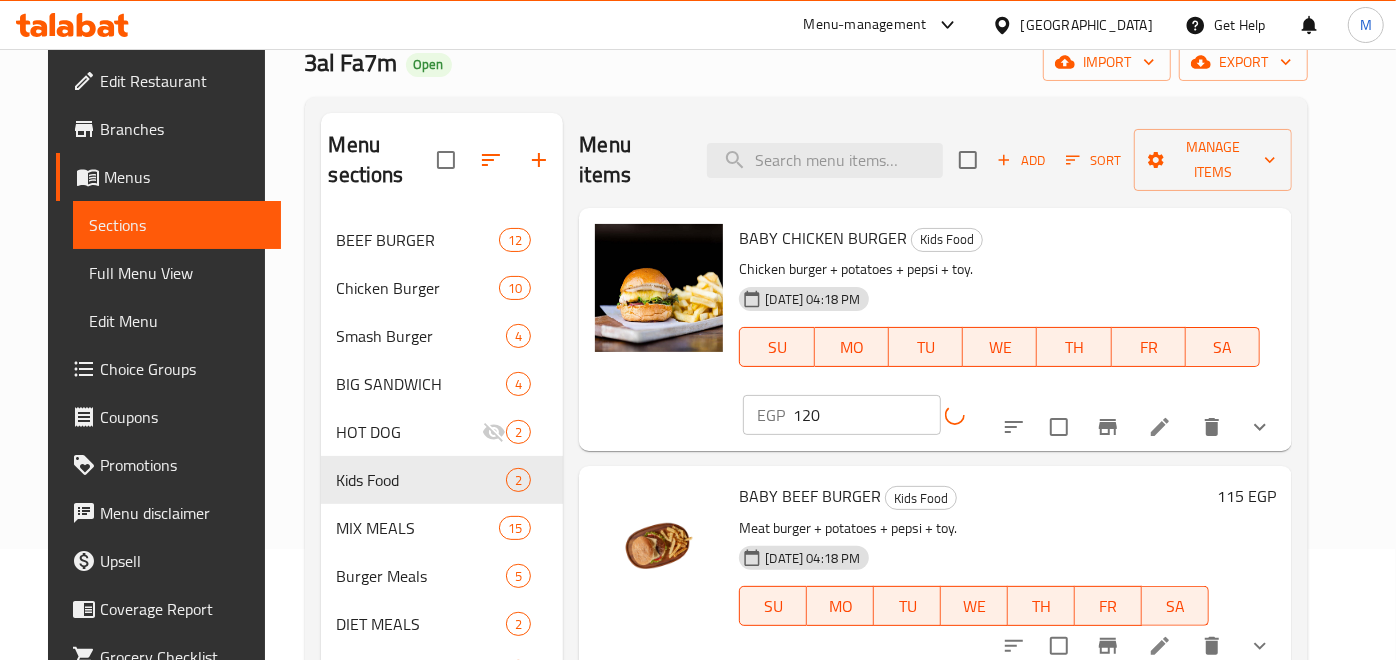 click on "115   EGP" at bounding box center [1246, 496] 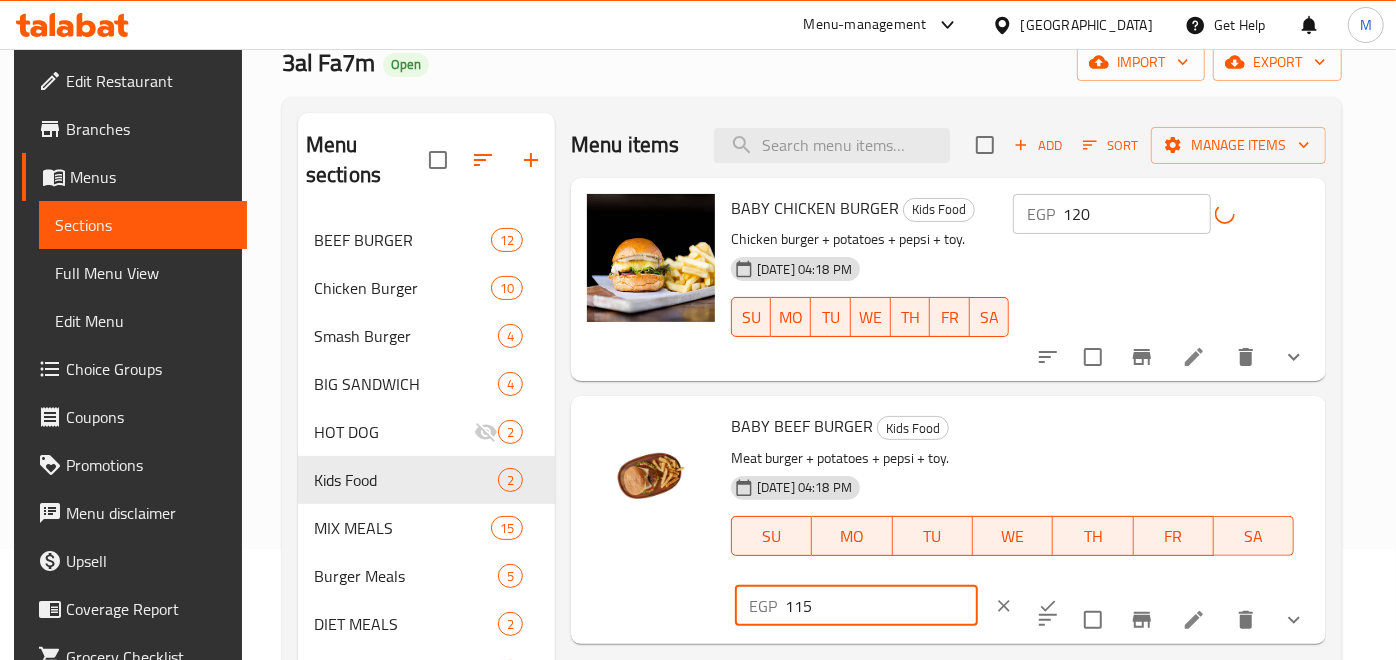 click on "115" at bounding box center (881, 606) 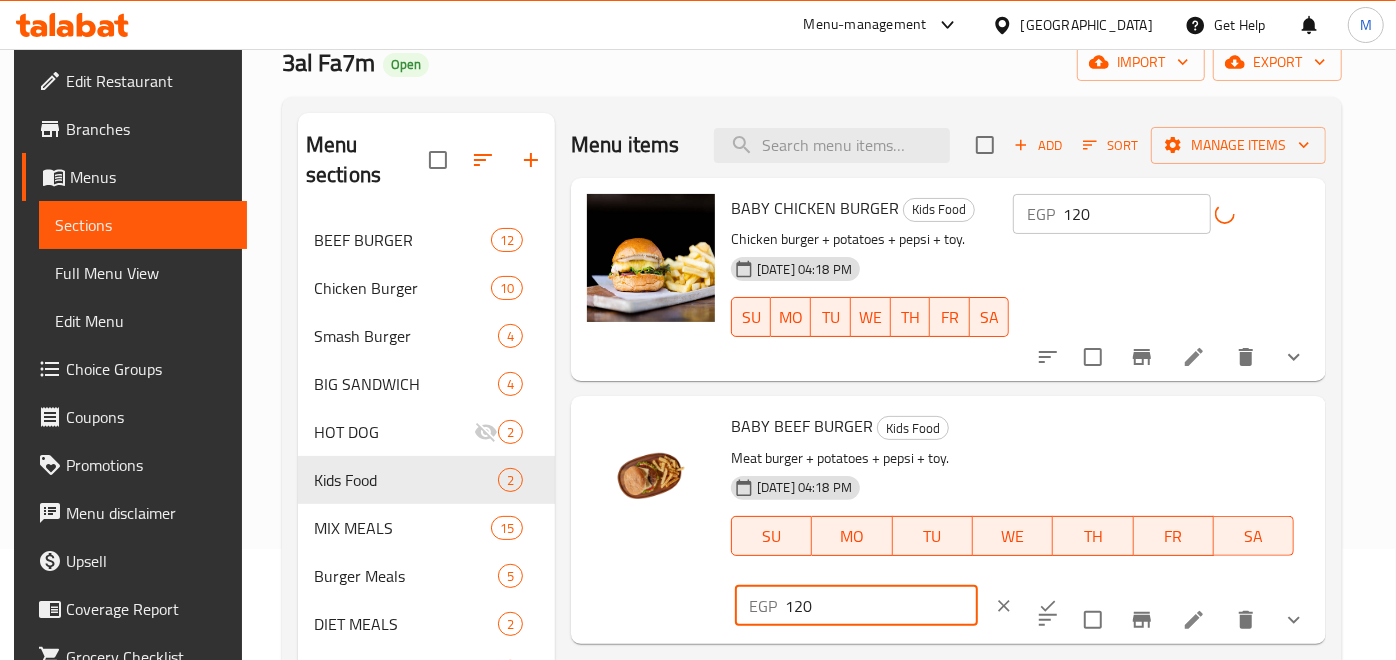 type on "120" 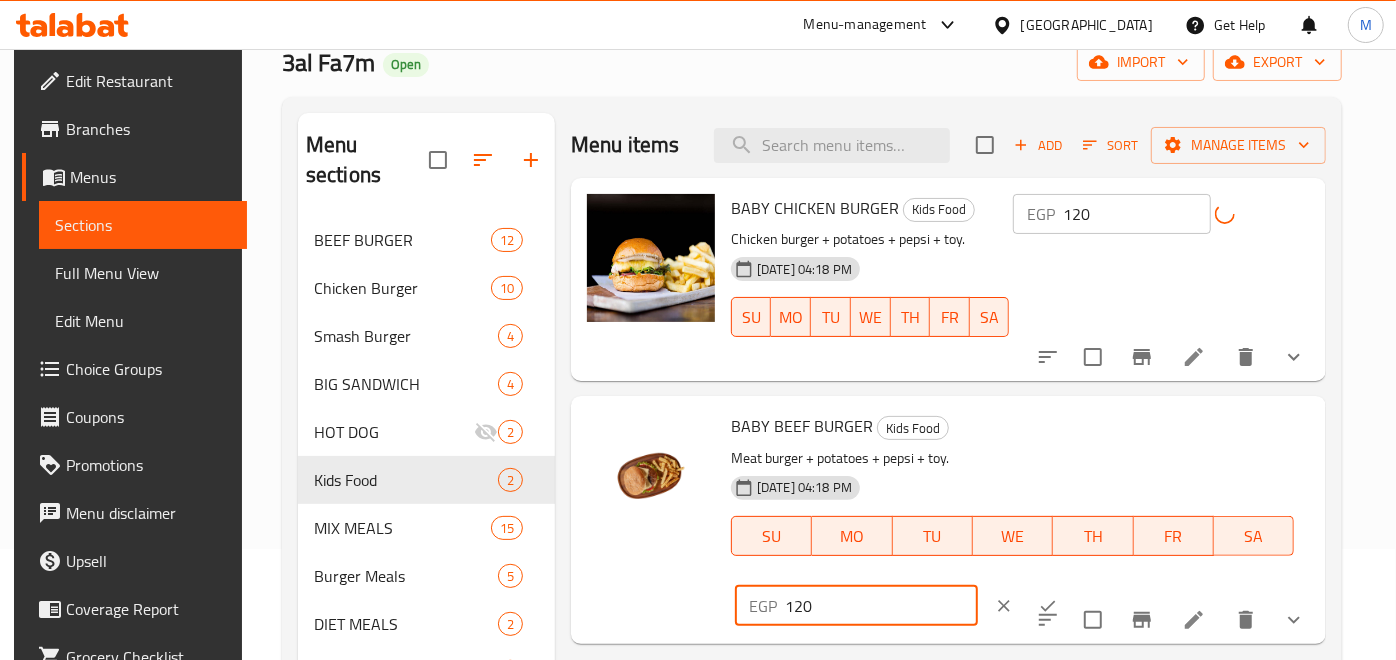 click 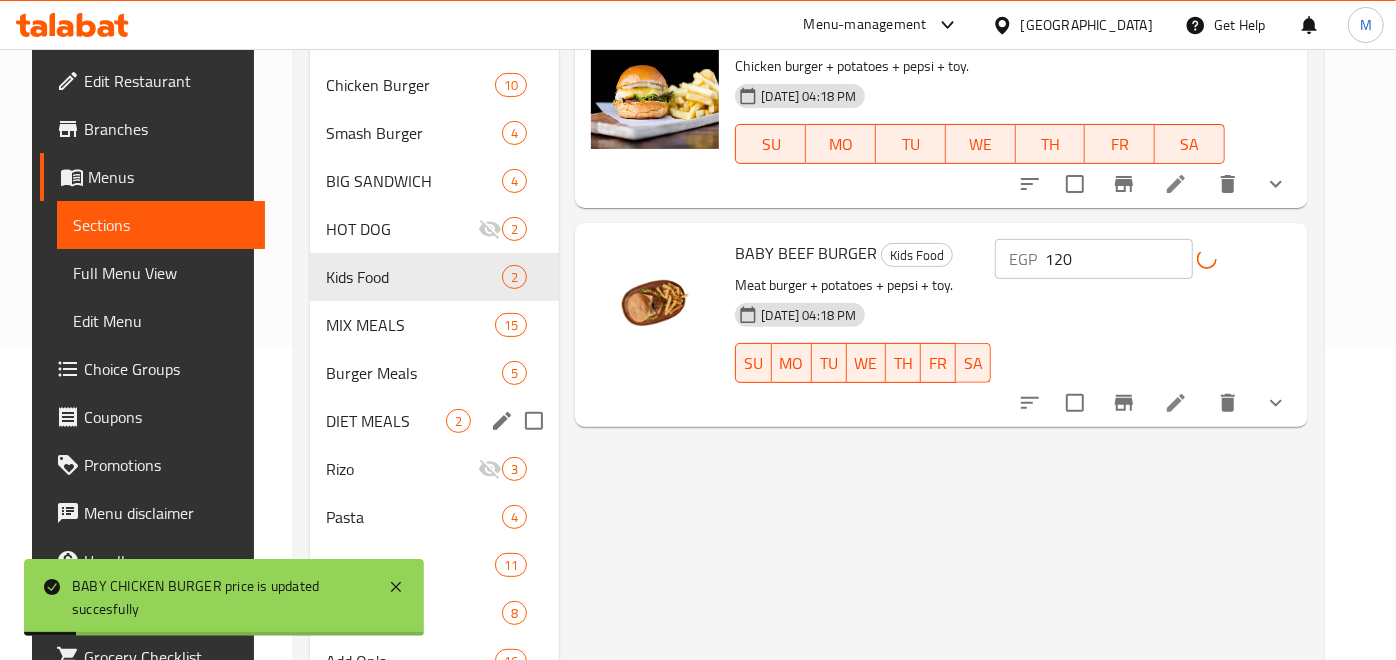 scroll, scrollTop: 333, scrollLeft: 0, axis: vertical 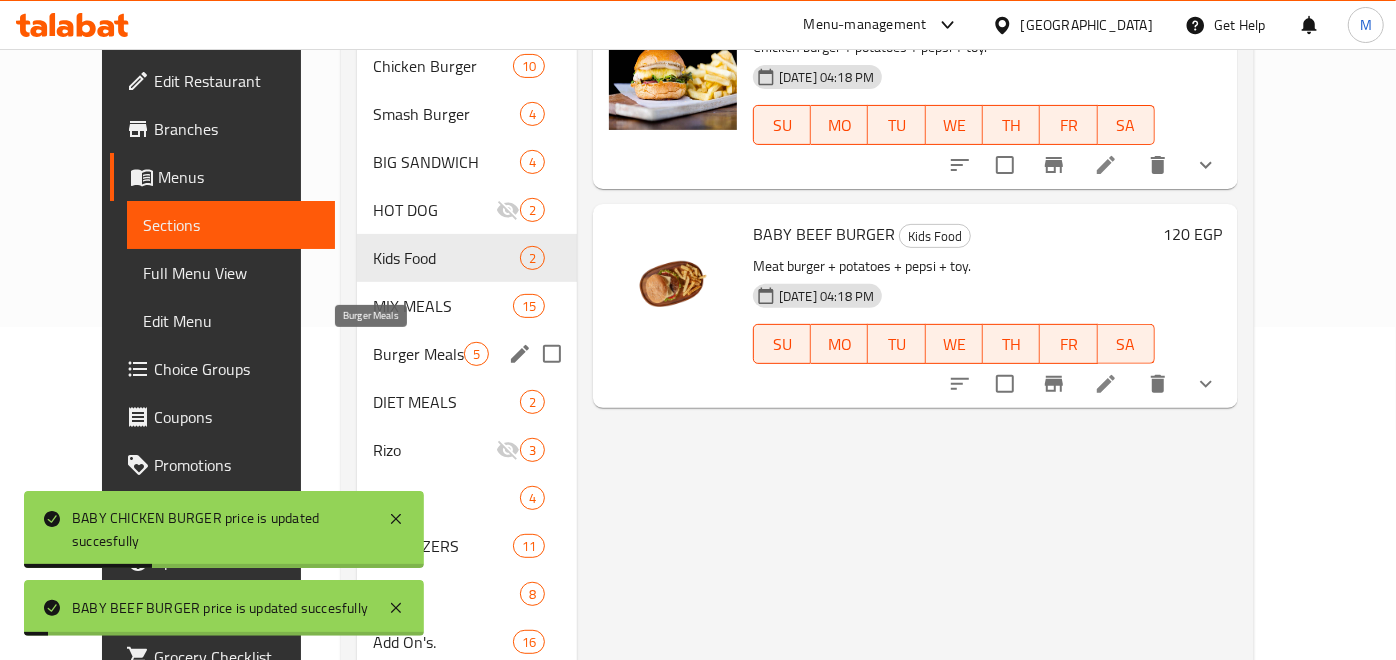 click on "DIET MEALS 2" at bounding box center (467, 402) 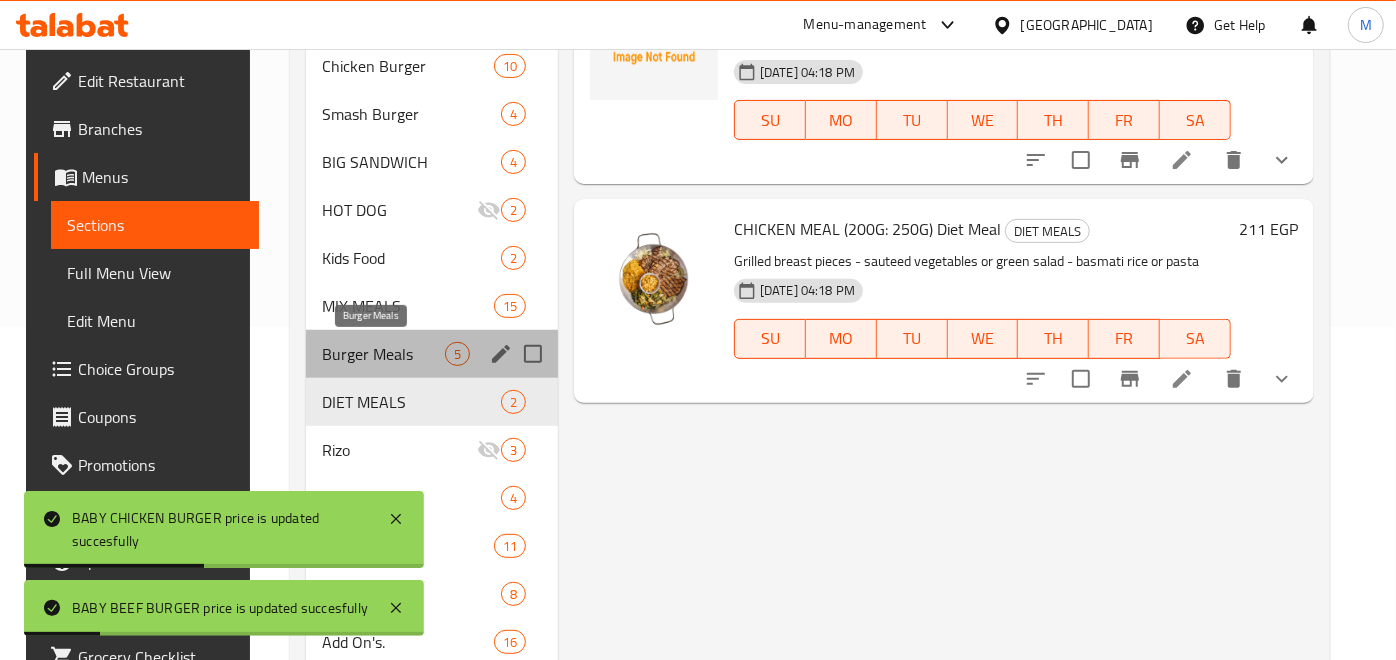 click on "Burger Meals" at bounding box center [383, 354] 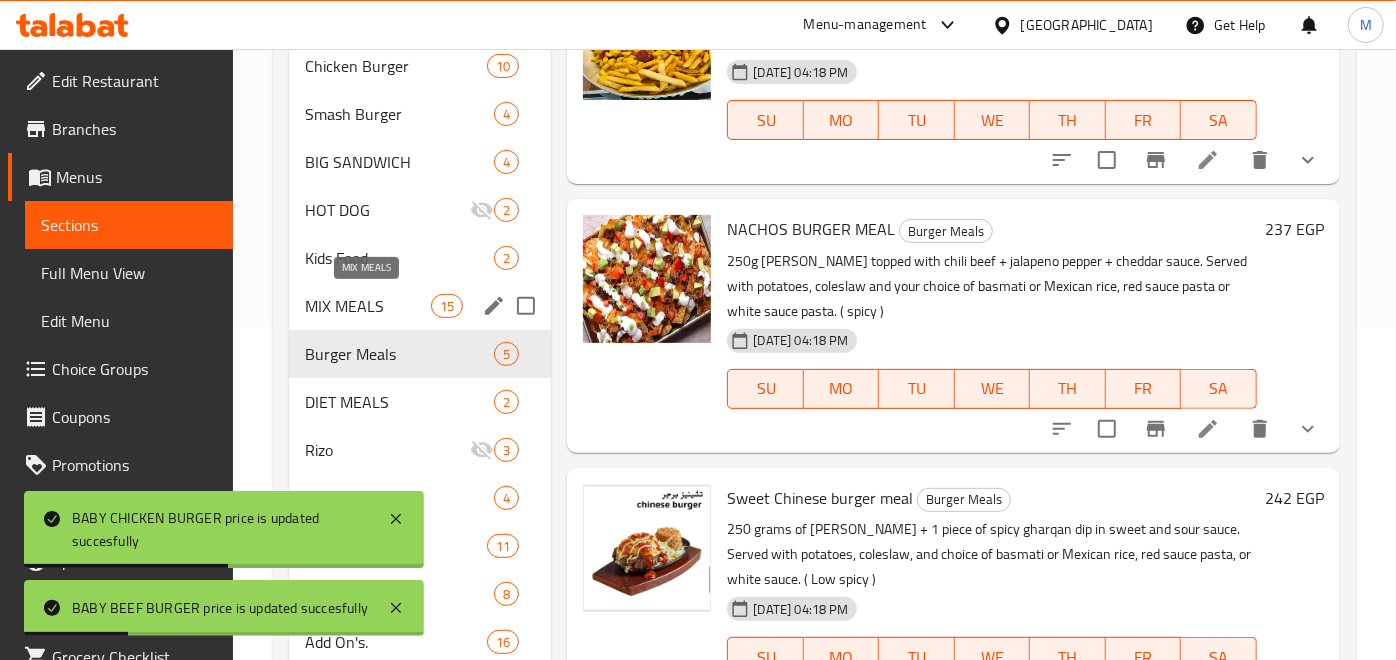 click on "MIX MEALS" at bounding box center (368, 306) 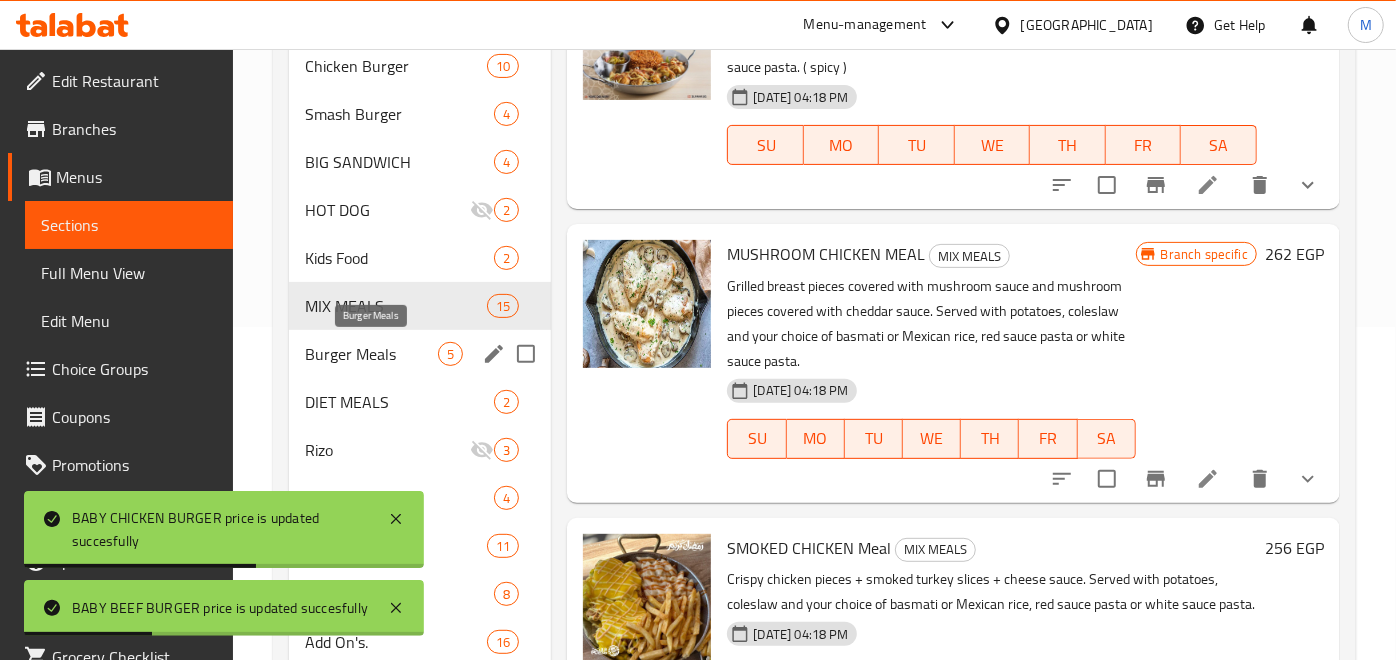 drag, startPoint x: 380, startPoint y: 344, endPoint x: 378, endPoint y: 406, distance: 62.03225 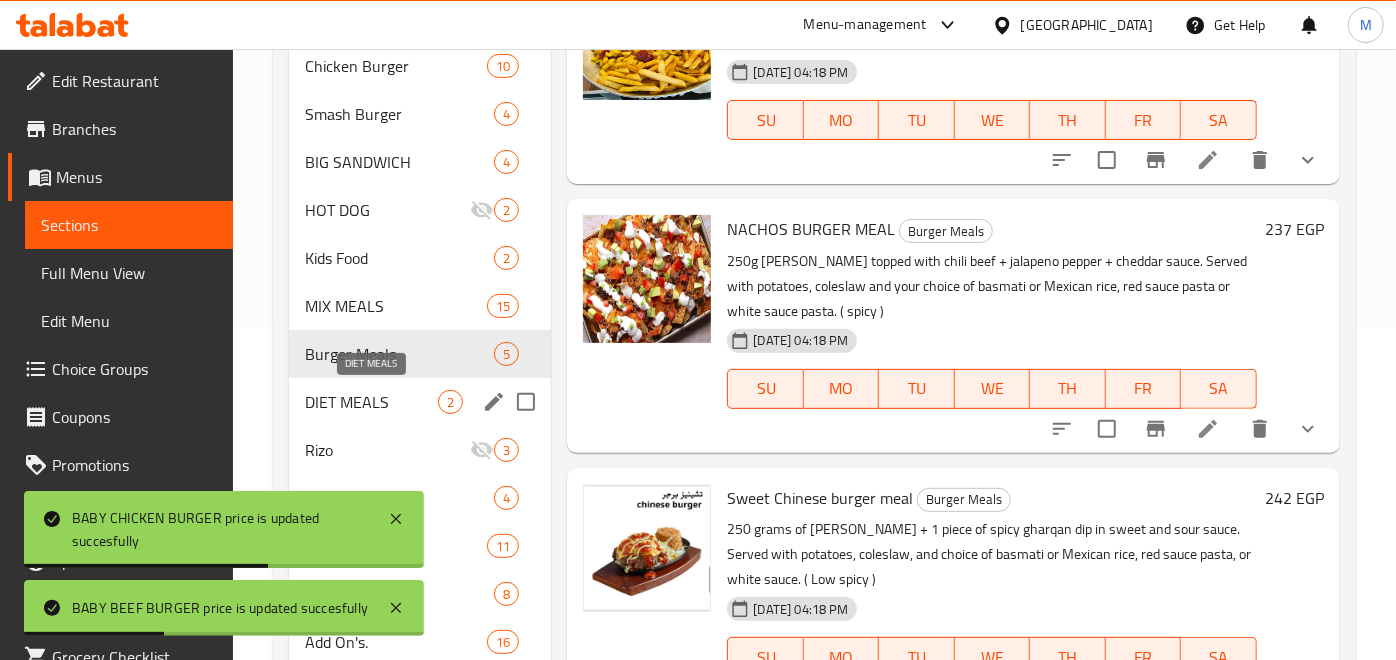 click on "DIET MEALS" at bounding box center [372, 402] 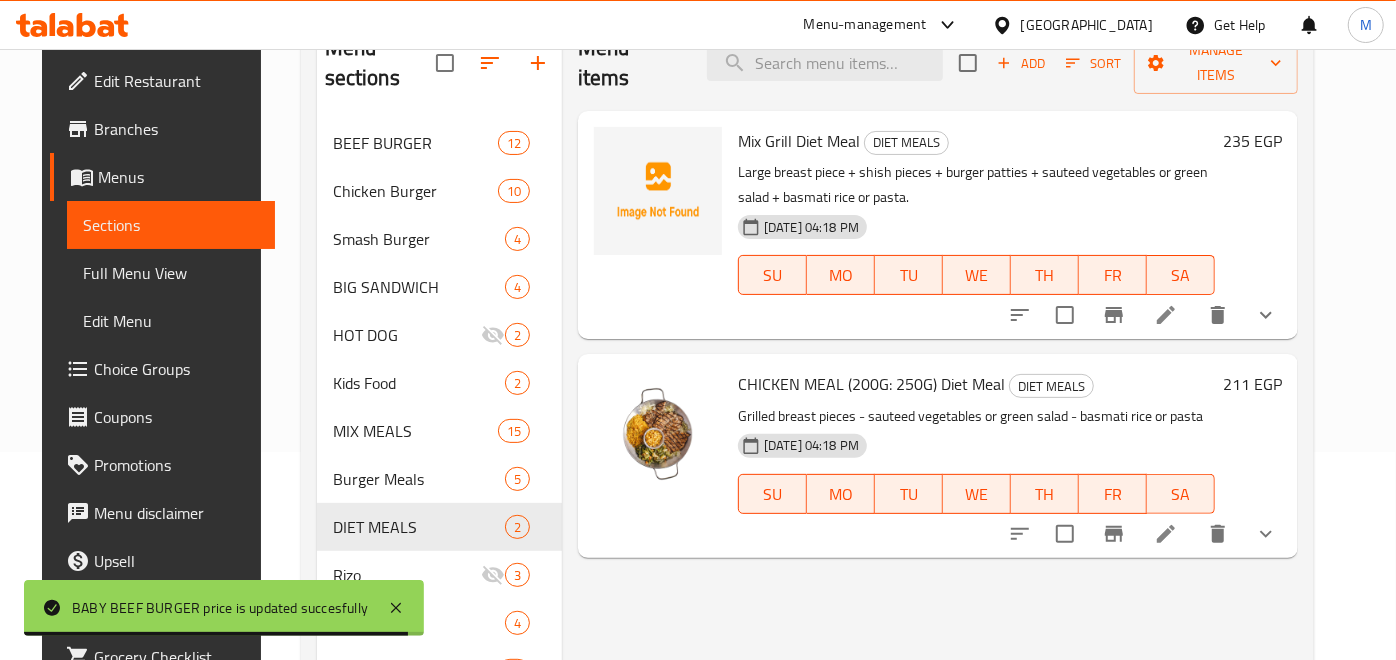 scroll, scrollTop: 111, scrollLeft: 0, axis: vertical 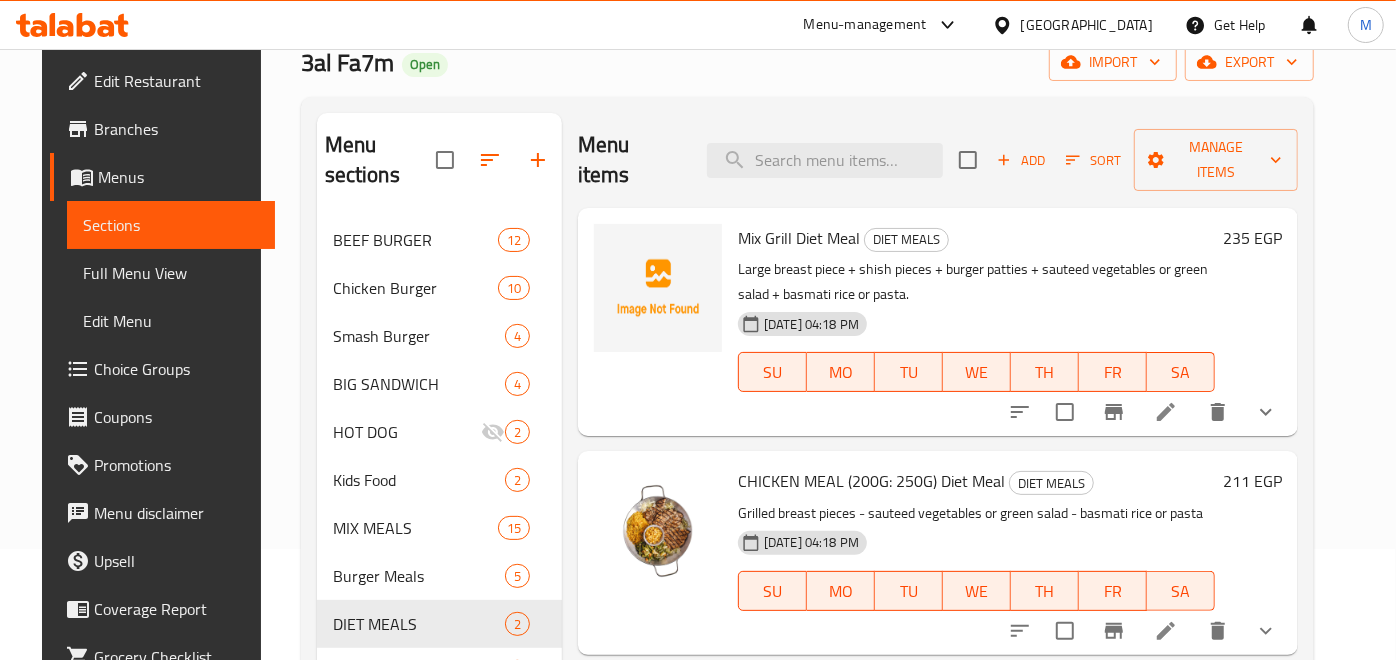 click on "Mix Grill Diet Meal   DIET MEALS Large breast piece + shish pieces + burger patties + sauteed vegetables or green salad + basmati rice or pasta. 08-11-2024 04:18 PM SU MO TU WE TH FR SA 235   EGP" at bounding box center [938, 322] 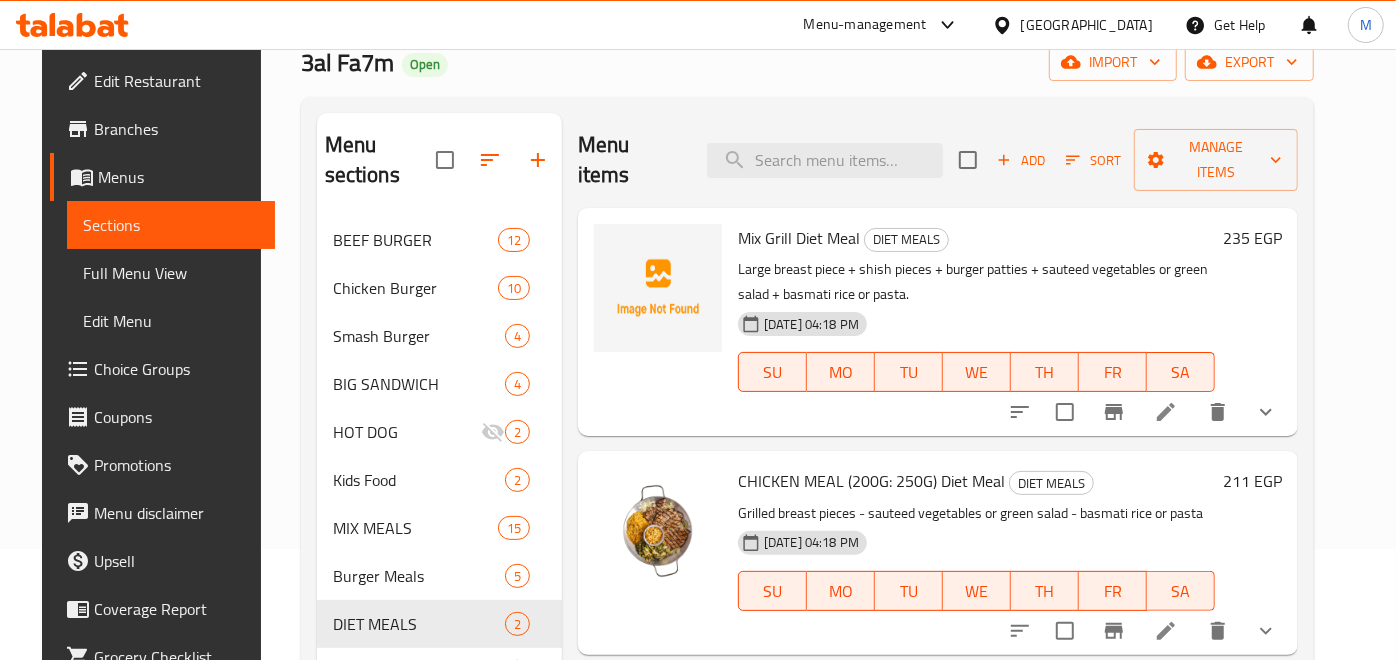 click on "235   EGP" at bounding box center [1248, 322] 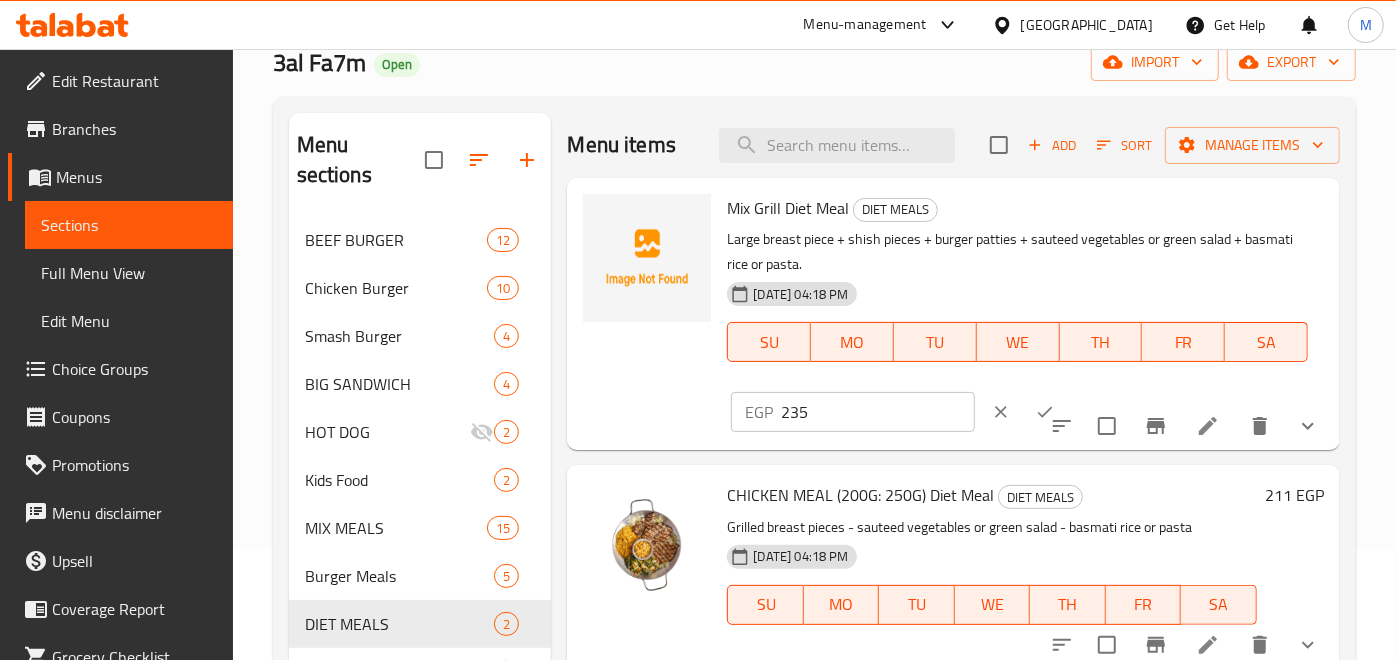 click on "235" at bounding box center [877, 412] 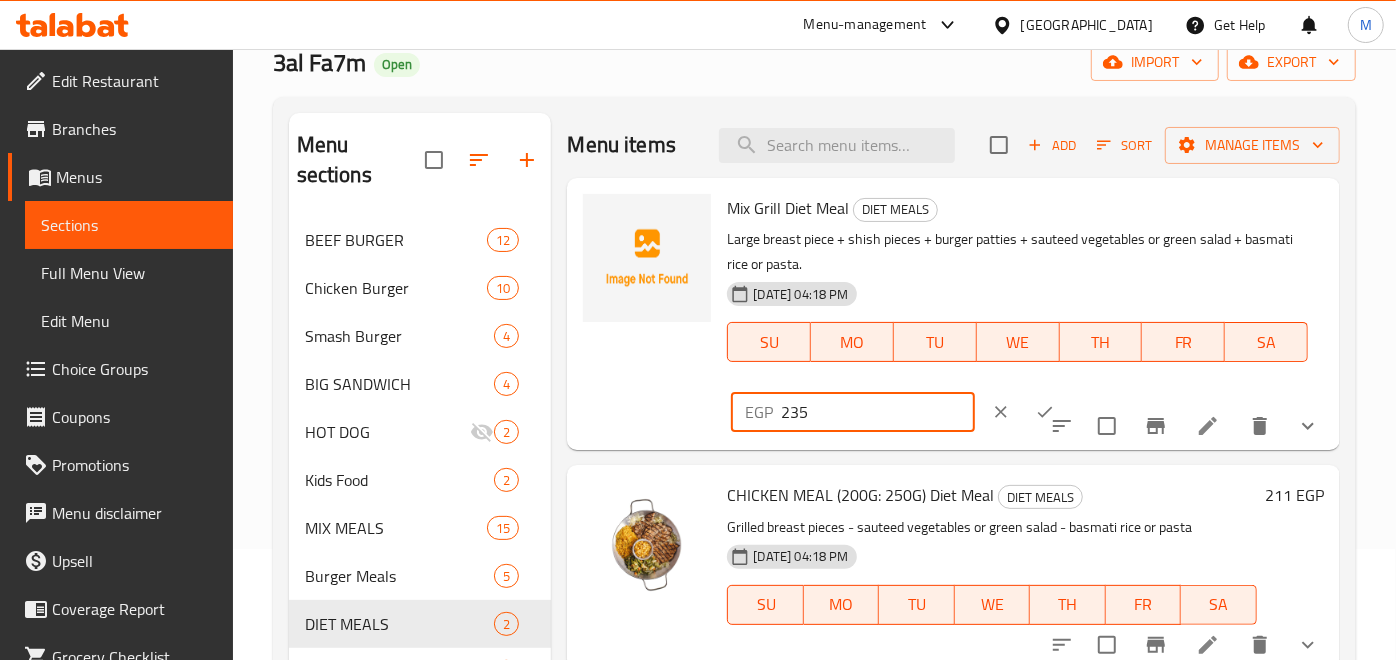 click on "235" at bounding box center (877, 412) 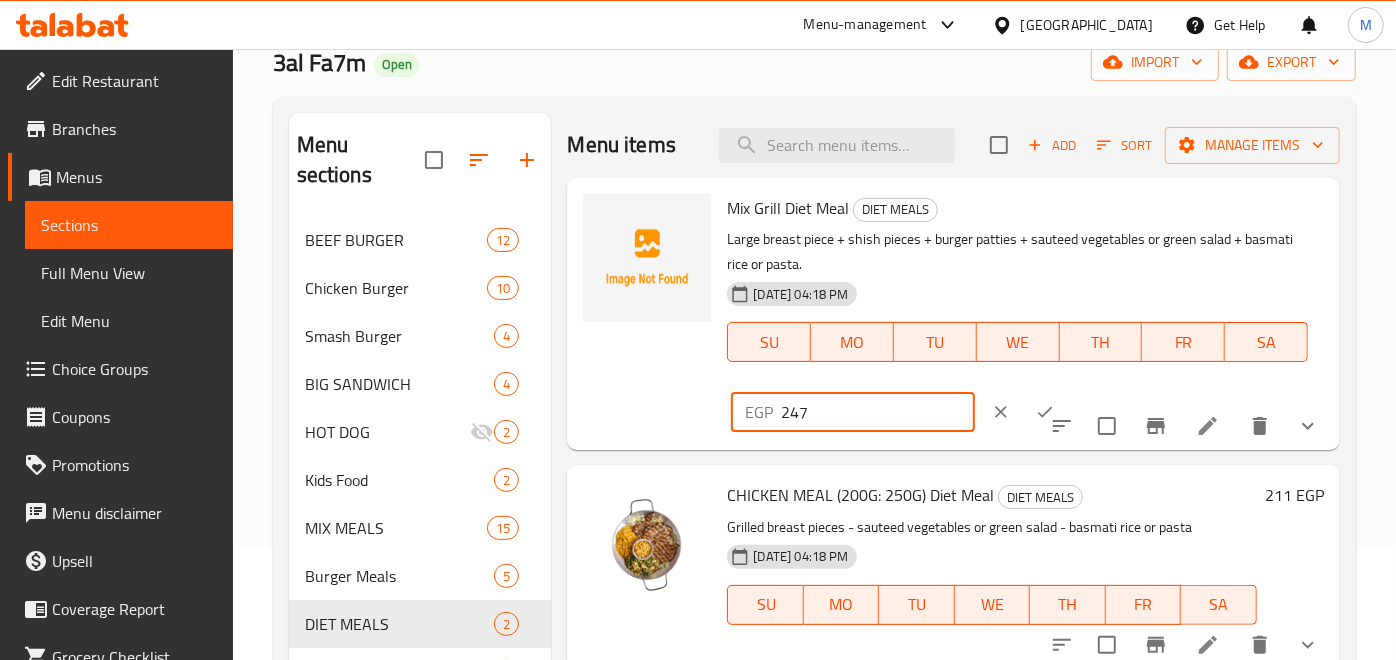 type on "247" 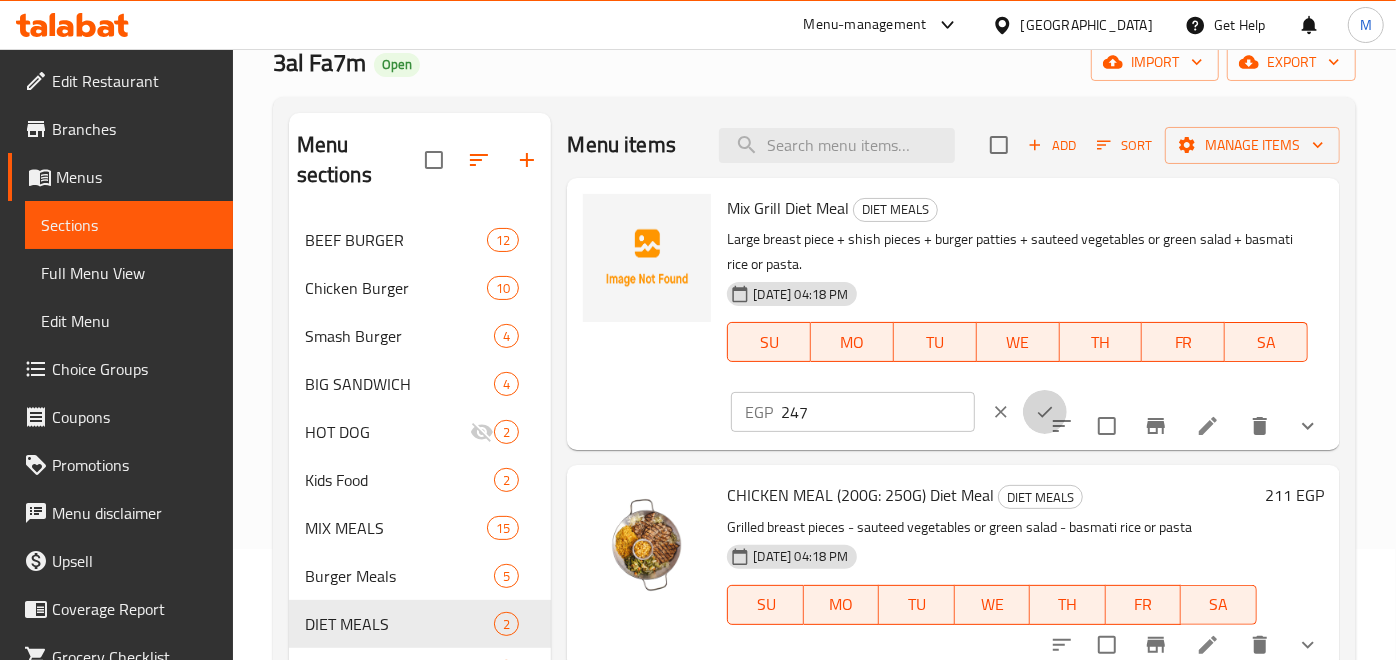 click 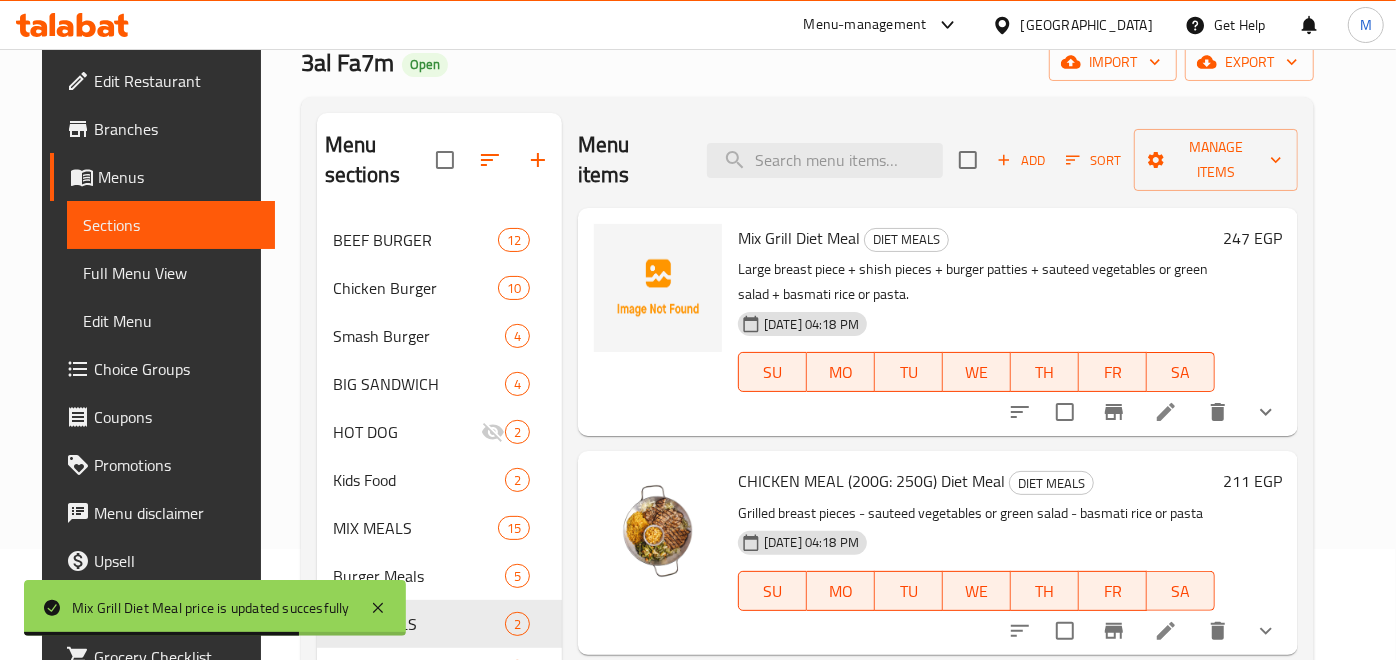 click on "211   EGP" at bounding box center (1252, 481) 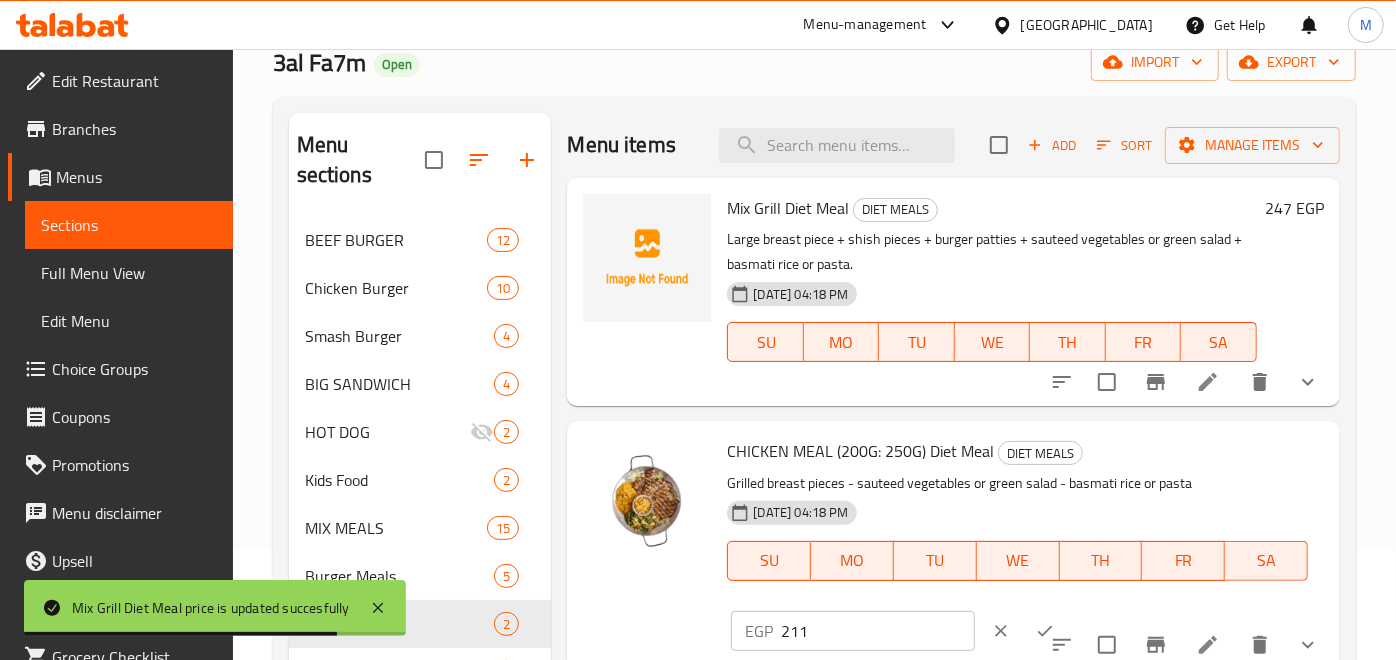 click on "211" at bounding box center (877, 631) 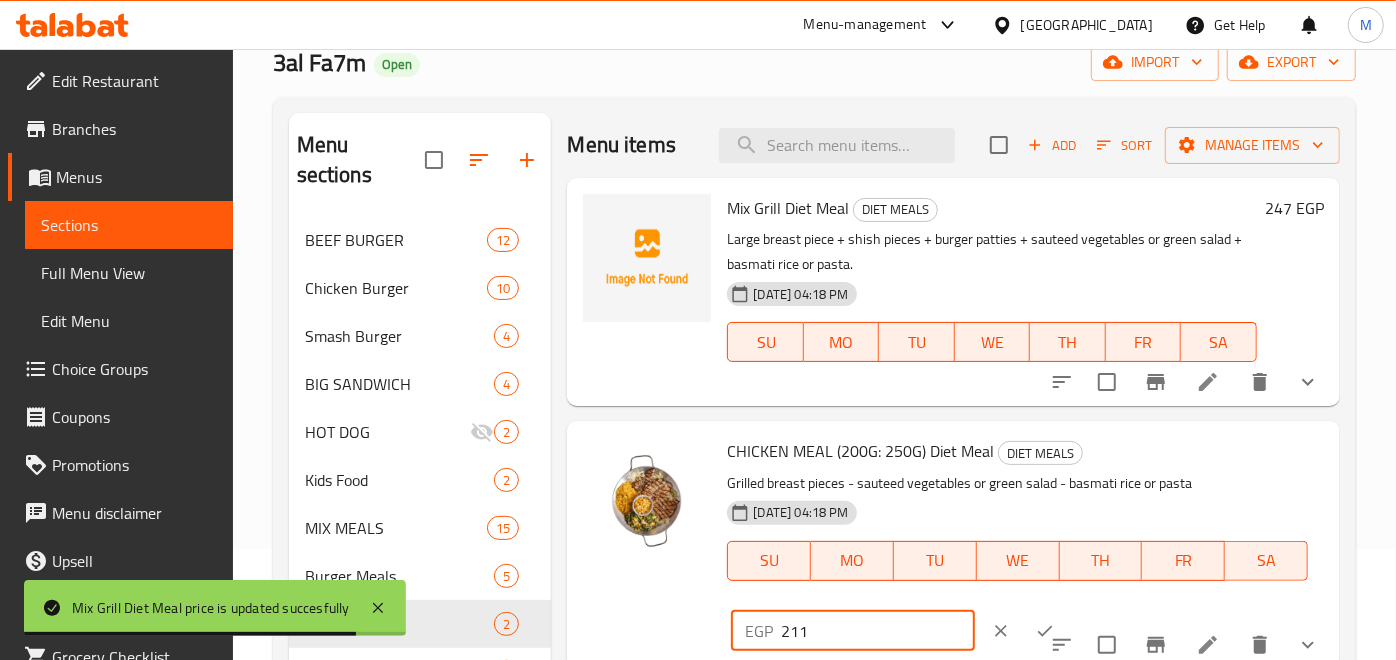 click on "211" at bounding box center (877, 631) 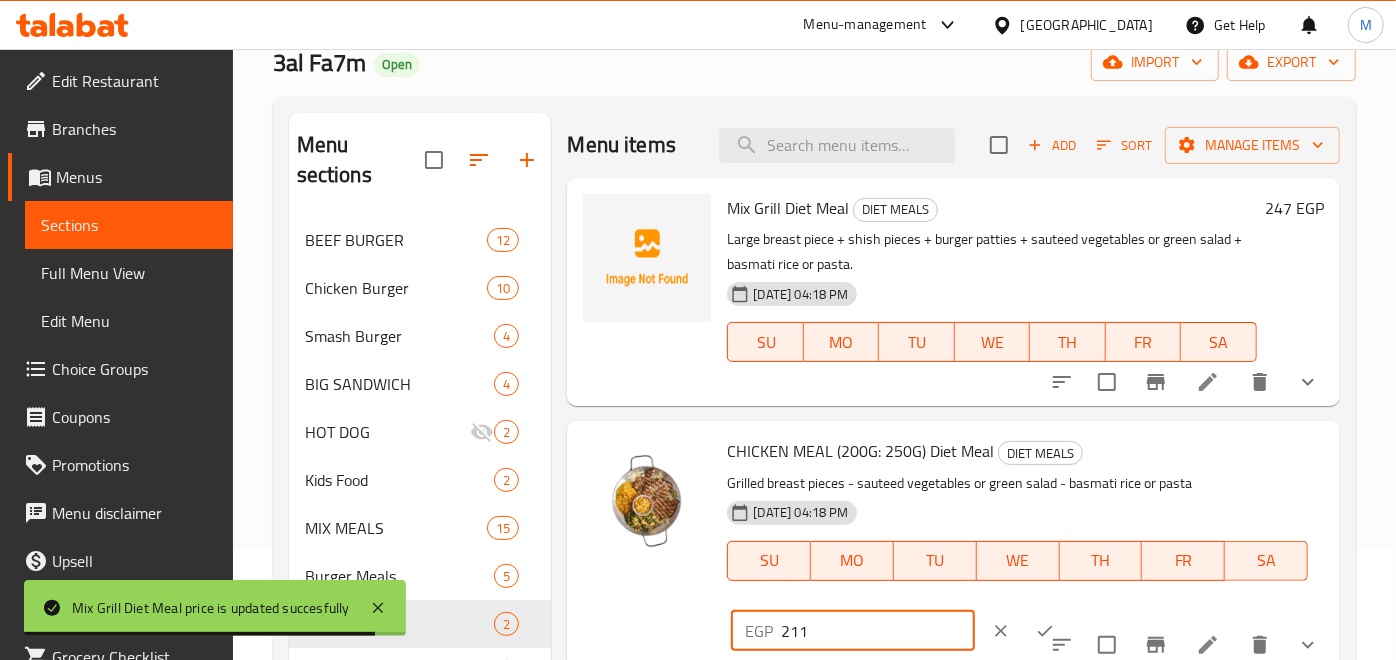 click on "211" at bounding box center (877, 631) 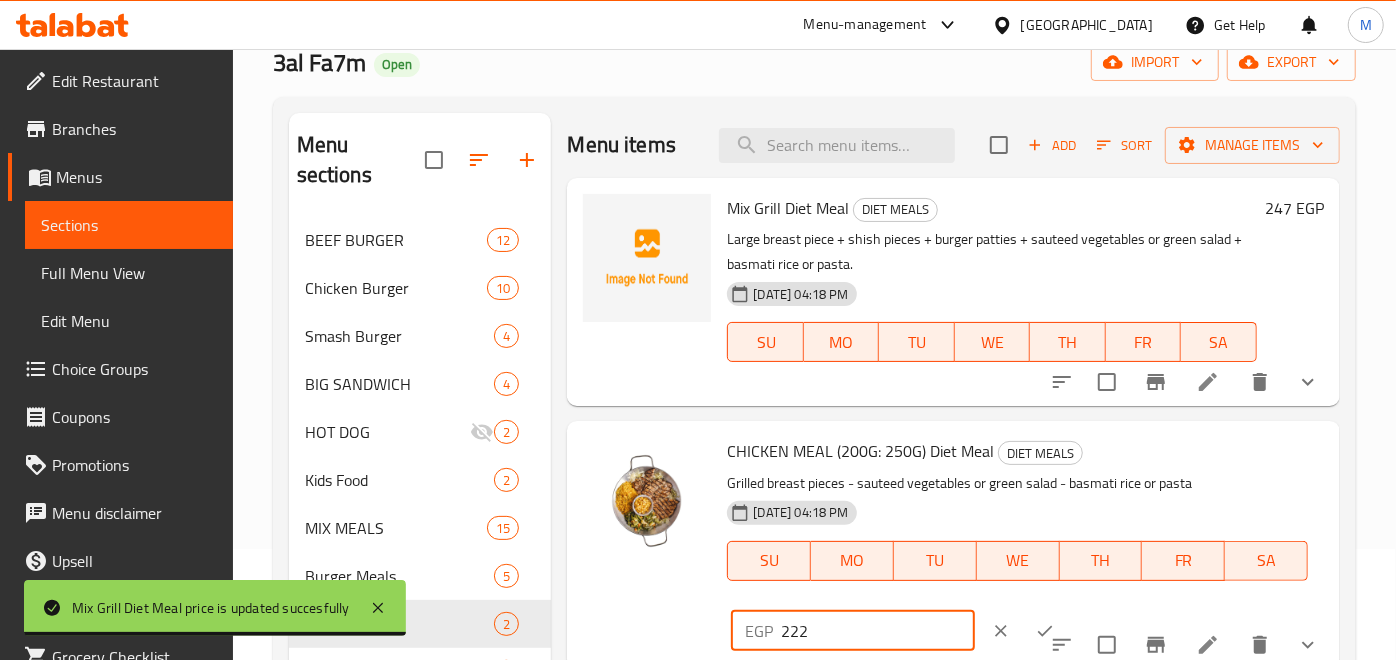 type on "222" 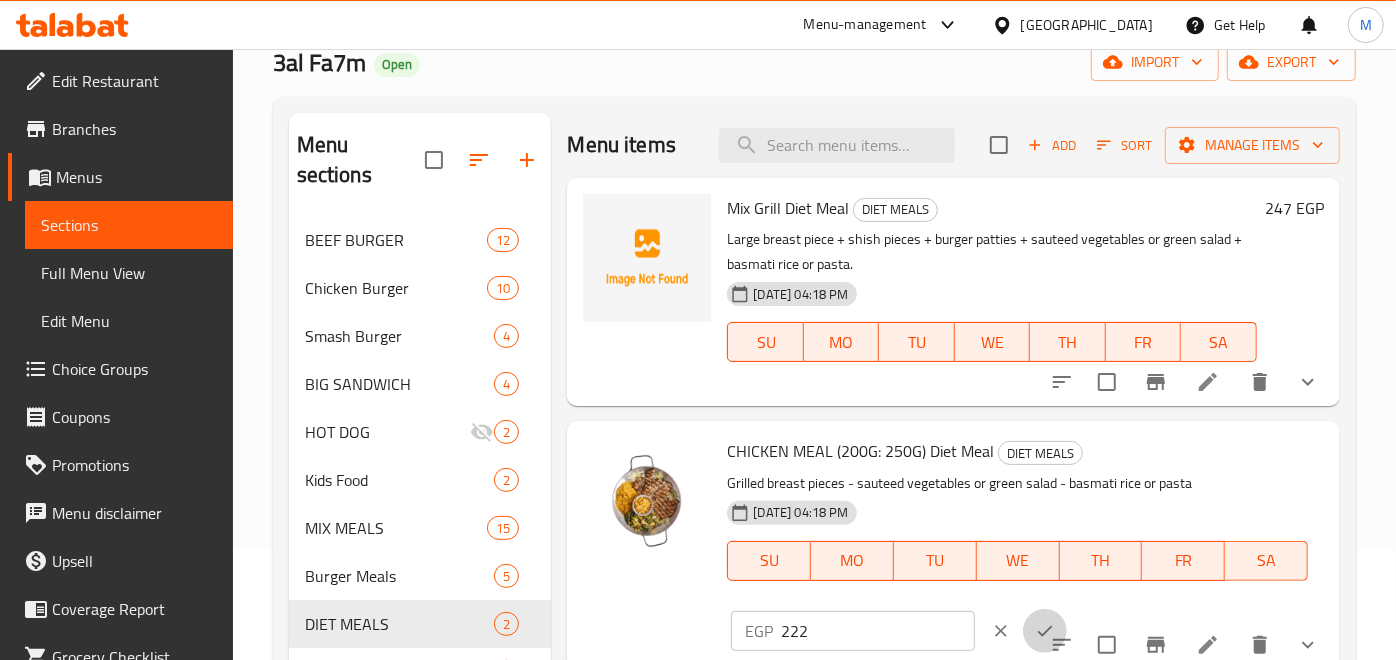 click 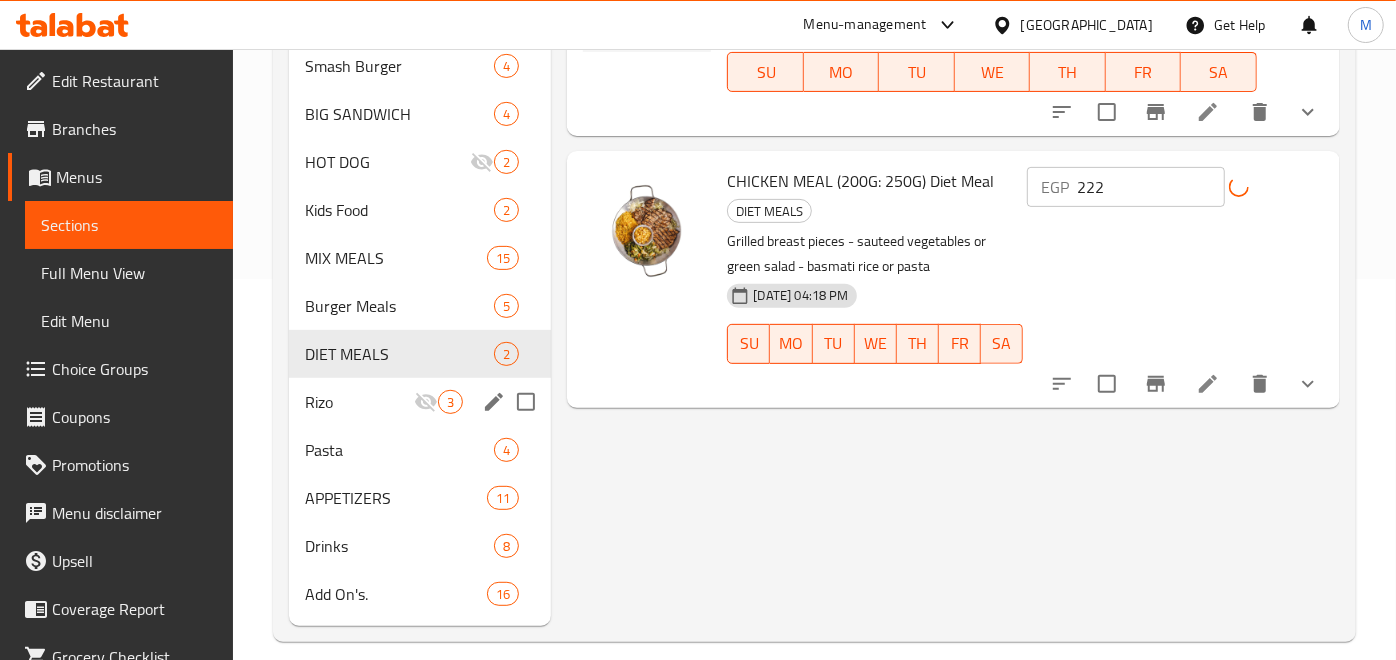 scroll, scrollTop: 402, scrollLeft: 0, axis: vertical 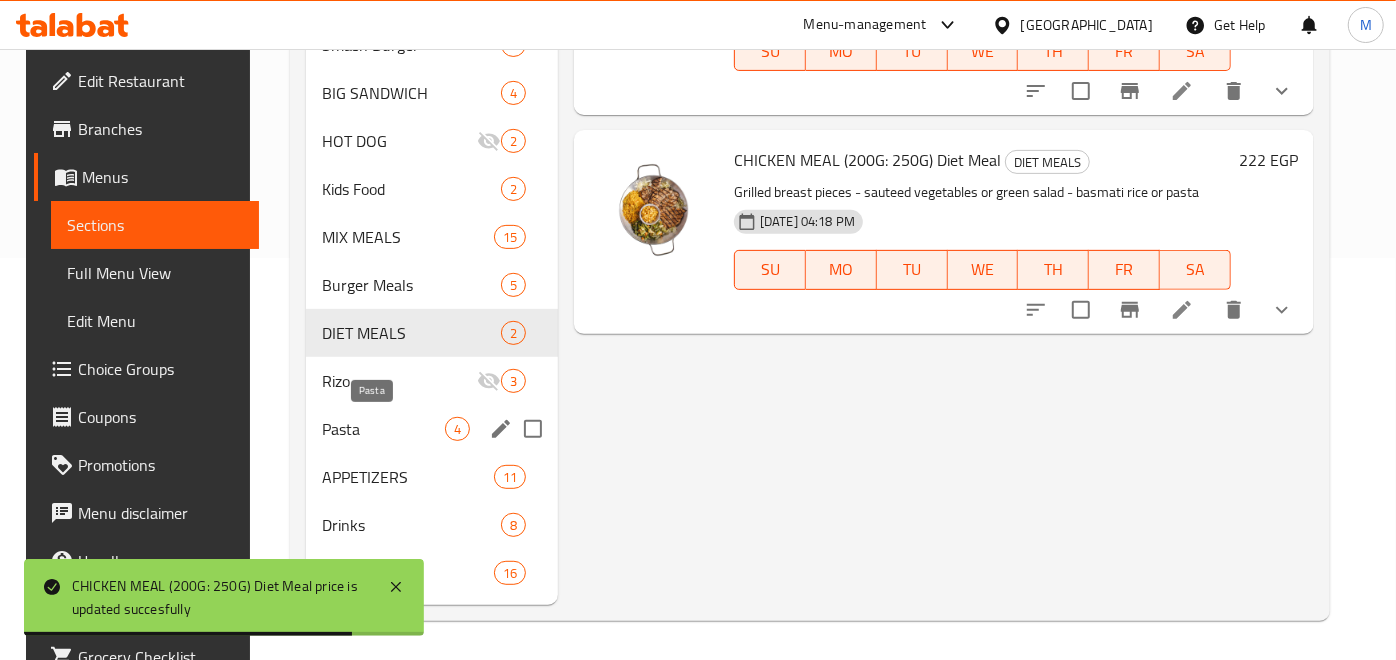 click on "Pasta" at bounding box center (383, 429) 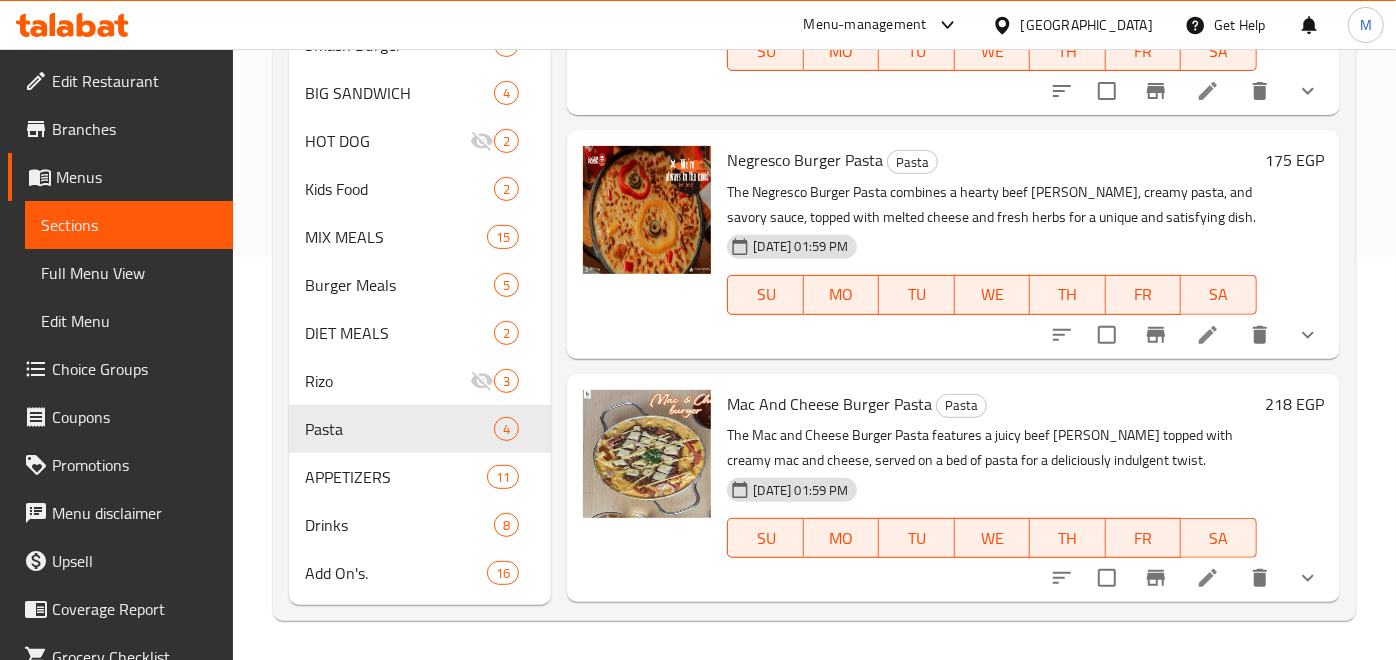 scroll, scrollTop: 0, scrollLeft: 0, axis: both 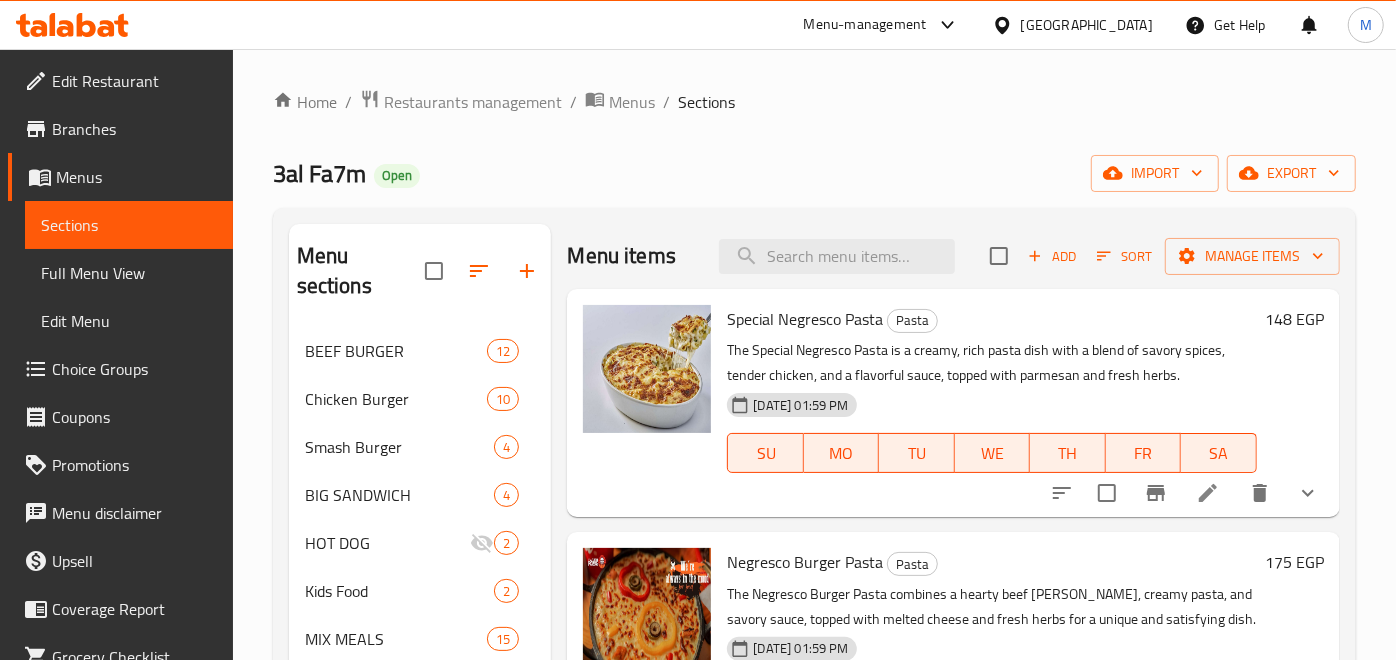 click on "148   EGP" at bounding box center [1294, 319] 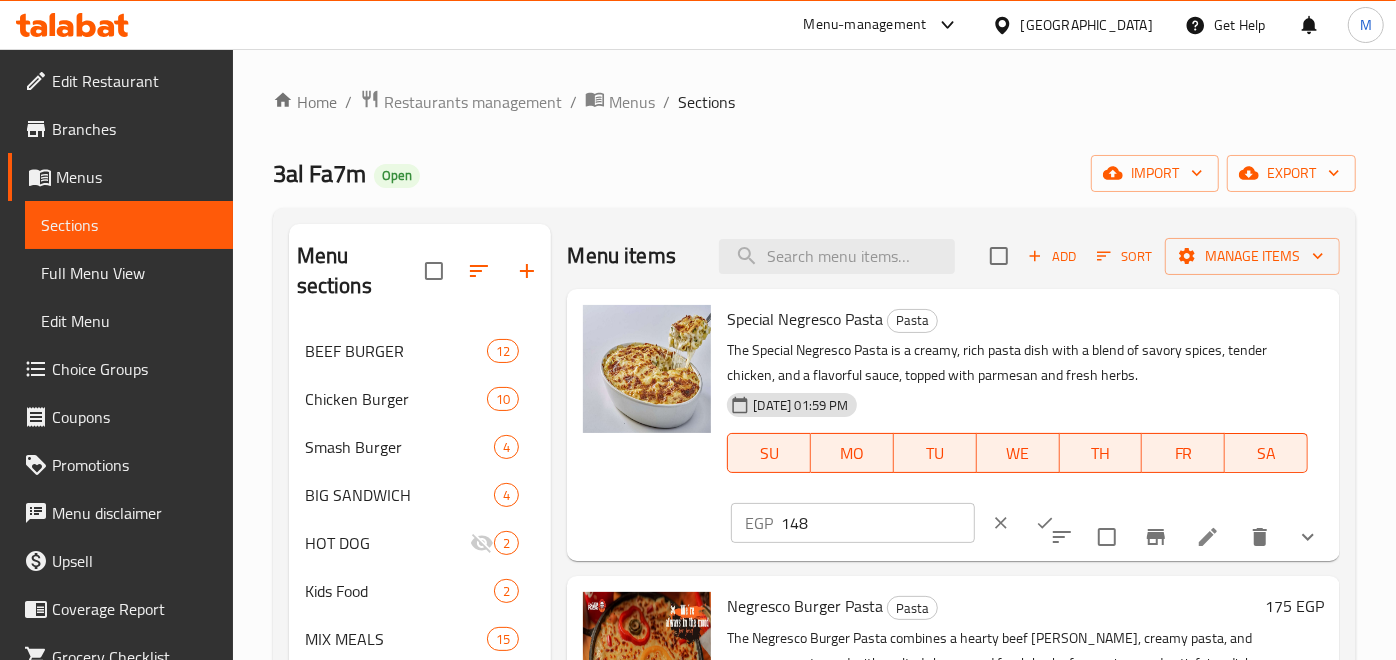 click on "148" at bounding box center [877, 523] 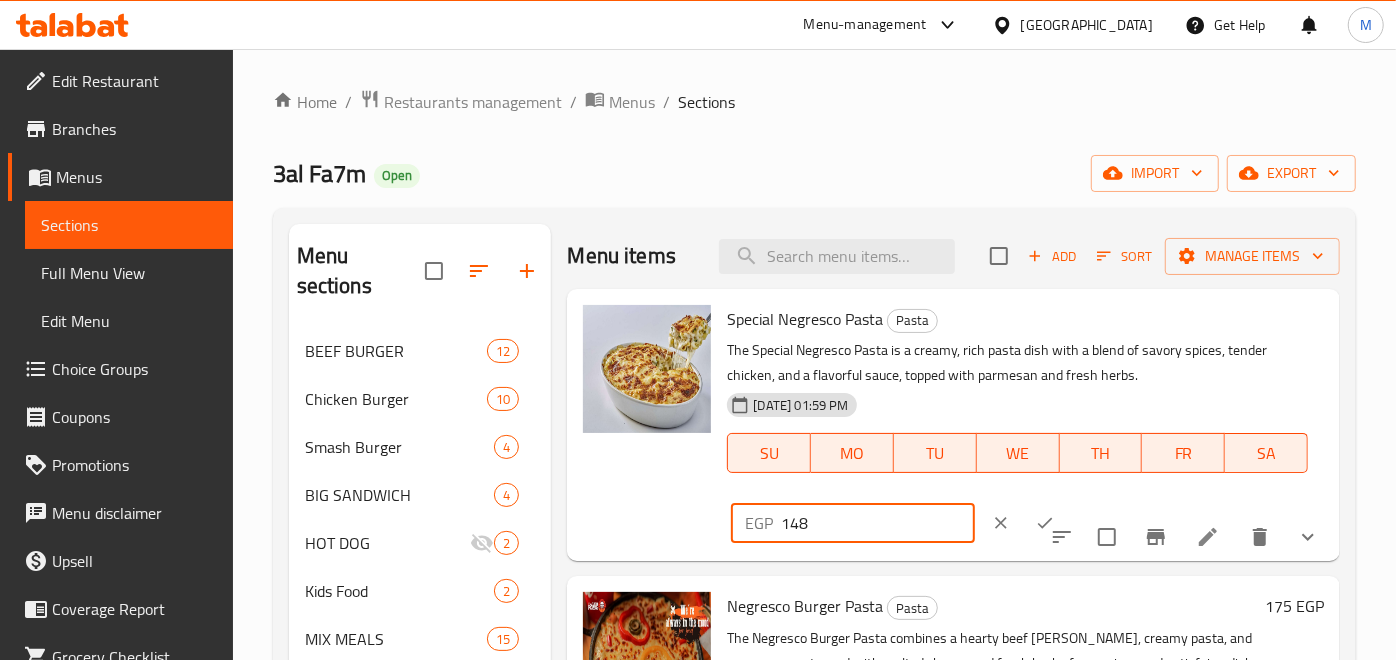 click on "148" at bounding box center [877, 523] 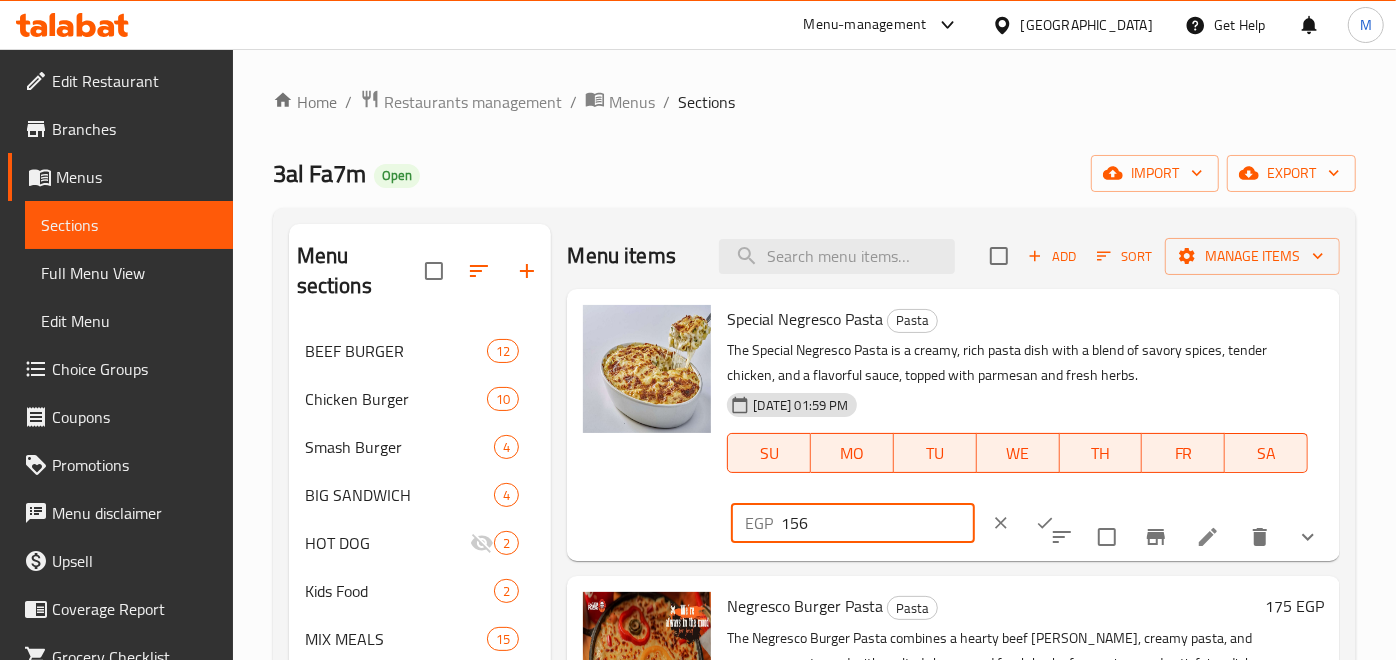 type on "156" 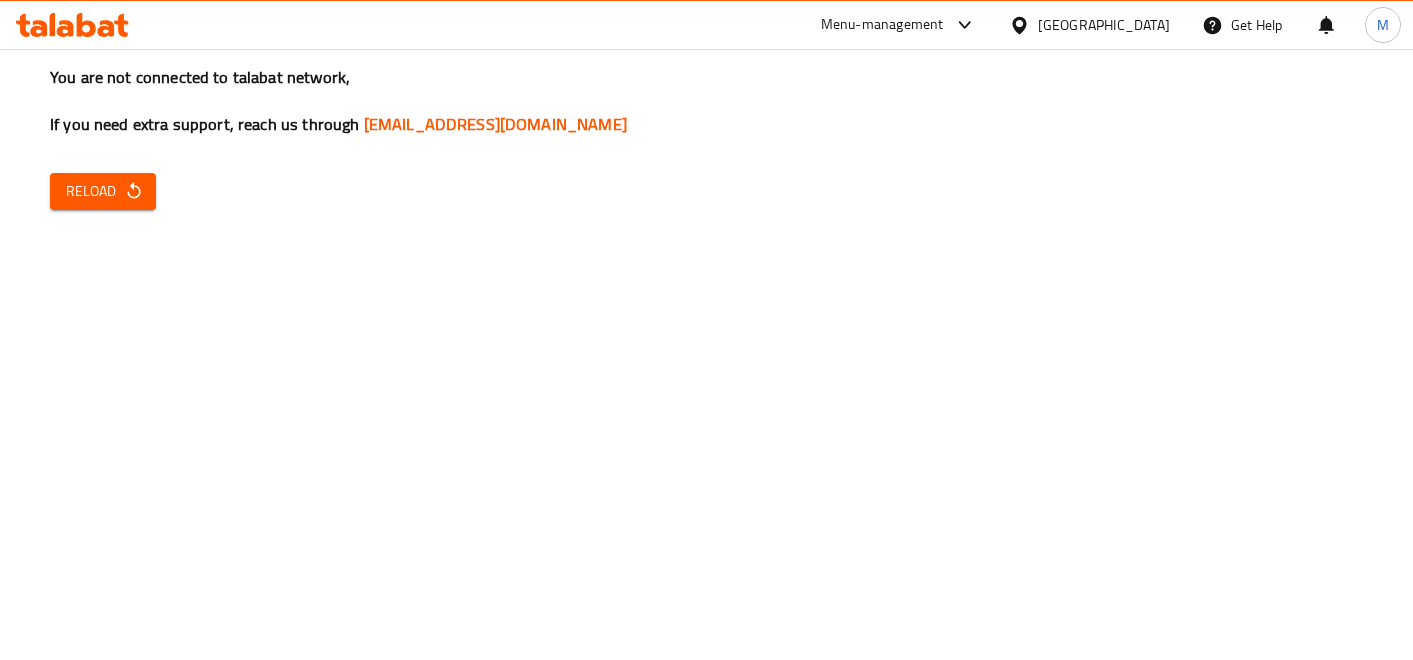 scroll, scrollTop: 0, scrollLeft: 0, axis: both 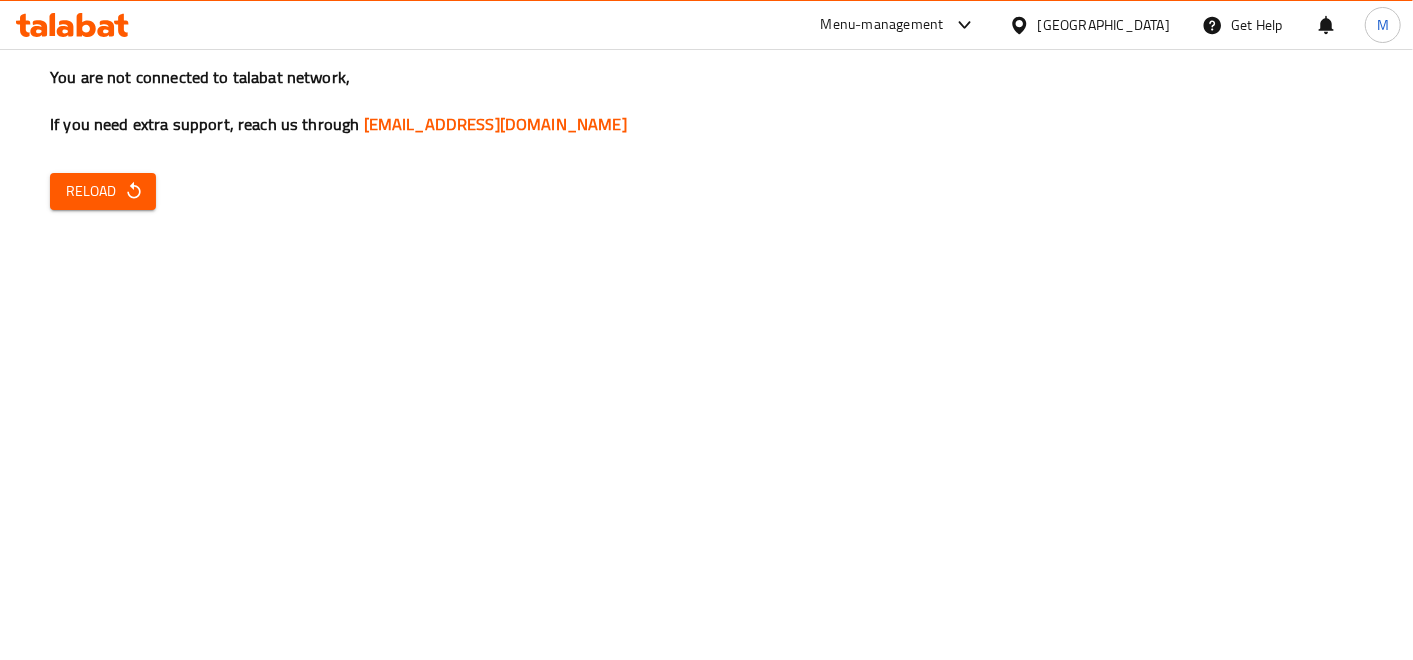 click on "You are not connected to talabat network,  If you need extra support, reach us through   [EMAIL_ADDRESS][DOMAIN_NAME] Reload" at bounding box center [706, 330] 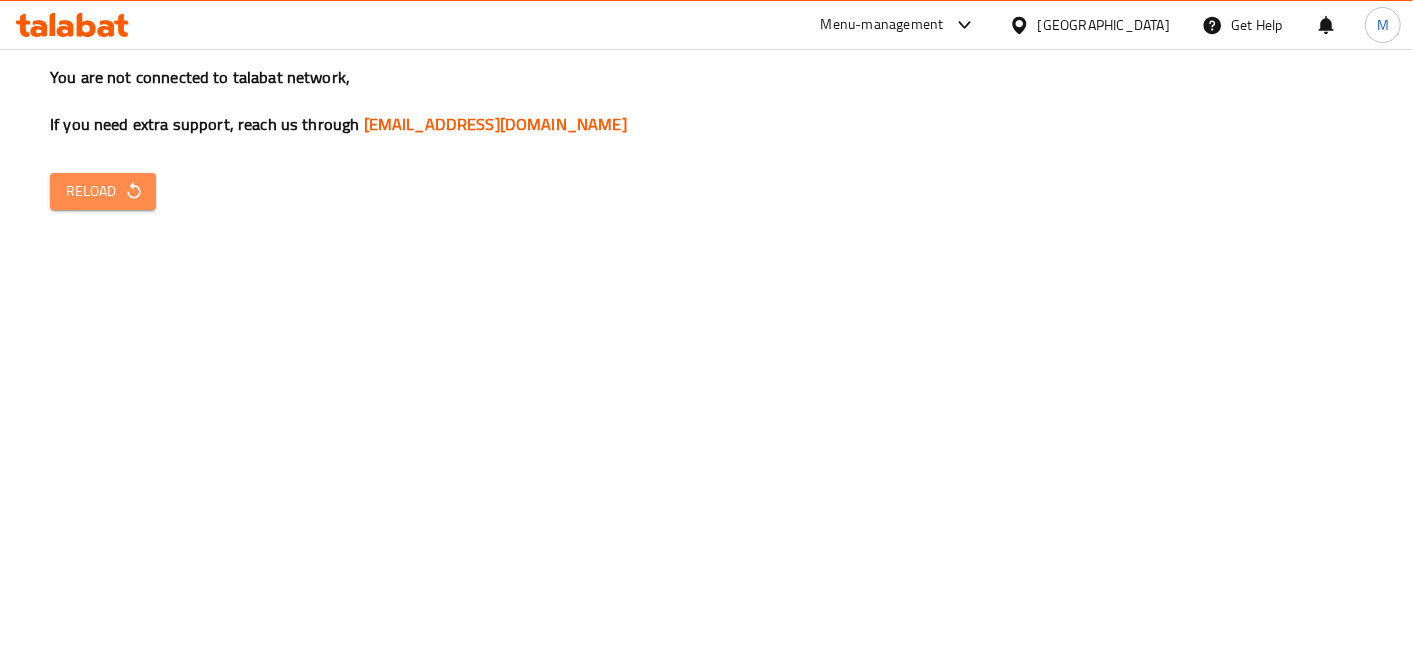 click on "Reload" at bounding box center [103, 191] 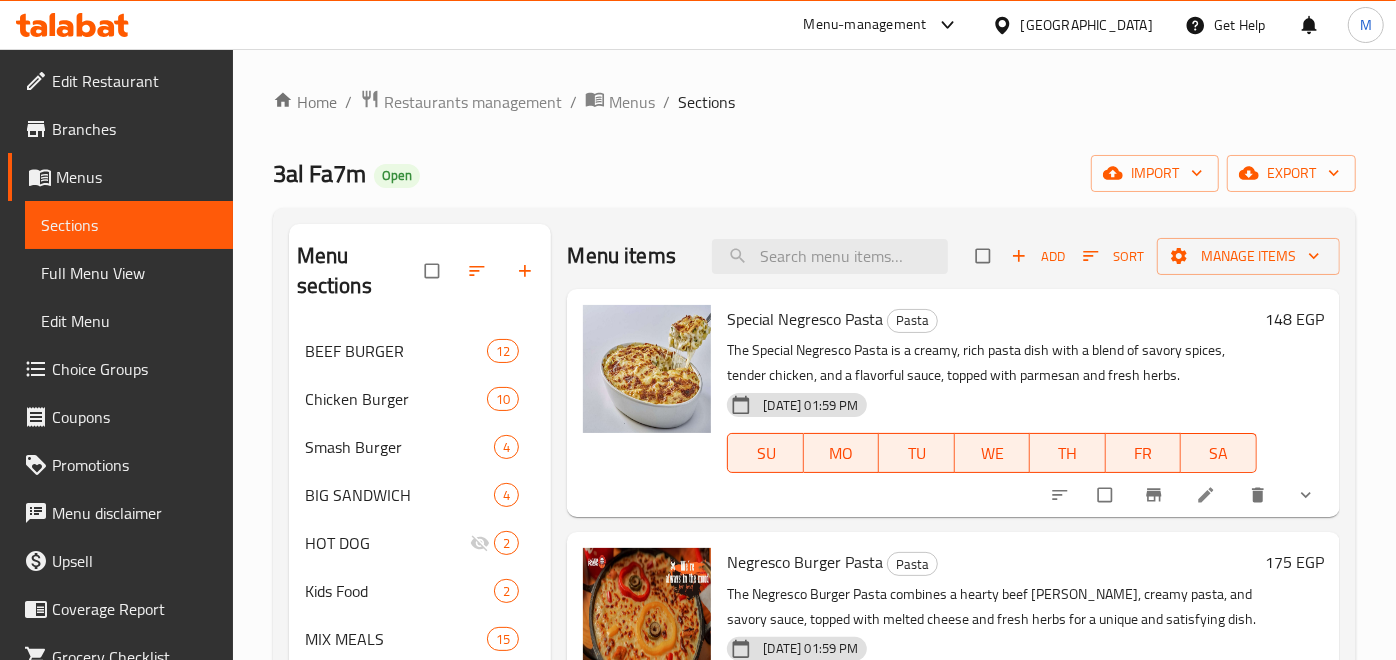 scroll, scrollTop: 402, scrollLeft: 0, axis: vertical 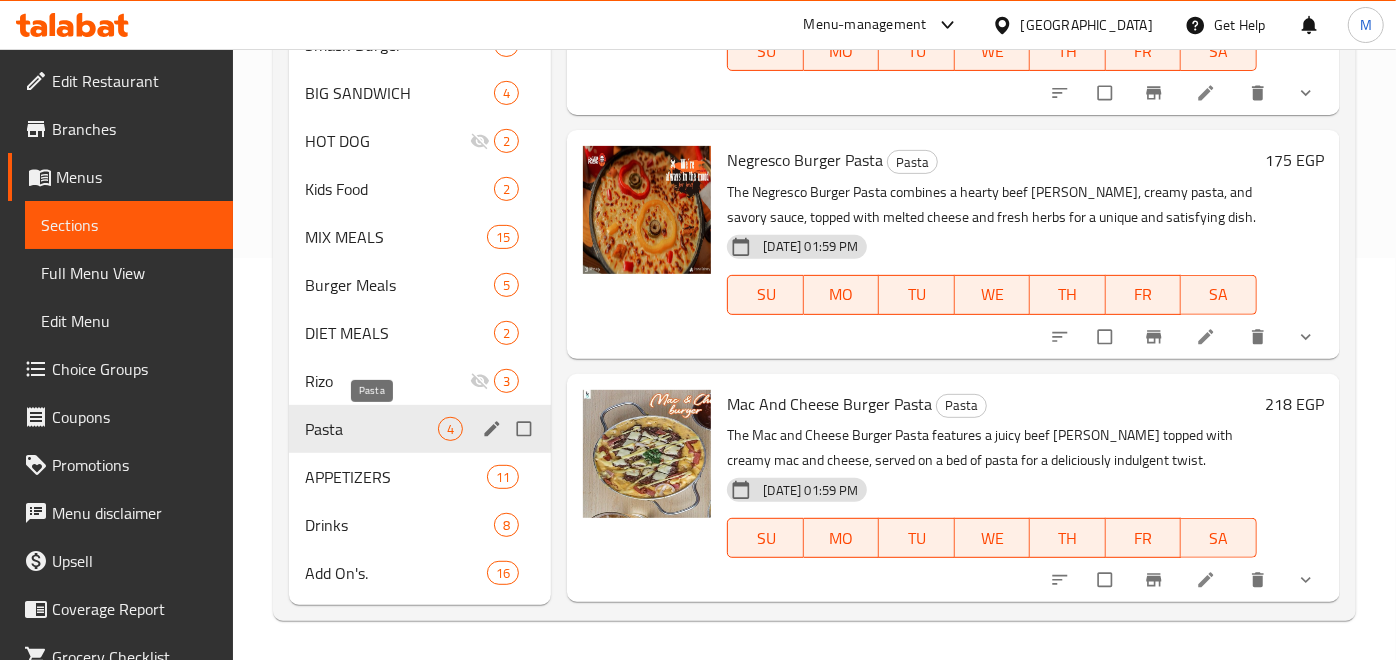 click on "Pasta" at bounding box center (372, 429) 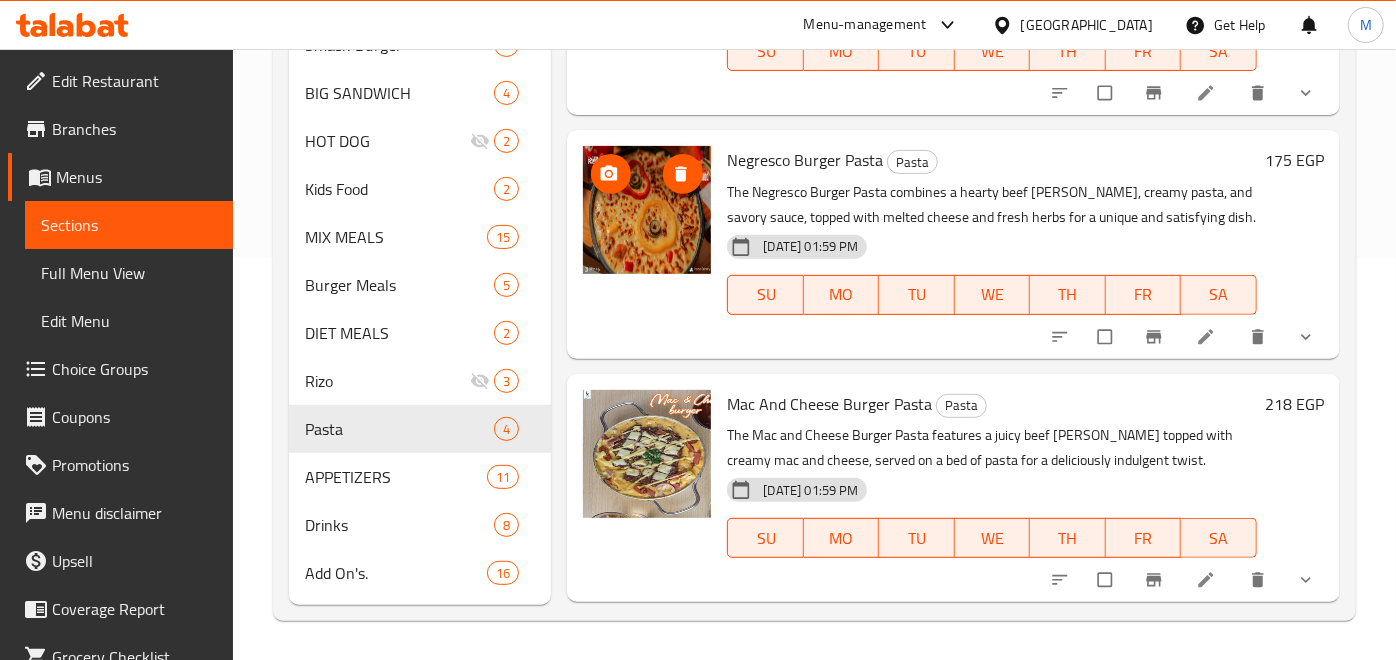 scroll, scrollTop: 0, scrollLeft: 0, axis: both 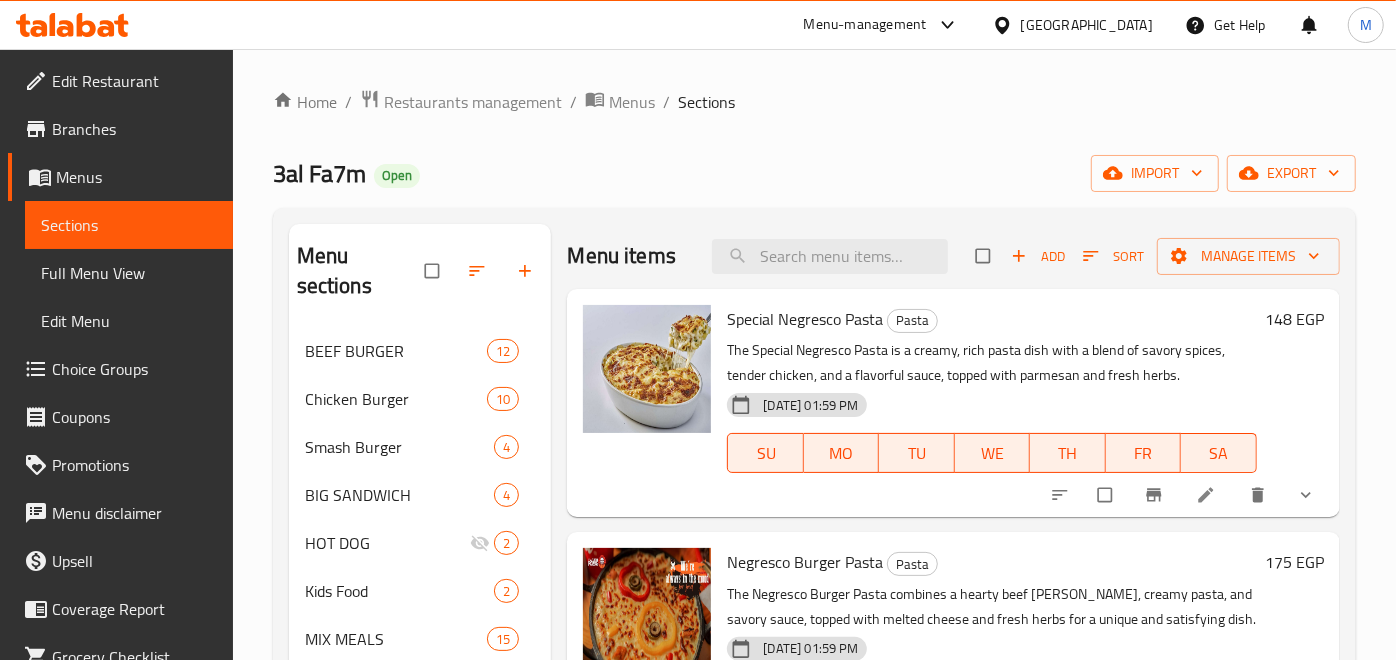 click on "Special Negresco Pasta   Pasta The Special Negresco Pasta is a creamy, rich pasta dish with a blend of savory spices, tender chicken, and a flavorful sauce, topped with parmesan and fresh herbs. [DATE] 01:59 PM SU MO TU WE TH FR SA 148   EGP" at bounding box center (953, 403) 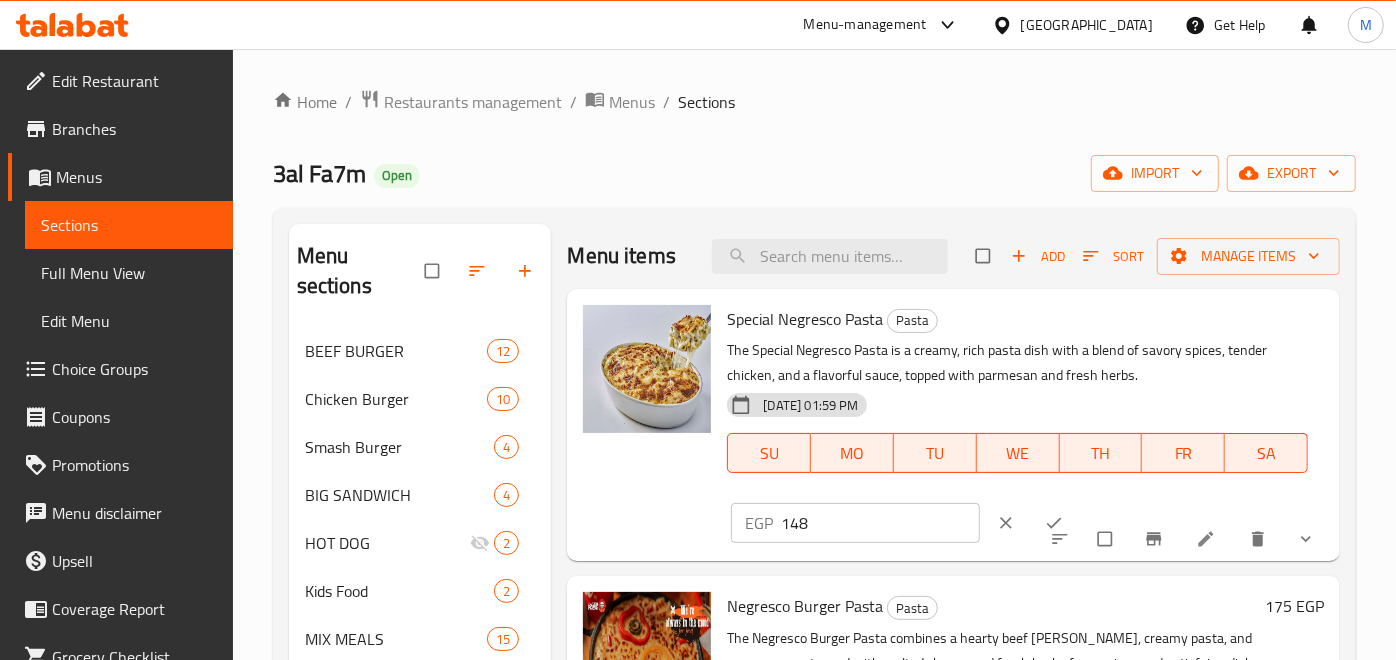 click on "148" at bounding box center (880, 523) 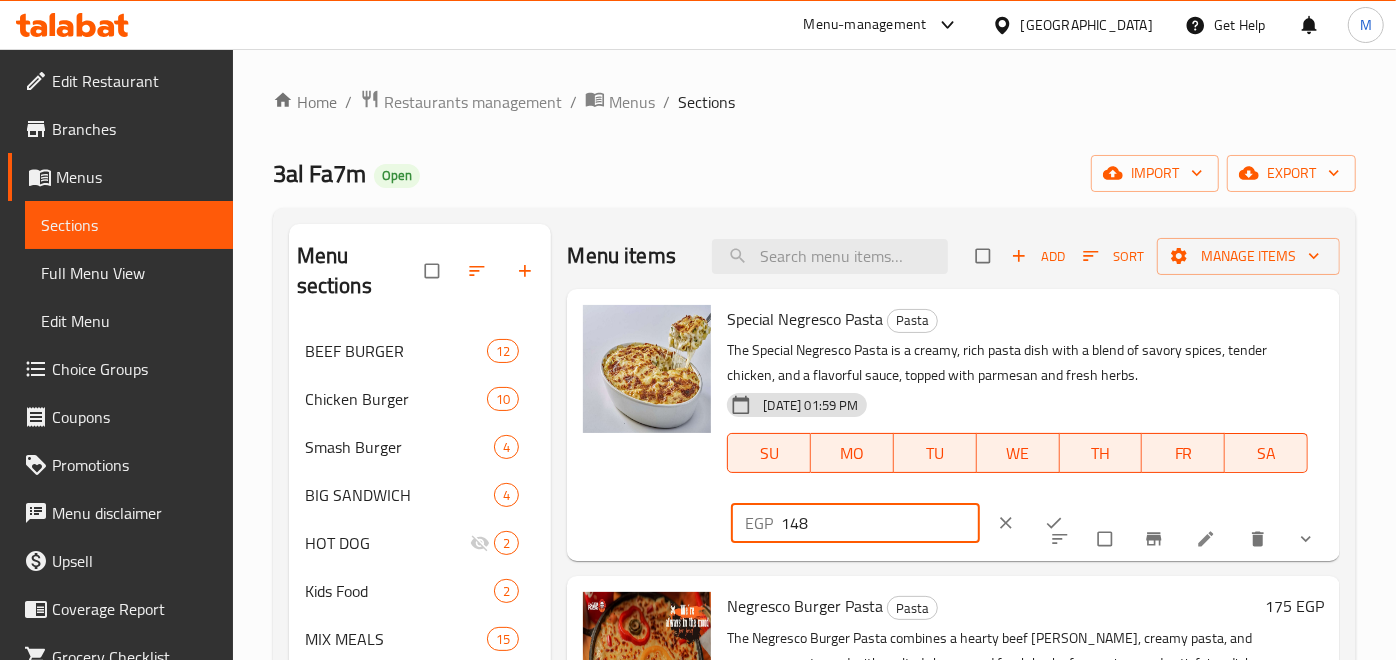 click on "148" at bounding box center [880, 523] 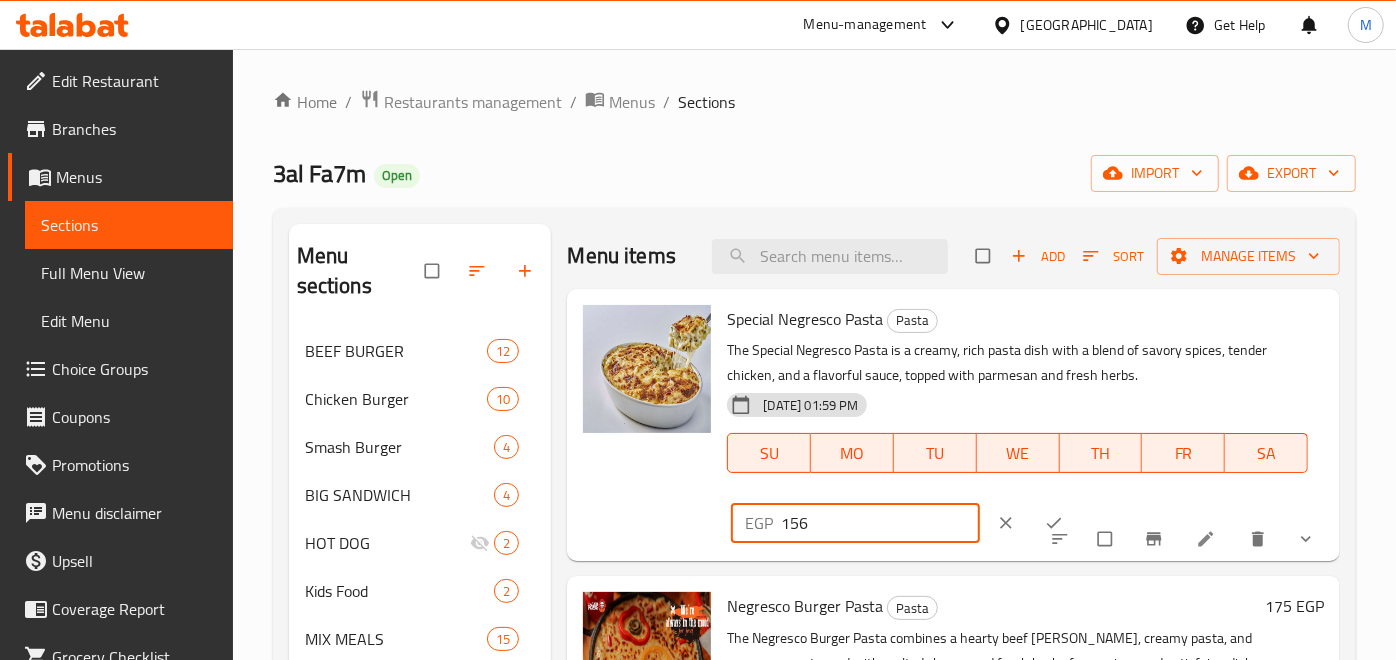 type on "156" 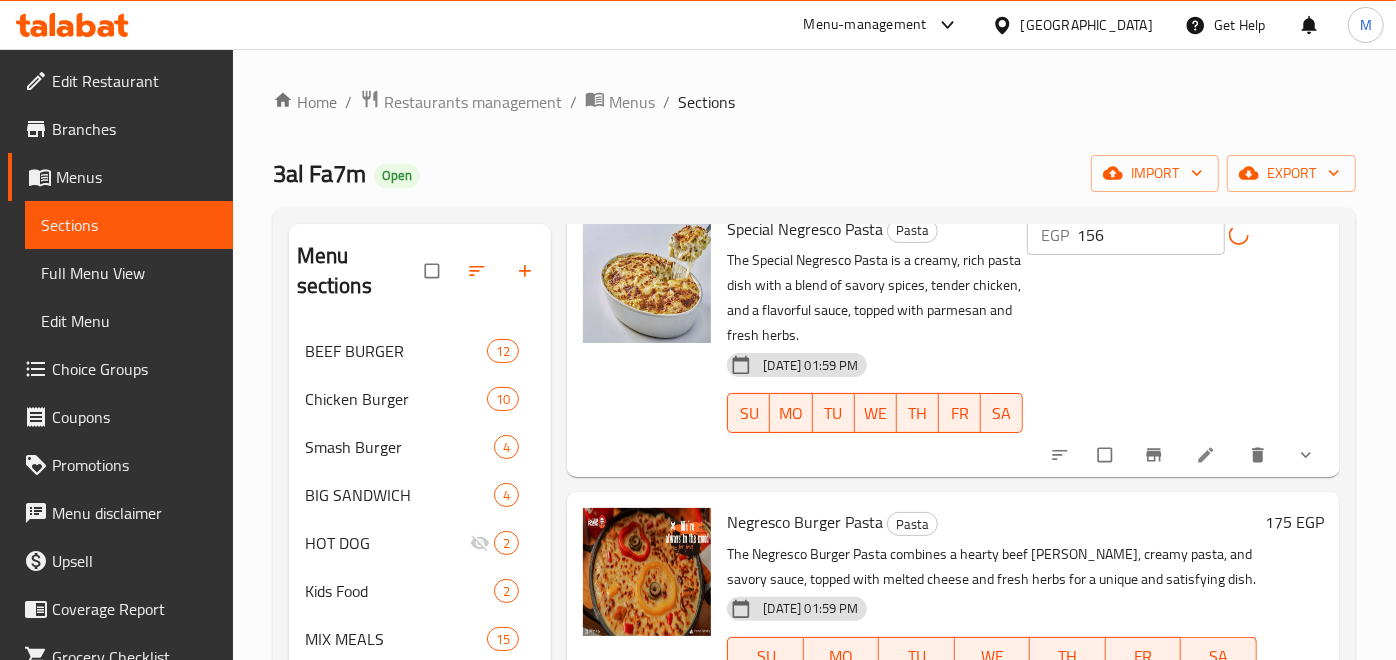 scroll, scrollTop: 222, scrollLeft: 0, axis: vertical 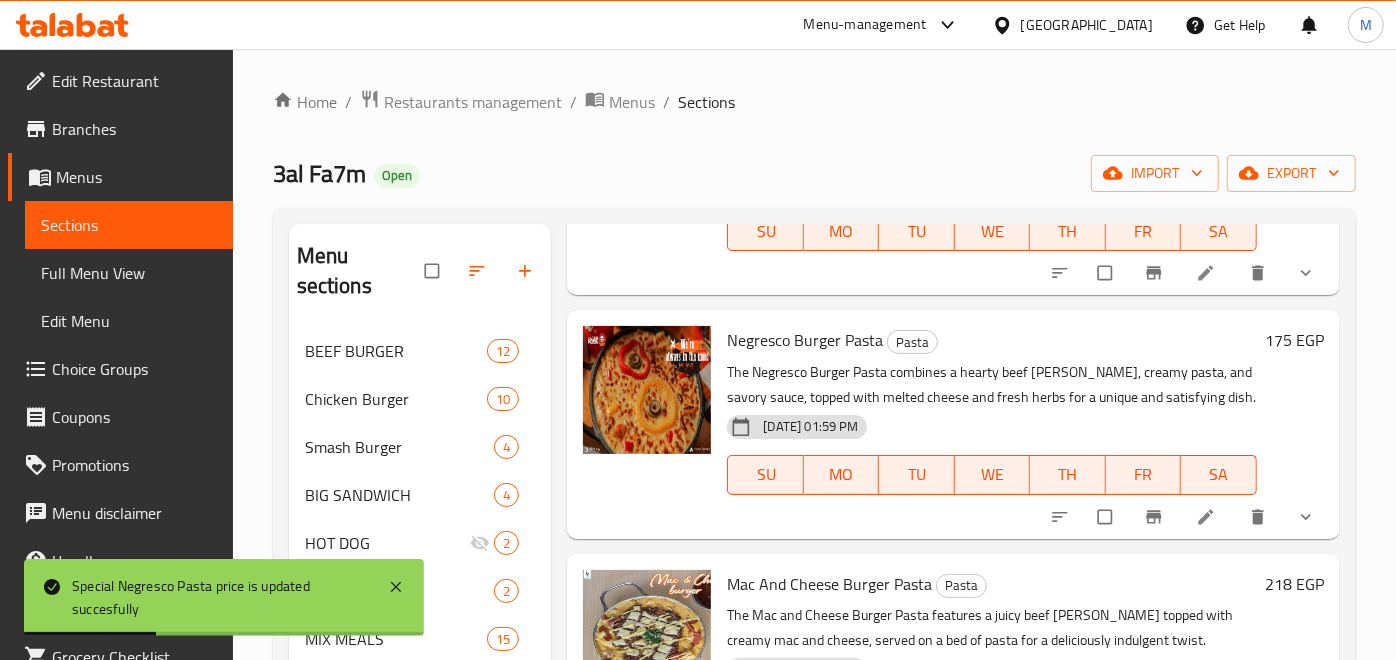 click on "175   EGP" at bounding box center (1290, 424) 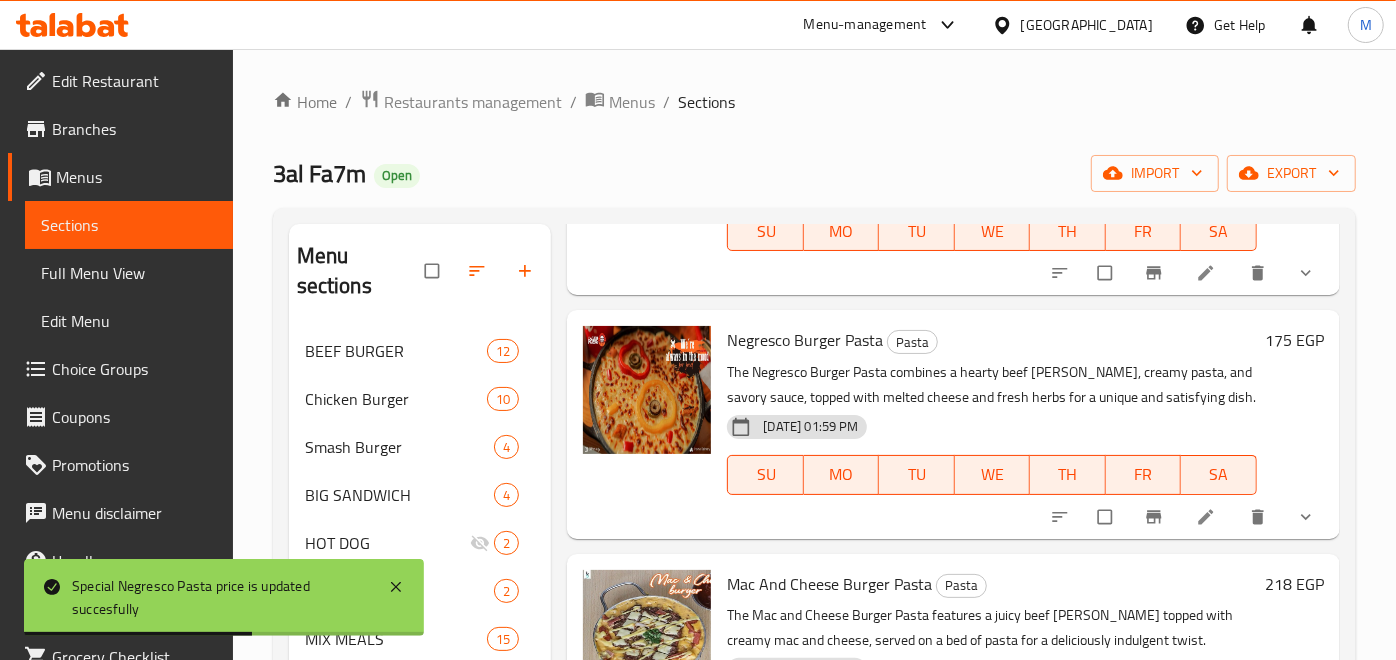 click on "175   EGP" at bounding box center (1294, 340) 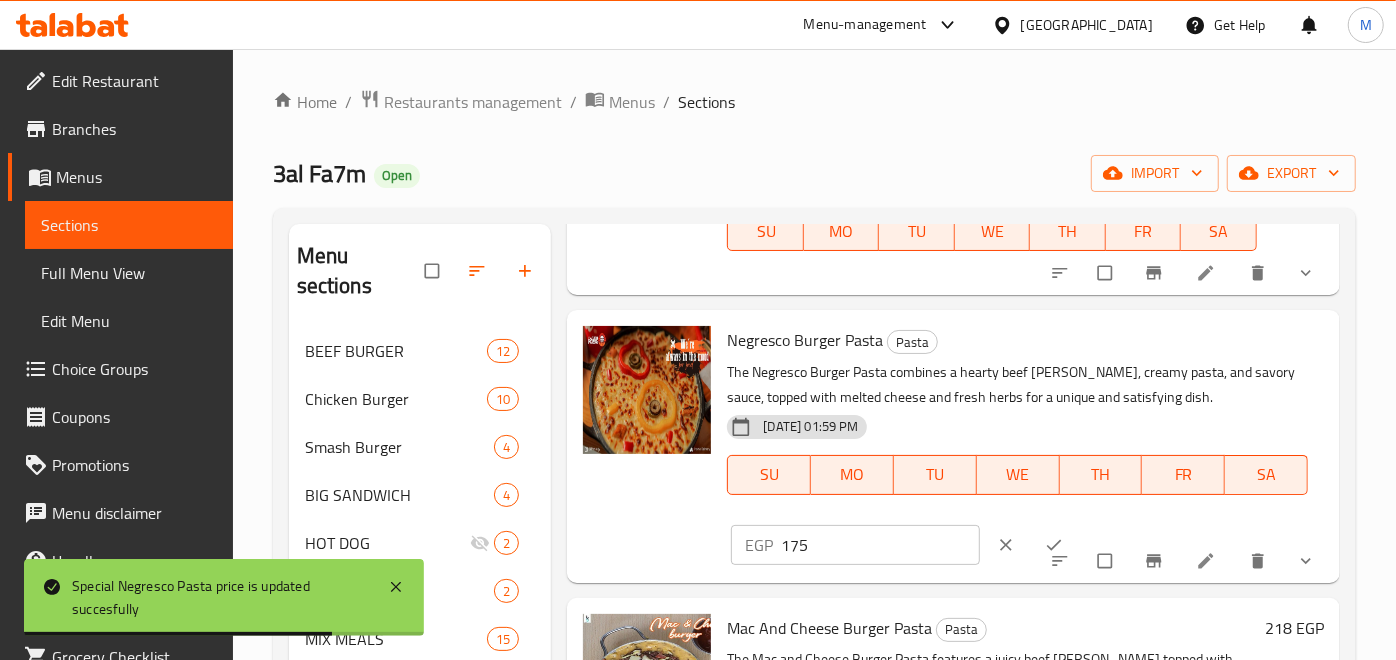 click on "175" at bounding box center [880, 545] 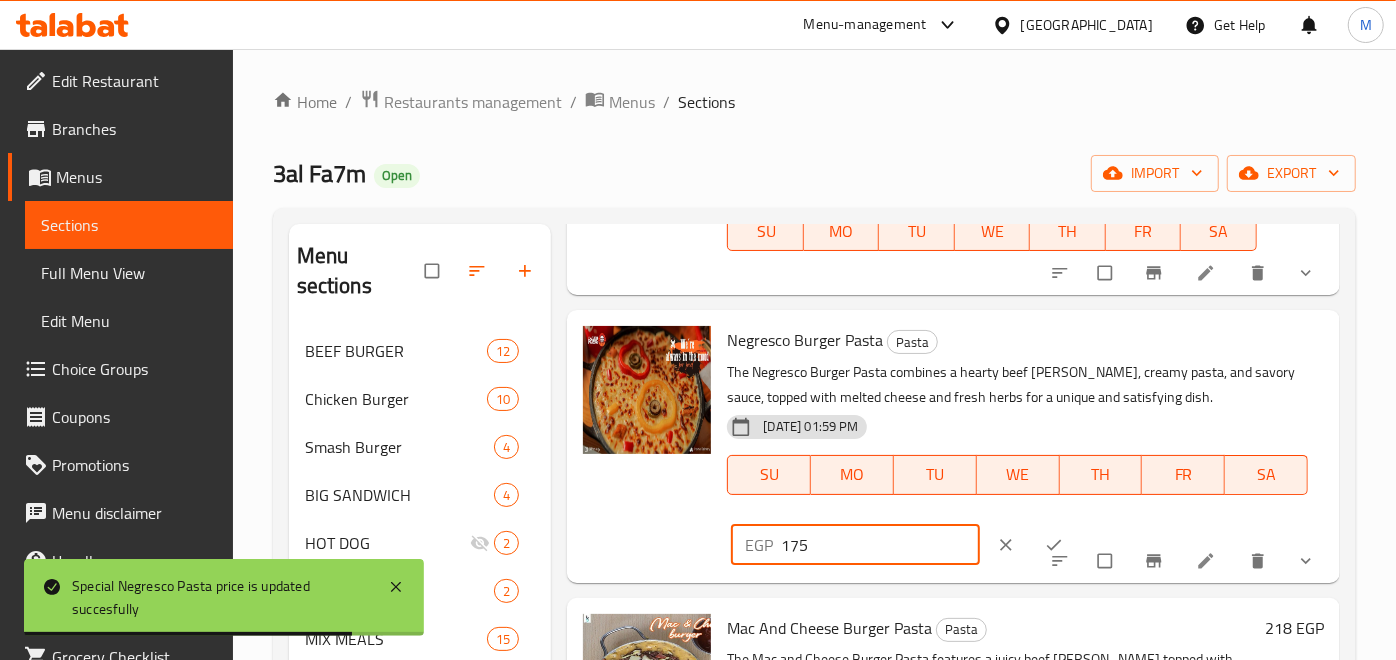click on "175" at bounding box center [880, 545] 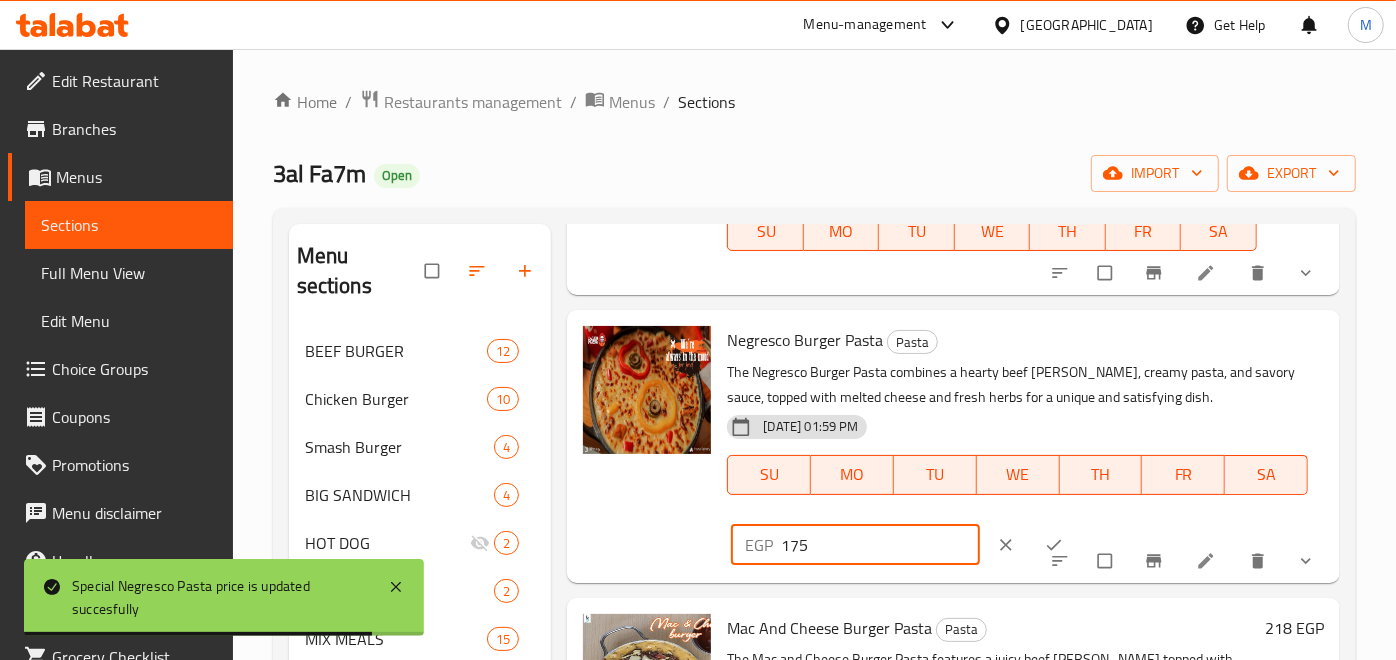 click on "175" at bounding box center [880, 545] 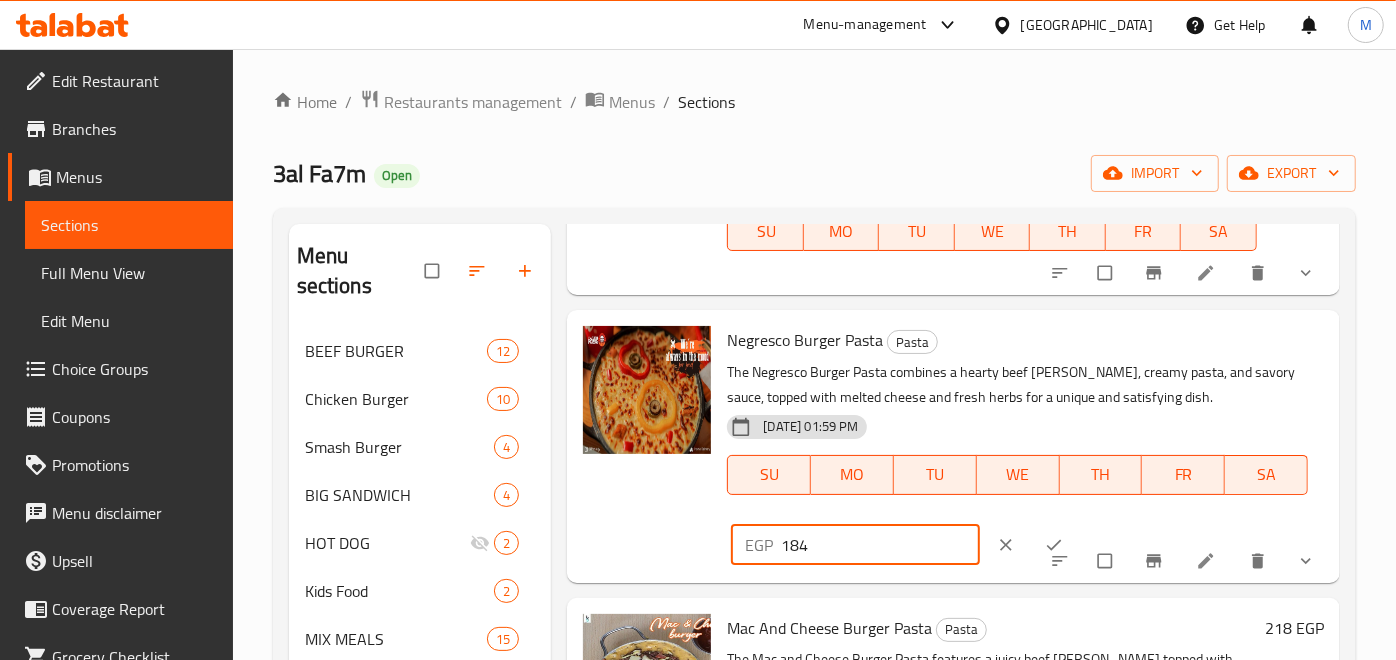 type on "184" 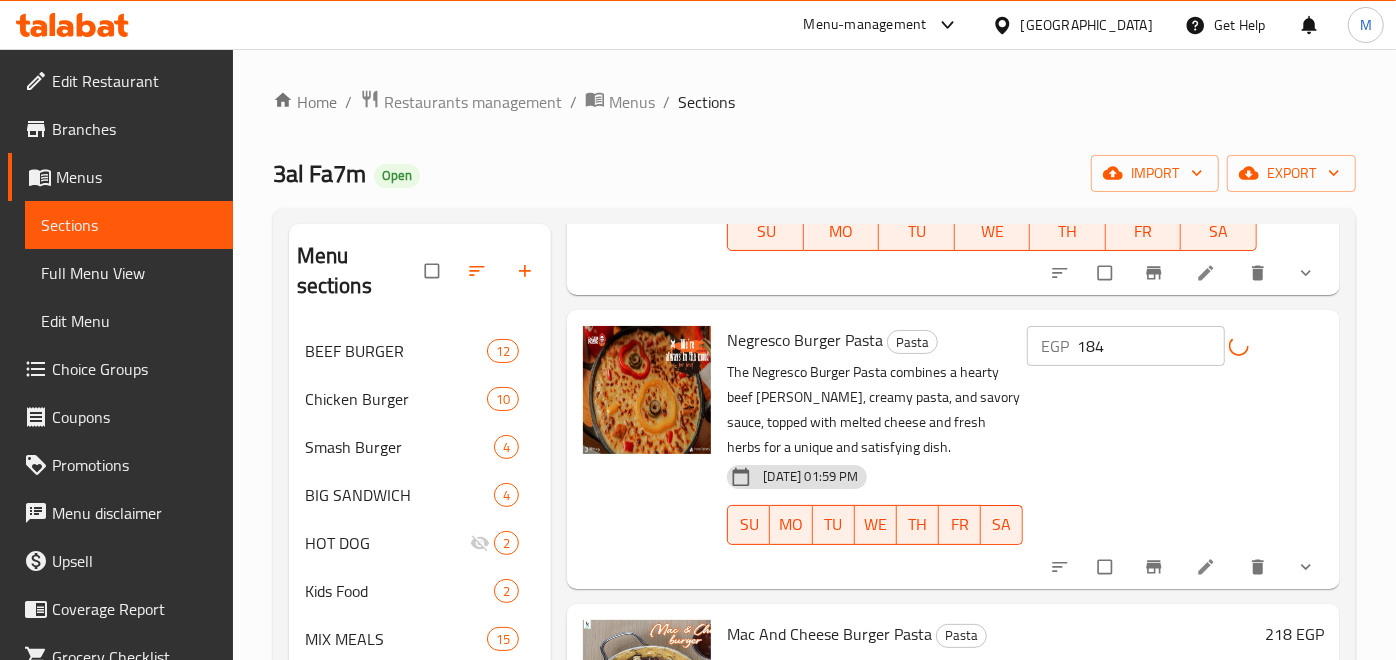 scroll, scrollTop: 197, scrollLeft: 0, axis: vertical 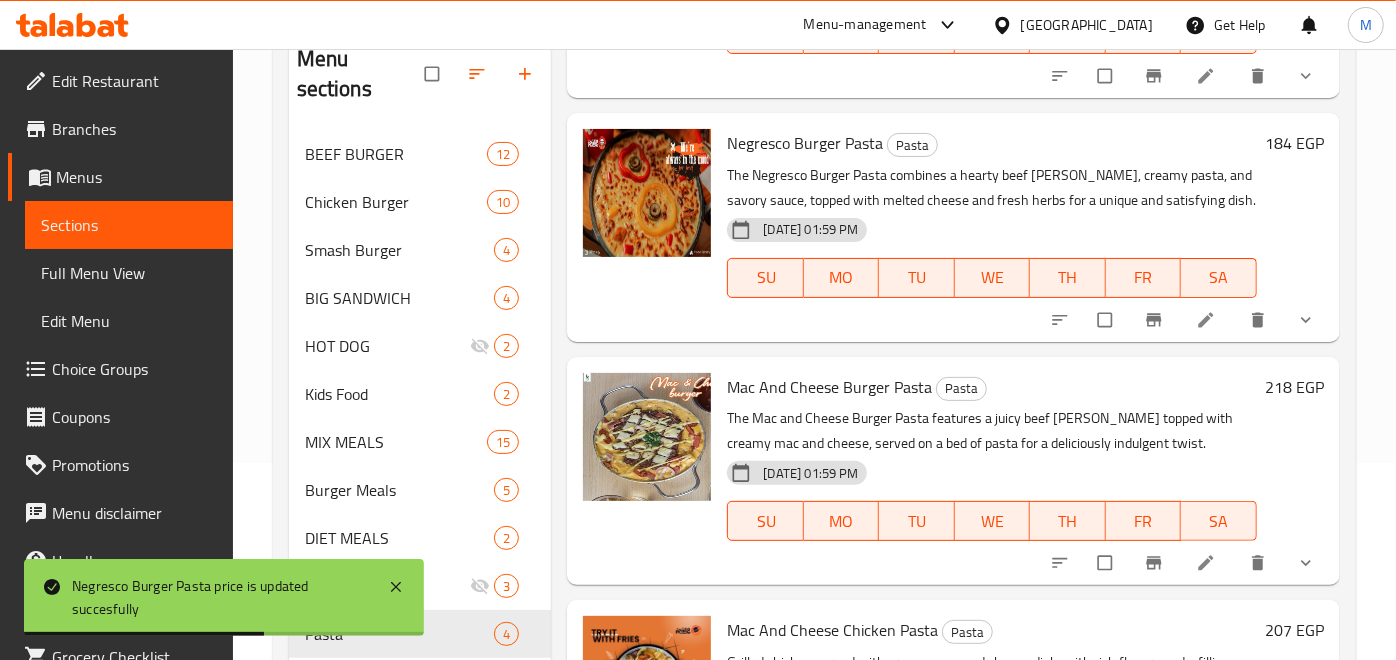 click on "218   EGP" at bounding box center [1294, 387] 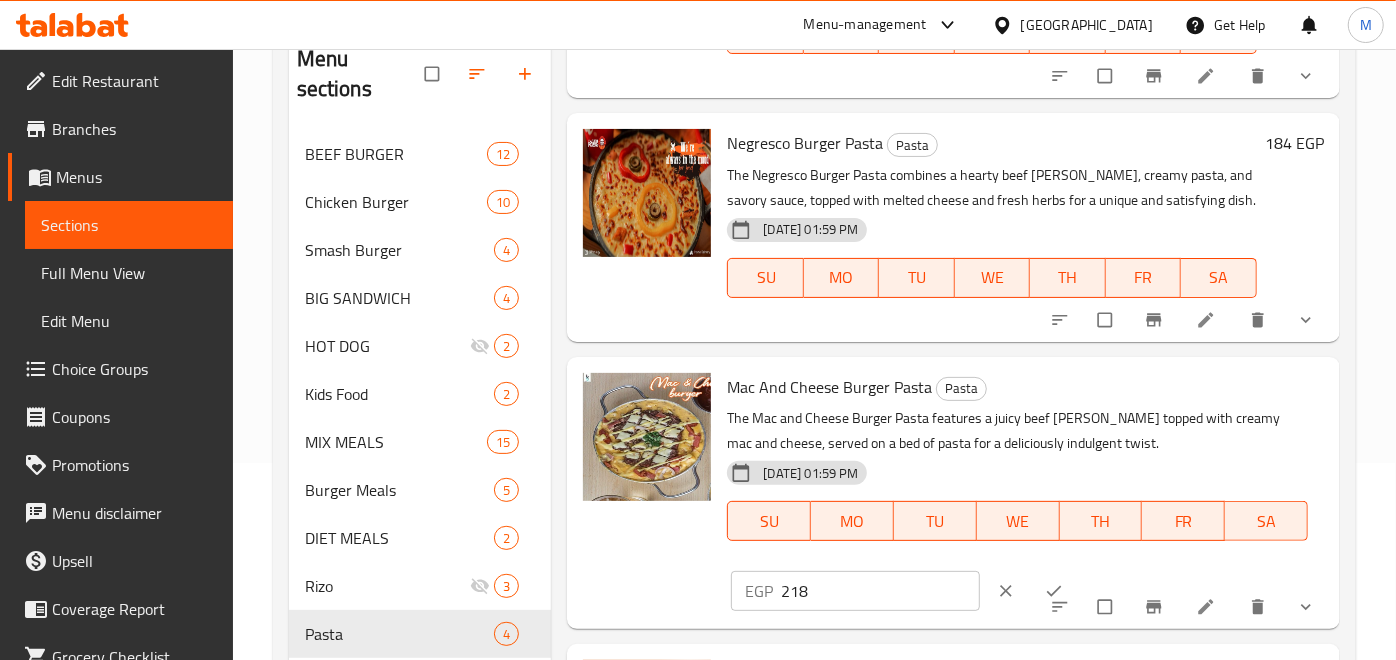 click on "218" at bounding box center (880, 591) 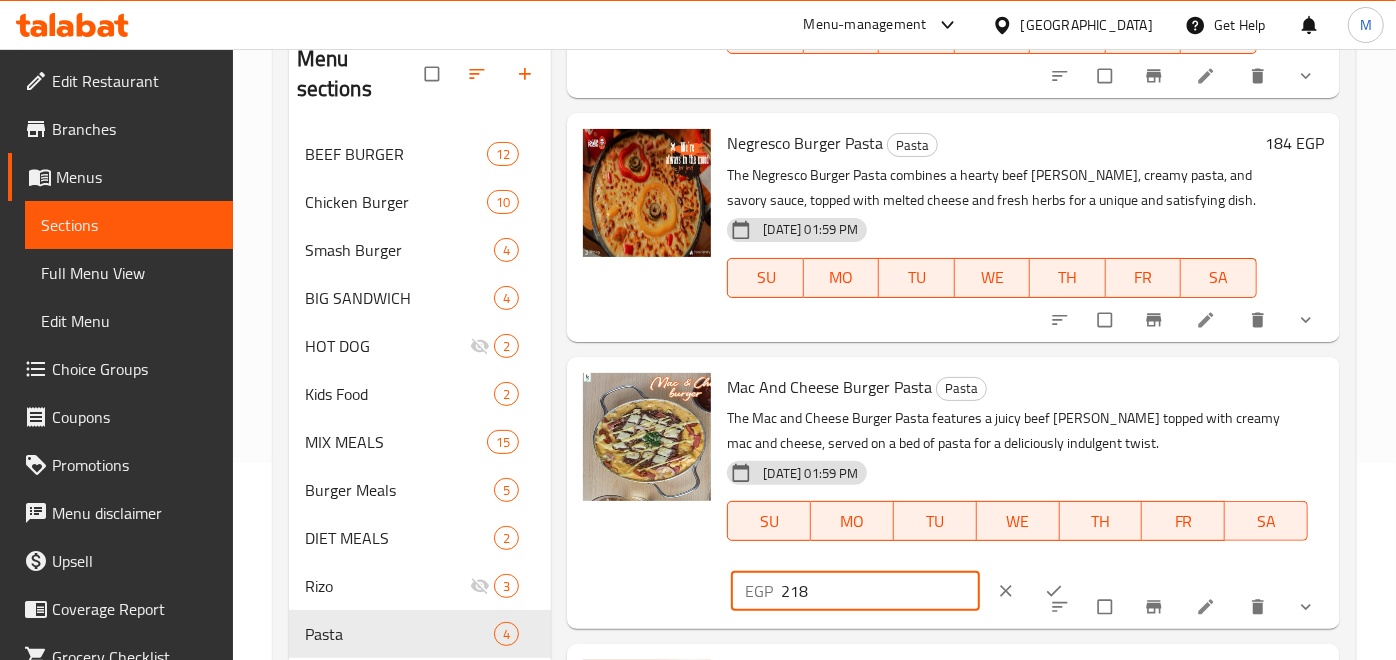click on "218" at bounding box center (880, 591) 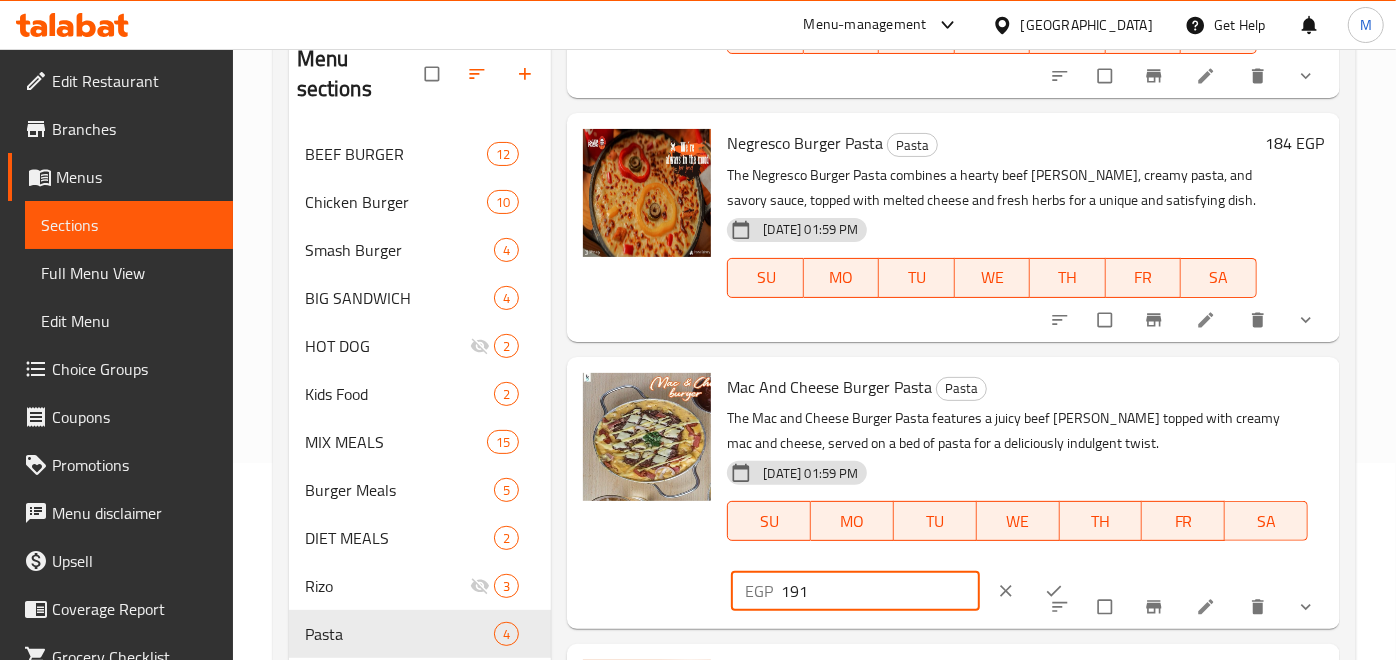 type on "191" 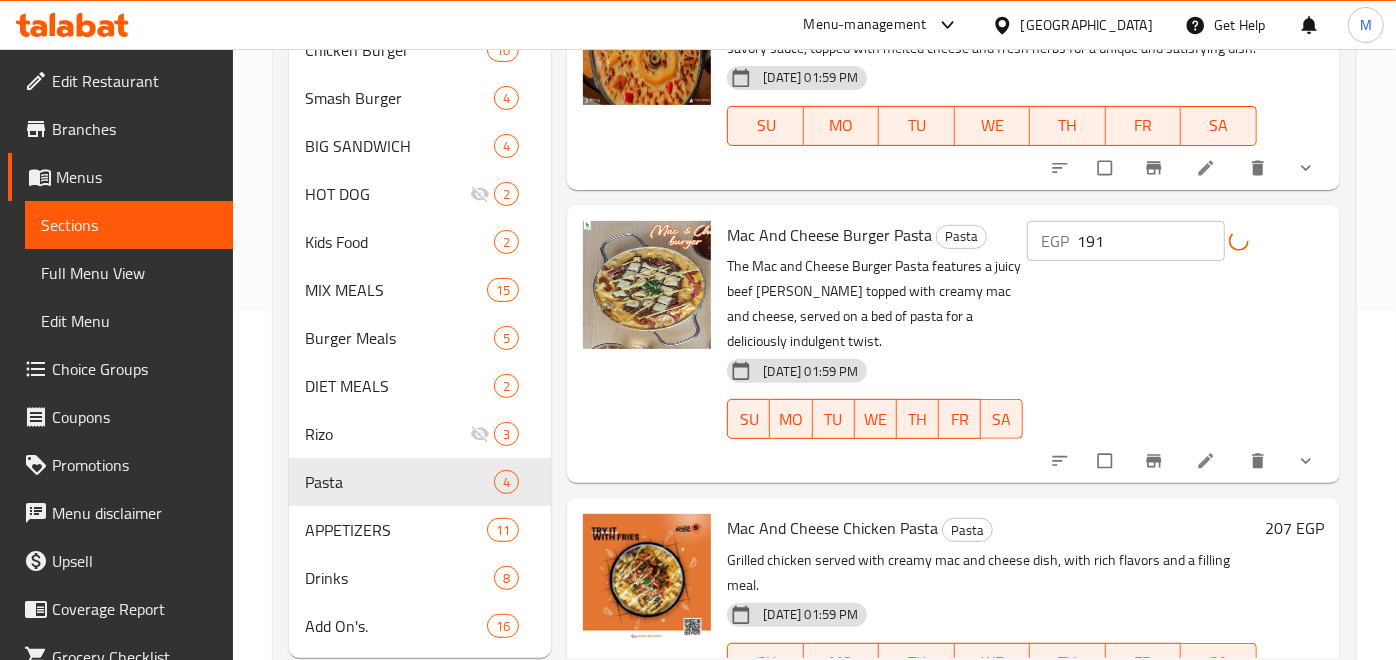 scroll, scrollTop: 402, scrollLeft: 0, axis: vertical 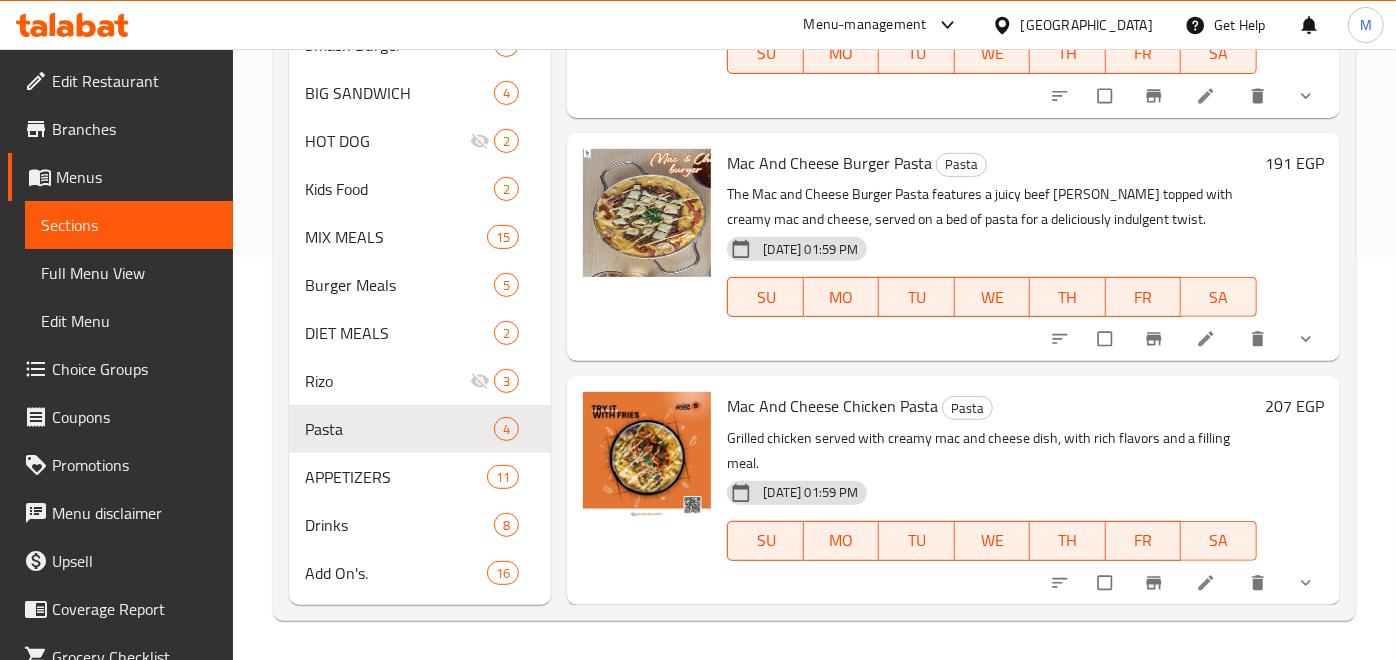 click on "207   EGP" at bounding box center [1294, 406] 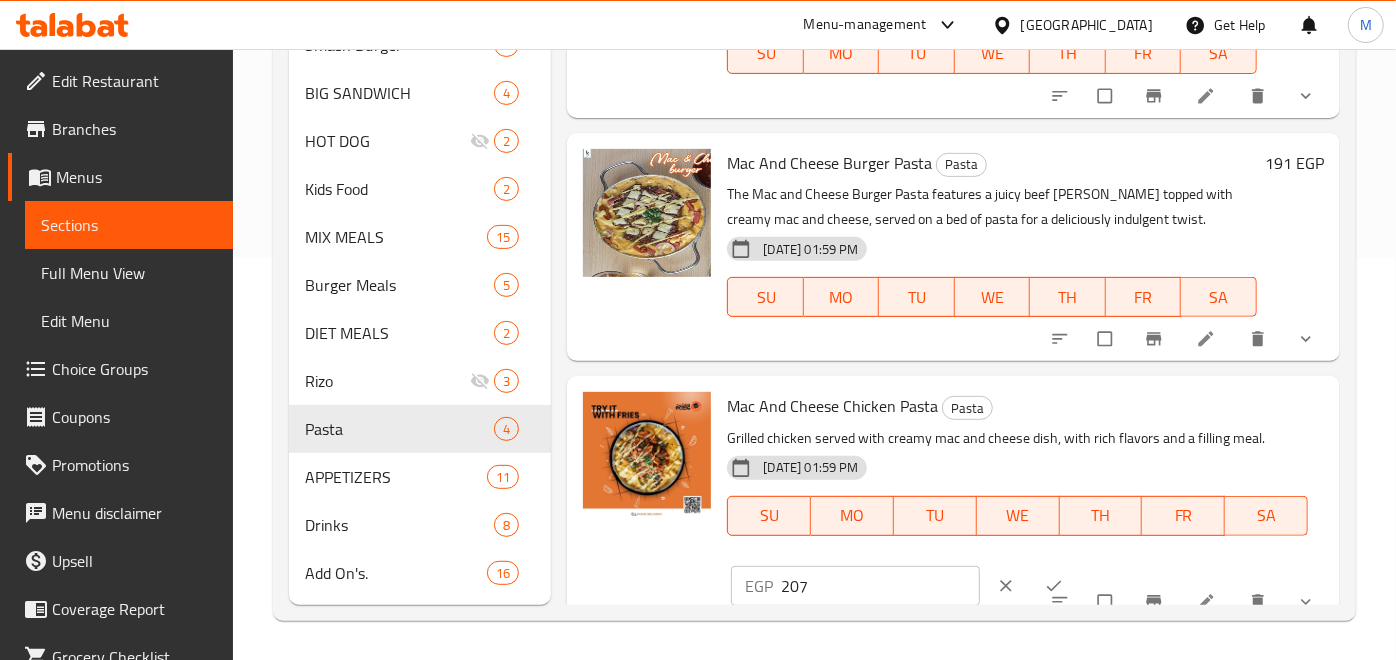 scroll, scrollTop: 260, scrollLeft: 0, axis: vertical 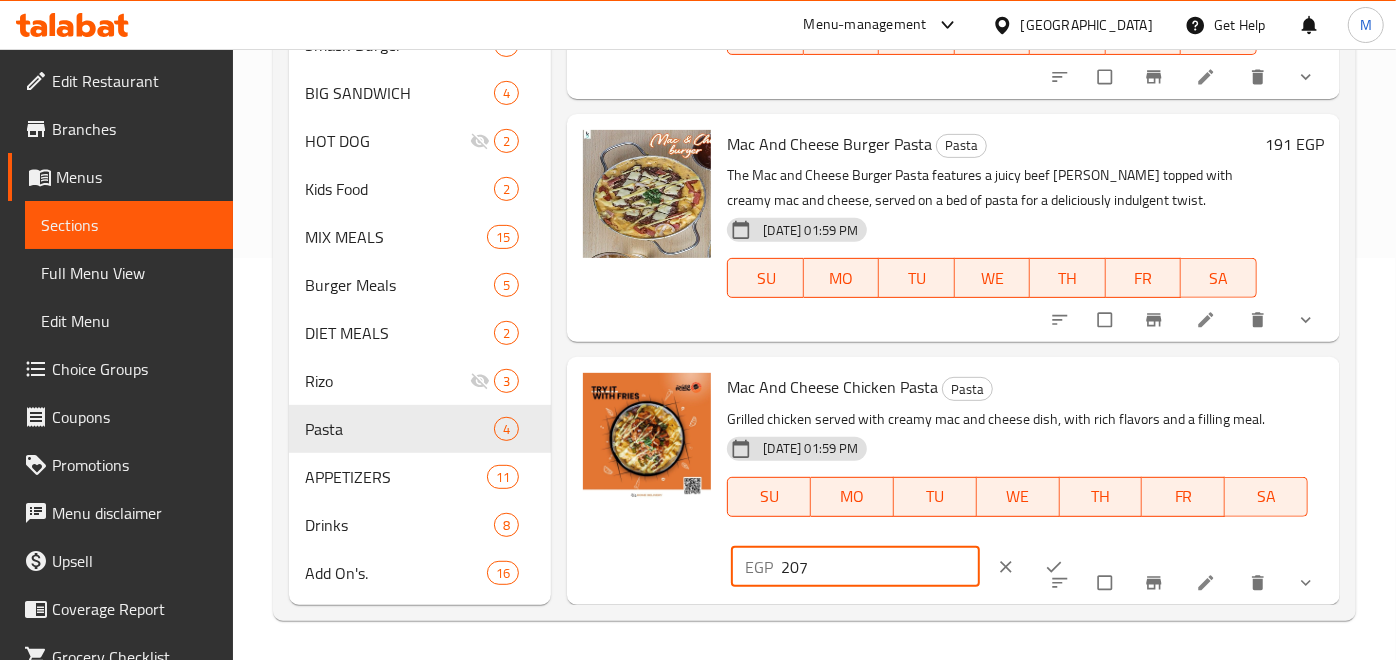 click on "207" at bounding box center (880, 567) 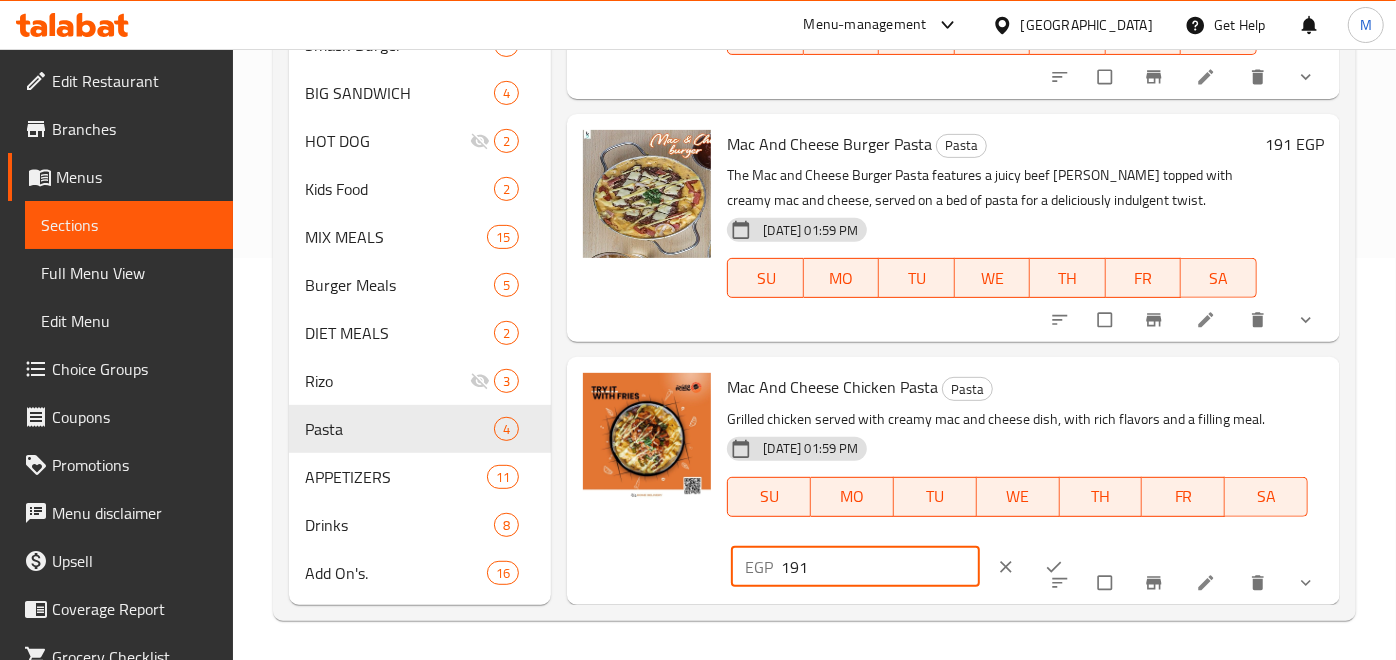 type on "191" 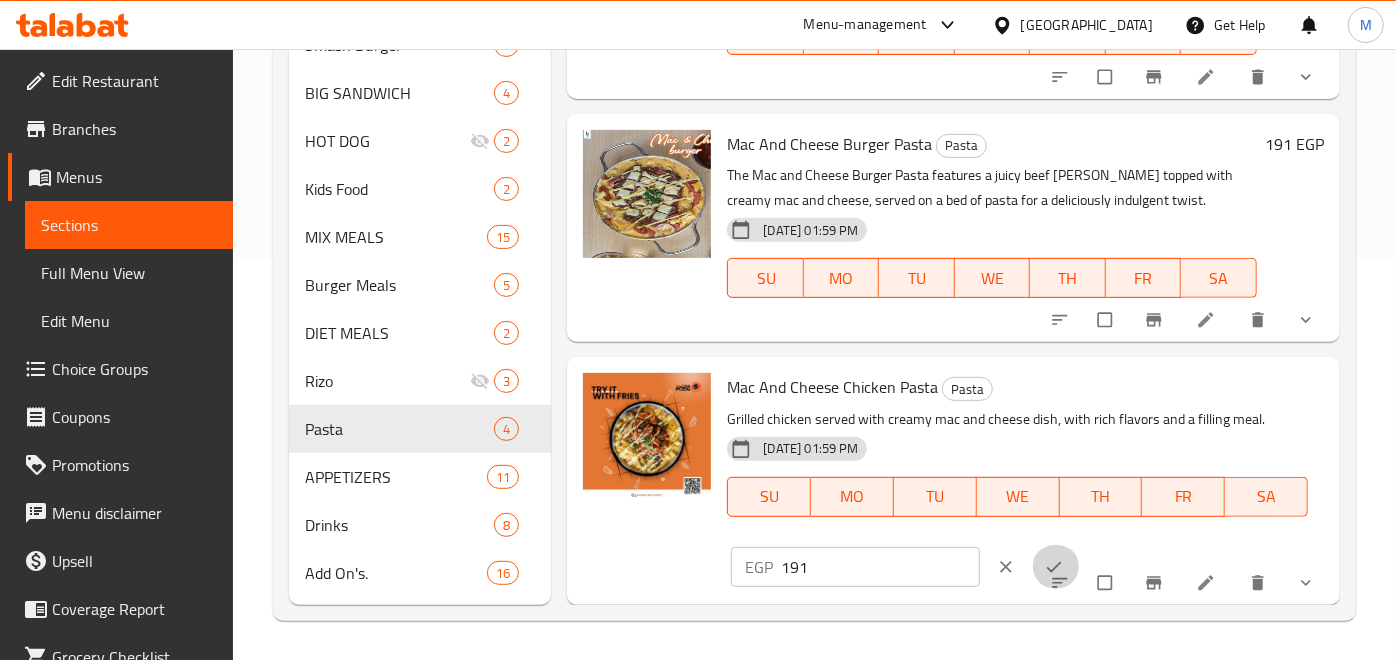 click at bounding box center [1056, 567] 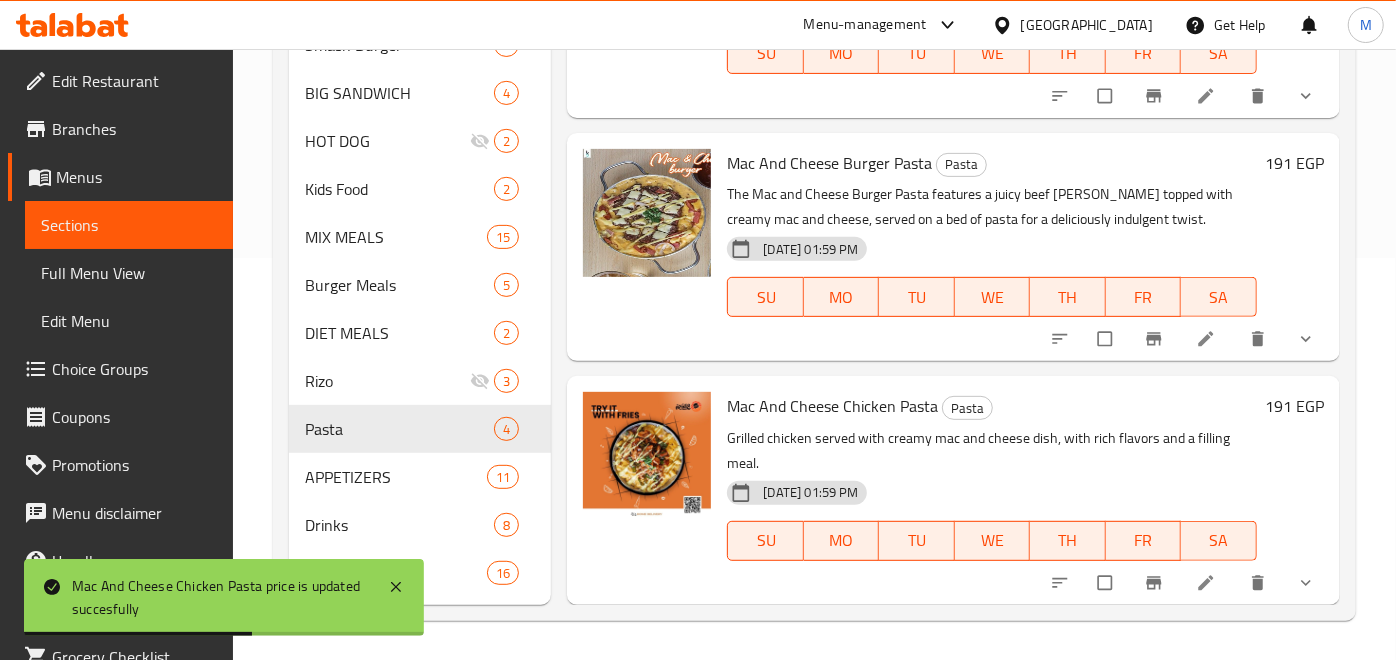 click on "191   EGP" at bounding box center [1294, 163] 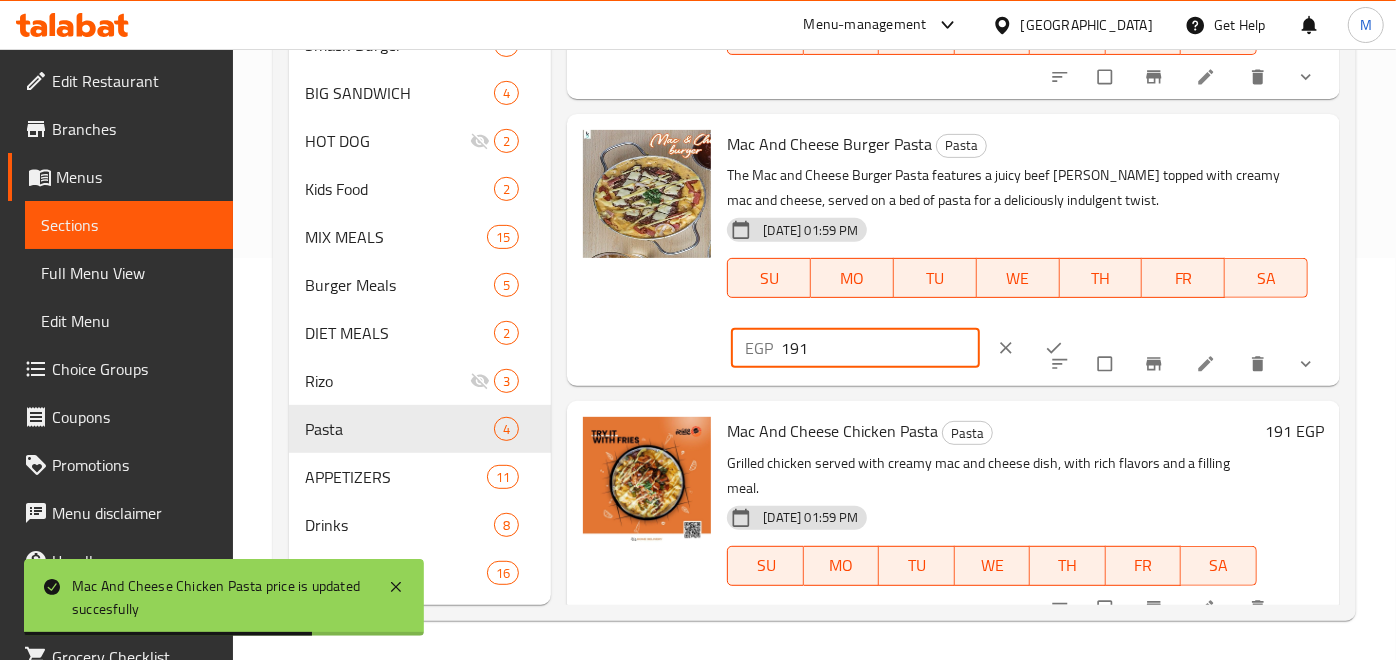 drag, startPoint x: 854, startPoint y: 355, endPoint x: 712, endPoint y: 355, distance: 142 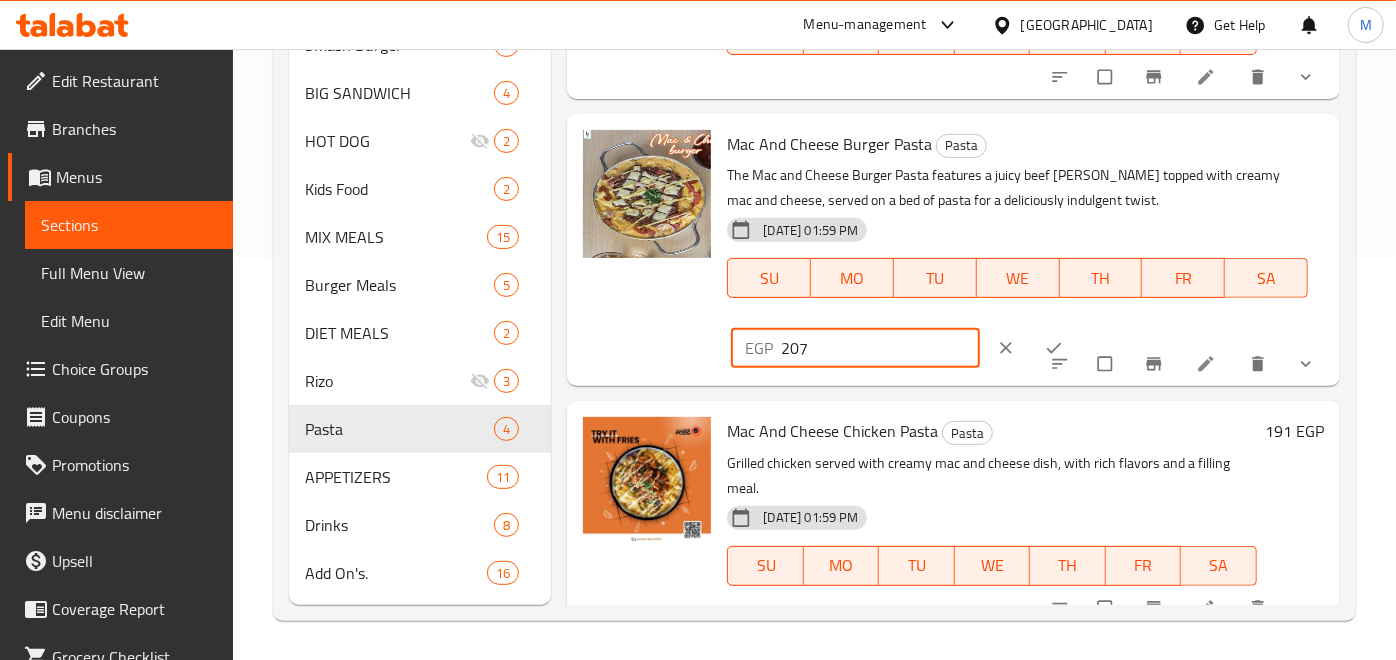 type on "207" 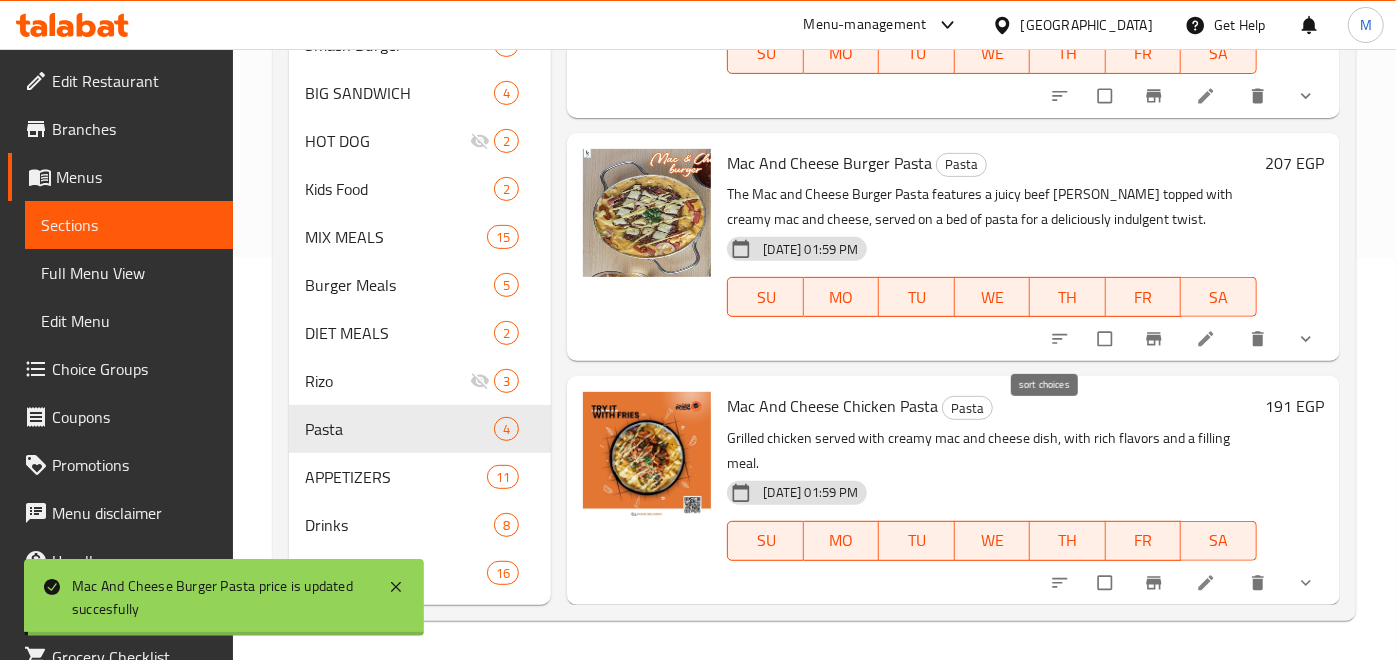 scroll, scrollTop: 241, scrollLeft: 0, axis: vertical 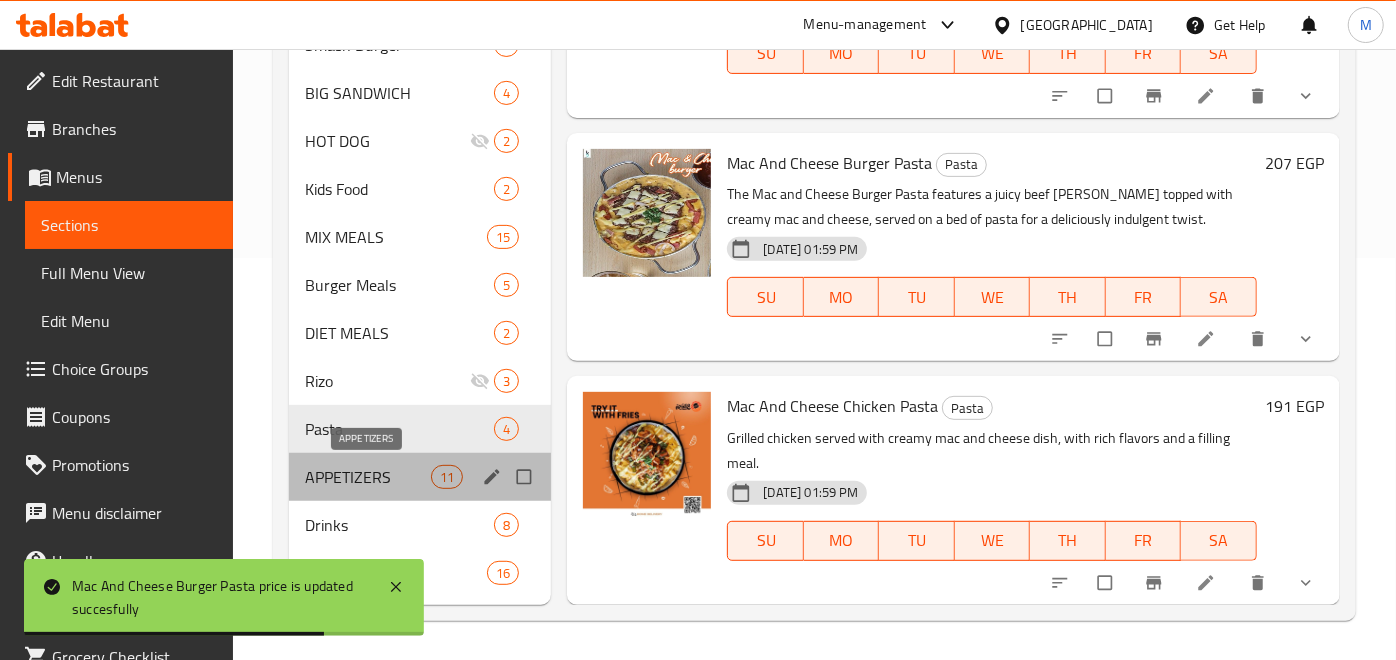 click on "APPETIZERS" at bounding box center [368, 477] 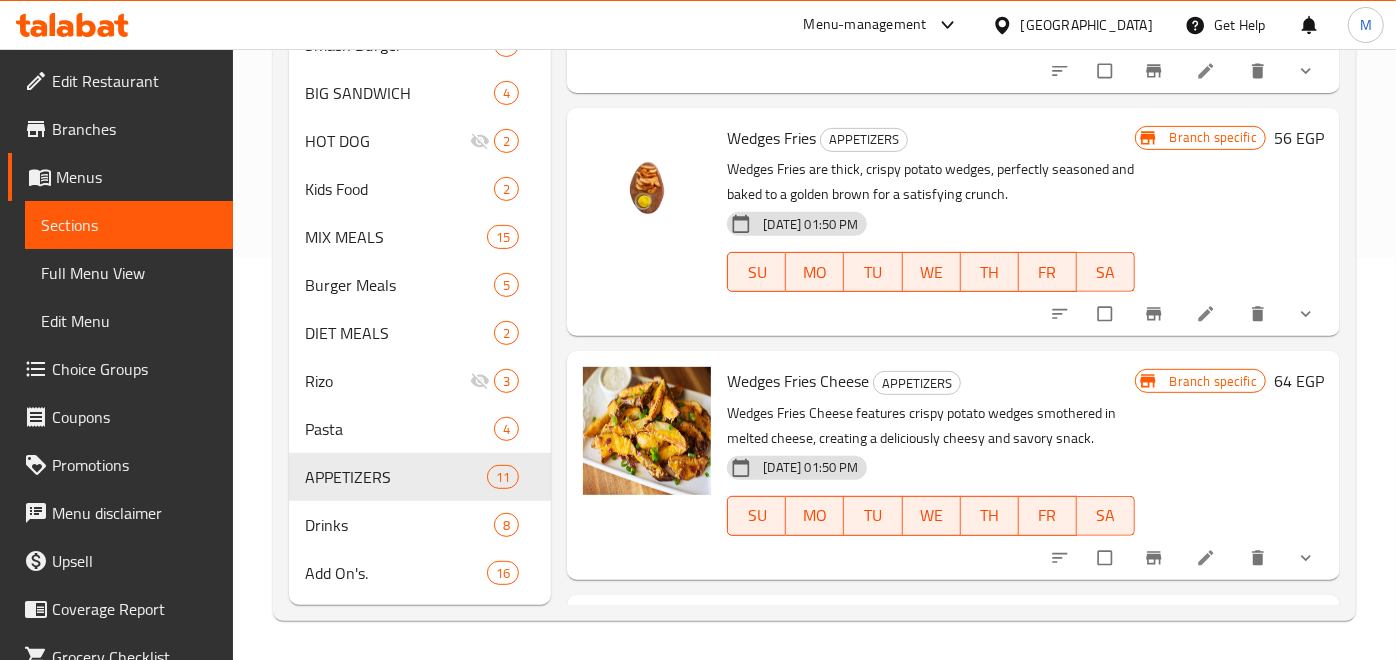 scroll, scrollTop: 0, scrollLeft: 0, axis: both 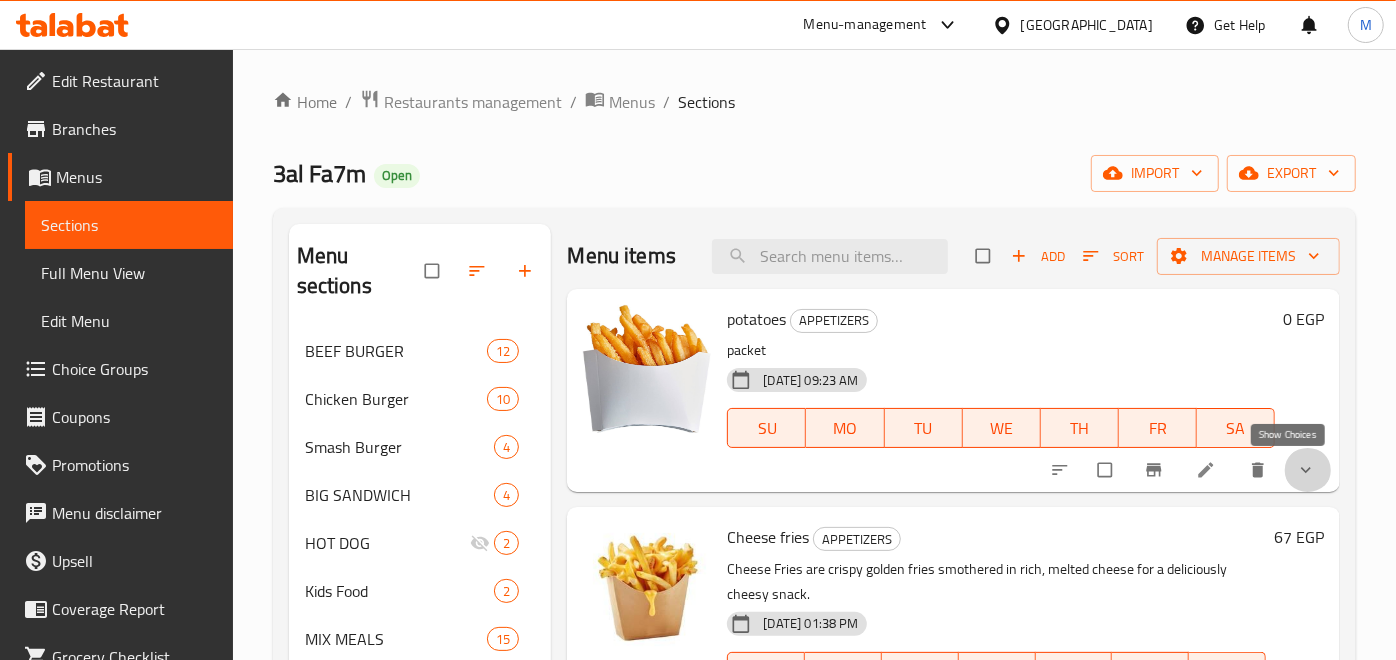 click 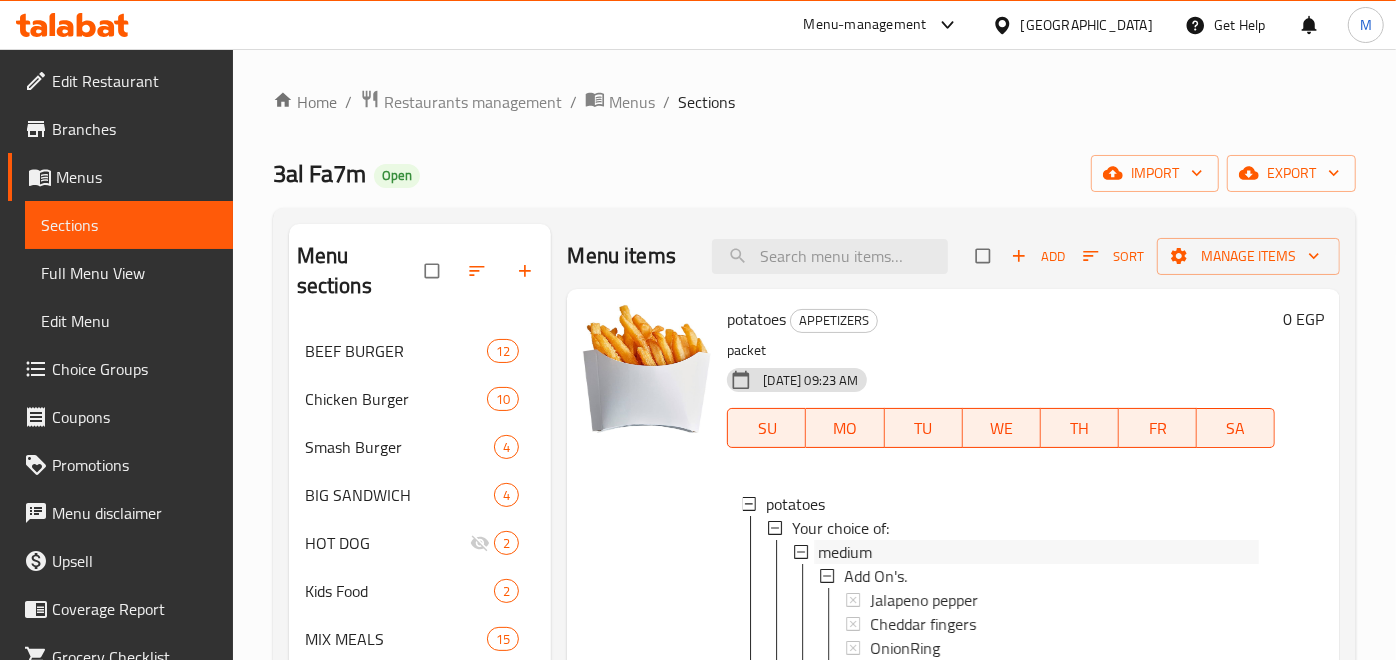click on "medium" at bounding box center (846, 552) 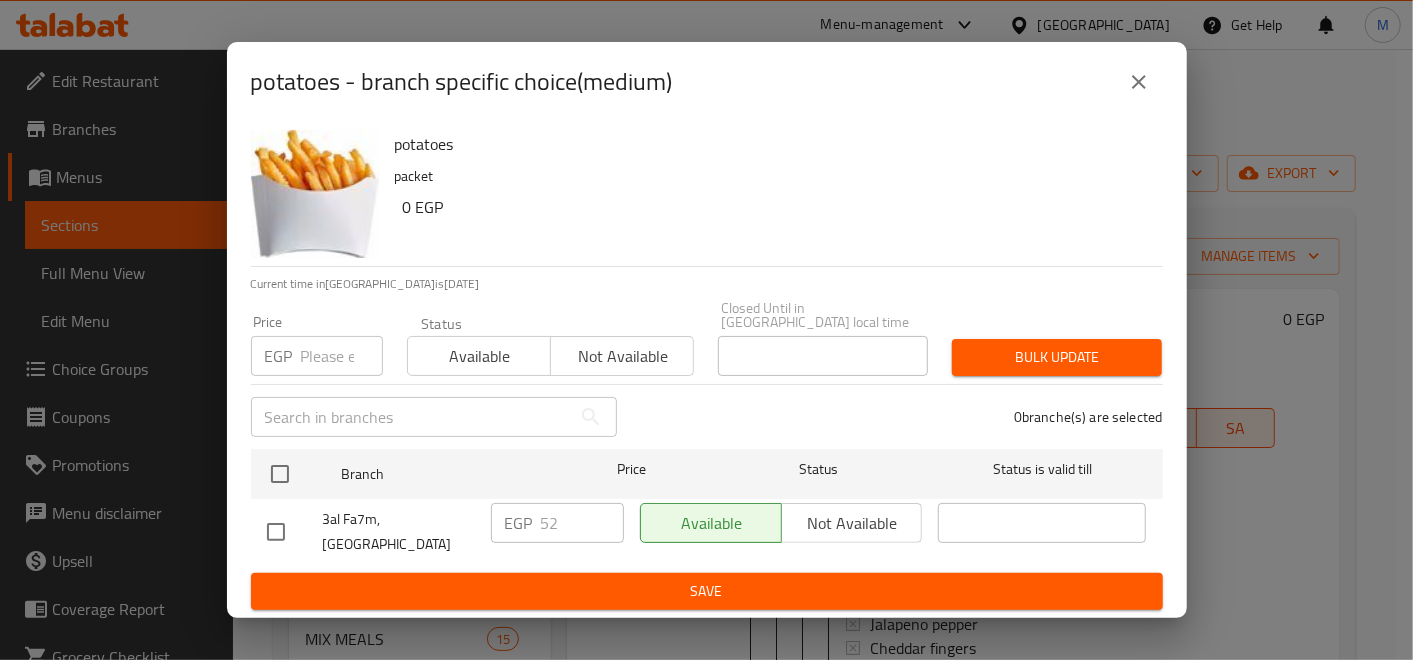 type 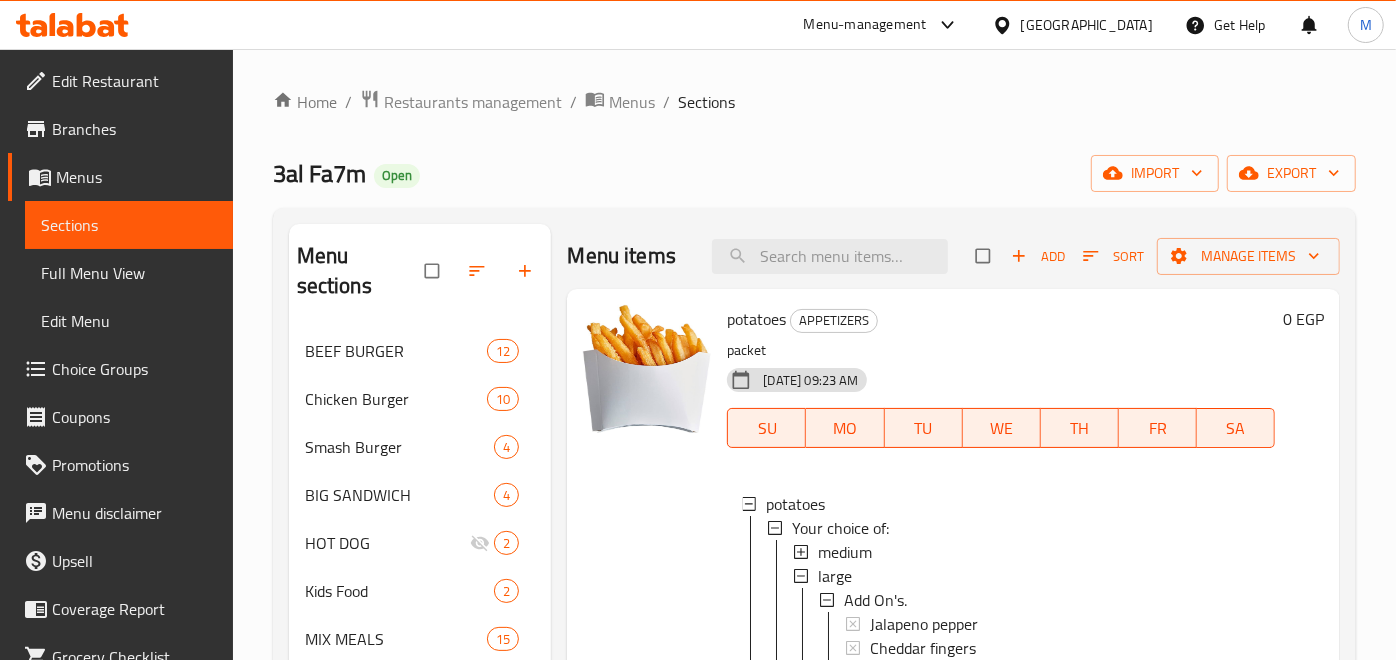 click on "medium" at bounding box center (845, 552) 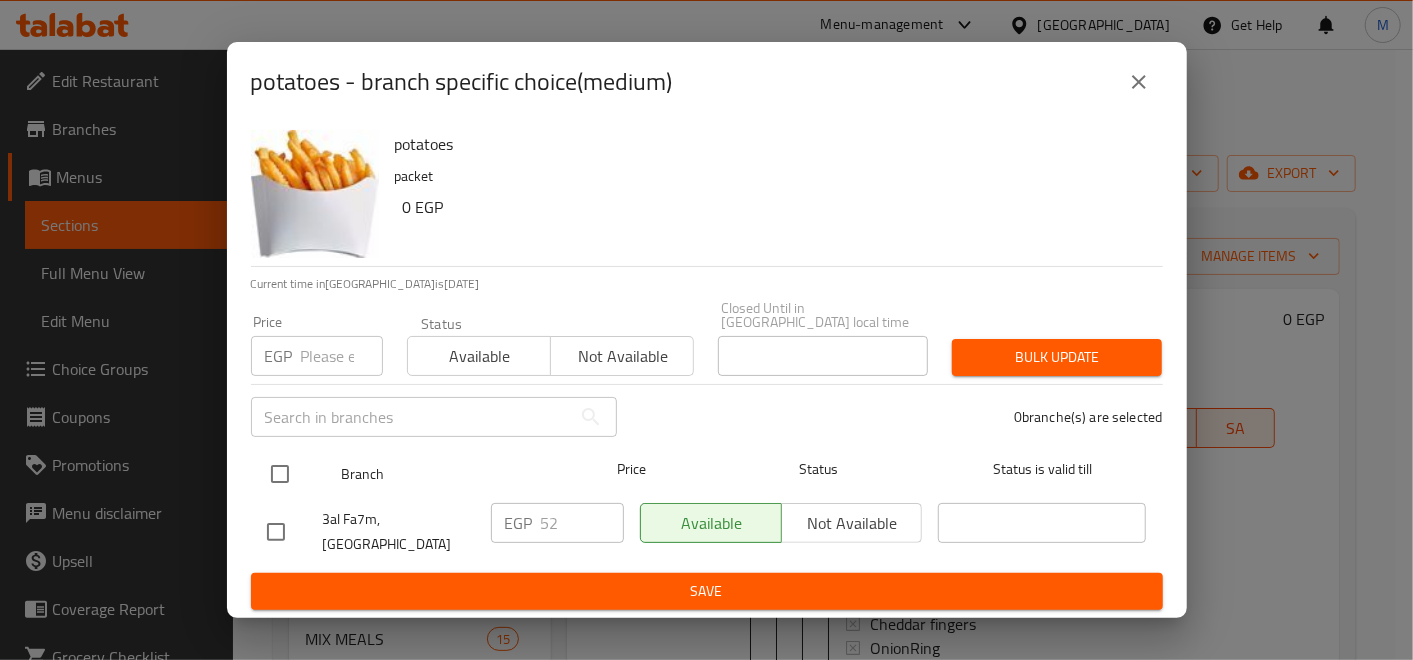 drag, startPoint x: 277, startPoint y: 474, endPoint x: 371, endPoint y: 477, distance: 94.04786 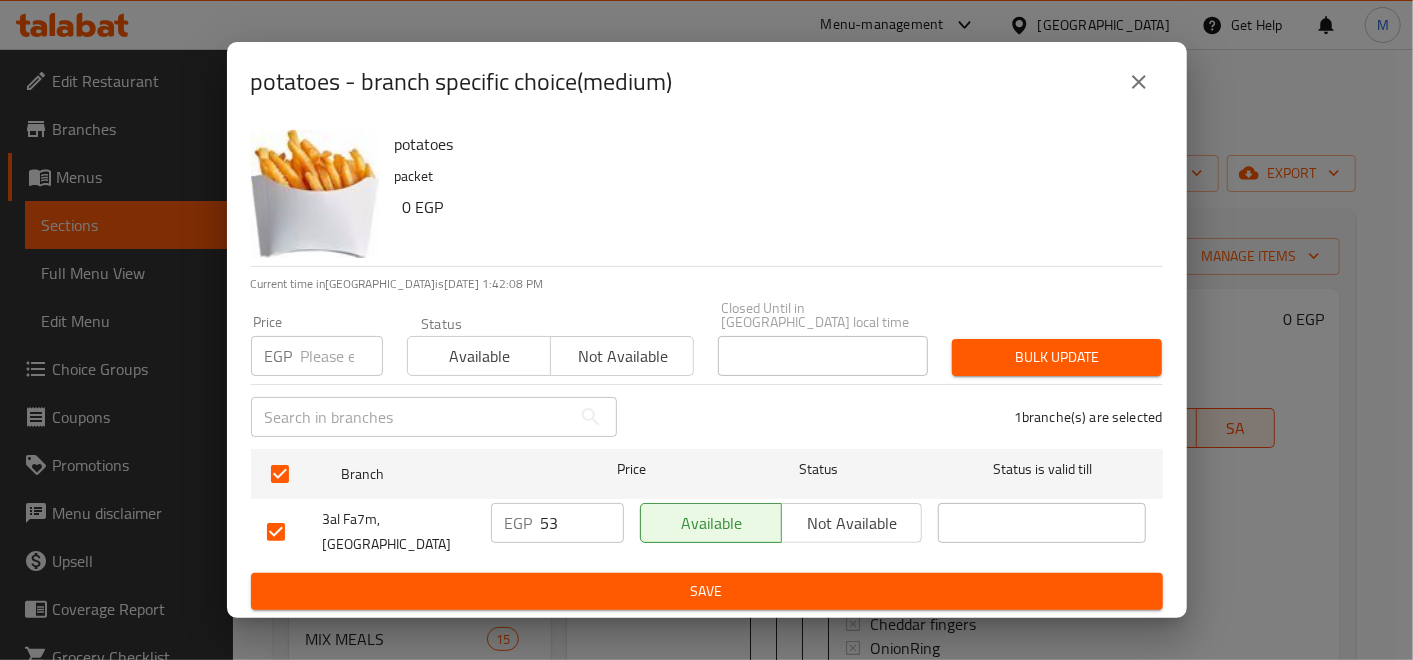 click on "53" at bounding box center (582, 523) 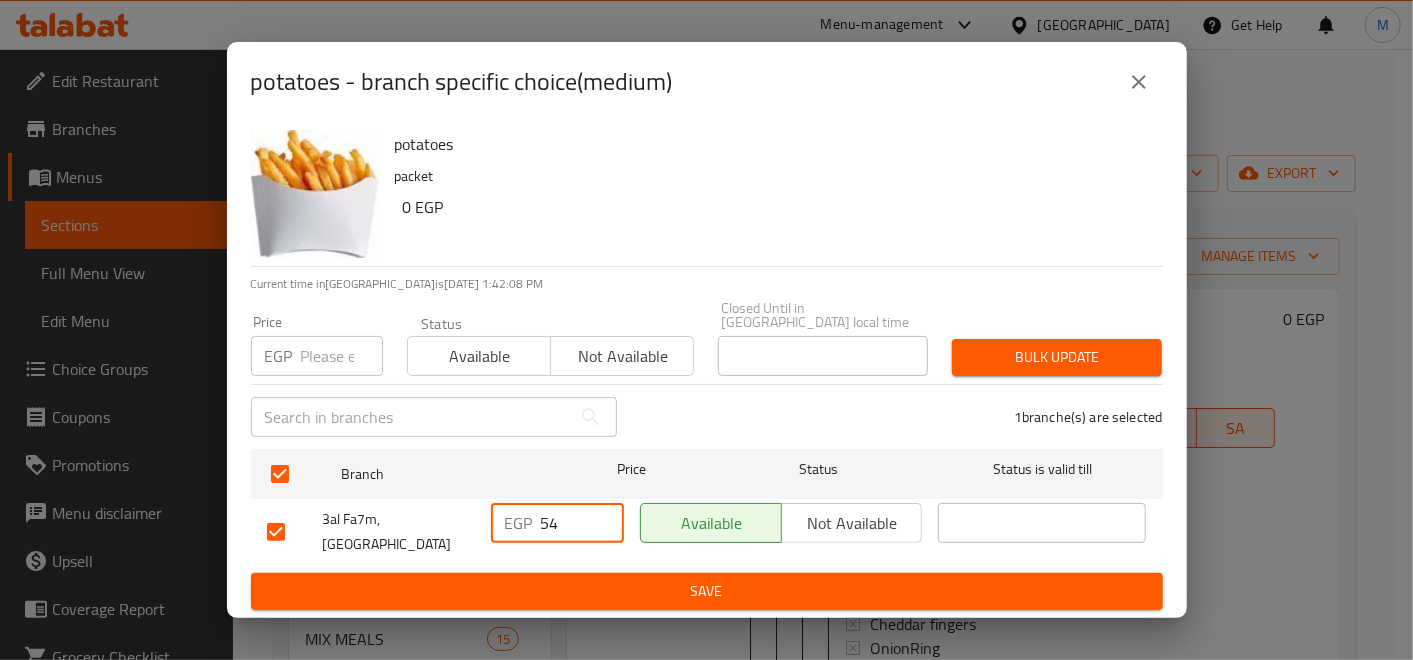 type on "54" 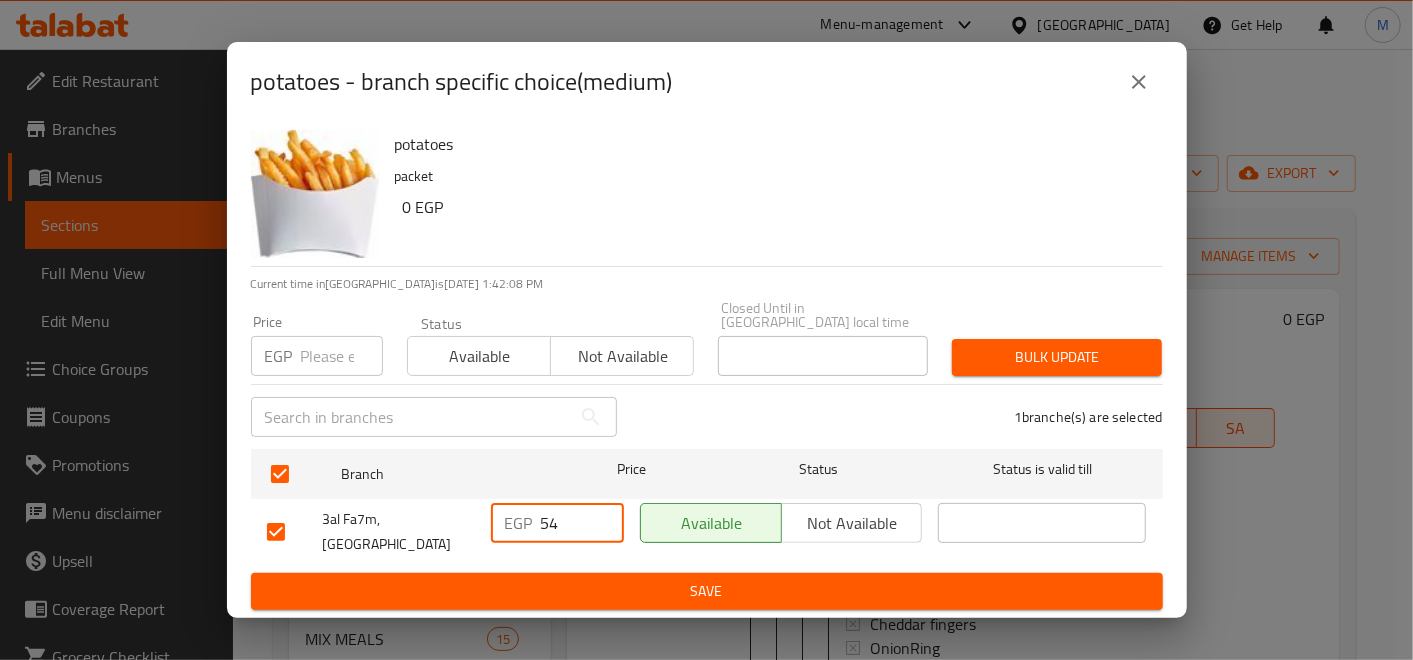 click on "54" at bounding box center (582, 523) 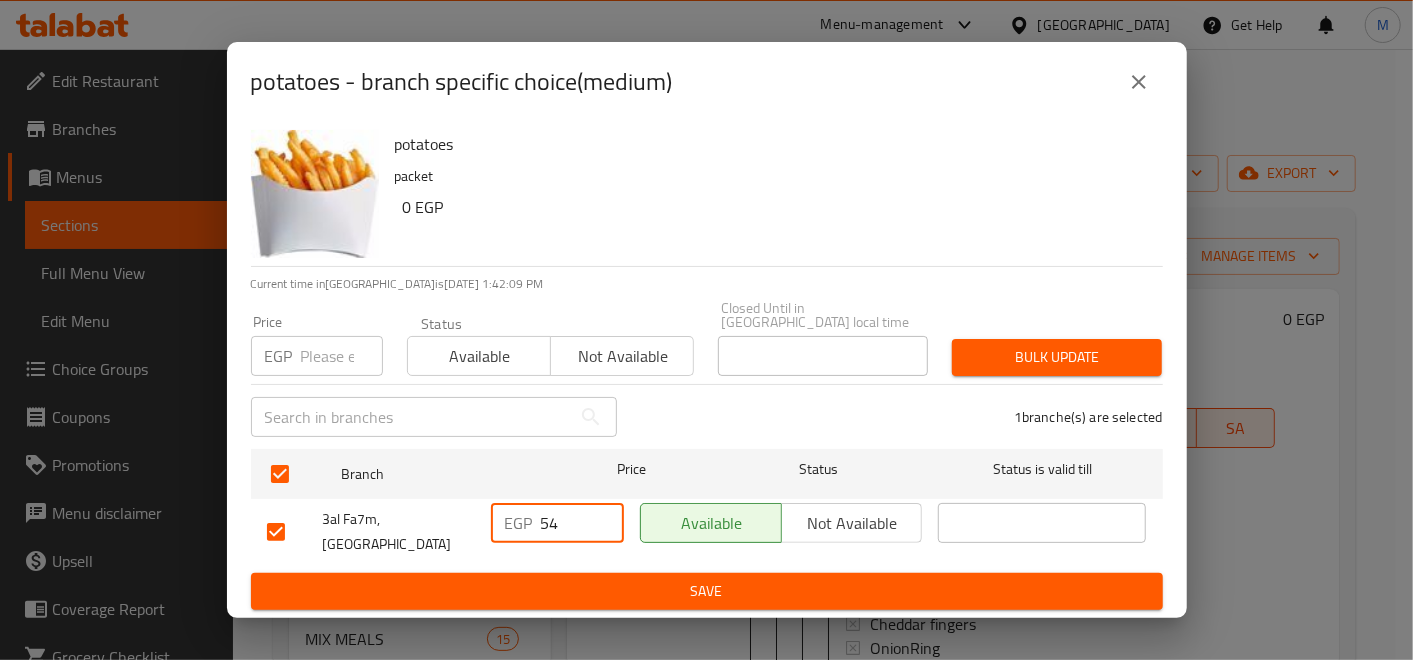 click on "Save" at bounding box center (707, 591) 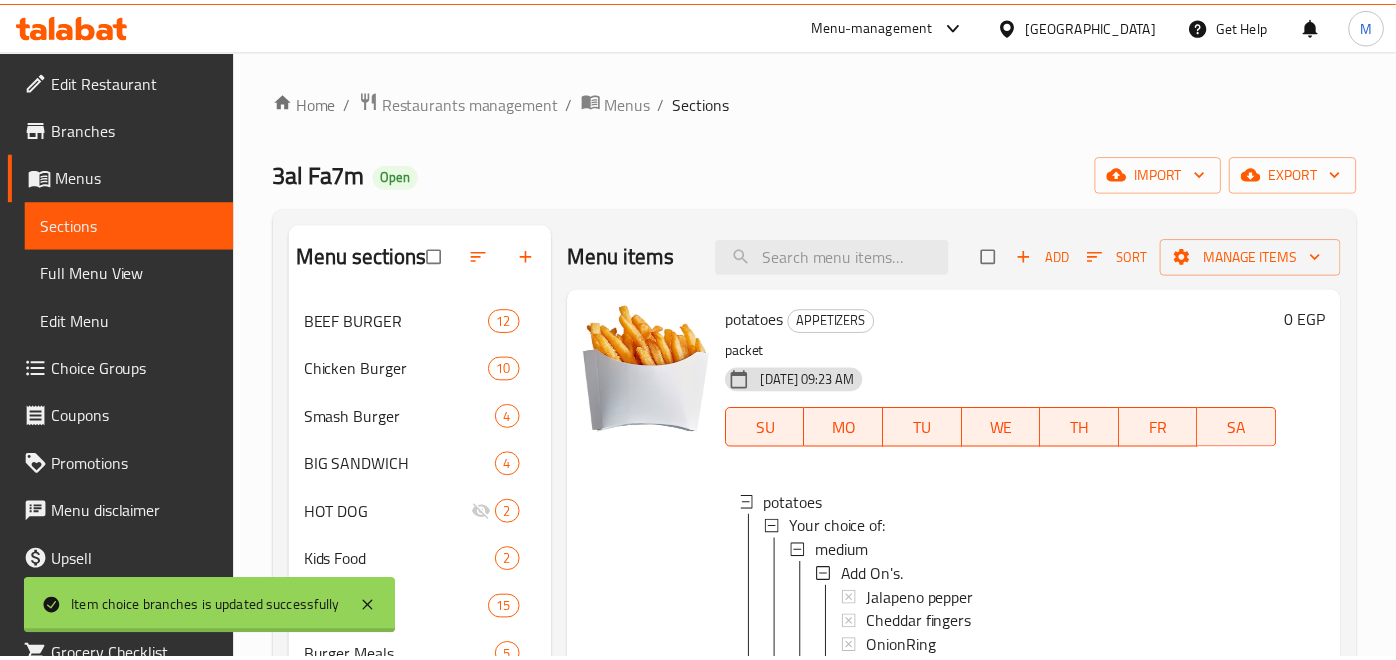 scroll, scrollTop: 263, scrollLeft: 0, axis: vertical 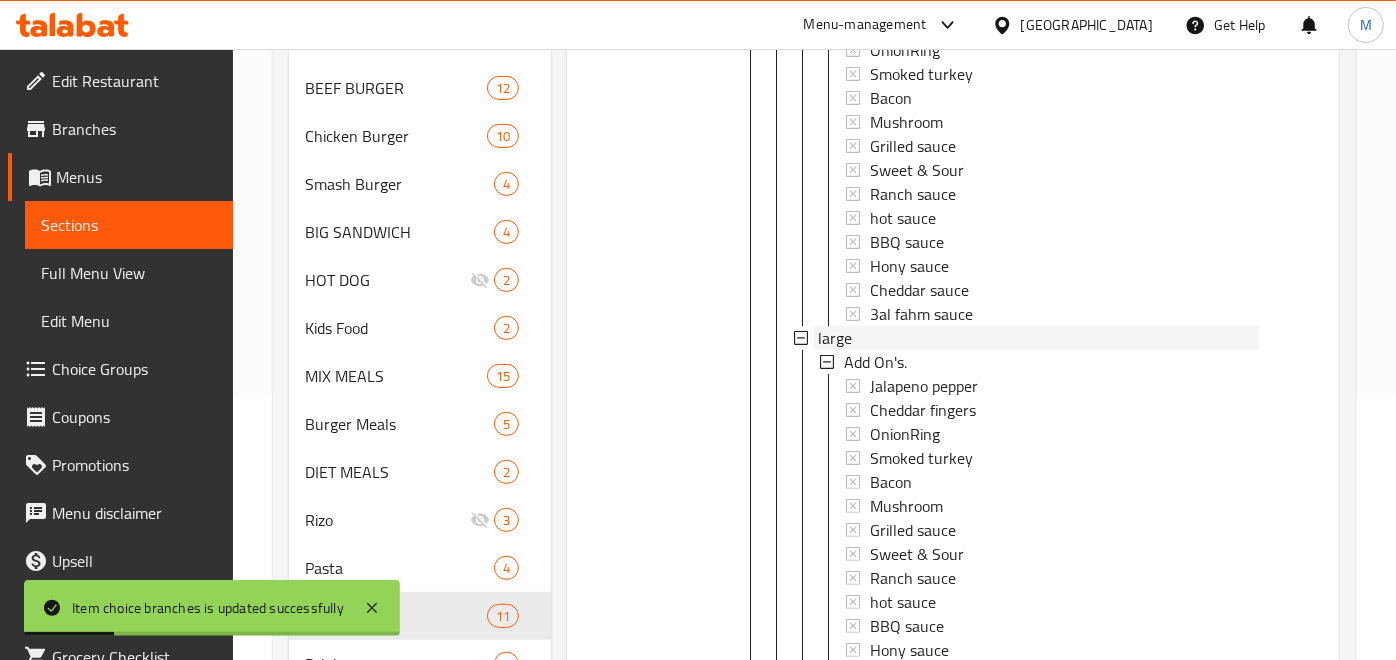click on "large" at bounding box center (835, 338) 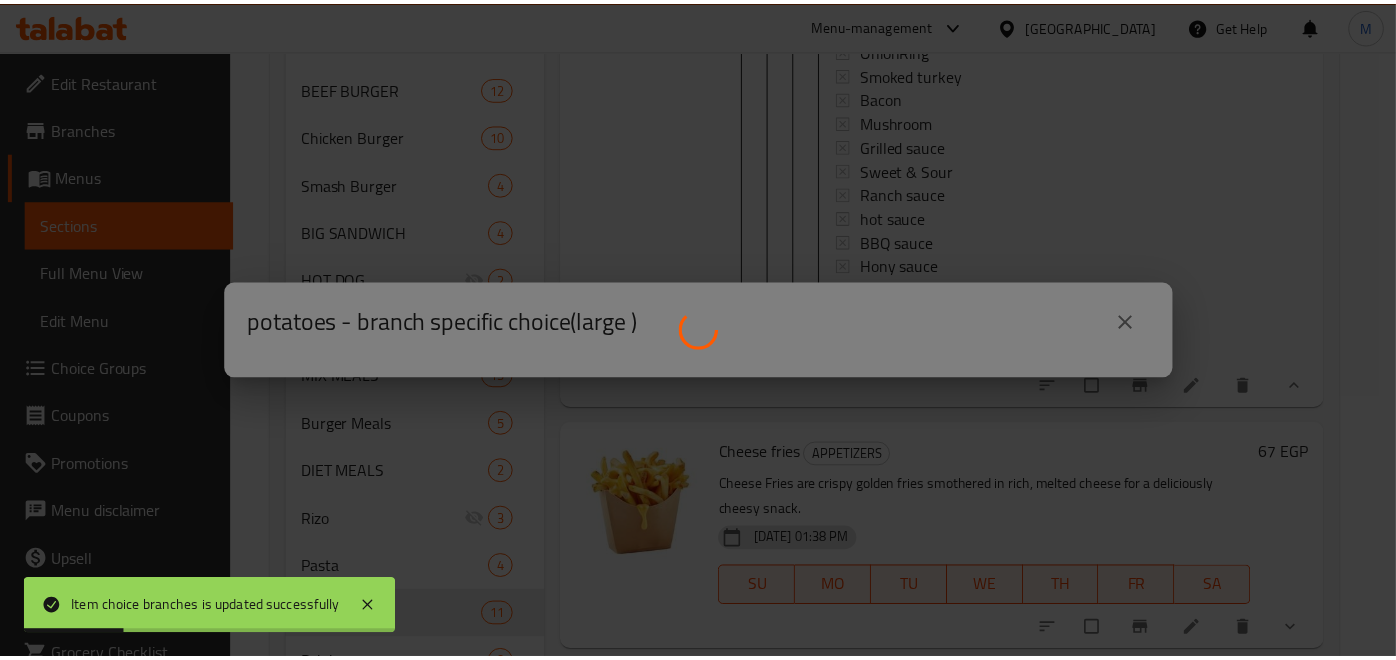 scroll, scrollTop: 0, scrollLeft: 0, axis: both 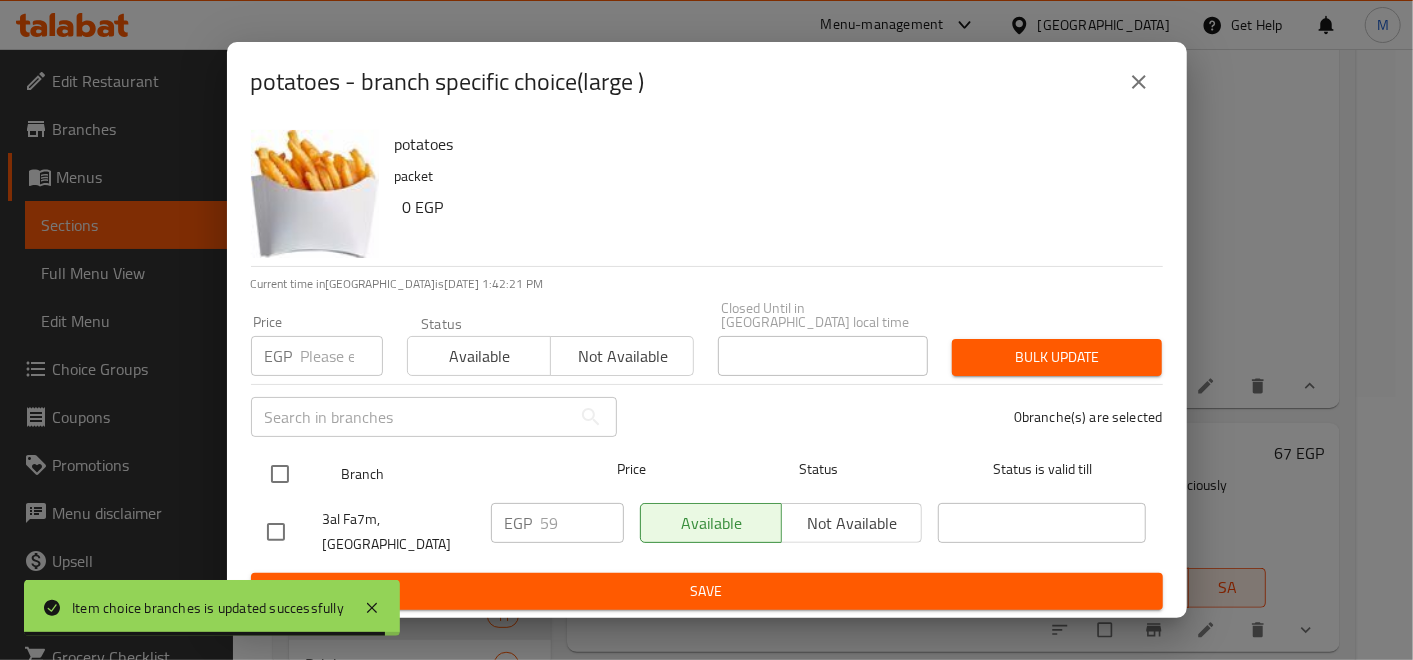click at bounding box center [280, 474] 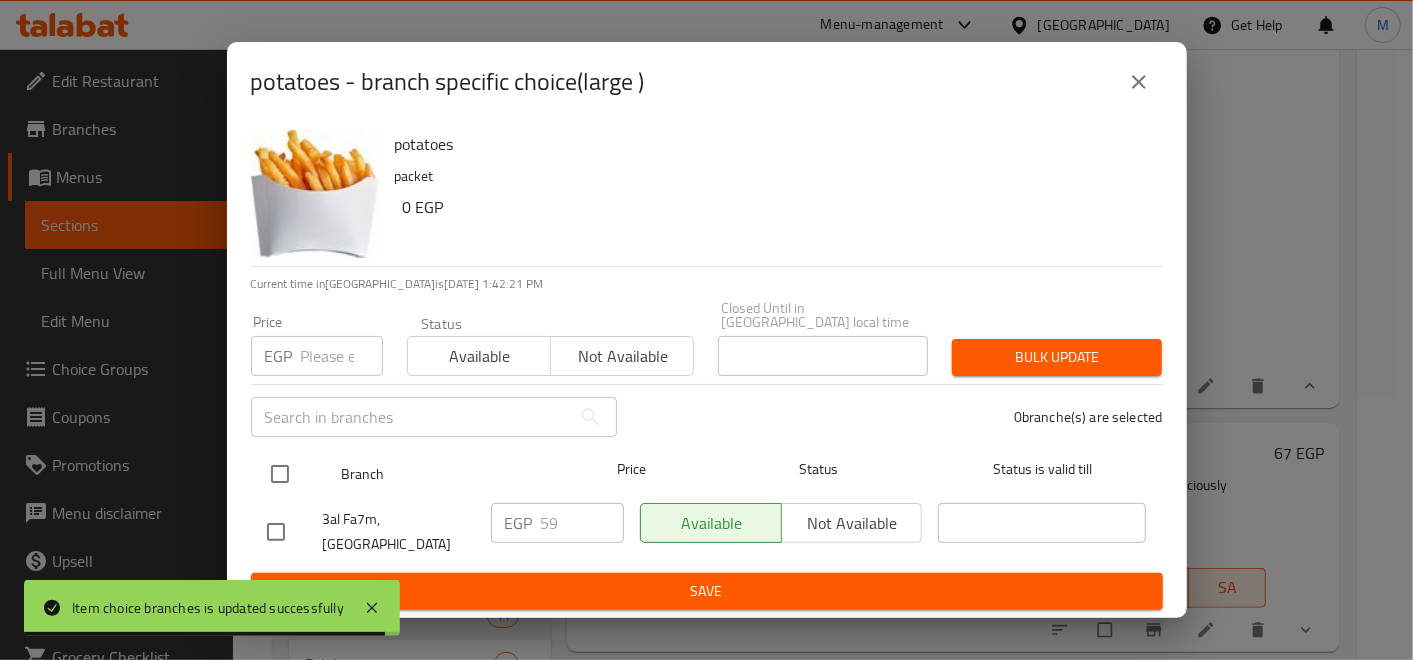 checkbox on "true" 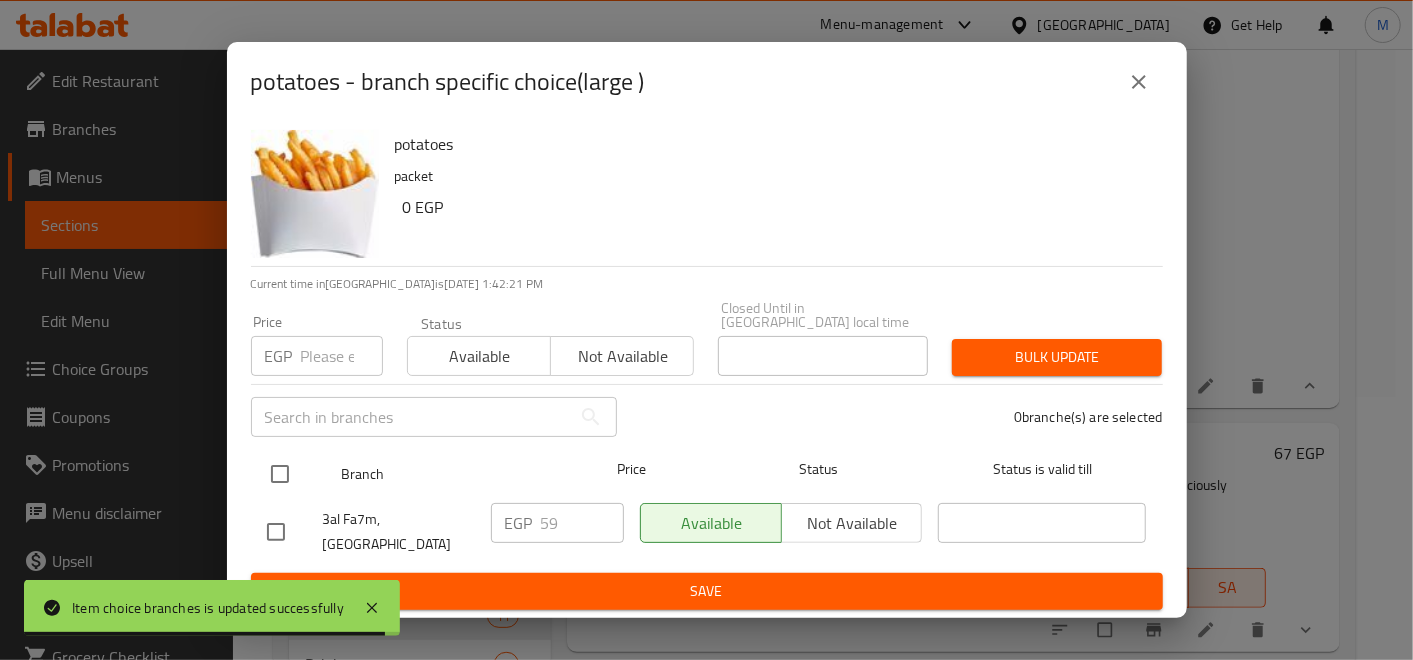 checkbox on "true" 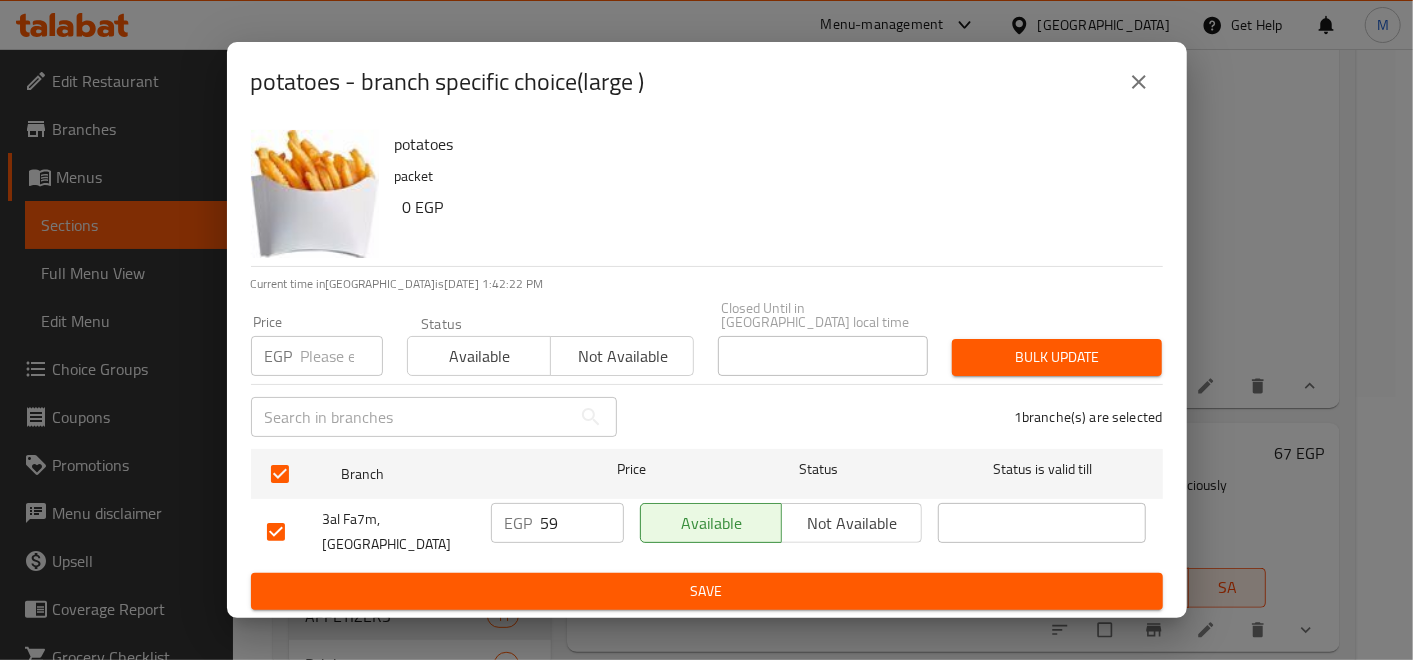 click on "60" at bounding box center [582, 523] 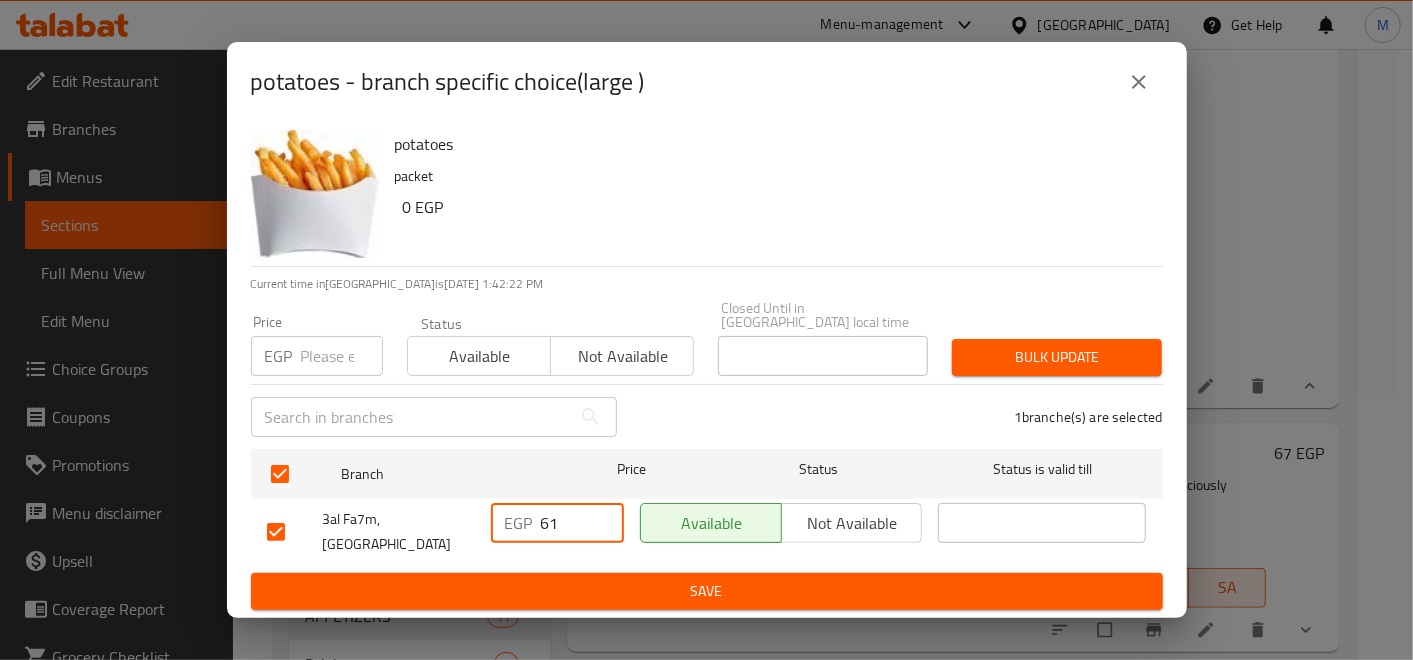 click on "61" at bounding box center [582, 523] 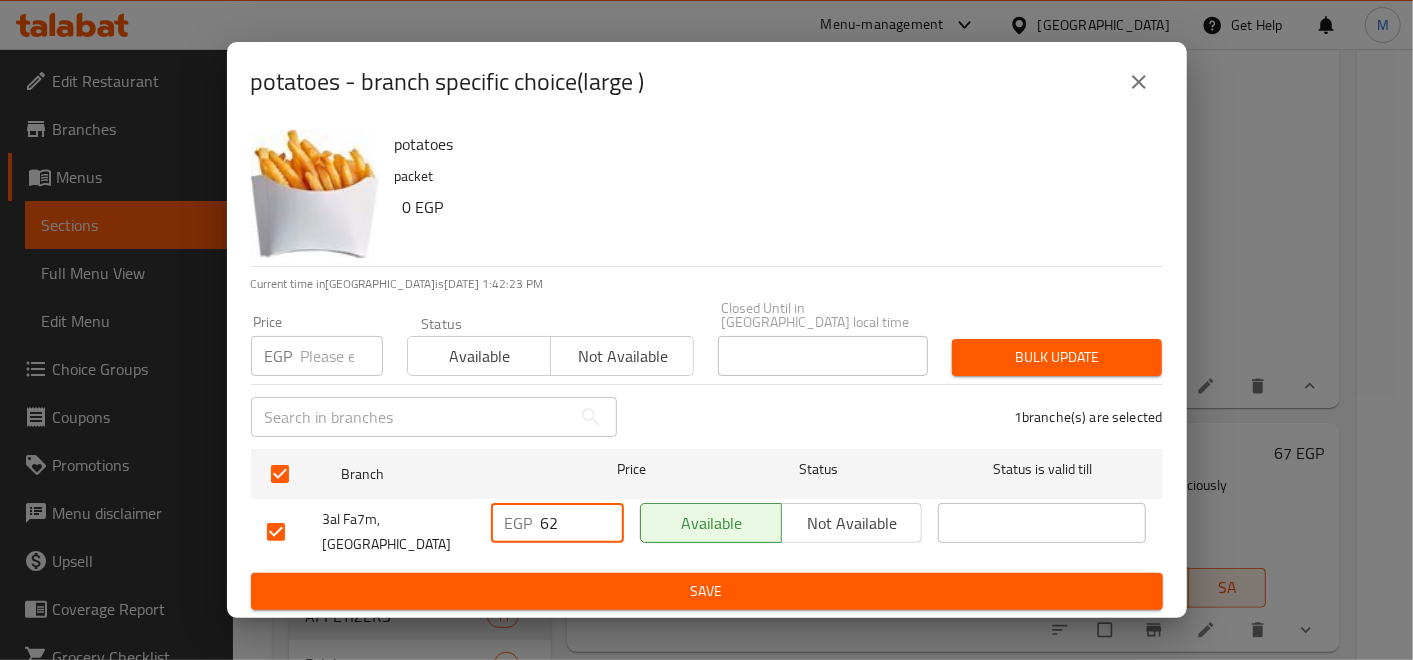 click on "62" at bounding box center (582, 523) 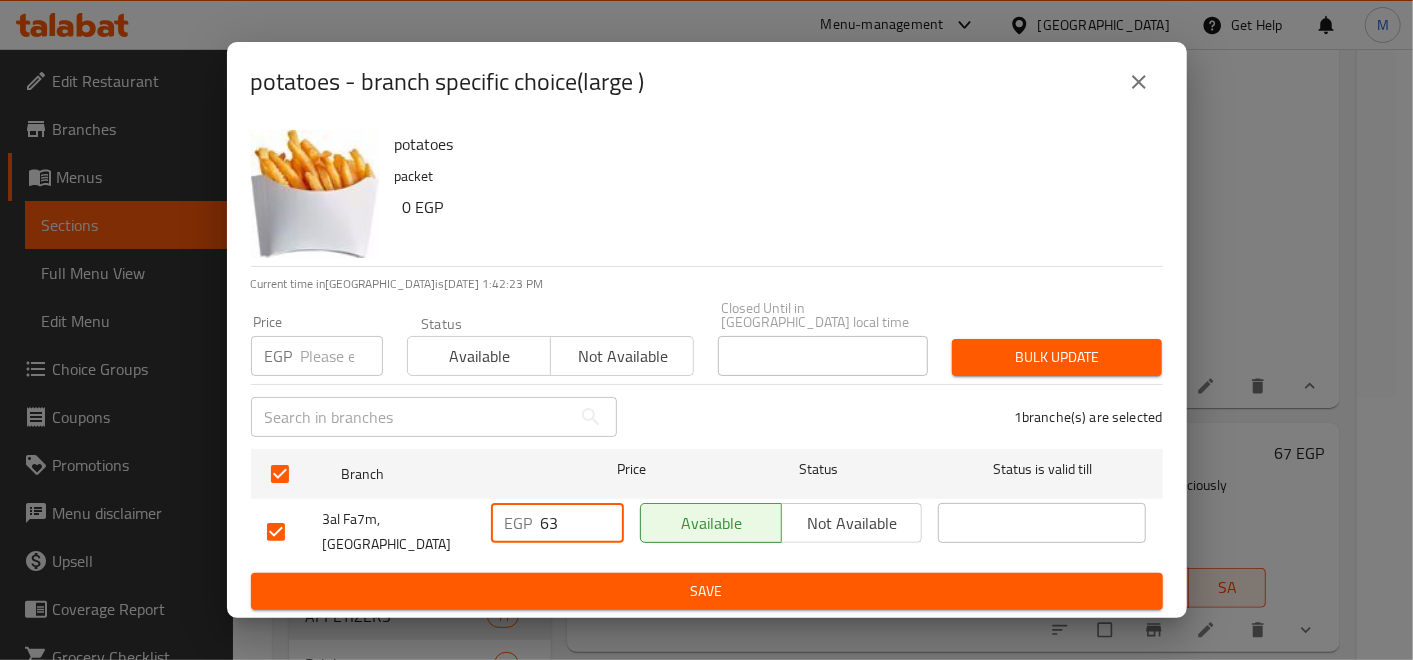 type on "63" 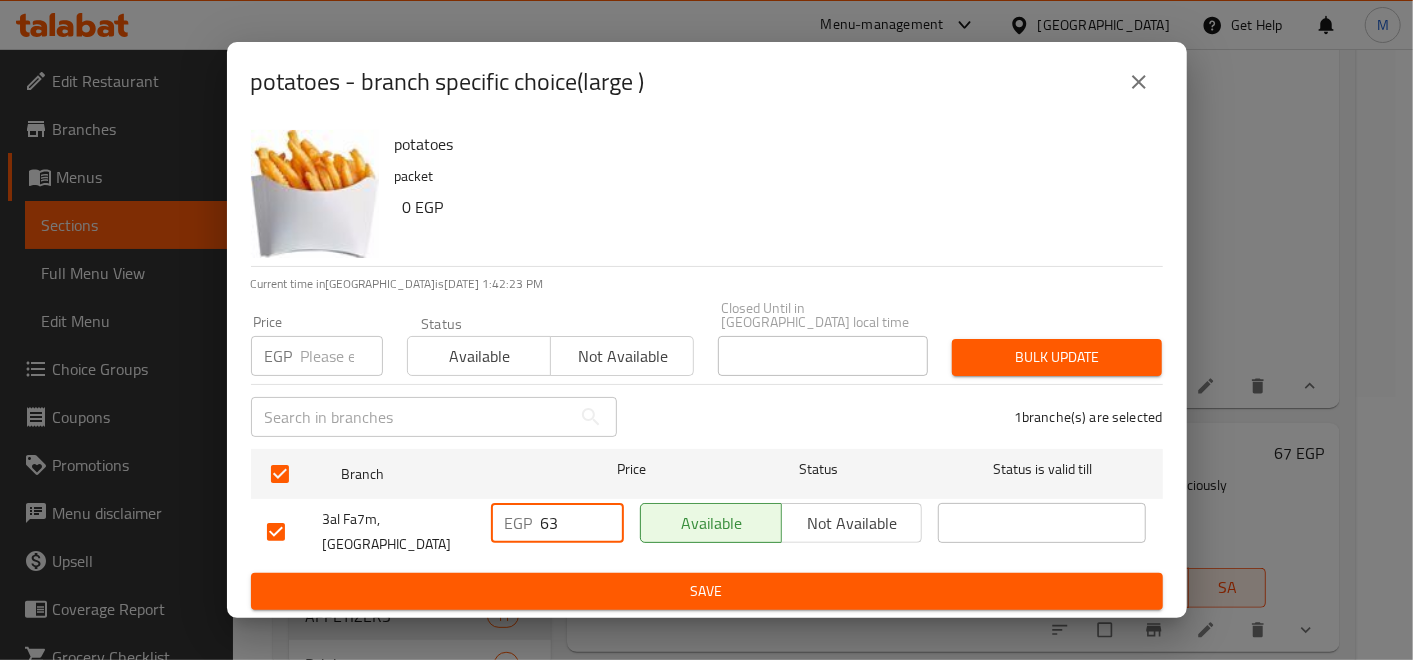 click on "63" at bounding box center [582, 523] 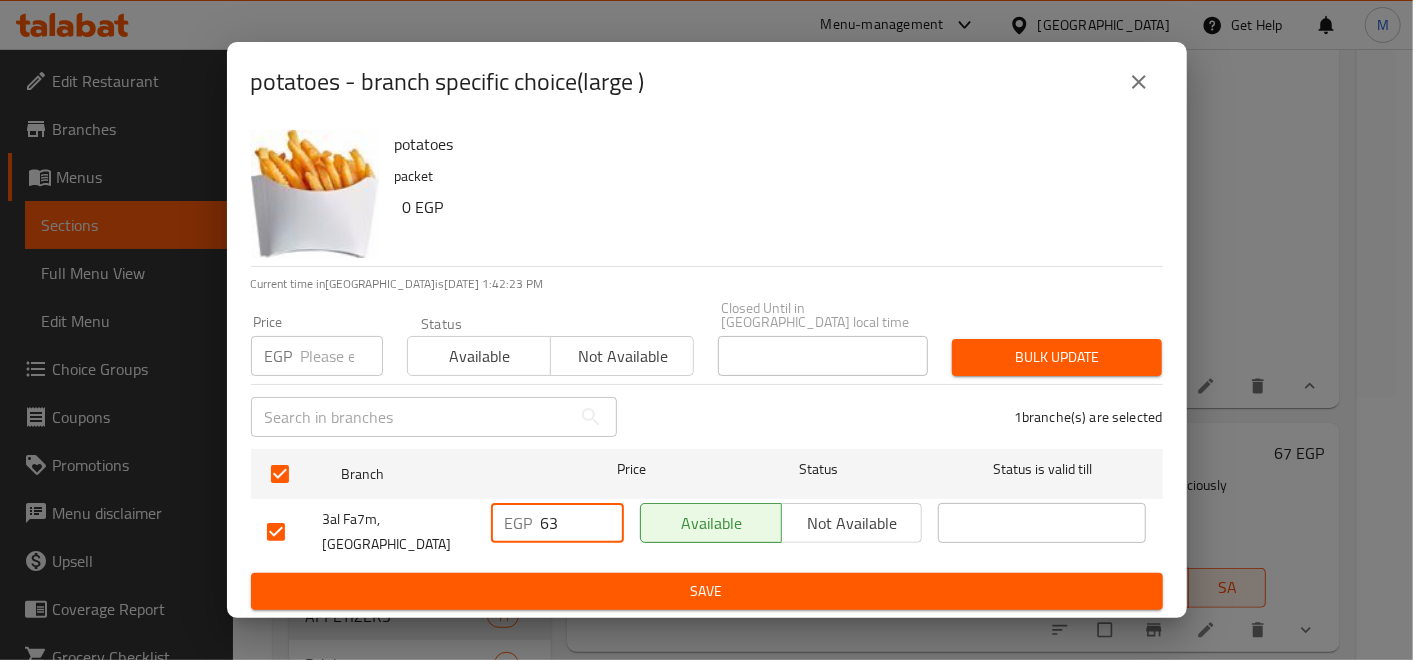 click on "Save" at bounding box center [707, 591] 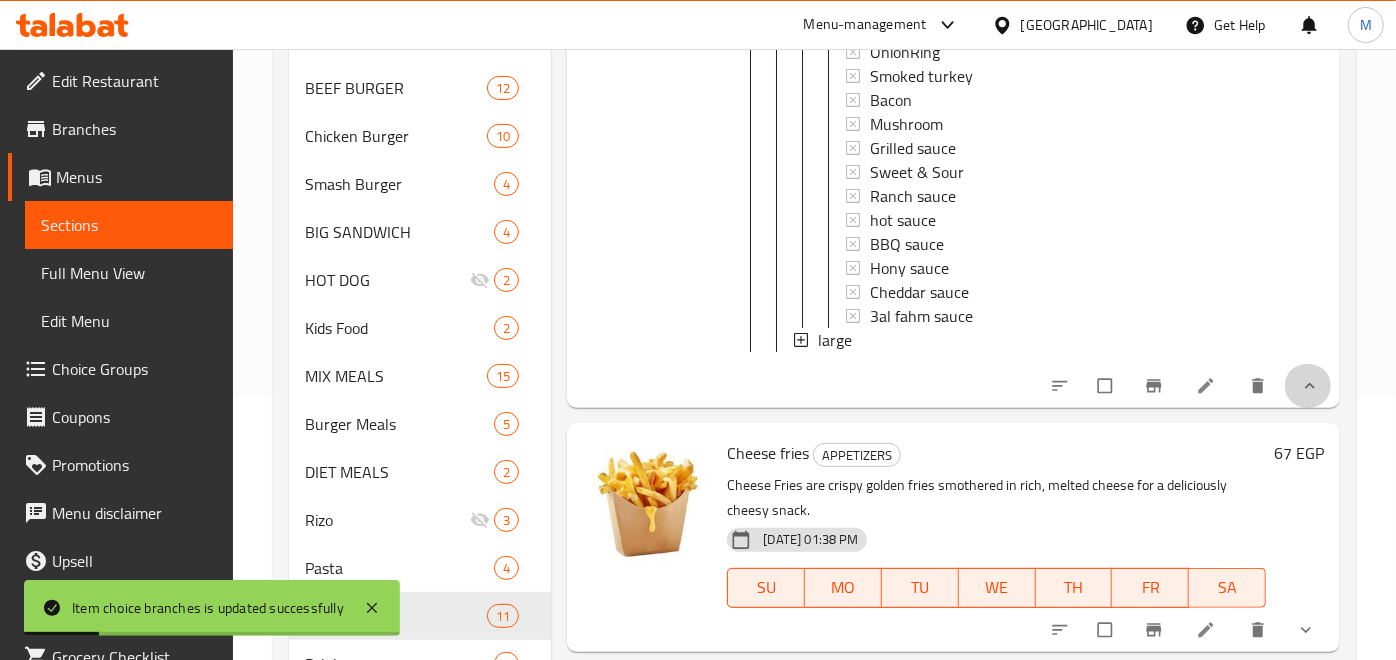 click at bounding box center (1308, 386) 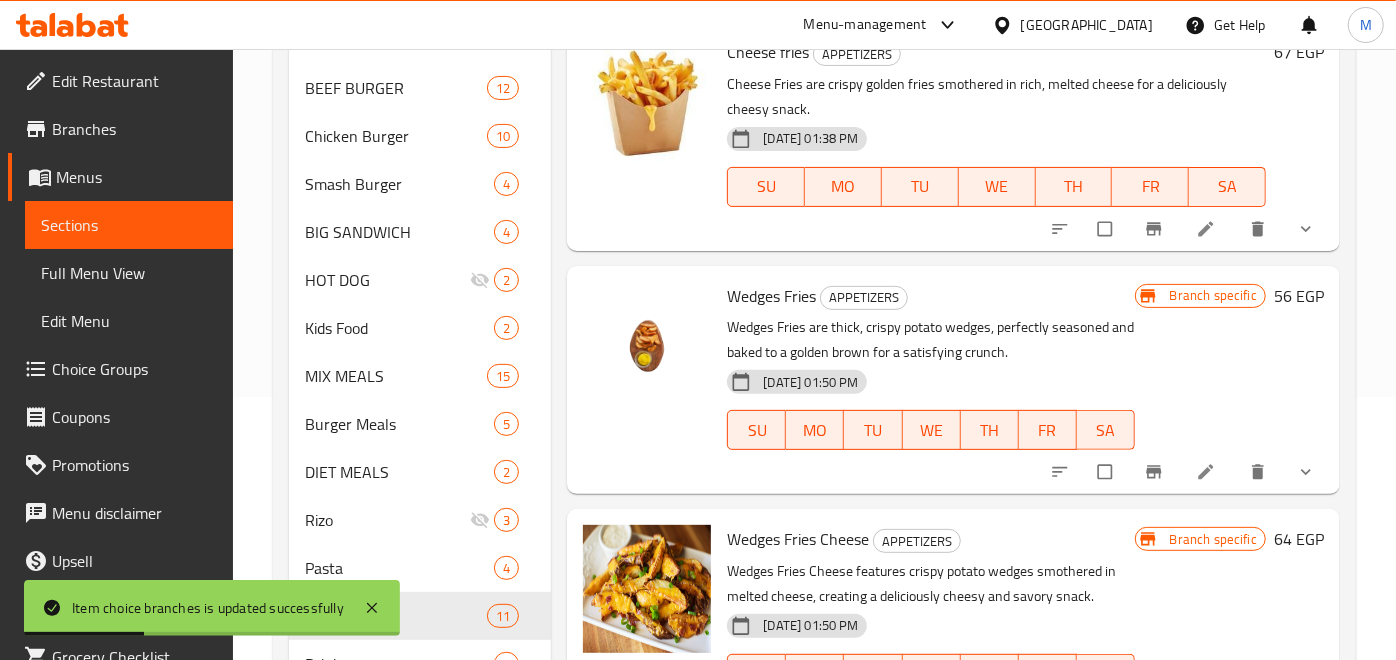 scroll, scrollTop: 111, scrollLeft: 0, axis: vertical 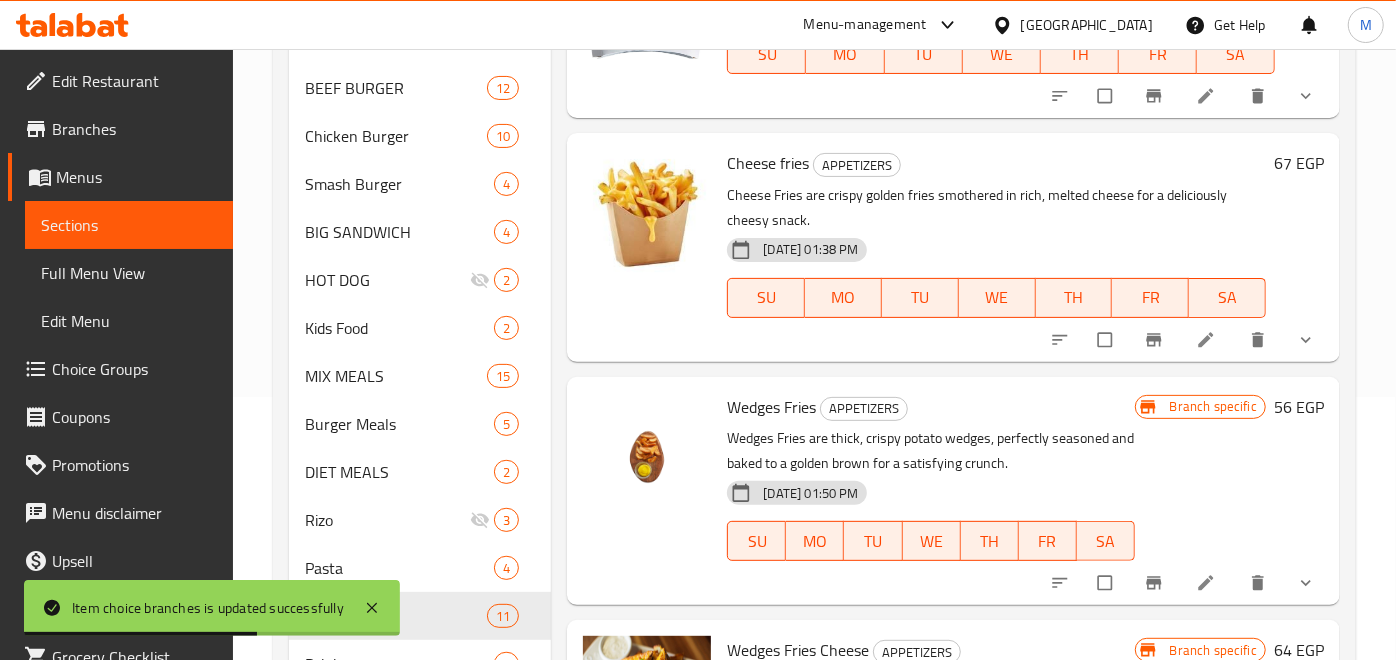 click on "67   EGP" at bounding box center [1299, 163] 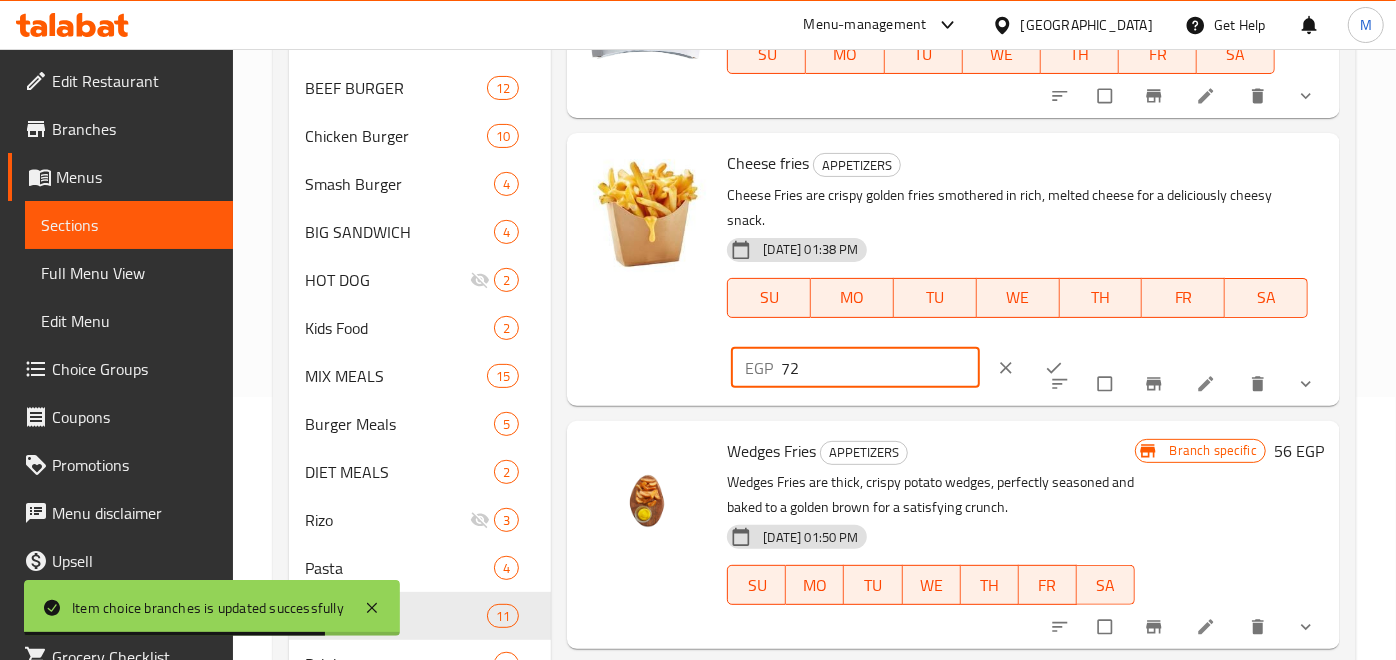 click on "72" at bounding box center (880, 368) 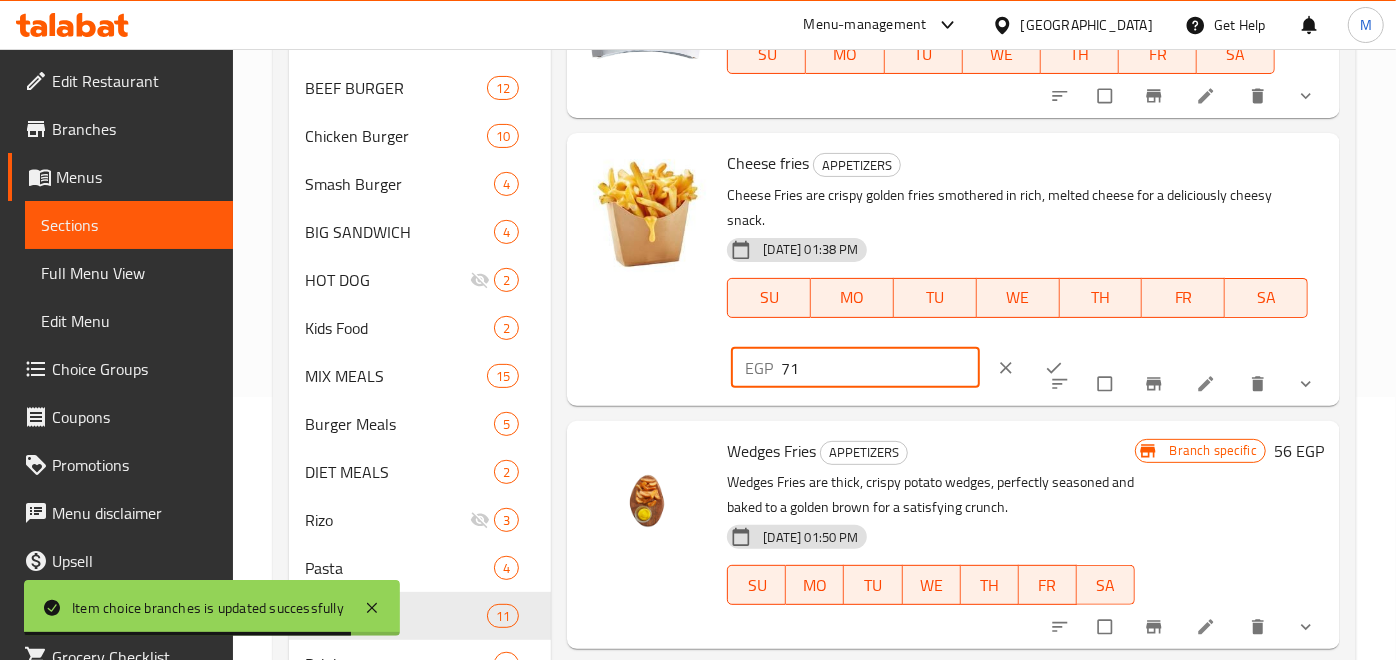 type on "71" 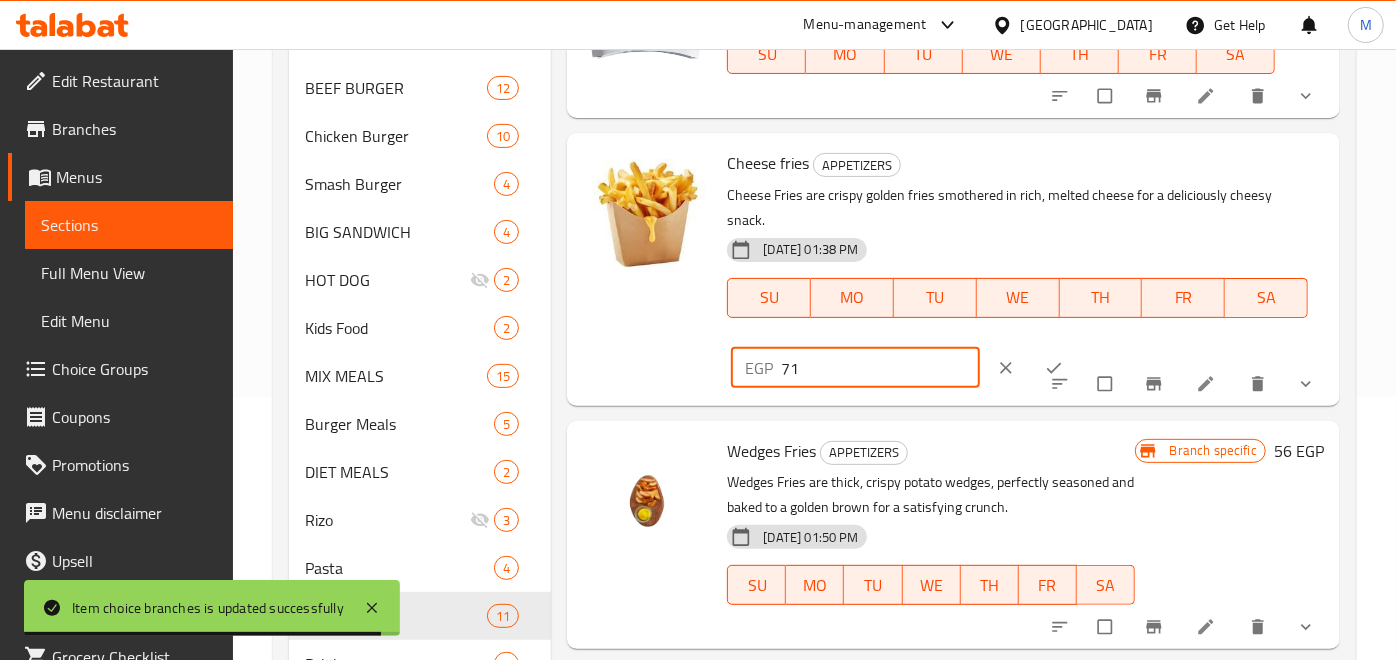 click 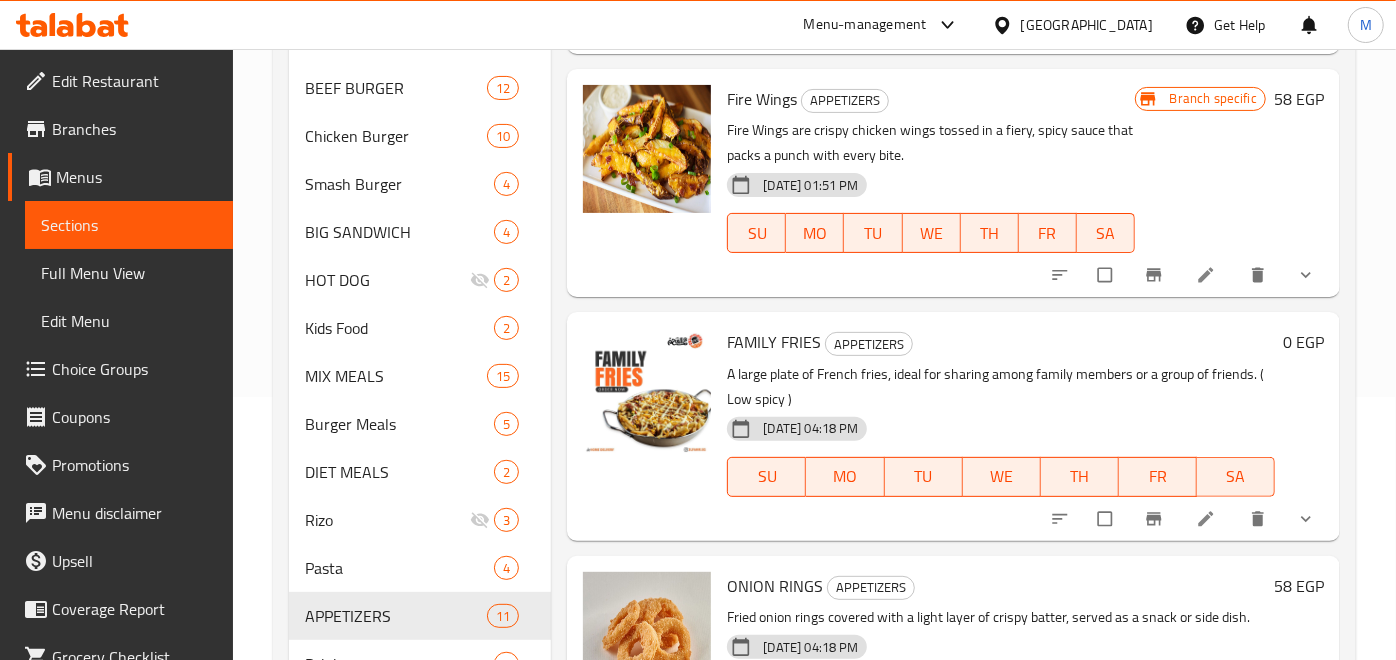 scroll, scrollTop: 1000, scrollLeft: 0, axis: vertical 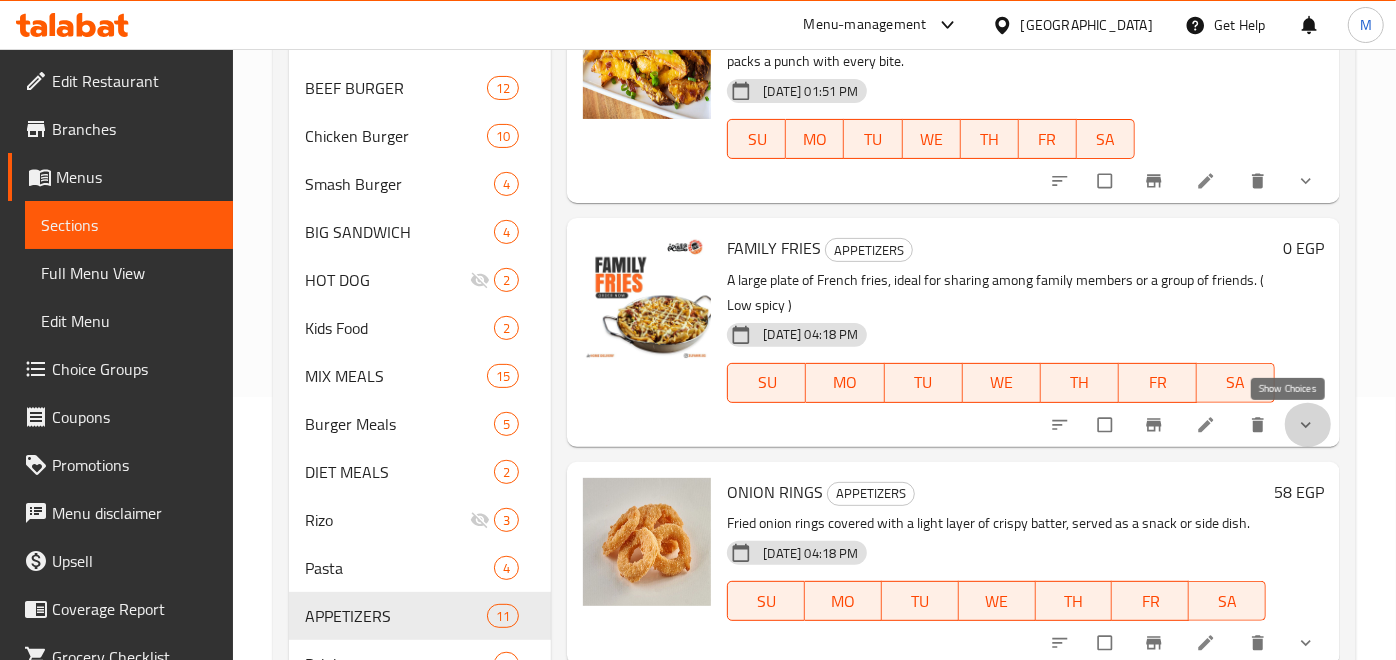 click 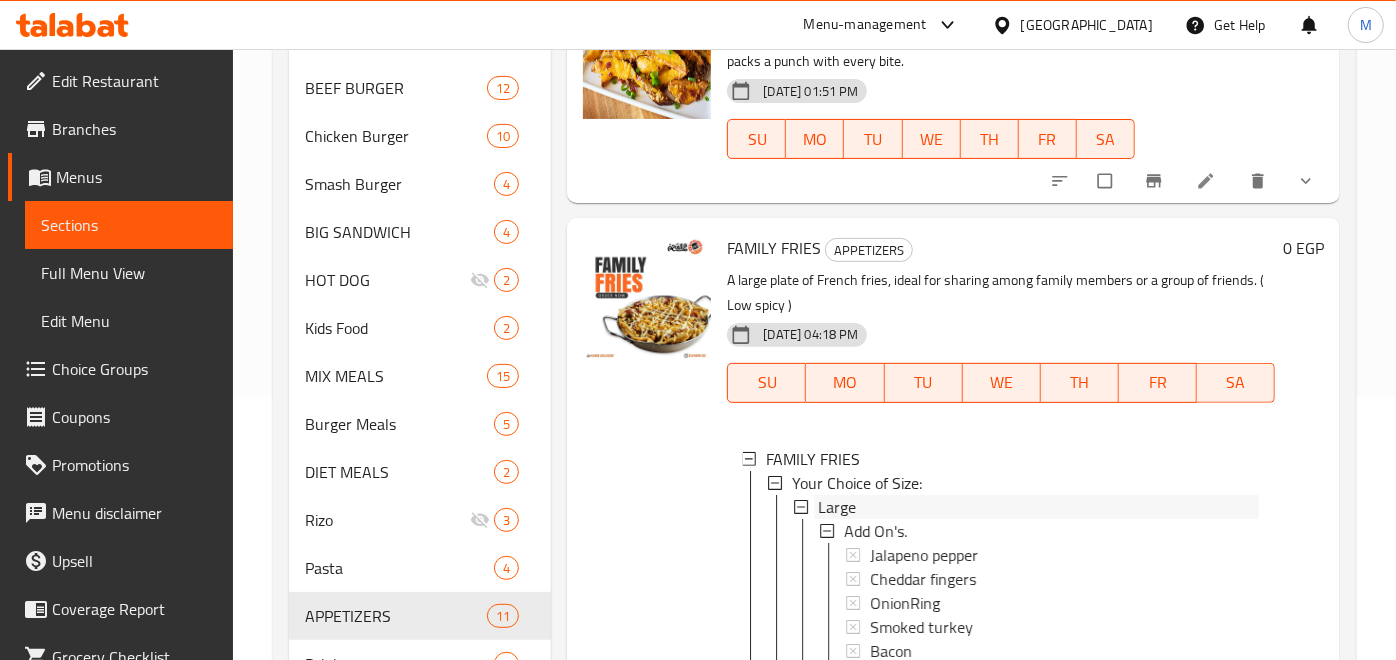click on "Large" at bounding box center (838, 507) 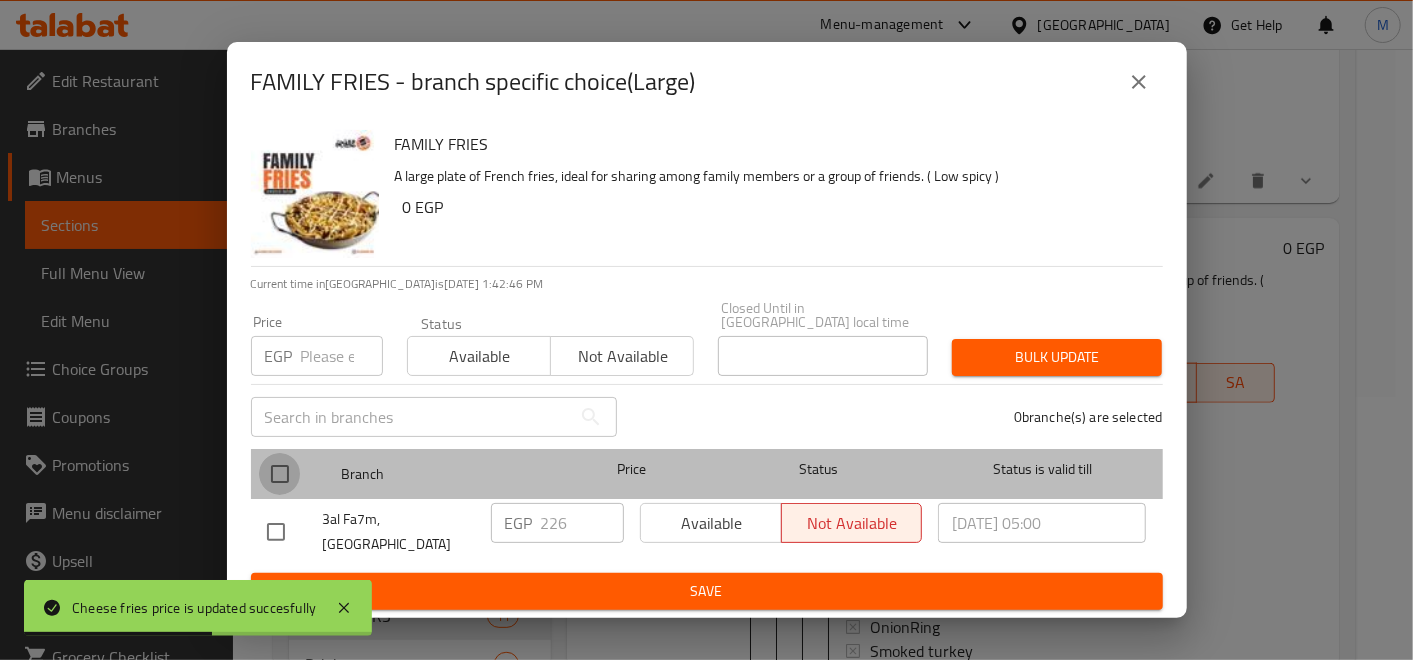 click at bounding box center (280, 474) 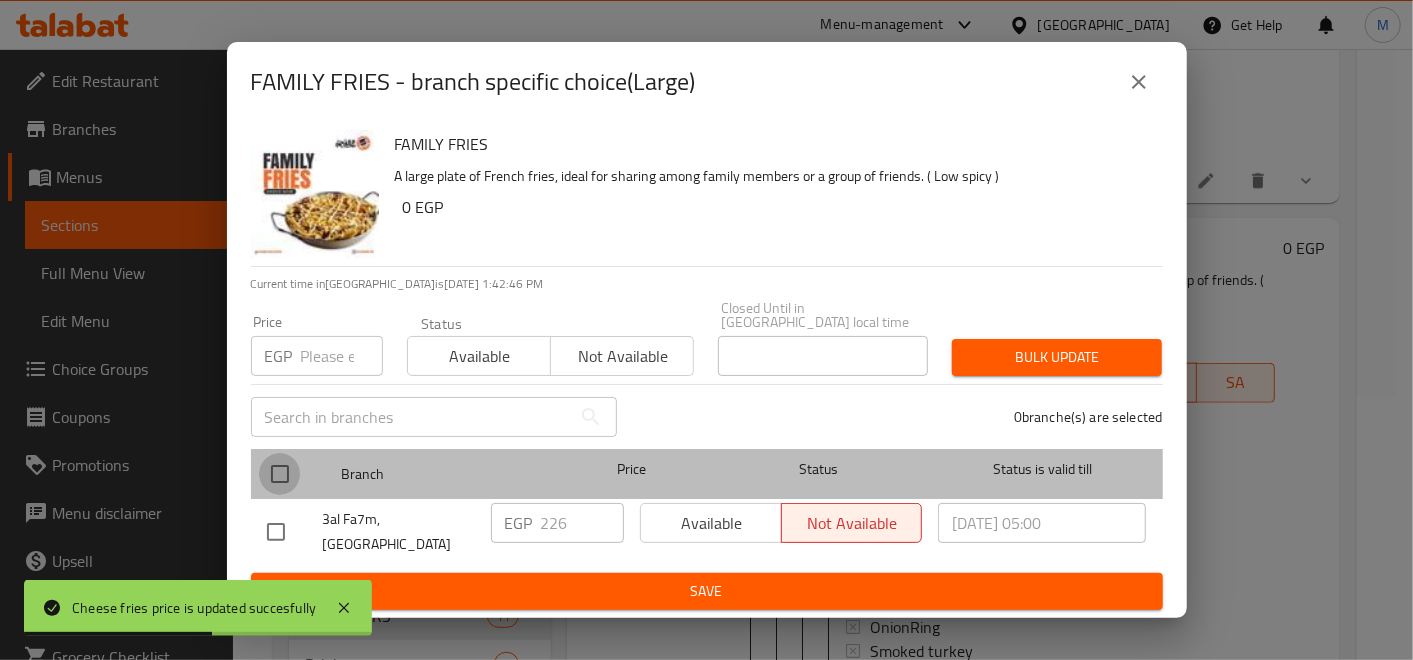 checkbox on "true" 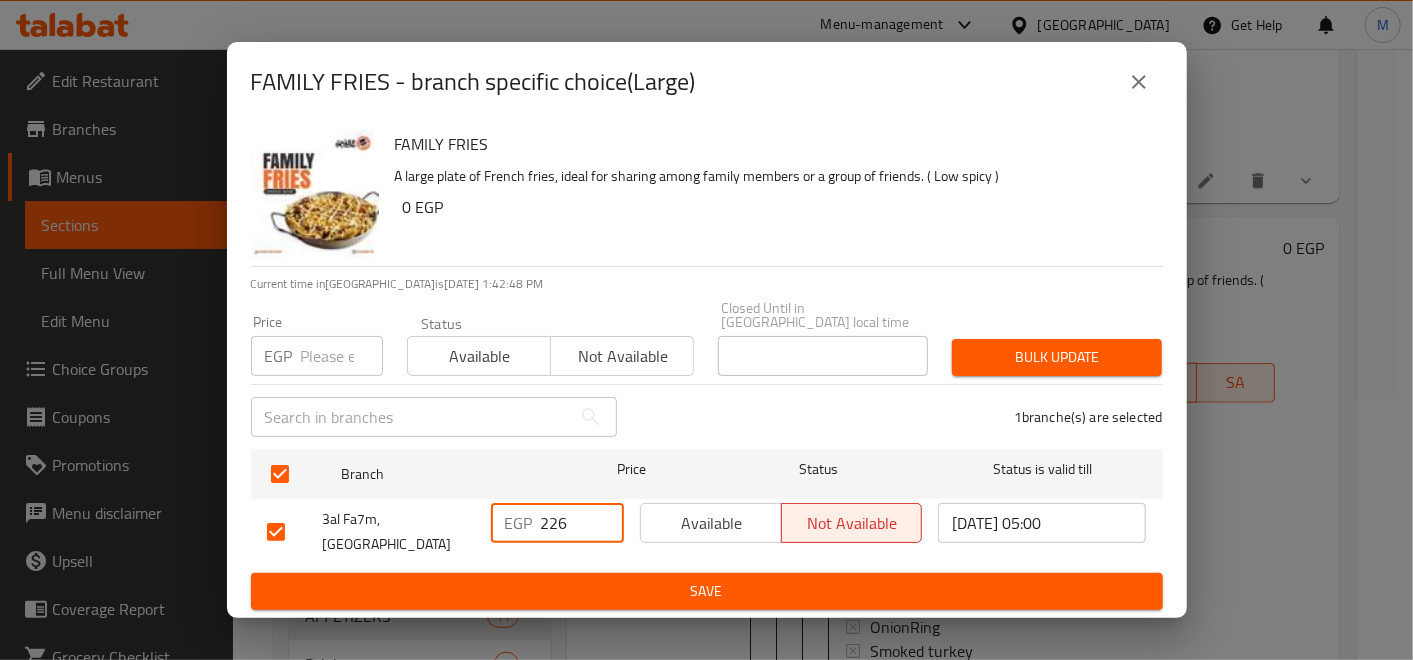 click on "226" at bounding box center (582, 523) 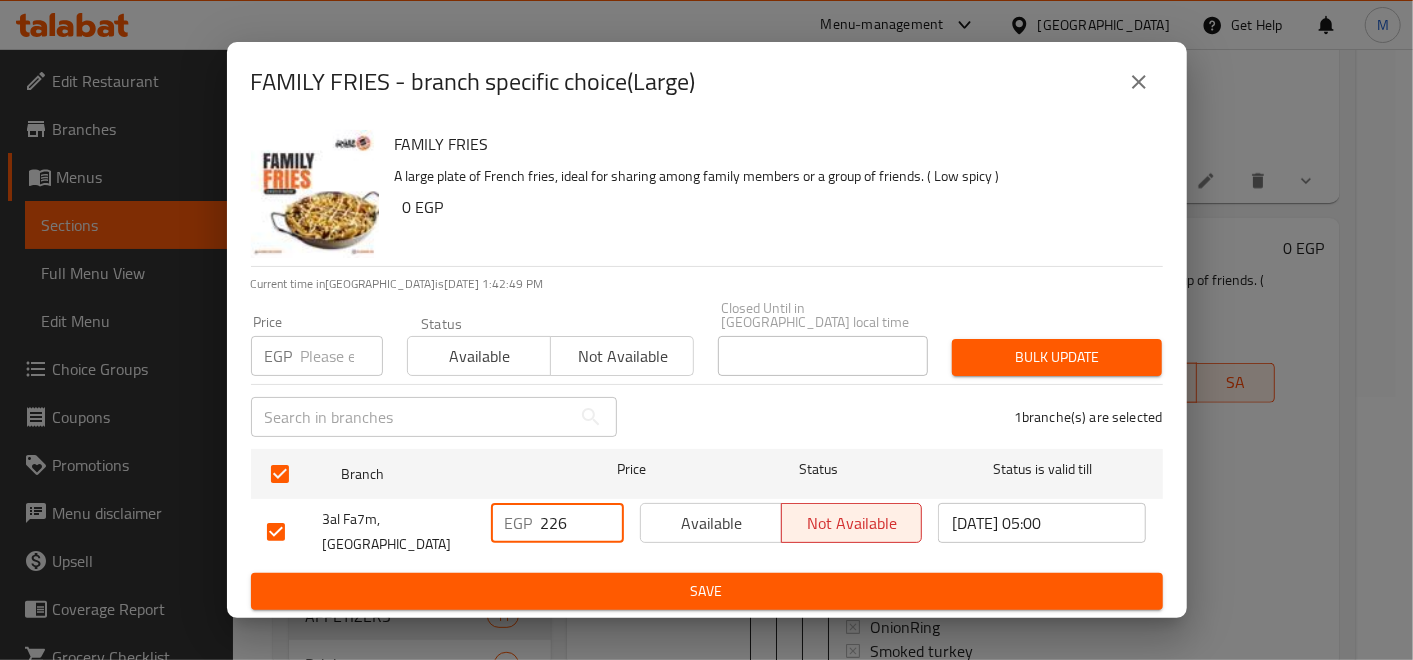 click on "226" at bounding box center (582, 523) 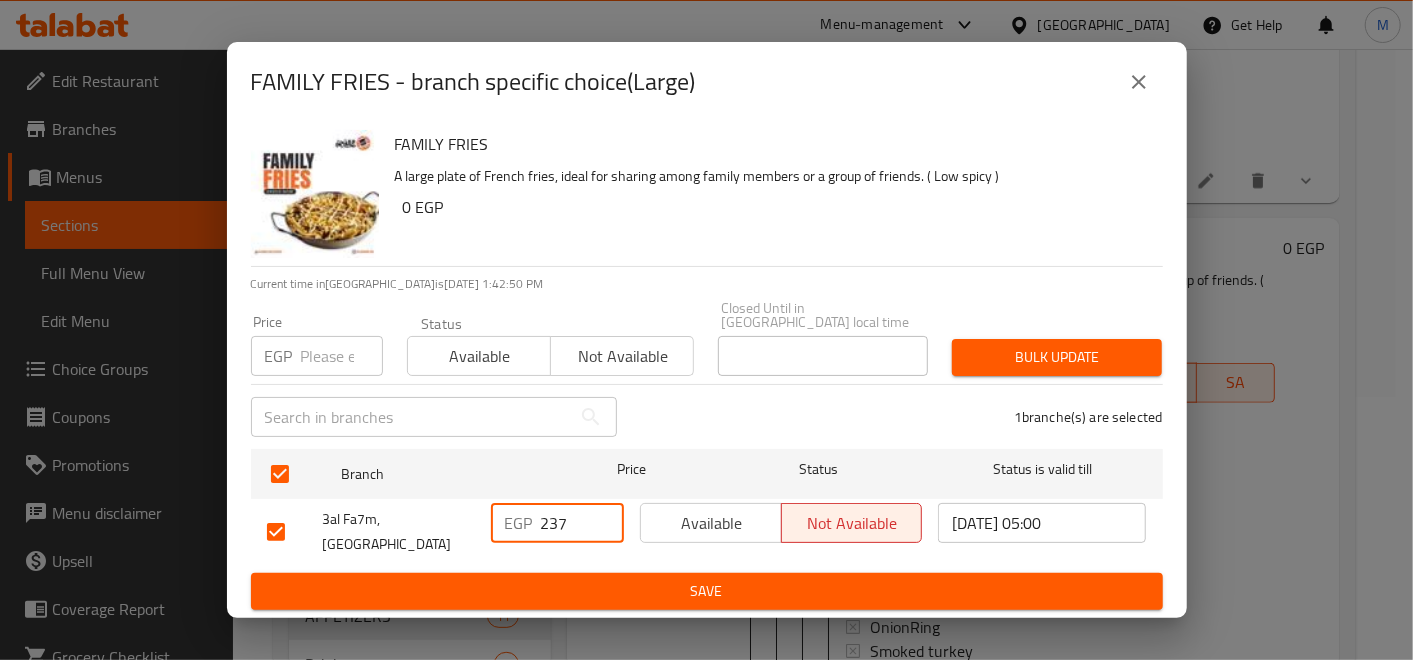 type on "237" 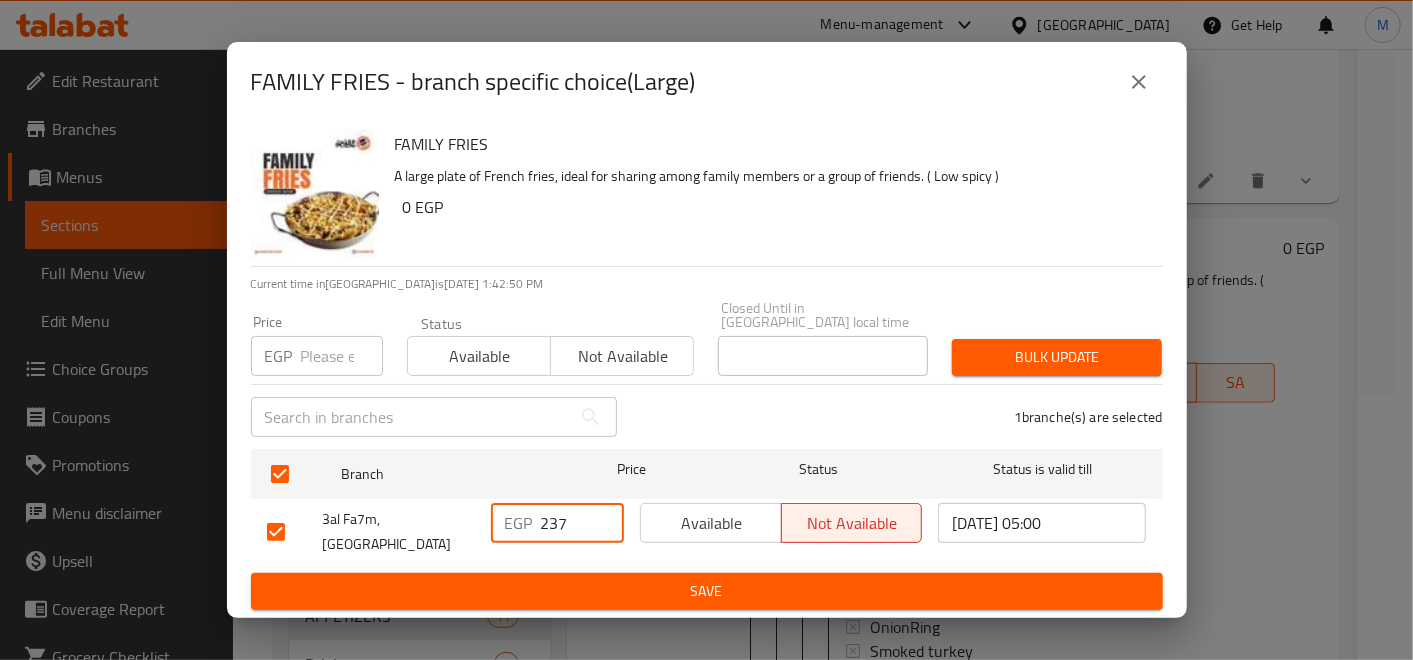 click on "FAMILY FRIES A large plate of French fries, ideal for sharing among family members or a group of friends. ( Low spicy )
0   EGP Current time in  [GEOGRAPHIC_DATA]  is  [DATE]   1:42:50 PM Price EGP Price Status Available Not available Closed Until in [GEOGRAPHIC_DATA] local time Closed Until in [GEOGRAPHIC_DATA] local time Bulk update ​ 1  branche(s) are selected Branch Price Status Status is valid till 3al Fa7m, 2nd District EGP 237 ​ Available Not available [DATE] 05:00 ​ Save" at bounding box center [707, 370] 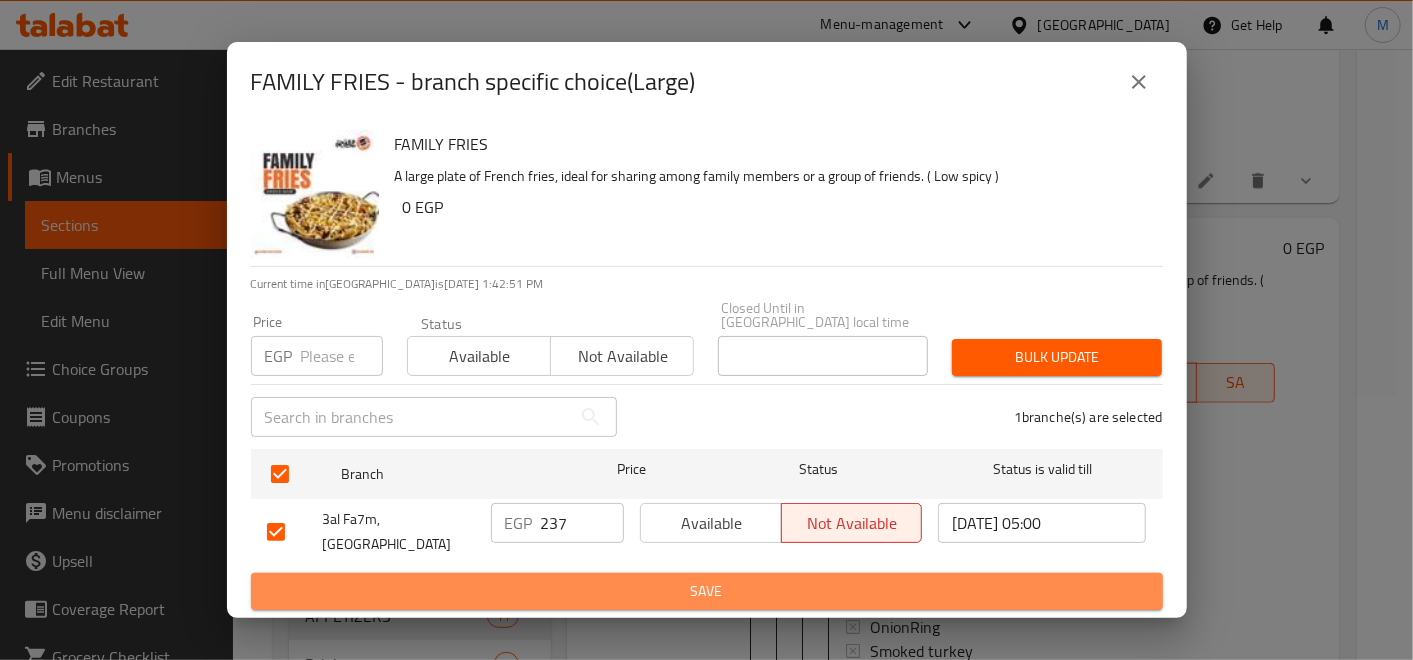 click on "Save" at bounding box center [707, 591] 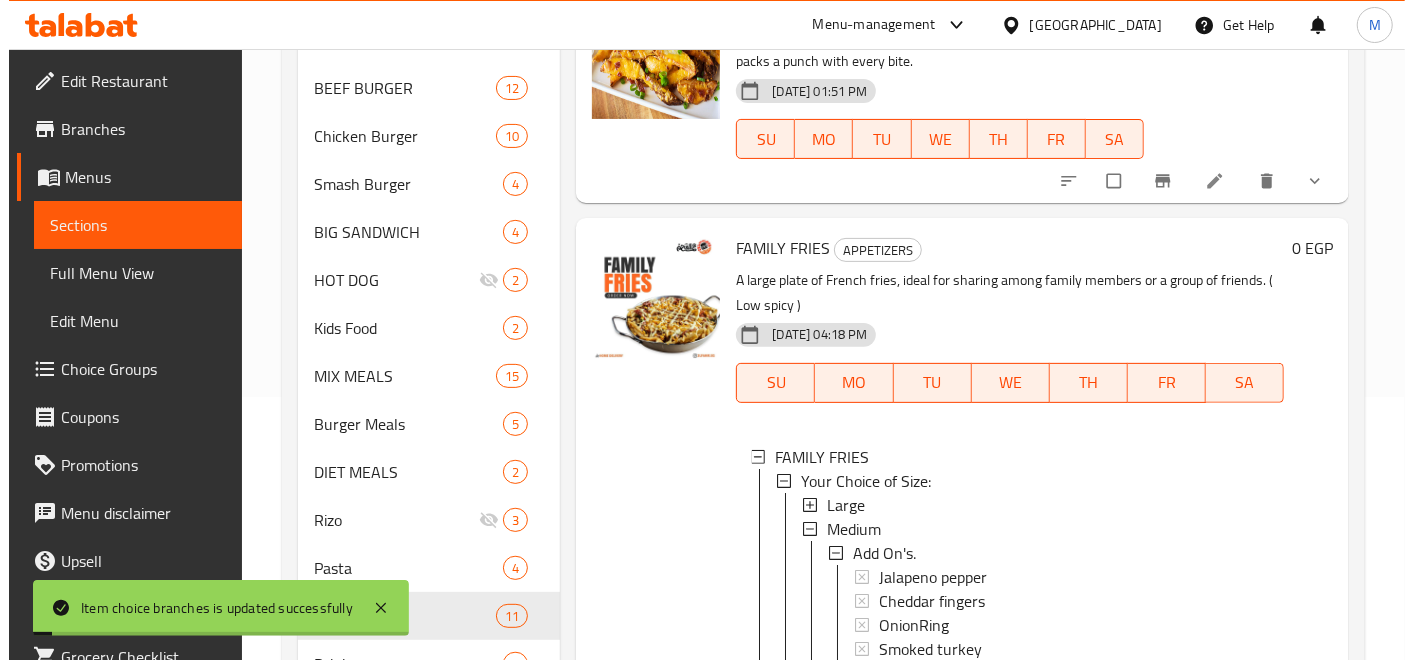 scroll, scrollTop: 2, scrollLeft: 0, axis: vertical 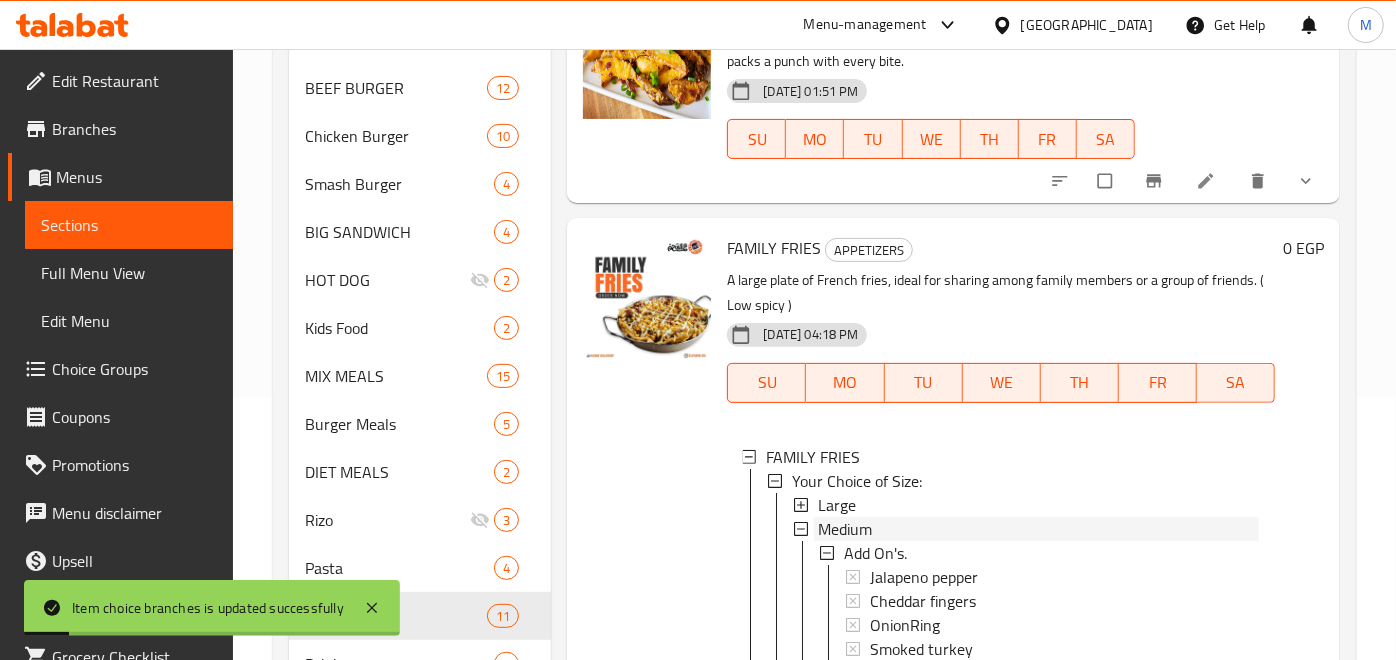 click on "Medium" at bounding box center (845, 529) 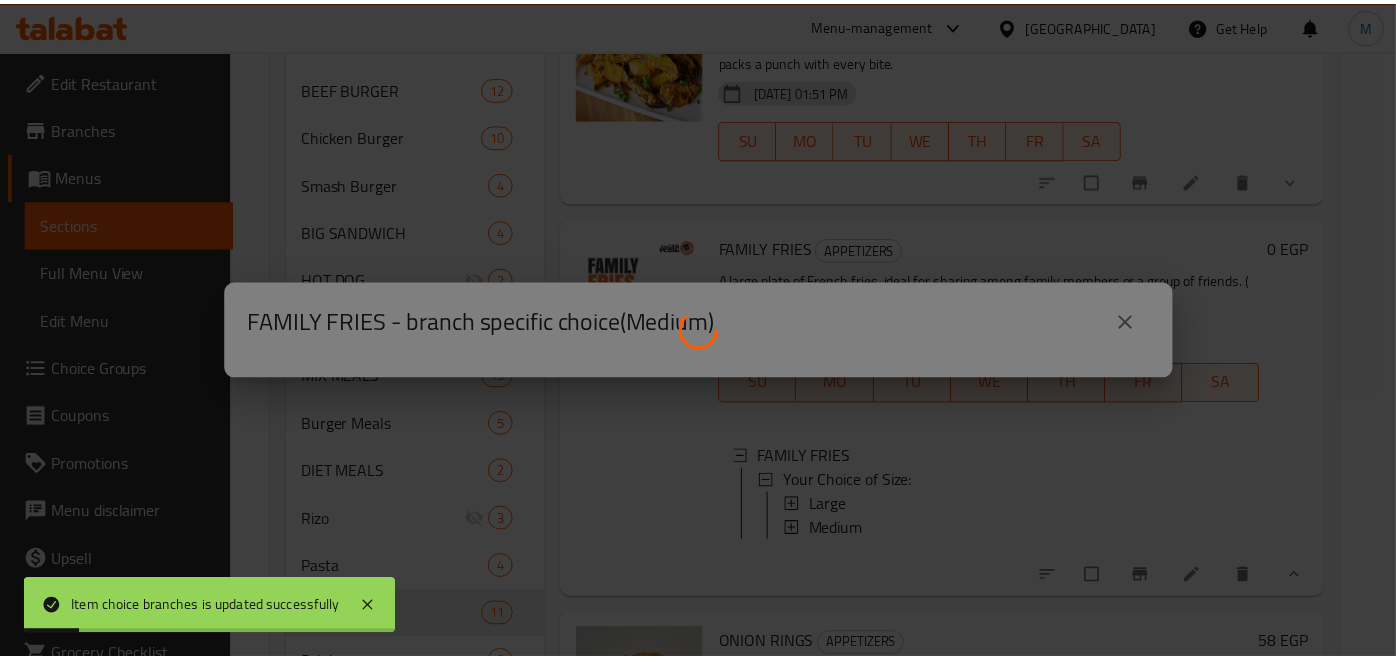 scroll, scrollTop: 0, scrollLeft: 0, axis: both 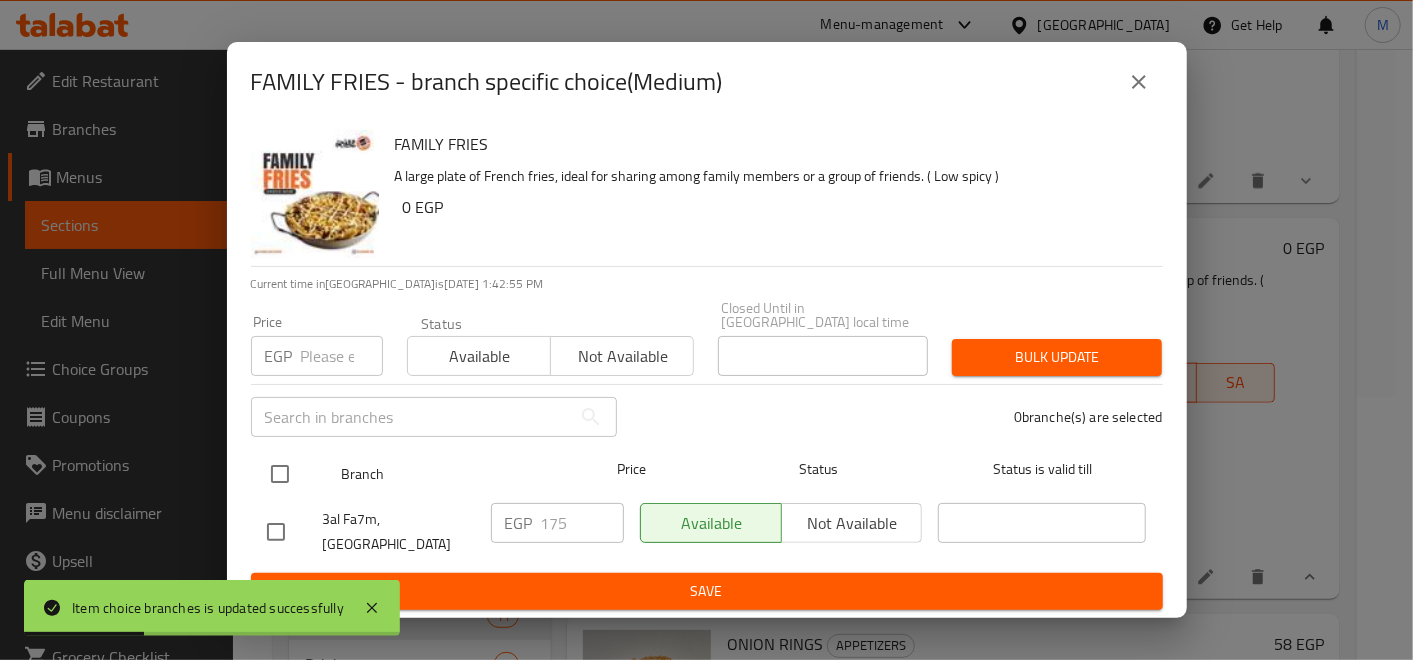 click at bounding box center (280, 474) 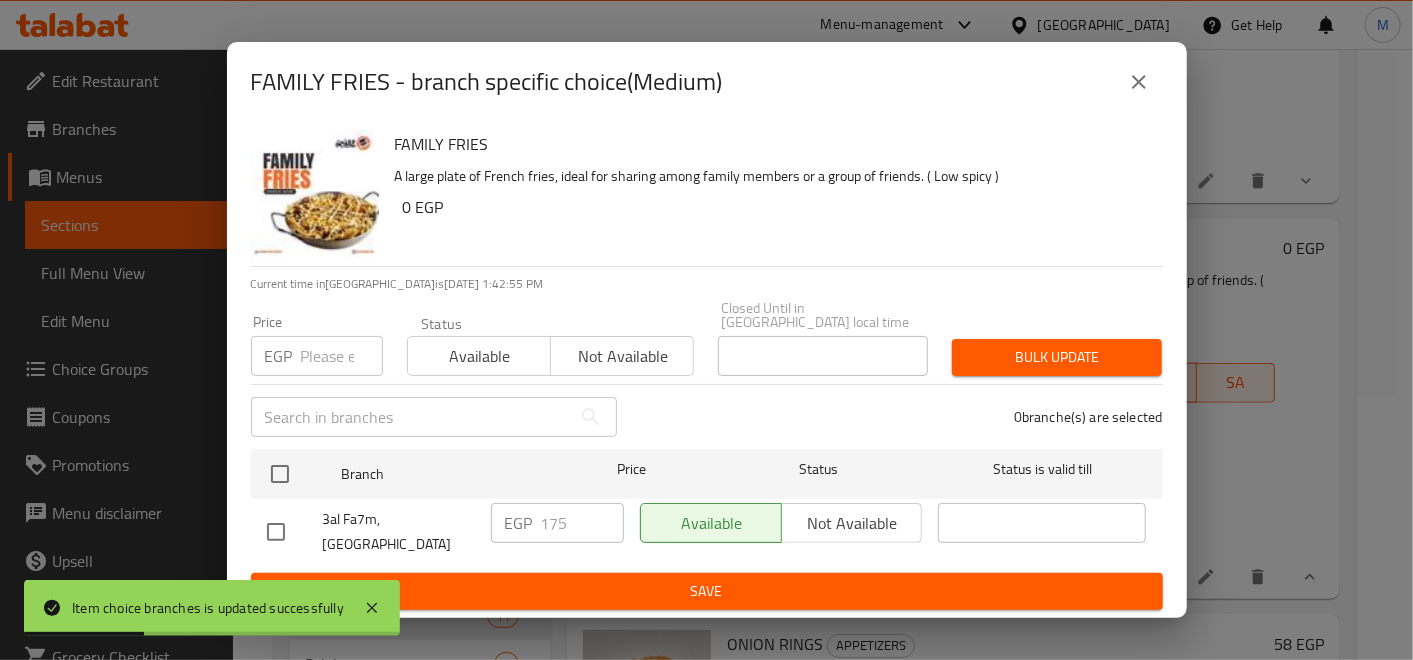checkbox on "true" 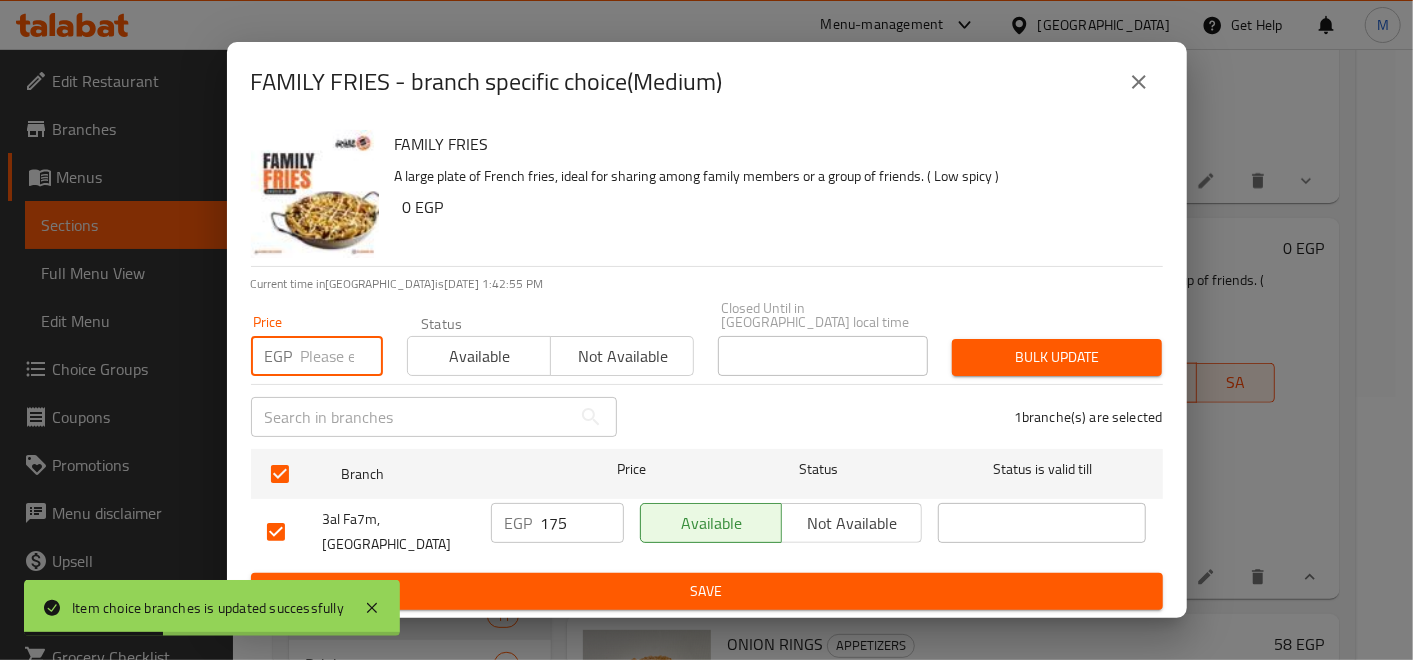 click at bounding box center (342, 356) 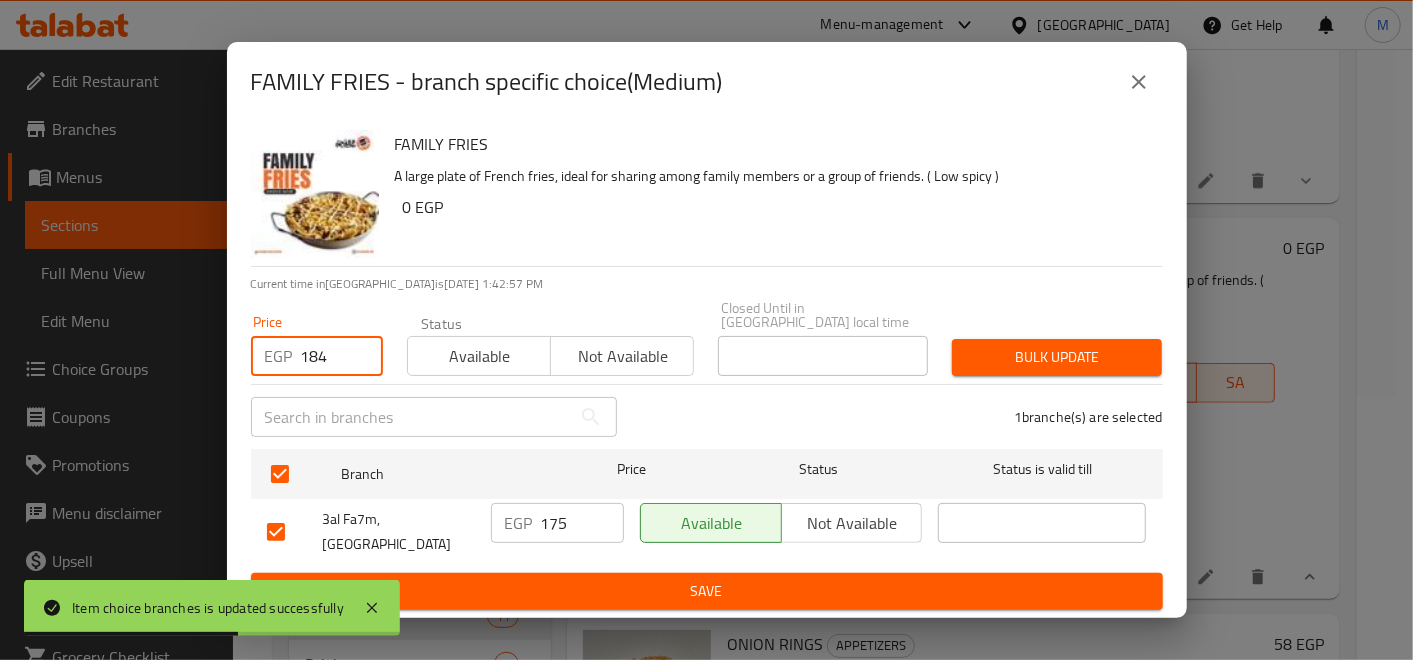 type on "184" 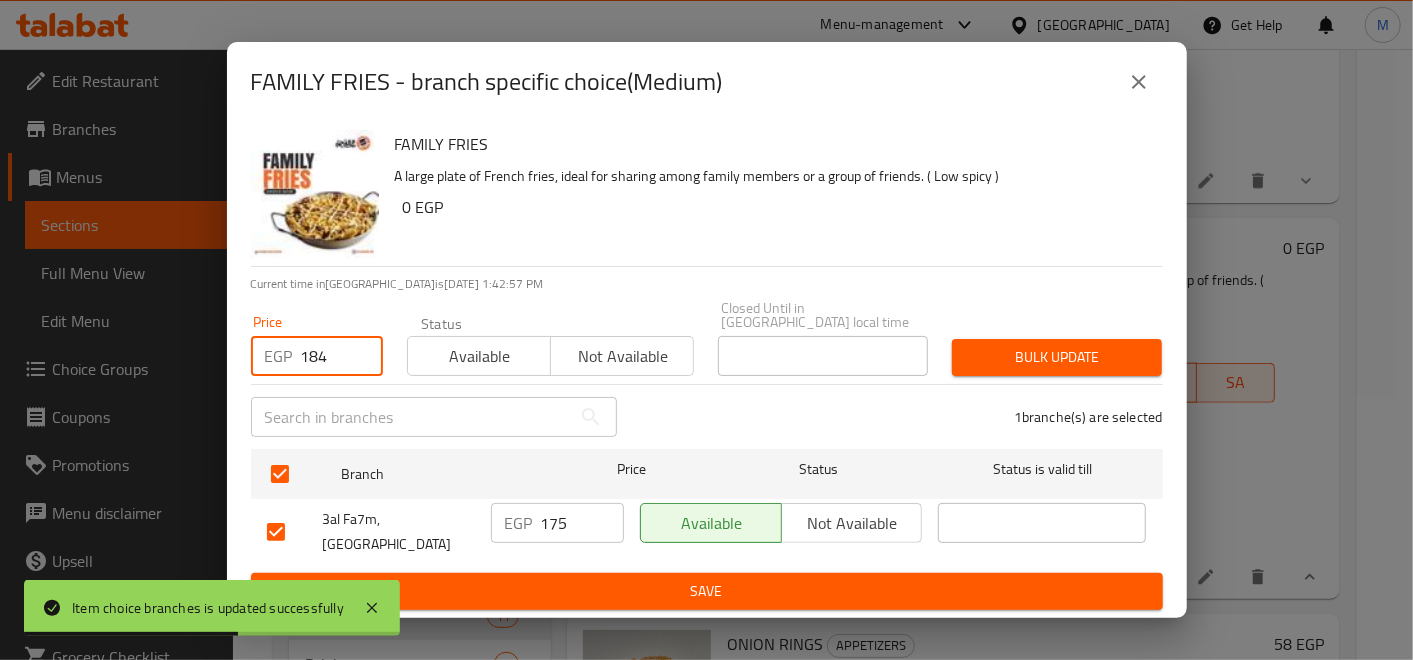 click on "Bulk update" at bounding box center (1057, 357) 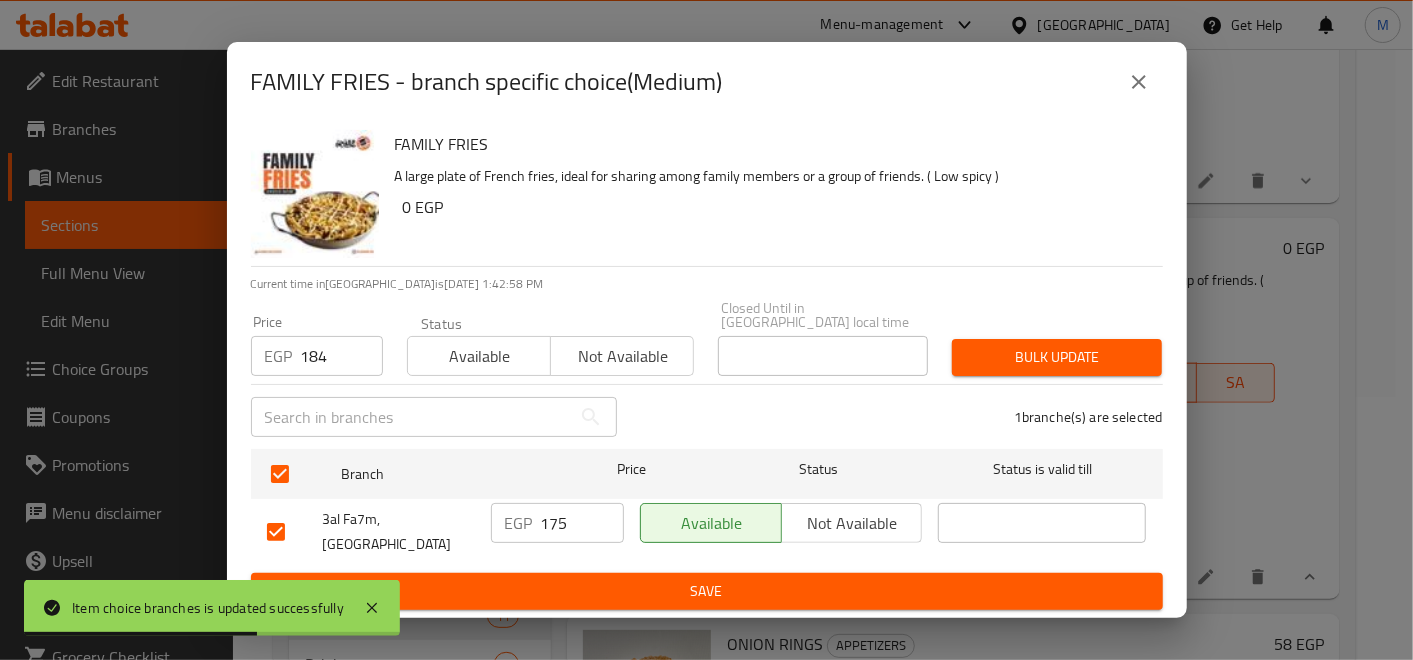 click on "Bulk update" at bounding box center (1057, 357) 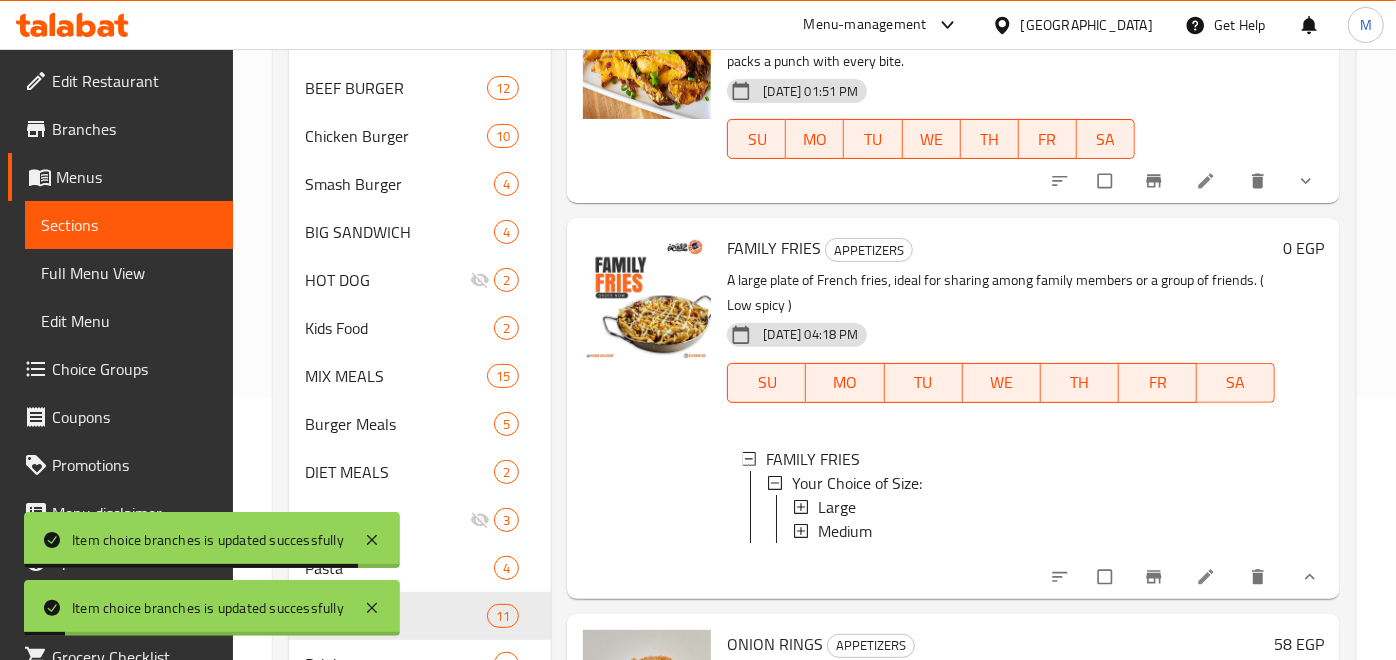 click at bounding box center (1308, 577) 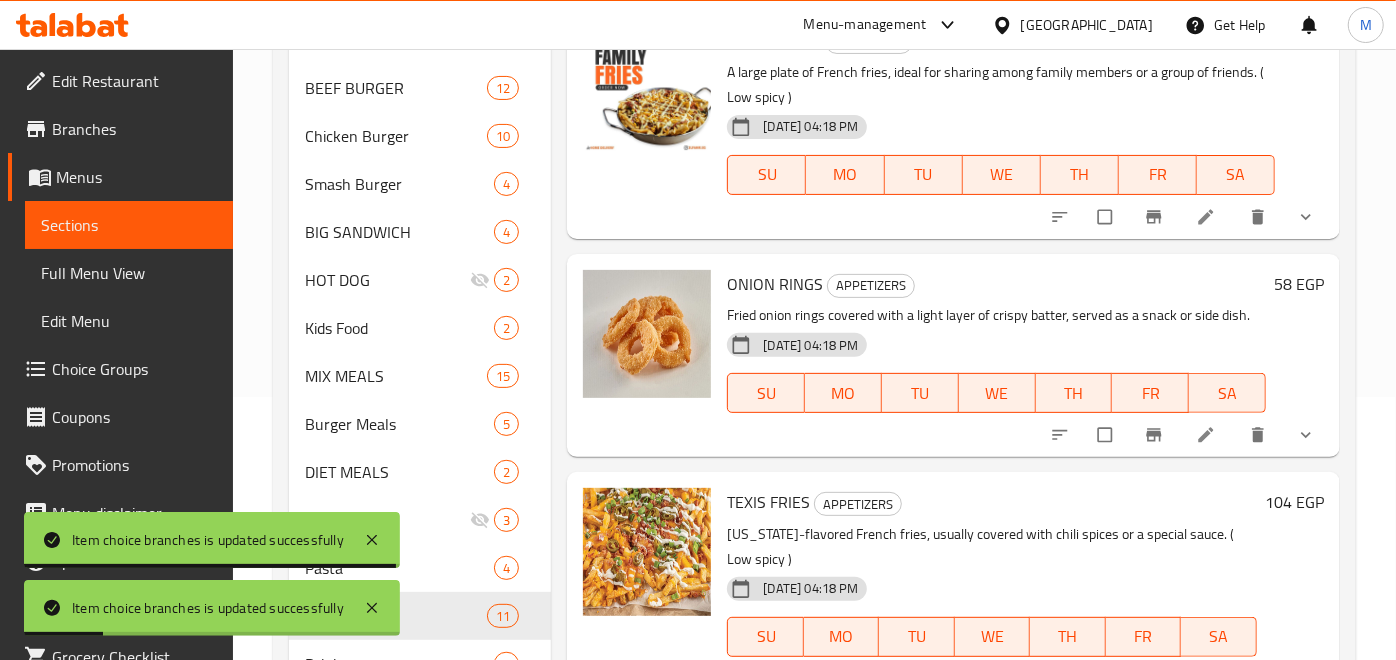 scroll, scrollTop: 1222, scrollLeft: 0, axis: vertical 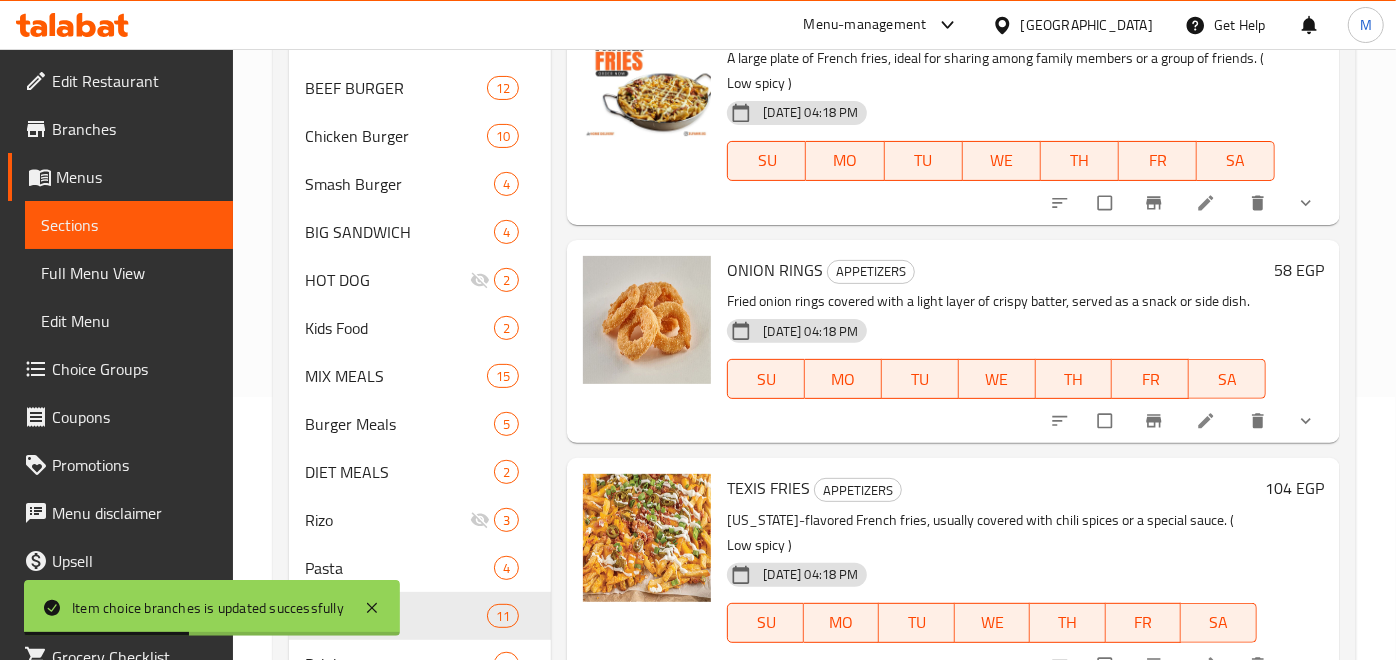 click on "58   EGP" at bounding box center [1299, 270] 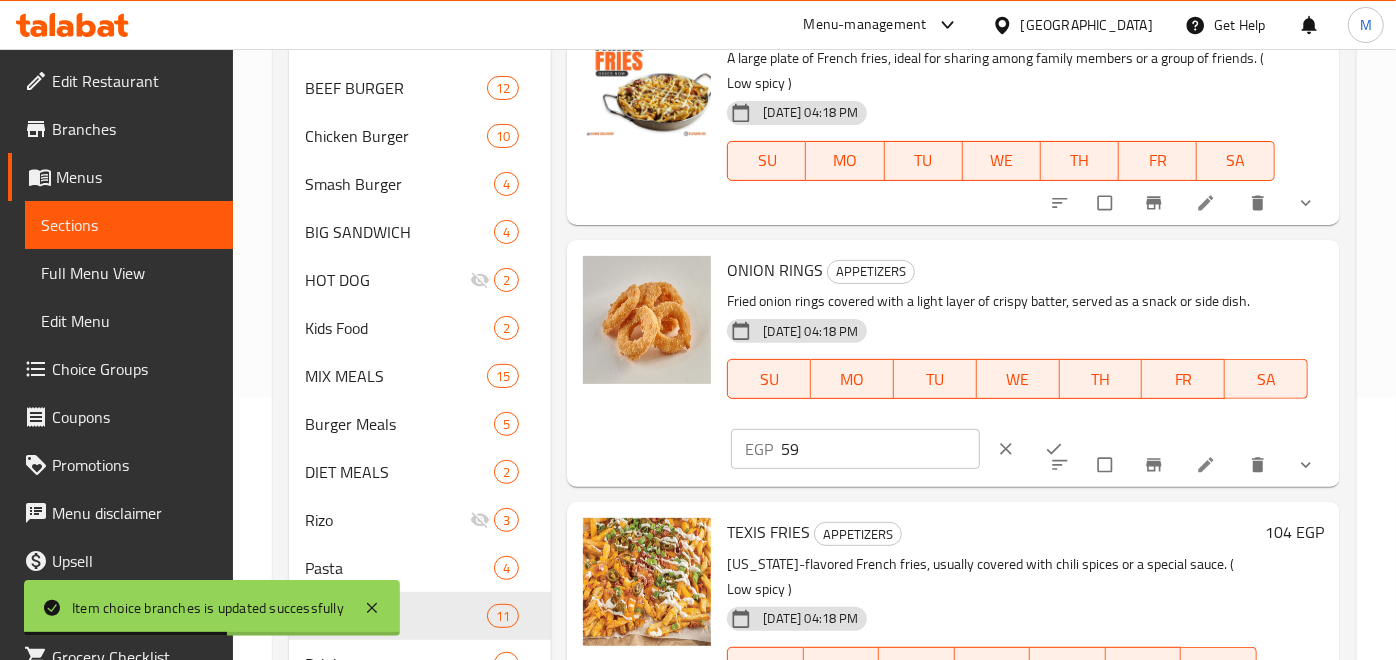 click on "59" at bounding box center [880, 449] 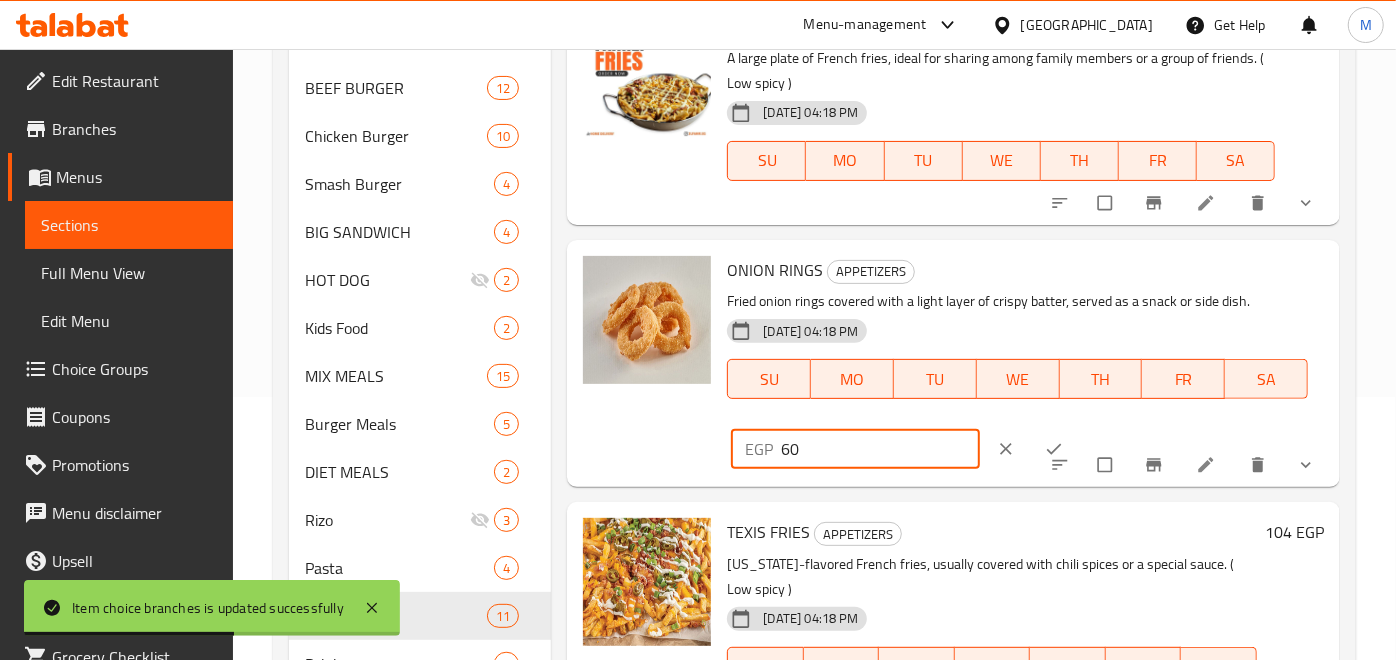 click on "60" at bounding box center [880, 449] 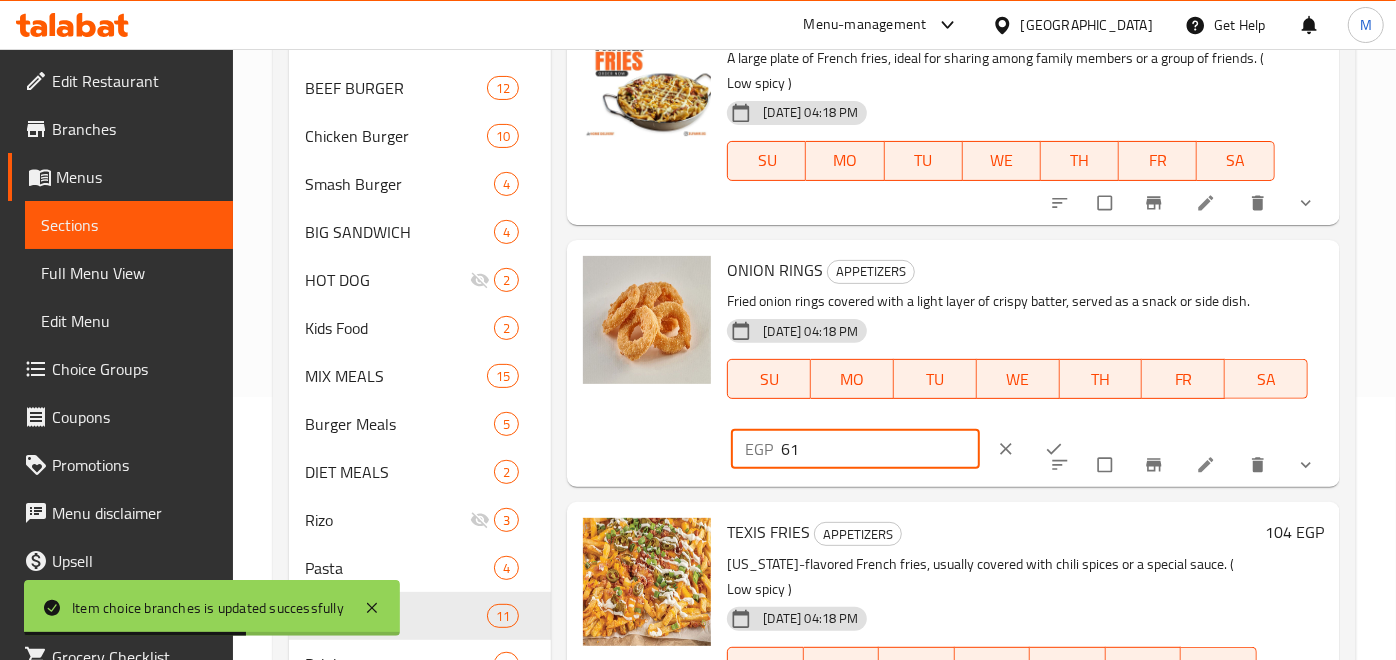 type on "61" 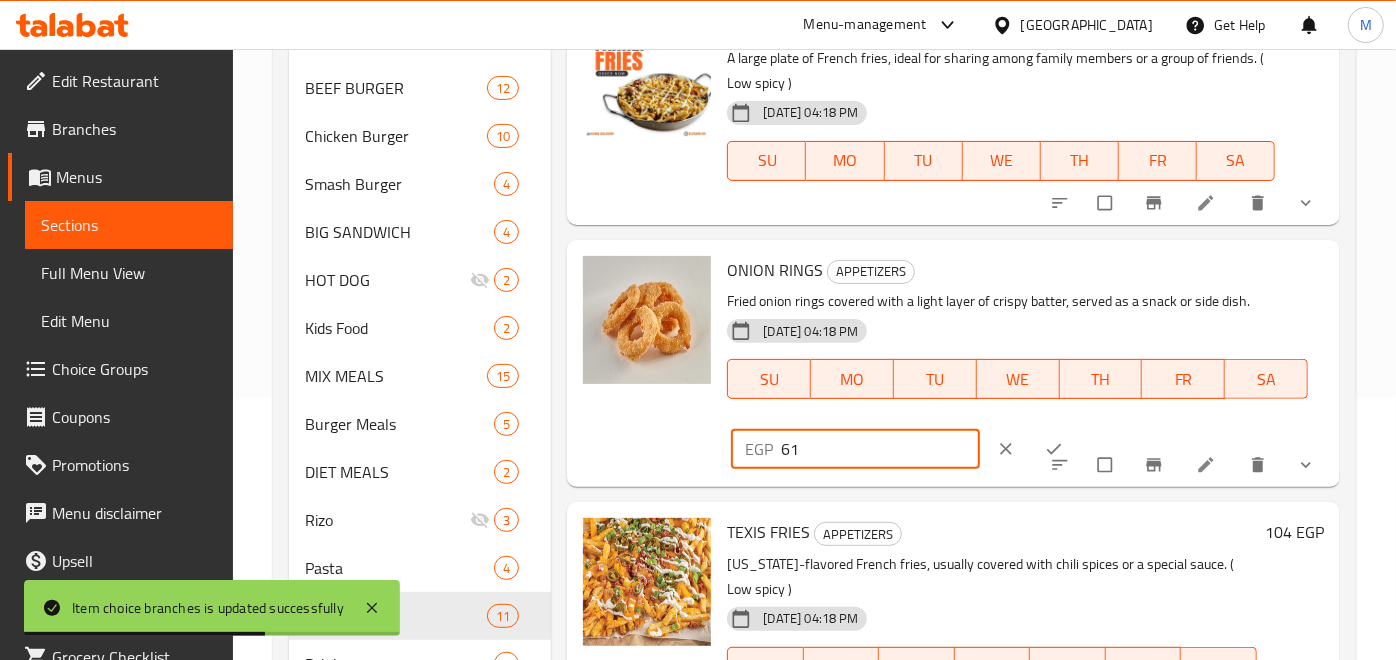 click 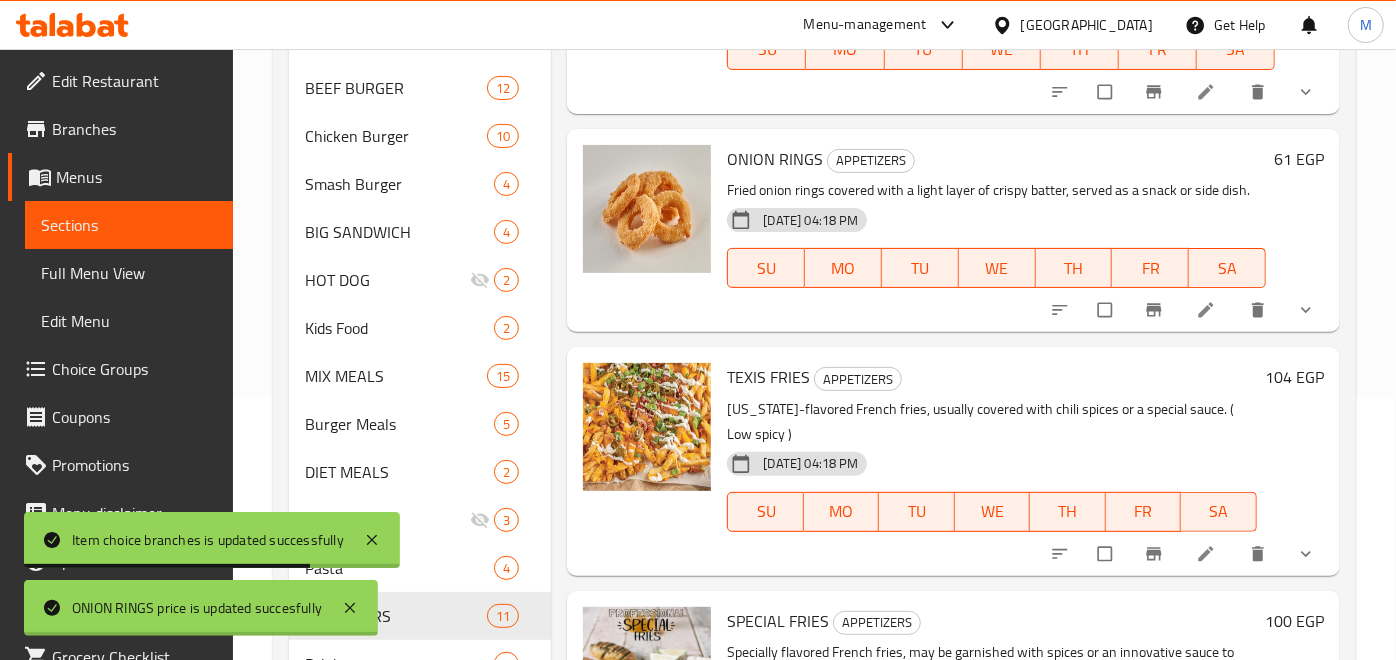 scroll, scrollTop: 1444, scrollLeft: 0, axis: vertical 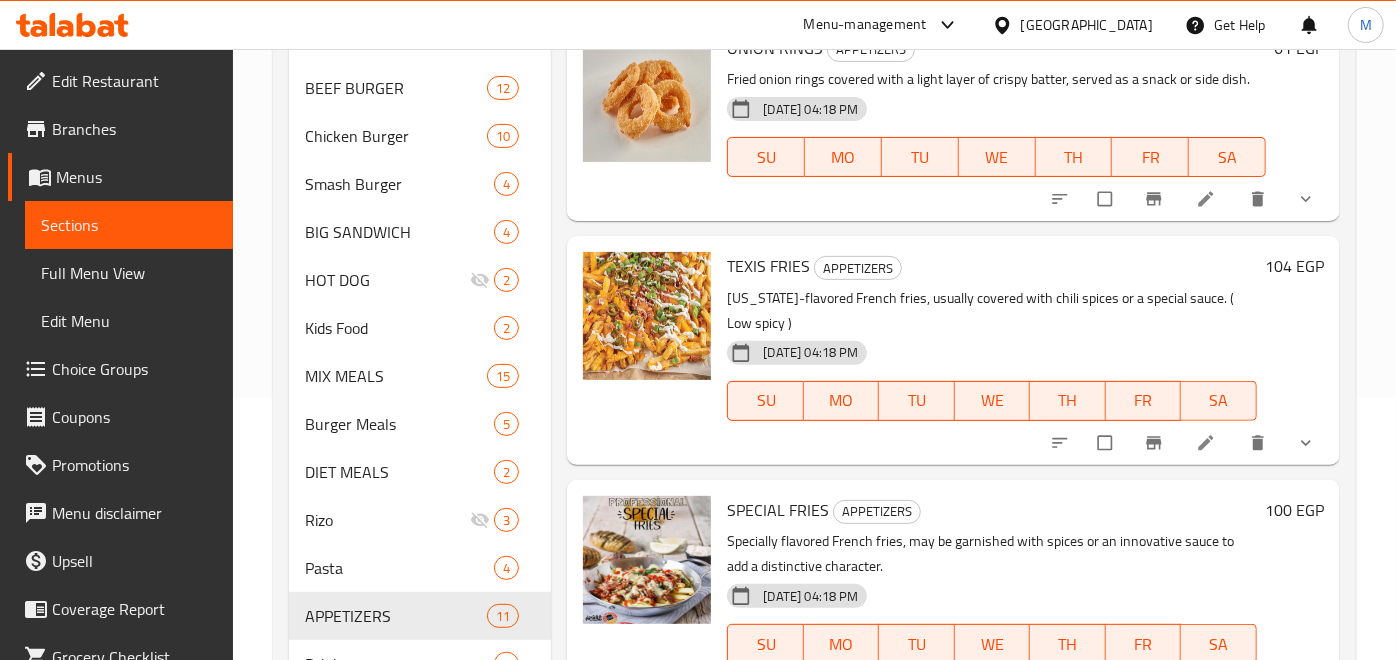 click on "100   EGP" at bounding box center [1290, 594] 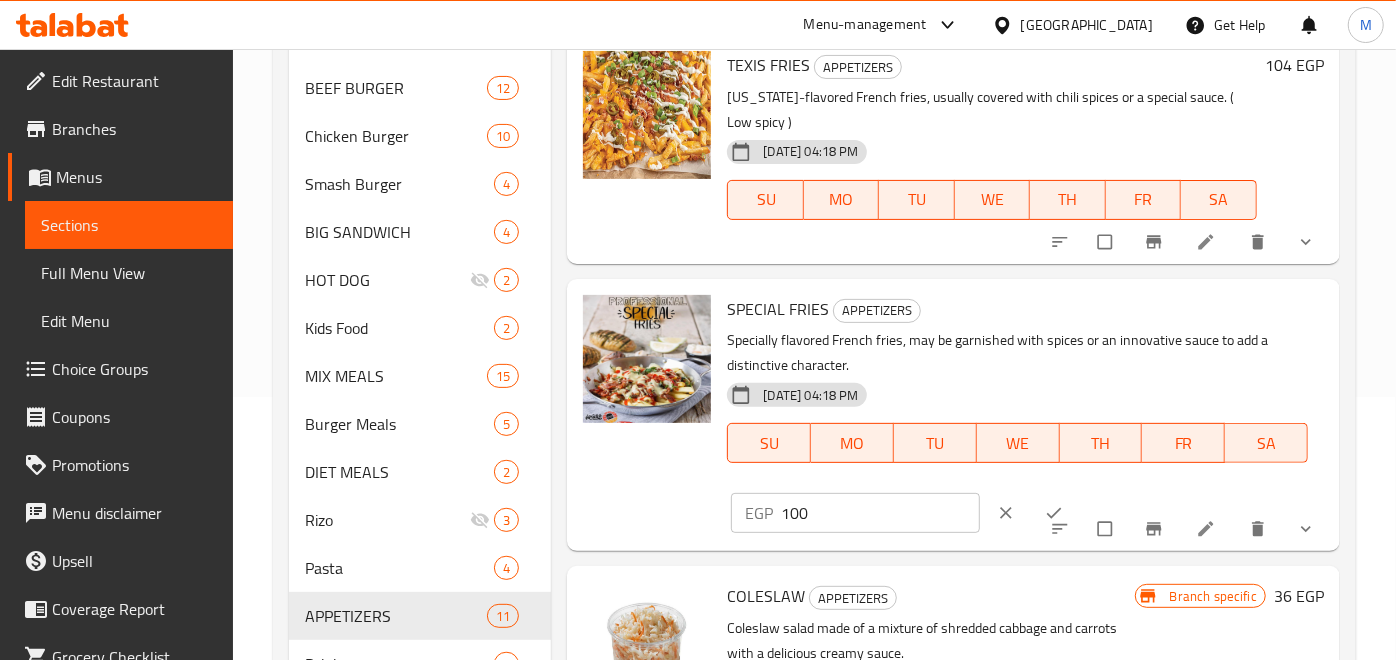 scroll, scrollTop: 1666, scrollLeft: 0, axis: vertical 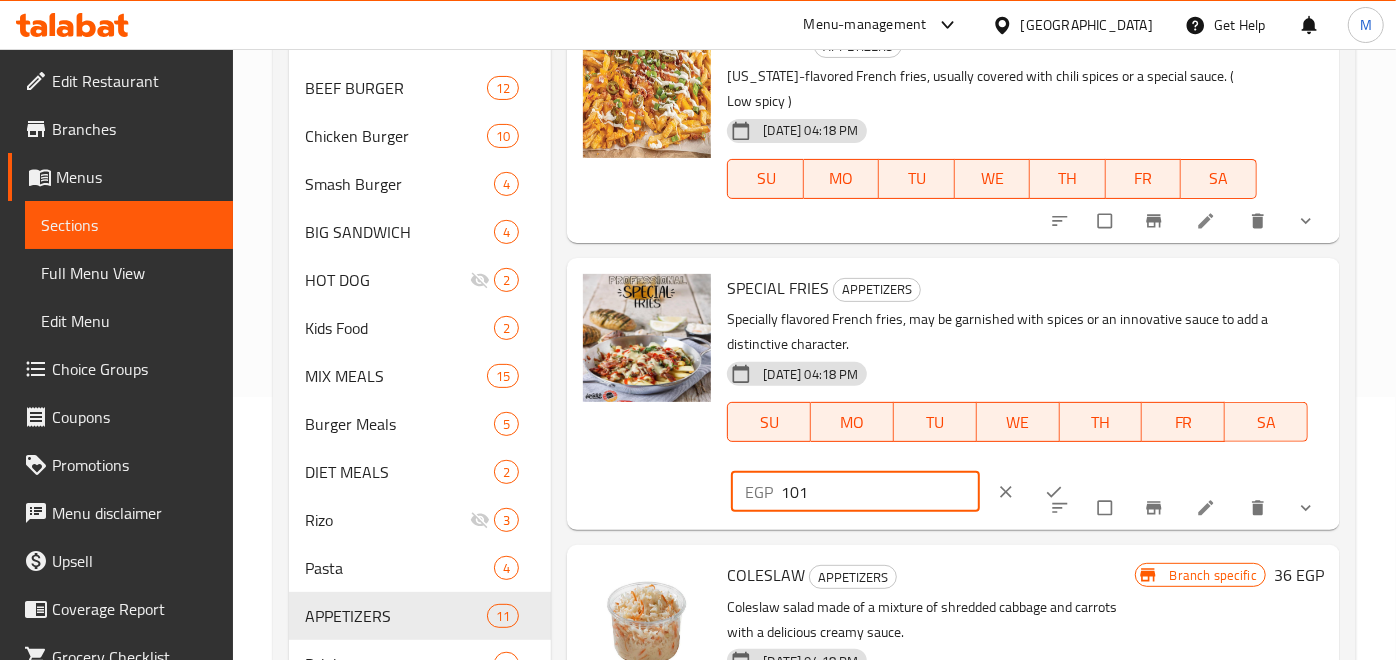 click on "101" at bounding box center [880, 492] 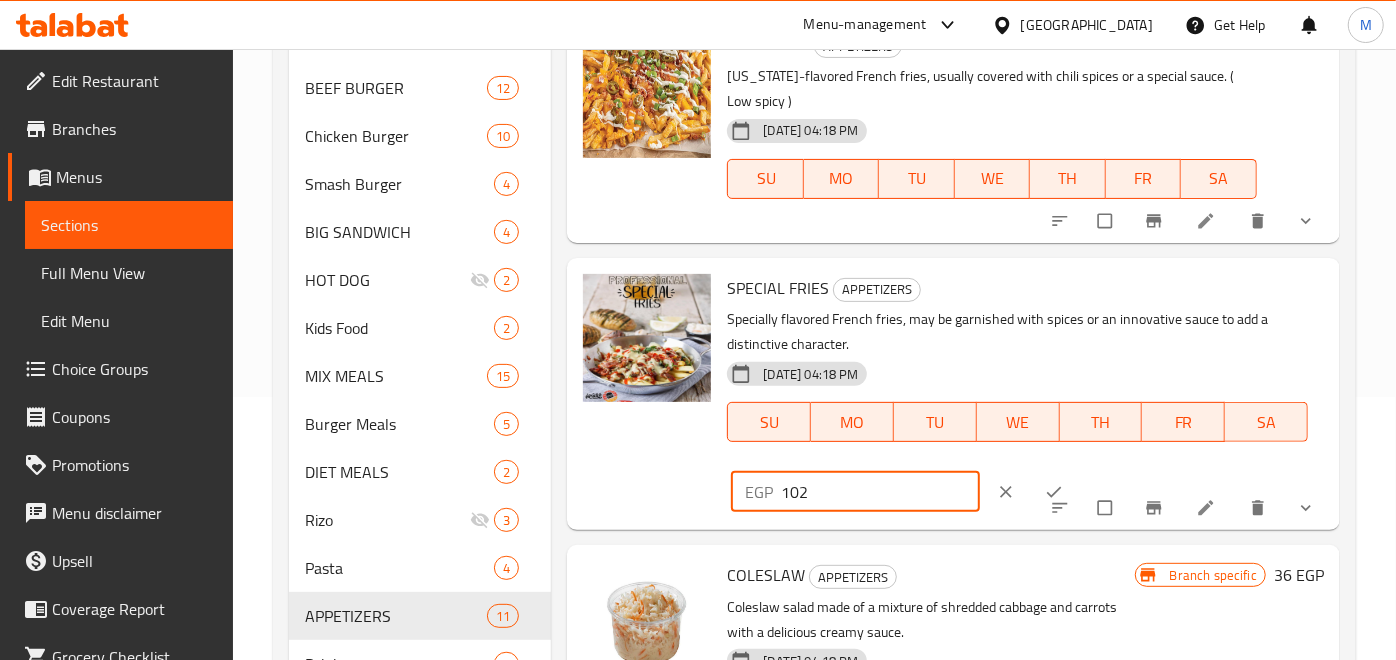 click on "102" at bounding box center [880, 492] 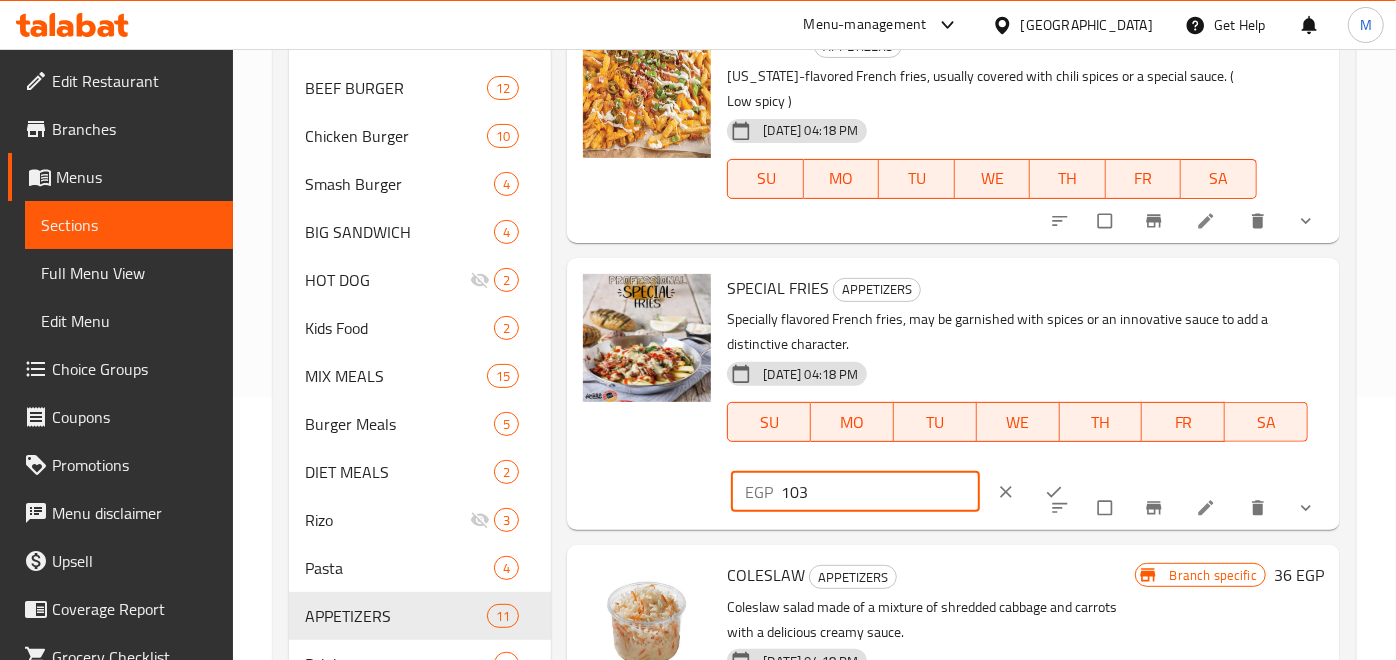click on "103" at bounding box center (880, 492) 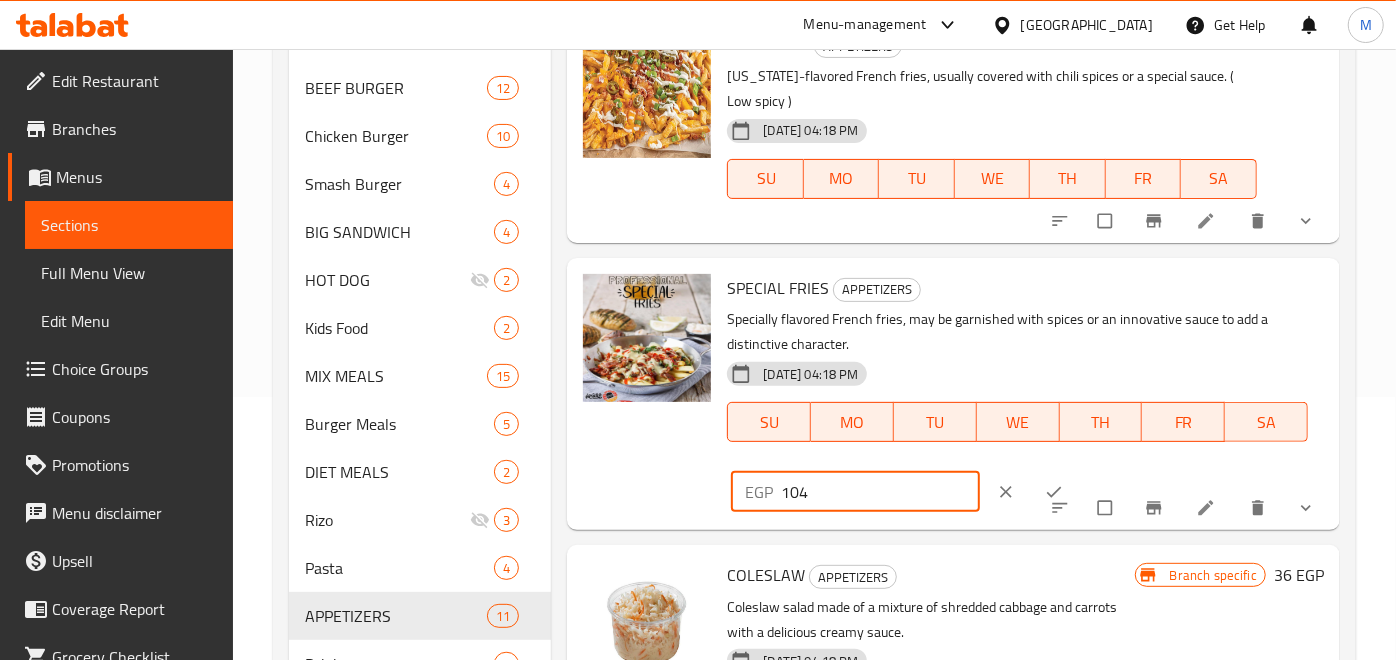 click on "104" at bounding box center [880, 492] 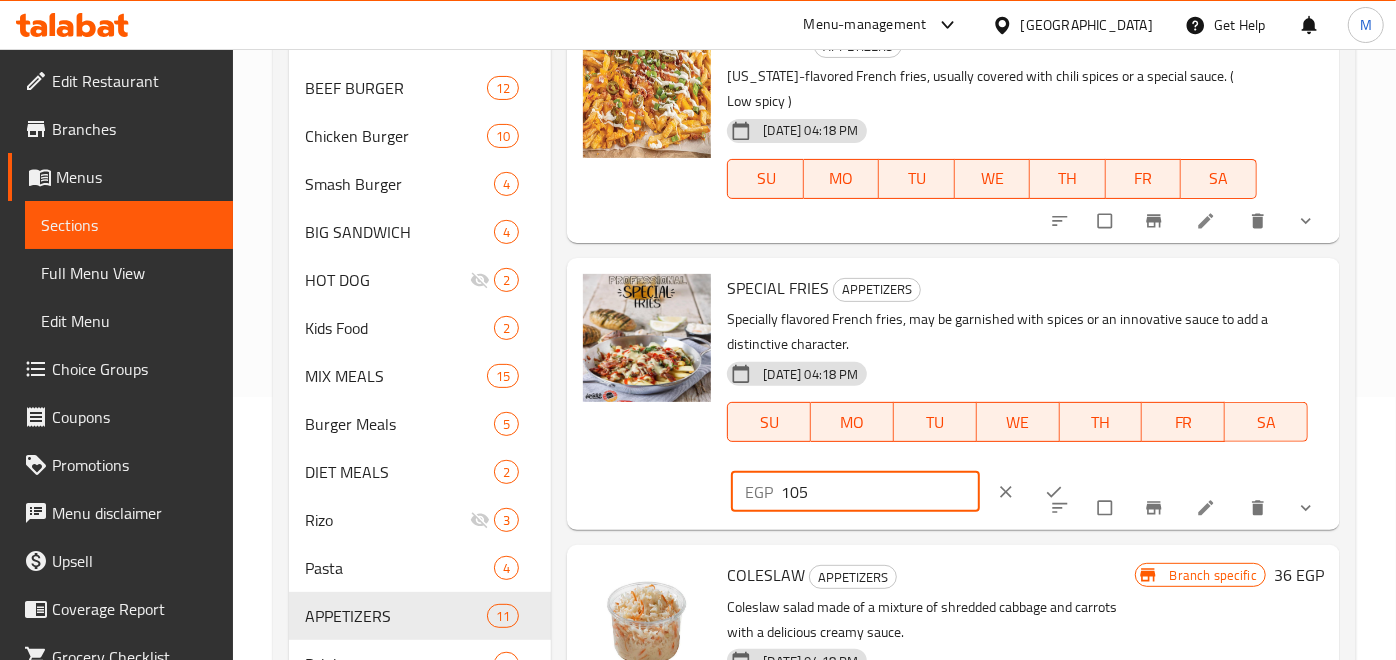 type on "105" 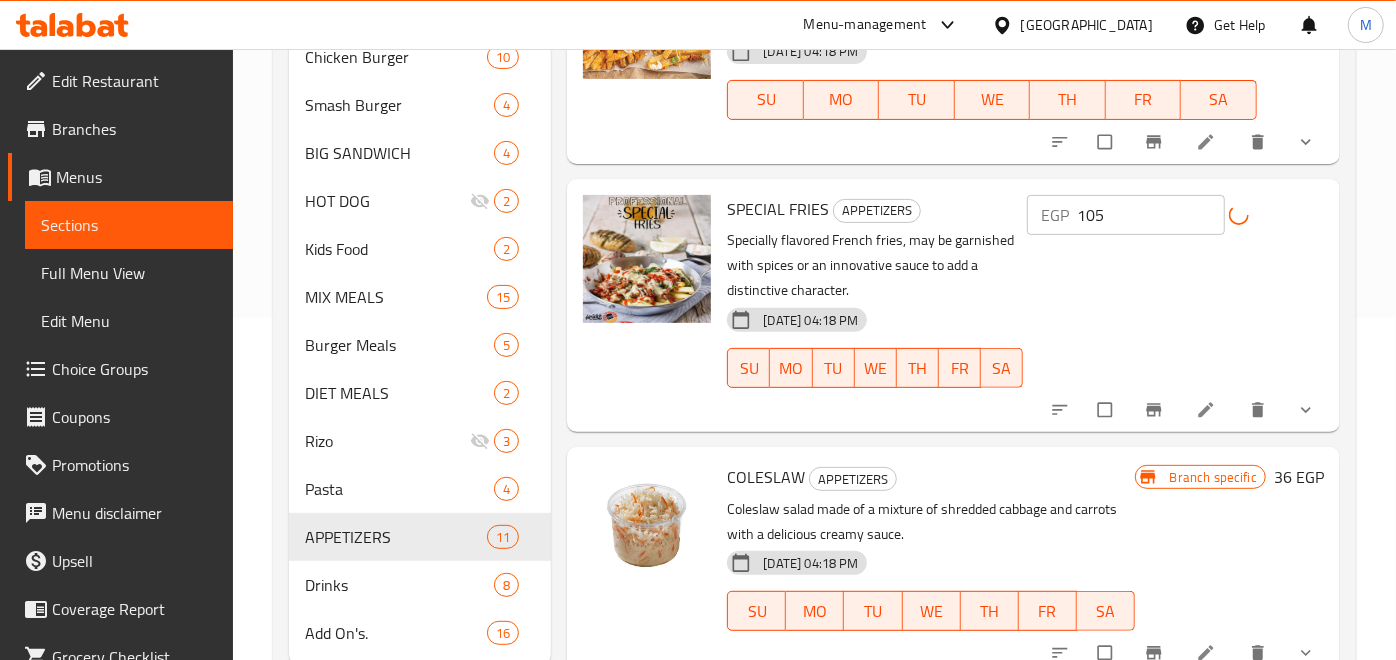 scroll, scrollTop: 402, scrollLeft: 0, axis: vertical 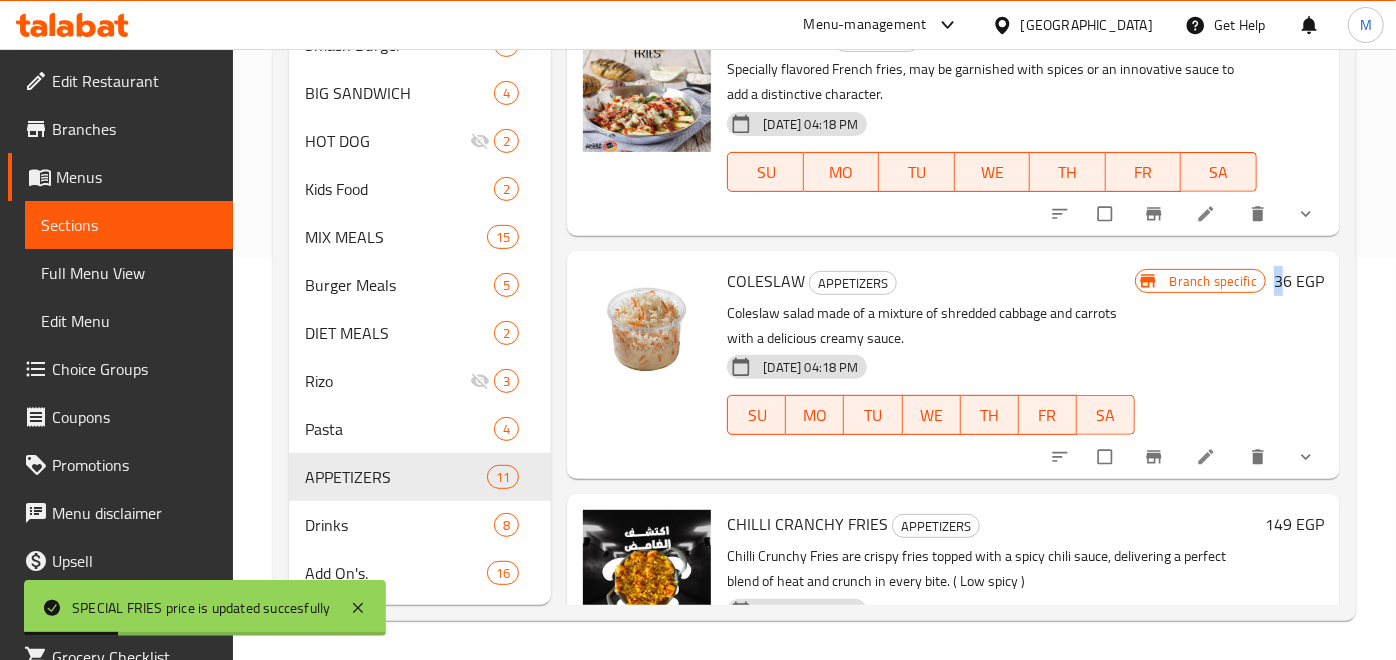 click on "36   EGP" at bounding box center (1299, 281) 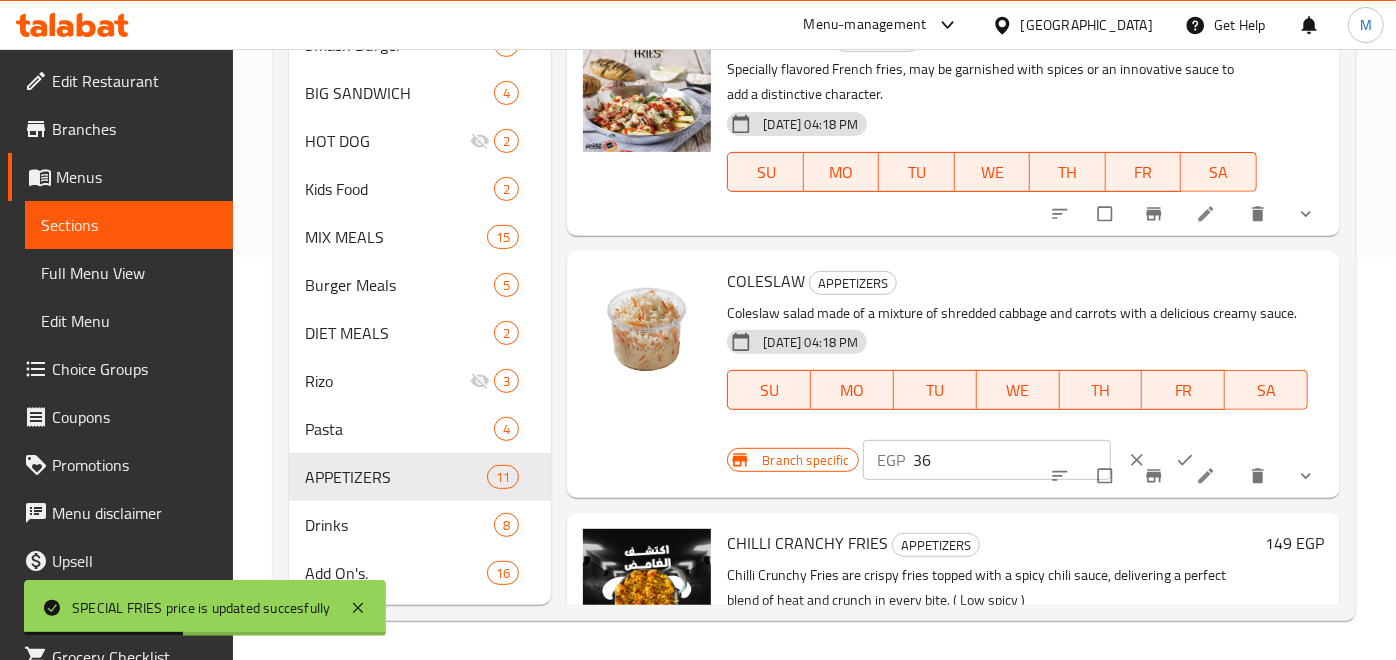click on "37" at bounding box center [1012, 460] 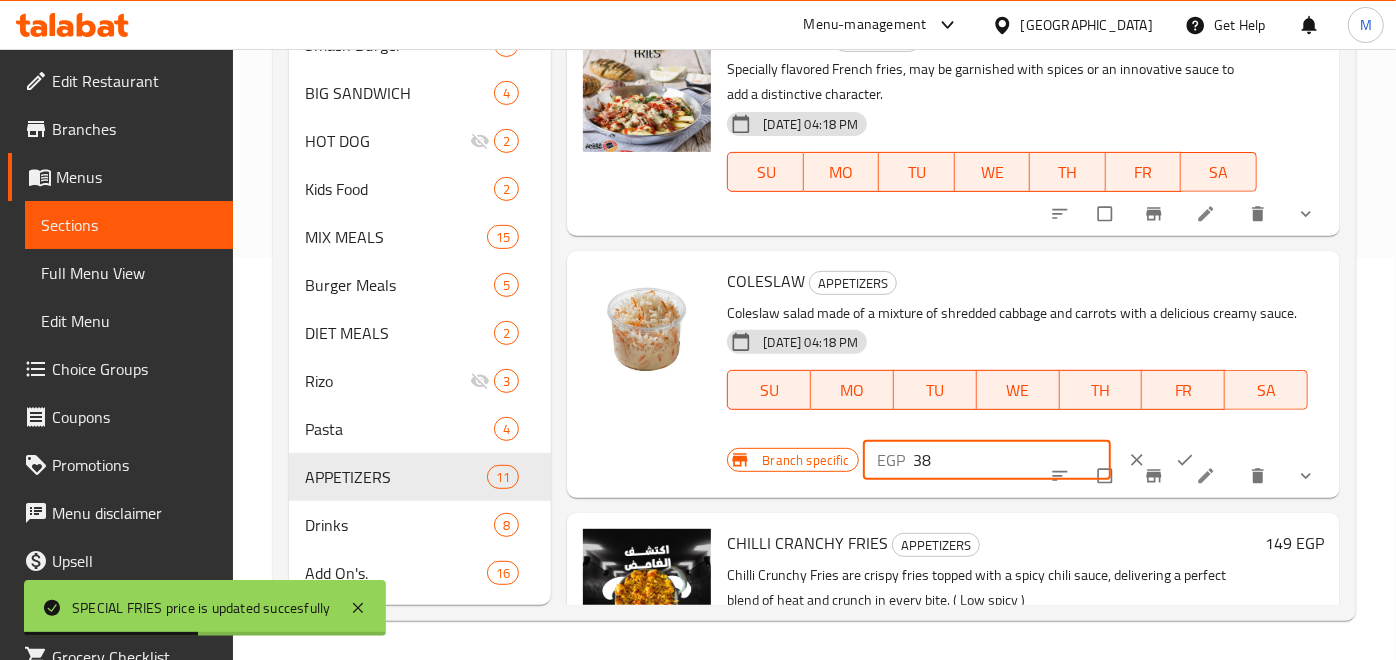 type on "38" 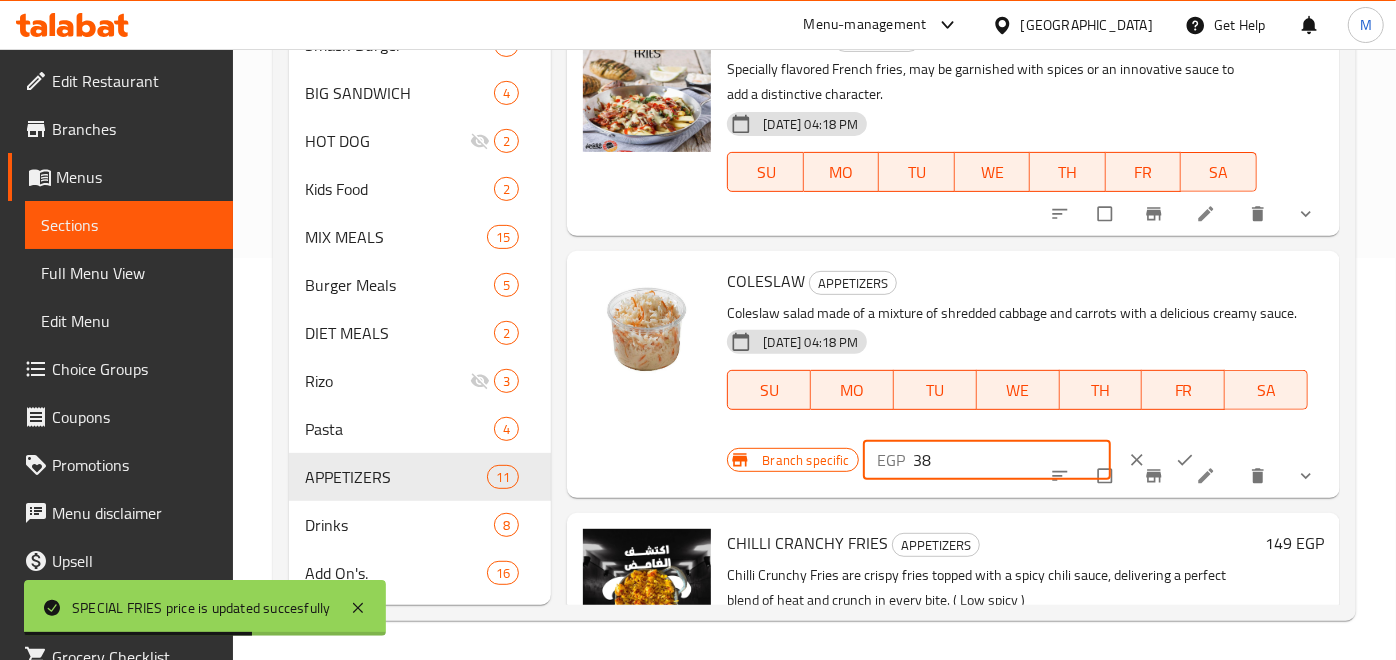 click at bounding box center [1187, 460] 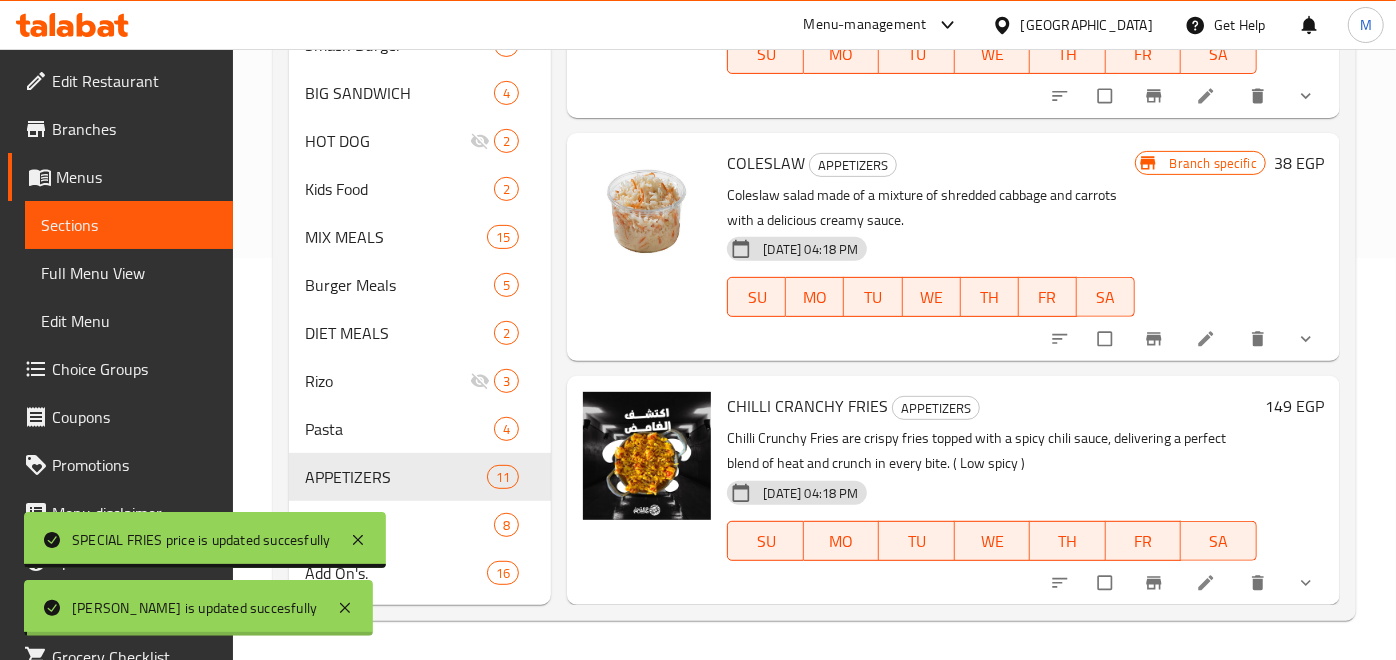 scroll, scrollTop: 1894, scrollLeft: 0, axis: vertical 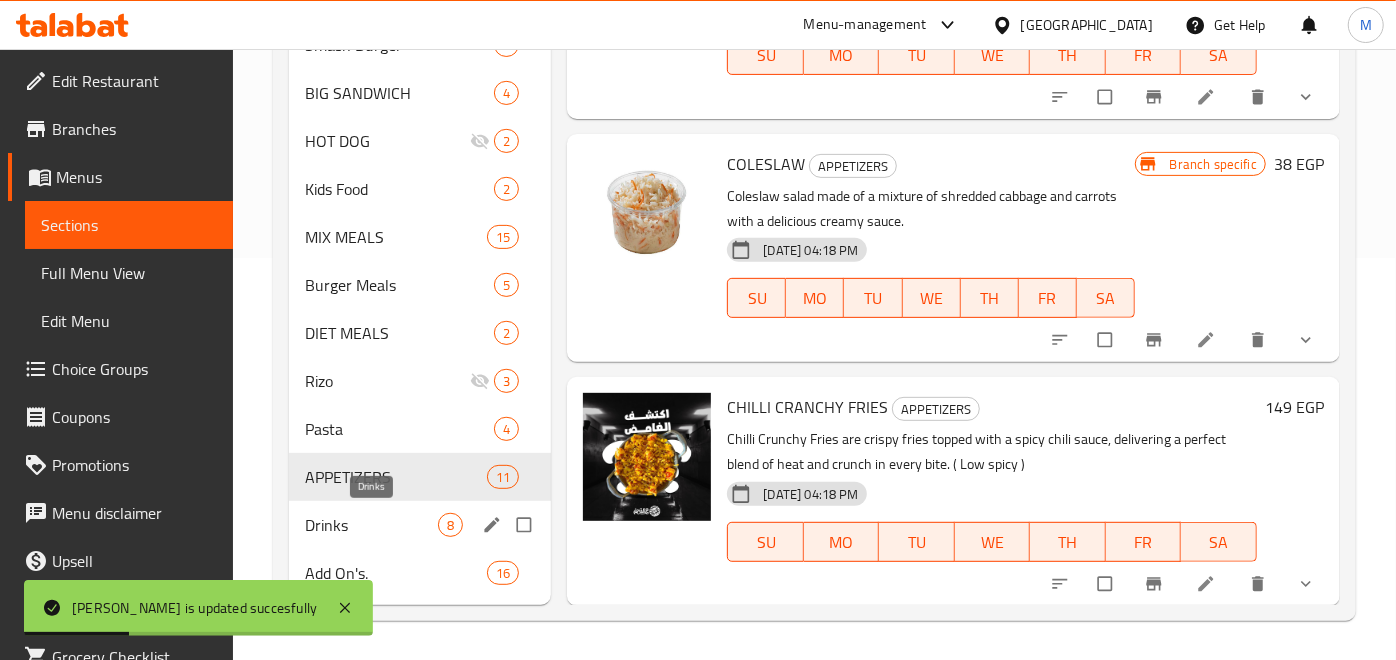 click on "Drinks" at bounding box center (372, 525) 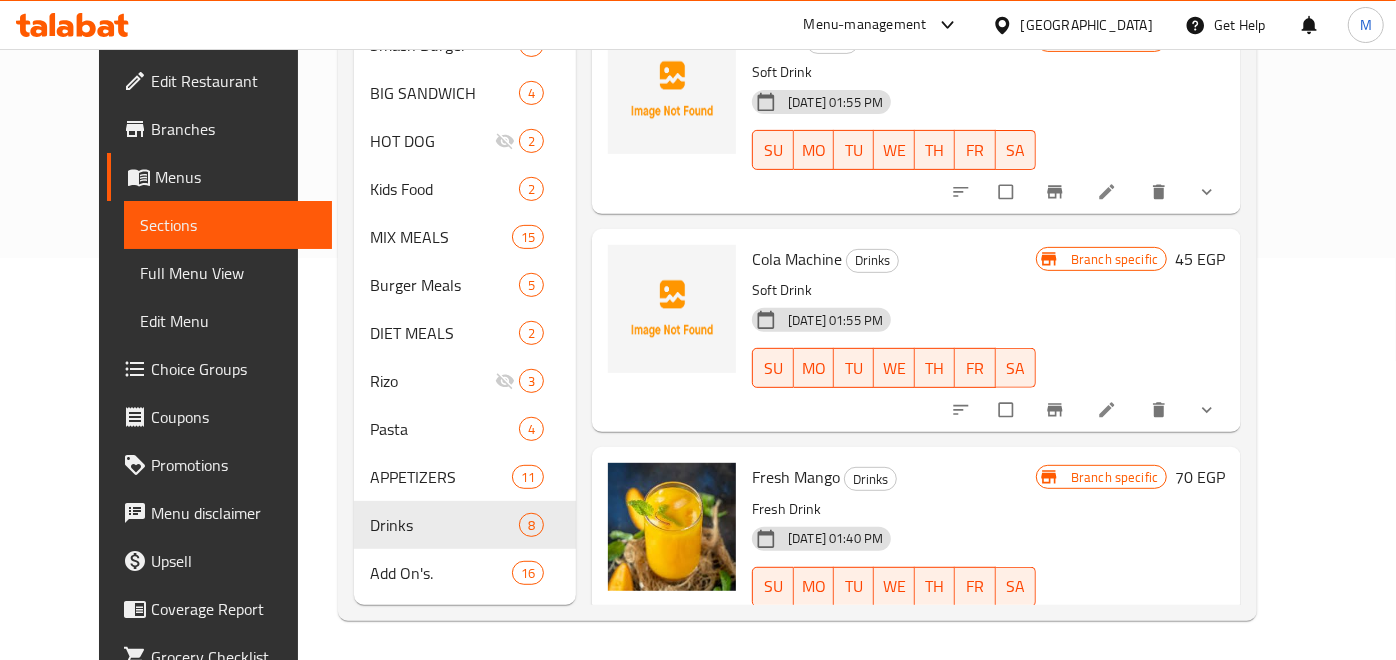 scroll, scrollTop: 0, scrollLeft: 0, axis: both 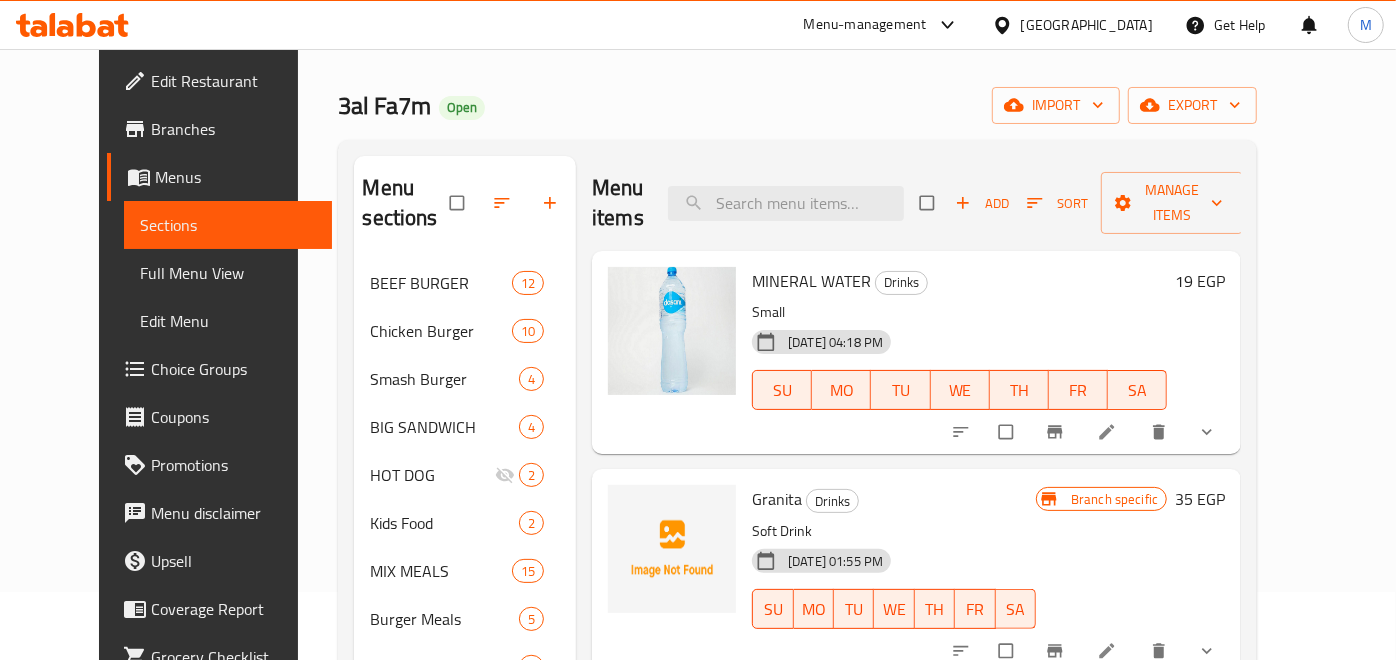 click on "19   EGP" at bounding box center [1200, 281] 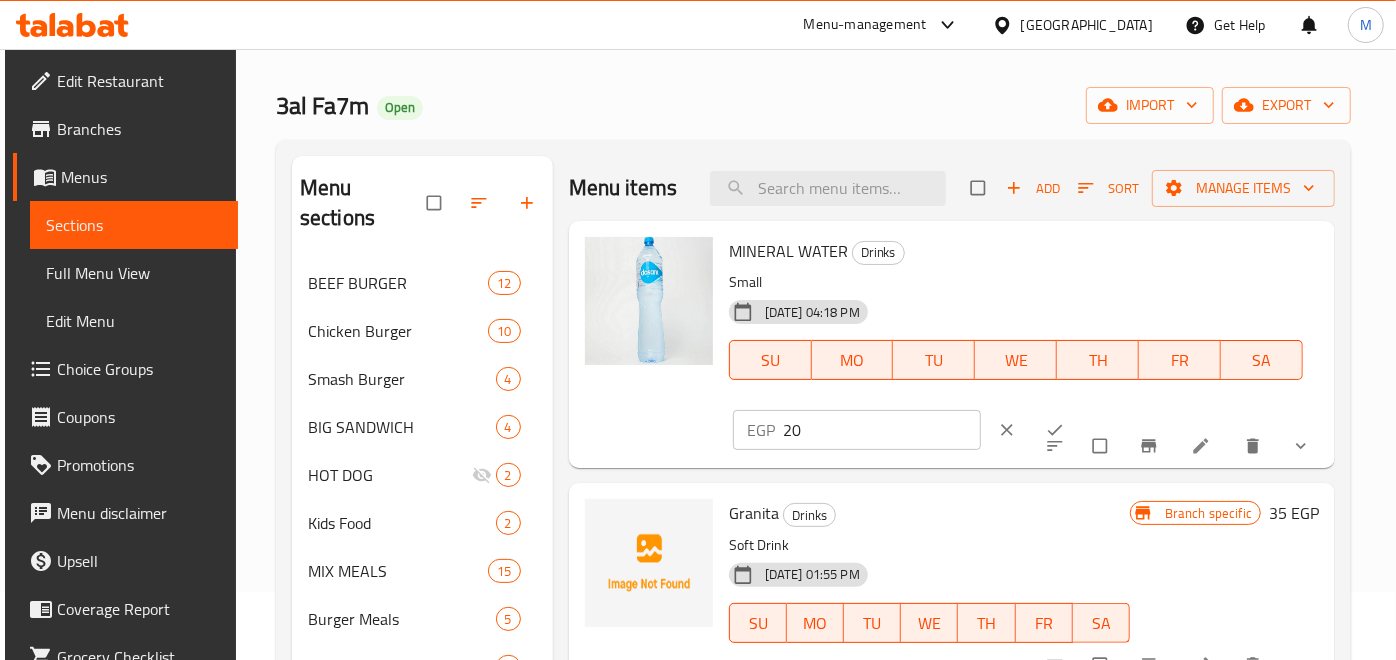 type on "20" 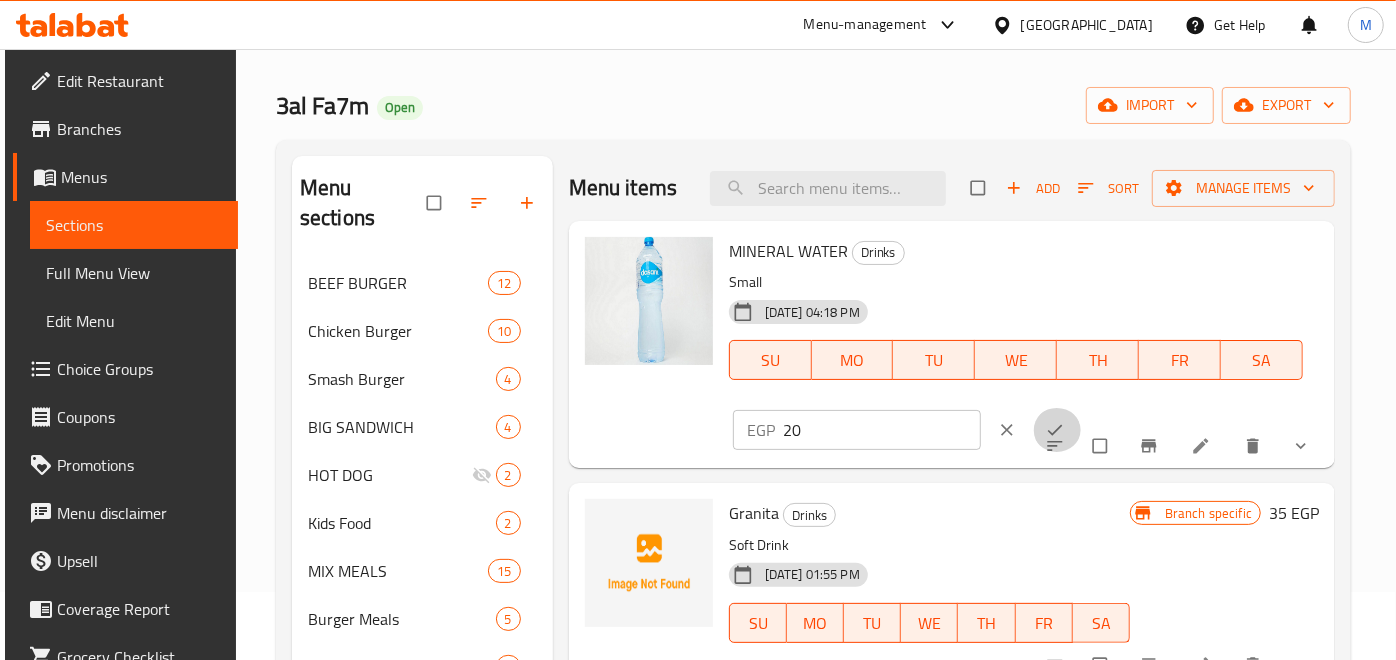 click 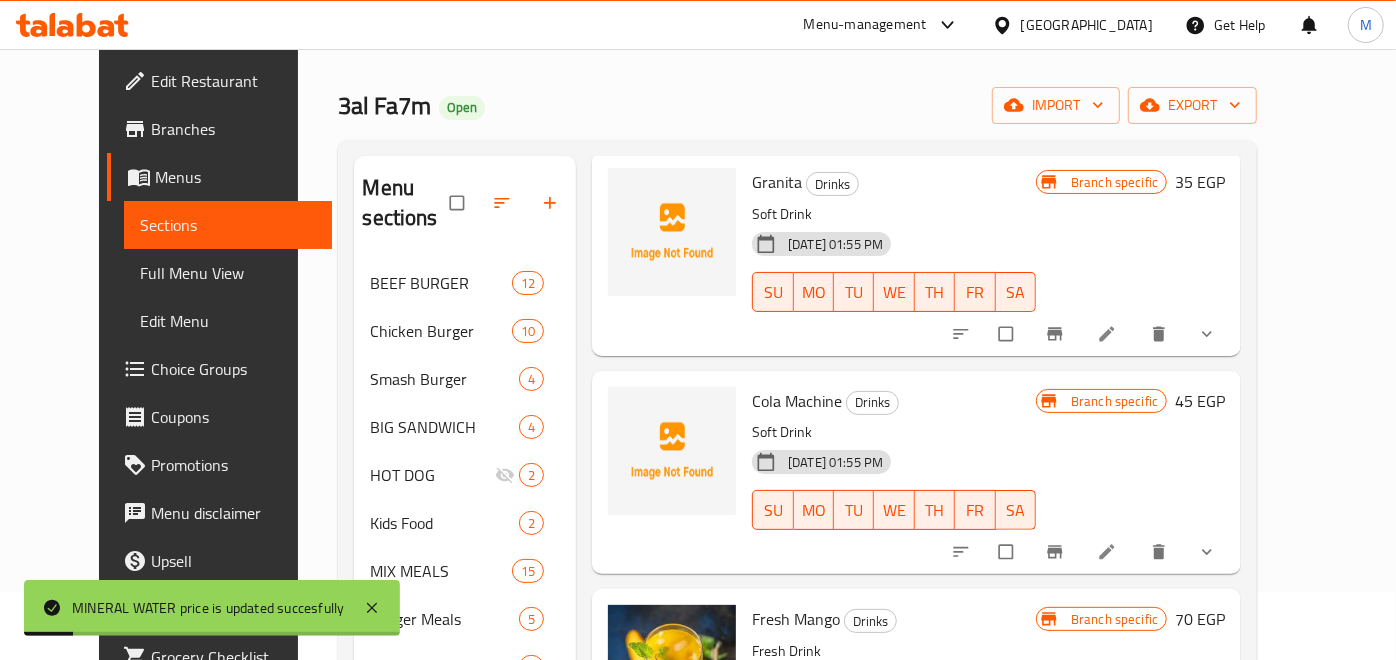 scroll, scrollTop: 333, scrollLeft: 0, axis: vertical 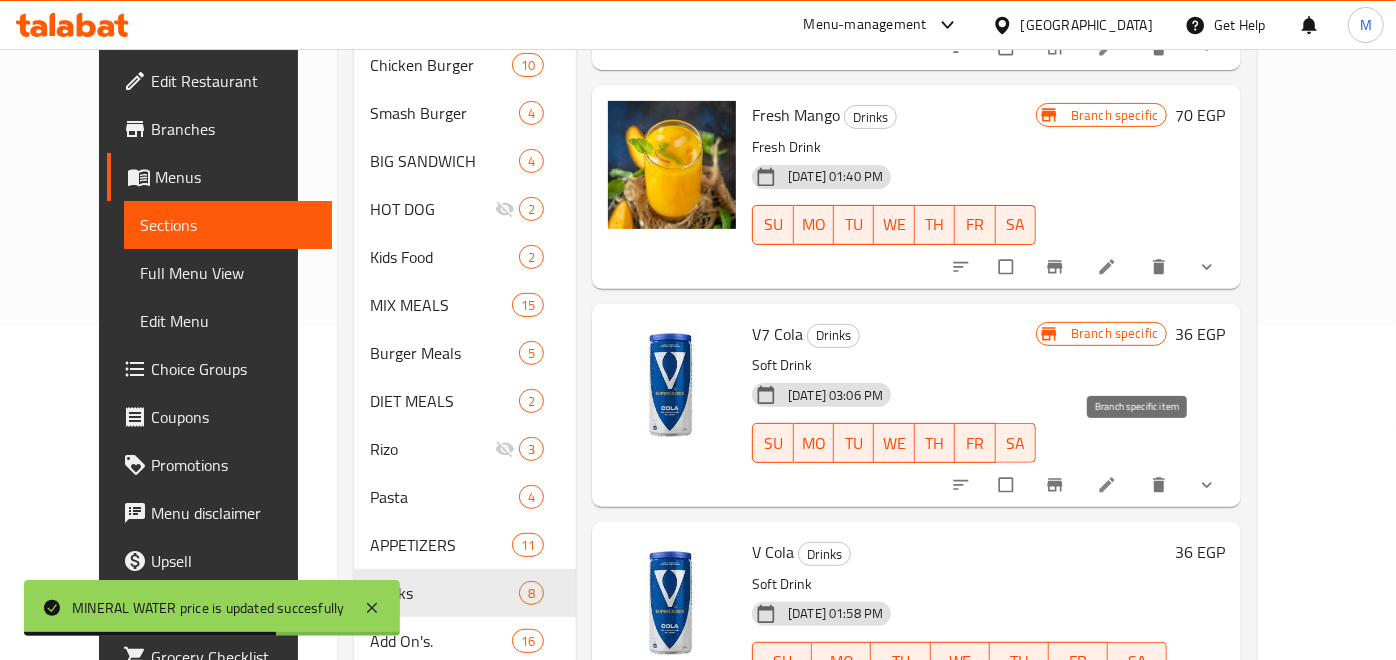 click at bounding box center (1057, 485) 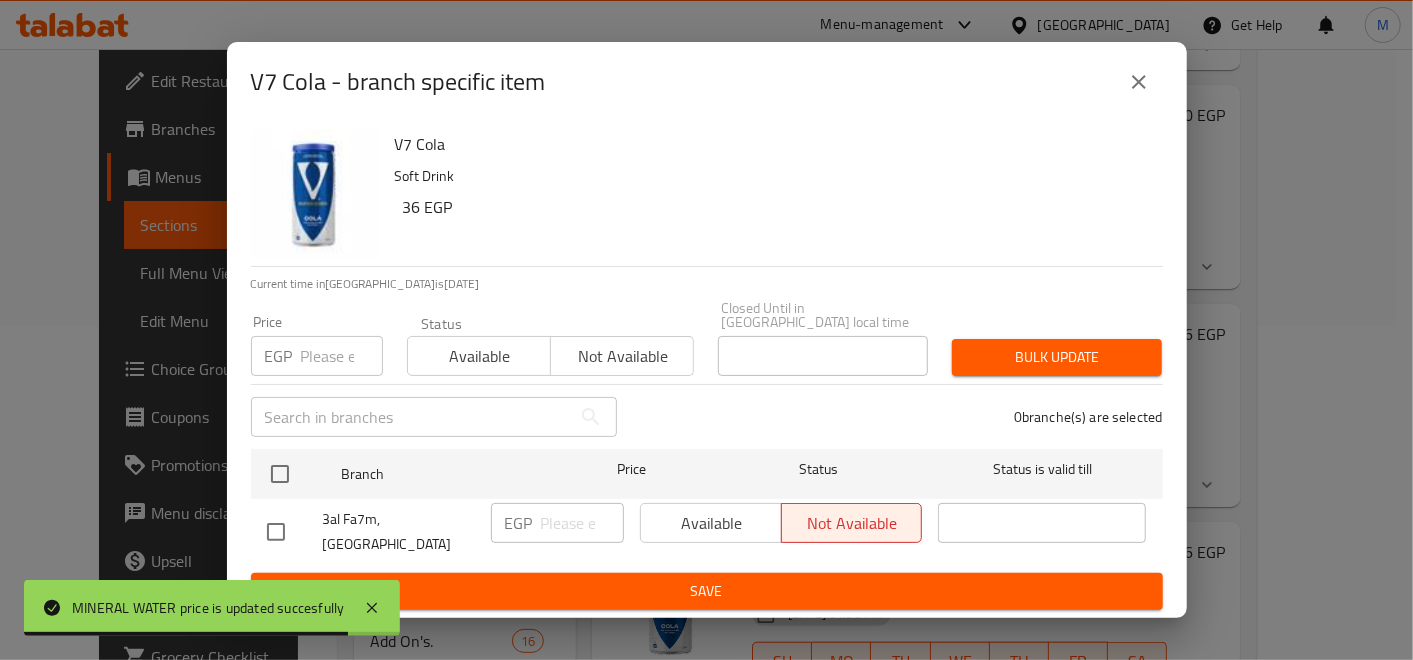 type 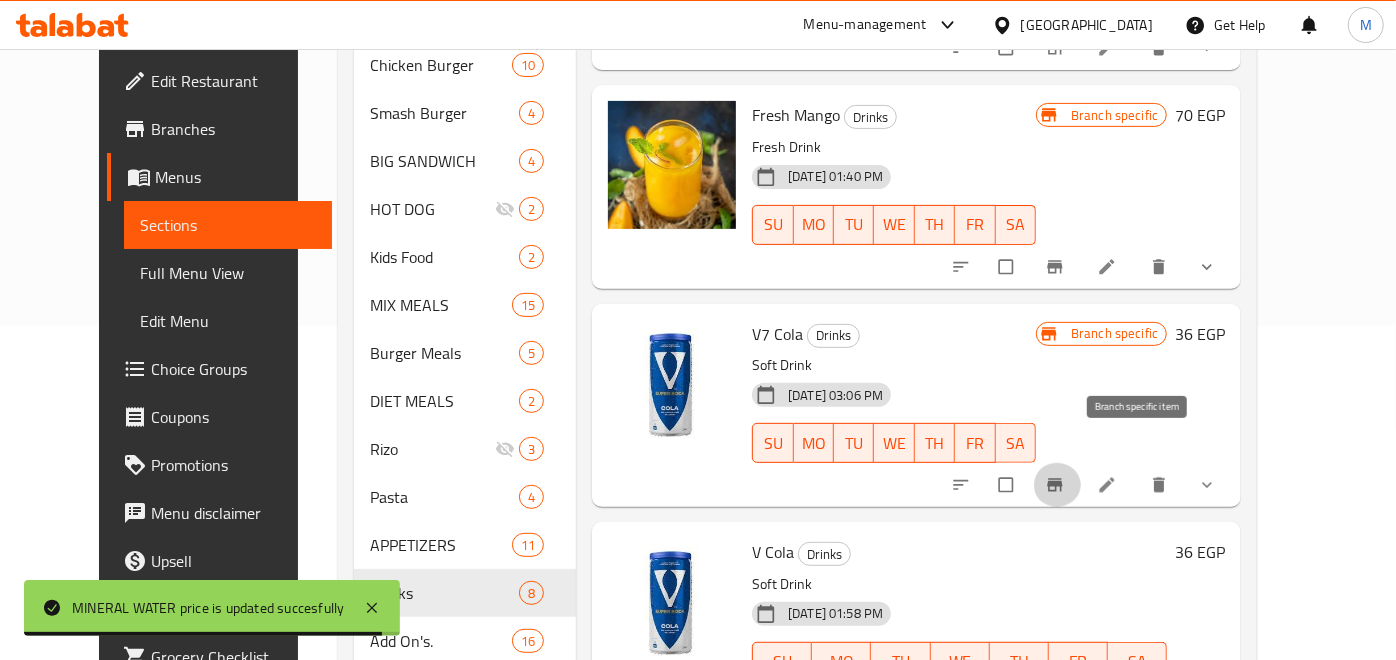 click on "36   EGP" at bounding box center (1200, 334) 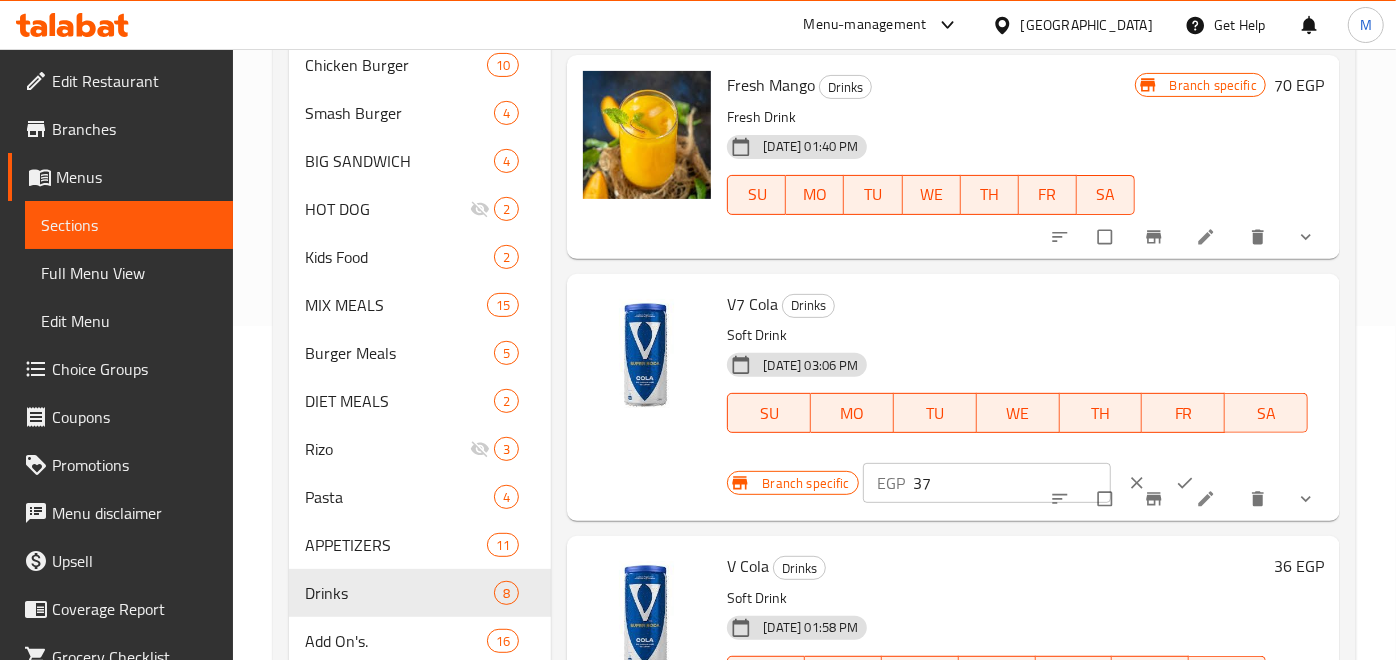 click on "37" at bounding box center [1012, 483] 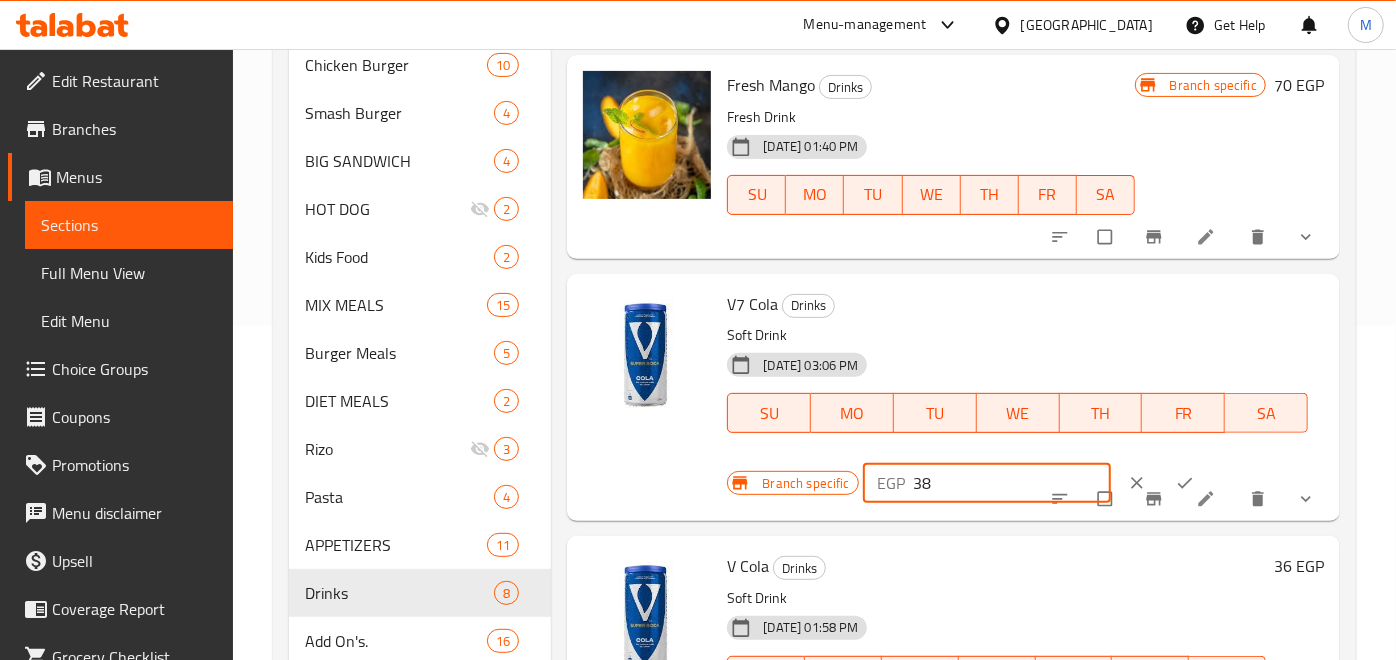type on "38" 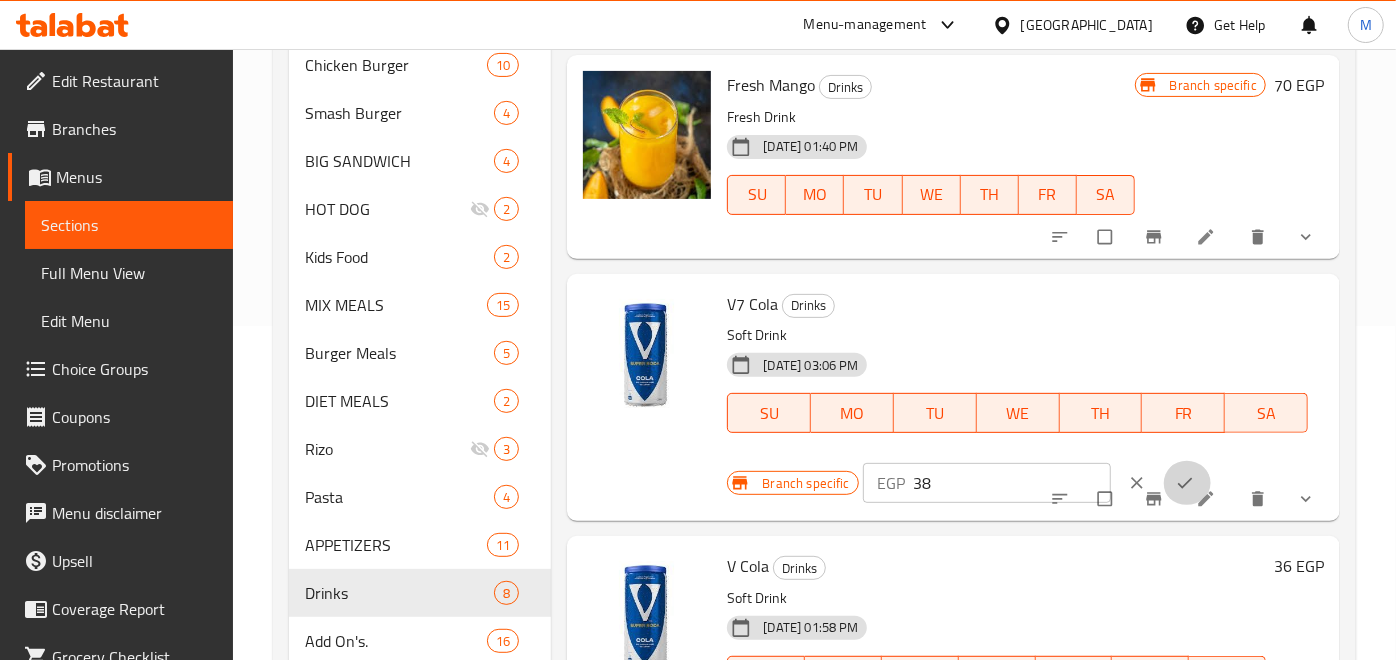 click at bounding box center [1187, 483] 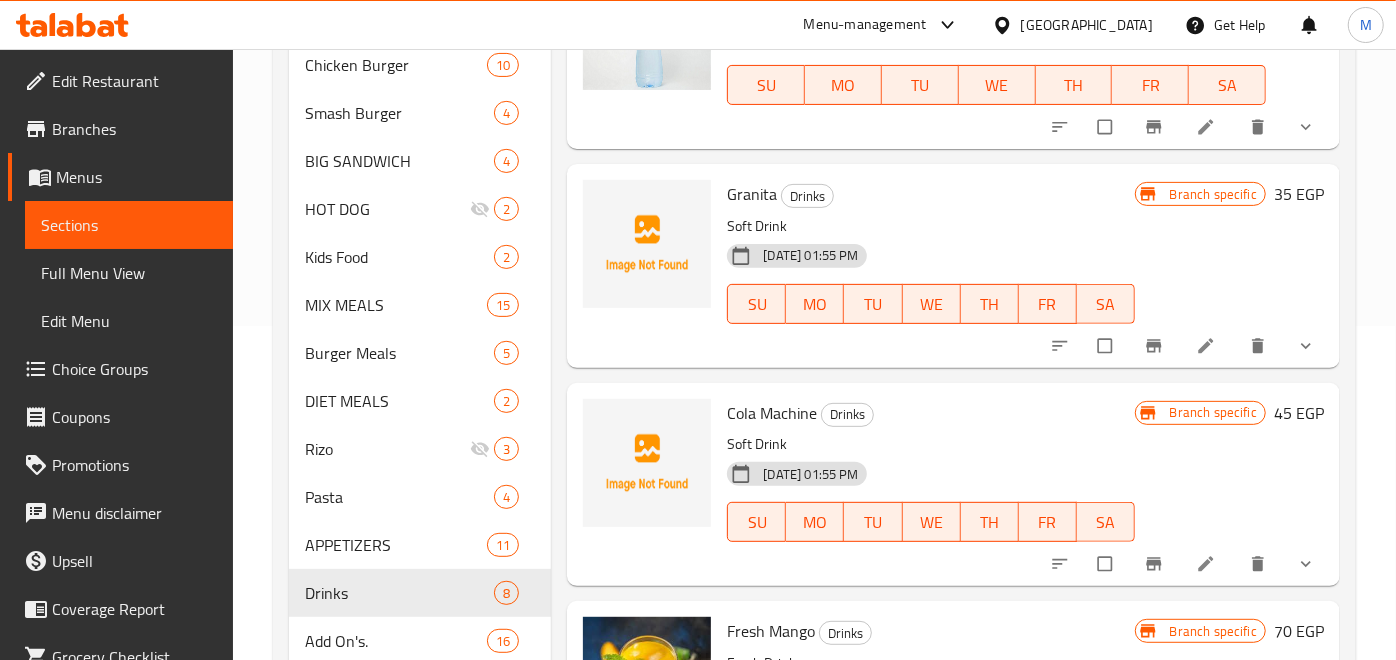 scroll, scrollTop: 0, scrollLeft: 0, axis: both 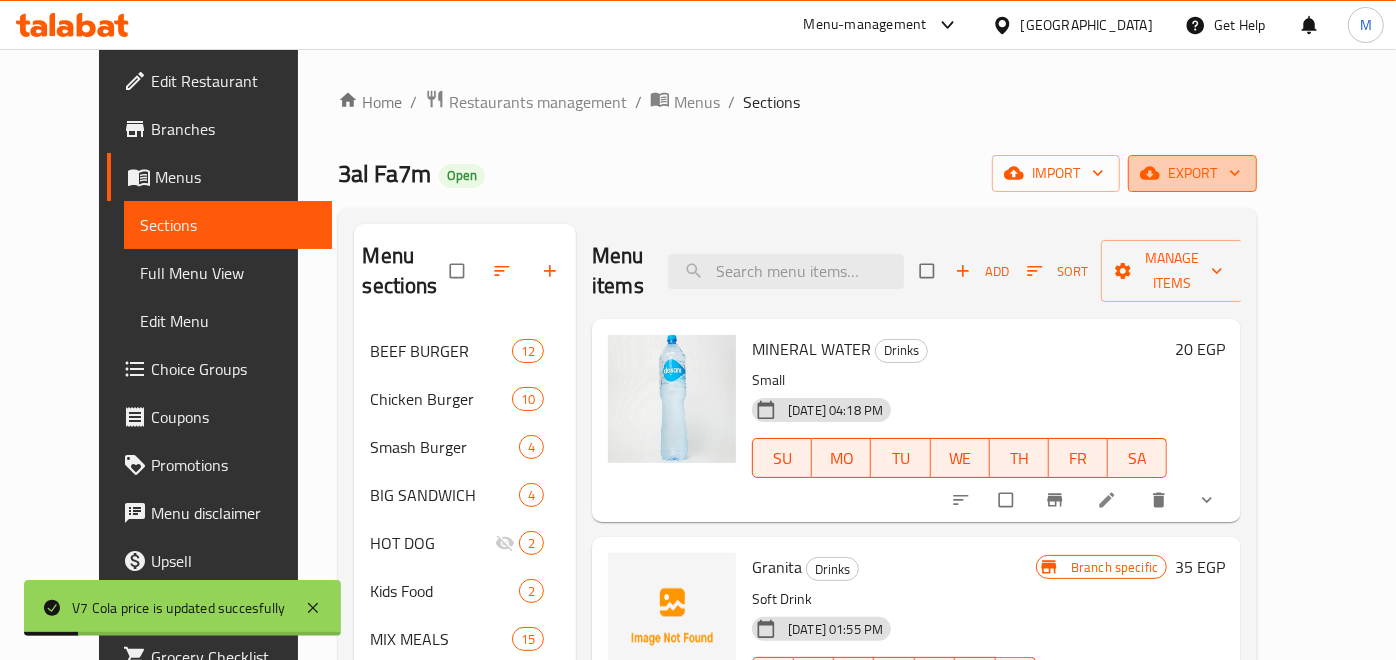 click on "export" at bounding box center [1192, 173] 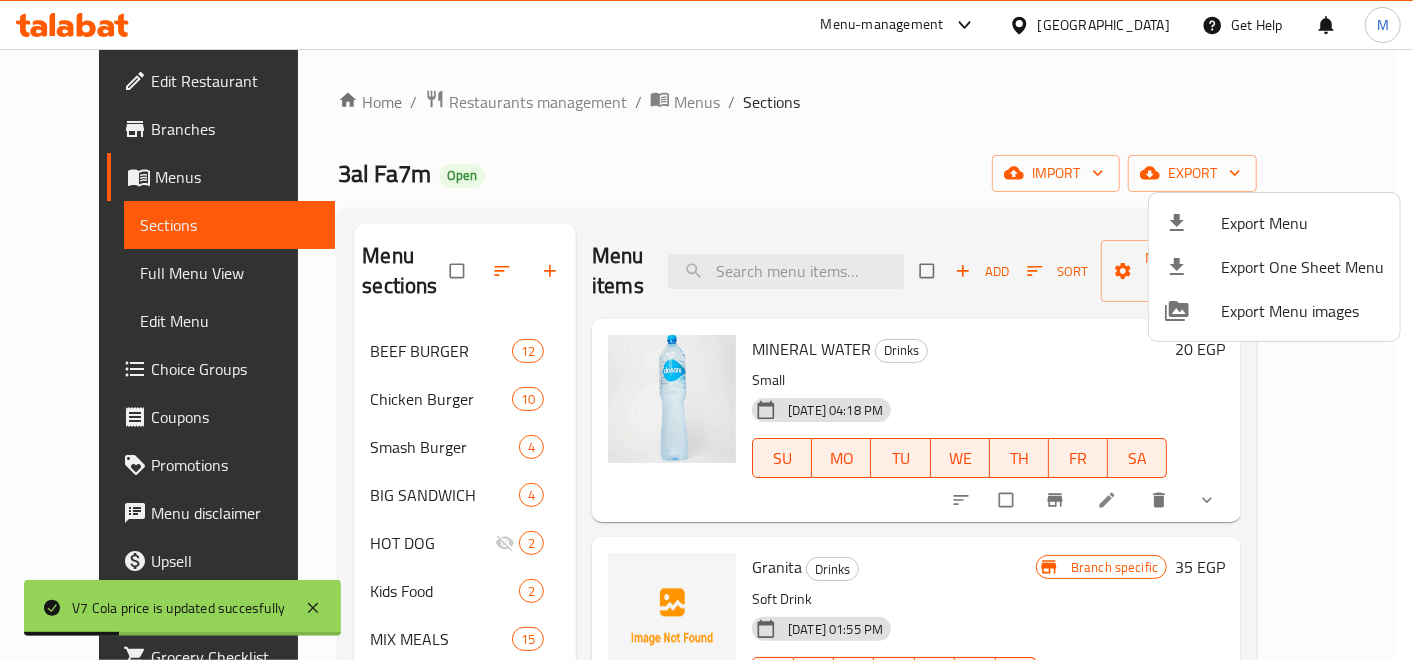 click on "Export One Sheet Menu" at bounding box center (1302, 267) 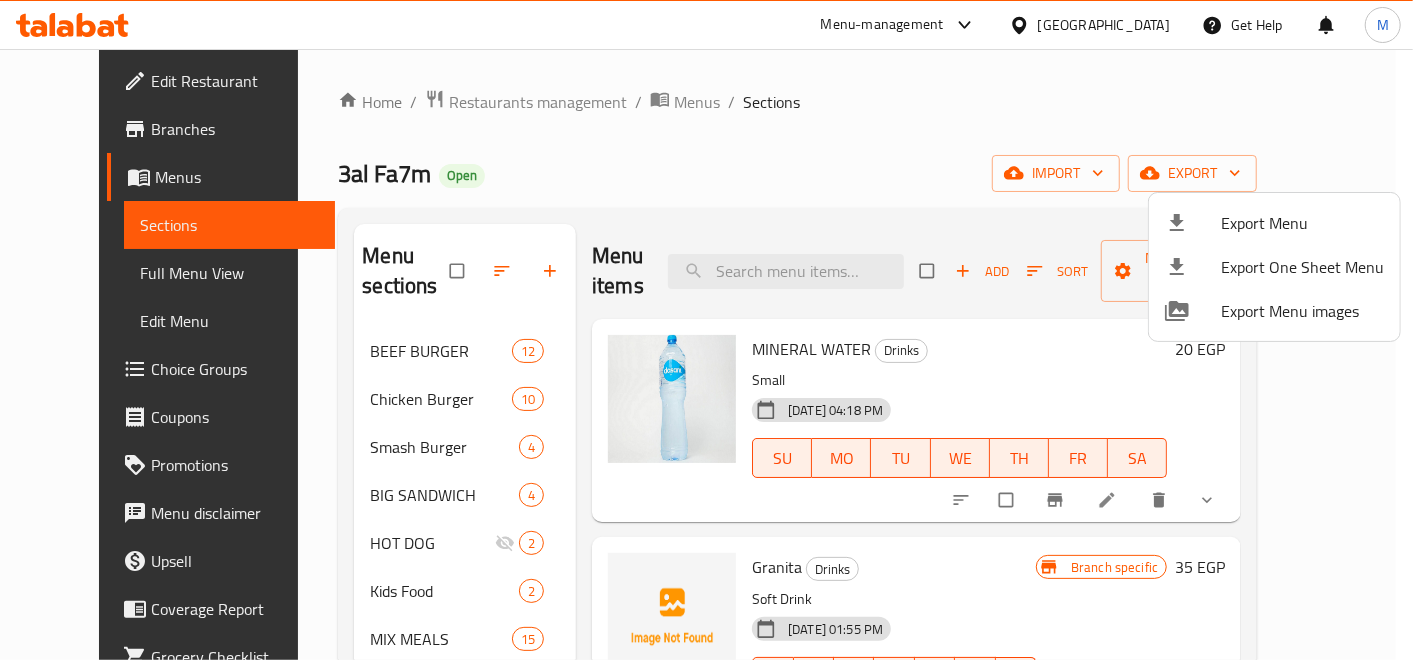click at bounding box center [706, 330] 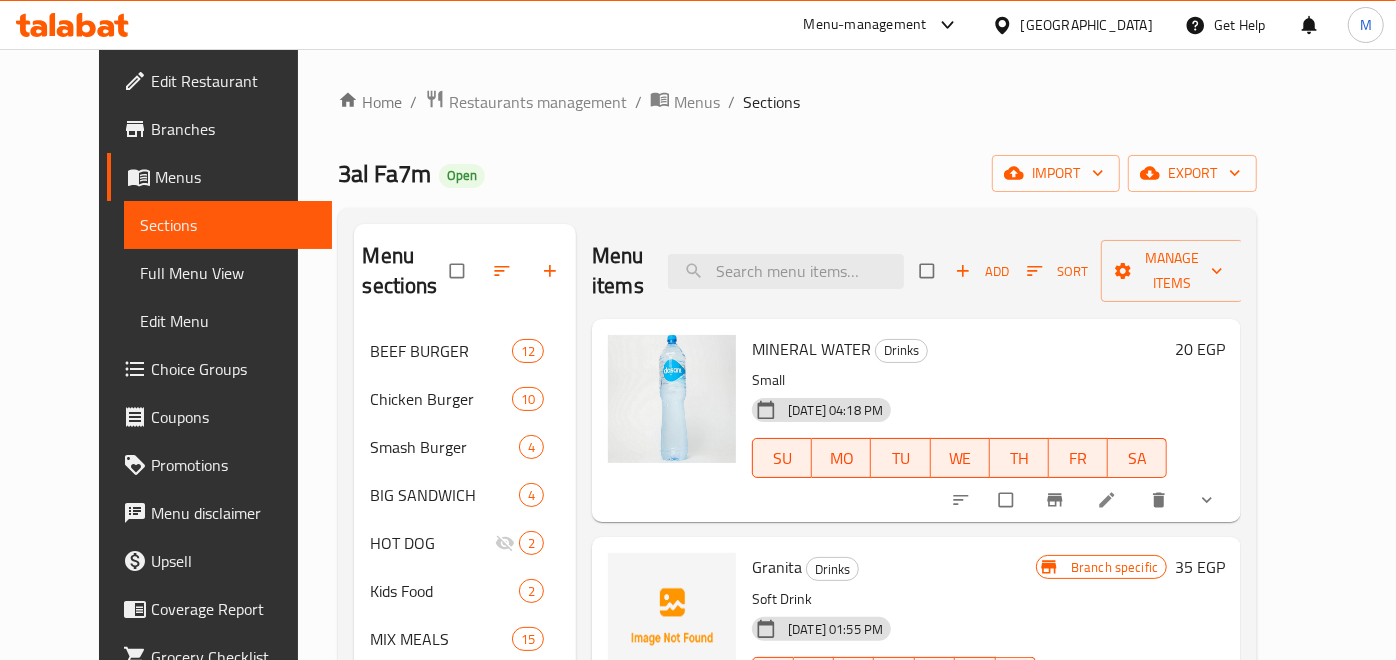 click at bounding box center (72, 25) 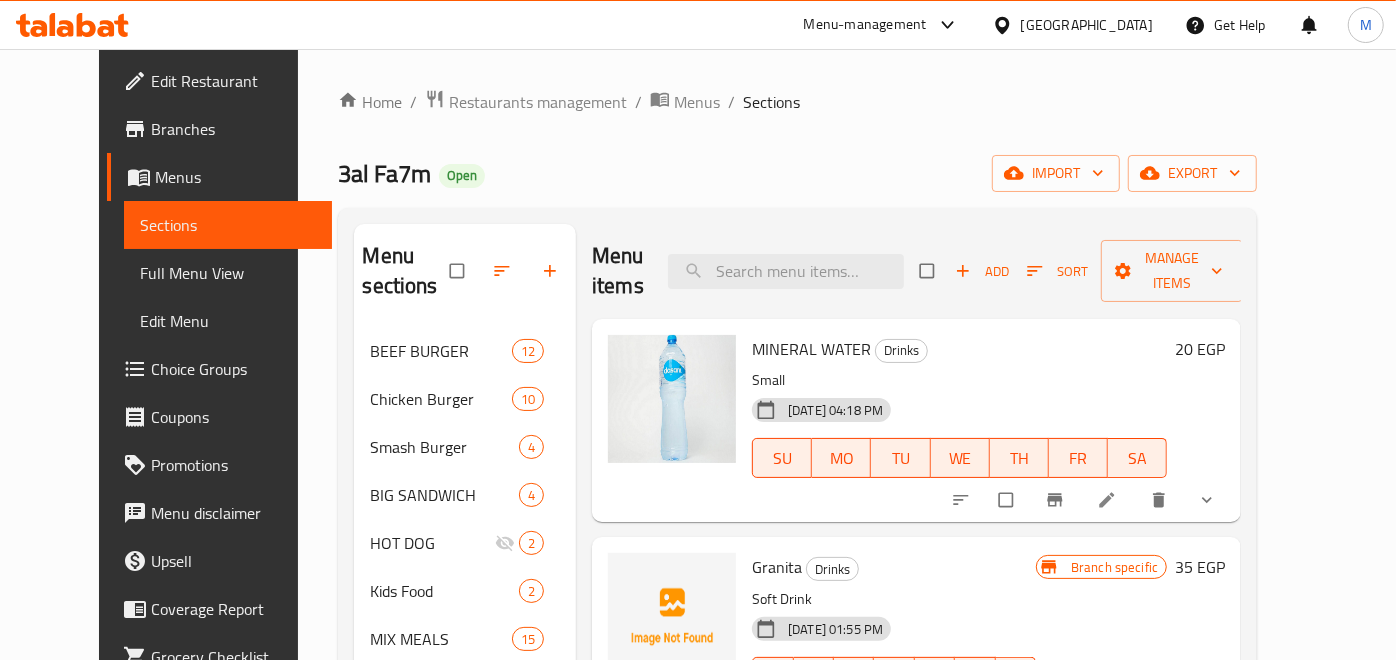 click 